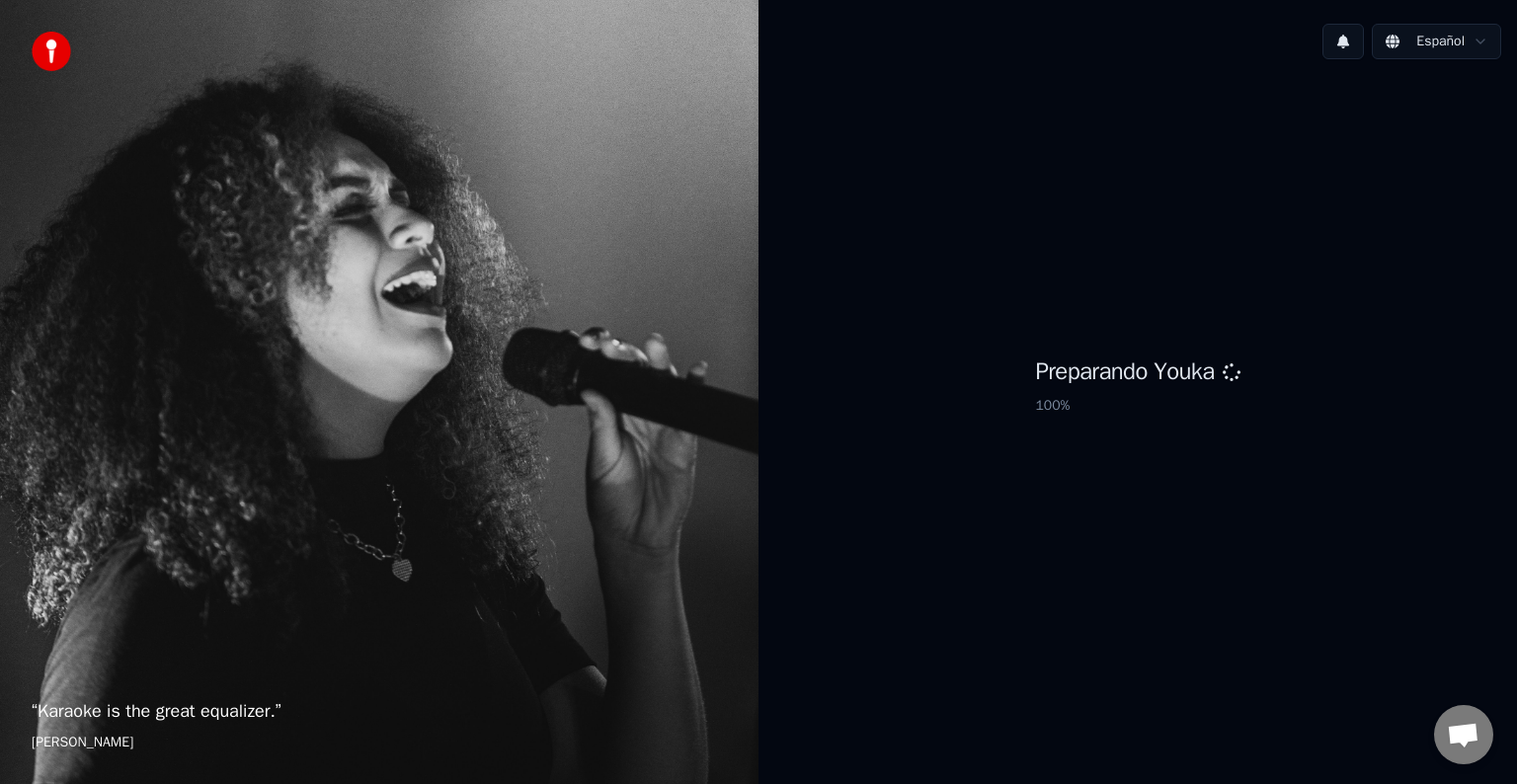 scroll, scrollTop: 0, scrollLeft: 0, axis: both 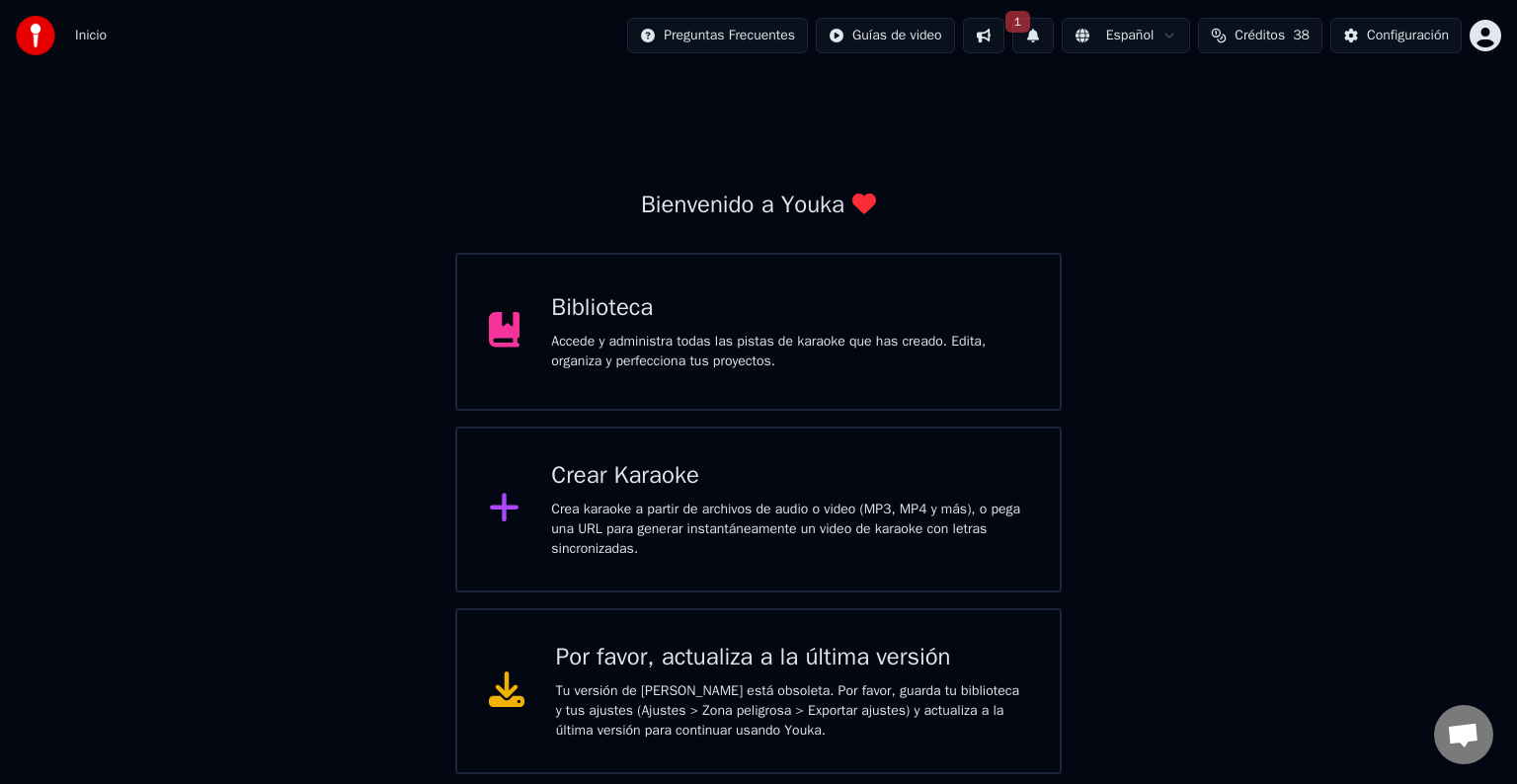 click on "1" at bounding box center [1033, 36] 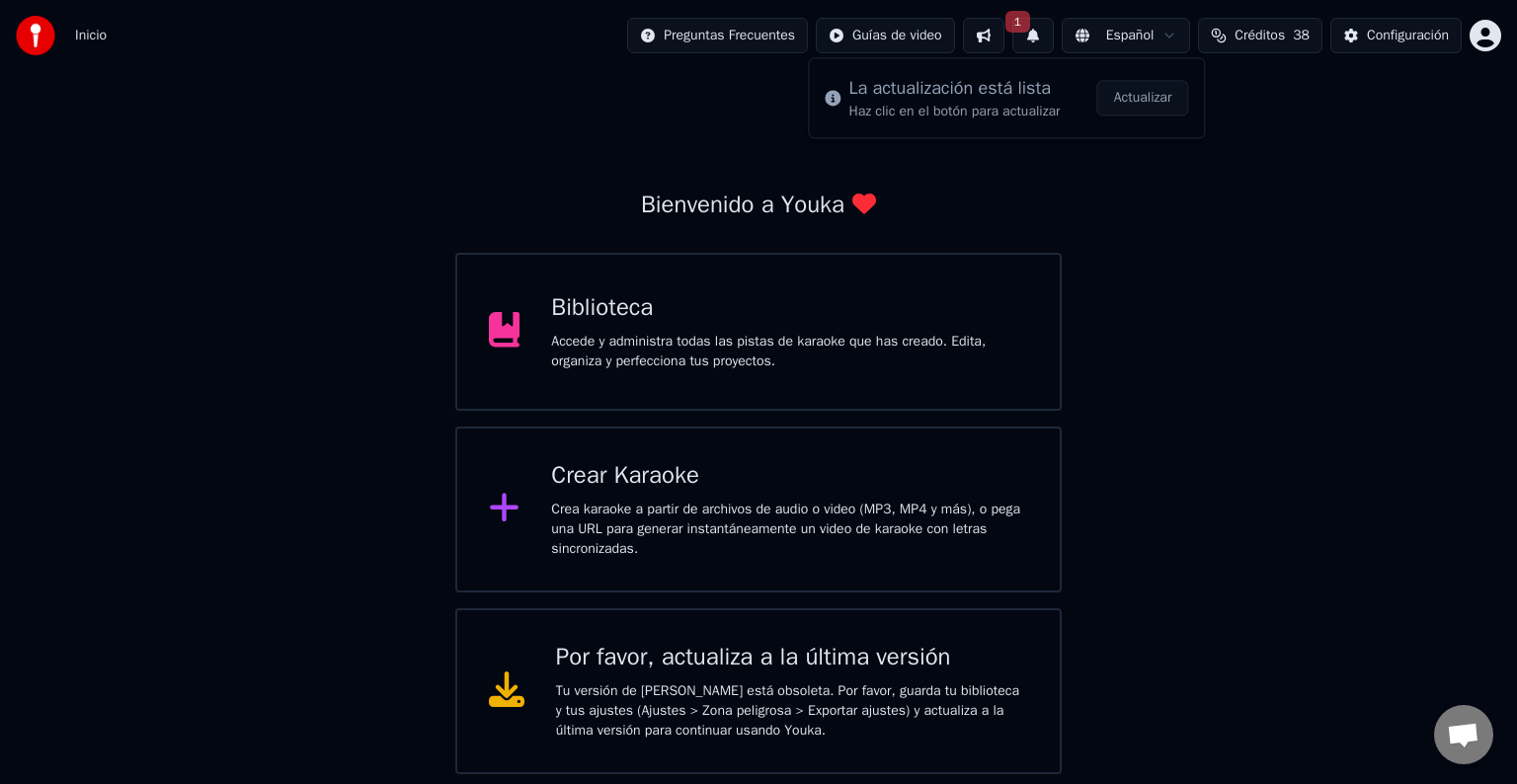 click on "1" at bounding box center [1033, 36] 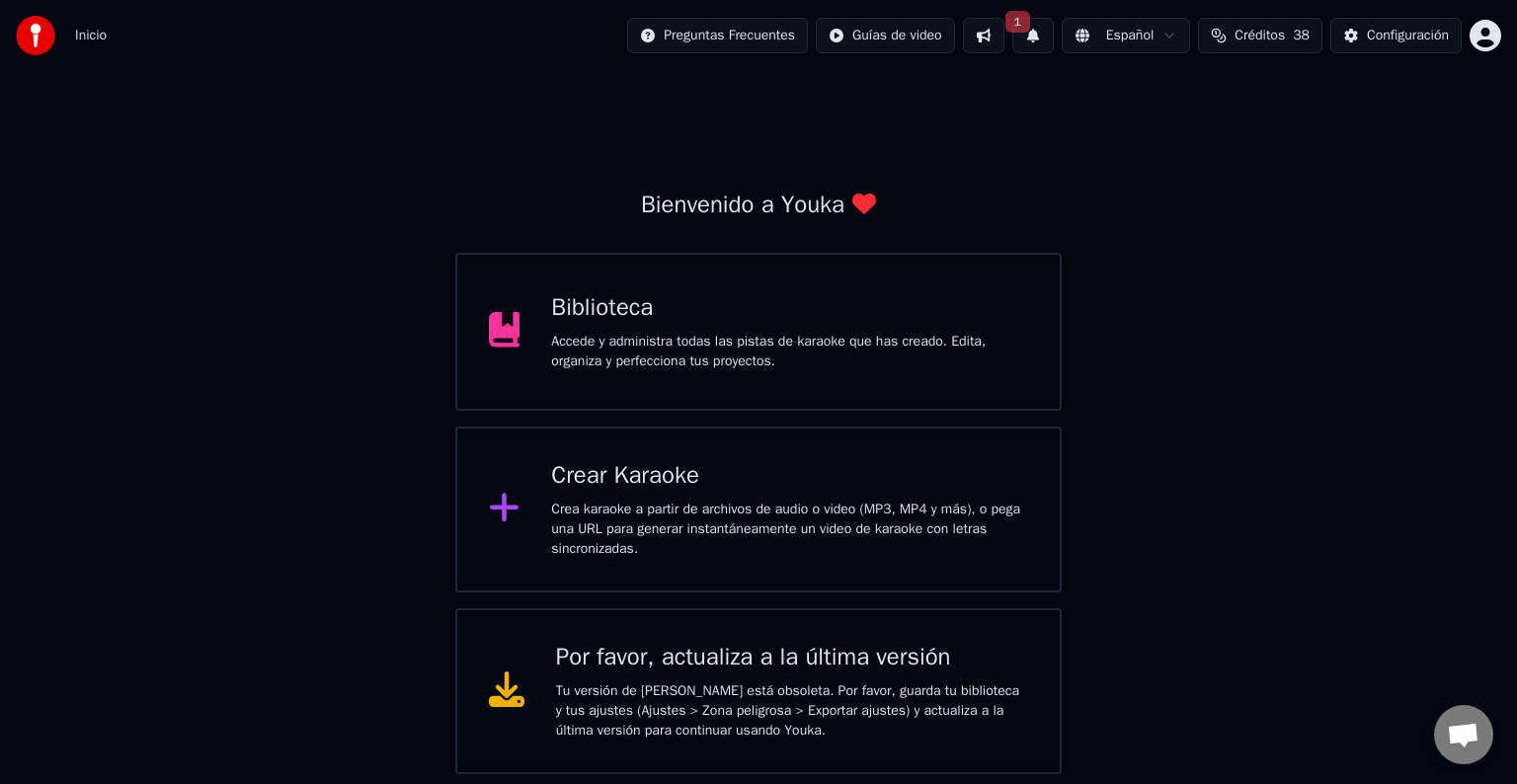 click at bounding box center [984, 36] 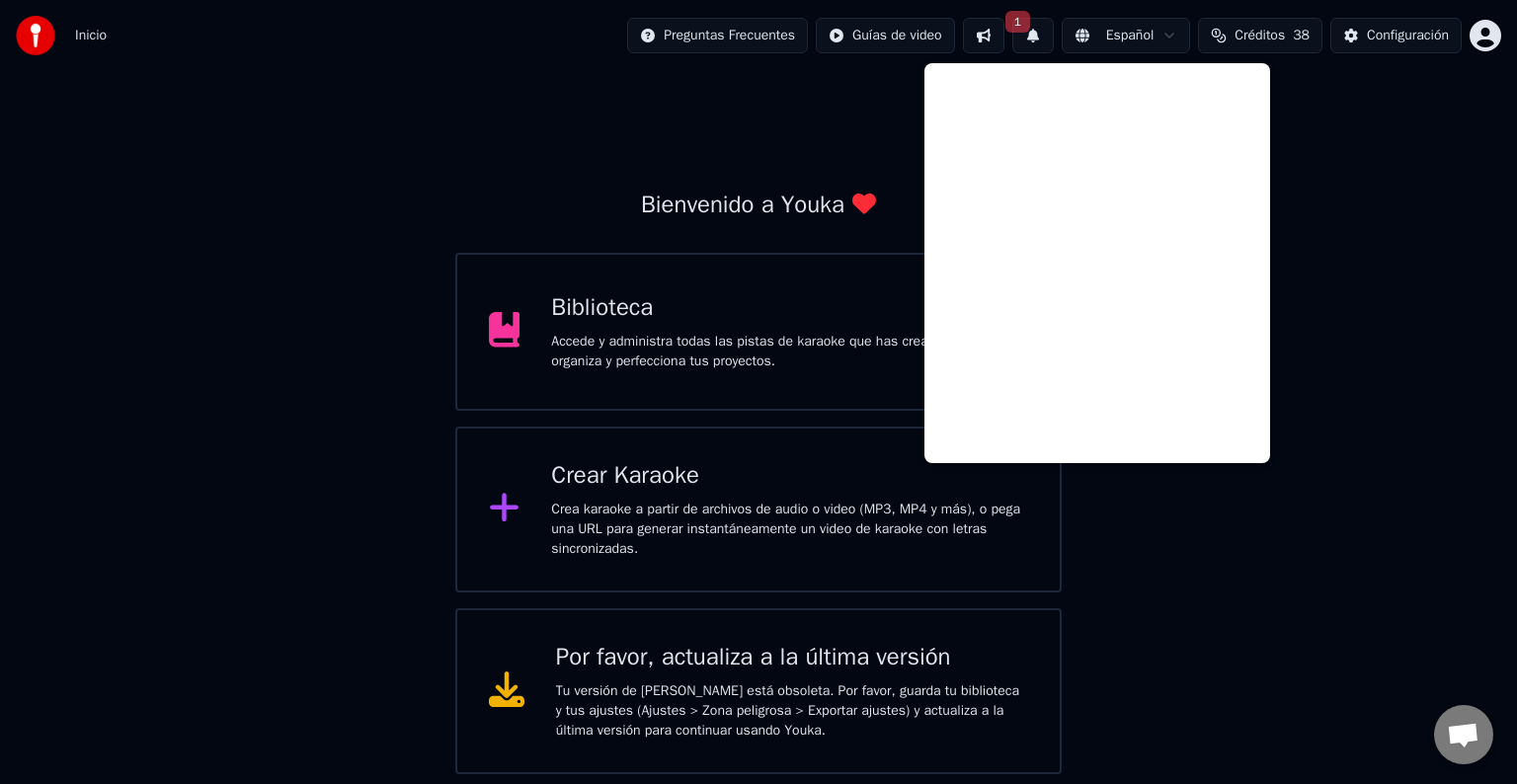 click on "1" at bounding box center [1033, 36] 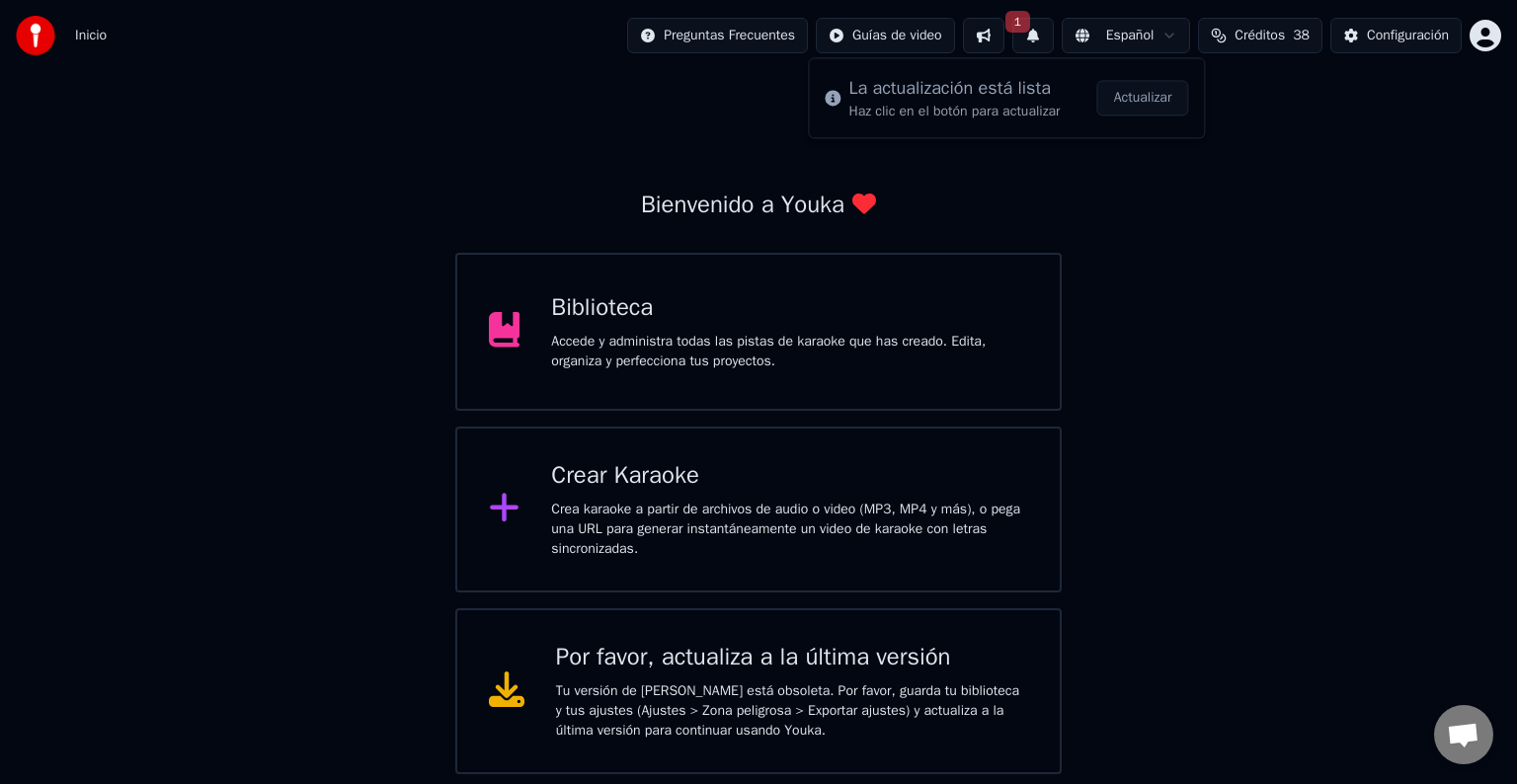 click on "Actualizar" at bounding box center (1143, 98) 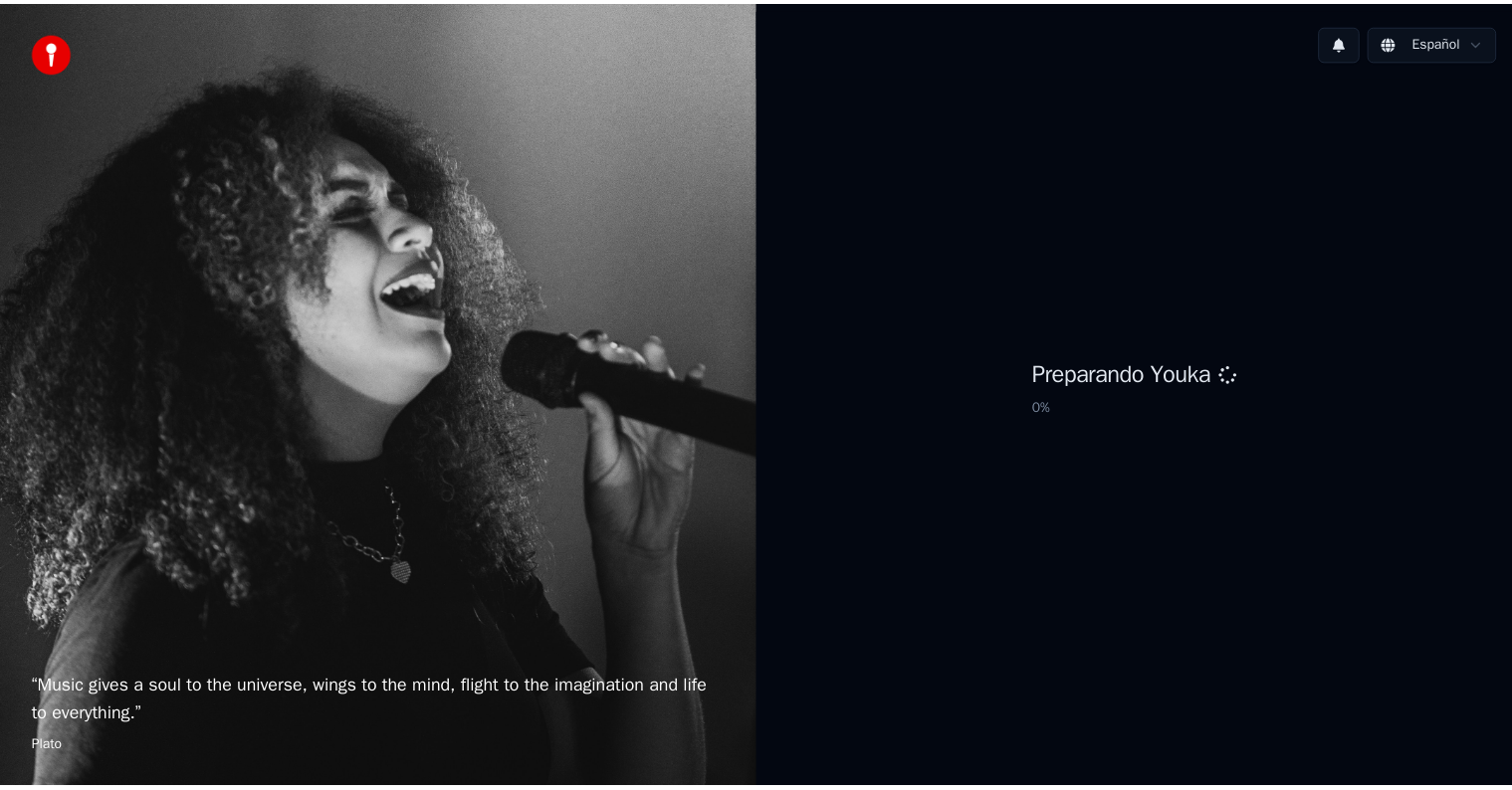 scroll, scrollTop: 0, scrollLeft: 0, axis: both 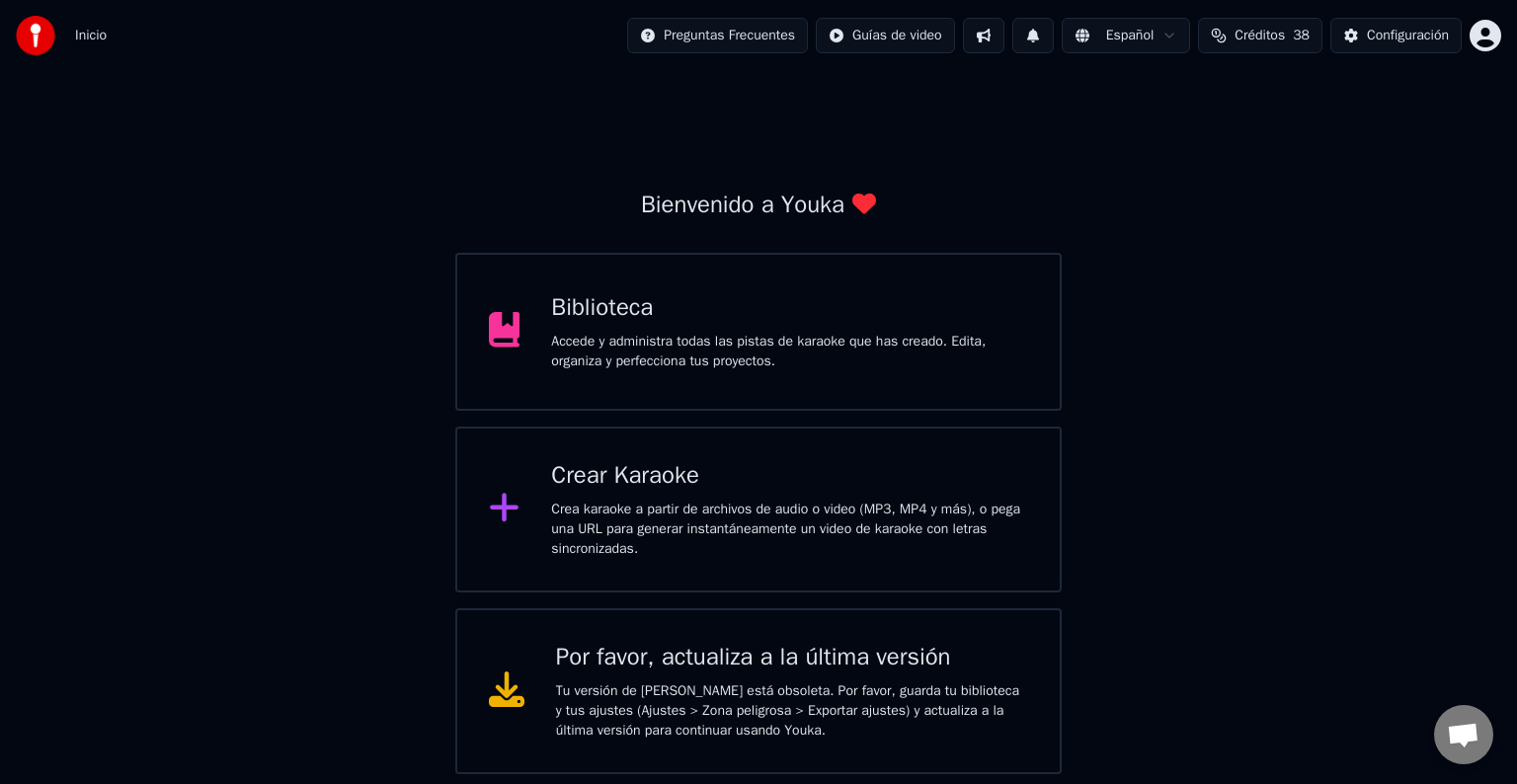 click on "Inicio Preguntas Frecuentes Guías de video Español Créditos 38 Configuración Bienvenido a Youka Biblioteca Accede y administra todas las pistas de karaoke que has creado. Edita, organiza y perfecciona tus proyectos. Crear Karaoke Crea karaoke a partir de archivos de audio o video (MP3, MP4 y más), o pega una URL para generar instantáneamente un video de karaoke con letras sincronizadas. Por favor, actualiza a la última versión Tu versión de Youka está obsoleta. Por favor, guarda tu biblioteca y tus ajustes (Ajustes > Zona peligrosa > Exportar ajustes) y actualiza a la última versión para continuar usando Youka. Conversación Adam ¿Tienes alguna pregunta? ¡Hablemos! No estamos disponibles en estos momentos Red fuera de línea. Reconectando... Por ahora no se pueden recibir ni enviar mensajes. Youka Desktop ¡Hola! ¿En qué te puedo ayudar?  Enviar un archivo Insertar un emoji Enviar un archivo Grabar mensaje de audio We run on Crisp" at bounding box center (758, 387) 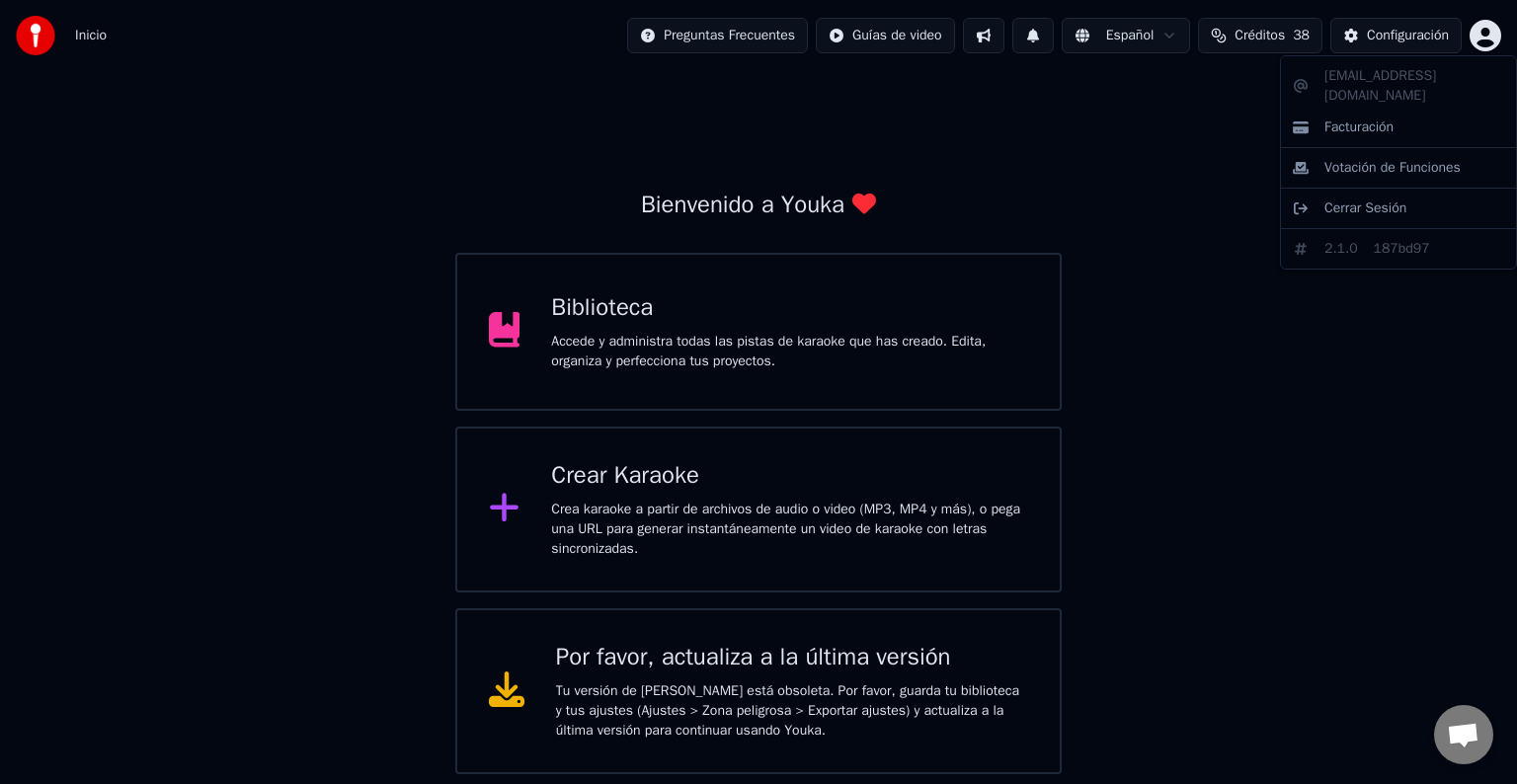 click on "Inicio Preguntas Frecuentes Guías de video Español Créditos 38 Configuración Bienvenido a Youka Biblioteca Accede y administra todas las pistas de karaoke que has creado. Edita, organiza y perfecciona tus proyectos. Crear Karaoke Crea karaoke a partir de archivos de audio o video (MP3, MP4 y más), o pega una URL para generar instantáneamente un video de karaoke con letras sincronizadas. Por favor, actualiza a la última versión Tu versión de Youka está obsoleta. Por favor, guarda tu biblioteca y tus ajustes (Ajustes > Zona peligrosa > Exportar ajustes) y actualiza a la última versión para continuar usando Youka. Conversación Adam ¿Tienes alguna pregunta? ¡Hablemos! No estamos disponibles en estos momentos Red fuera de línea. Reconectando... Por ahora no se pueden recibir ni enviar mensajes. Youka Desktop ¡Hola! ¿En qué te puedo ayudar?  Enviar un archivo Insertar un emoji Enviar un archivo Grabar mensaje de audio We run on Crisp luiferquiroz083@gmail.com Facturación Votación de Funciones" at bounding box center (758, 387) 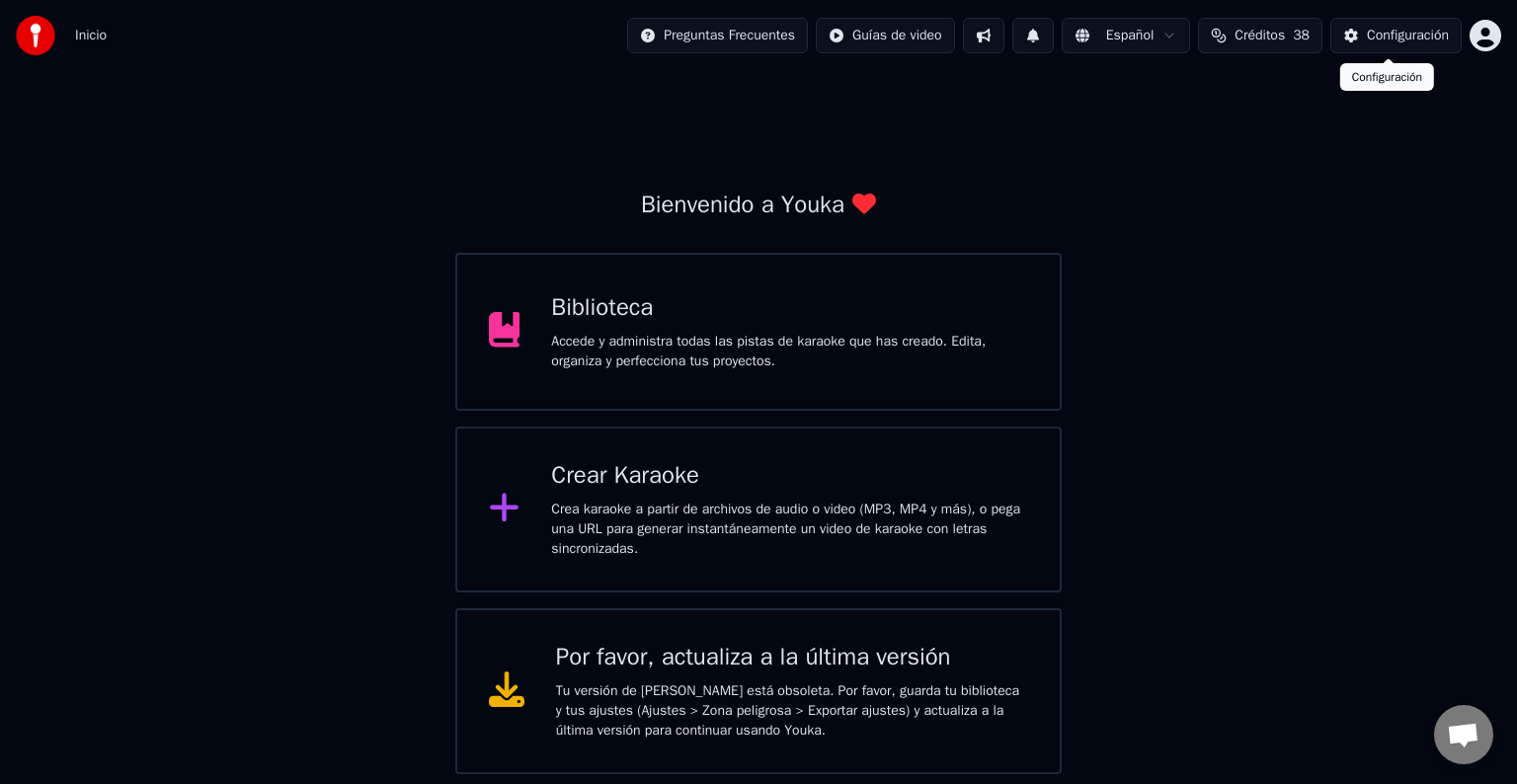 click on "Configuración" at bounding box center [1407, 36] 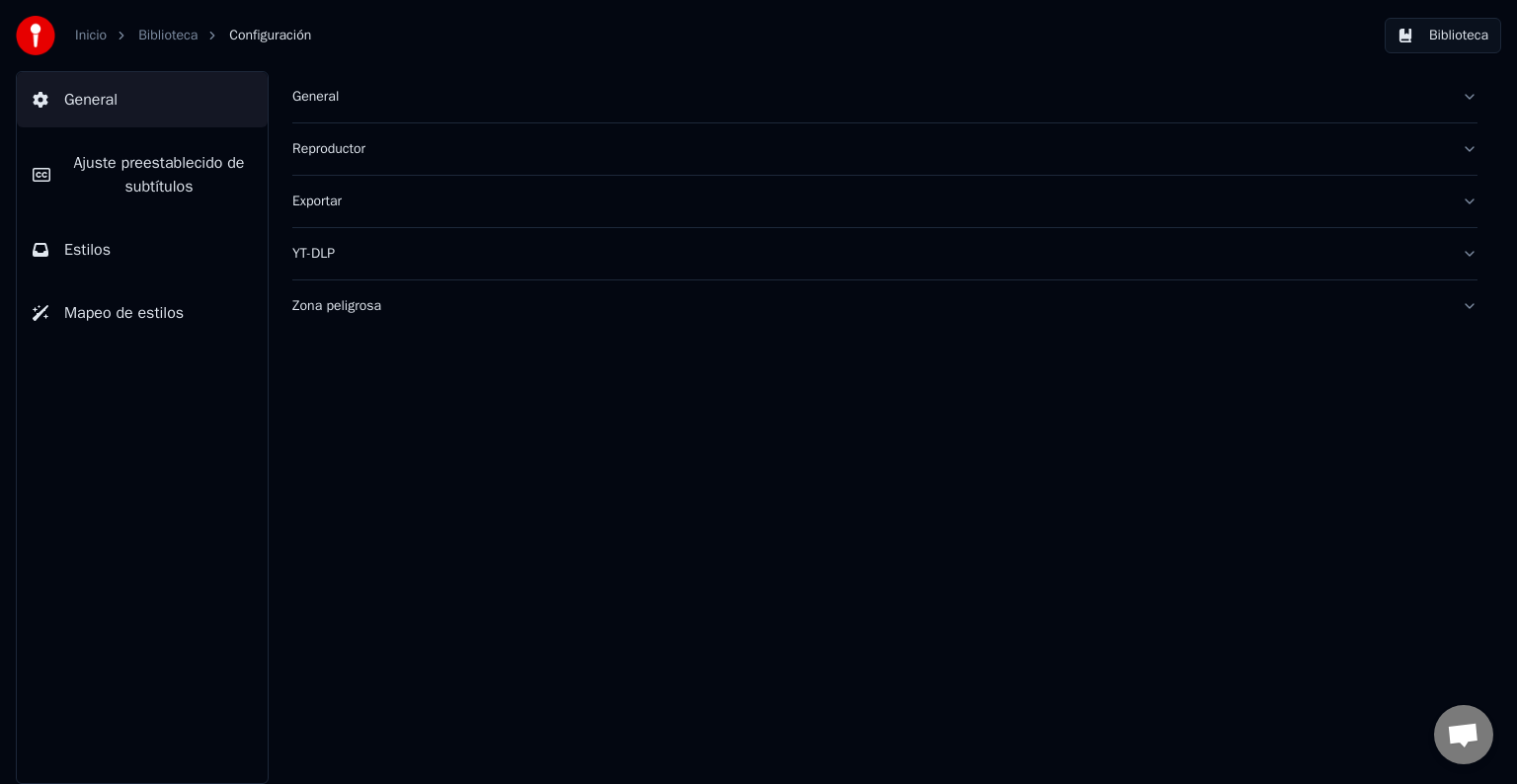 click on "General" at bounding box center [869, 97] 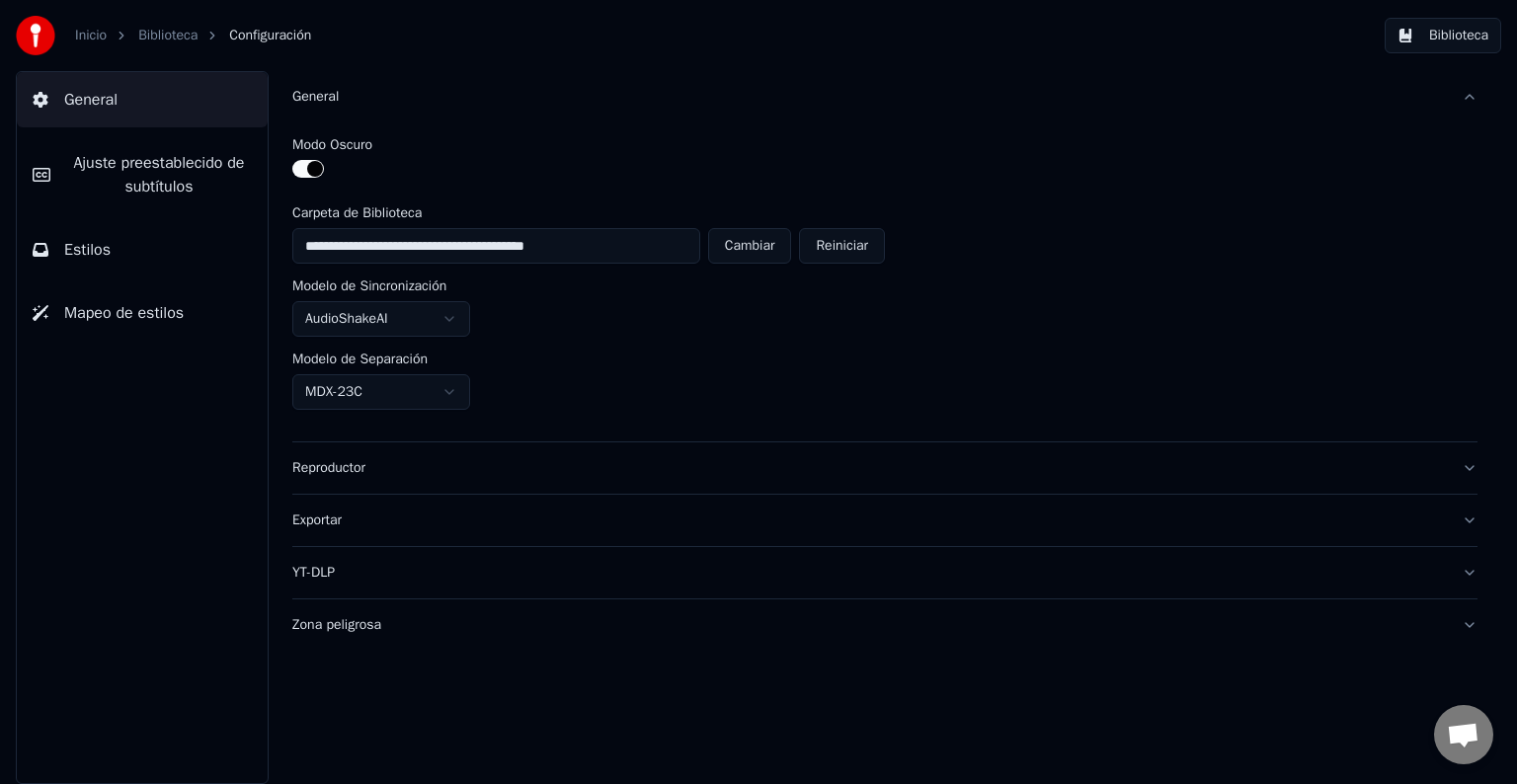 click at bounding box center (885, 171) 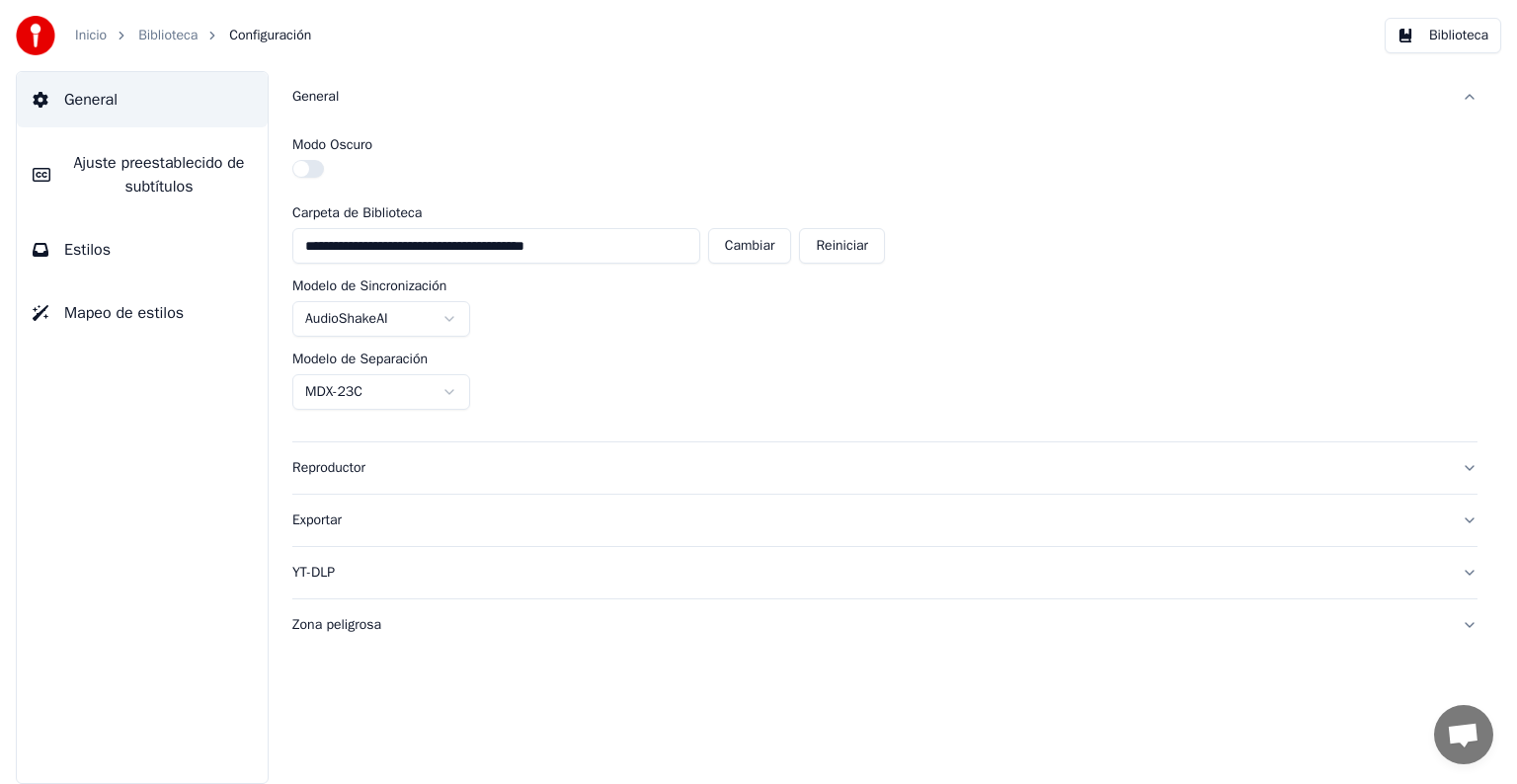 click on "Biblioteca" at bounding box center [168, 36] 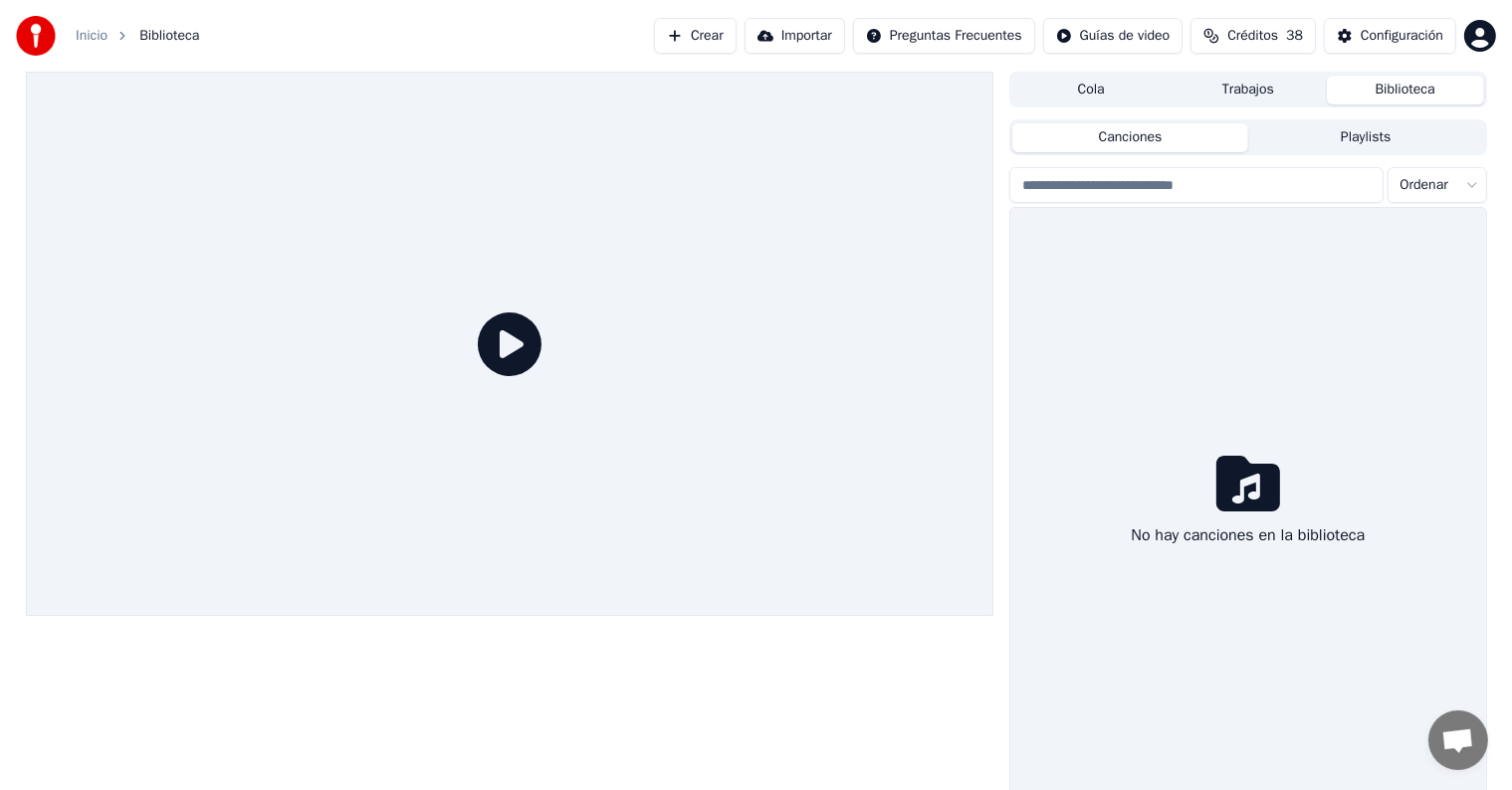 click on "Biblioteca" at bounding box center [169, 36] 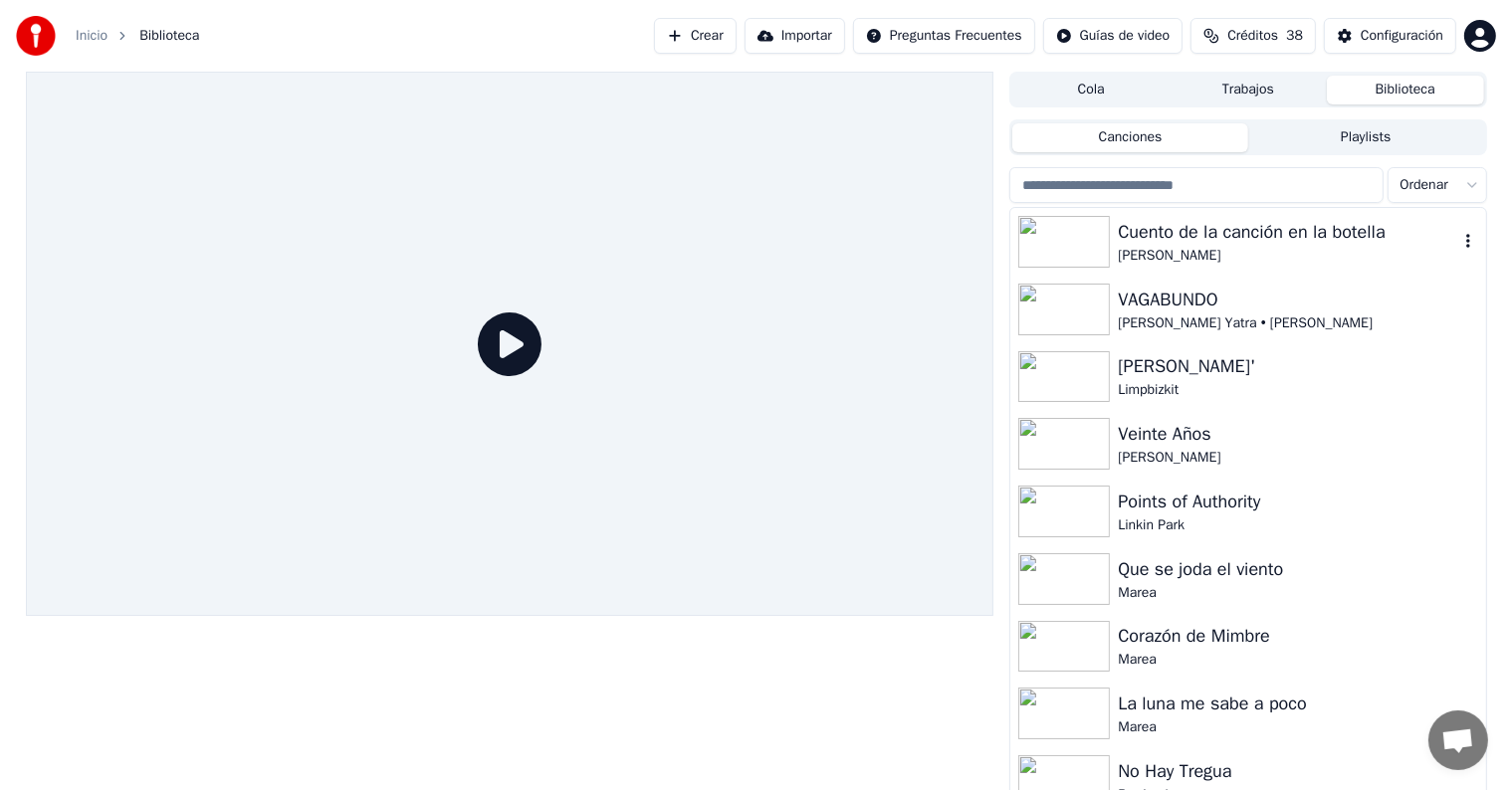 click on "Cuento de la canción en la botella" at bounding box center [1287, 232] 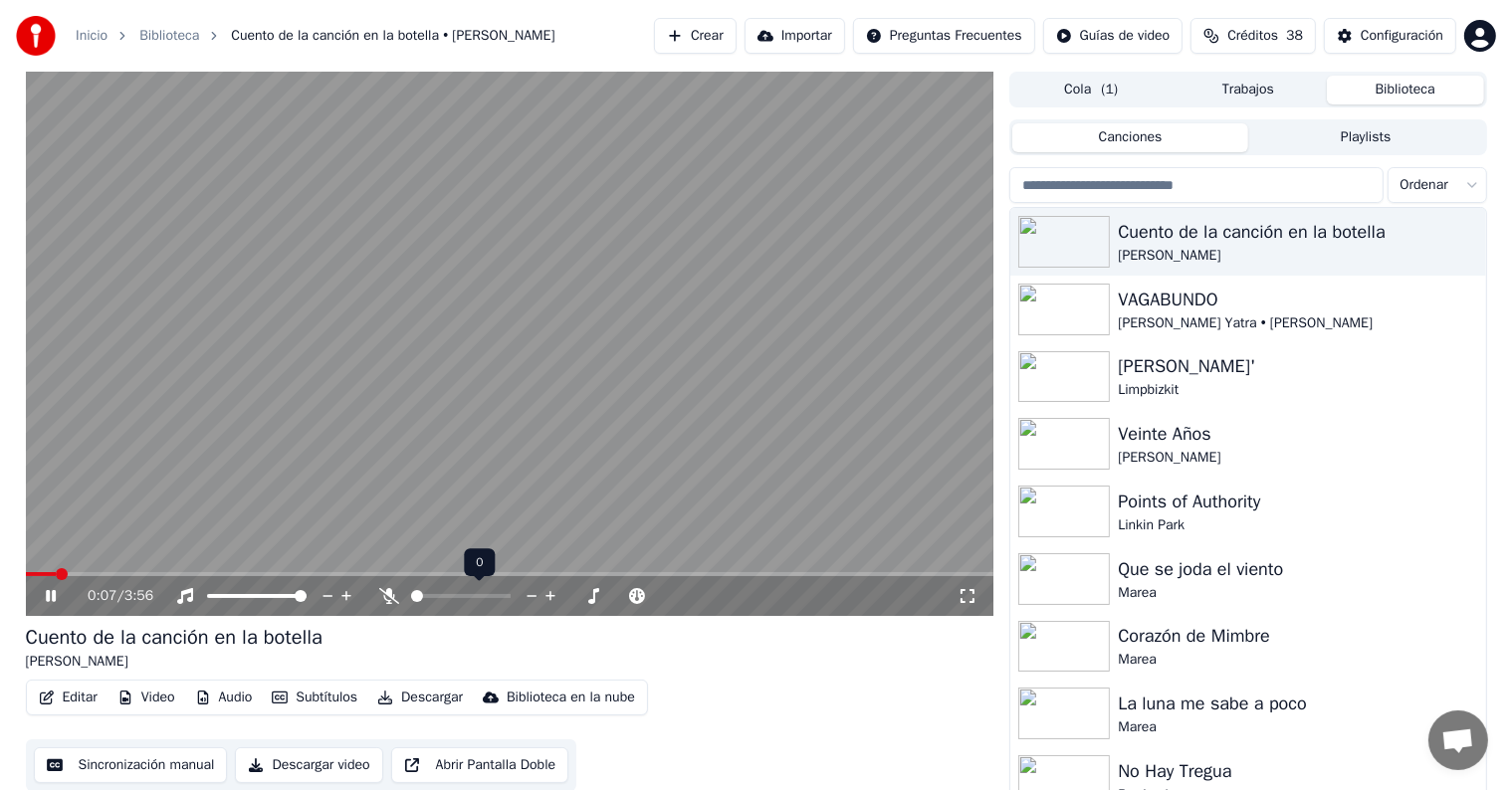 click 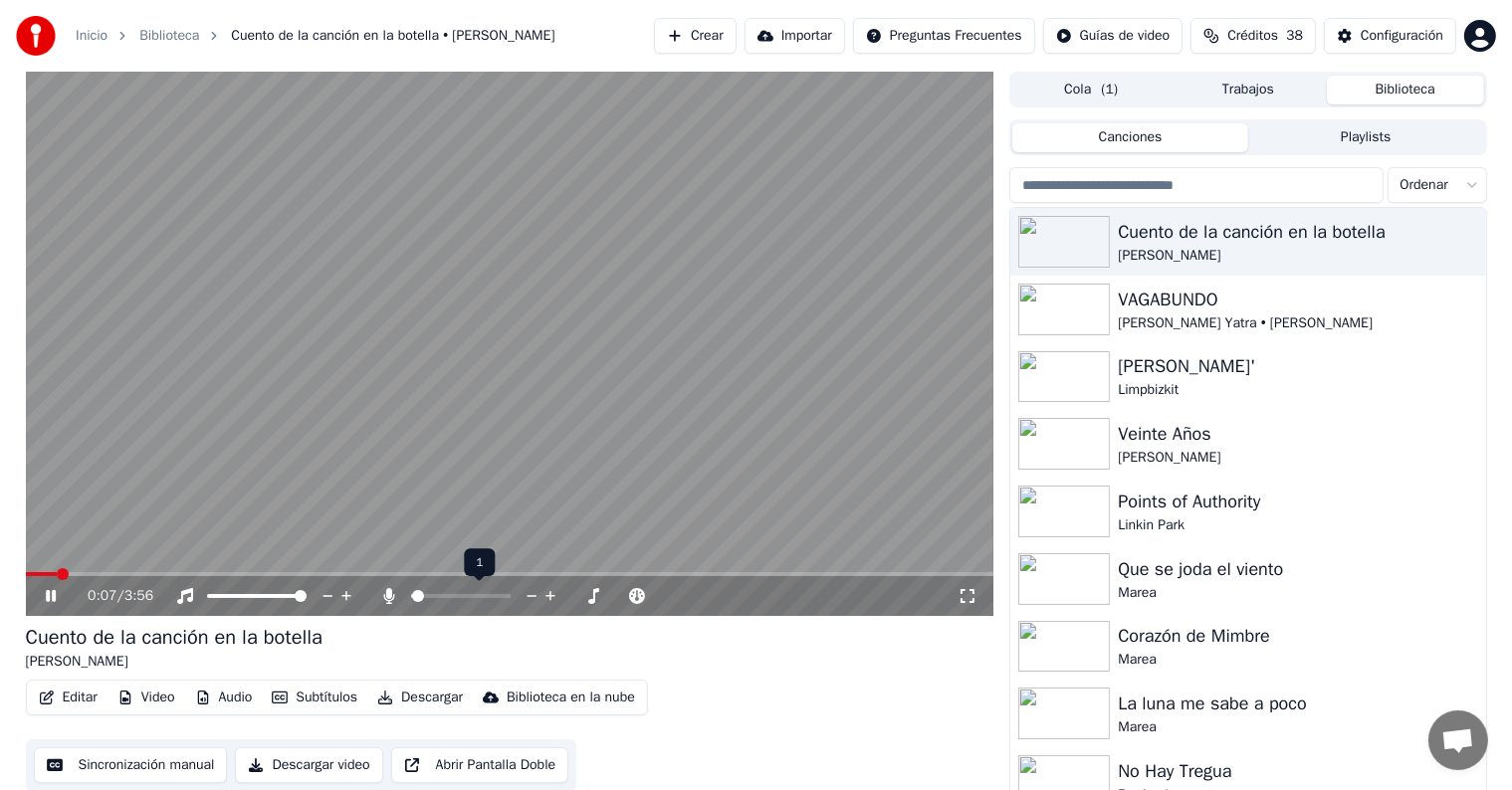 click 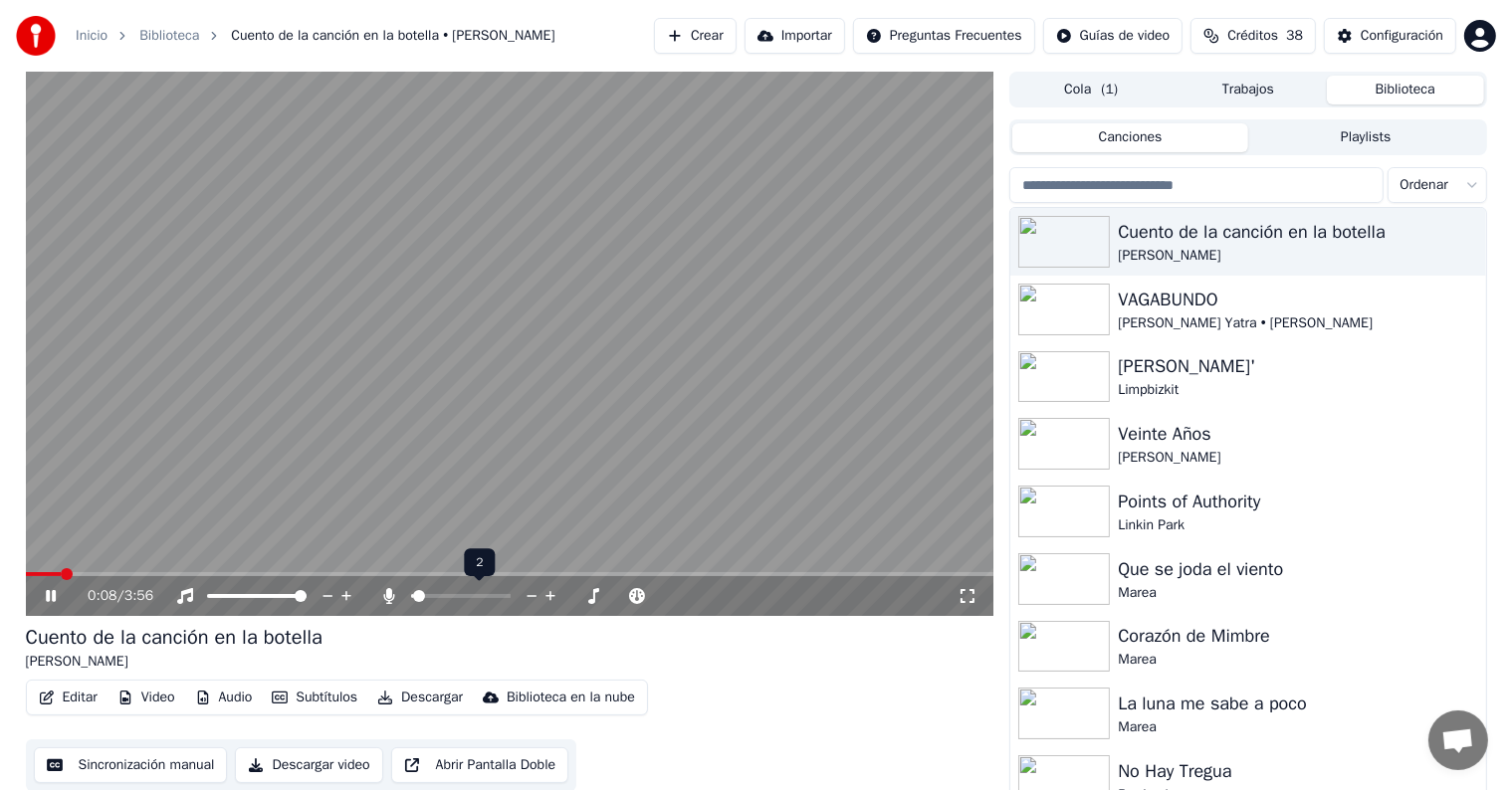 click 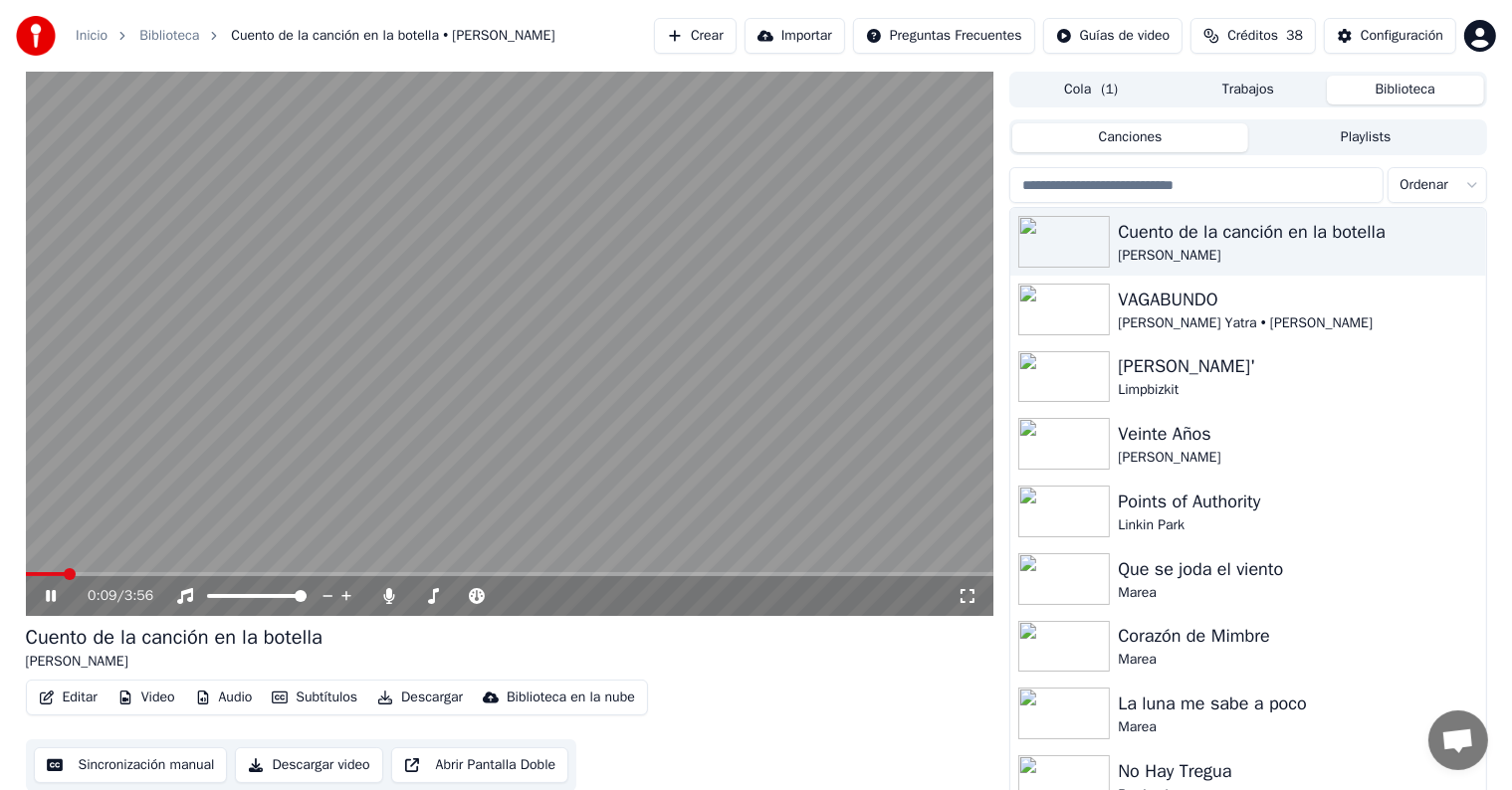 click on "0:09  /  3:56" at bounding box center (510, 596) 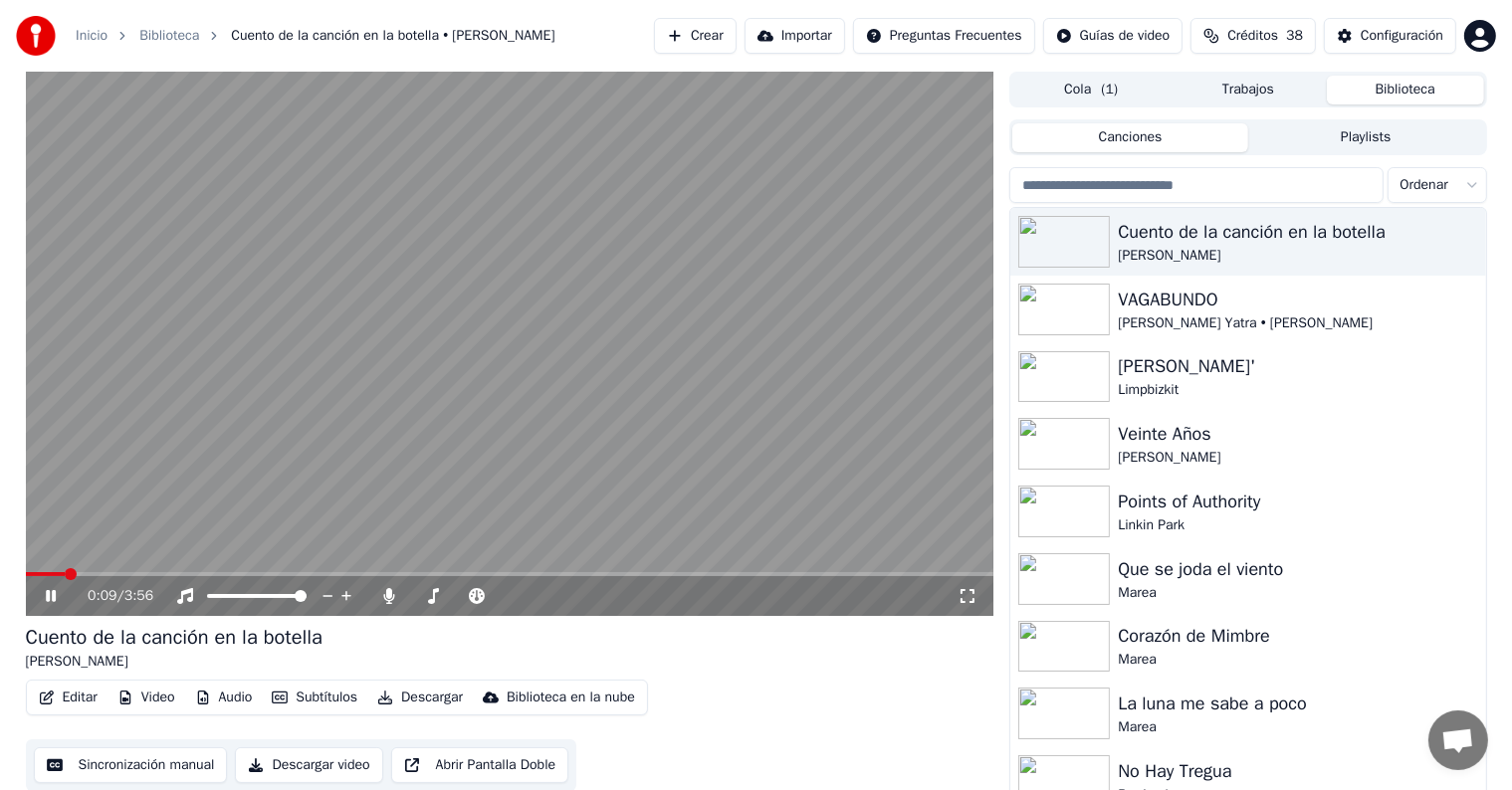 click on "0:09  /  3:56" at bounding box center [523, 596] 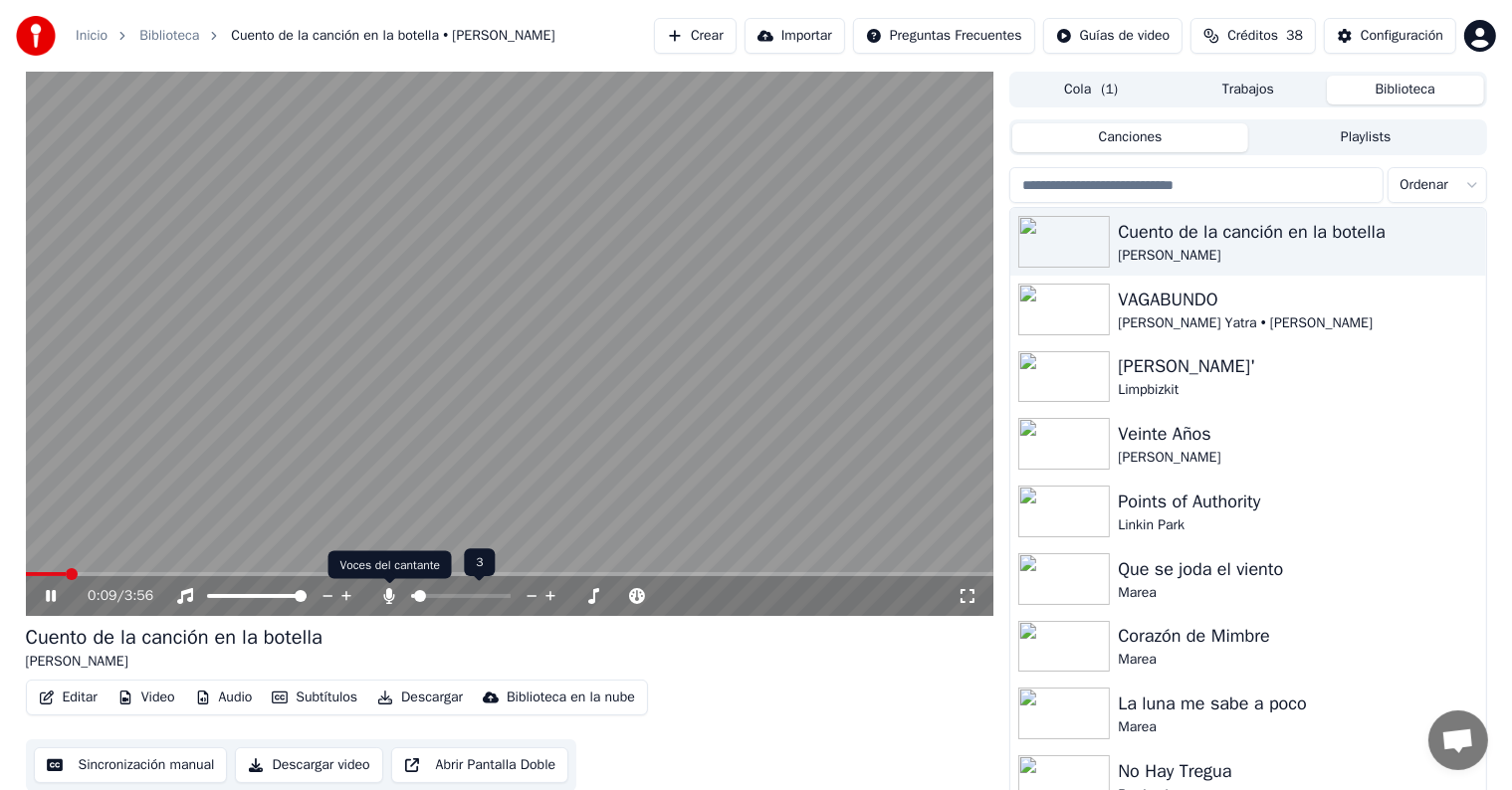 click 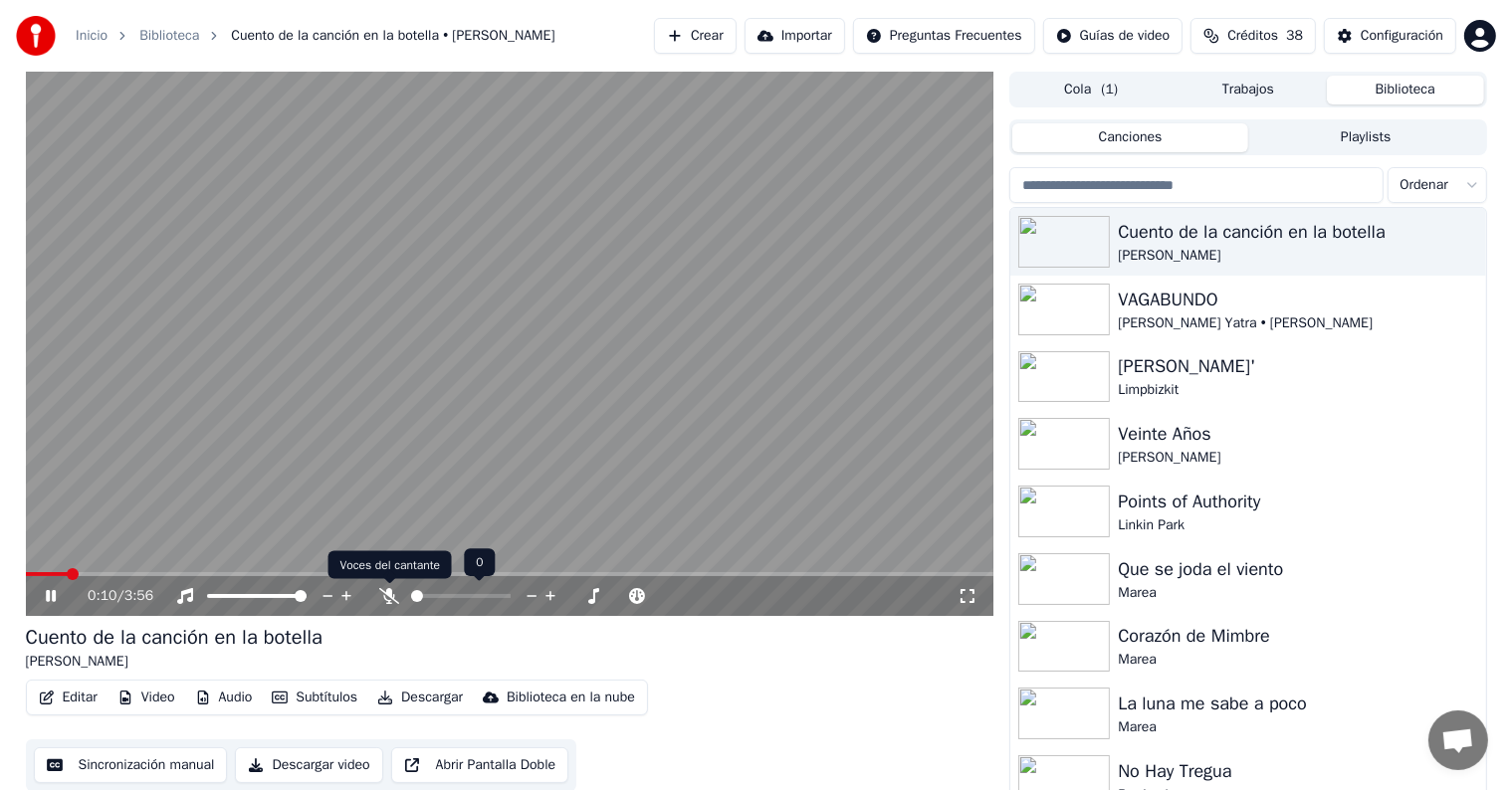 click 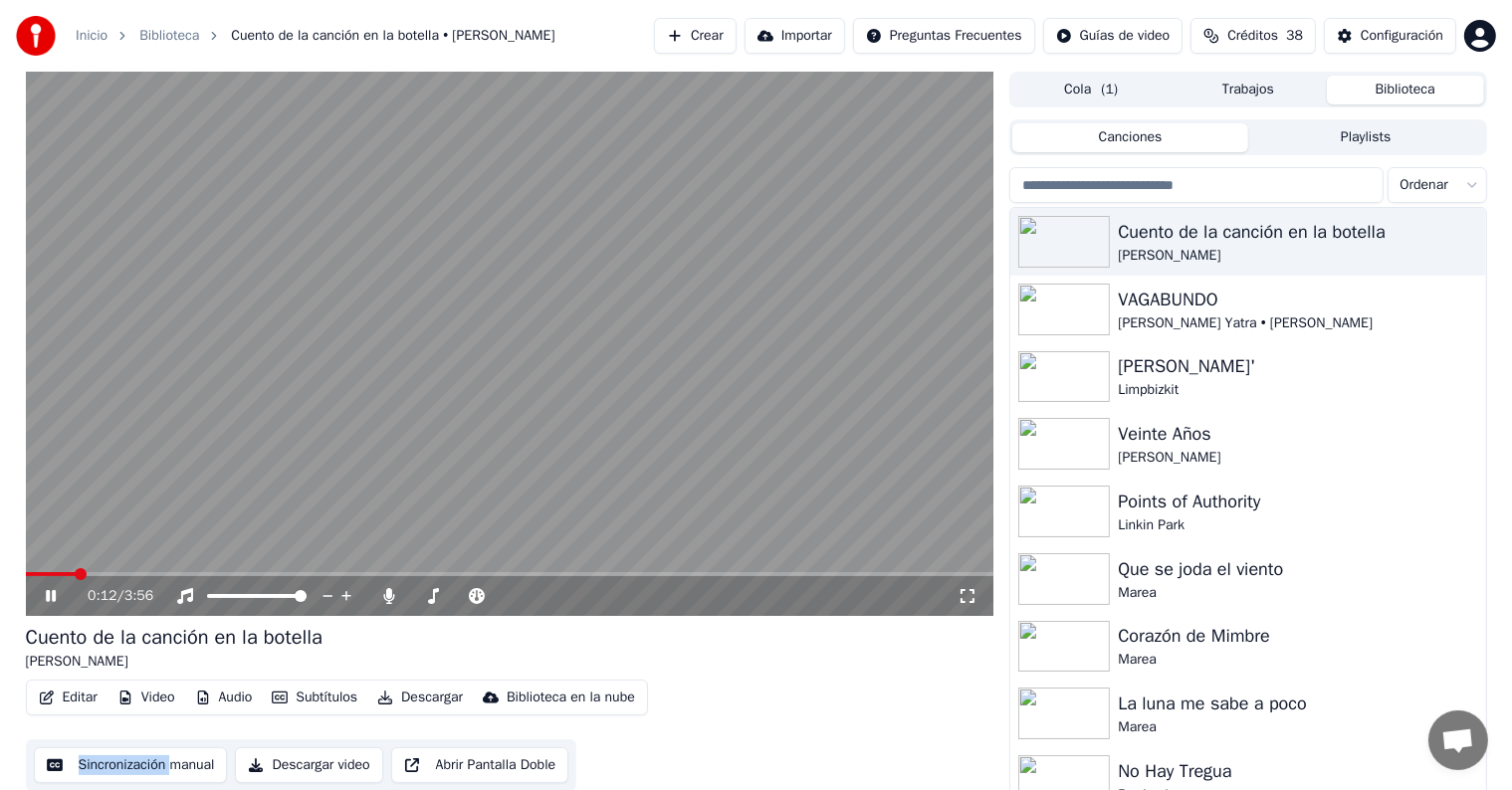click on "Cuento de la canción en la botella Duncan Dhu" at bounding box center (510, 648) 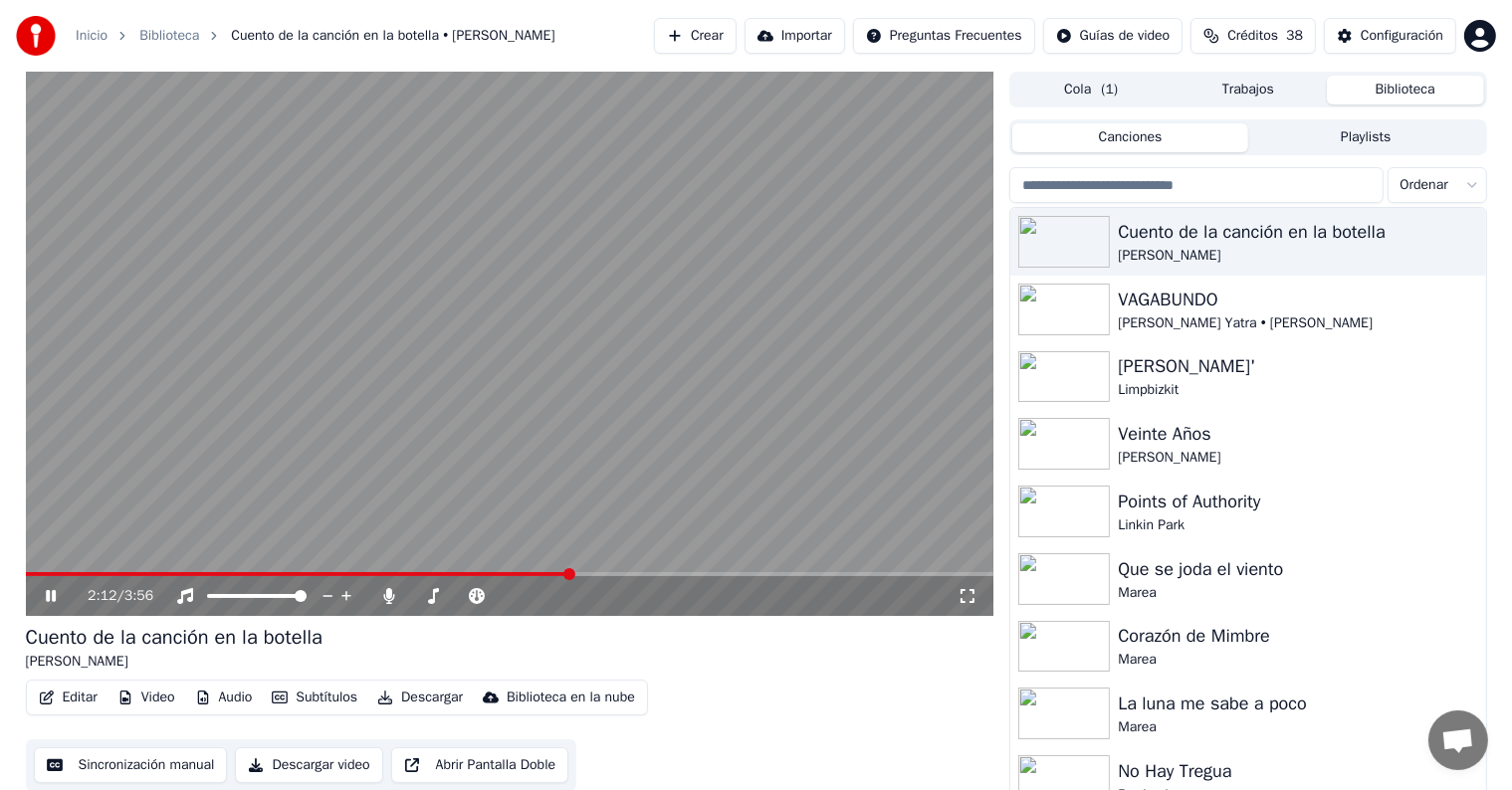 click 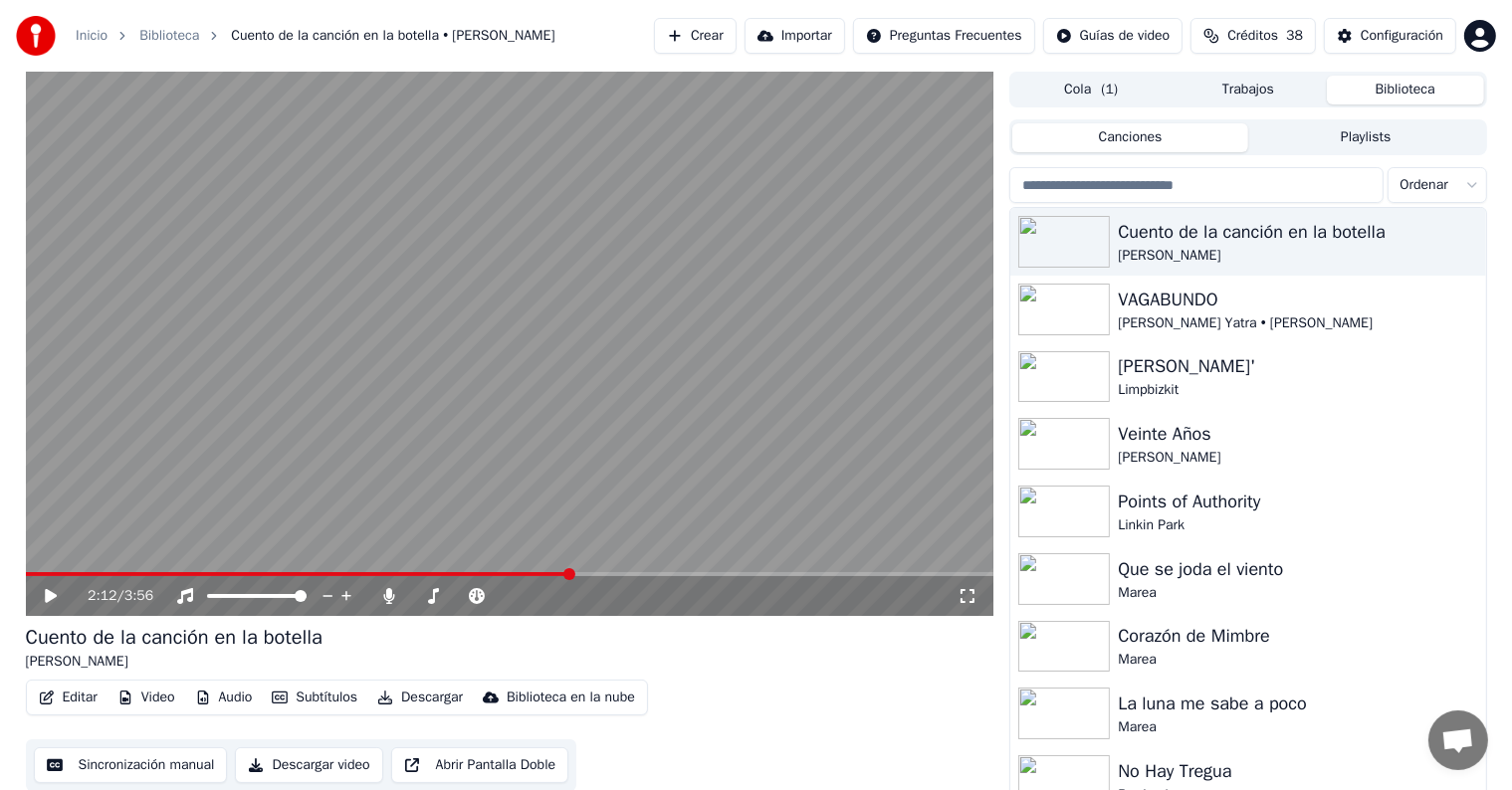 click on "Editar" at bounding box center [68, 697] 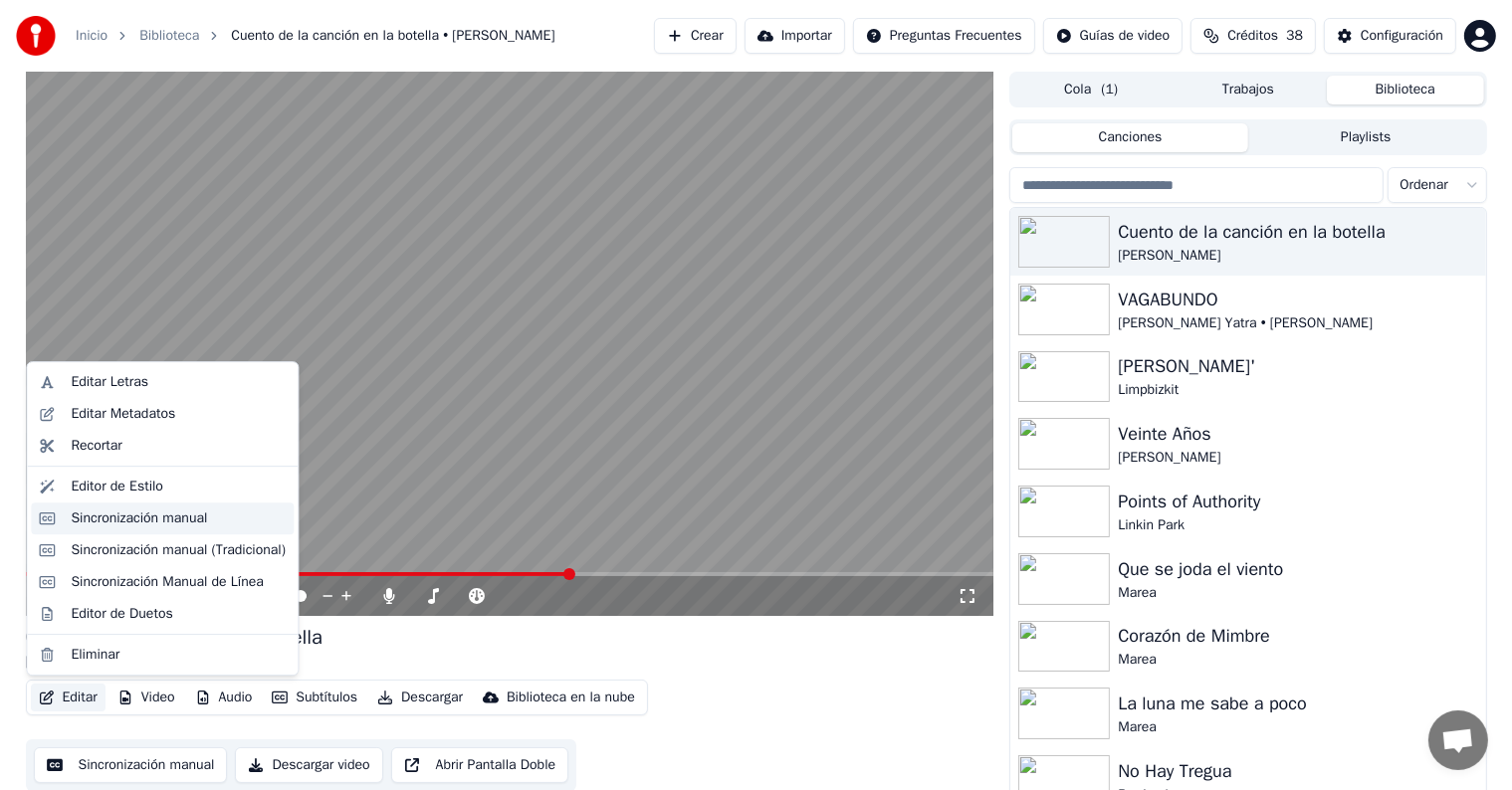 click on "Sincronización manual" at bounding box center [138, 518] 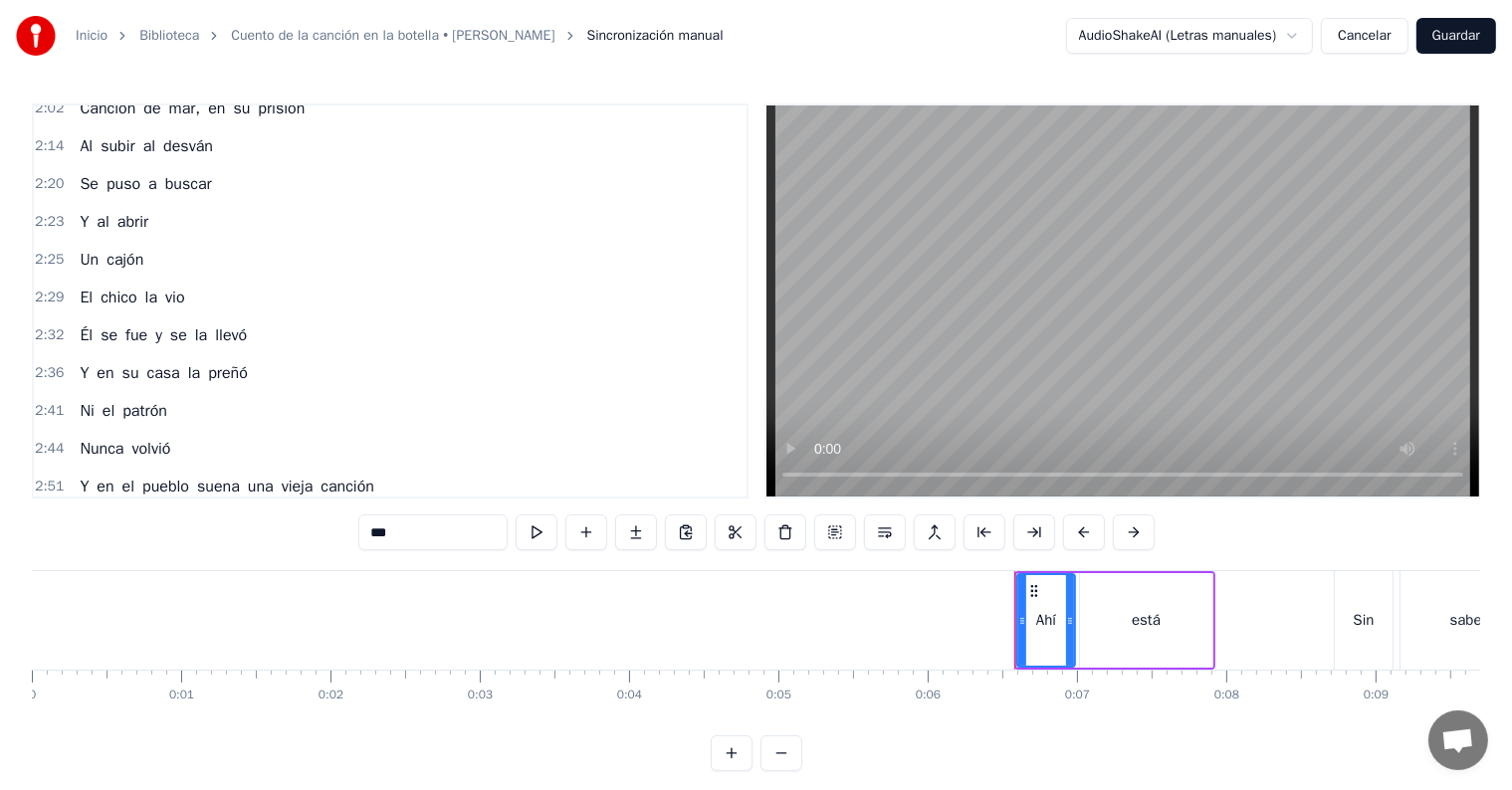 scroll, scrollTop: 945, scrollLeft: 0, axis: vertical 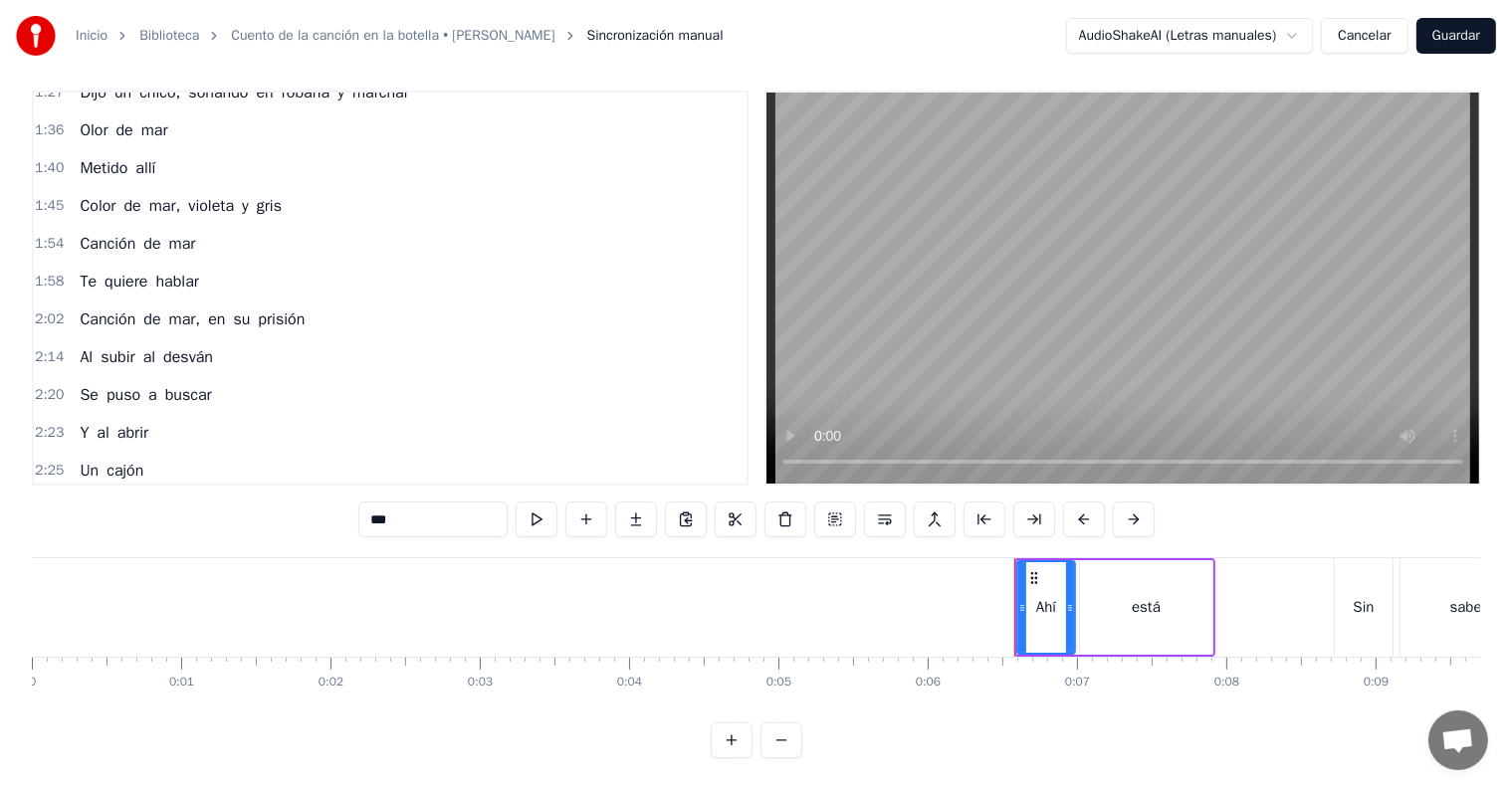 click on "2:02" at bounding box center [49, 319] 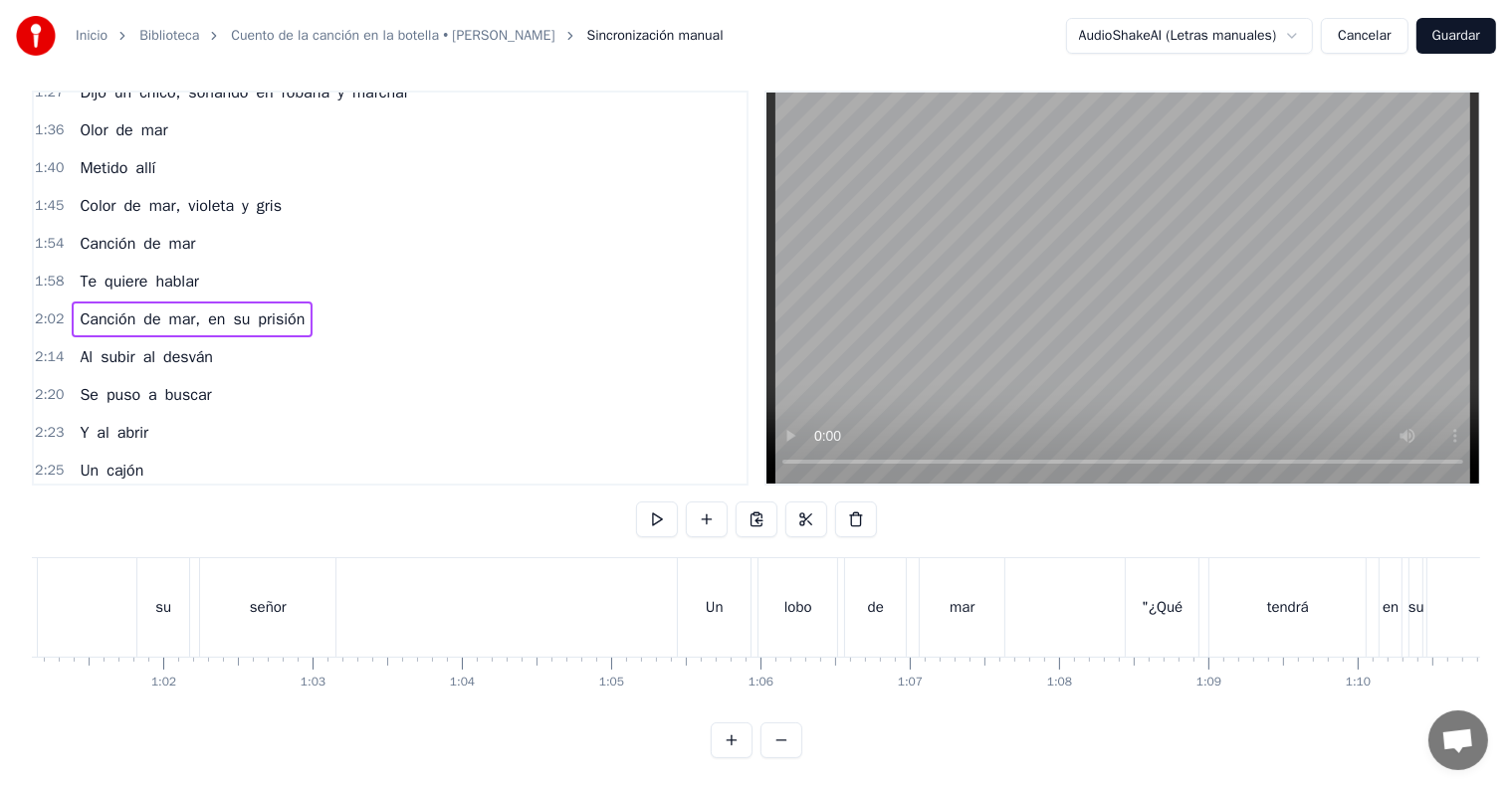 click on "1:58" at bounding box center [49, 282] 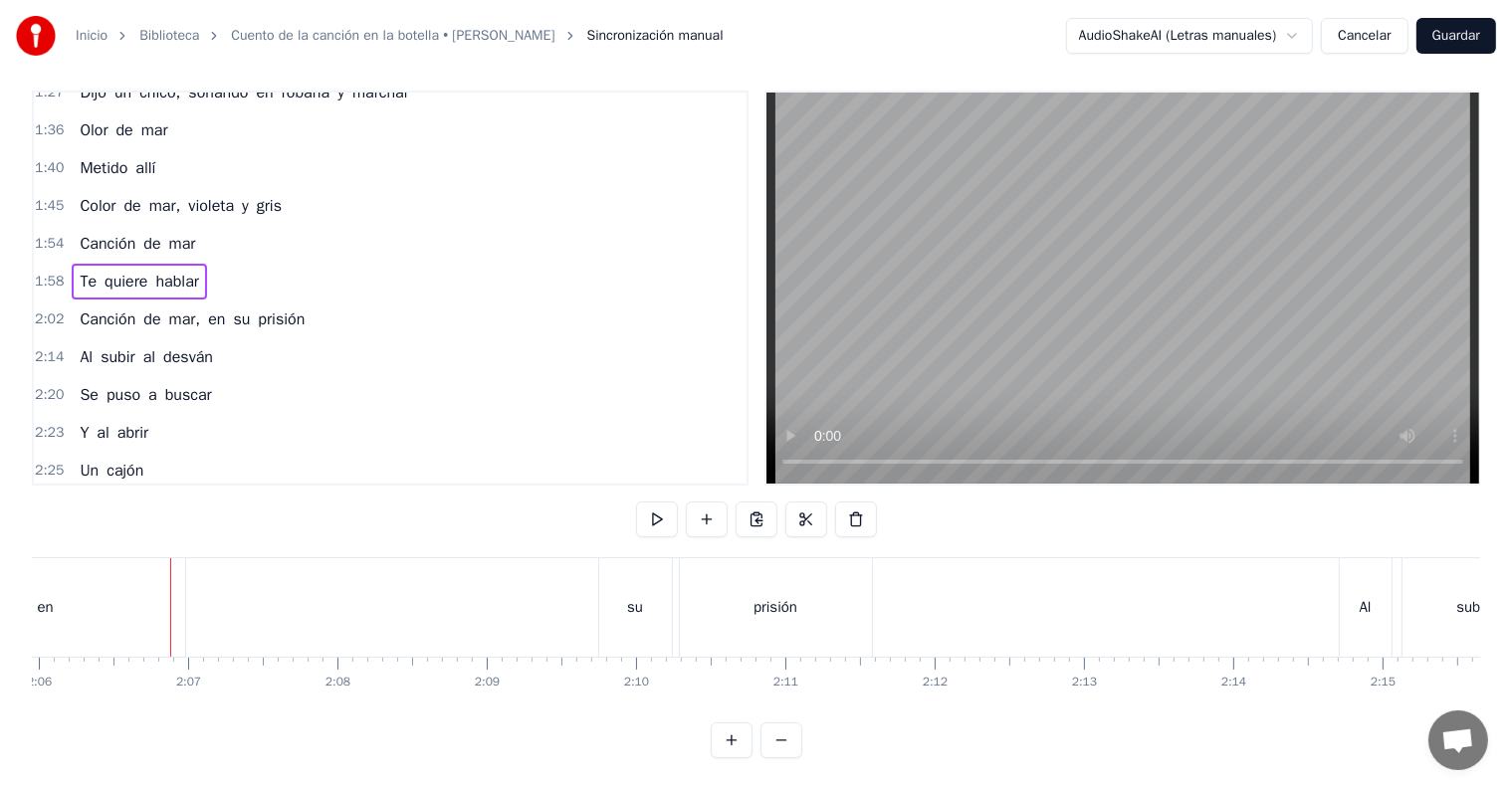 scroll, scrollTop: 0, scrollLeft: 18844, axis: horizontal 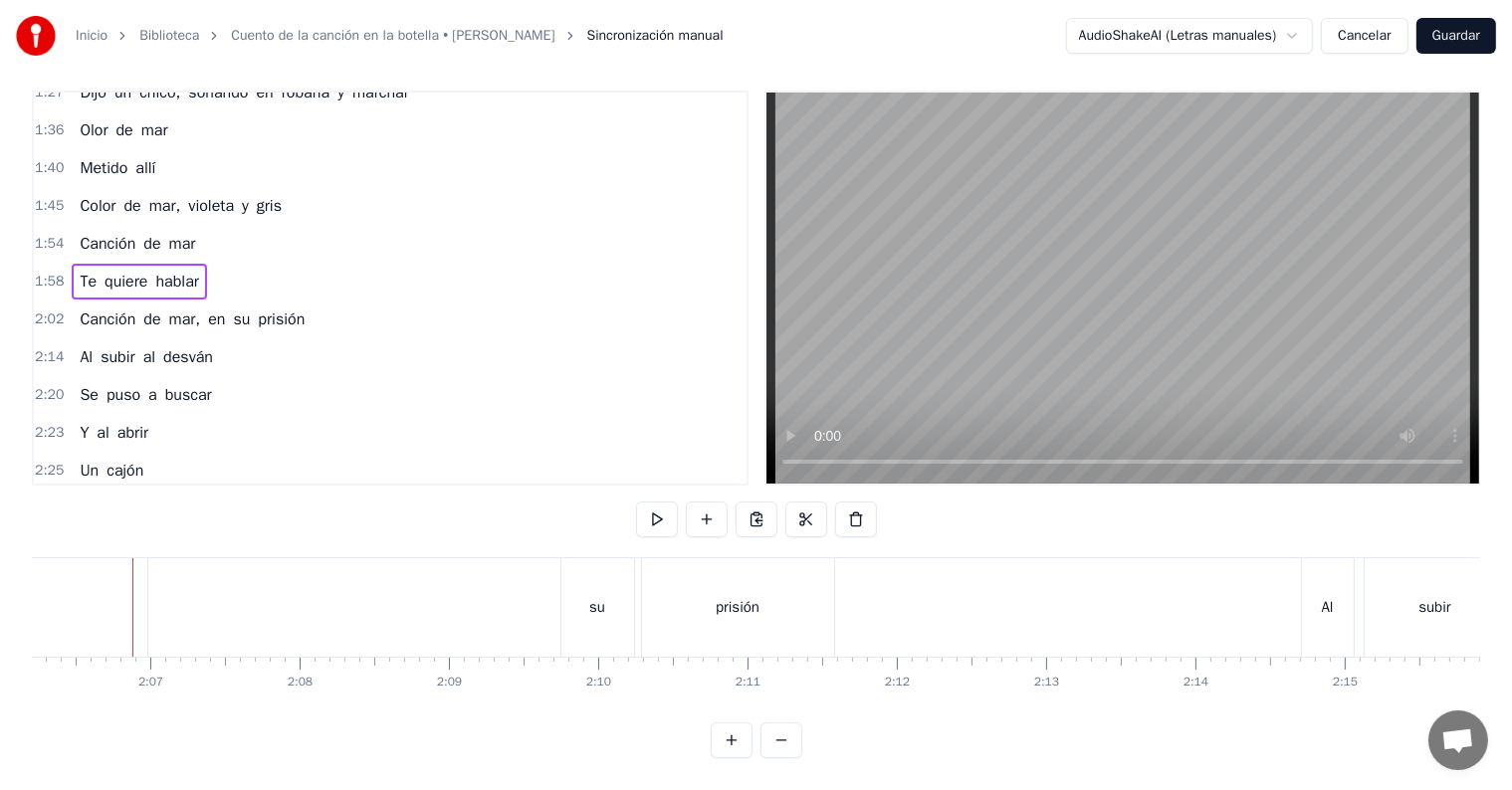 click on "en" at bounding box center [216, 319] 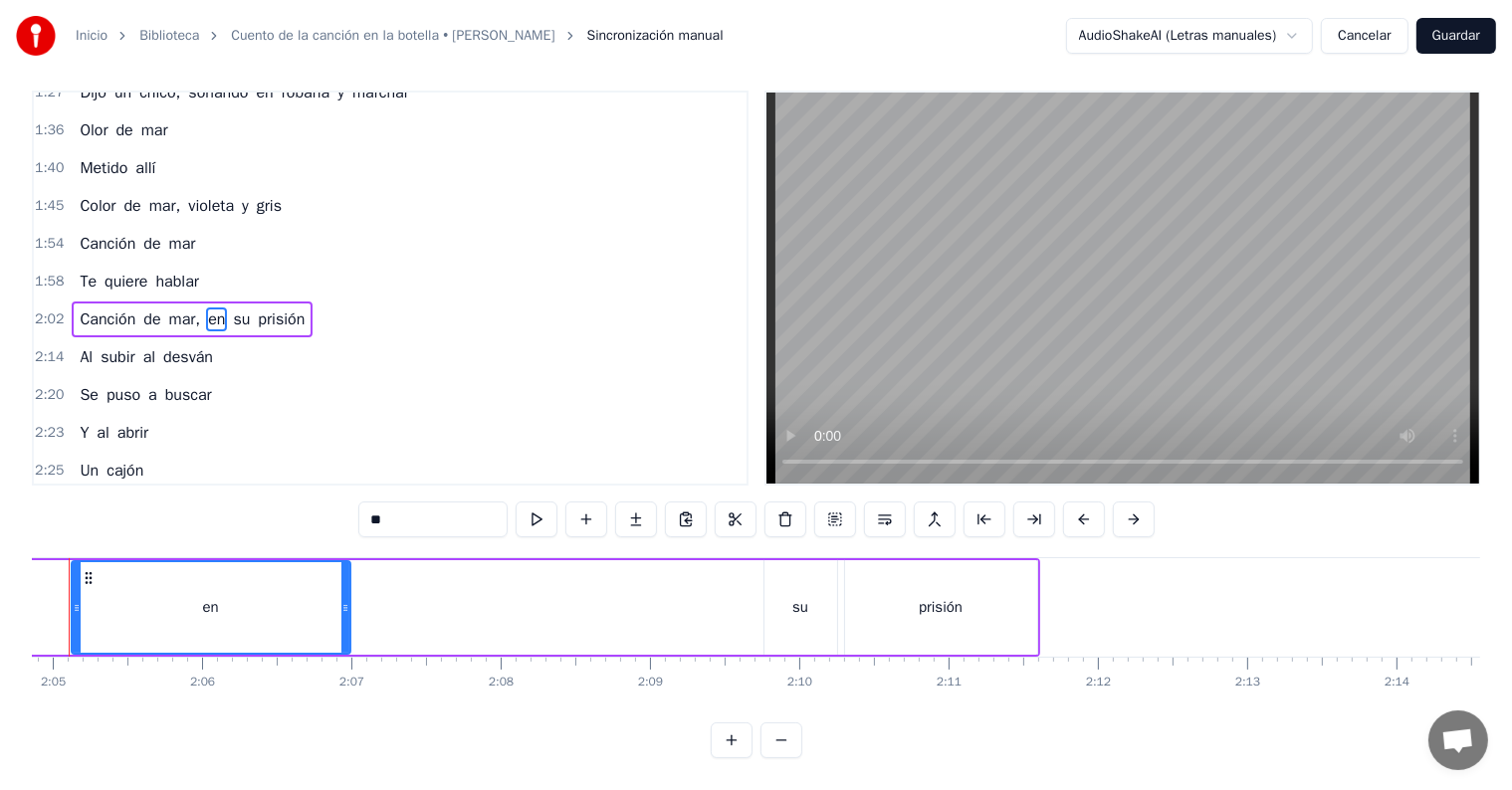 scroll, scrollTop: 0, scrollLeft: 18578, axis: horizontal 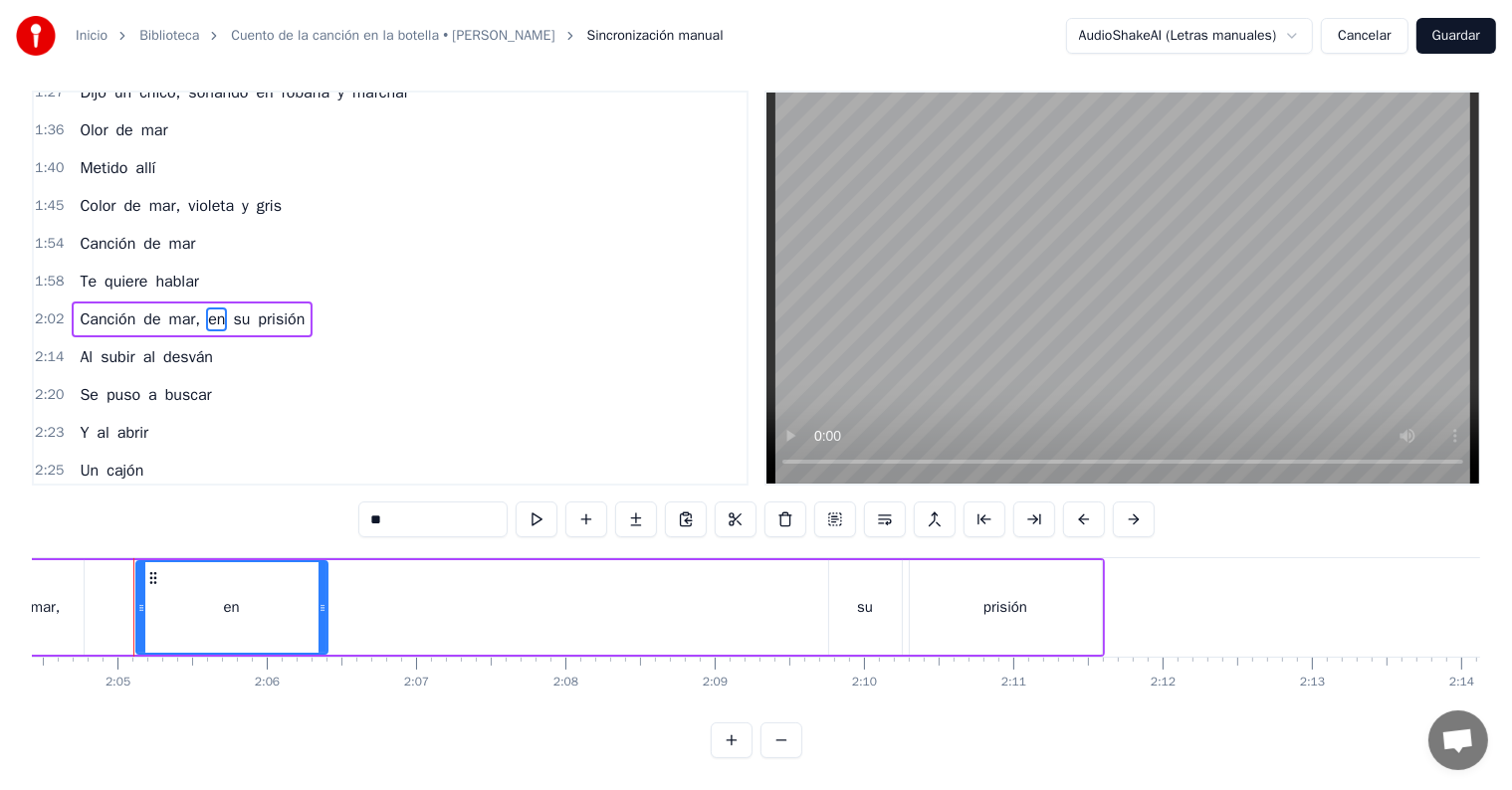 drag, startPoint x: 410, startPoint y: 596, endPoint x: 323, endPoint y: 591, distance: 87.14356 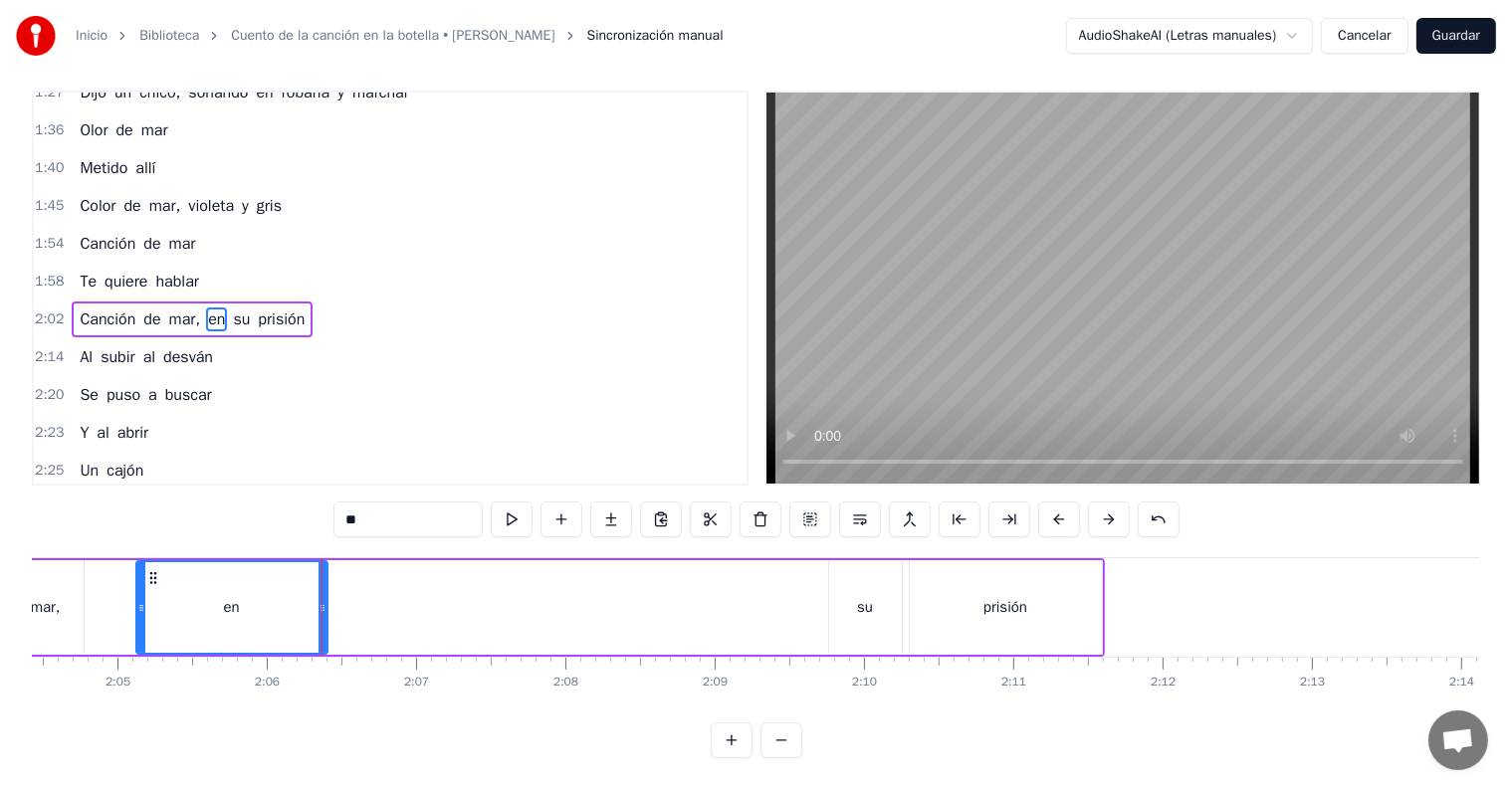 scroll, scrollTop: 0, scrollLeft: 0, axis: both 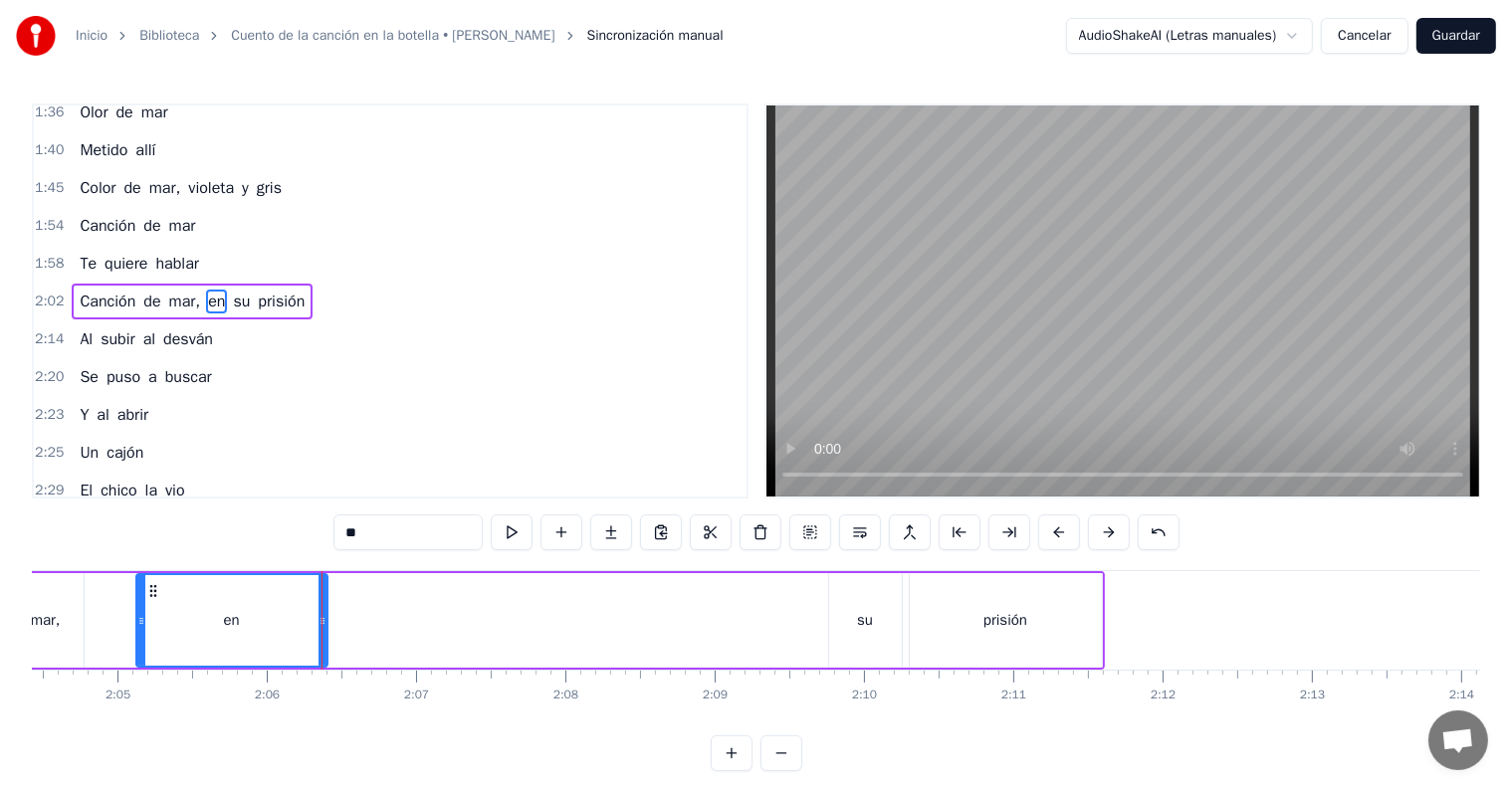 click on "su" at bounding box center [865, 620] 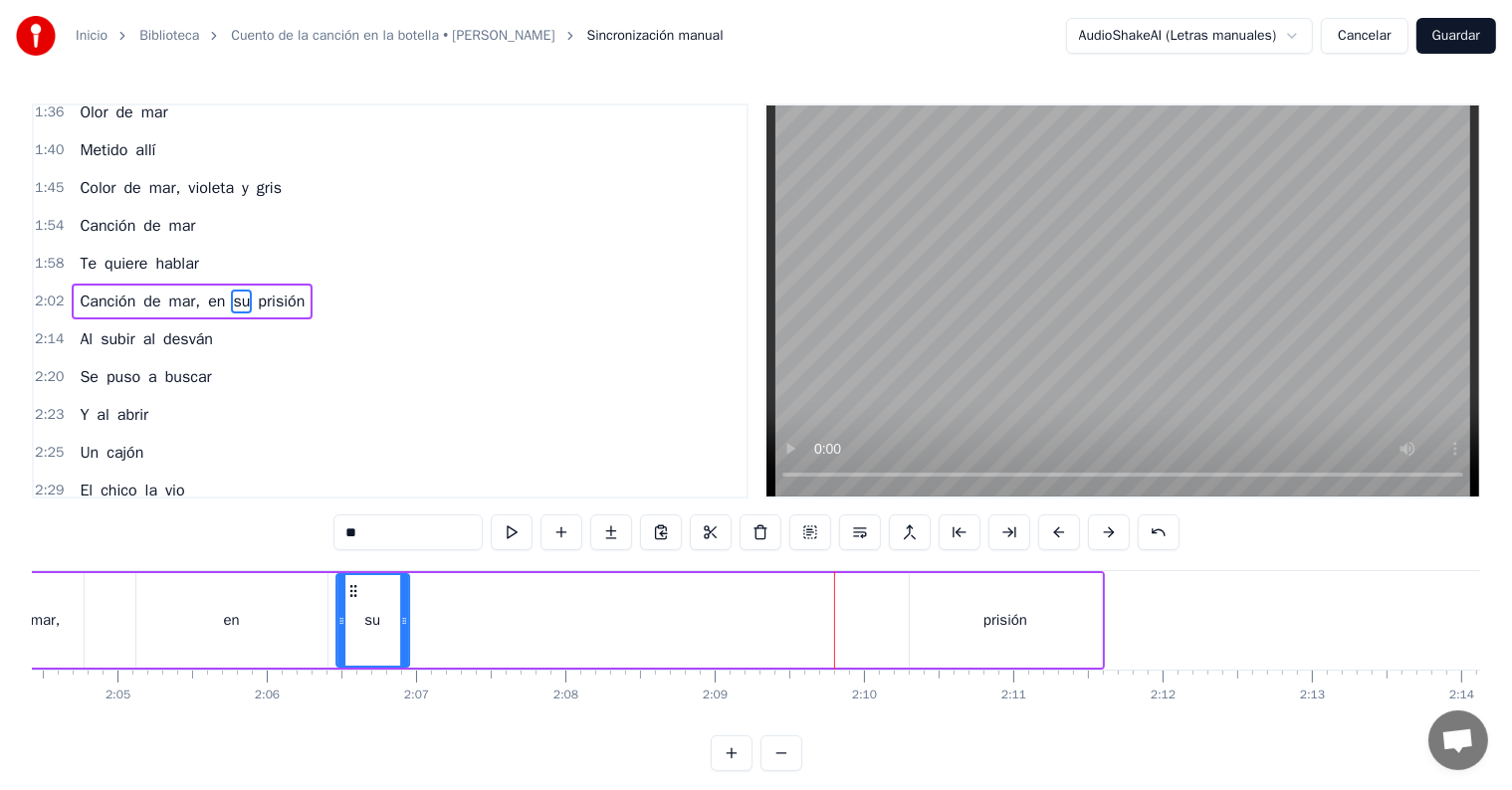 drag, startPoint x: 846, startPoint y: 593, endPoint x: 351, endPoint y: 614, distance: 495.44525 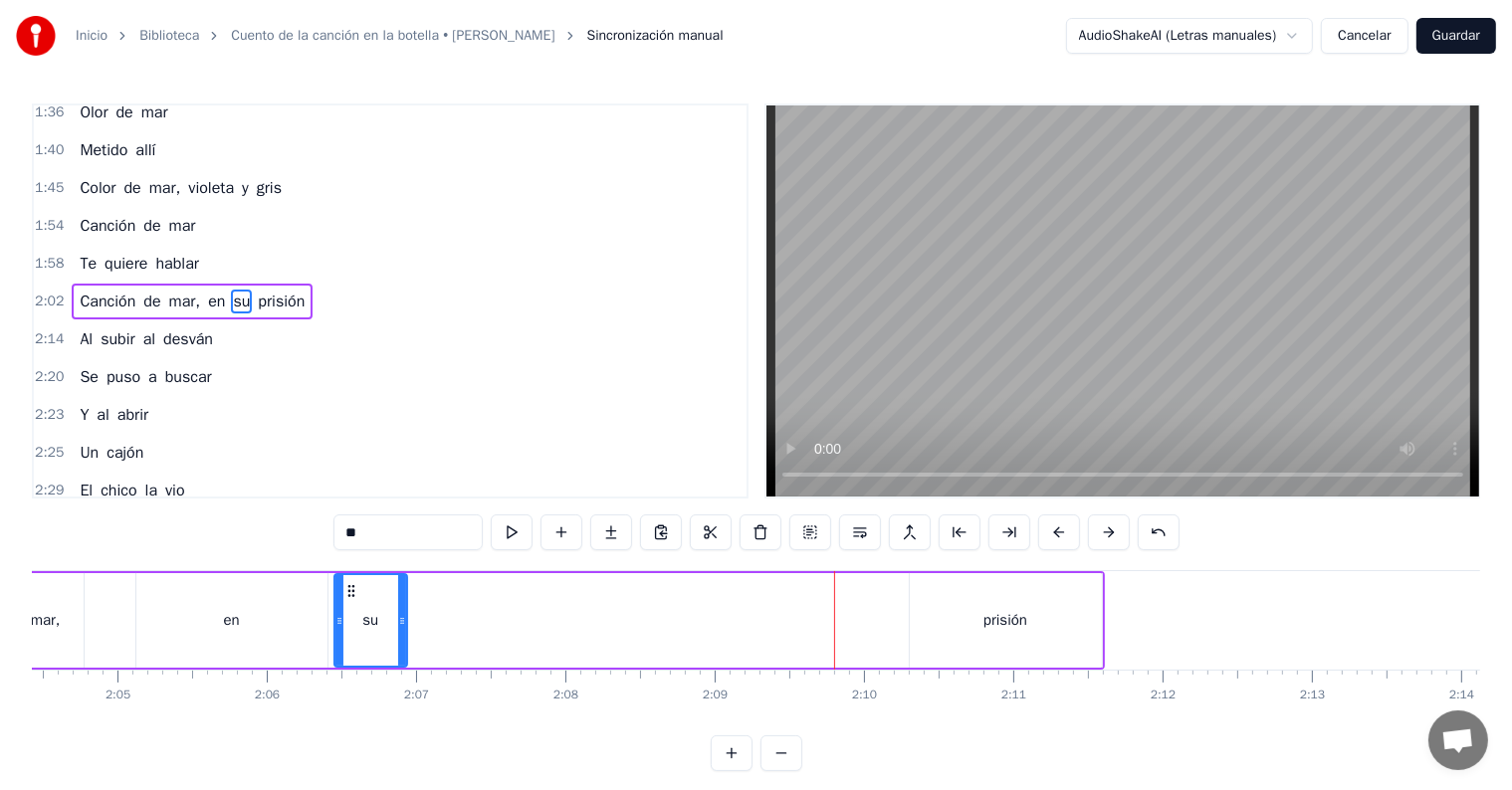 click on "prisión" at bounding box center [1005, 620] 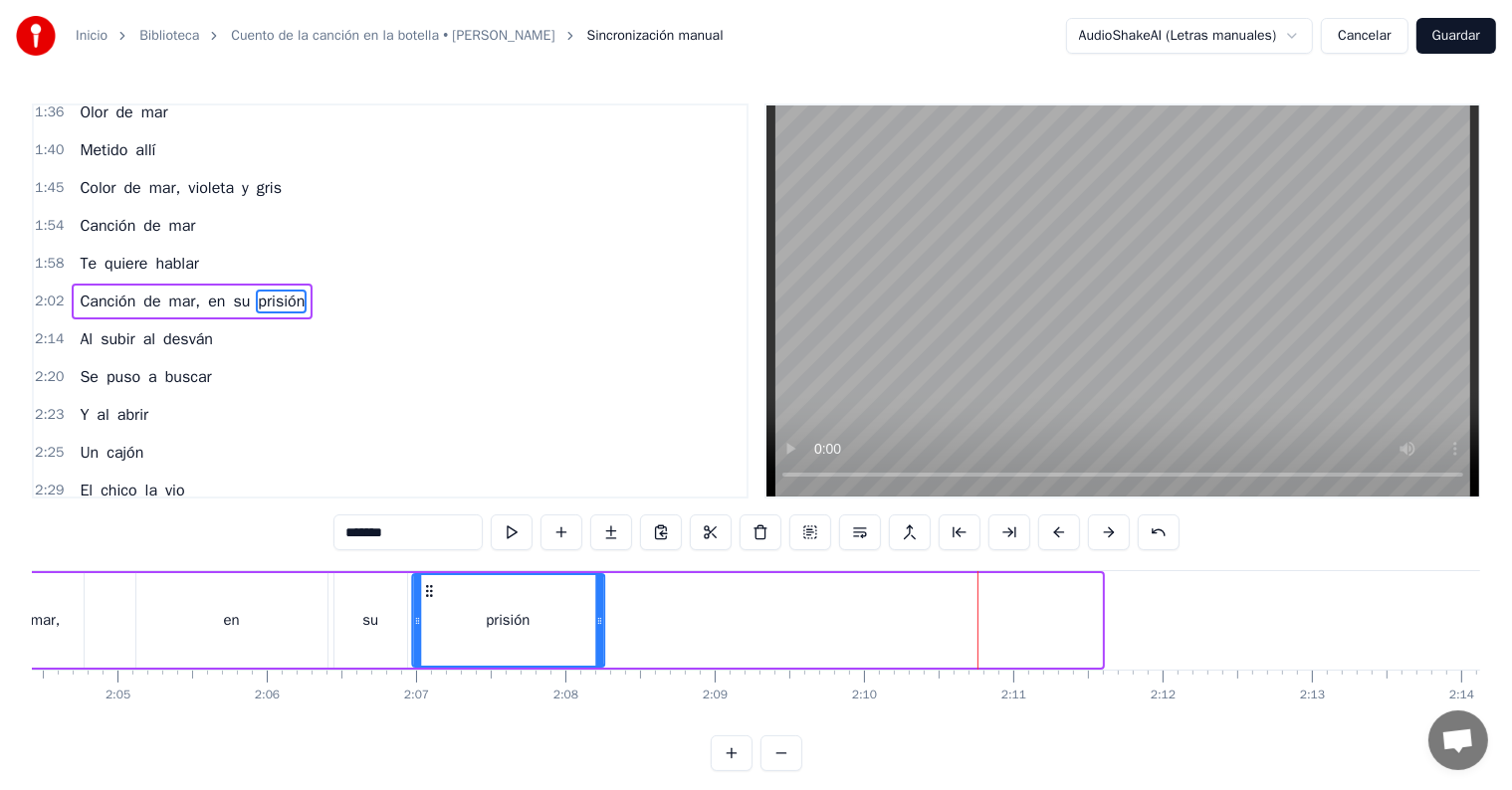 drag, startPoint x: 924, startPoint y: 592, endPoint x: 426, endPoint y: 588, distance: 498.016 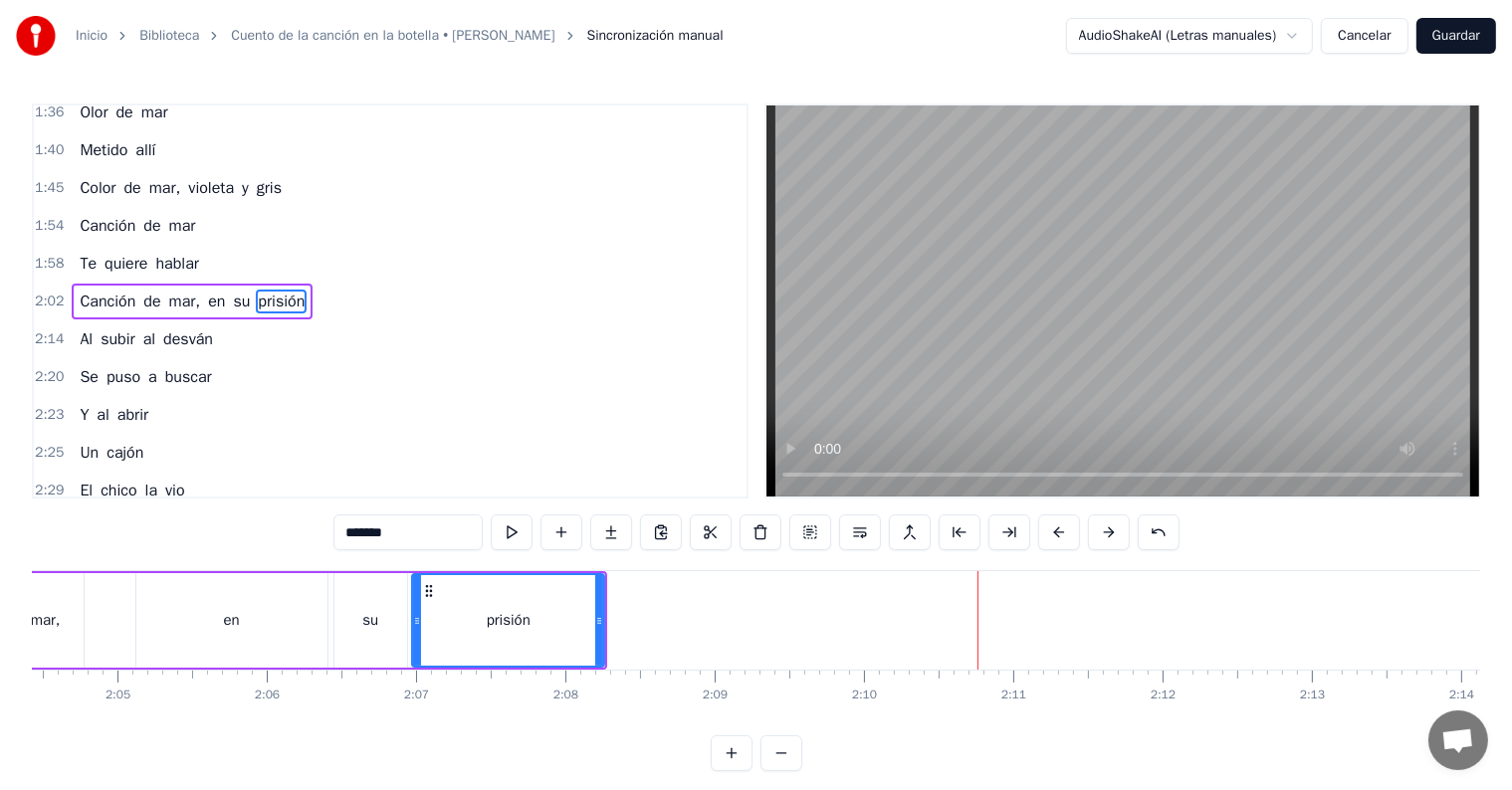 click on "2:02" at bounding box center (49, 301) 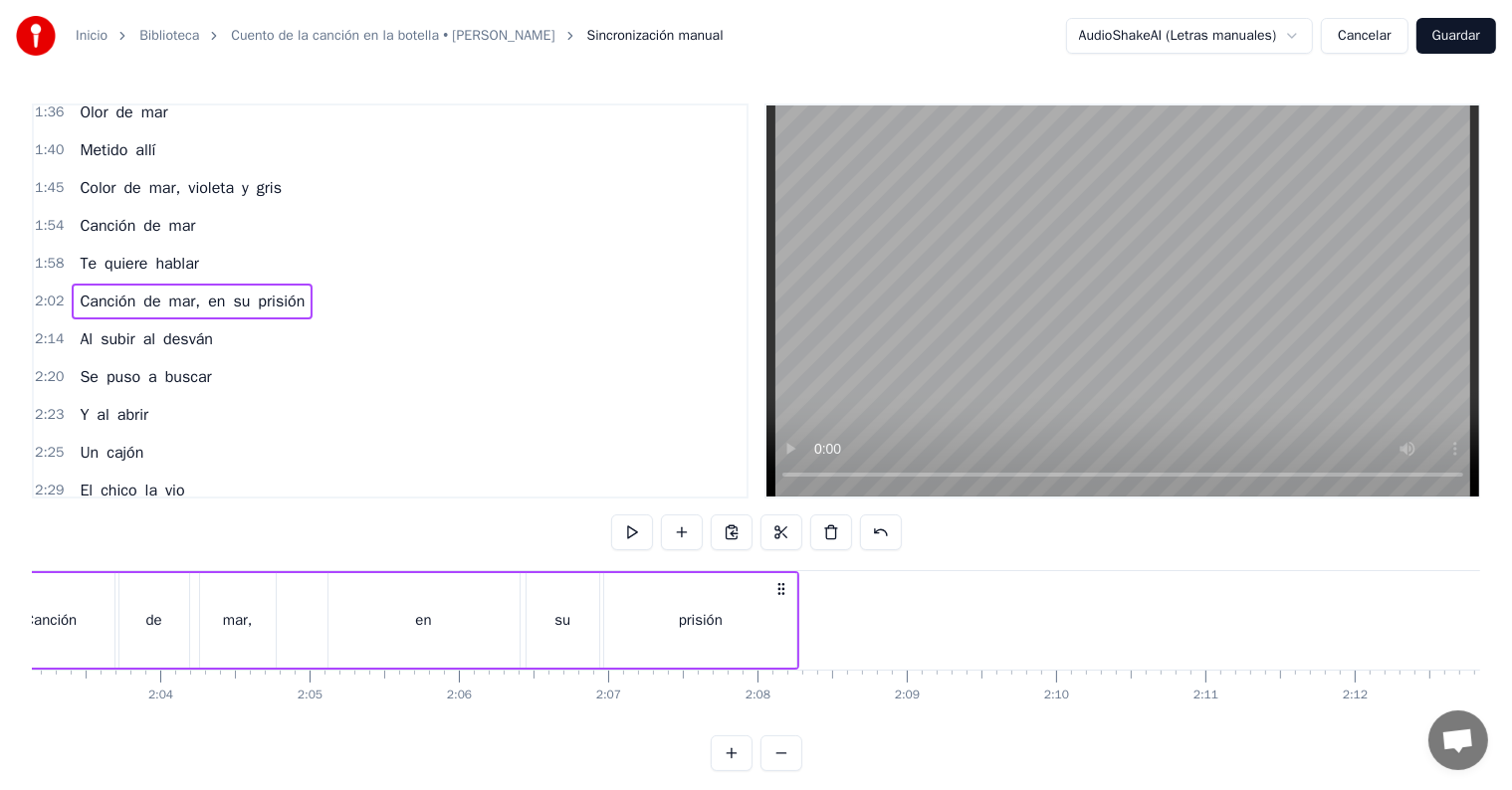scroll, scrollTop: 0, scrollLeft: 18239, axis: horizontal 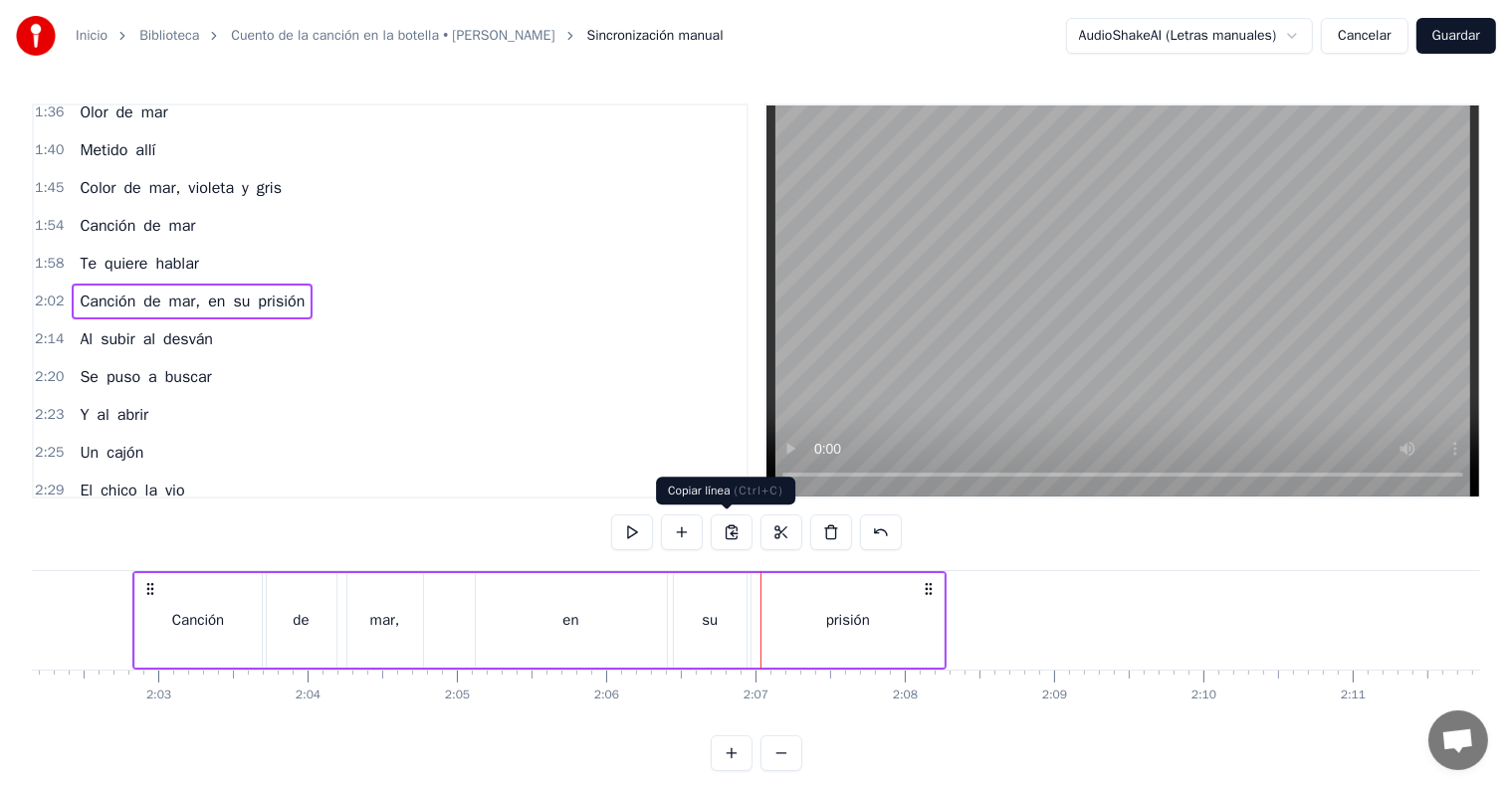 click on "en" at bounding box center (570, 620) 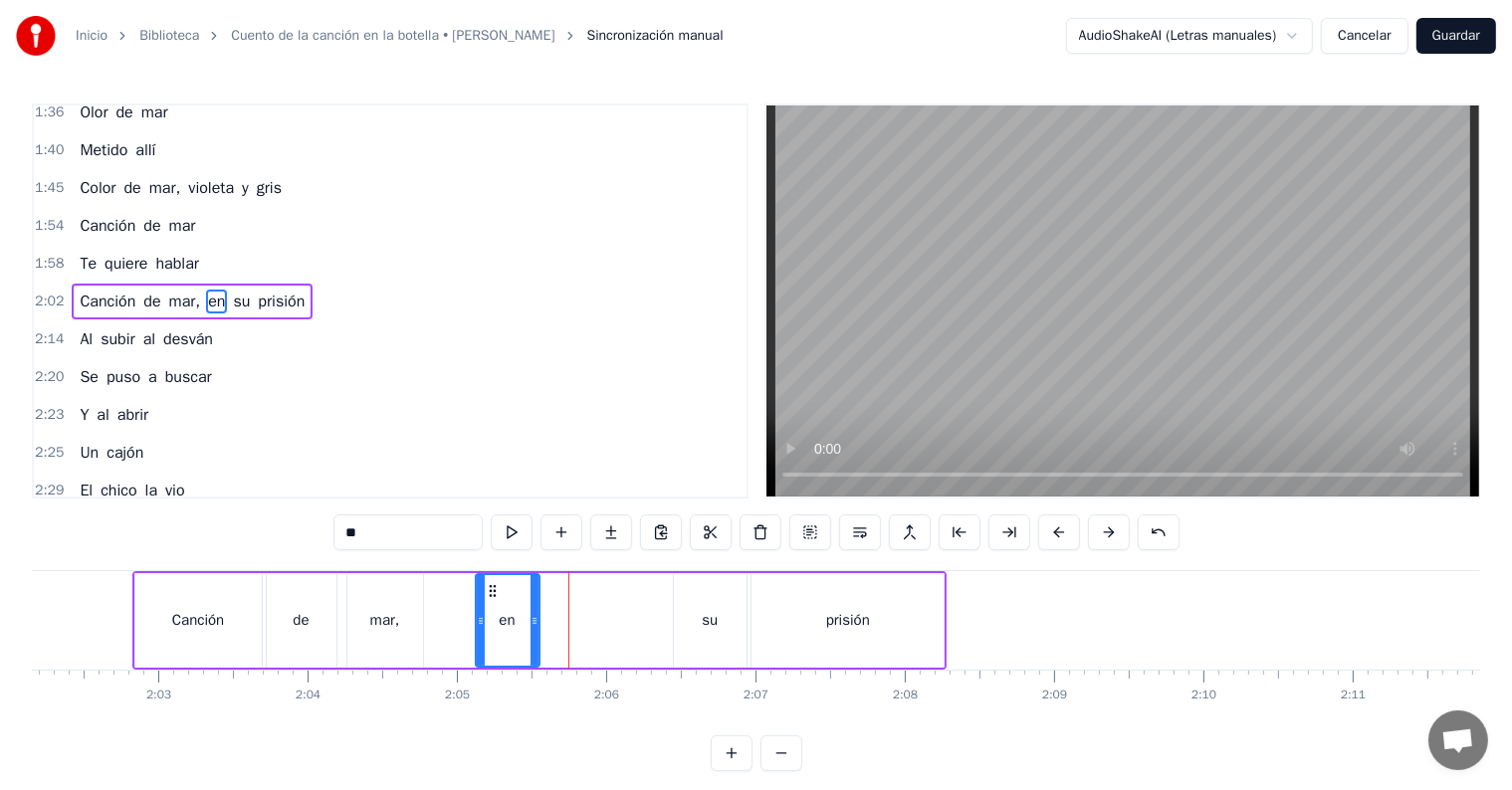 drag, startPoint x: 664, startPoint y: 621, endPoint x: 537, endPoint y: 629, distance: 127.25172 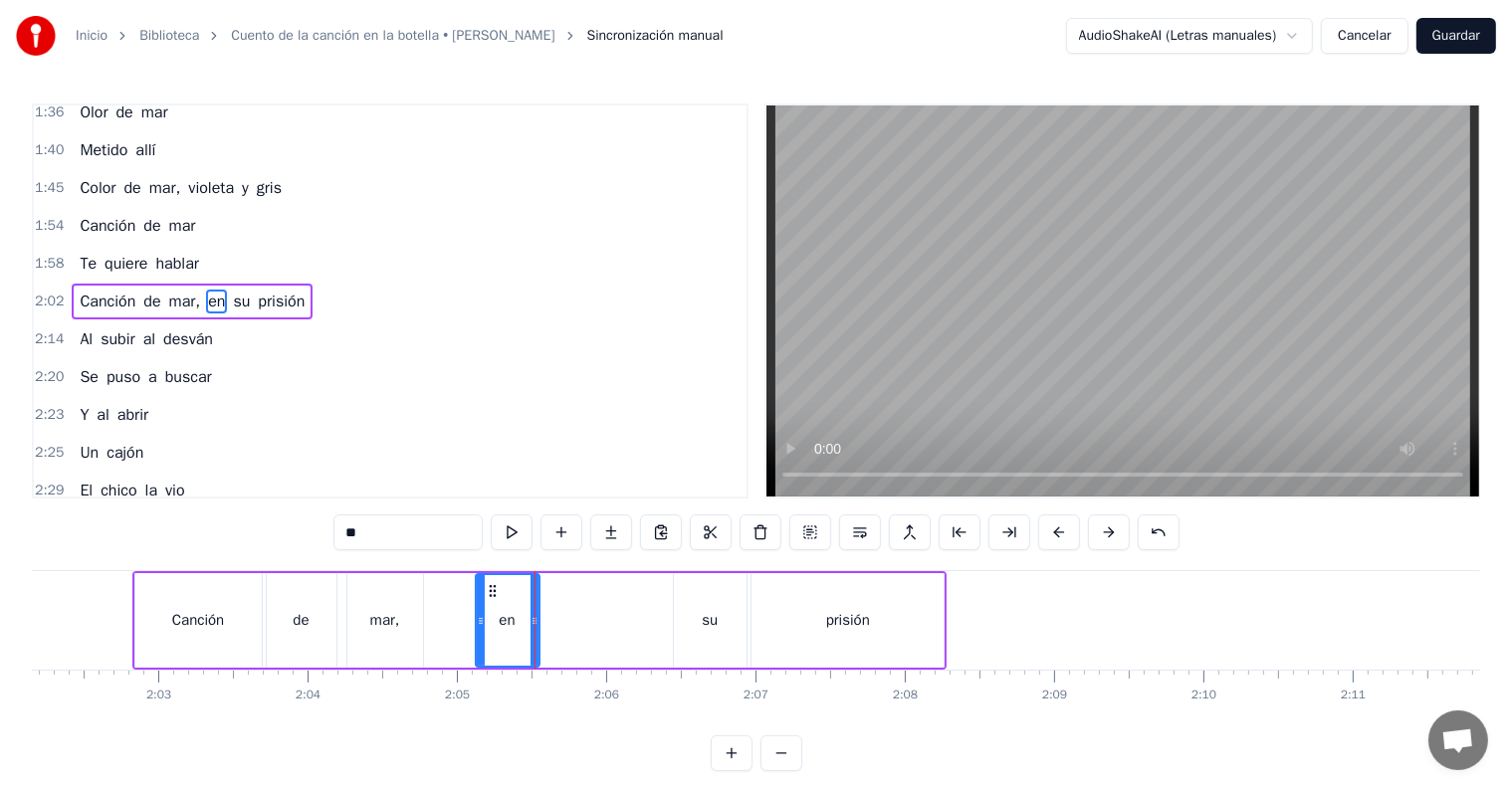 click on "su" at bounding box center (710, 620) 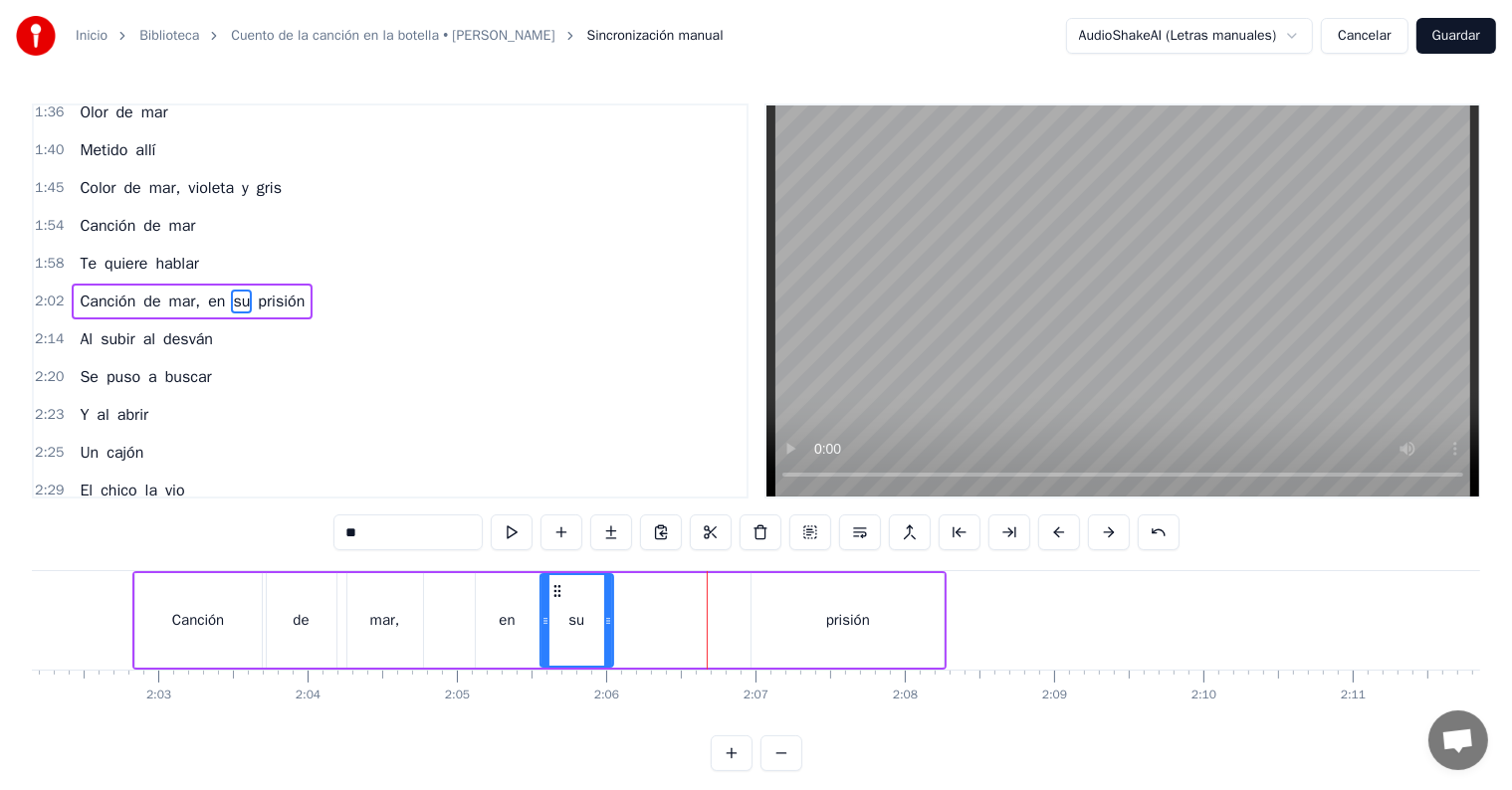drag, startPoint x: 689, startPoint y: 588, endPoint x: 580, endPoint y: 592, distance: 109.07337 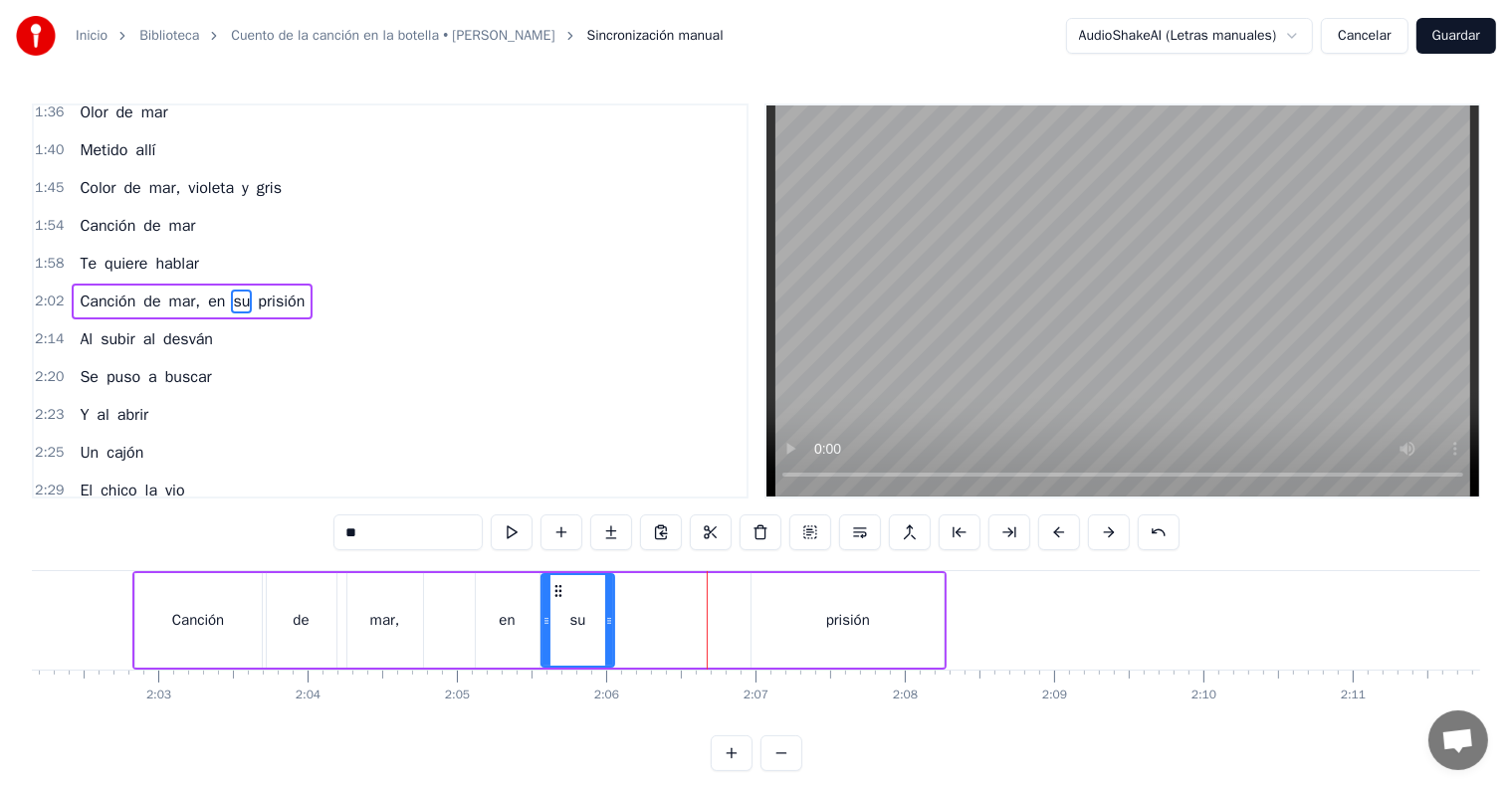 click on "prisión" at bounding box center (847, 620) 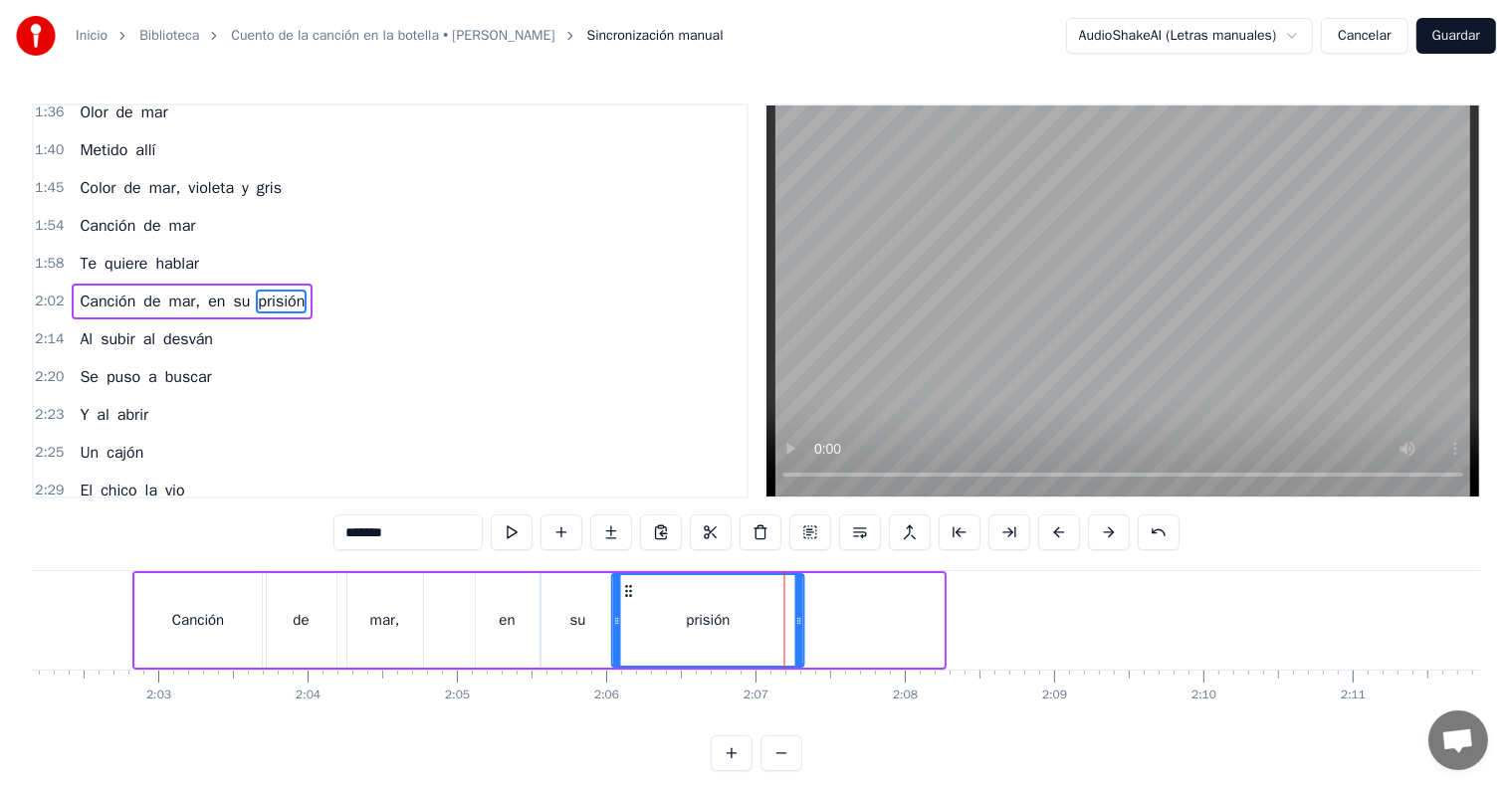 drag, startPoint x: 767, startPoint y: 589, endPoint x: 628, endPoint y: 595, distance: 139.12944 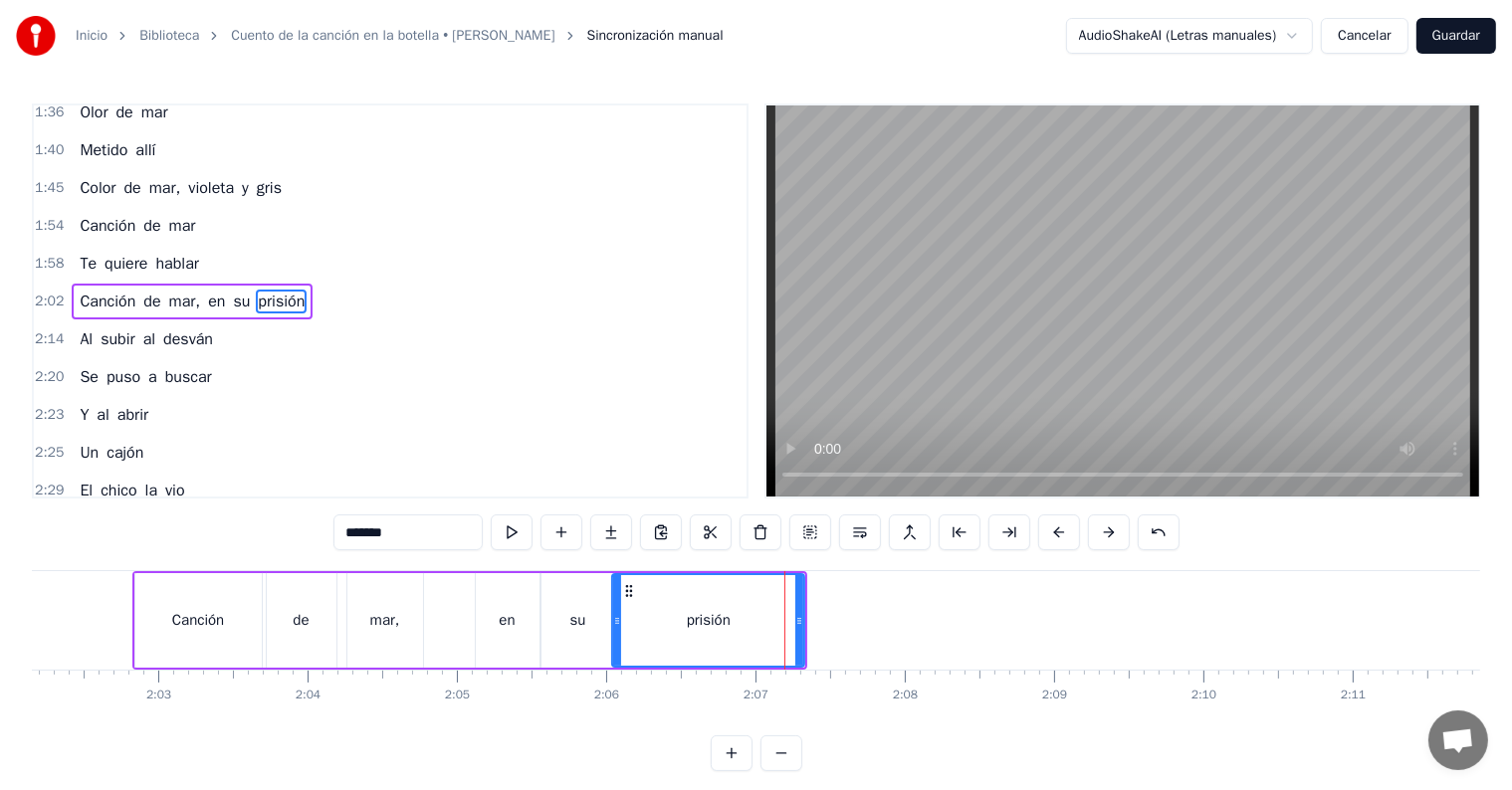 click on "Canción de mar, en su prisión" at bounding box center (470, 620) 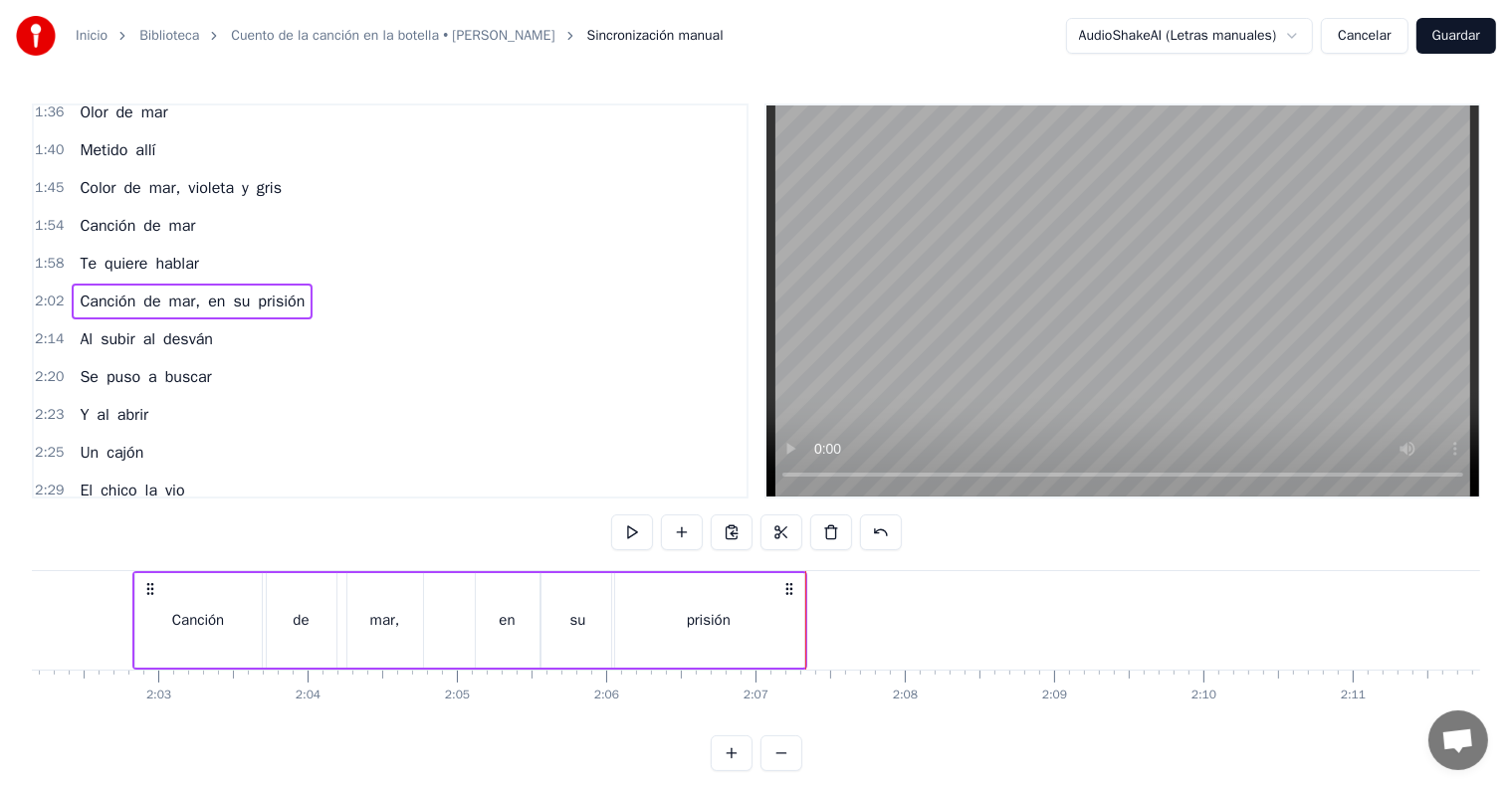 click on "prisión" at bounding box center [708, 620] 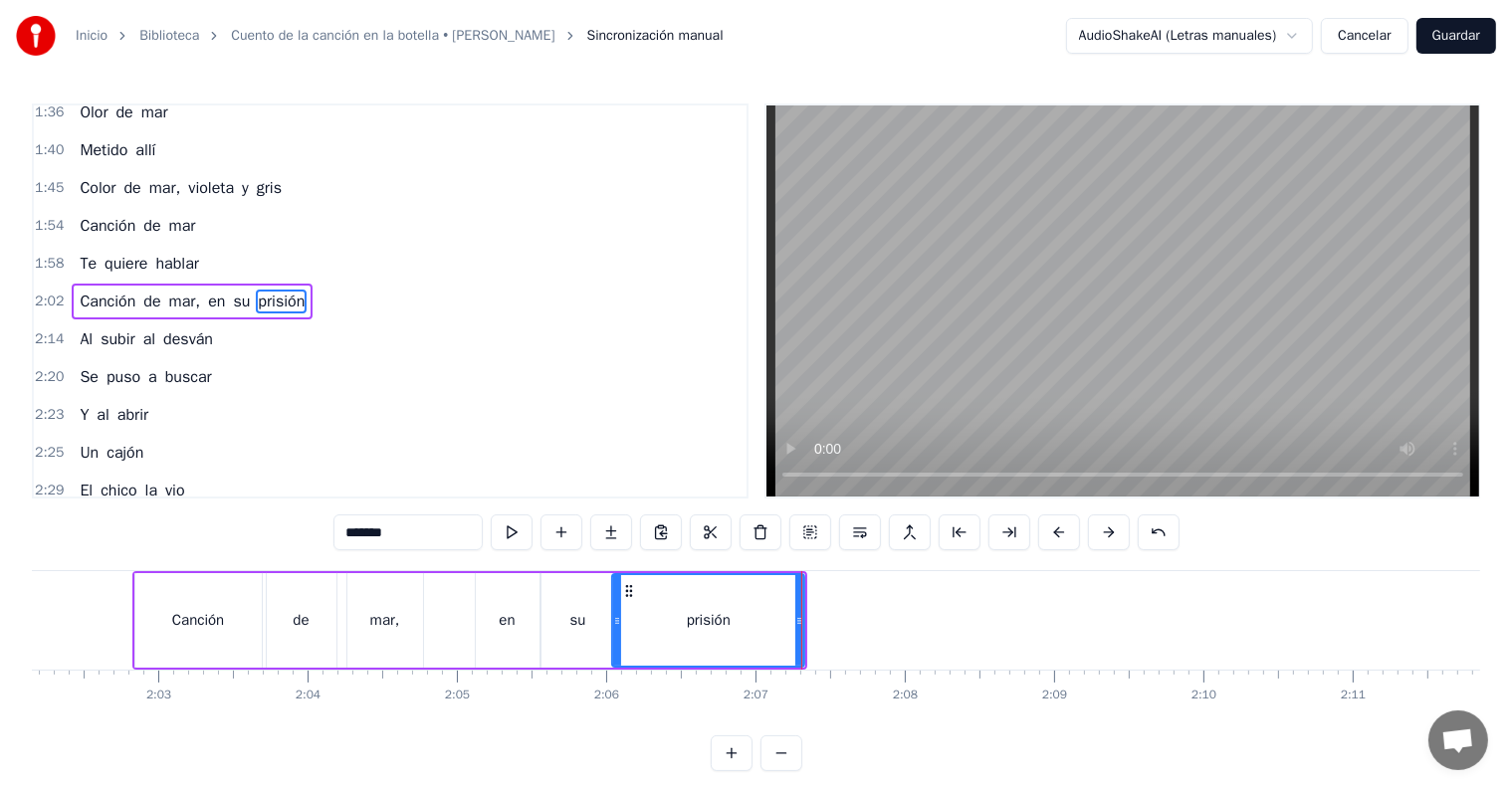 click at bounding box center (801, 620) 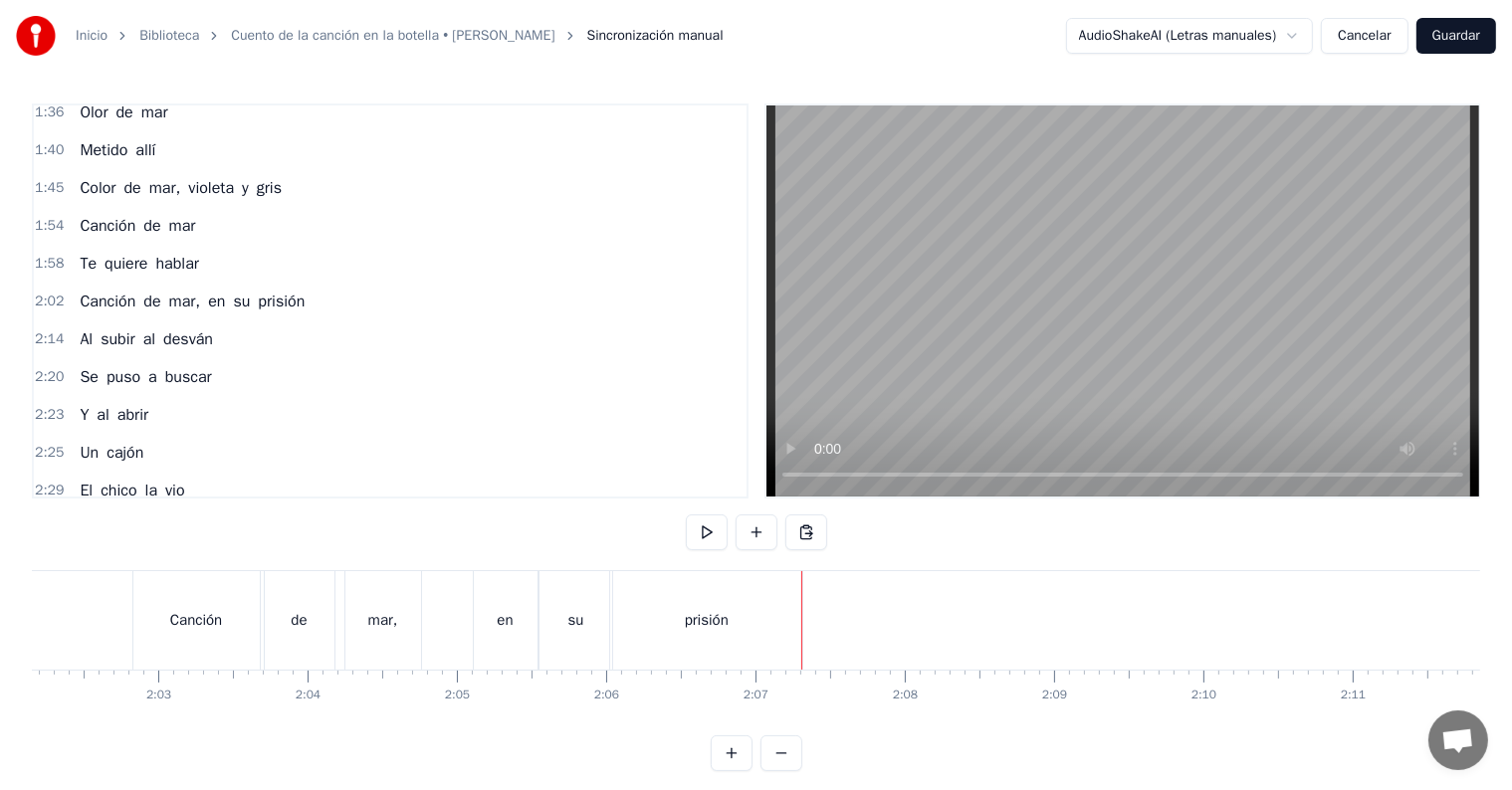 click on "prisión" at bounding box center [706, 620] 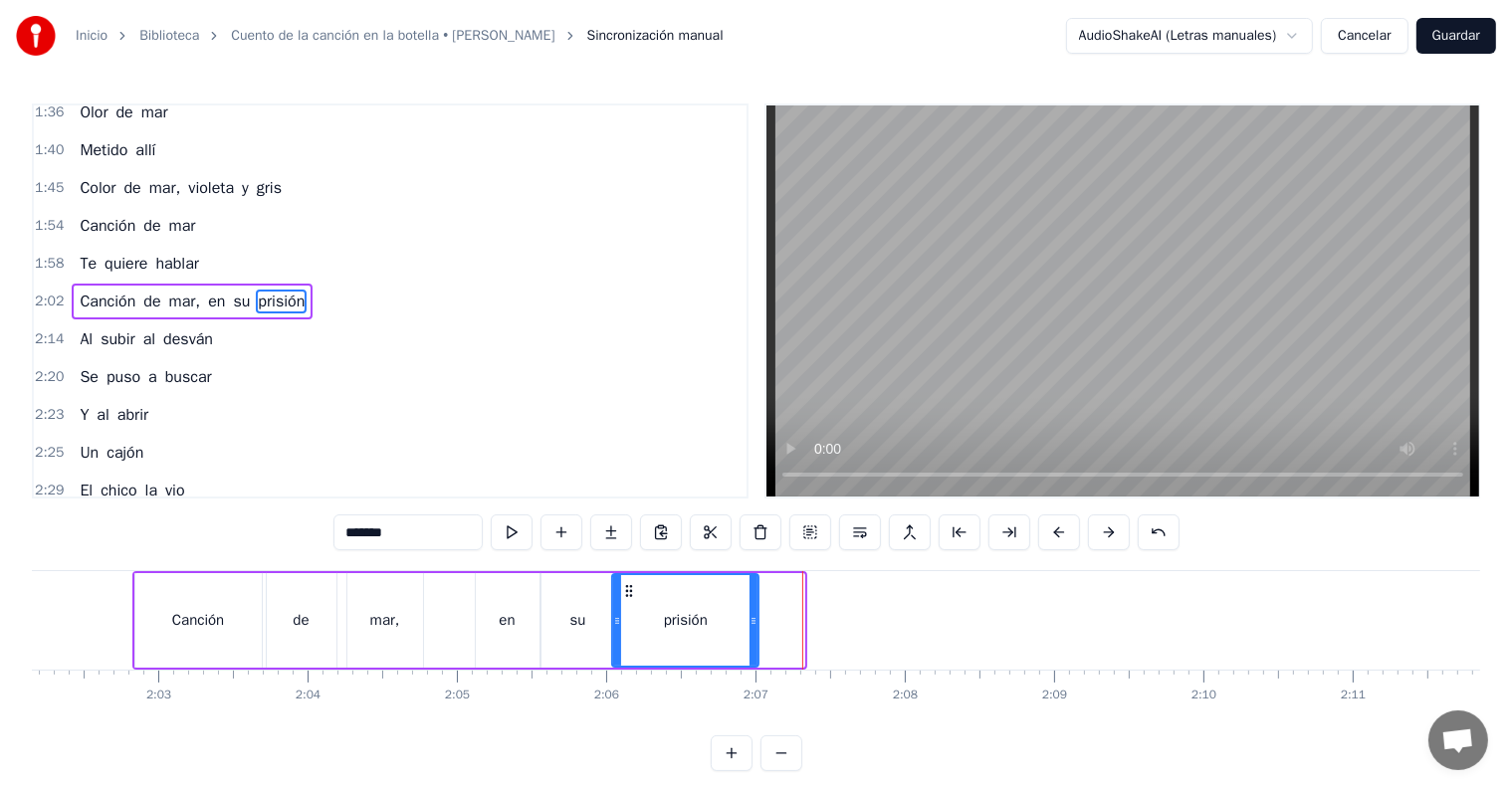 drag, startPoint x: 798, startPoint y: 629, endPoint x: 753, endPoint y: 626, distance: 45.09989 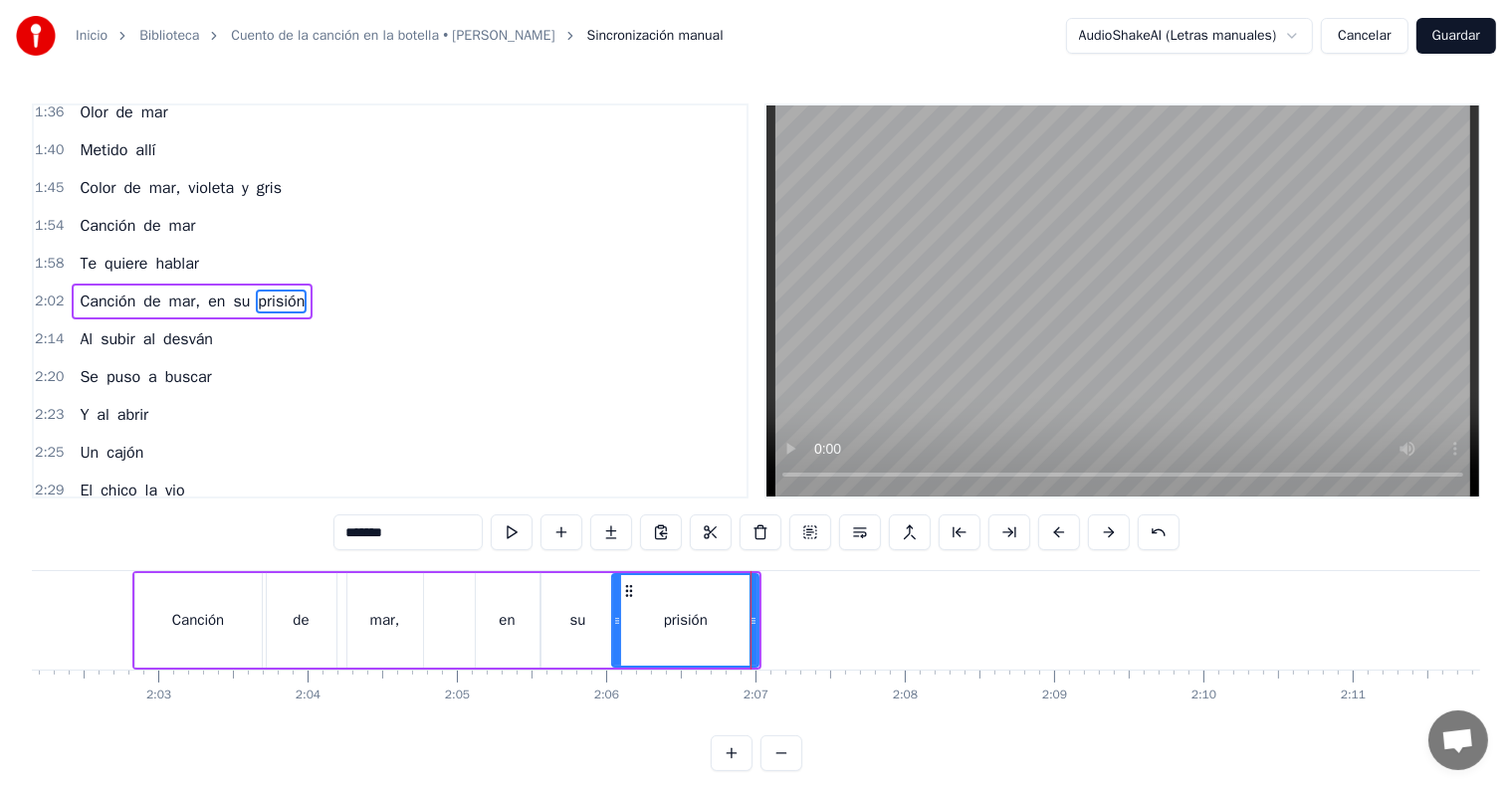 click on "2:02 Canción de mar, en su prisión" at bounding box center [390, 301] 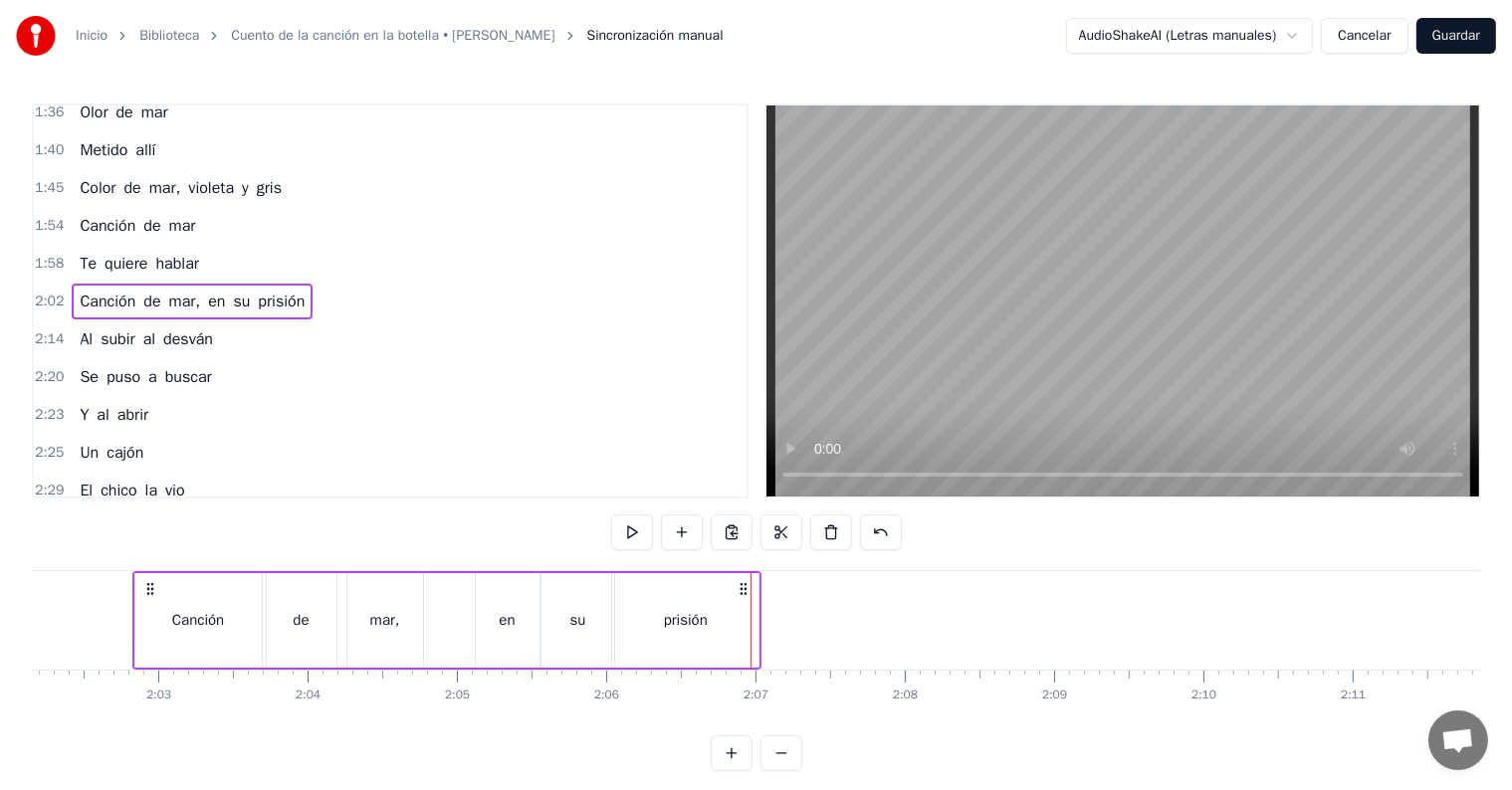 click on "2:02" at bounding box center (49, 301) 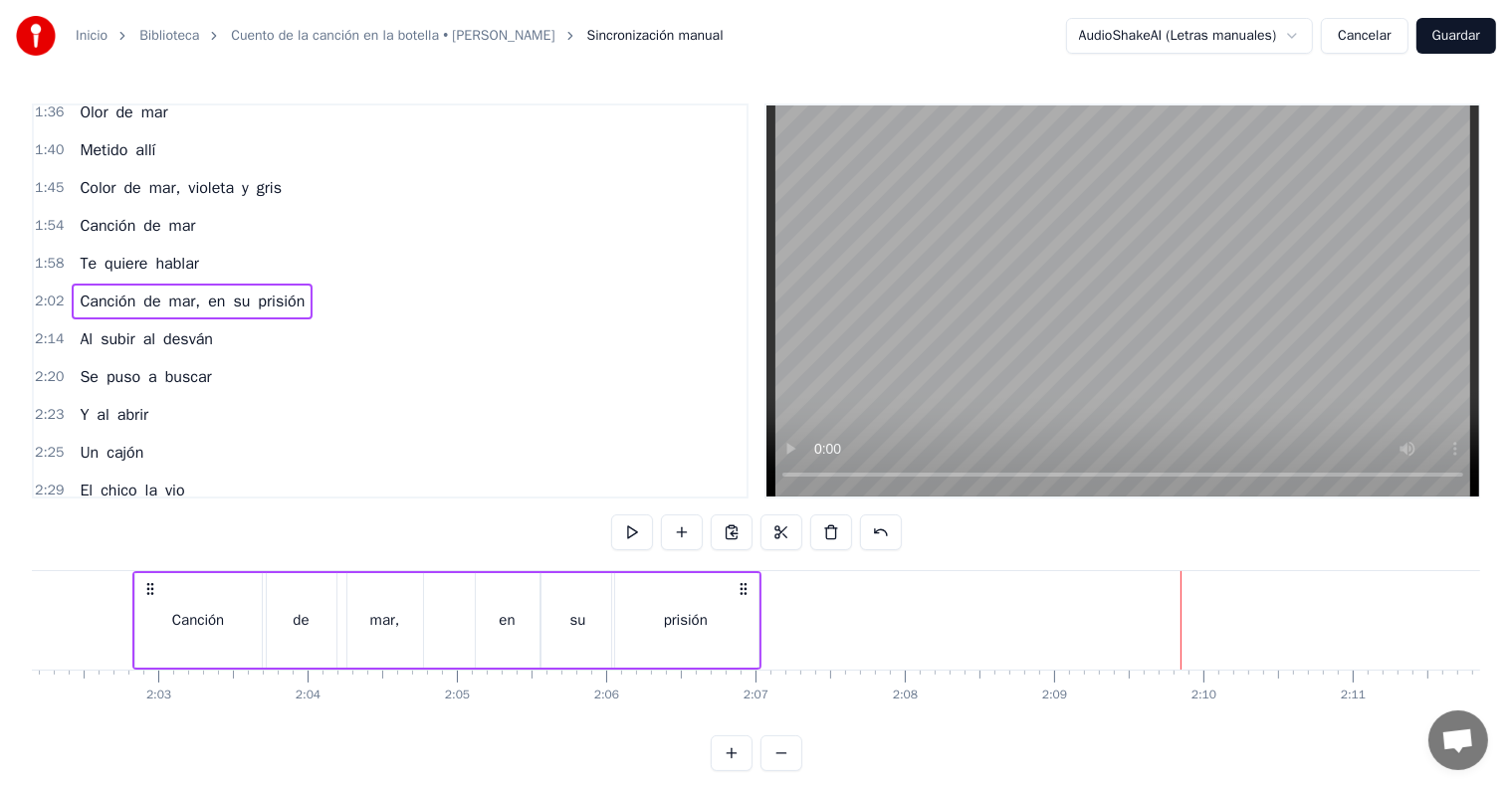 click on "en" at bounding box center [216, 301] 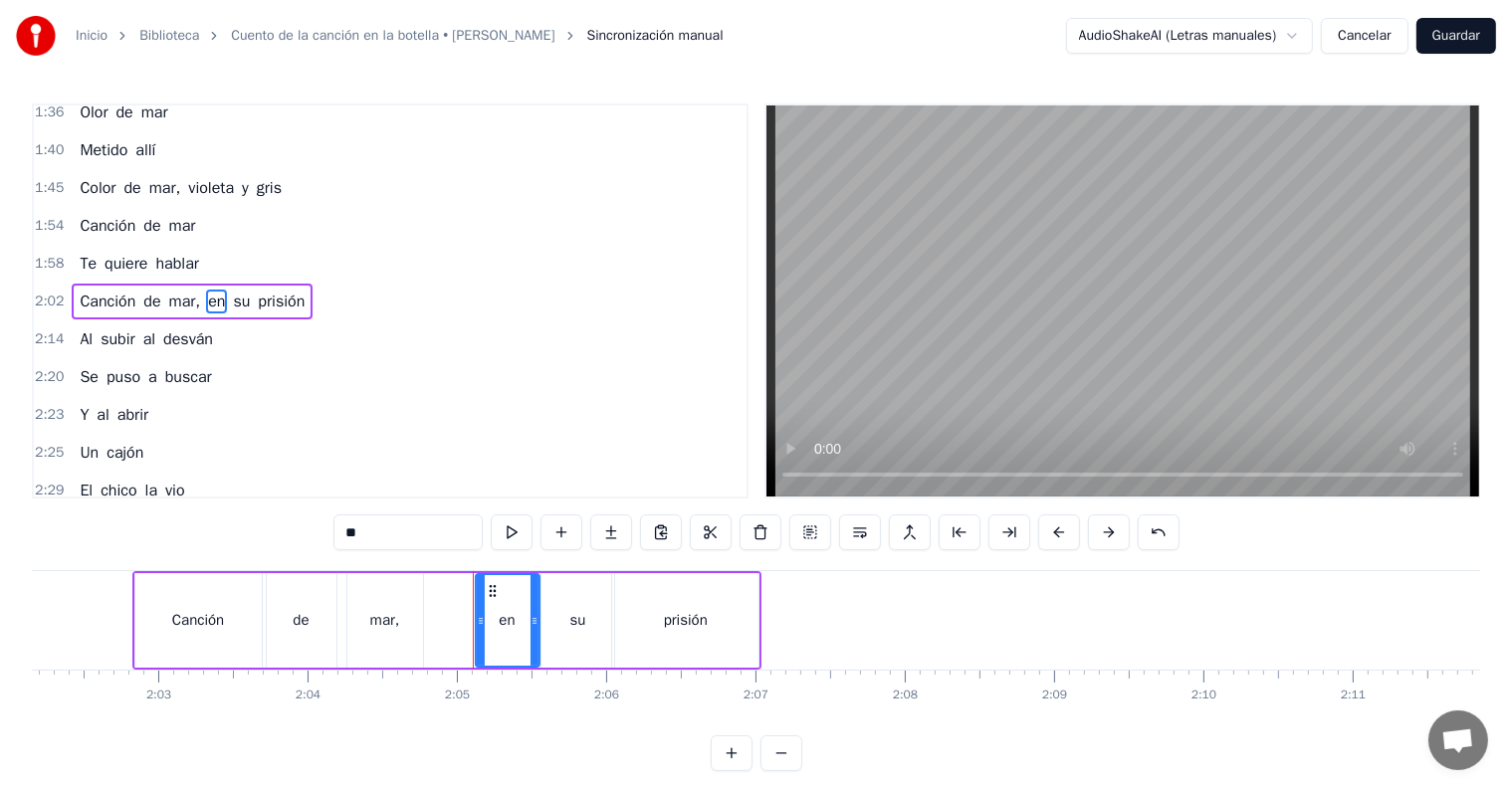 copy on "Draggable" 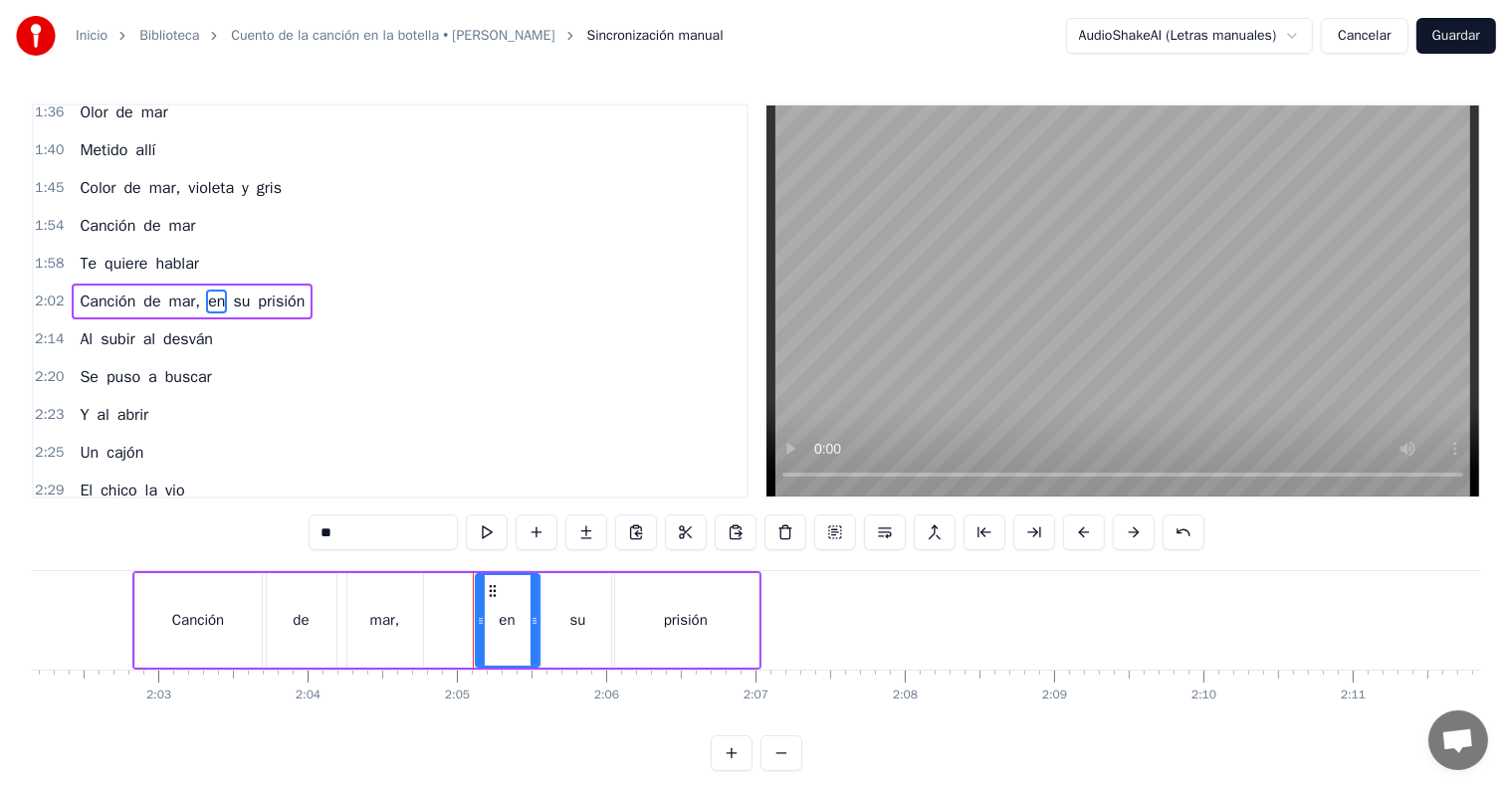click at bounding box center (-588, 620) 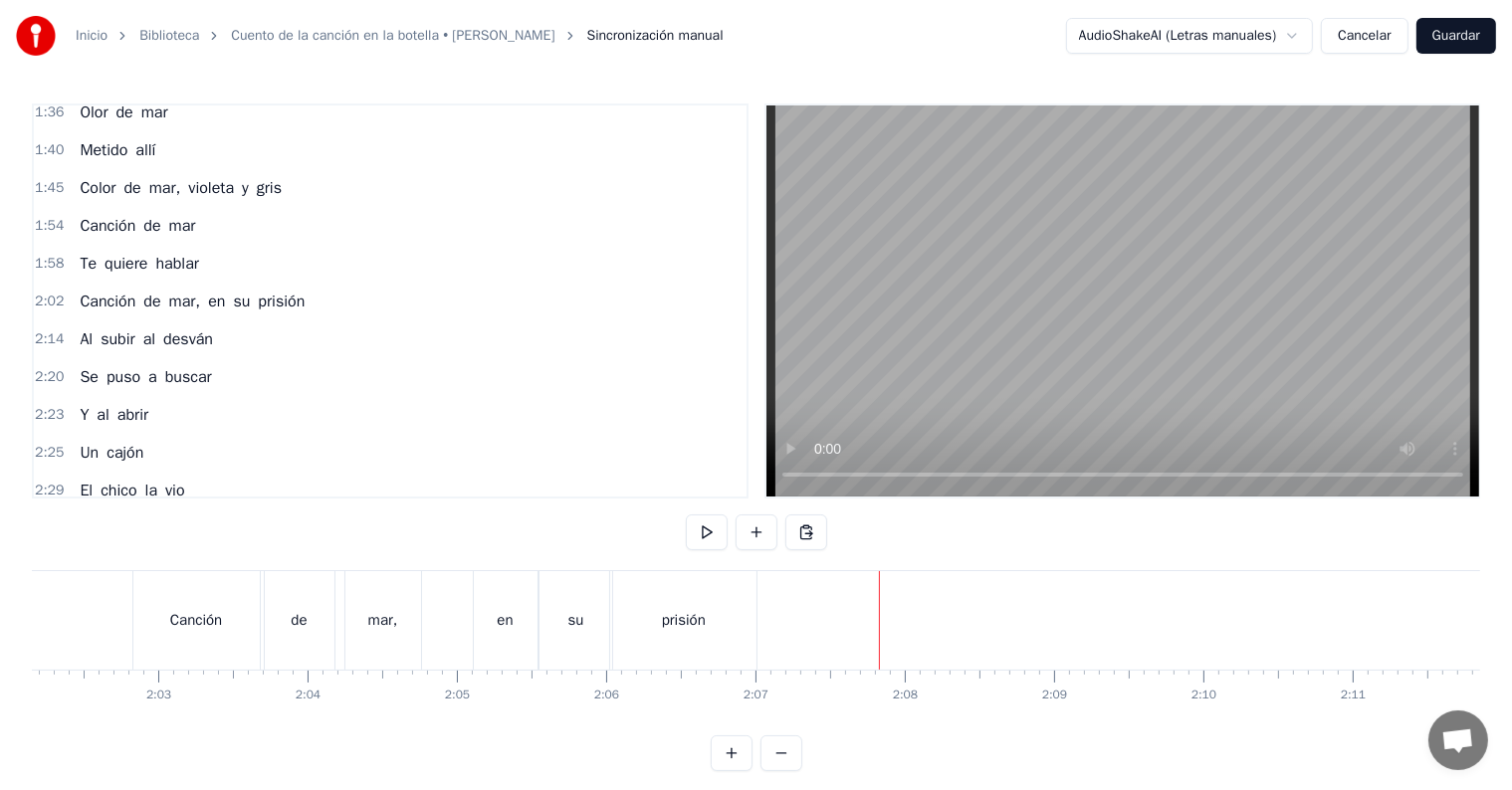 click on "en" at bounding box center (506, 620) 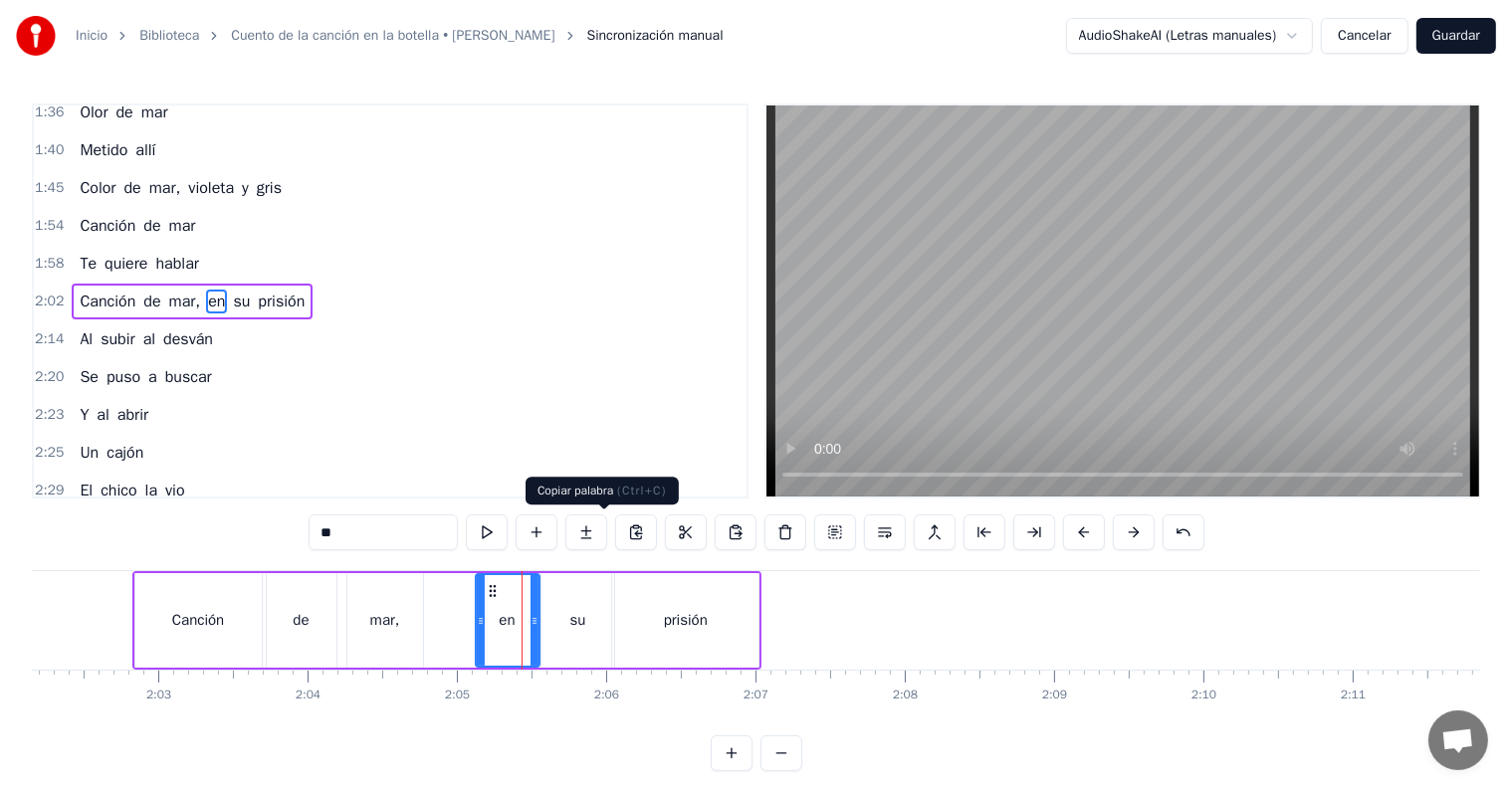 click at bounding box center (636, 532) 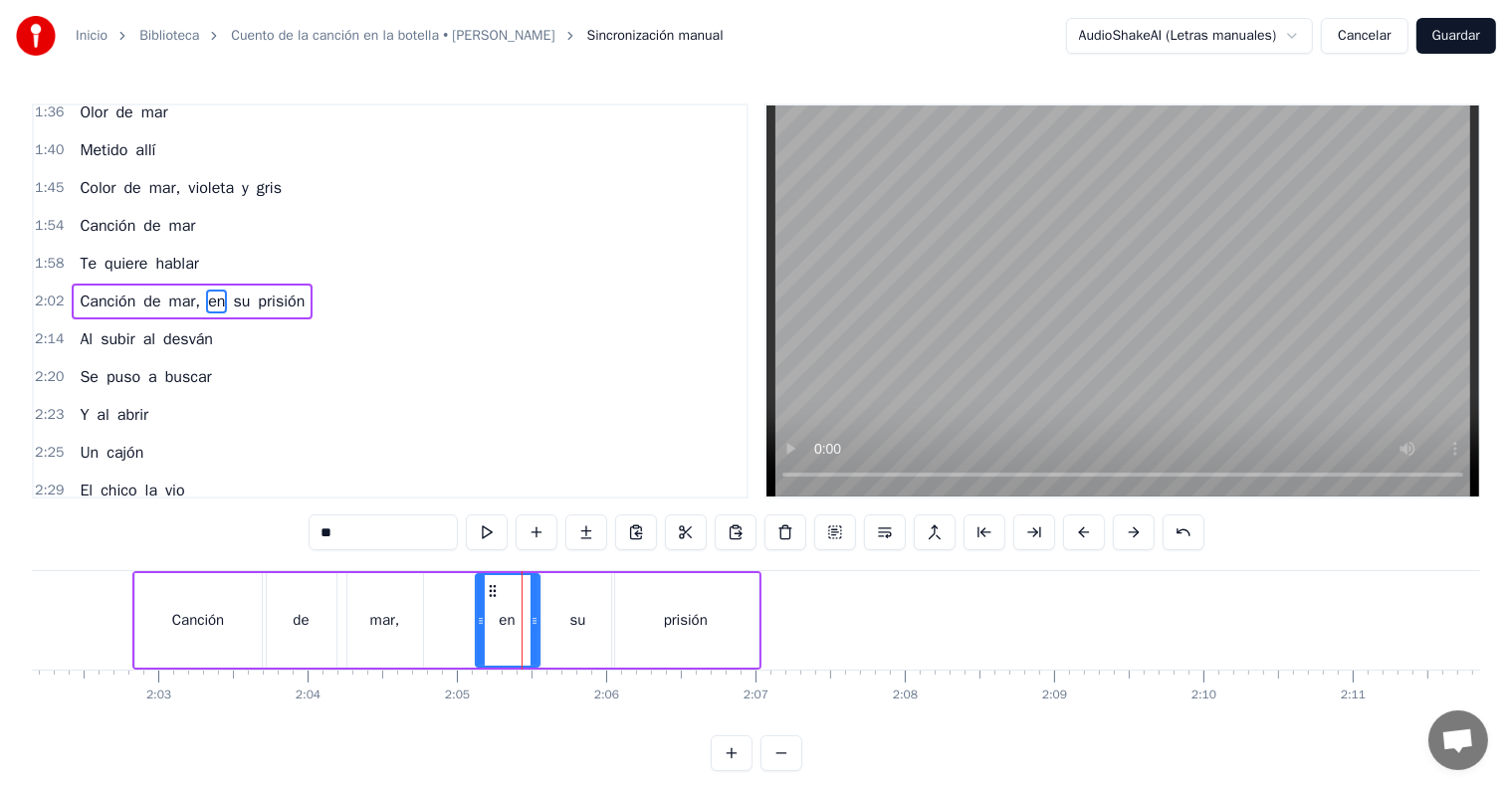click at bounding box center (-588, 620) 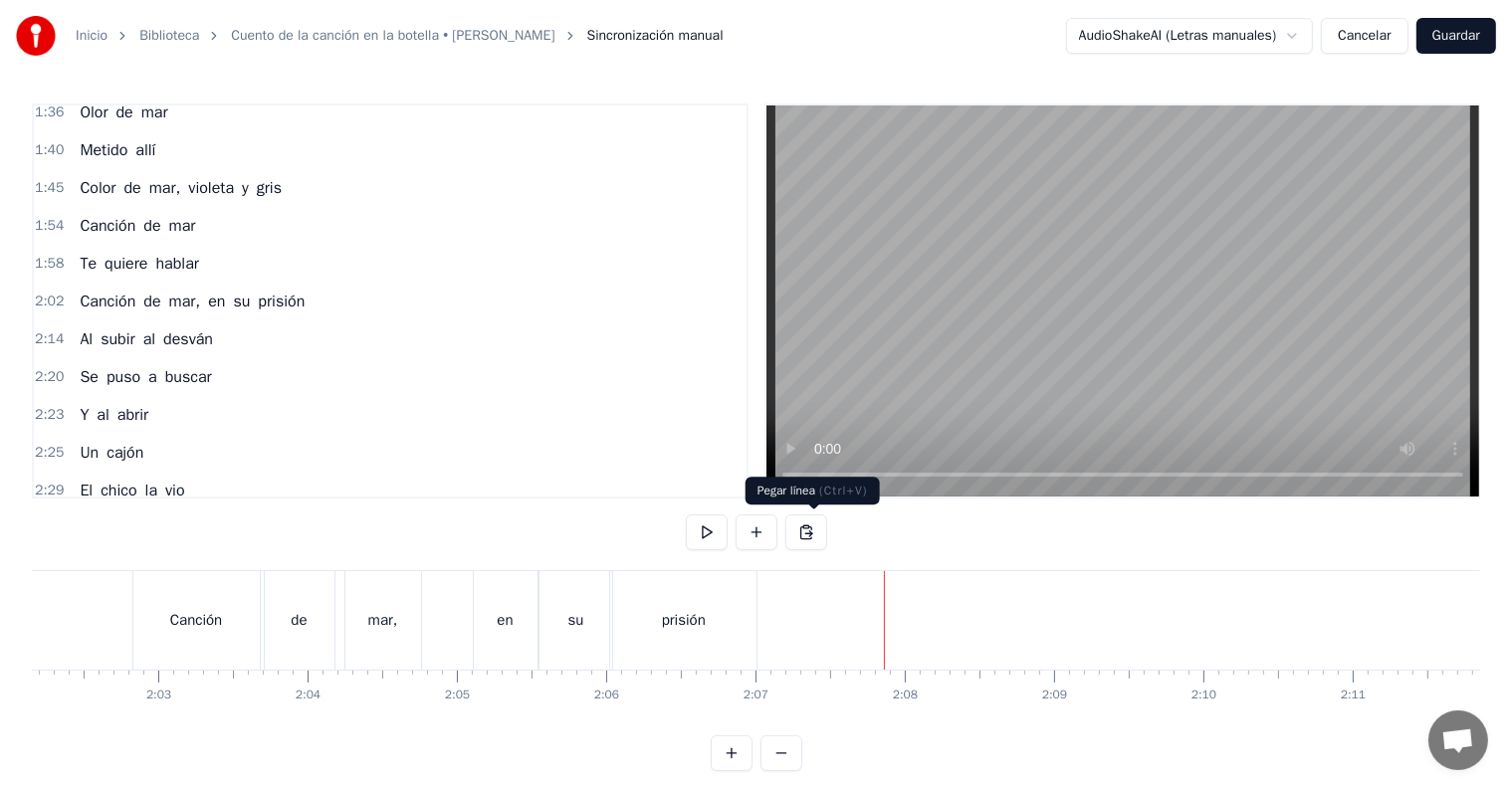 click at bounding box center [806, 532] 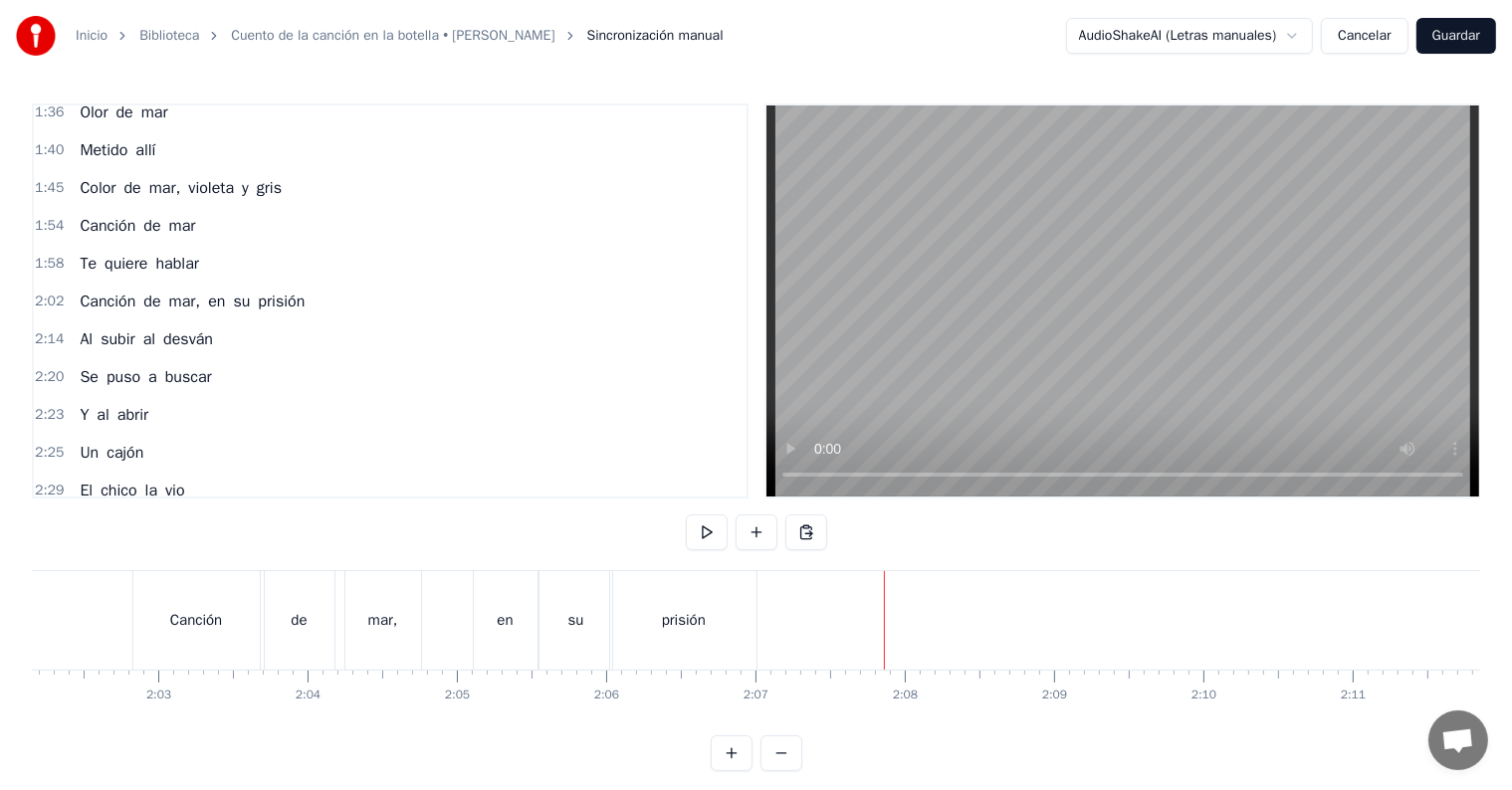 click on "en" at bounding box center [506, 620] 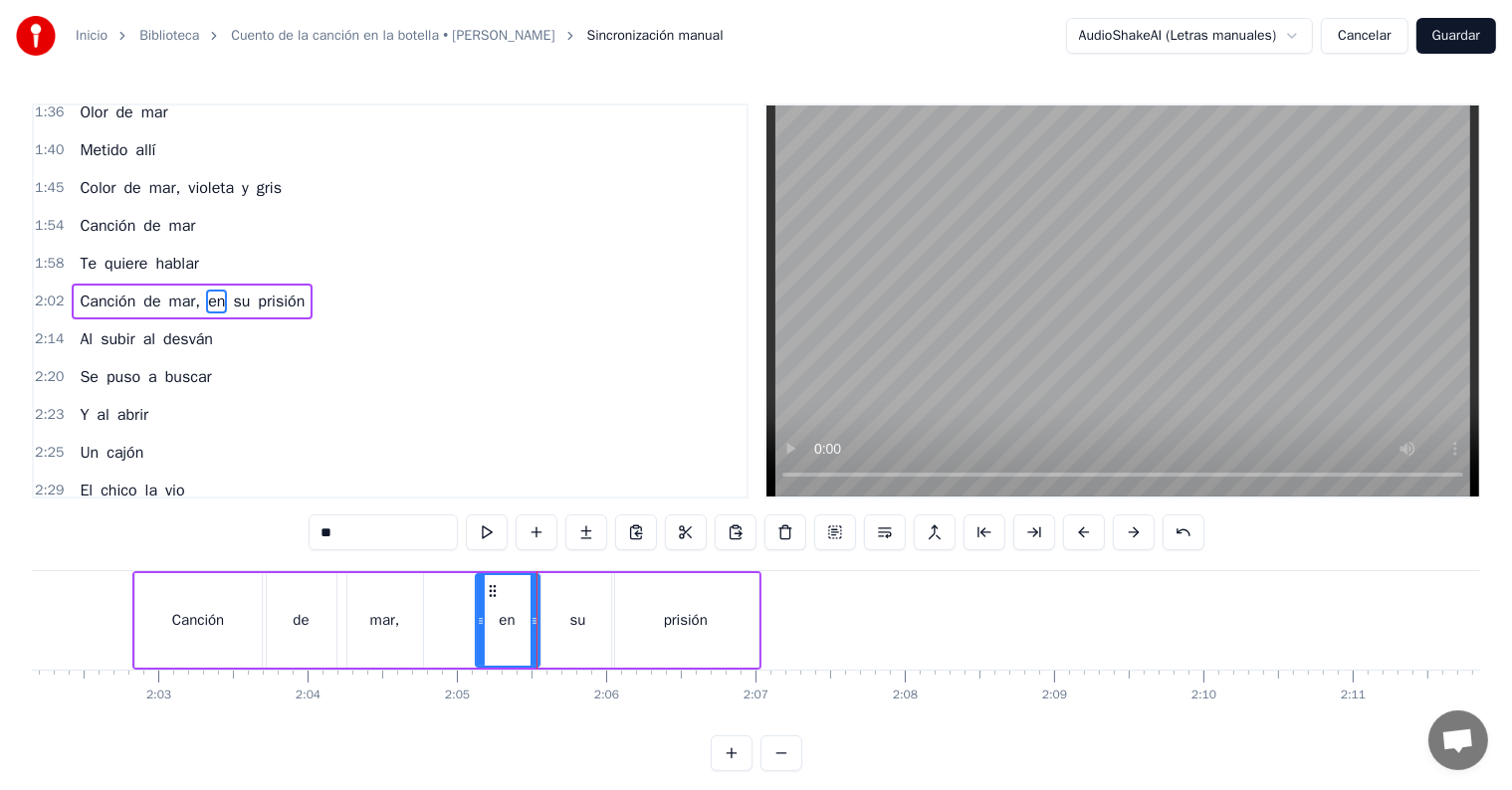 click on "2:02" at bounding box center (49, 301) 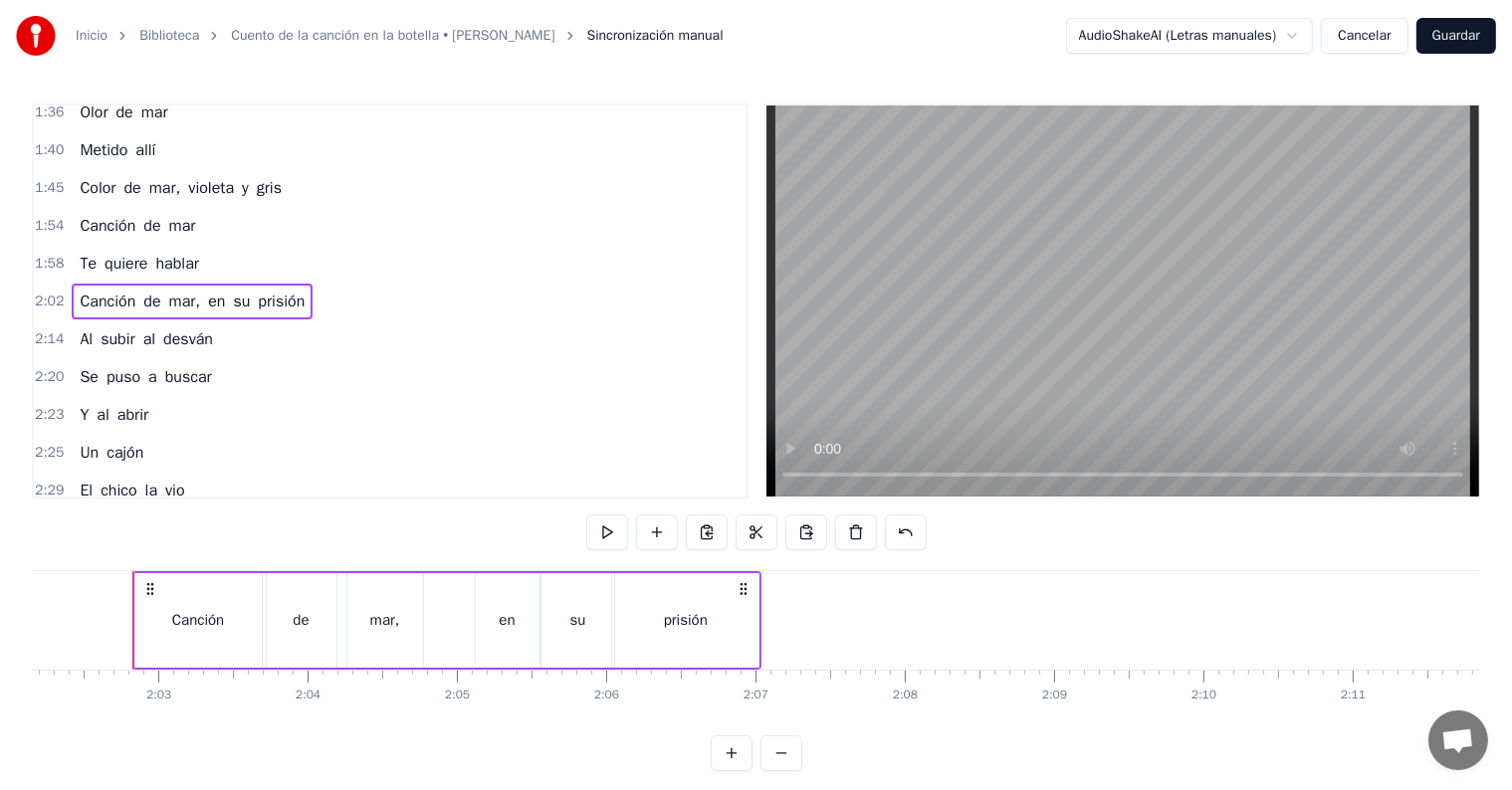 click at bounding box center [707, 532] 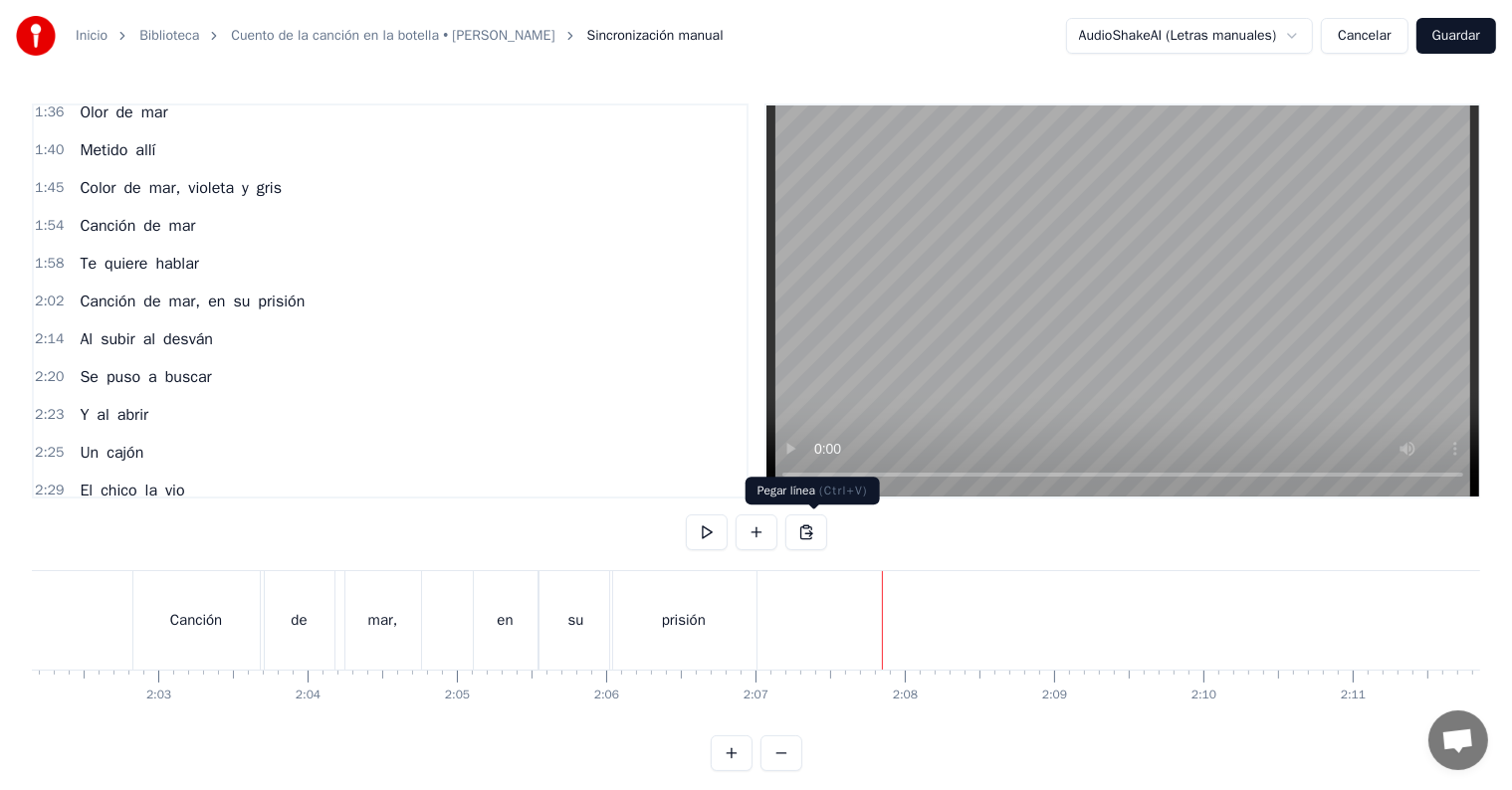 click at bounding box center [806, 532] 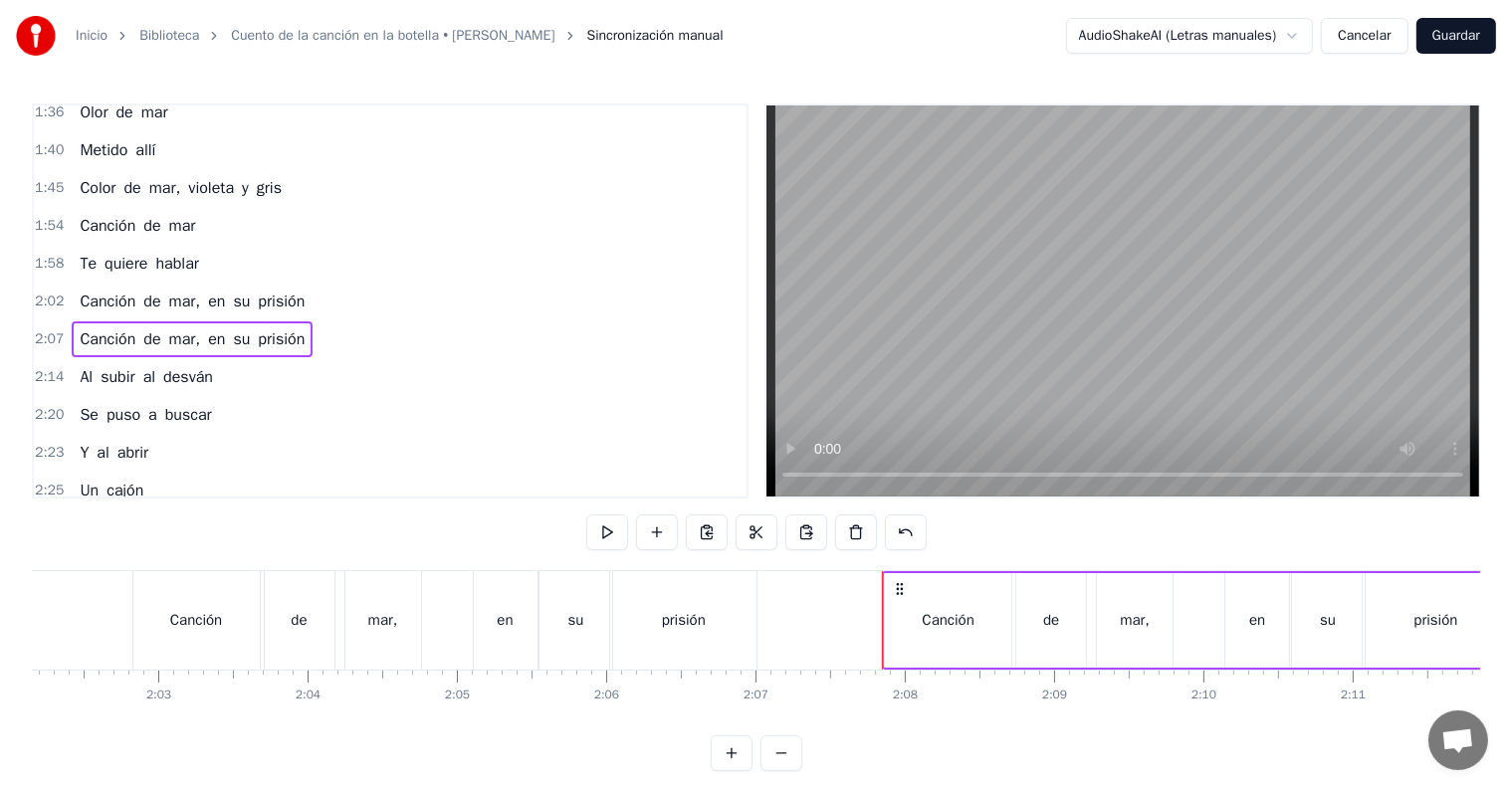 click on "Canción" at bounding box center (948, 620) 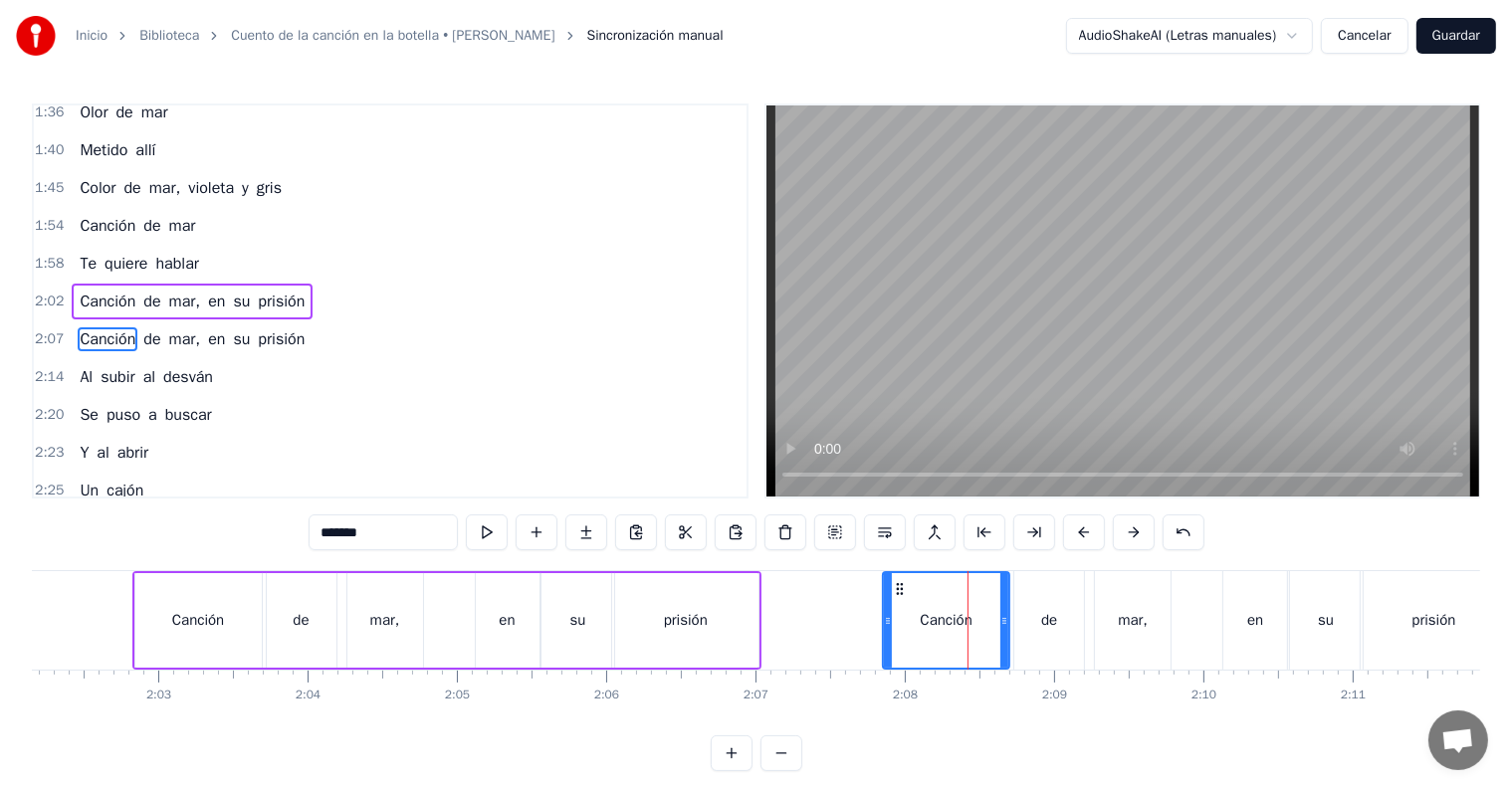scroll, scrollTop: 768, scrollLeft: 0, axis: vertical 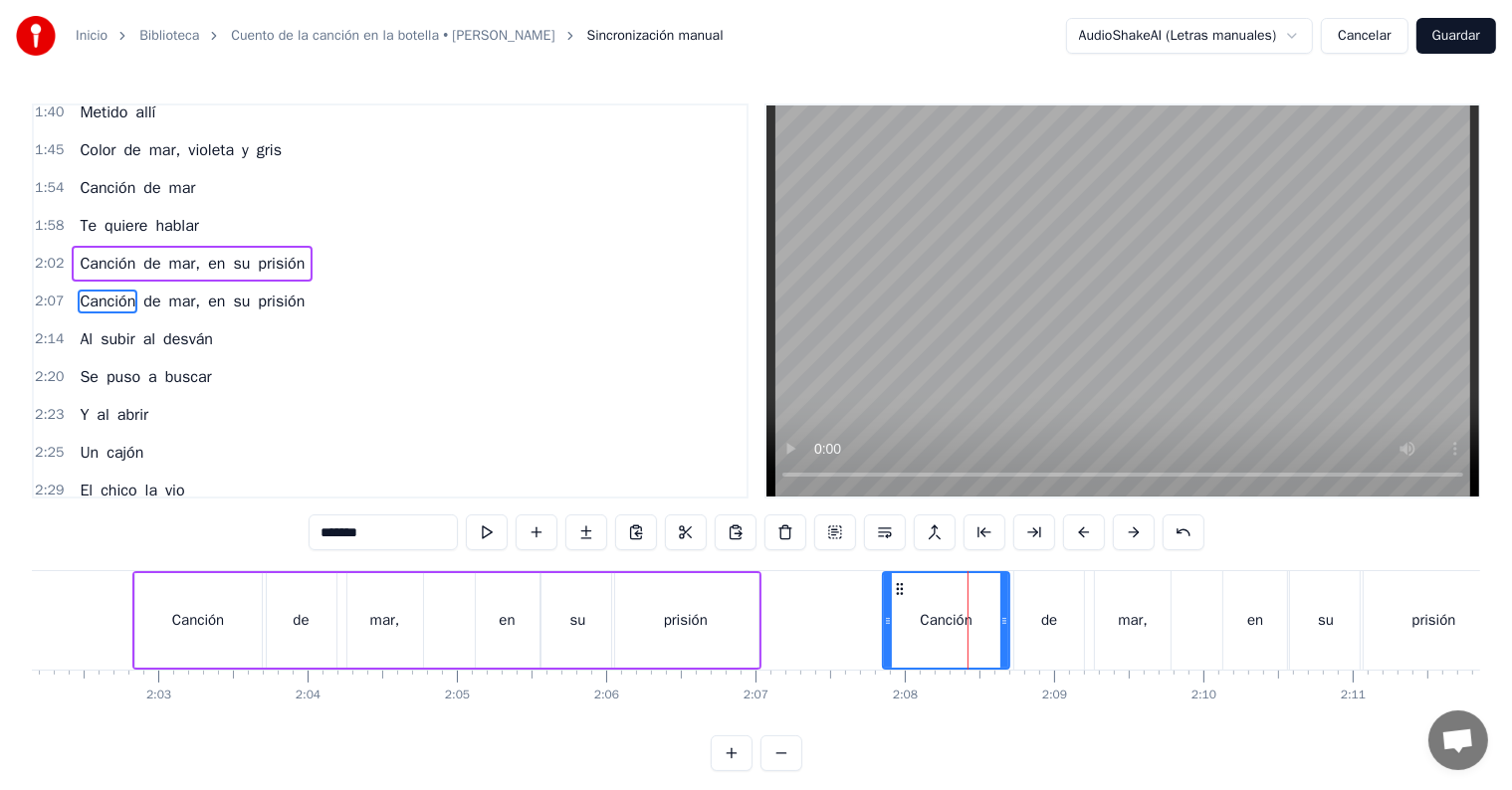 click on "Canción" at bounding box center [946, 620] 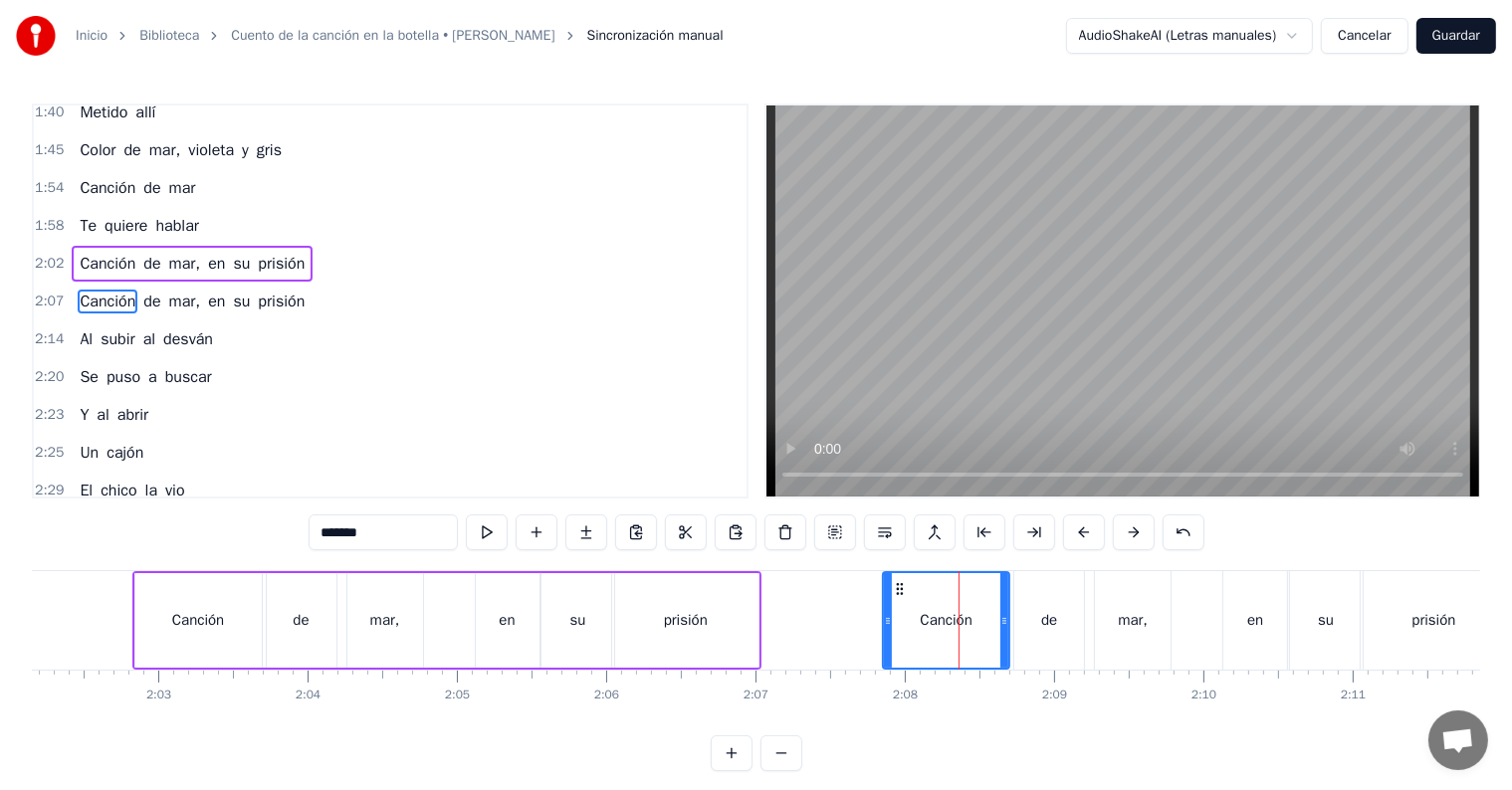 click on "2:07 Canción de mar, en su prisión" at bounding box center [390, 301] 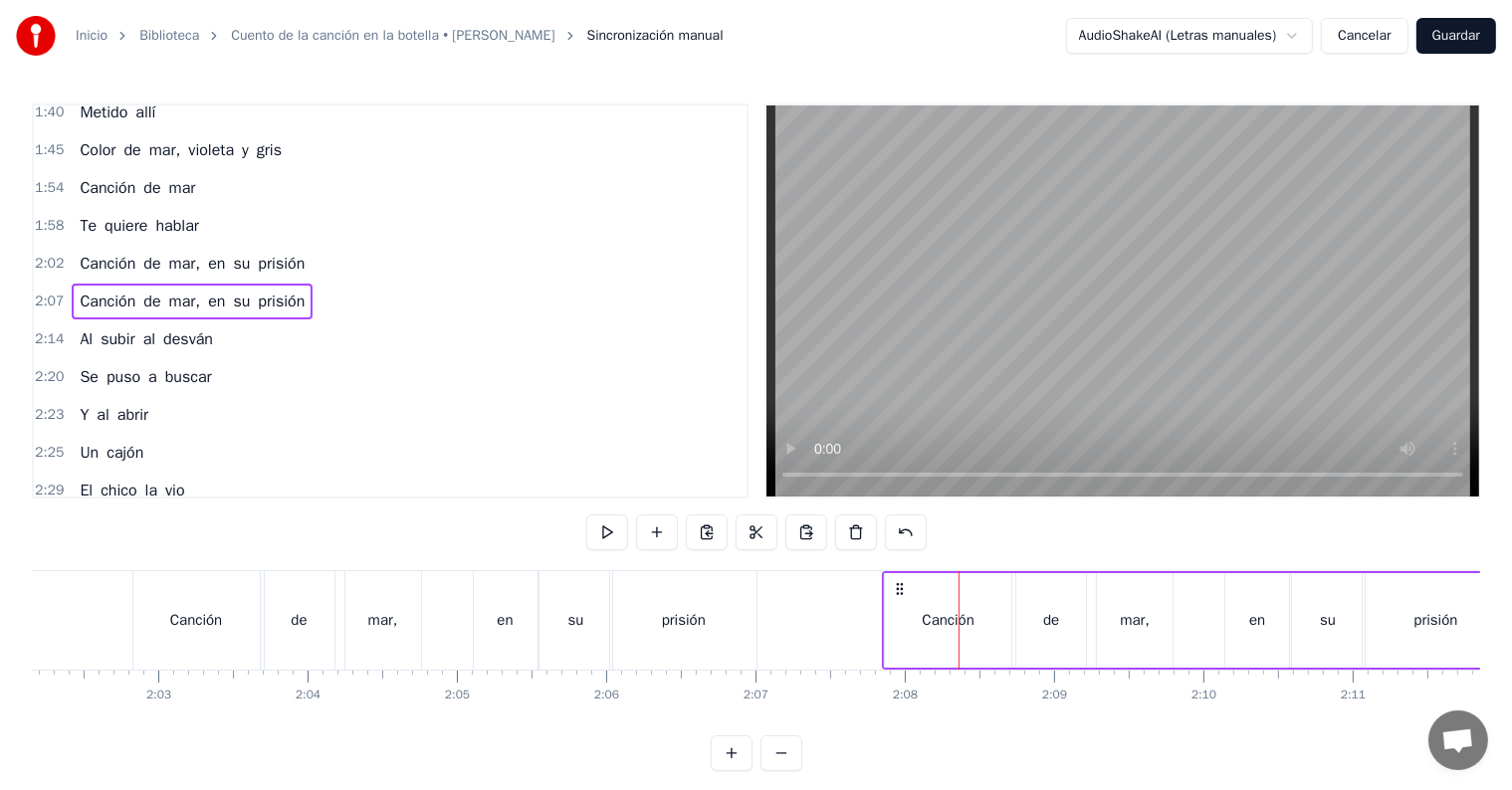 click on "Canción" at bounding box center [108, 301] 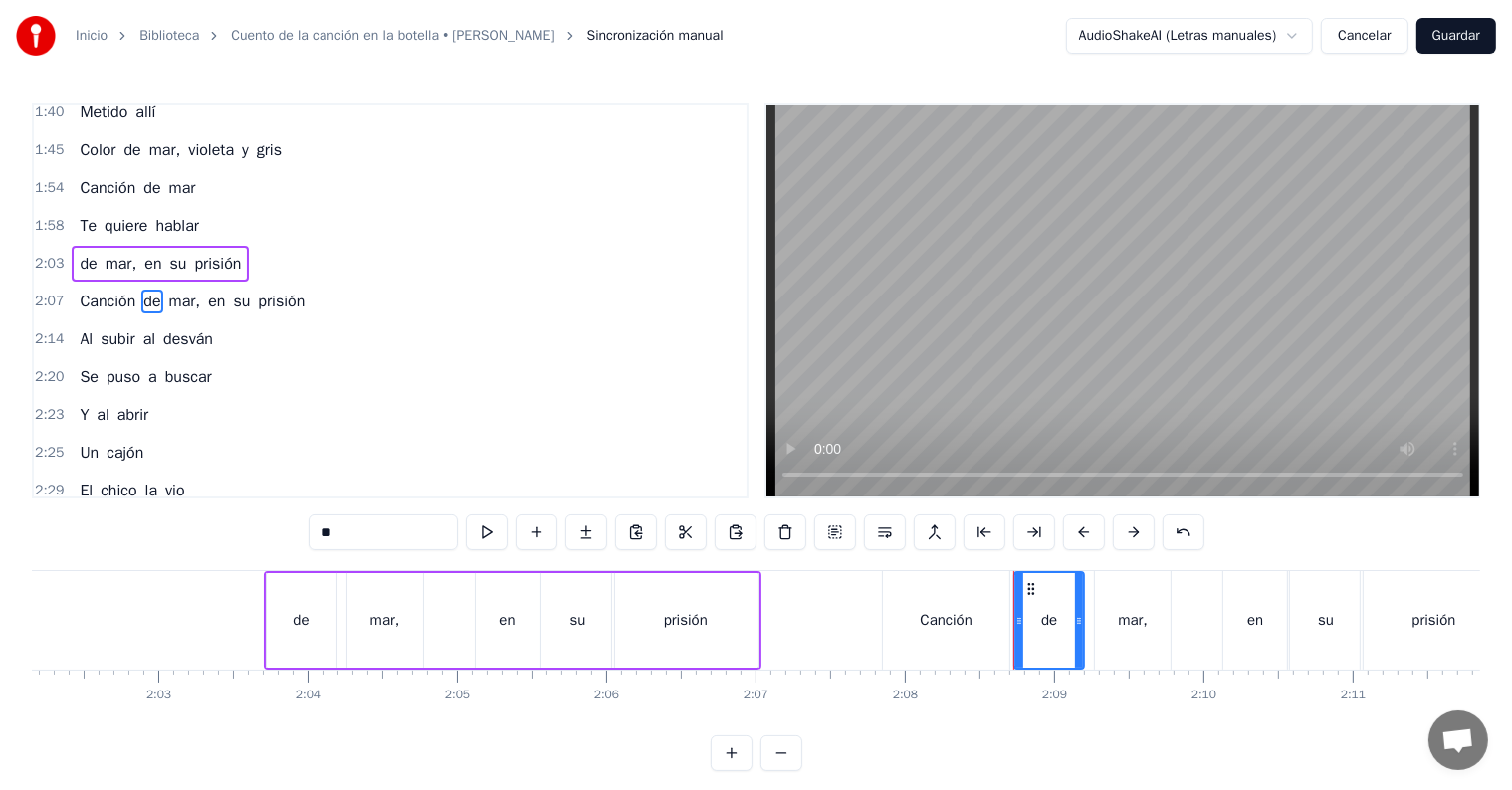 click on "Canción" at bounding box center [946, 620] 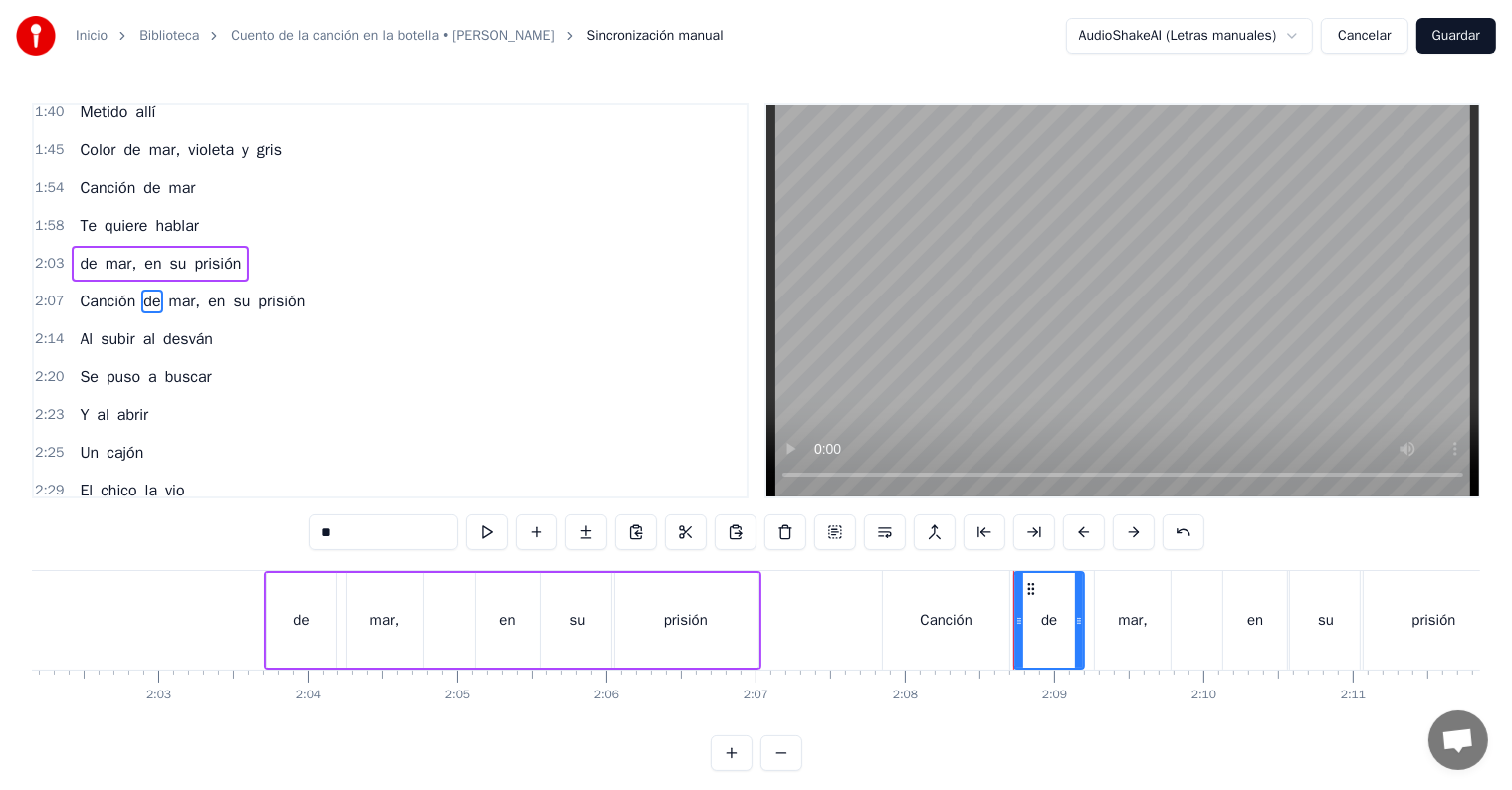 click on "Canción" at bounding box center [946, 620] 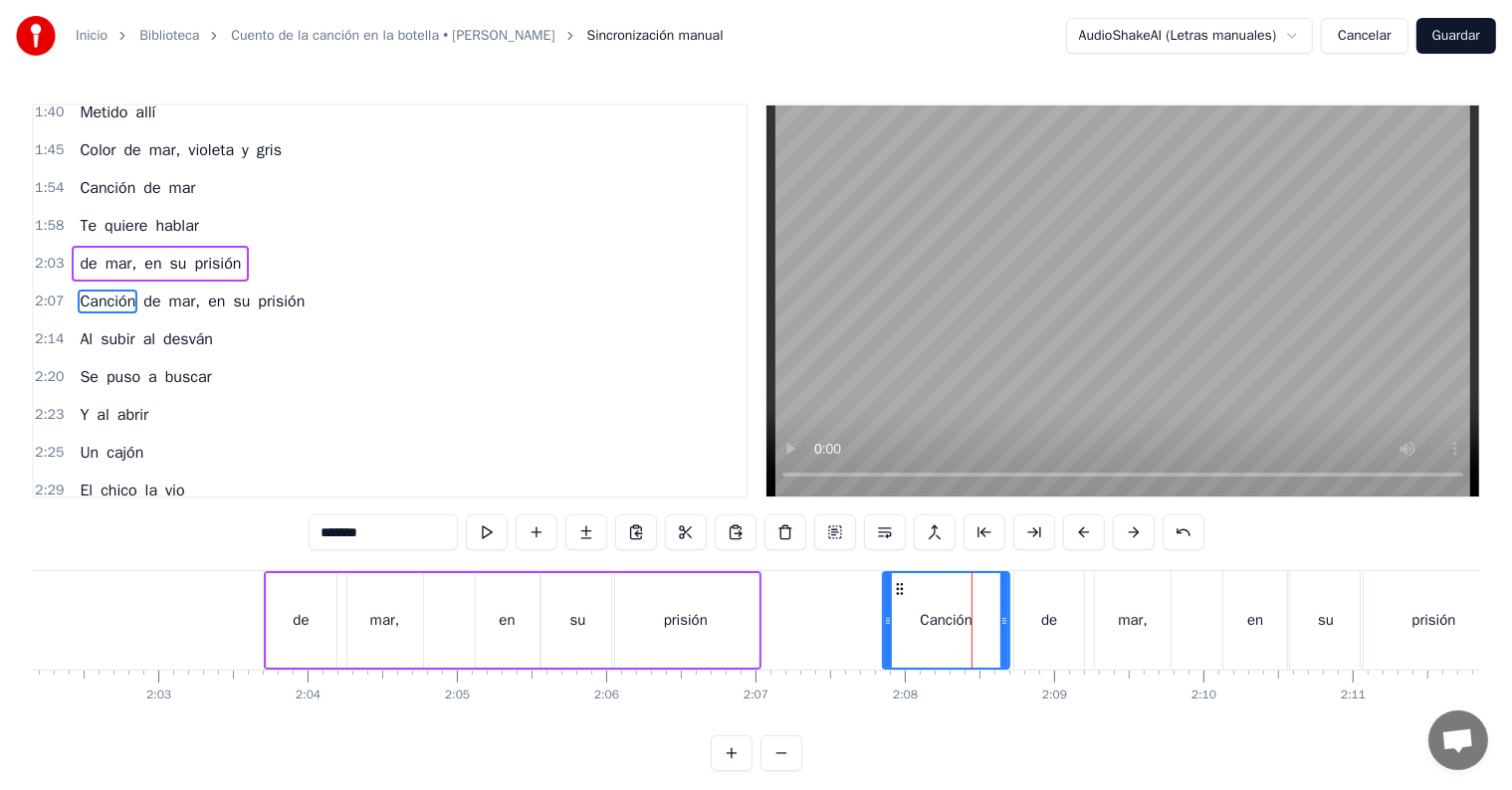 click at bounding box center (972, 620) 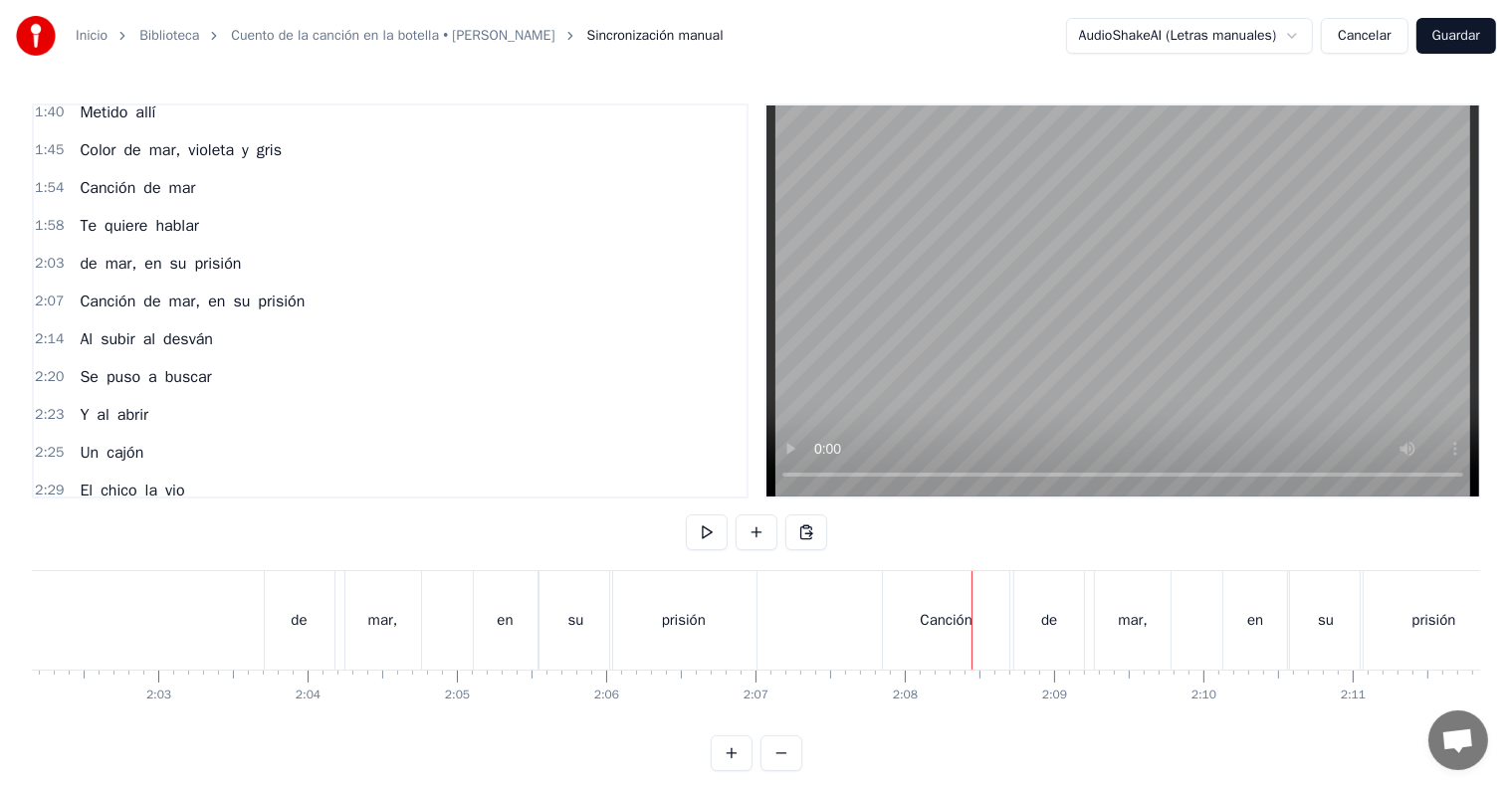 click on "Canción" at bounding box center (946, 620) 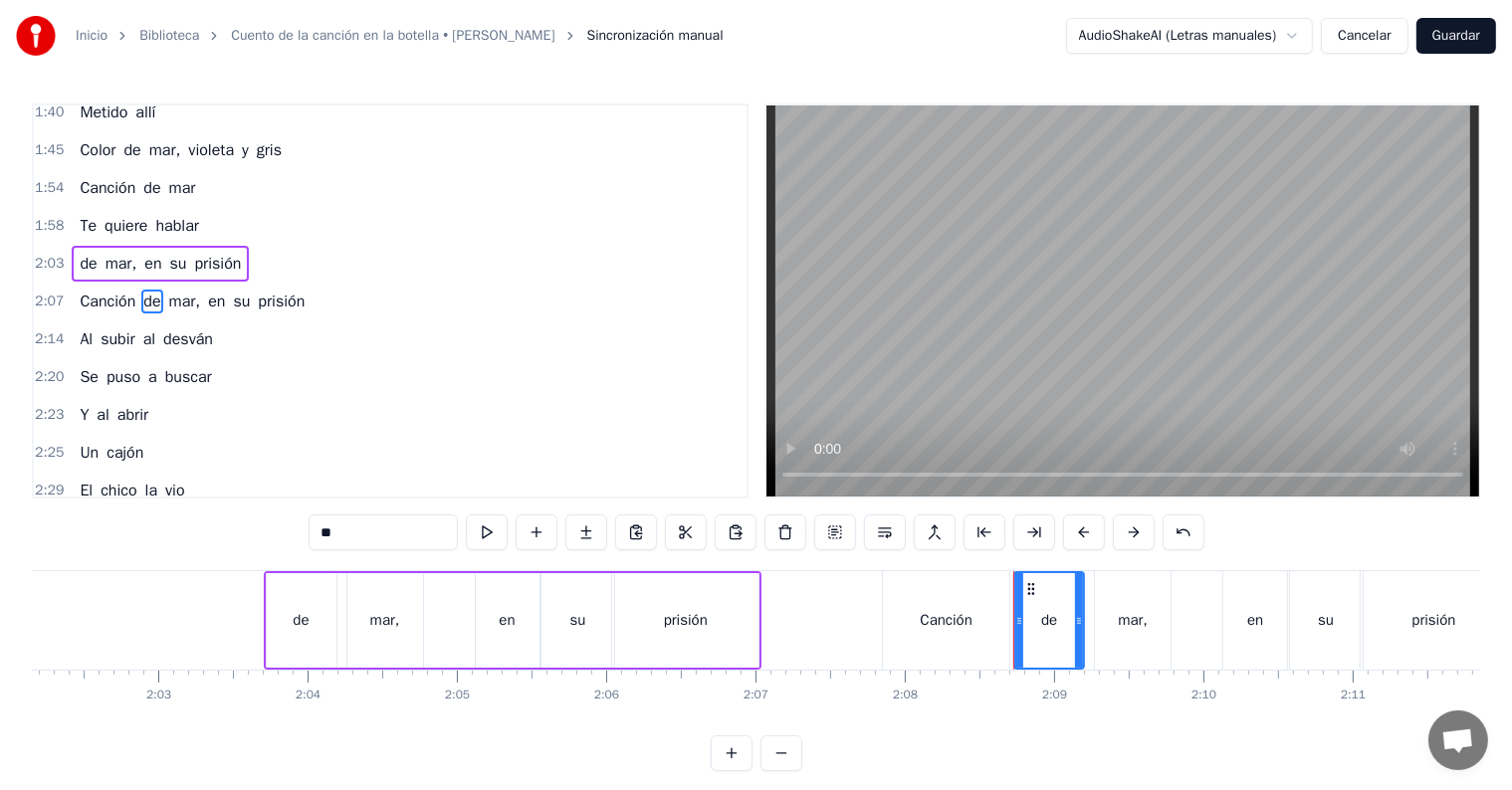 click on "Canción" at bounding box center [946, 620] 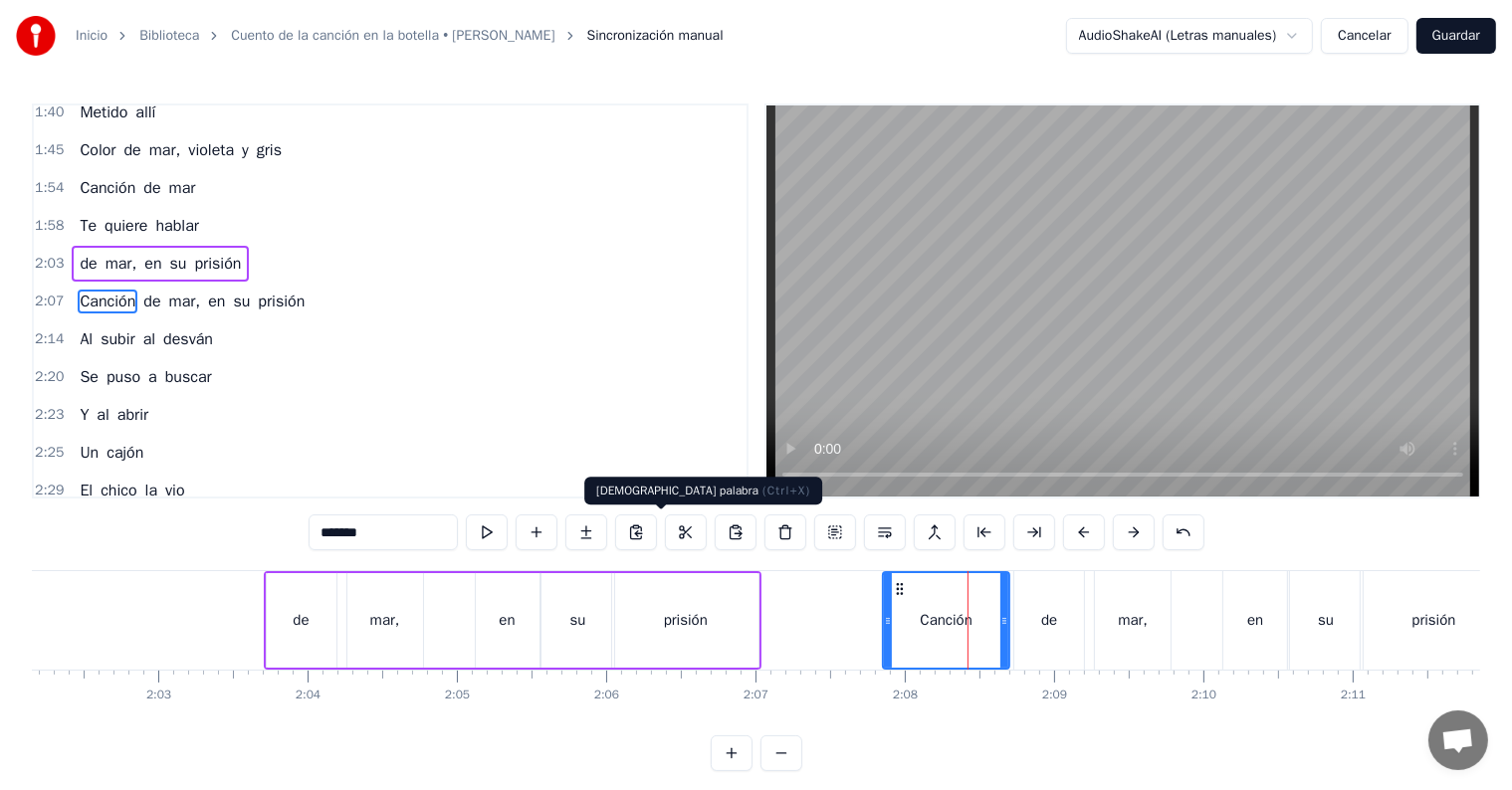 click at bounding box center [686, 532] 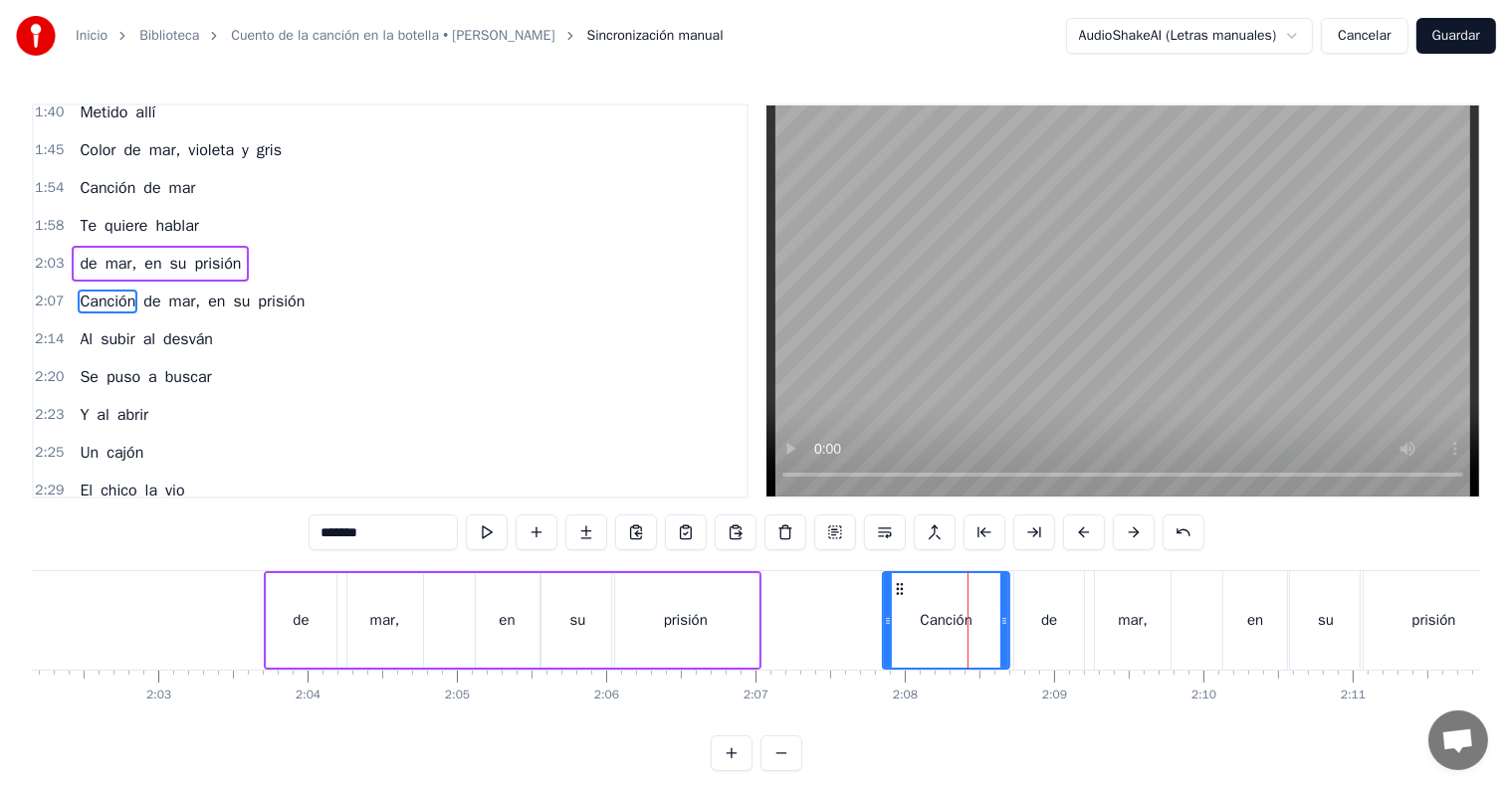 click on "de" at bounding box center (1049, 620) 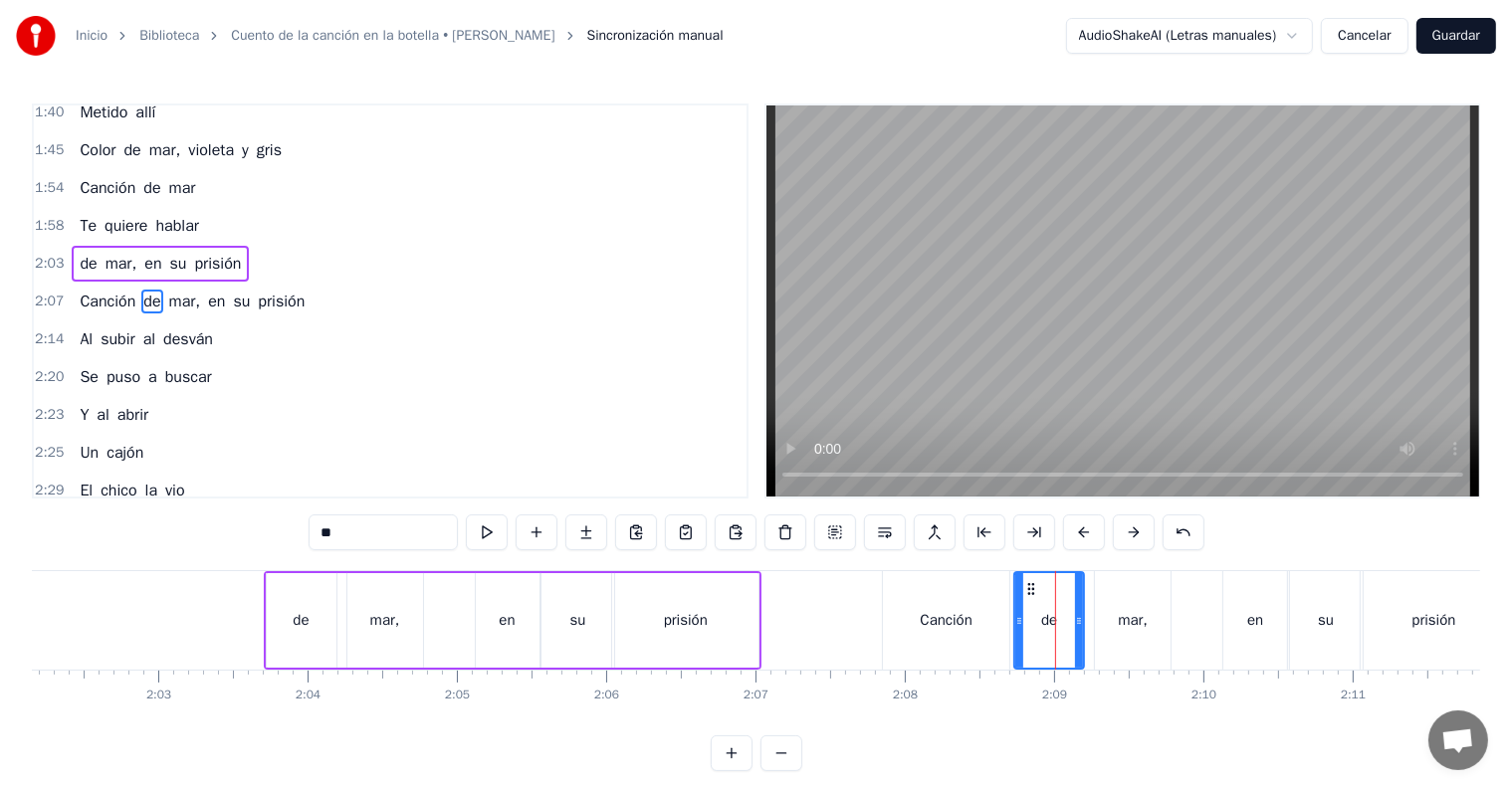 click on "mar," at bounding box center (1133, 620) 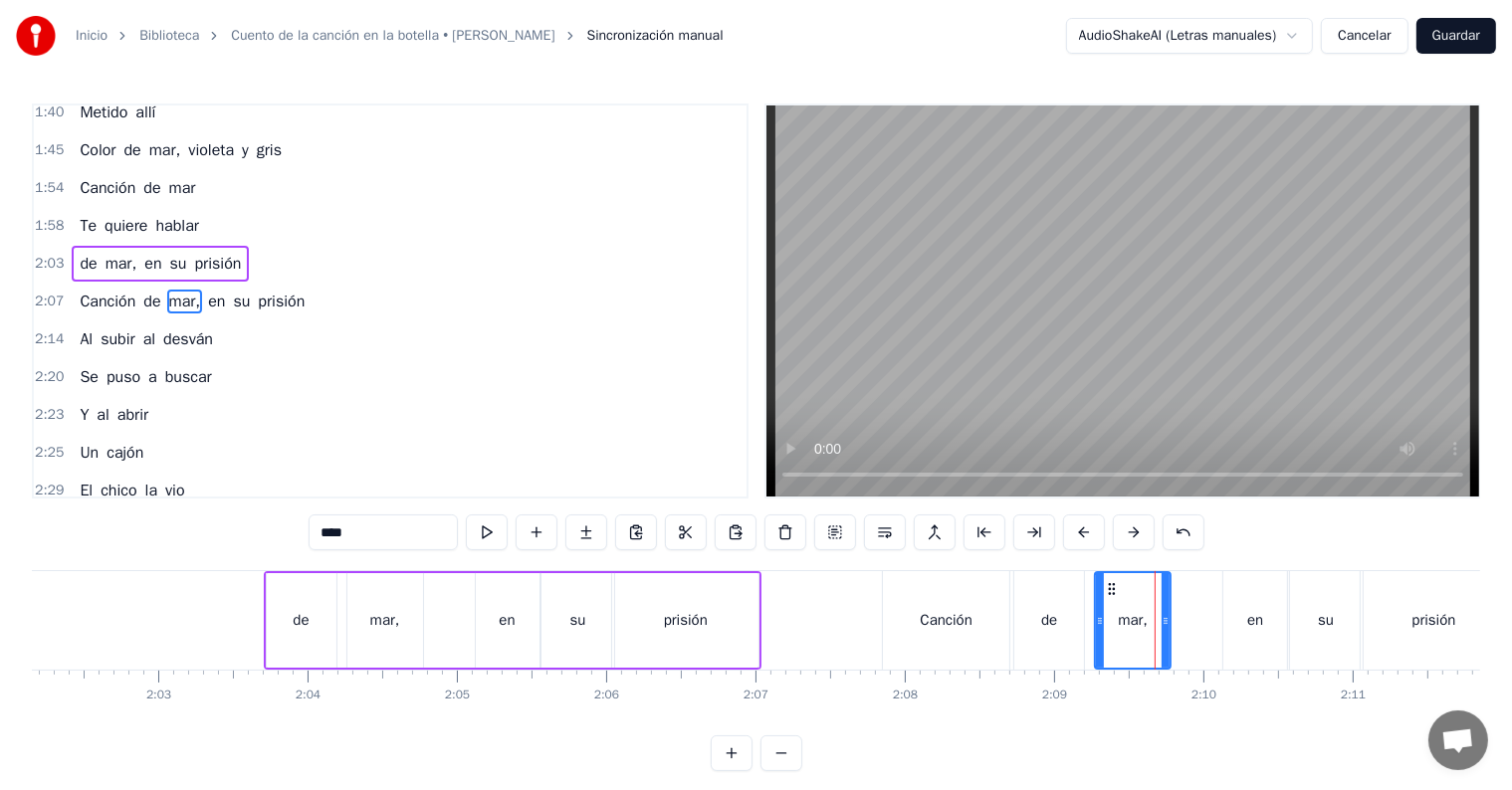 click on "Canción de mar, en su prisión" at bounding box center (1196, 620) 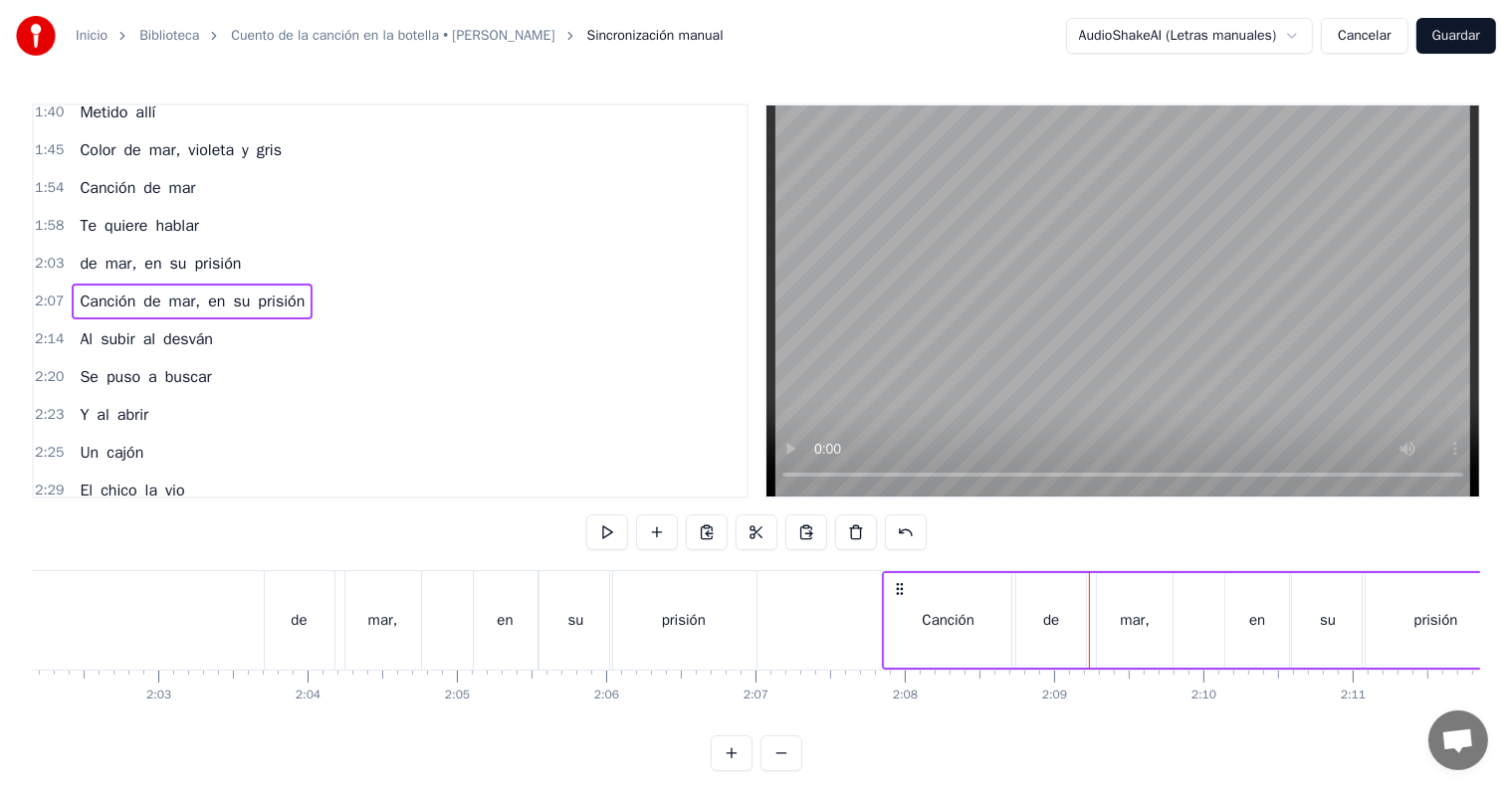 click on "de" at bounding box center [1051, 620] 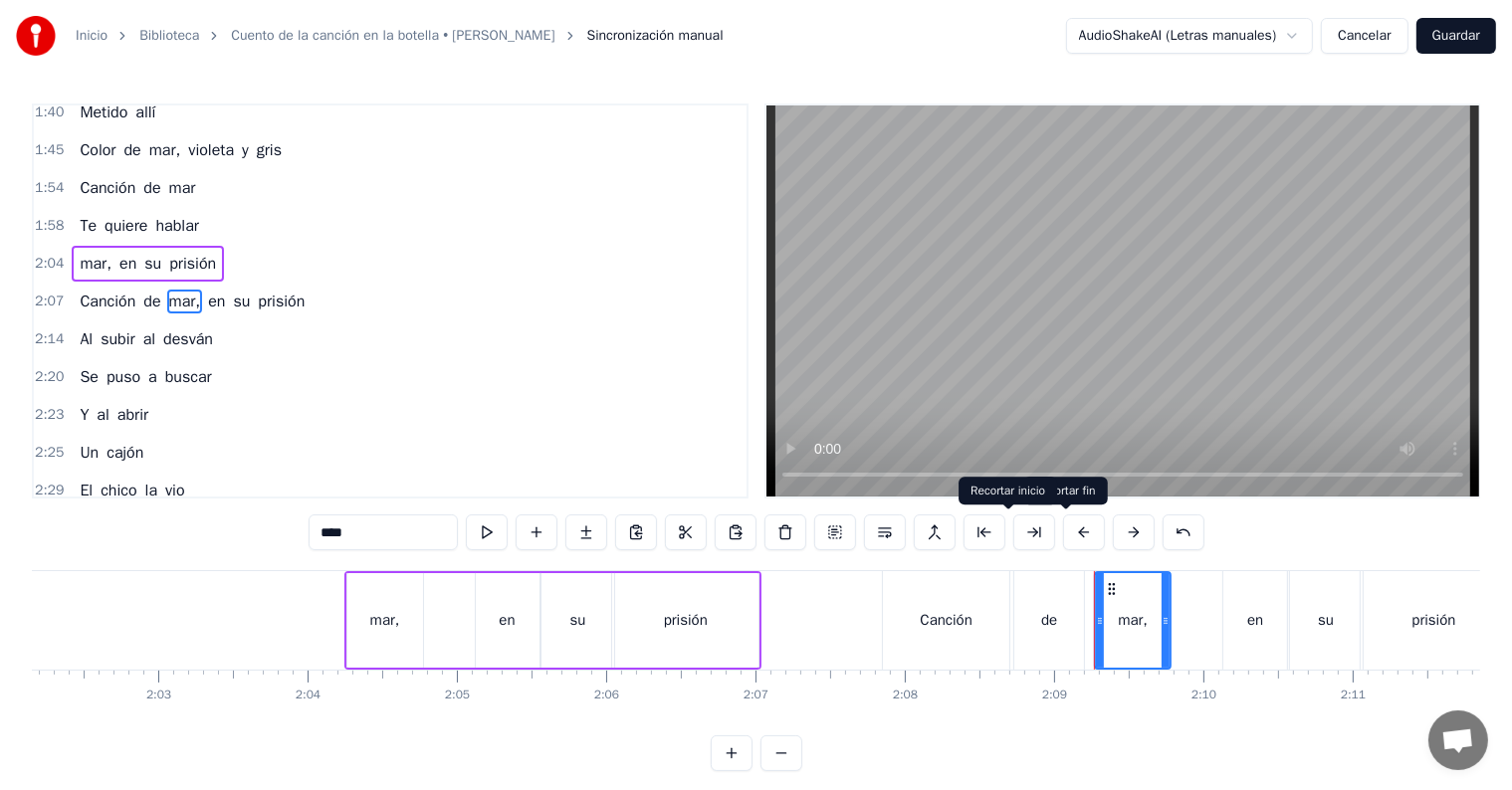 click on "Canción" at bounding box center [946, 620] 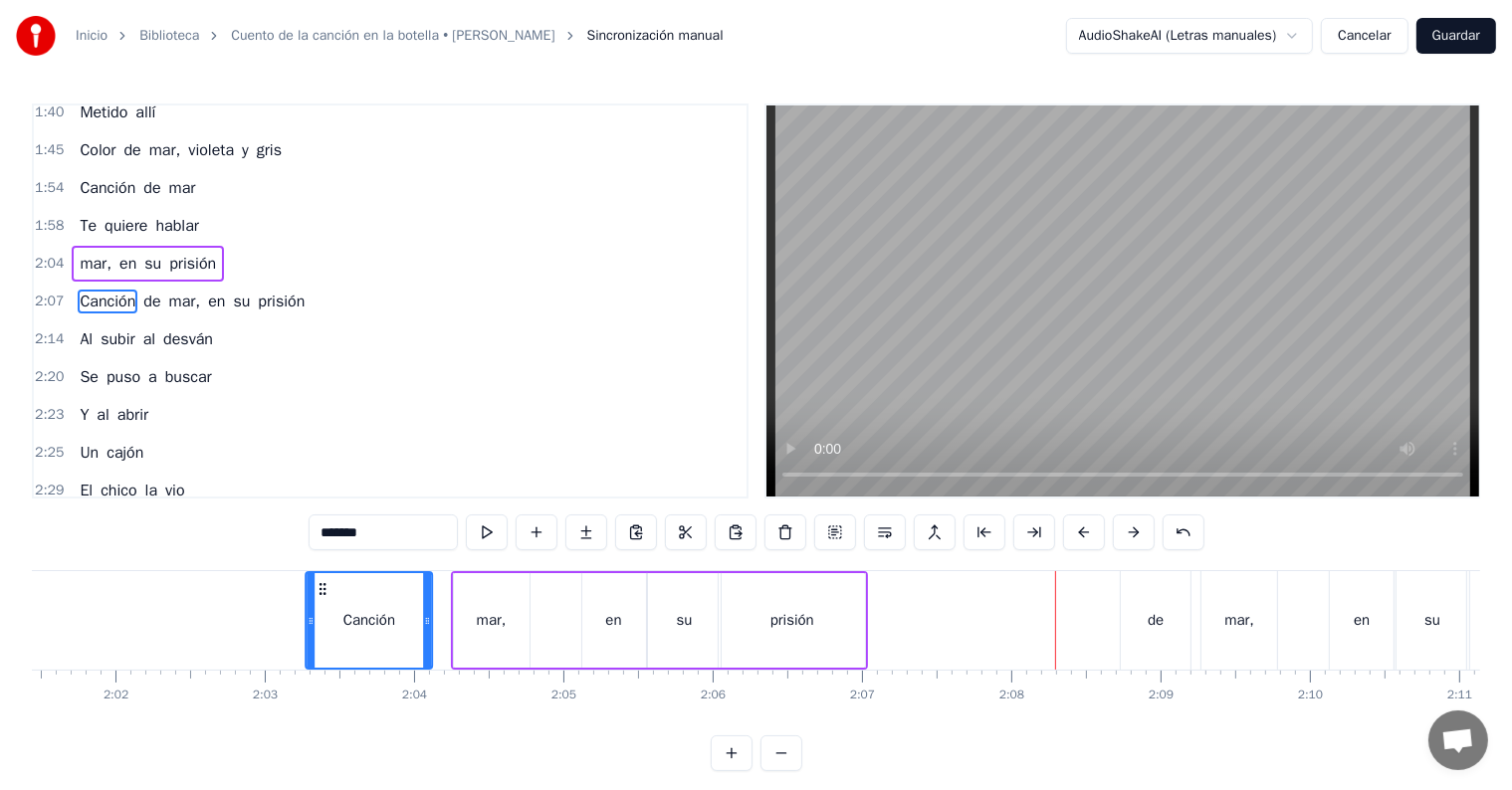 scroll, scrollTop: 0, scrollLeft: 18130, axis: horizontal 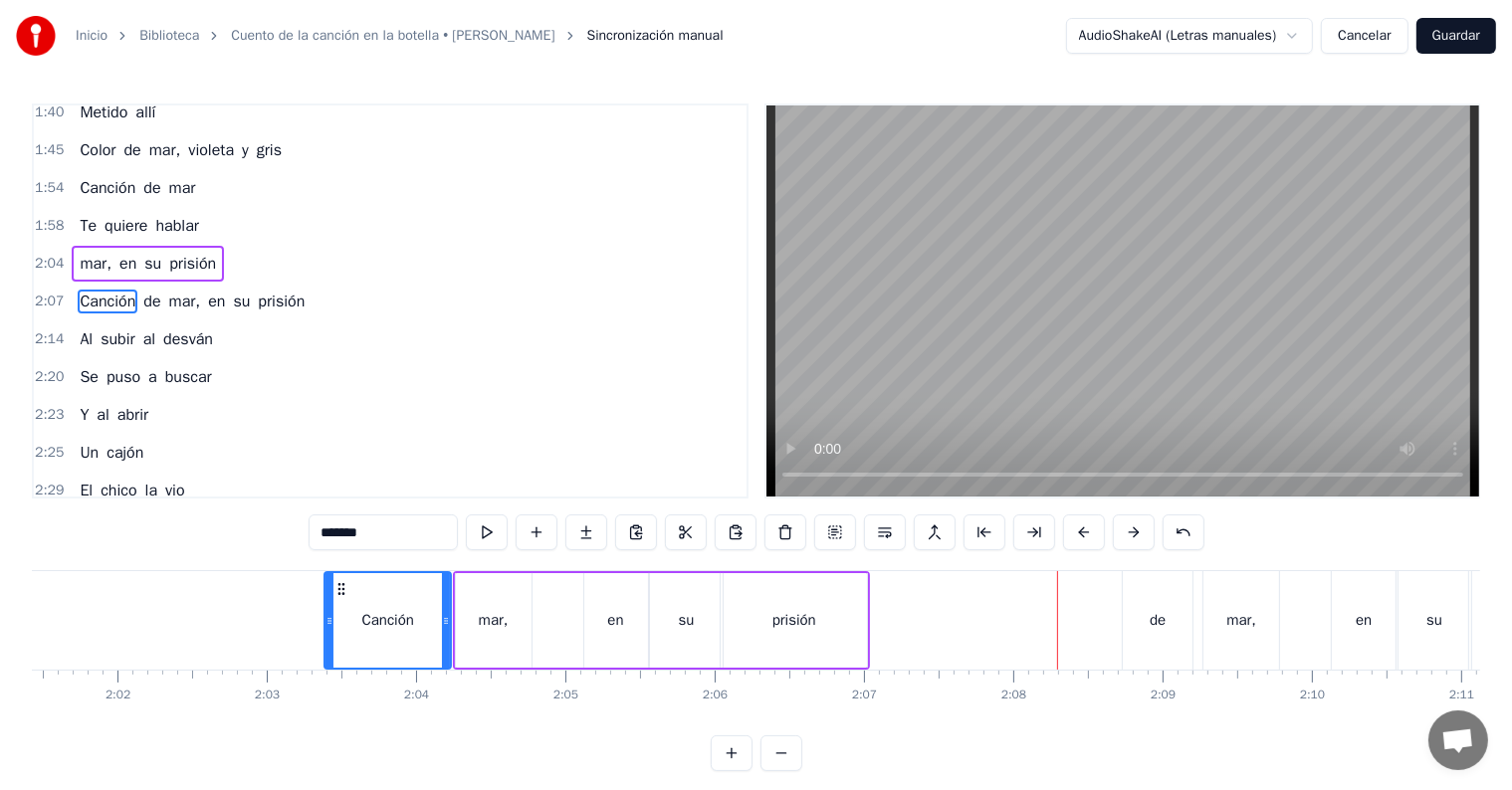 drag, startPoint x: 901, startPoint y: 591, endPoint x: 342, endPoint y: 589, distance: 559.00358 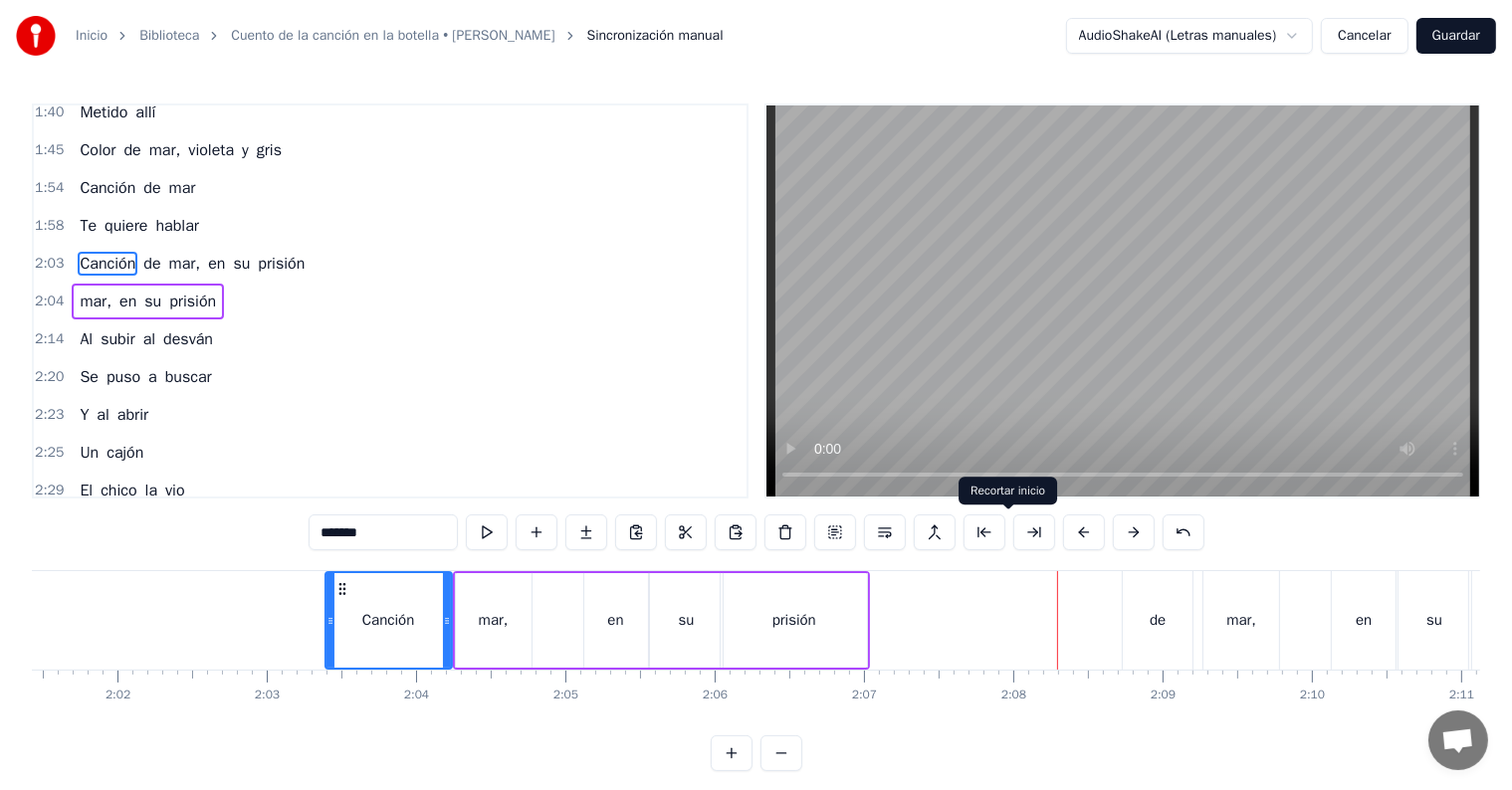 click on "mar," at bounding box center [1241, 620] 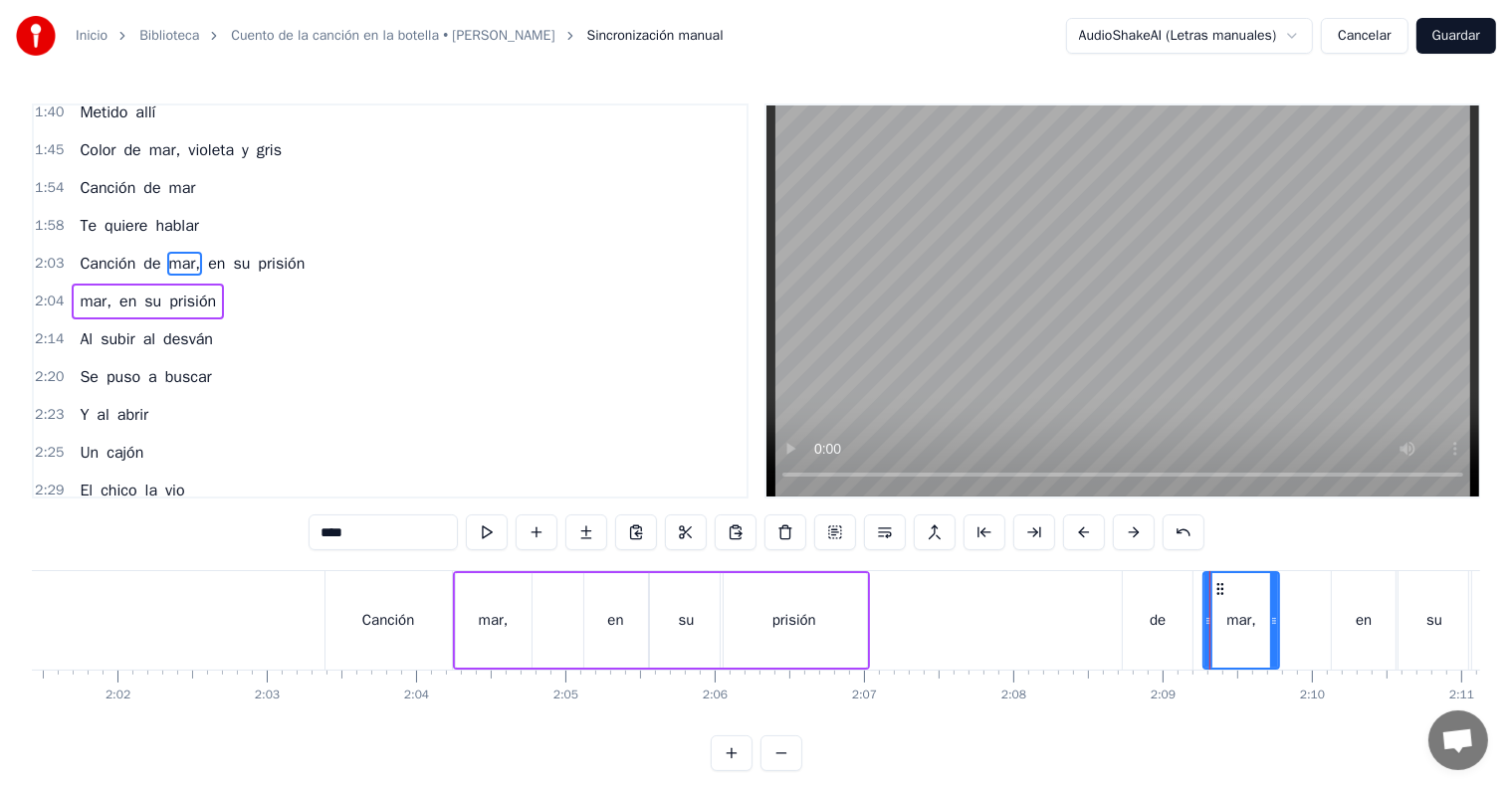 scroll, scrollTop: 730, scrollLeft: 0, axis: vertical 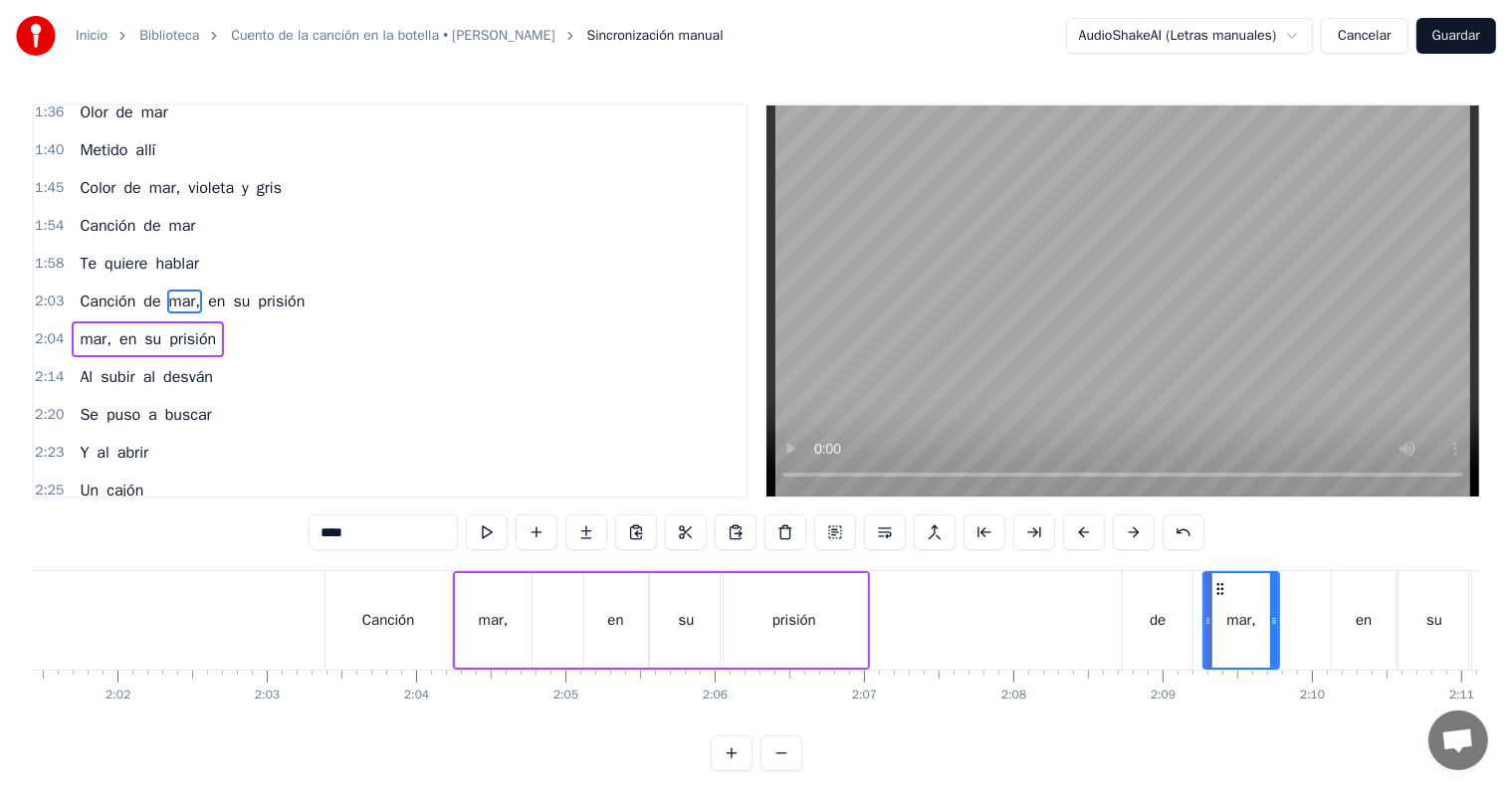 click on "de" at bounding box center [1158, 620] 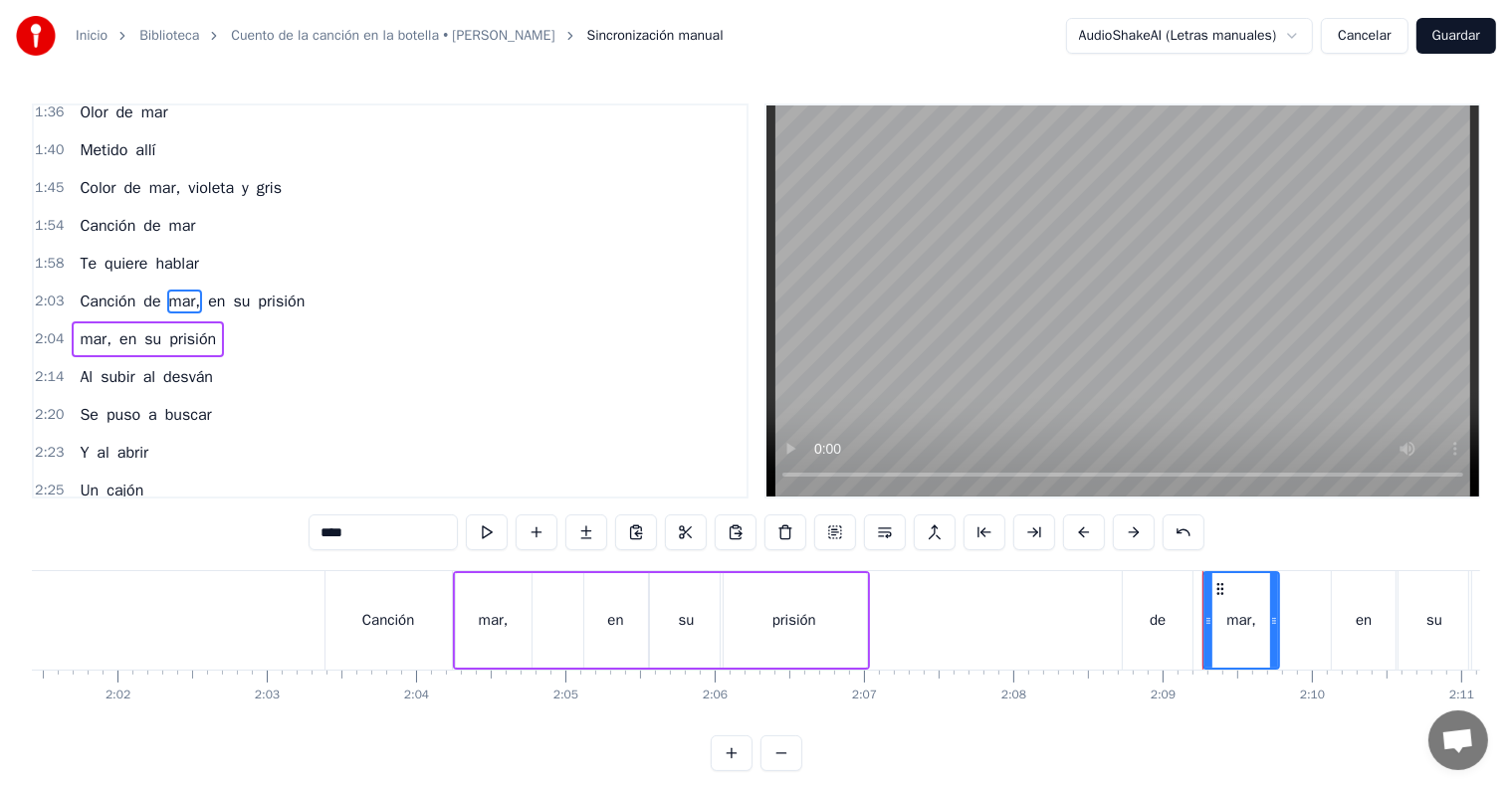 click on "de" at bounding box center [1158, 620] 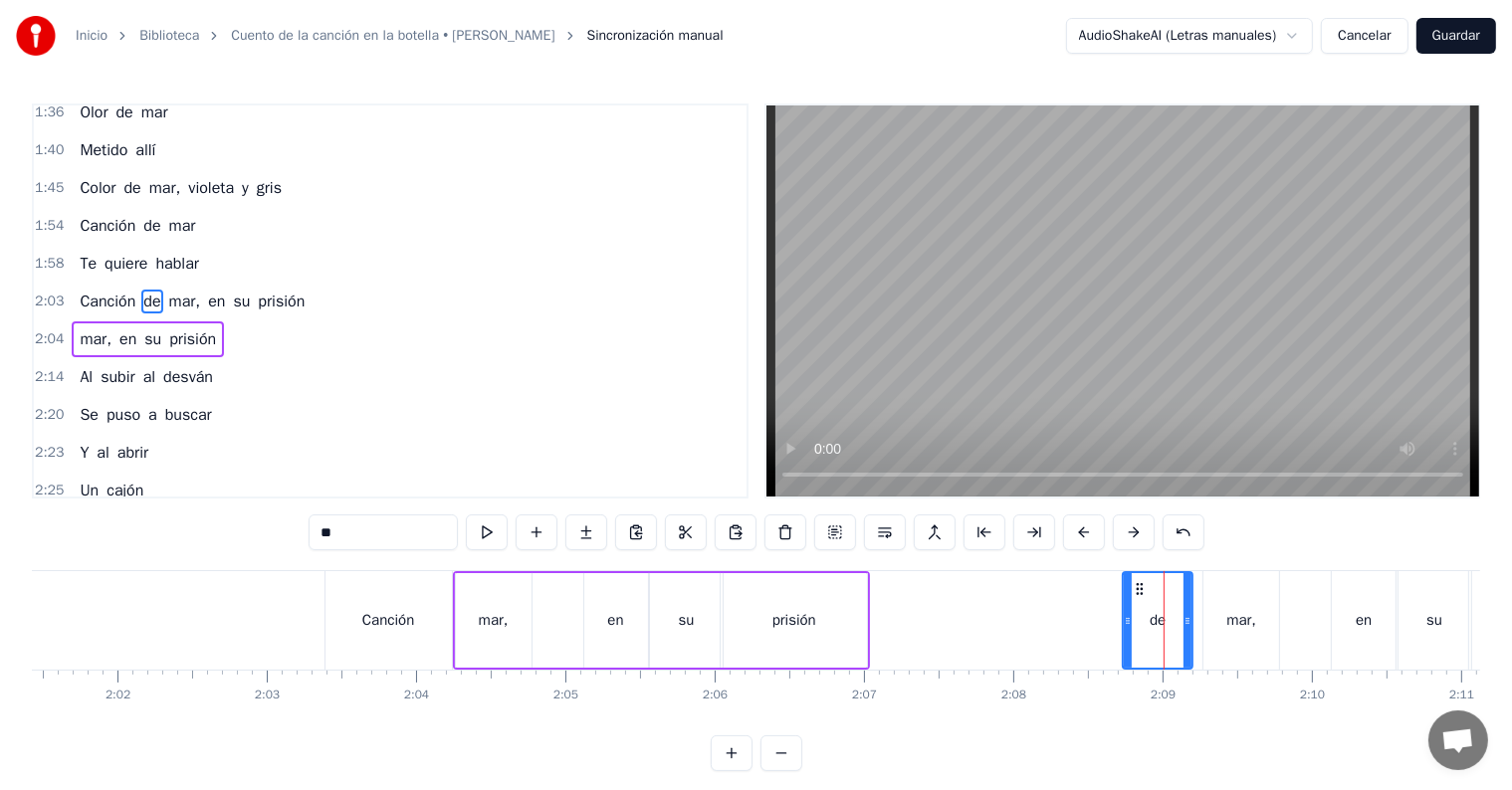 type on "****" 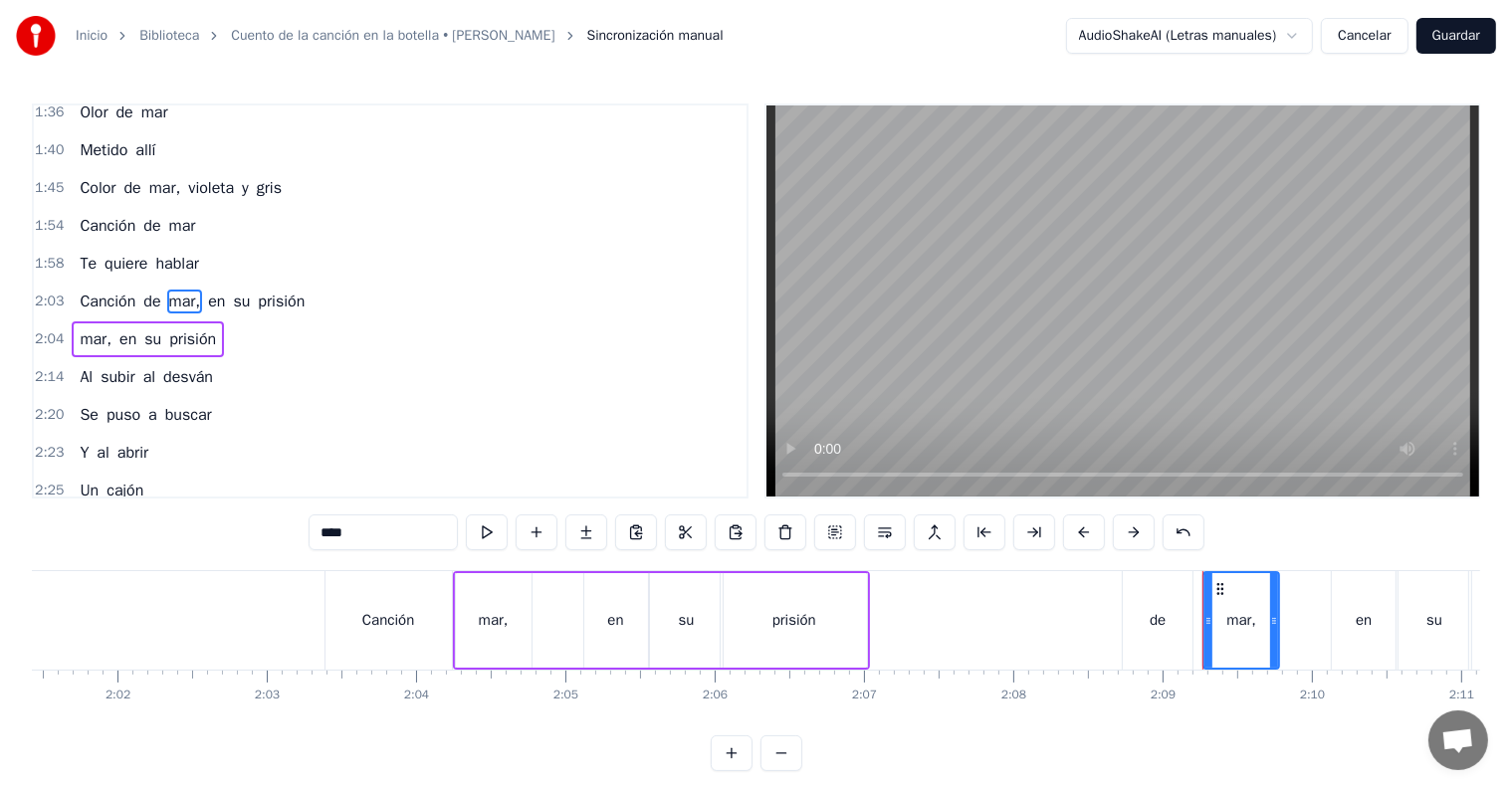 click on "Canción de mar, en su prisión" at bounding box center [972, 620] 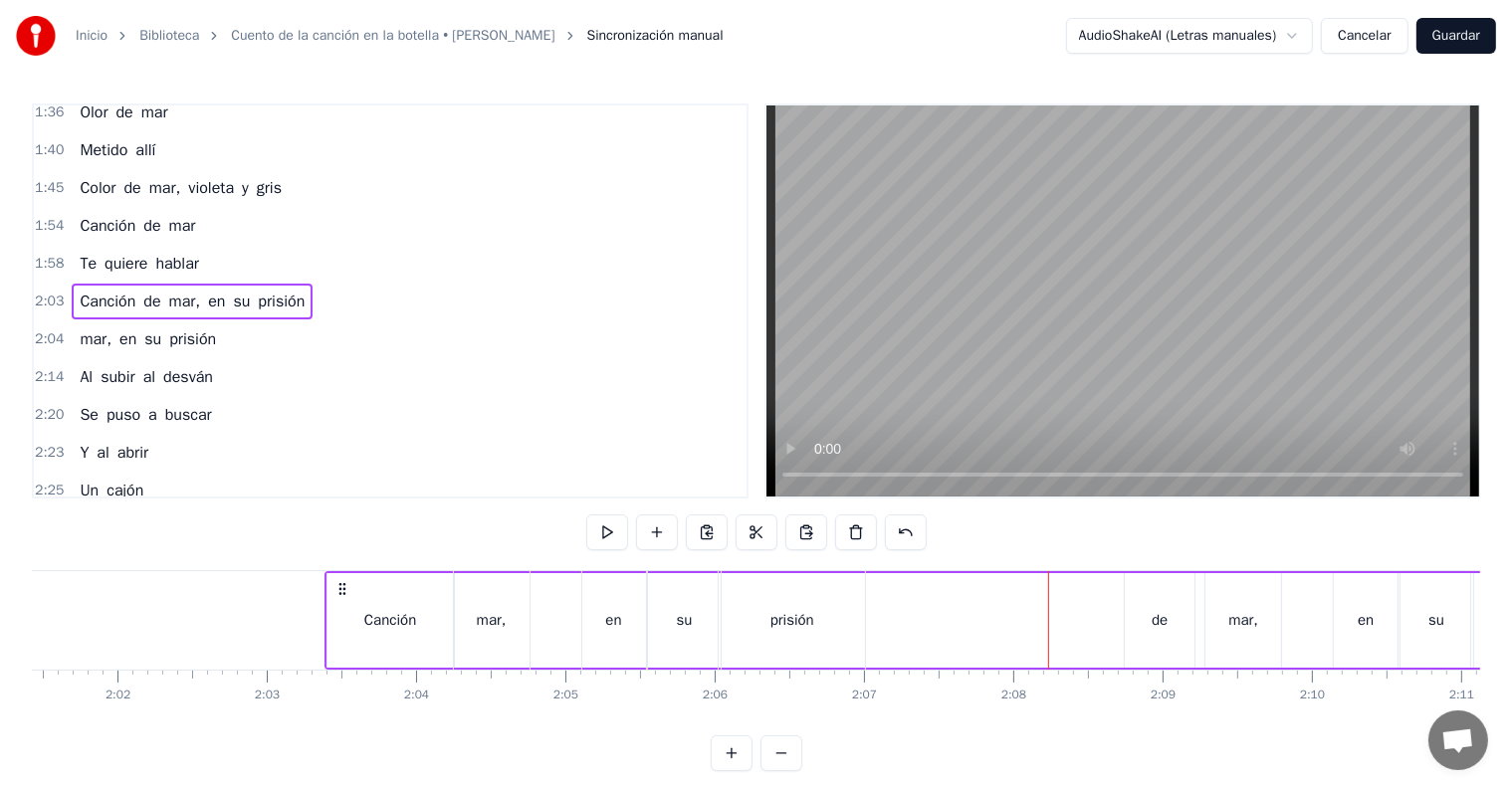 click on "0:06 Ahí está 0:08 Sin saber 0:12 Qué pudo pasar 0:15 Quién la oirá 0:17 Sin poder 0:21 Salir ni escapar 0:24 Qué será del tipo aquel 0:28 Que salió sin dirección 0:33 ¿Dónde fue? 0:36 Debió marchar 0:43 En un frío día del puerto de mar 0:50 Notas de una canción 0:56 Envuelta en cristal 0:59 Su patrón, su señor 1:05 Un lobo de mar 1:08 "¿Qué tendrá en su interior, la botella de cristal? 1:17 ¿Qué tendrá? 1:20 La quiero oír" 1:27 Dijo un chico, soñando en robarla y marchar 1:36 Olor de mar 1:40 Metido allí 1:45 Color de mar, violeta y gris 1:54 Canción de mar 1:58 Te quiere hablar 2:03 Canción de mar, en su prisión 2:04 mar, en su prisión 2:14 Al subir al desván 2:20 Se puso a buscar 2:23 Y al abrir 2:25 Un cajón 2:29 El chico la vio 2:32 Él se fue y se la llevó 2:36 Y en su casa la preñó 2:41 Ni el patrón 2:44 Nunca volvió 2:51 Y en el pueblo suena una vieja canción 3:00 Olor de mar 3:04 ha vuelto allí 3:09 Color de mar, violeta y gris 3:17 Canción de mar 3:22 Te 3:26" at bounding box center [756, 437] 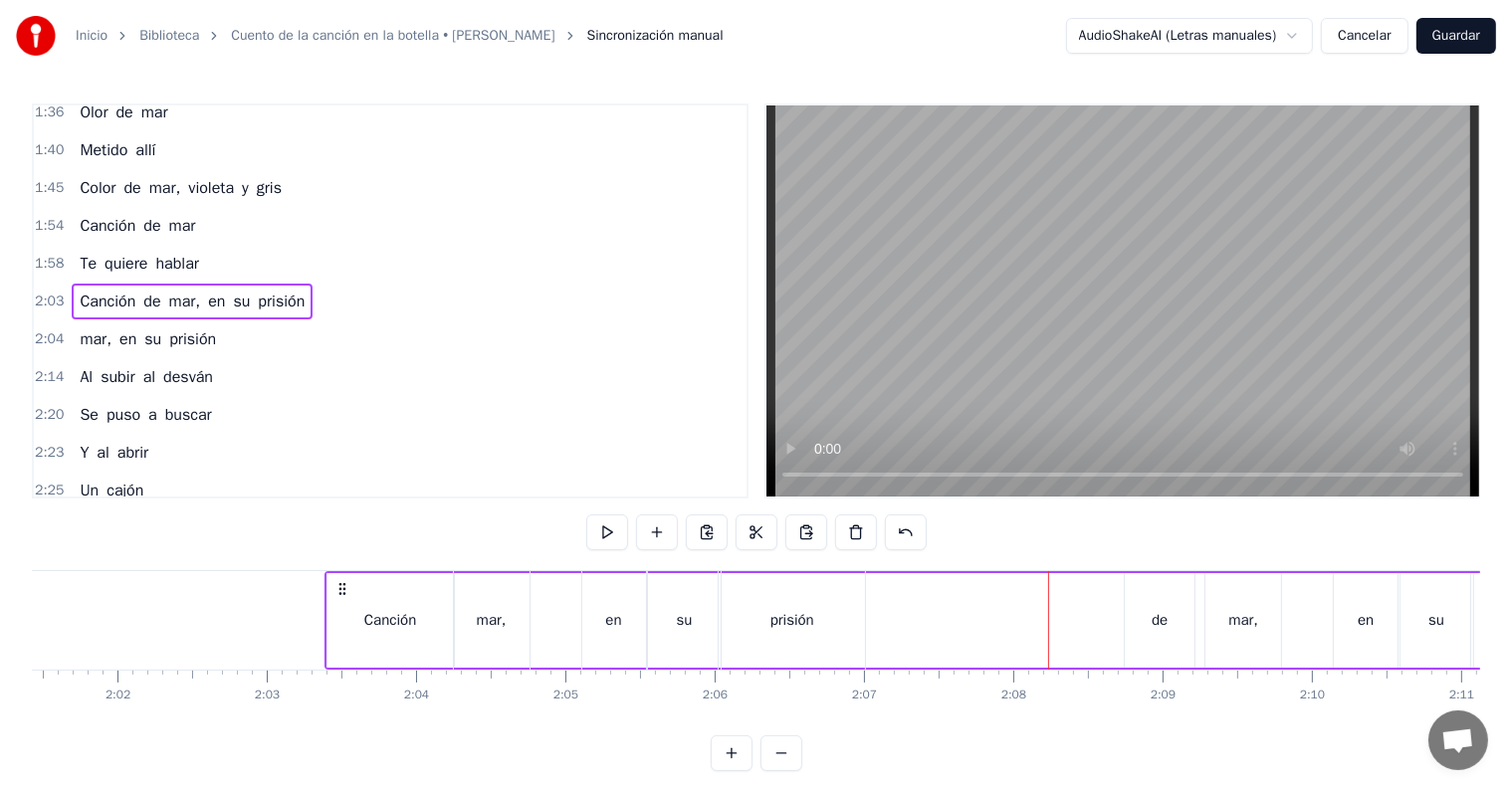 click on "mar," at bounding box center [96, 339] 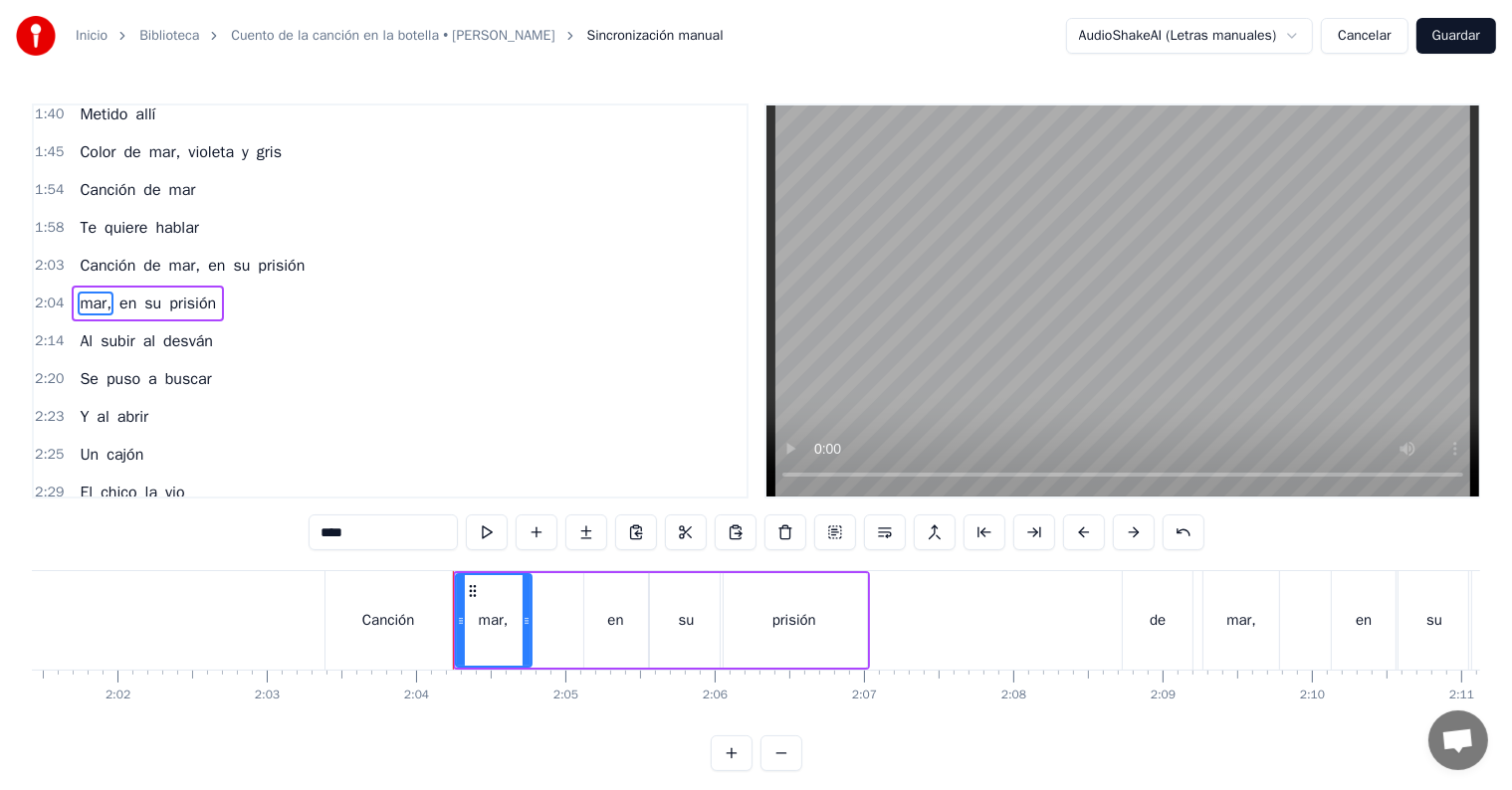 scroll, scrollTop: 768, scrollLeft: 0, axis: vertical 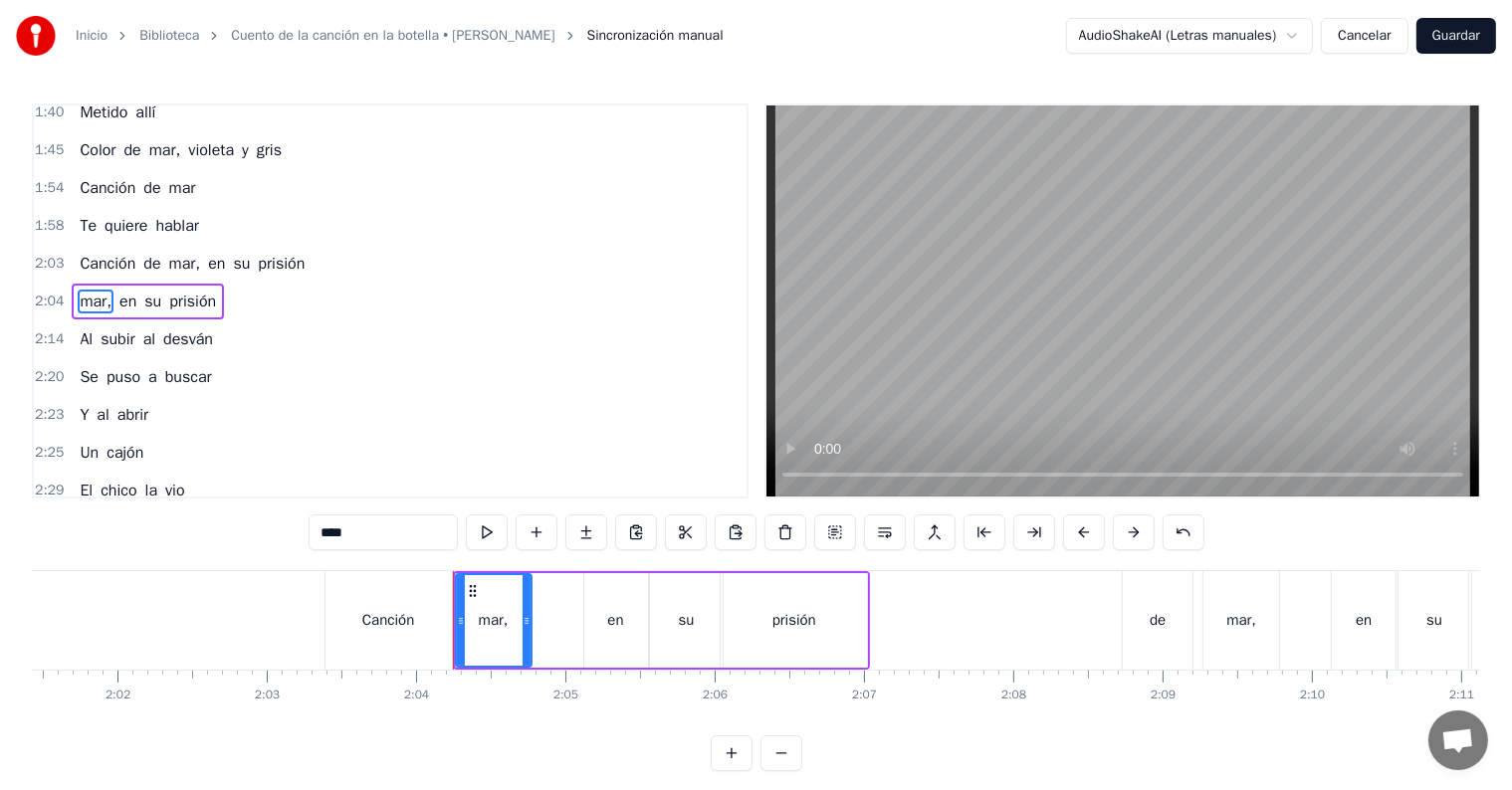 click on "2:04" at bounding box center (49, 301) 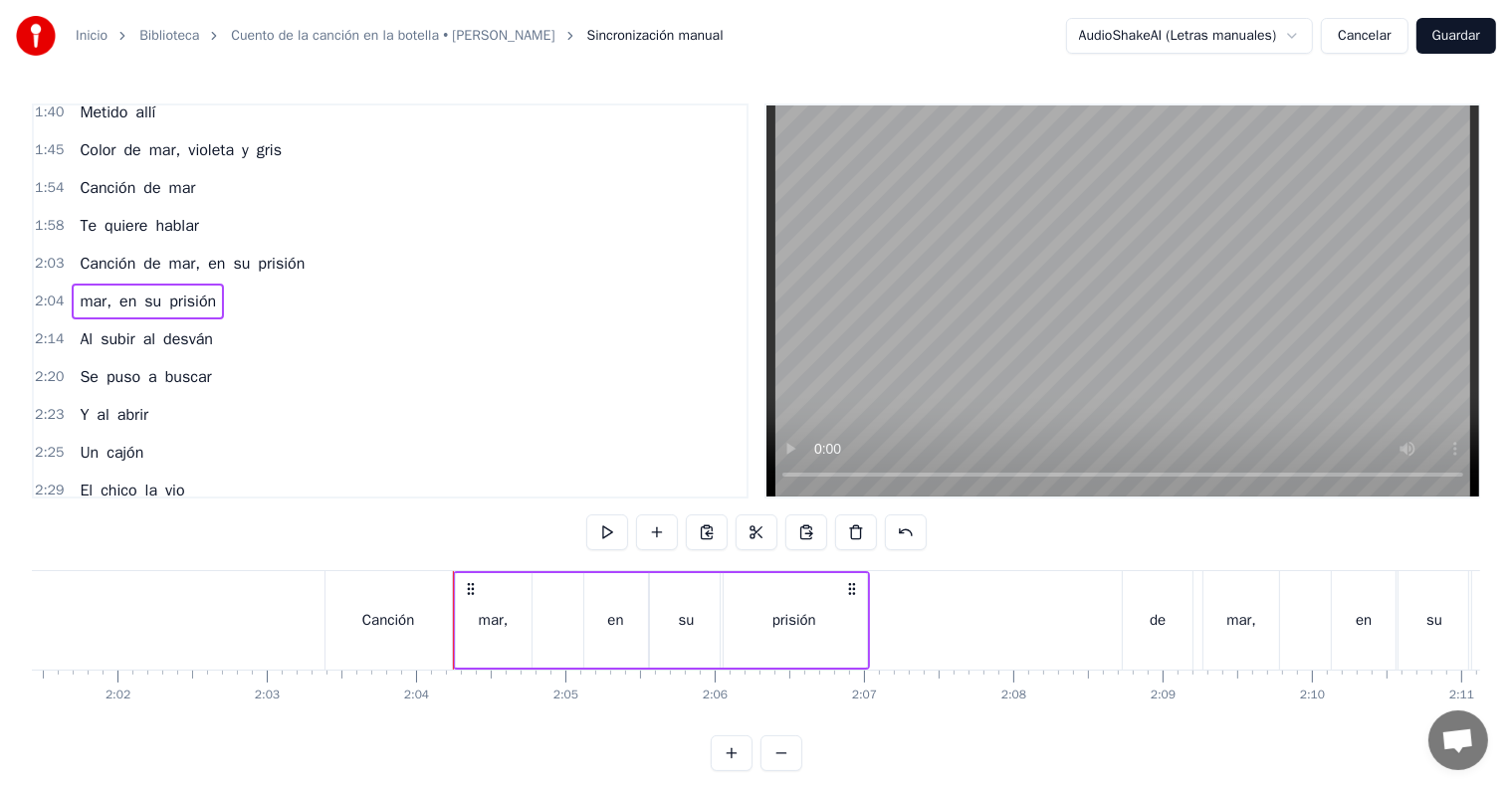 click on "mar," at bounding box center (96, 301) 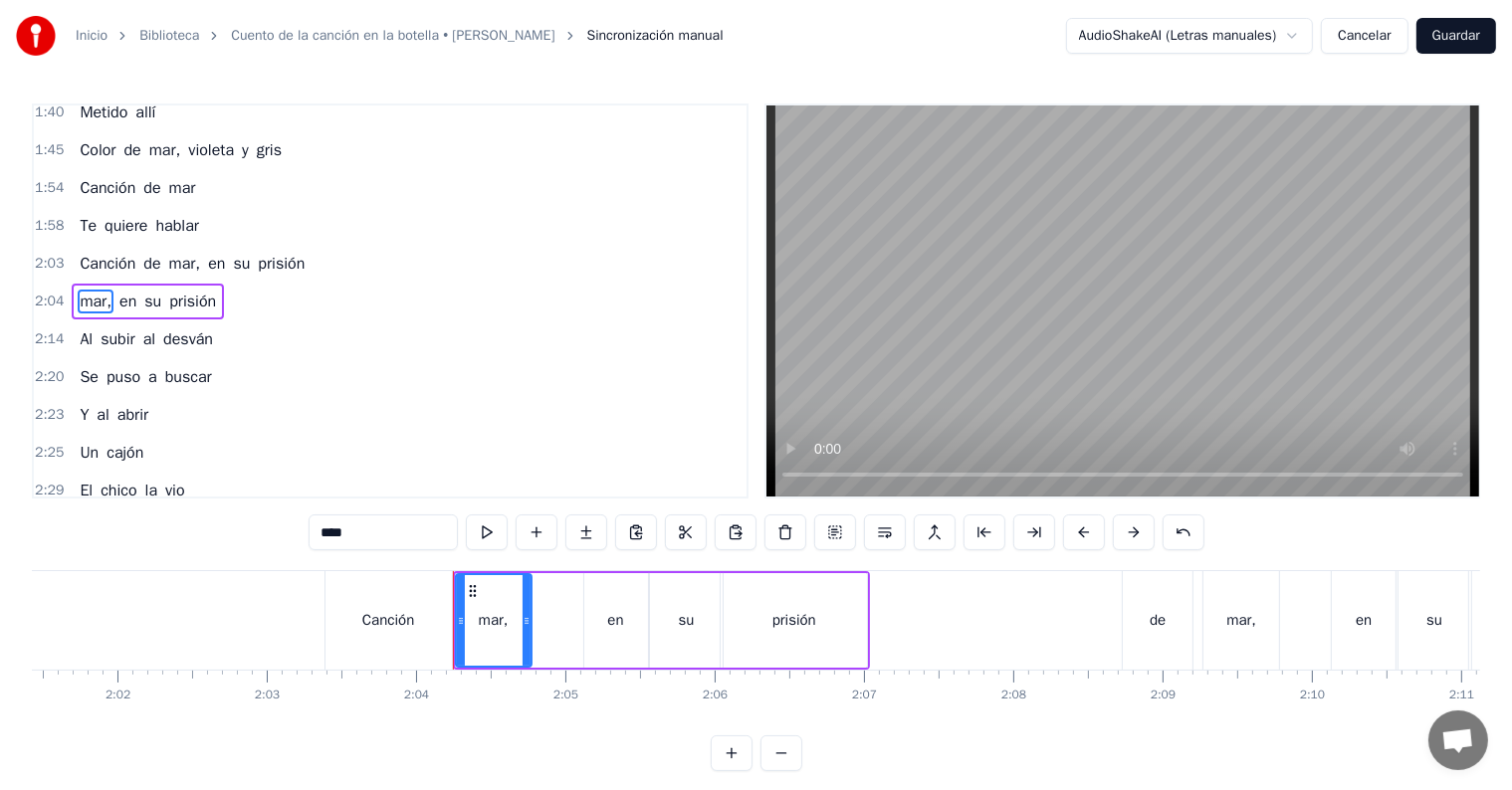 click on "de" at bounding box center [151, 264] 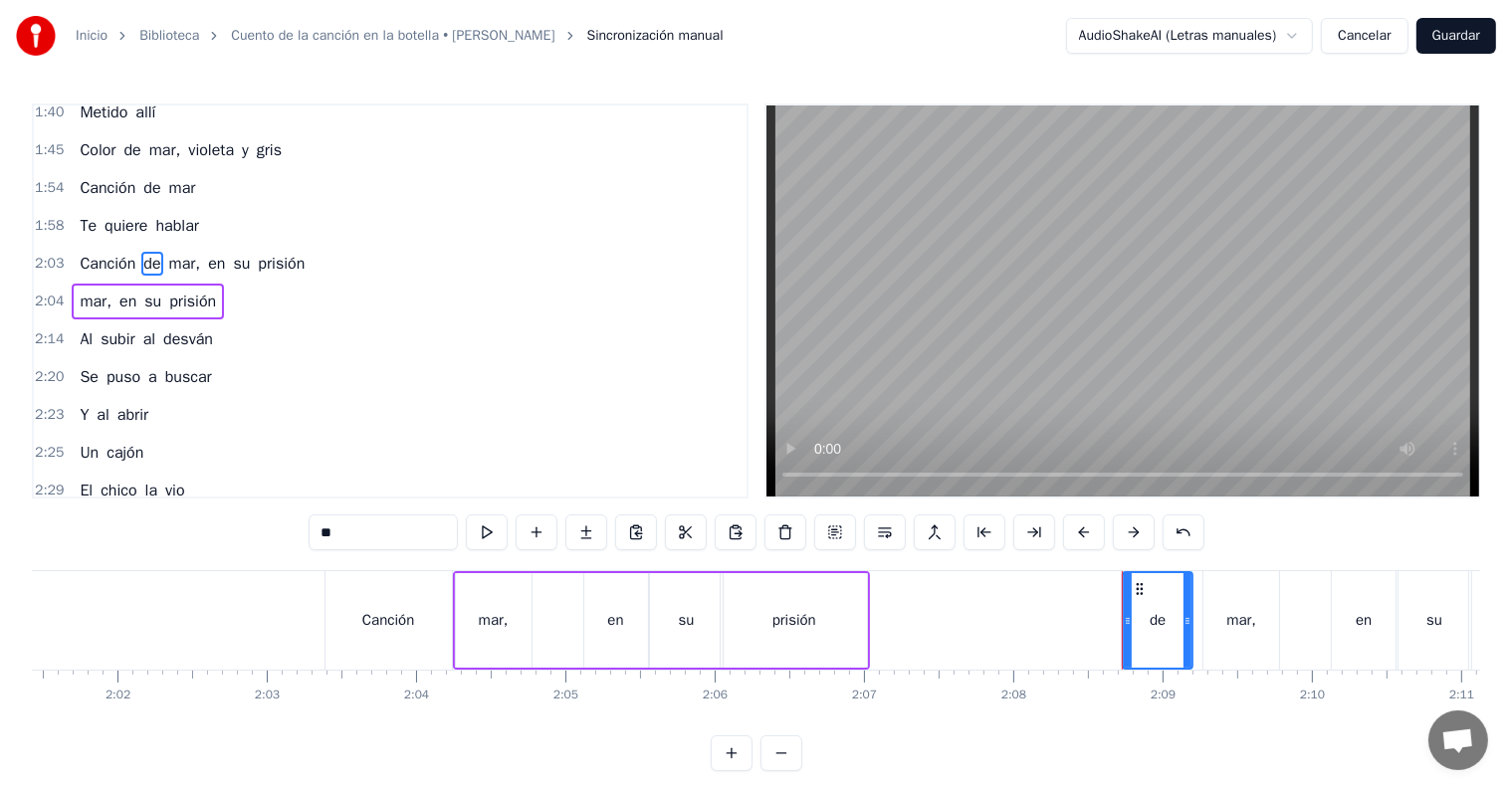 scroll, scrollTop: 730, scrollLeft: 0, axis: vertical 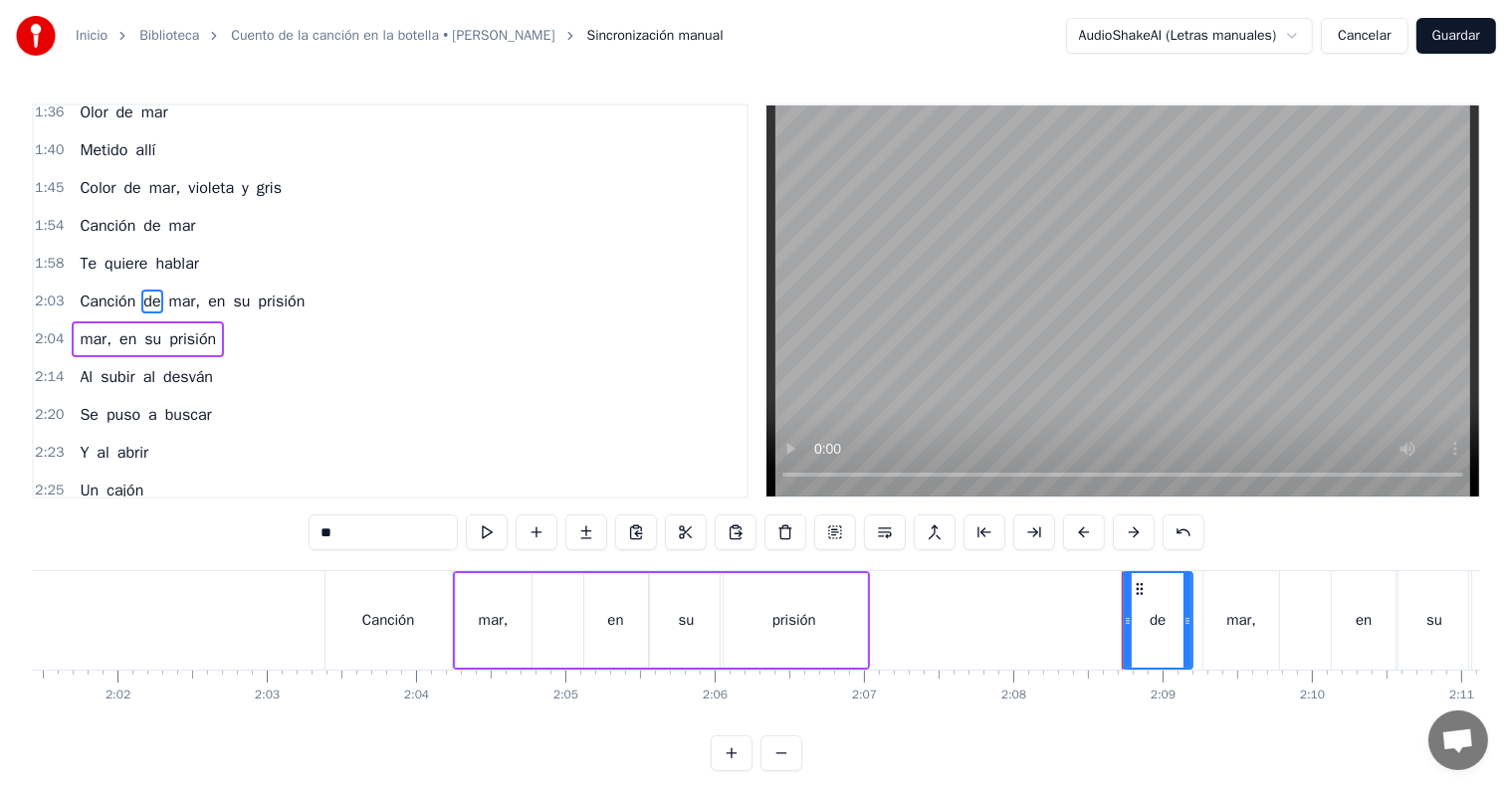 click on "en" at bounding box center [216, 301] 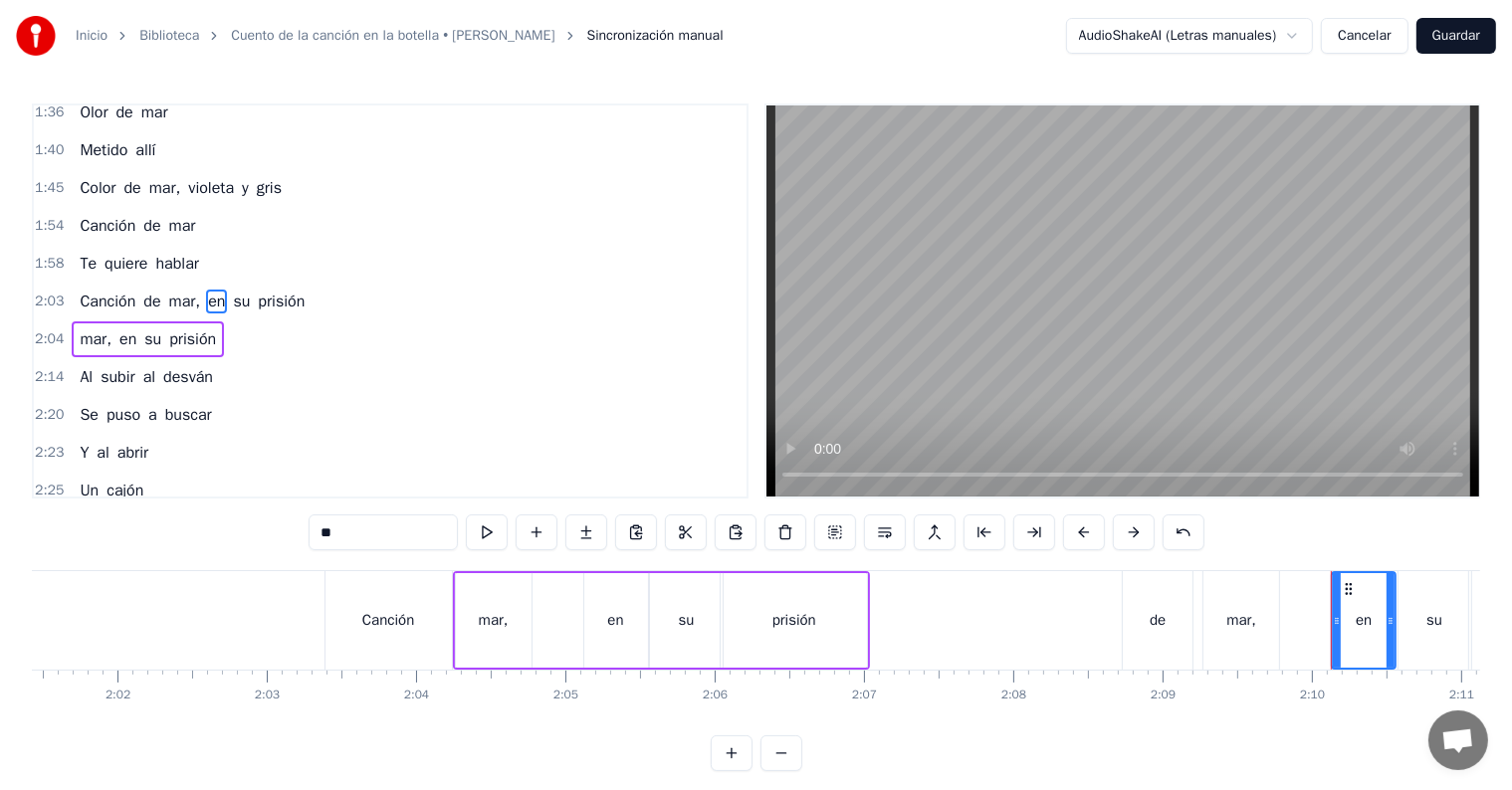 click on "su" at bounding box center (241, 301) 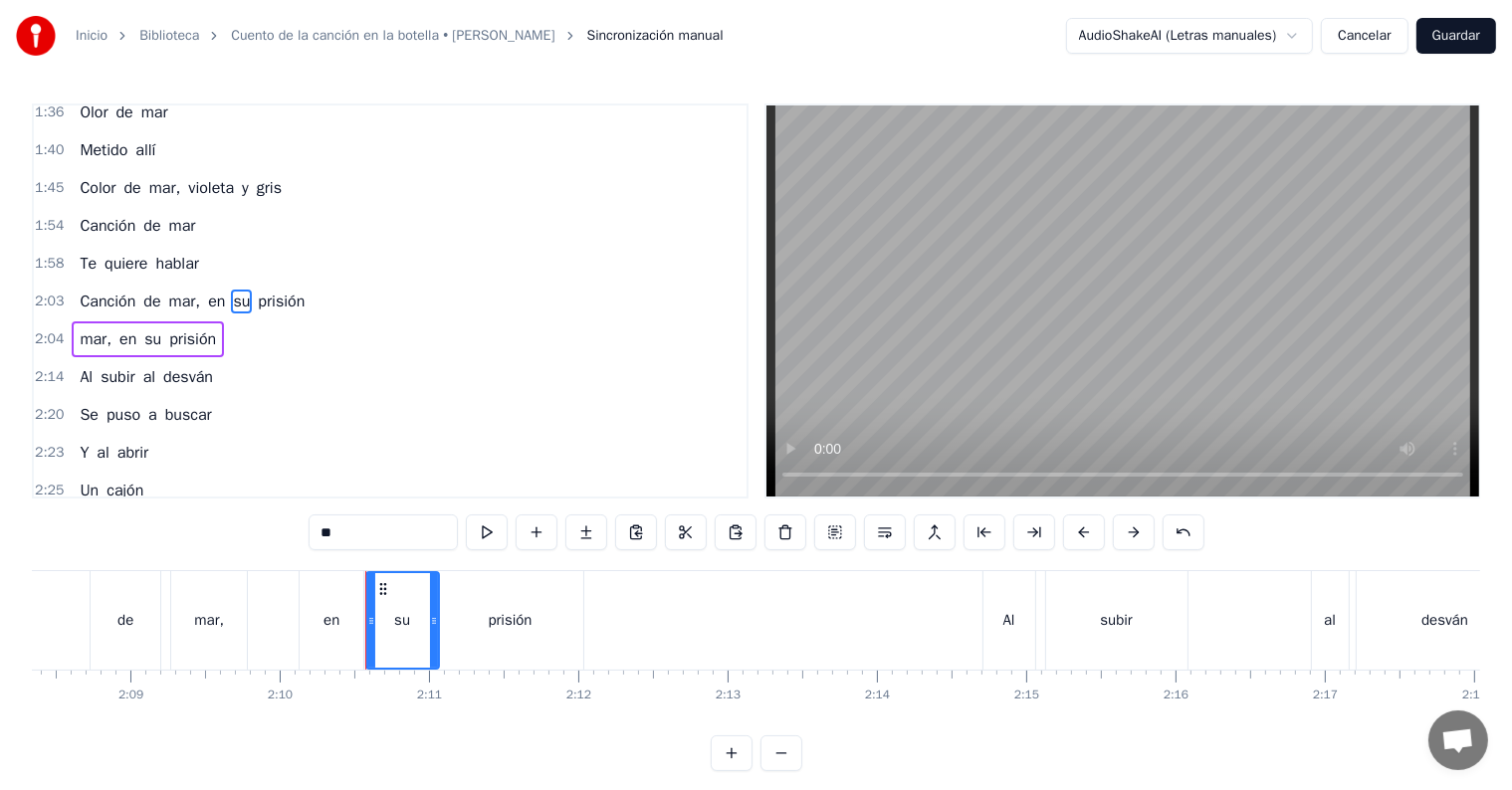 scroll, scrollTop: 0, scrollLeft: 19395, axis: horizontal 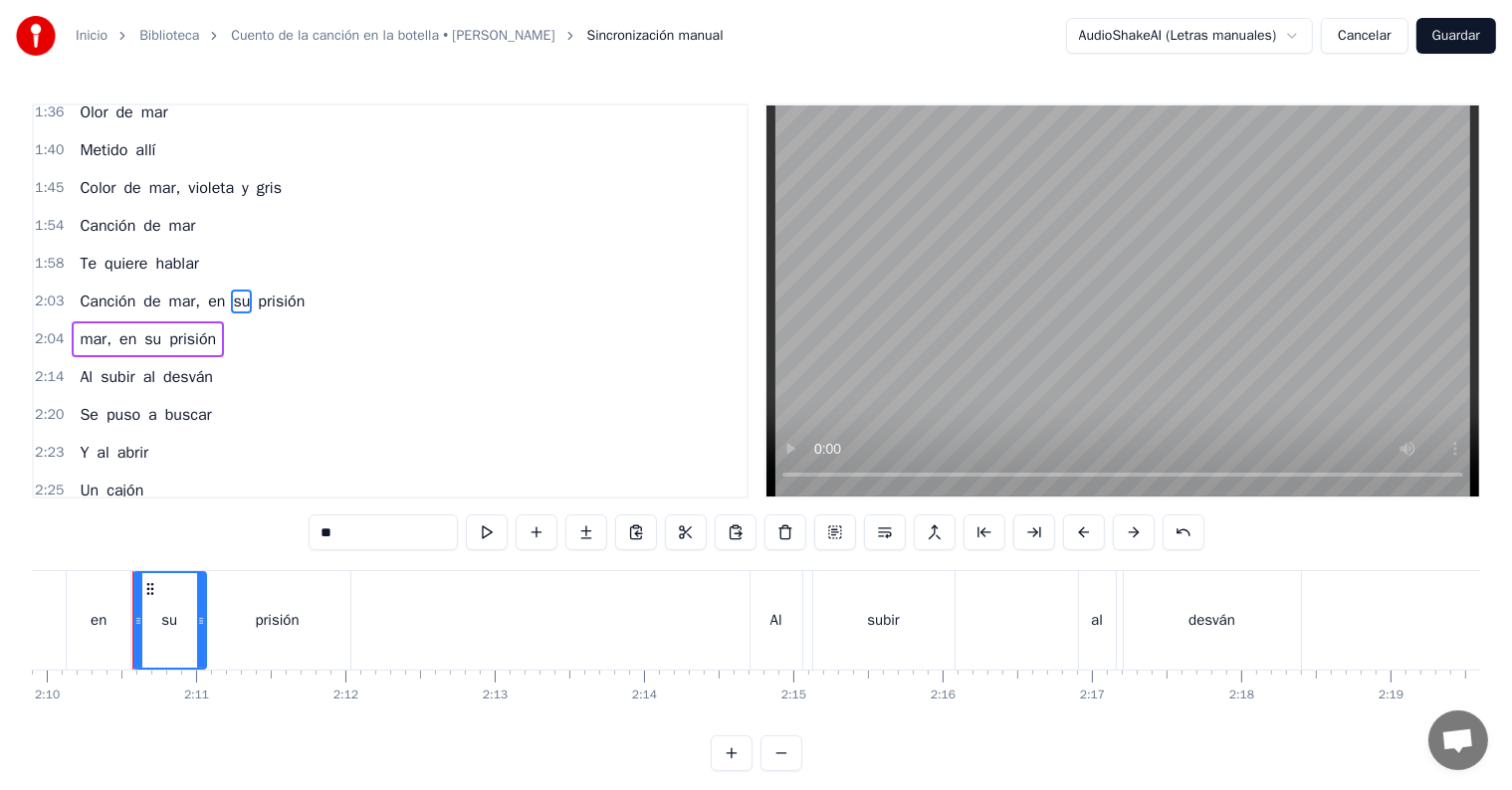 click on "en" at bounding box center (216, 301) 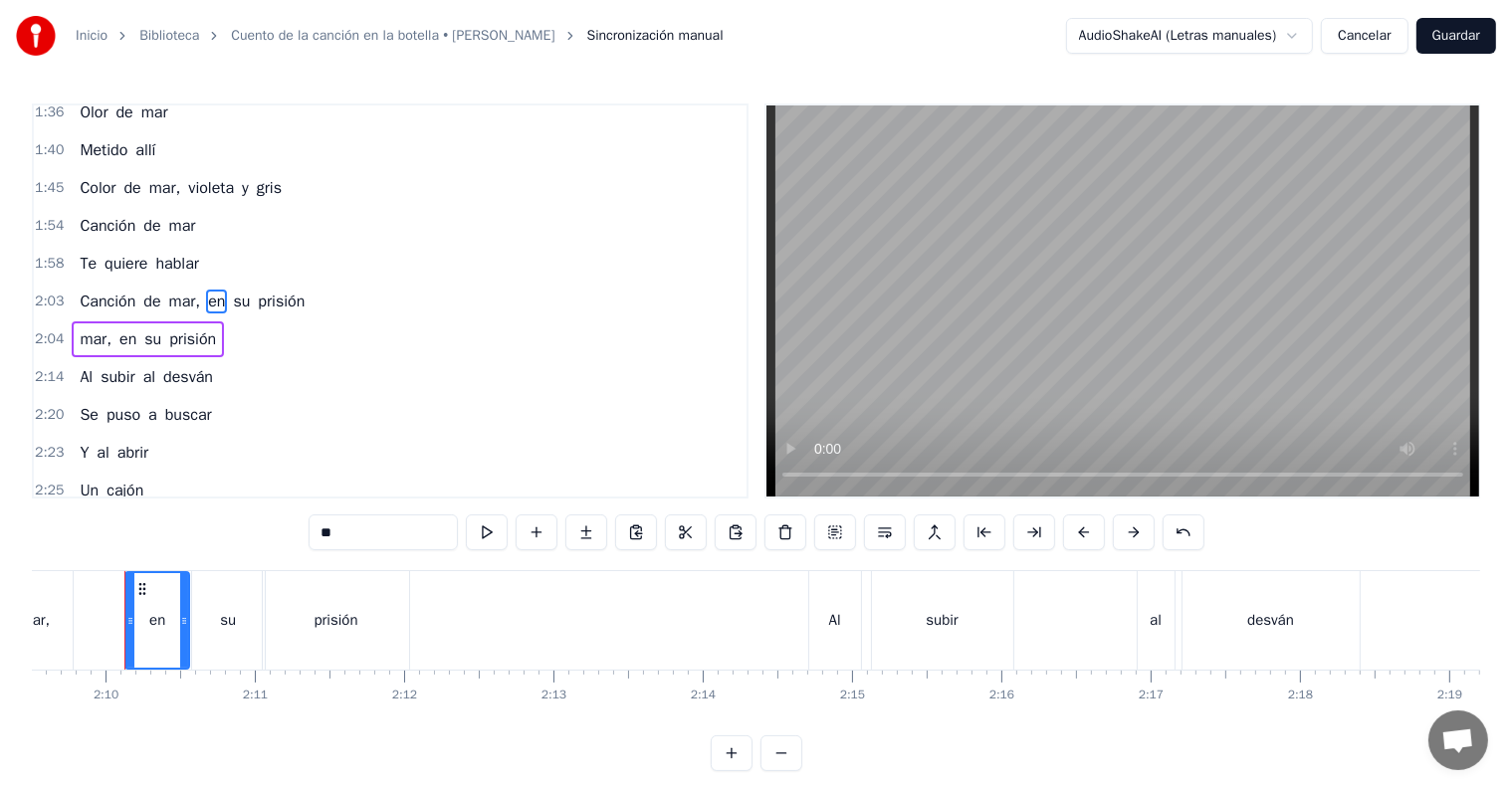 scroll, scrollTop: 0, scrollLeft: 19330, axis: horizontal 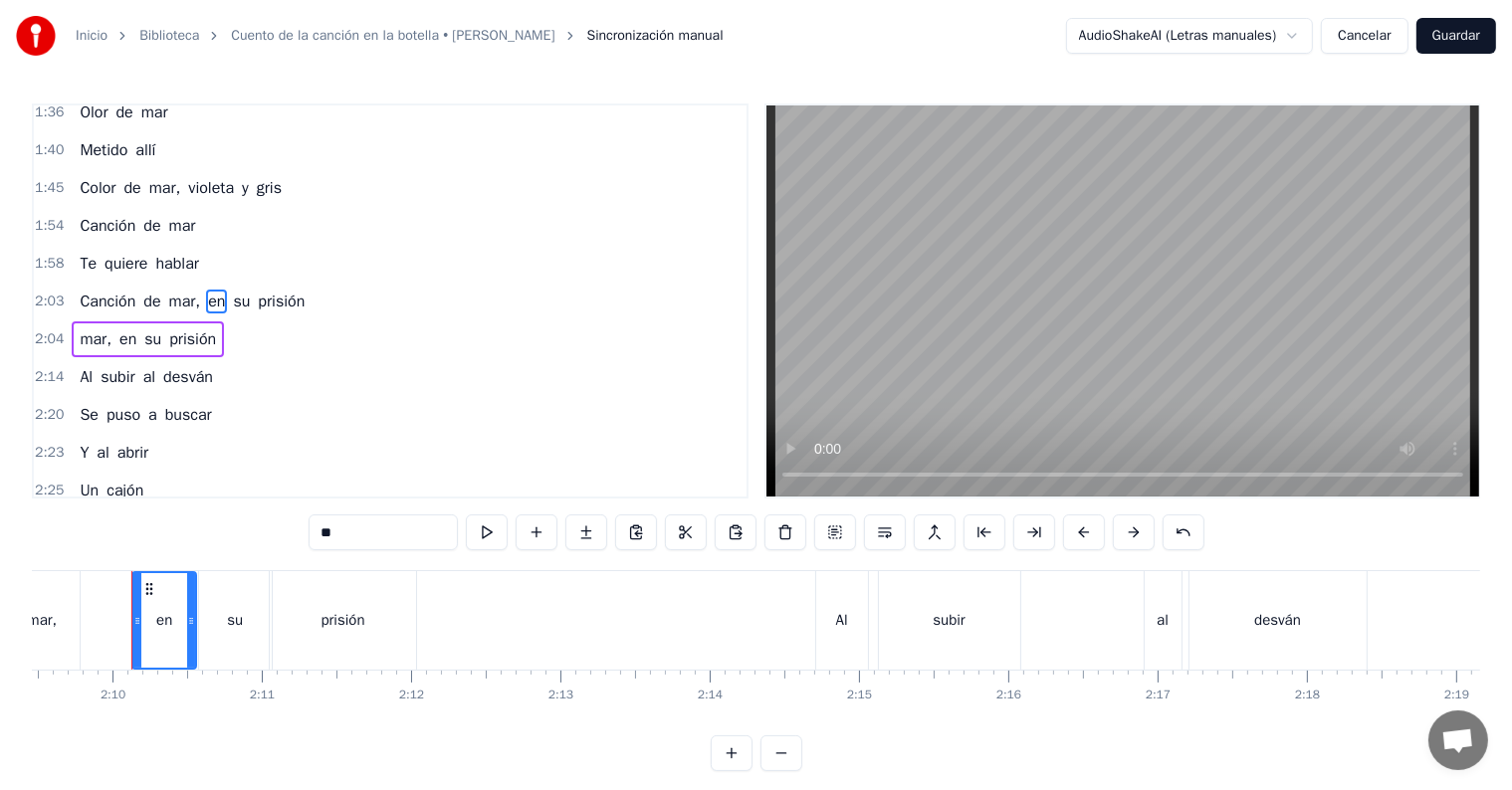 click on "mar," at bounding box center (185, 301) 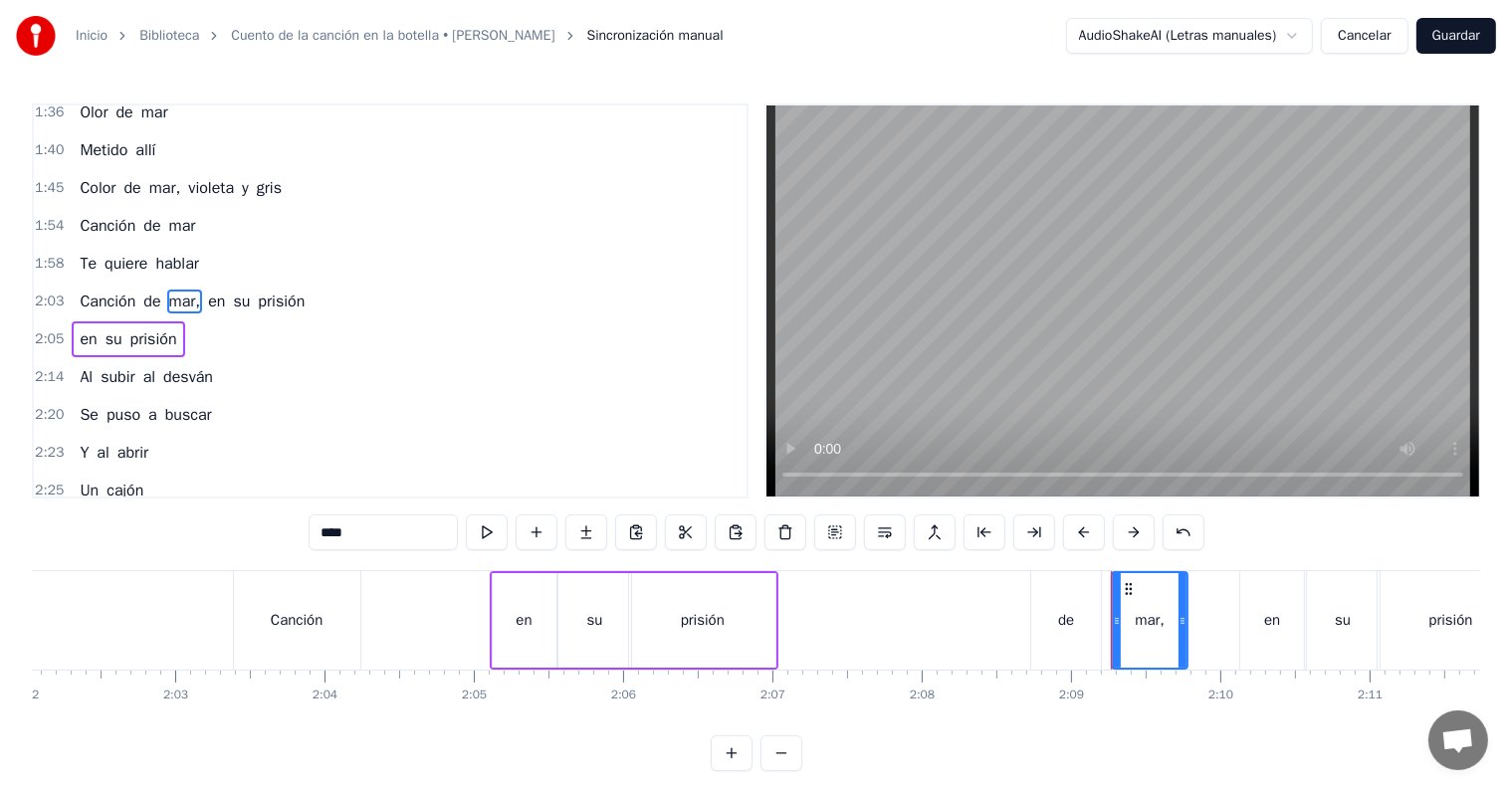 scroll, scrollTop: 0, scrollLeft: 18183, axis: horizontal 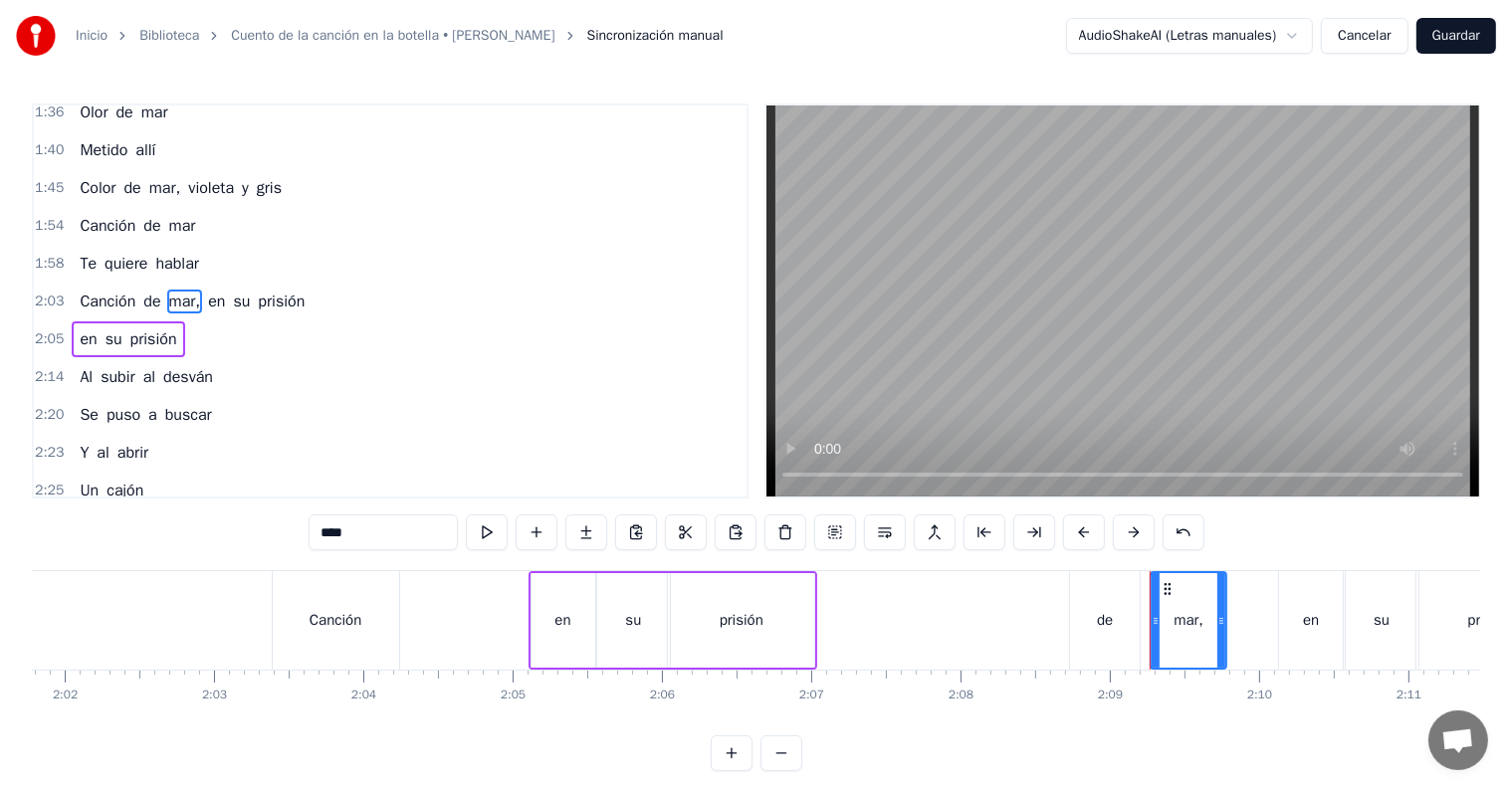 click on "Inicio Biblioteca Cuento de la canción en la botella • Duncan Dhu Sincronización manual AudioShakeAI (Letras manuales) Cancelar Guardar" at bounding box center (756, 36) 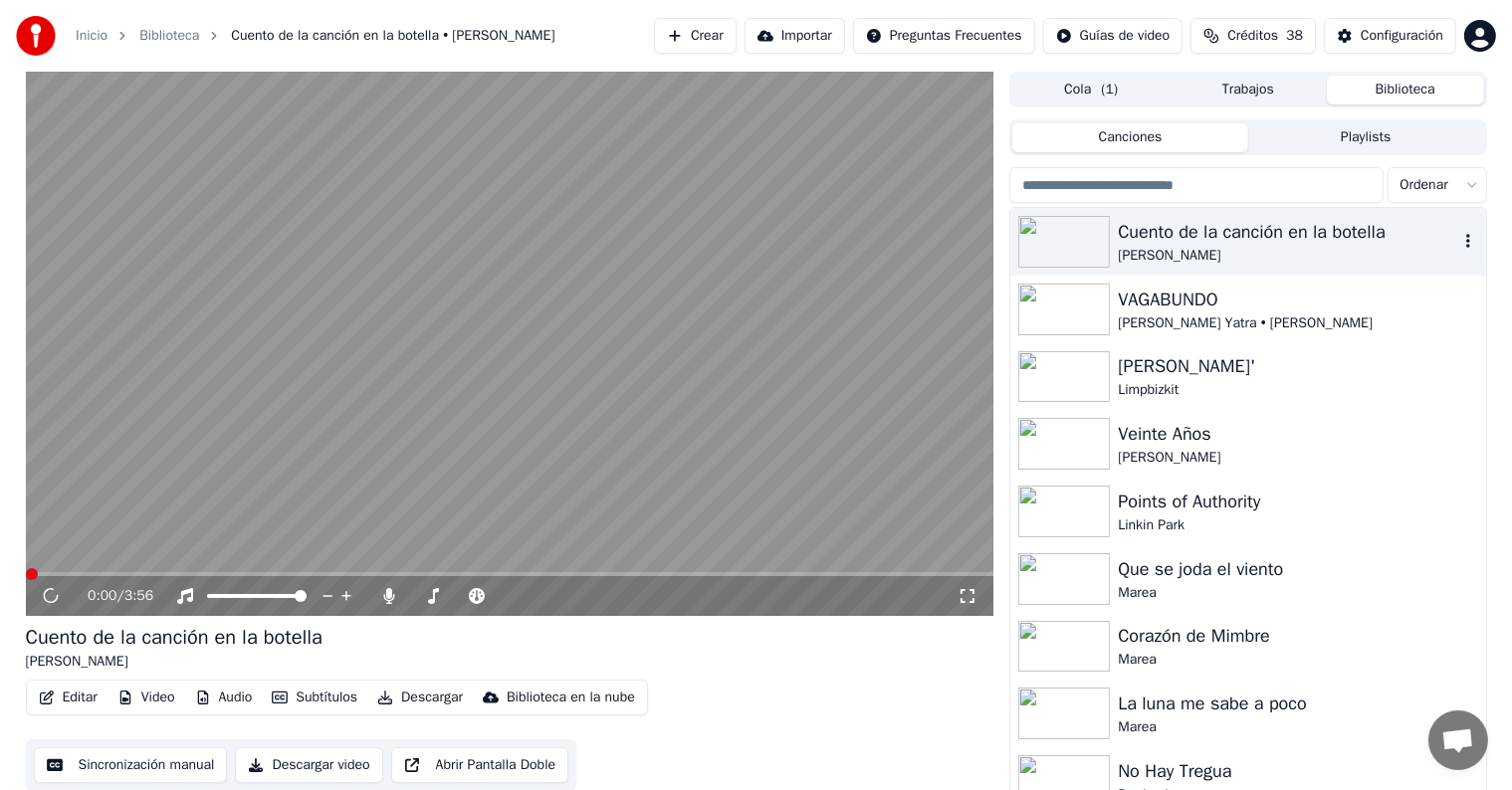 click on "Cuento de la canción en la botella" at bounding box center (1287, 232) 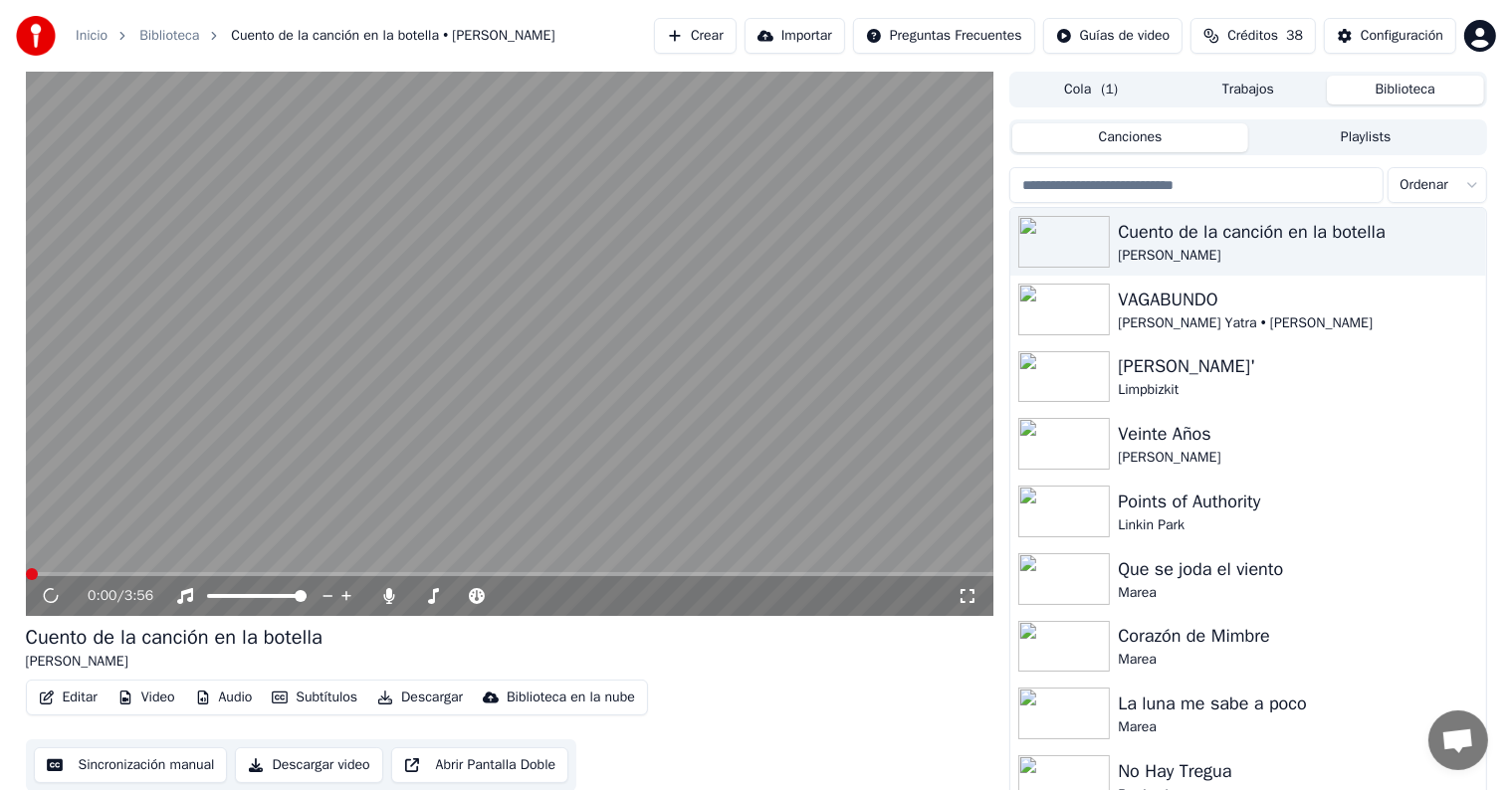 click on "Editar Video Audio Subtítulos Descargar Biblioteca en la nube" at bounding box center (336, 697) 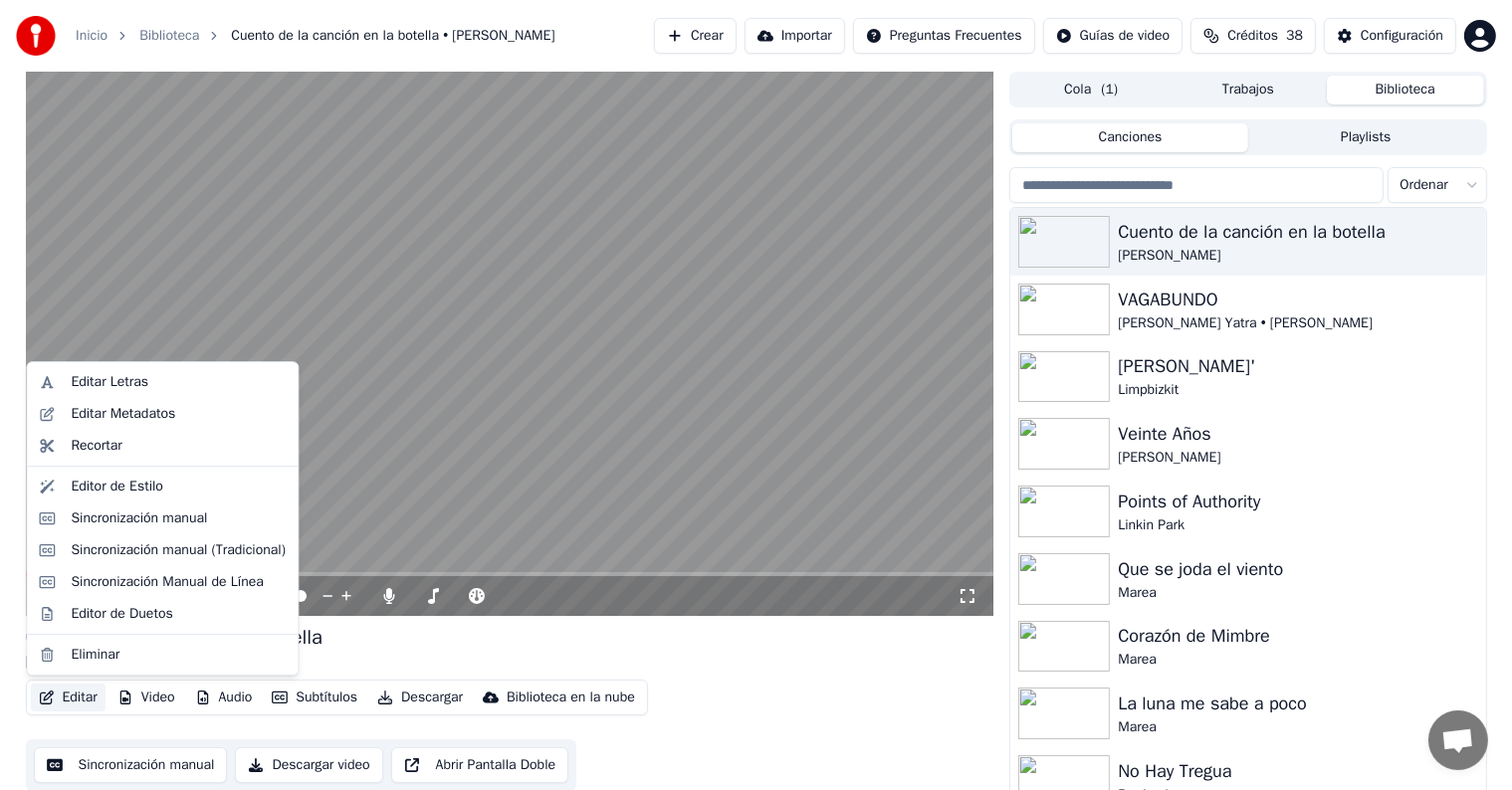 click on "Editar" at bounding box center (68, 697) 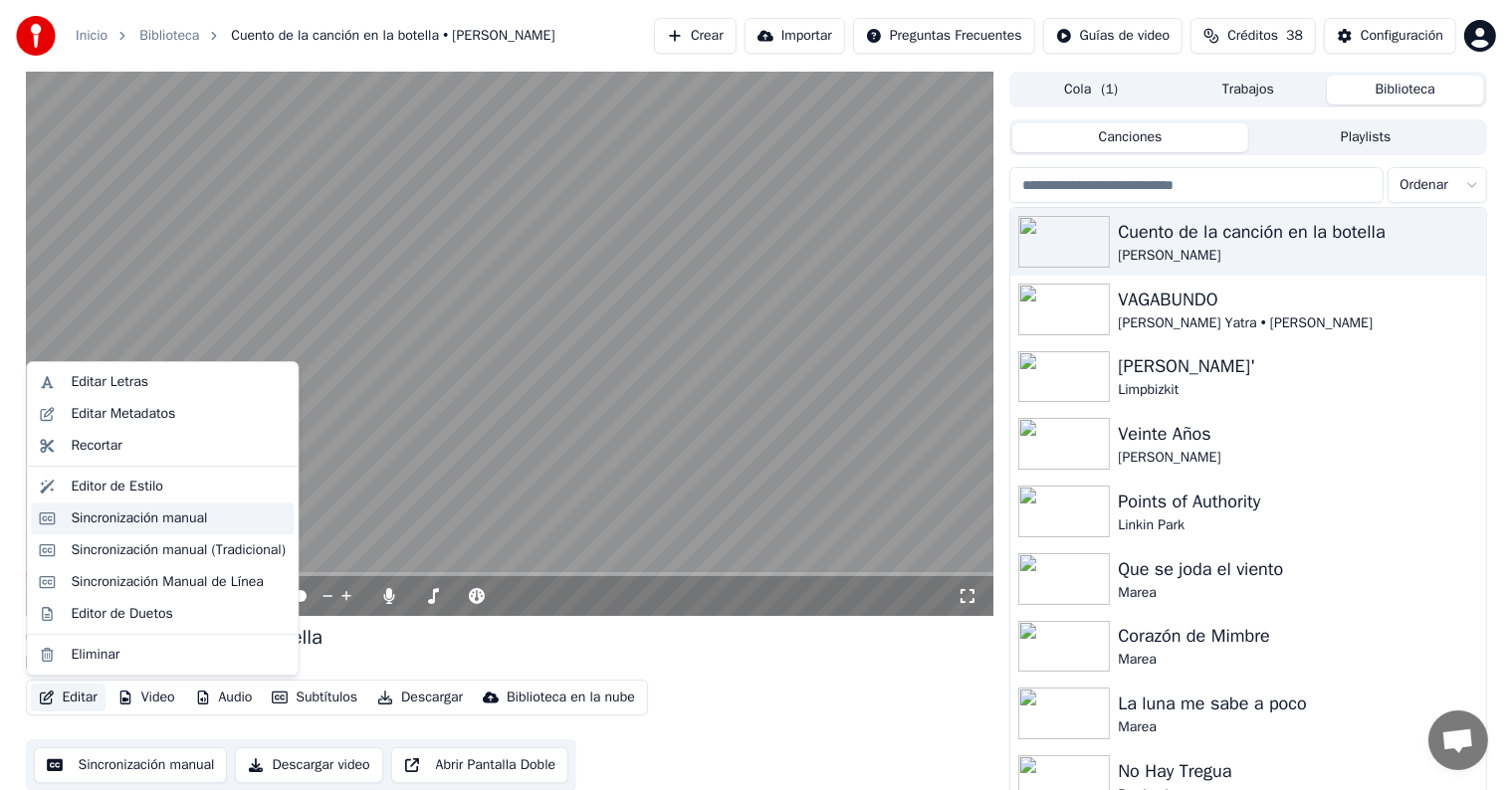 click on "Sincronización manual" at bounding box center (162, 518) 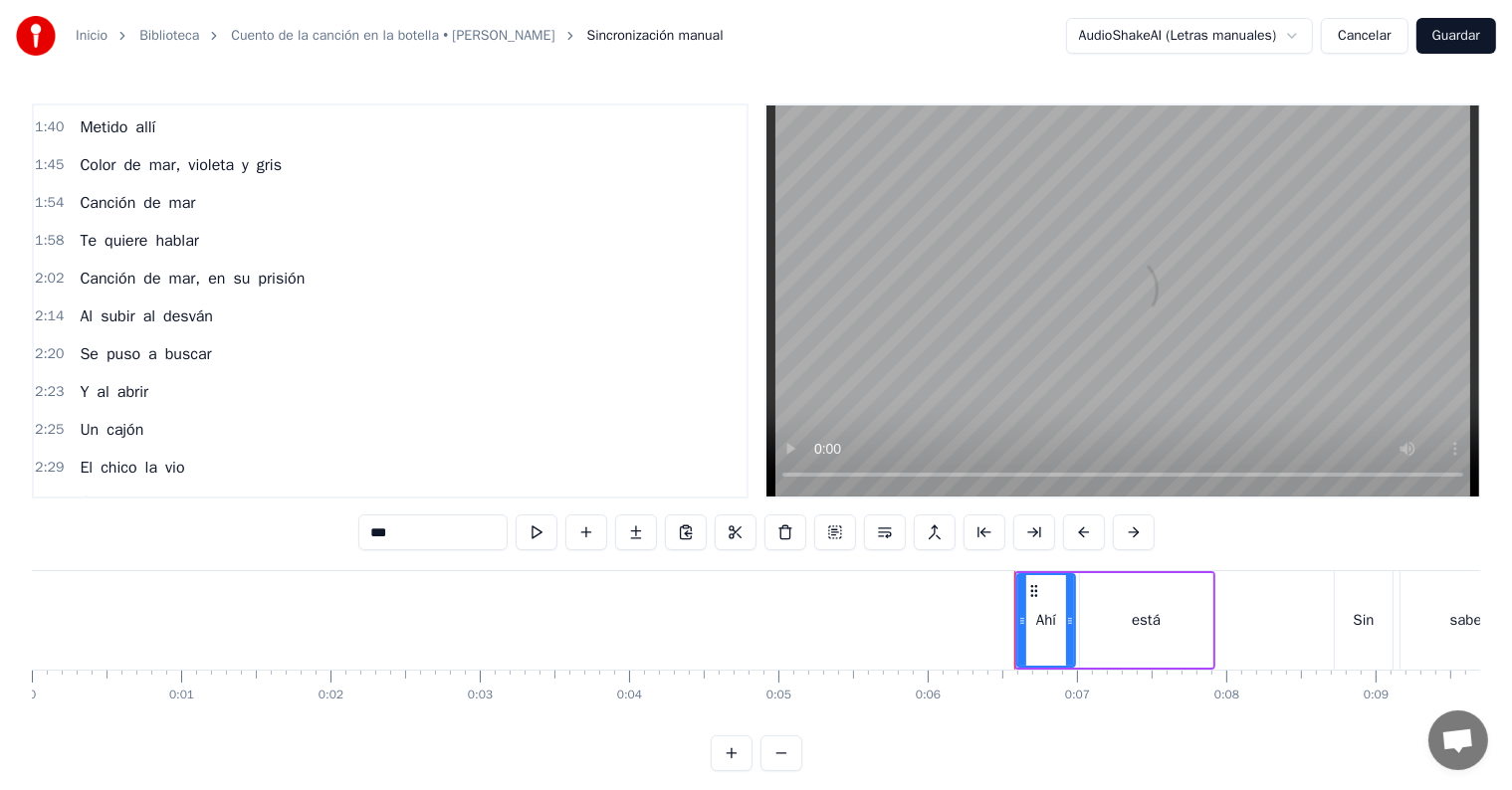 scroll, scrollTop: 746, scrollLeft: 0, axis: vertical 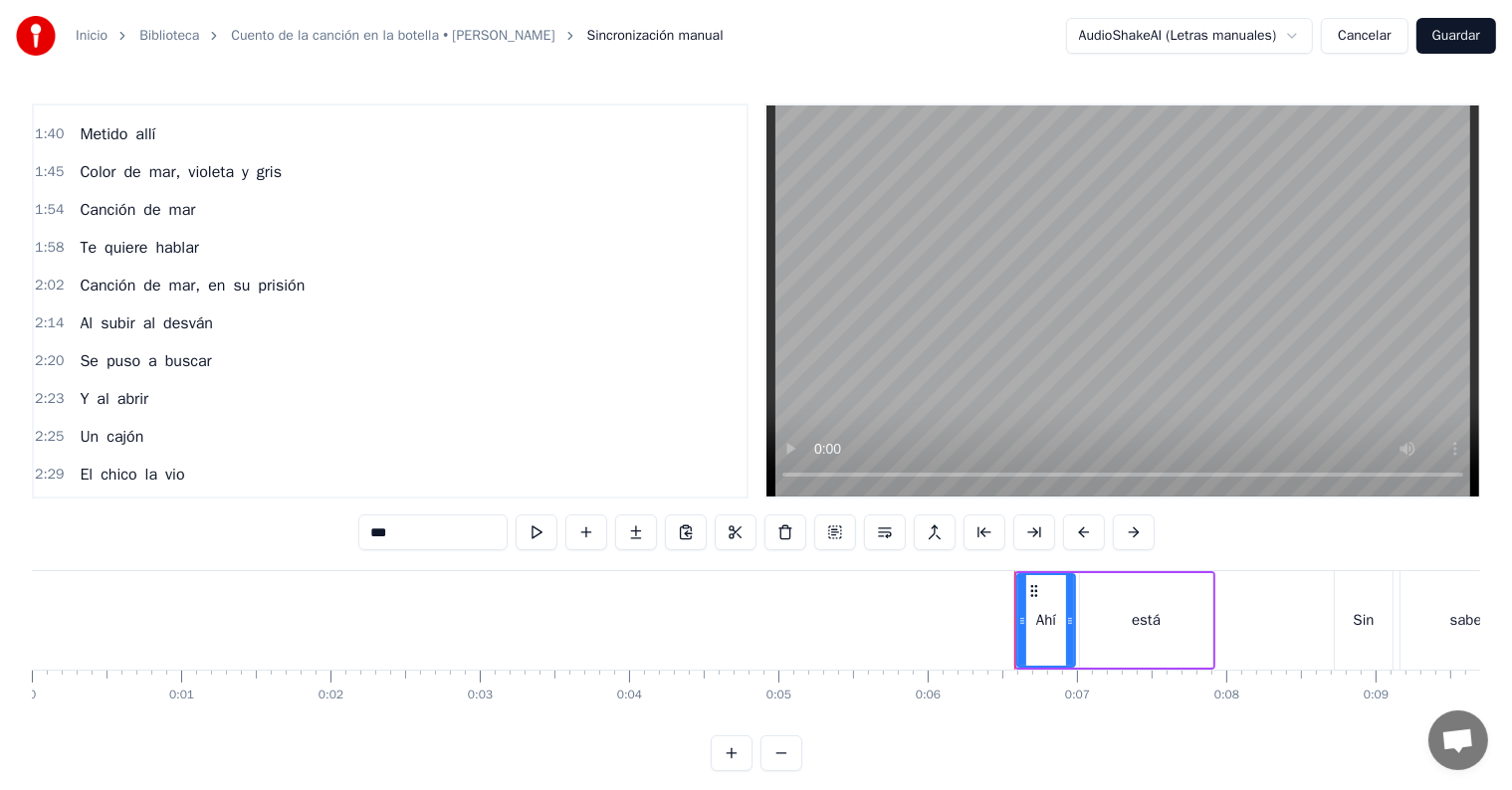 click on "2:02" at bounding box center [49, 286] 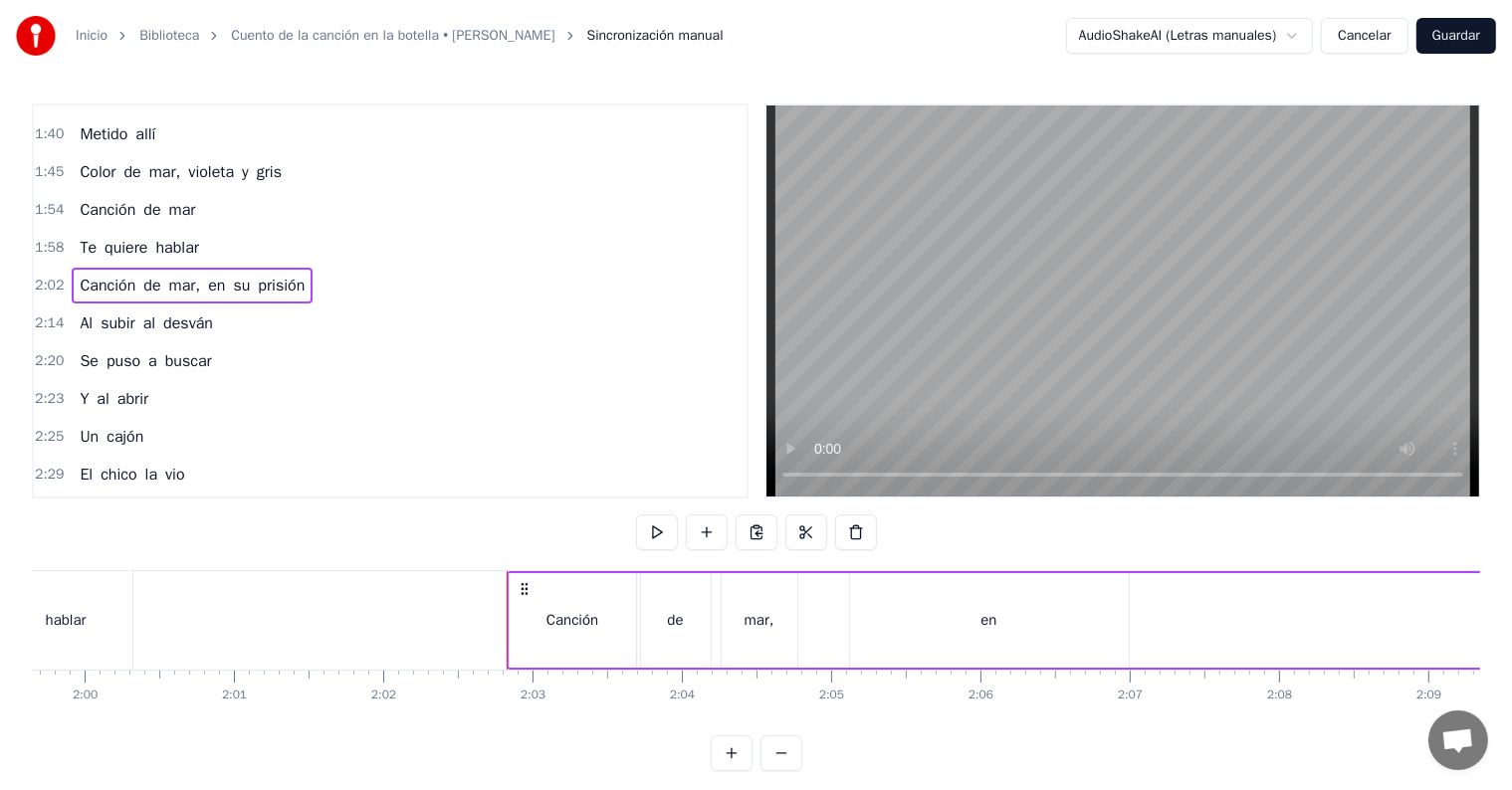 scroll, scrollTop: 0, scrollLeft: 18239, axis: horizontal 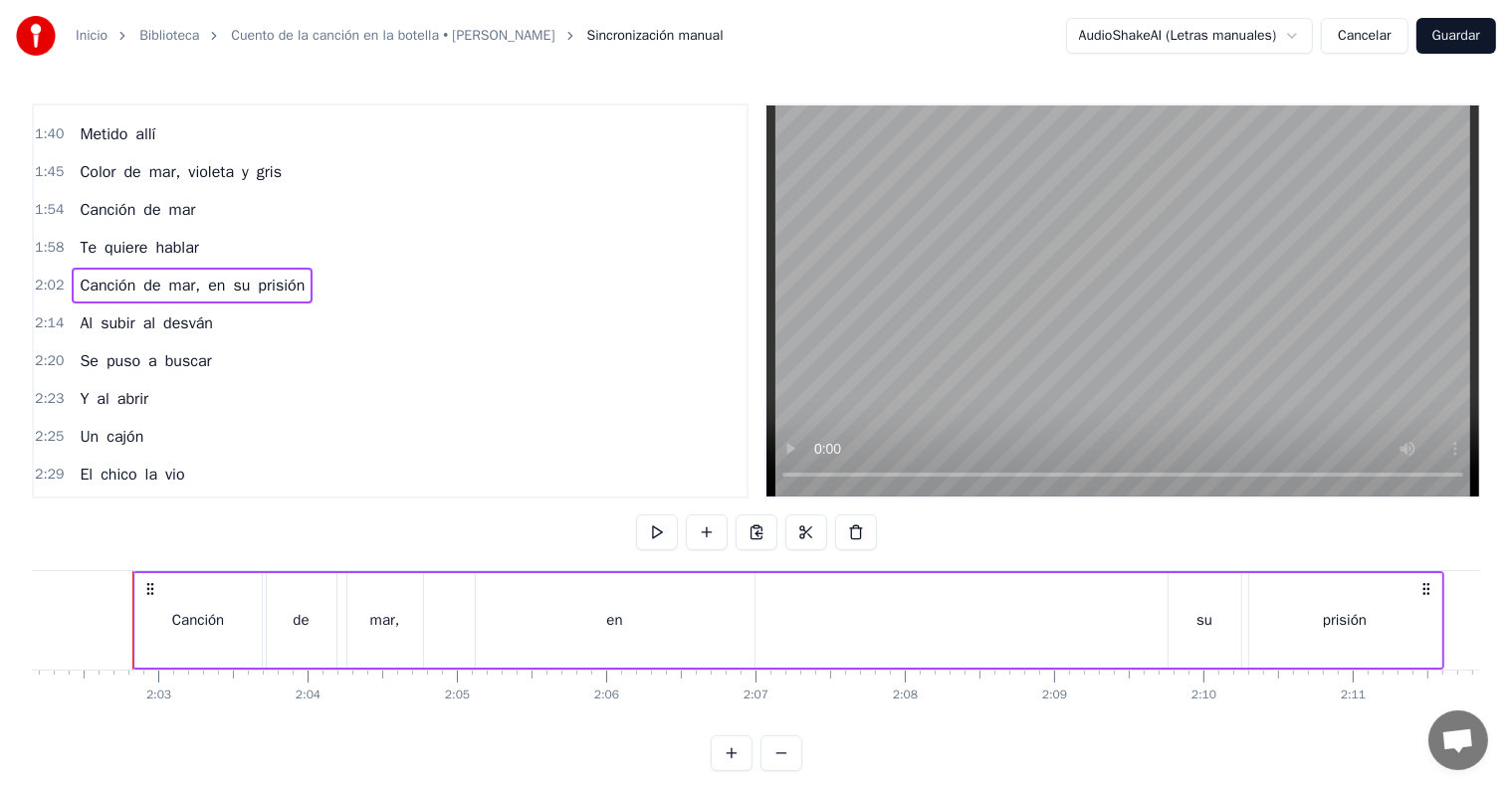 click on "en" at bounding box center (615, 620) 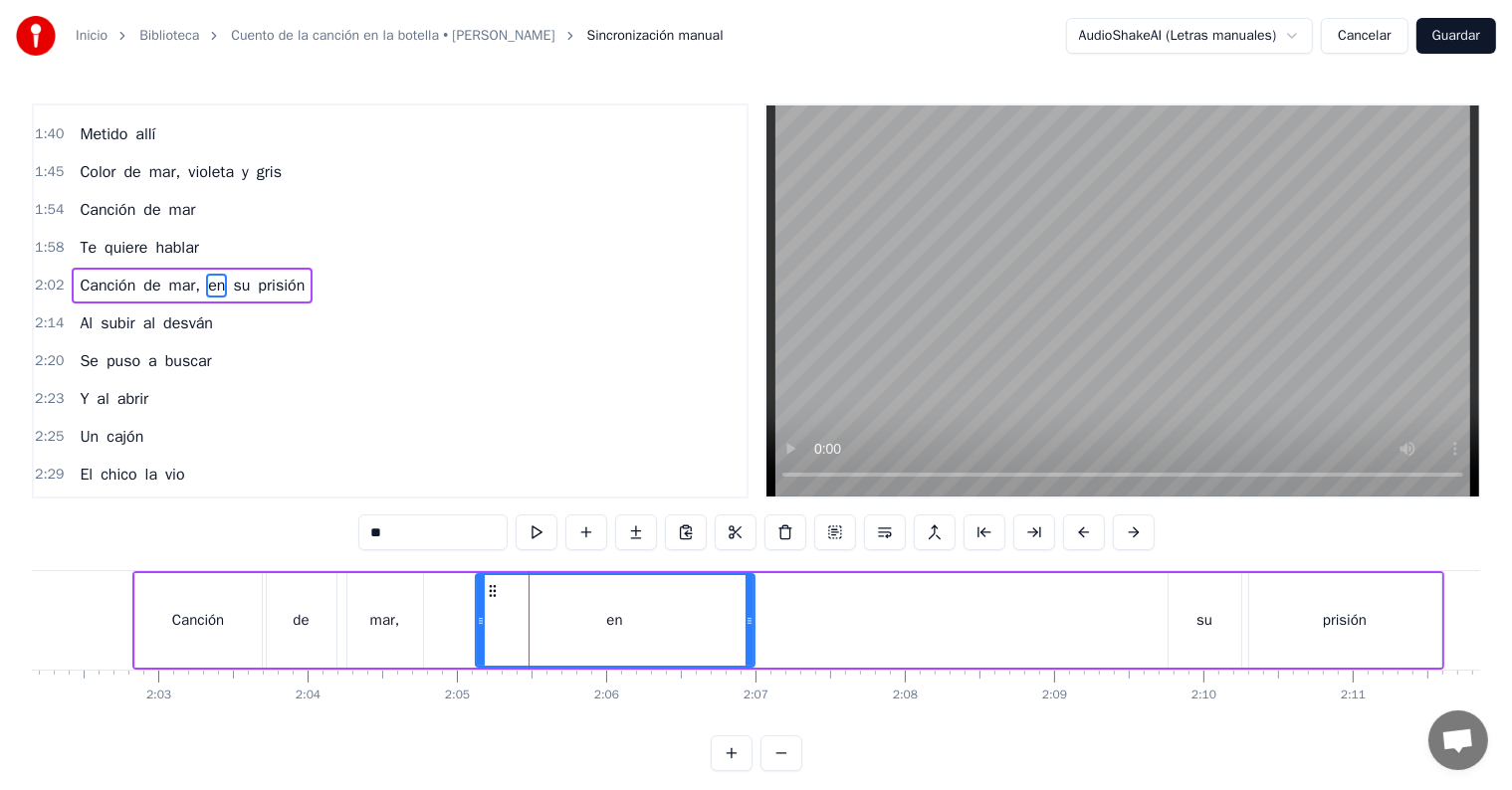scroll, scrollTop: 730, scrollLeft: 0, axis: vertical 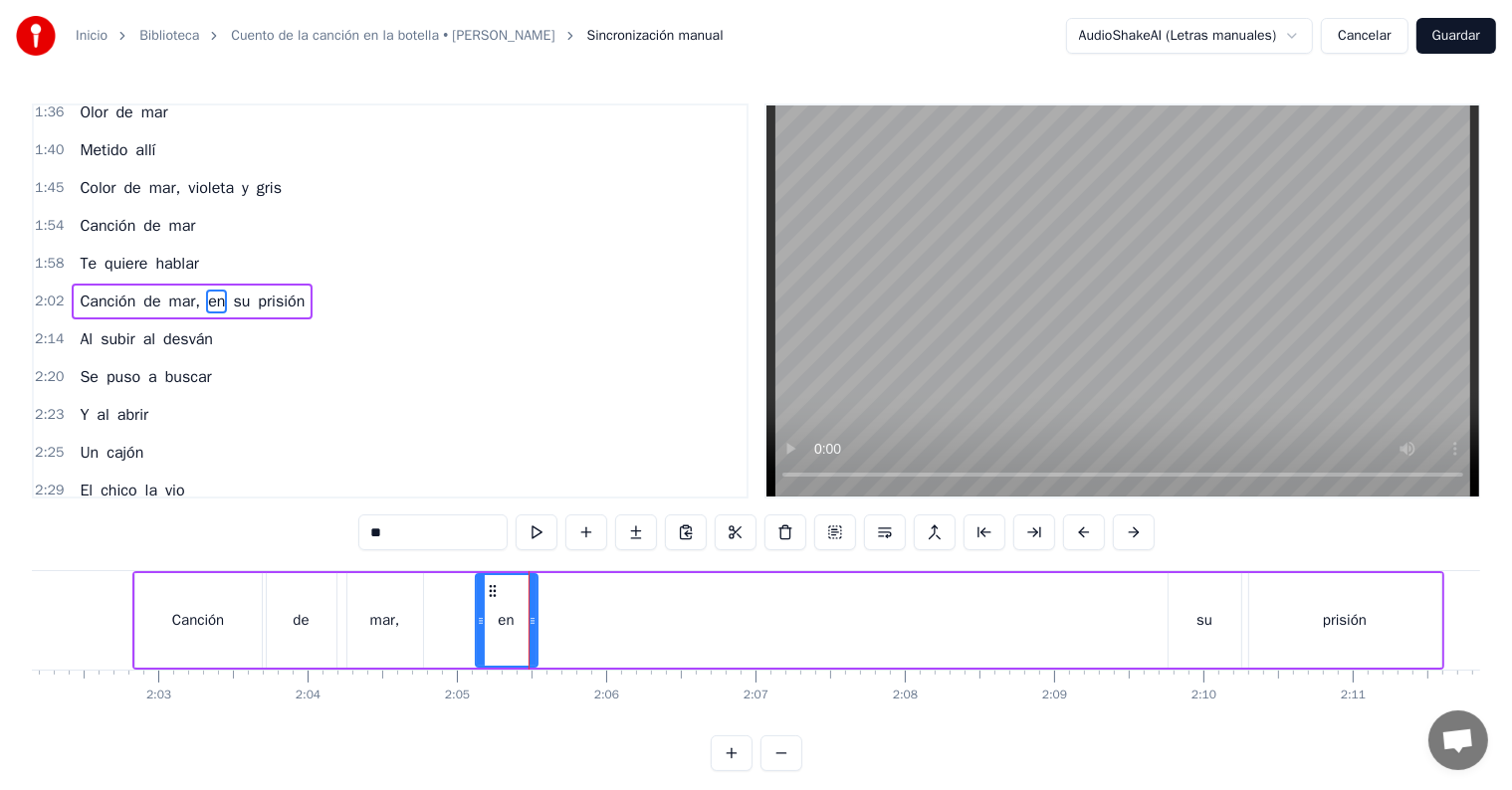 drag, startPoint x: 746, startPoint y: 623, endPoint x: 529, endPoint y: 625, distance: 217.00922 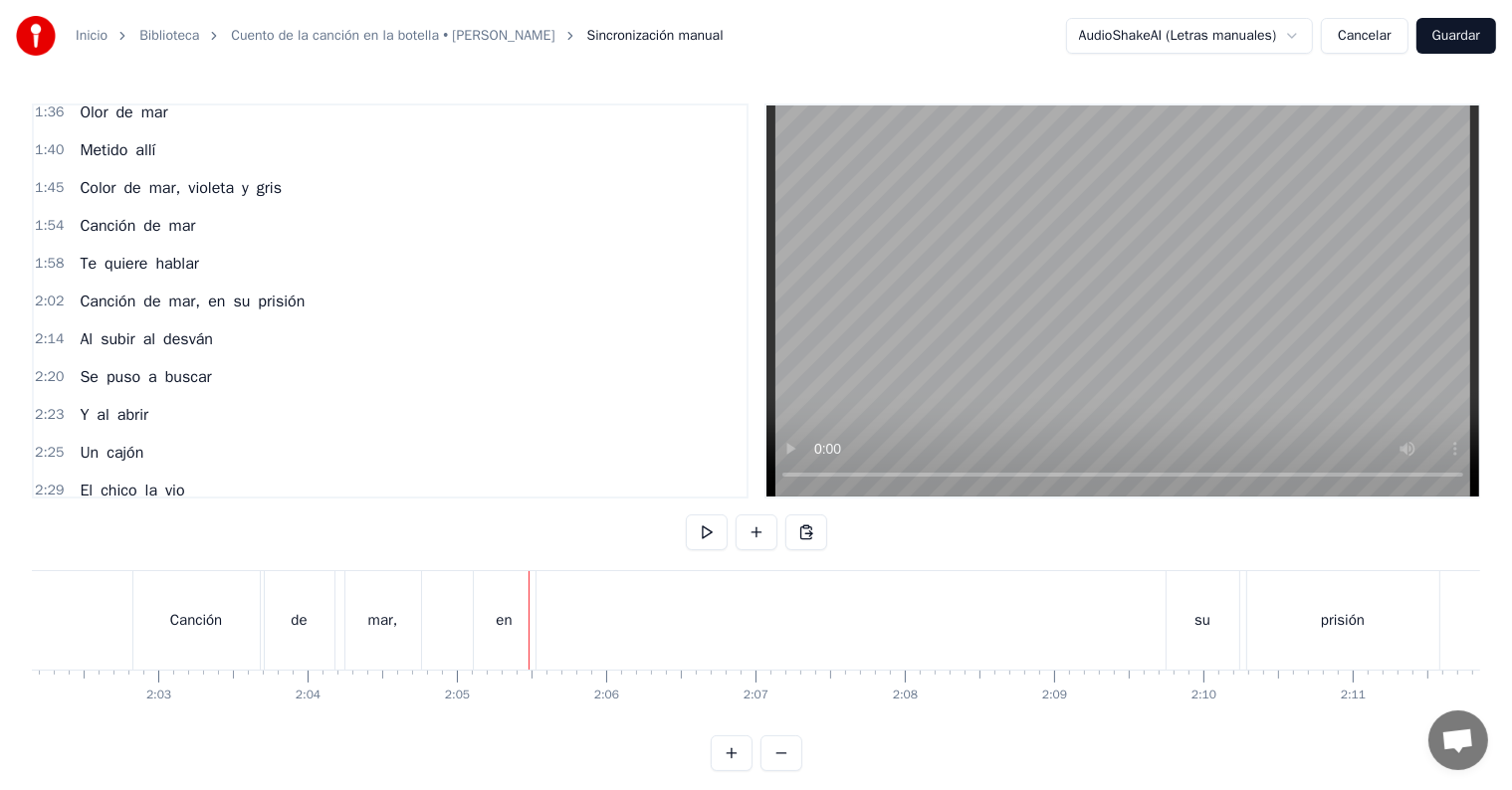click on "su" at bounding box center [1202, 620] 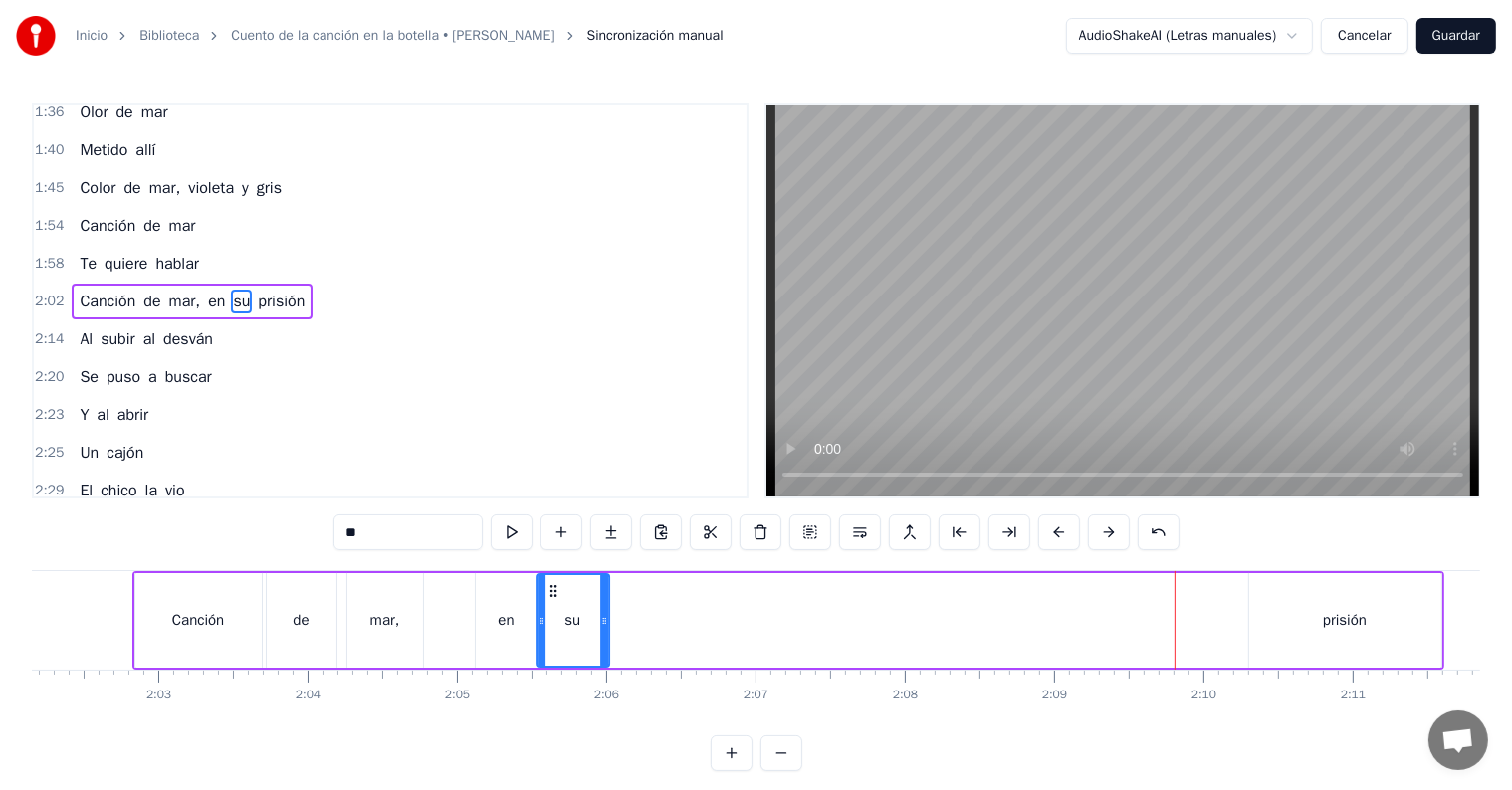 drag, startPoint x: 1188, startPoint y: 590, endPoint x: 556, endPoint y: 614, distance: 632.4555 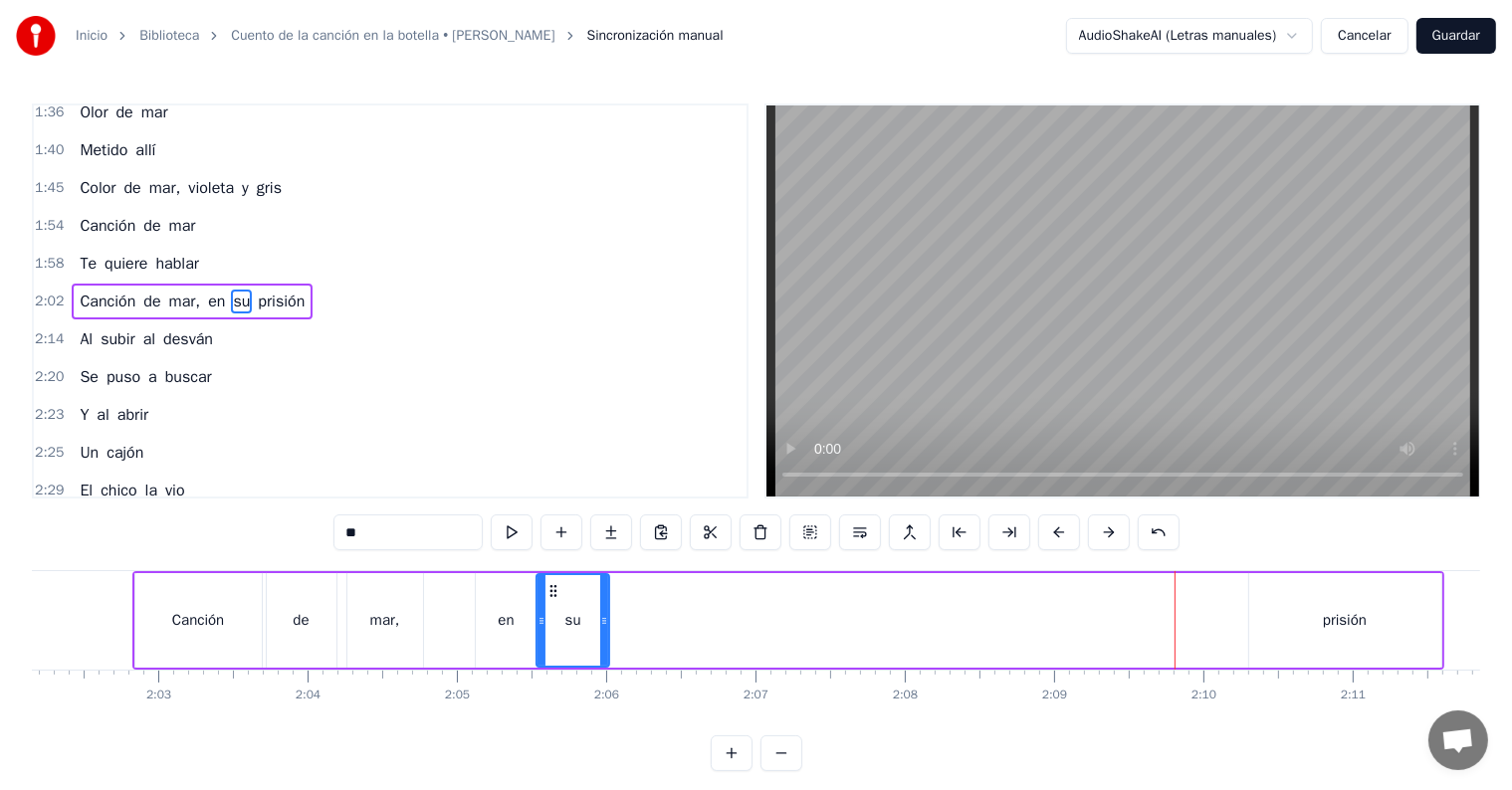 click on "prisión" at bounding box center [1345, 620] 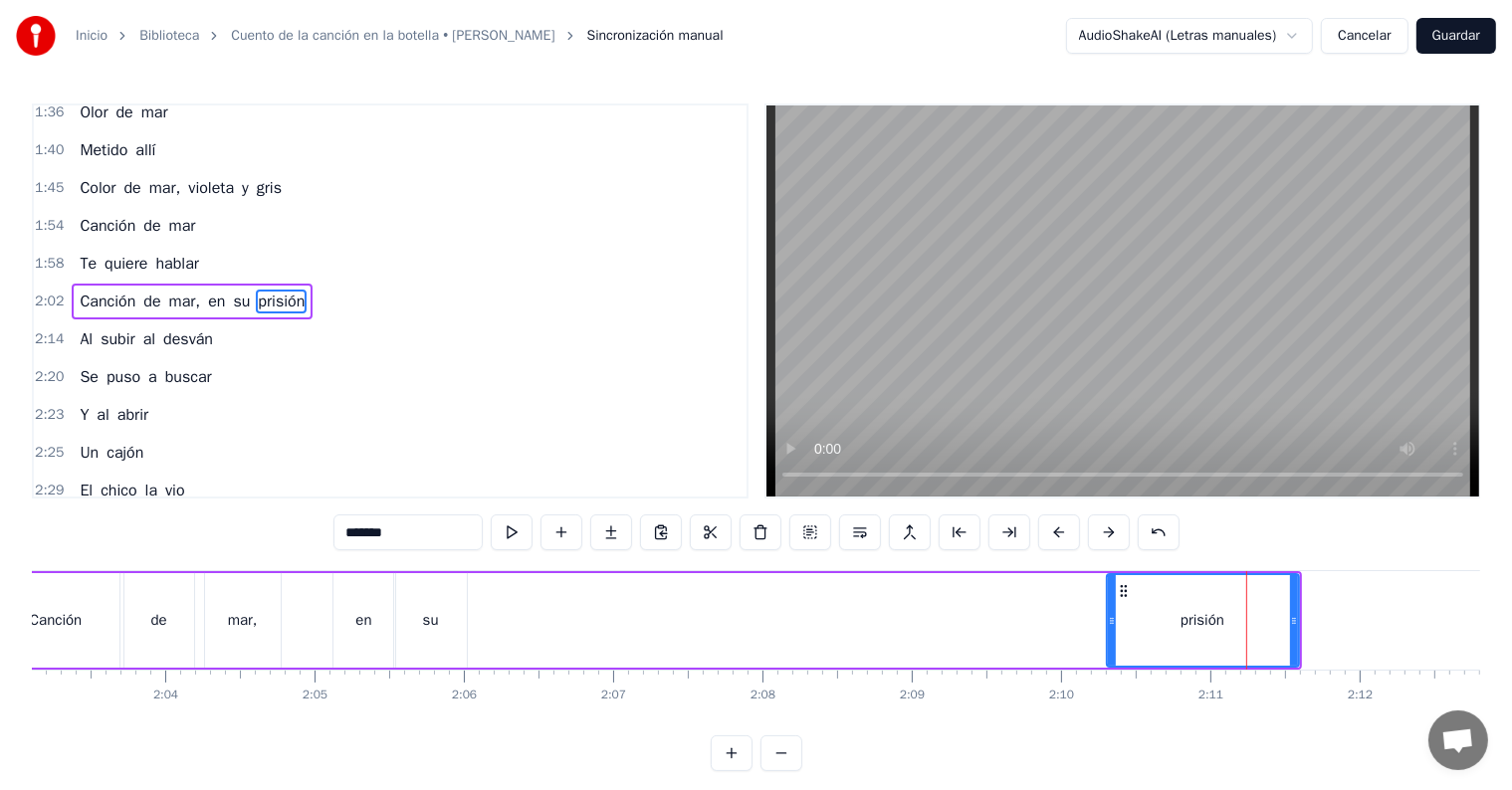 scroll, scrollTop: 0, scrollLeft: 18479, axis: horizontal 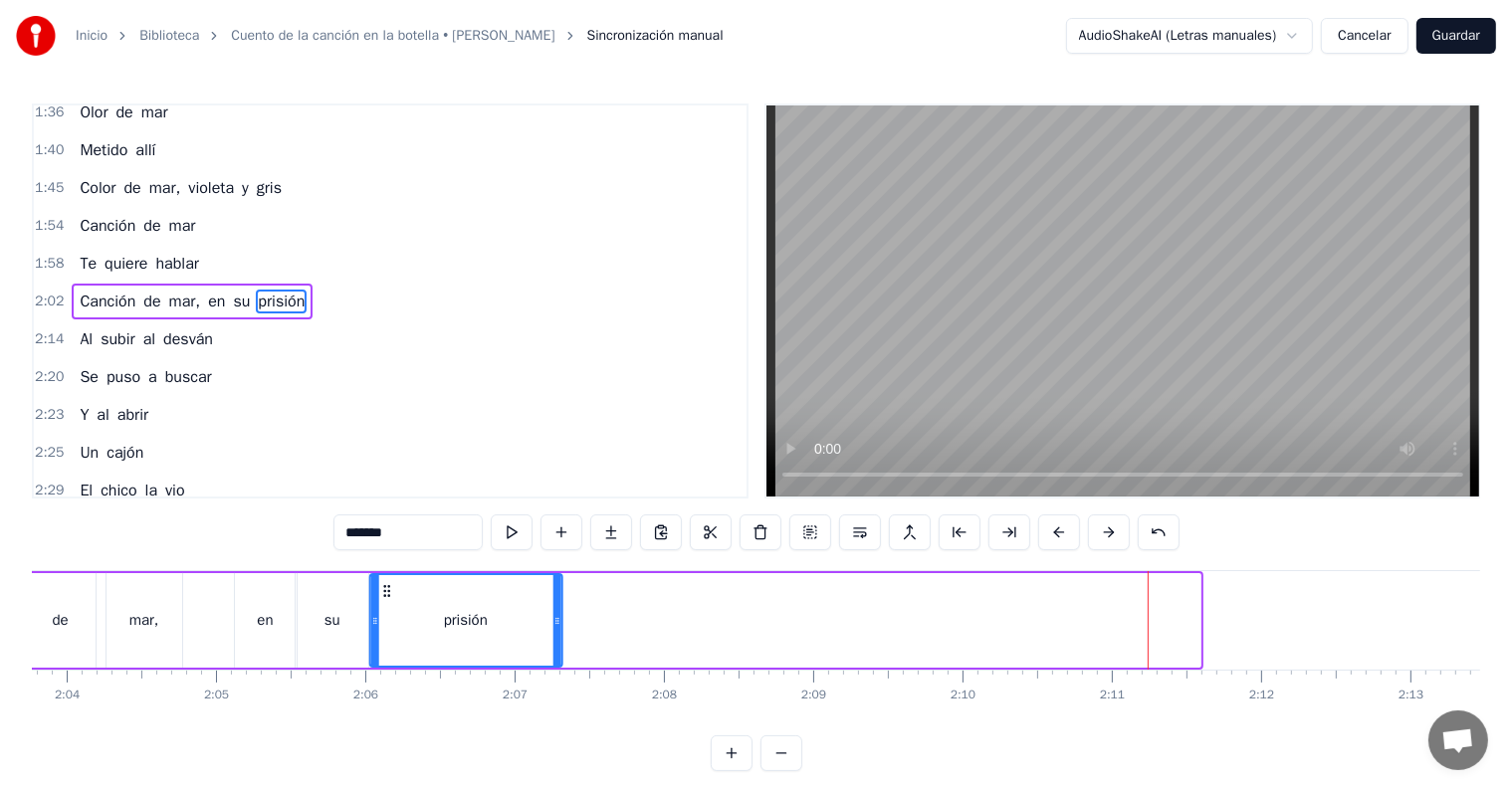 drag, startPoint x: 1023, startPoint y: 591, endPoint x: 385, endPoint y: 613, distance: 638.3792 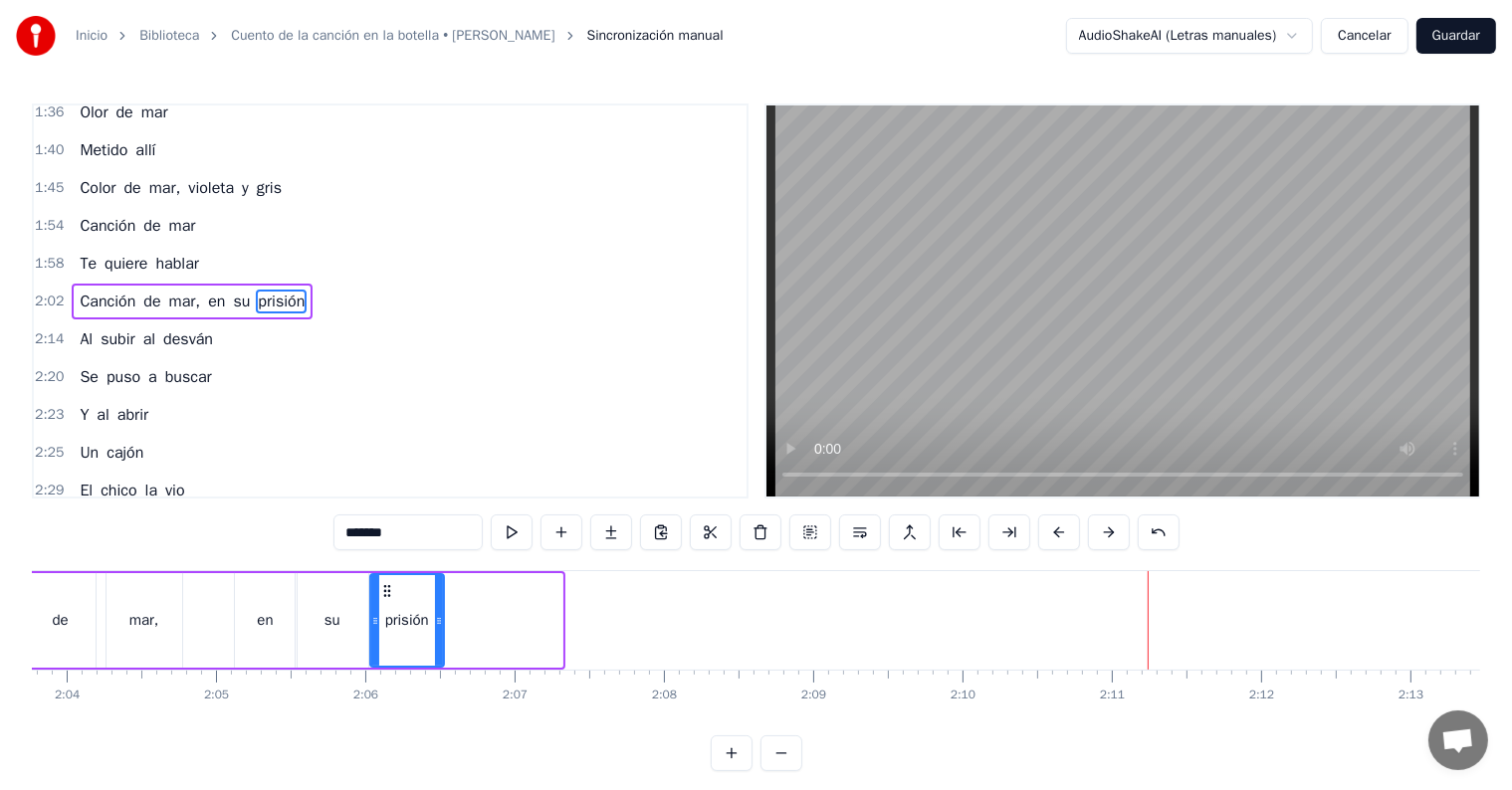 drag, startPoint x: 557, startPoint y: 614, endPoint x: 439, endPoint y: 629, distance: 118.94957 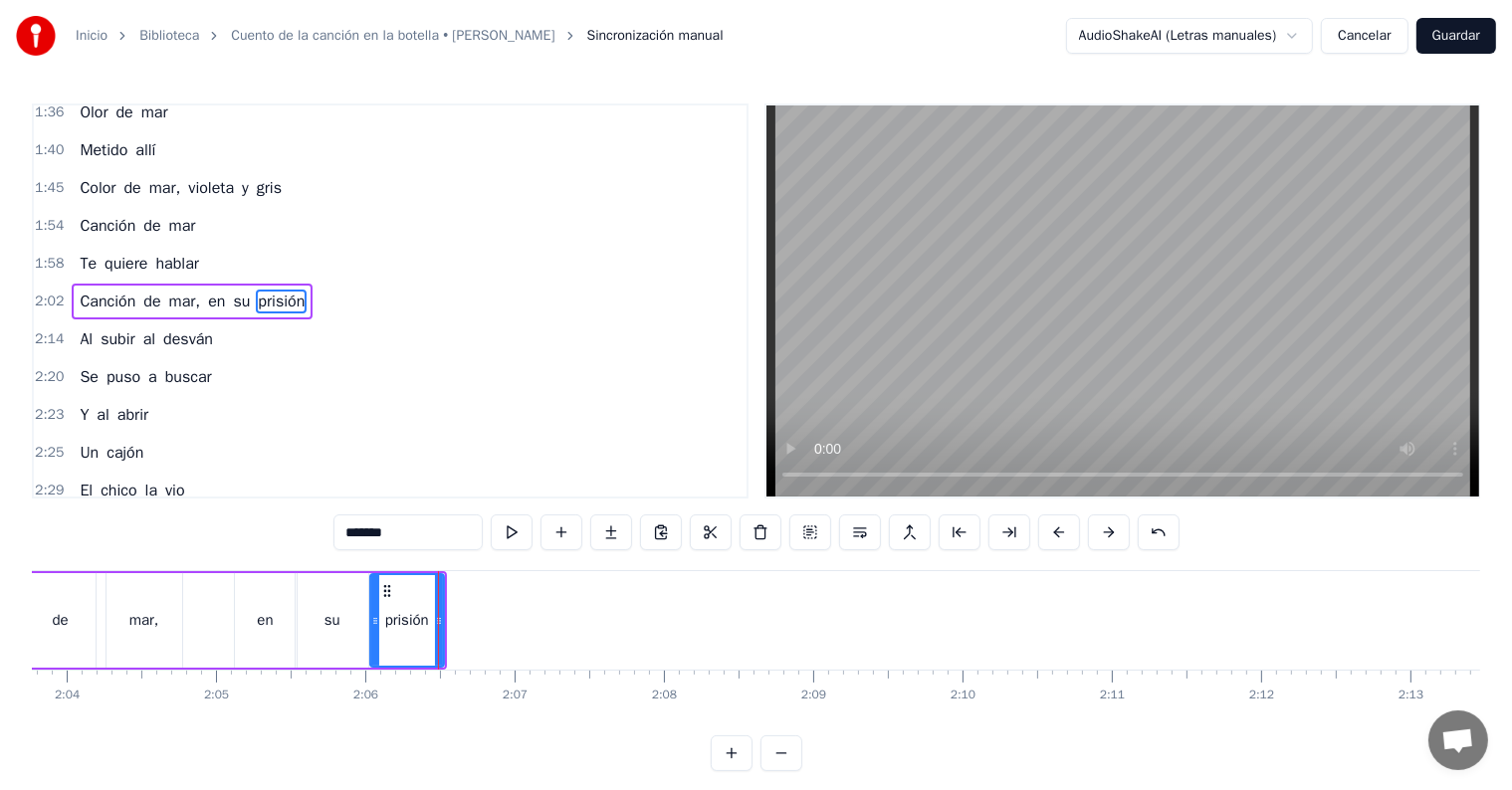 click on "prisión" at bounding box center [407, 620] 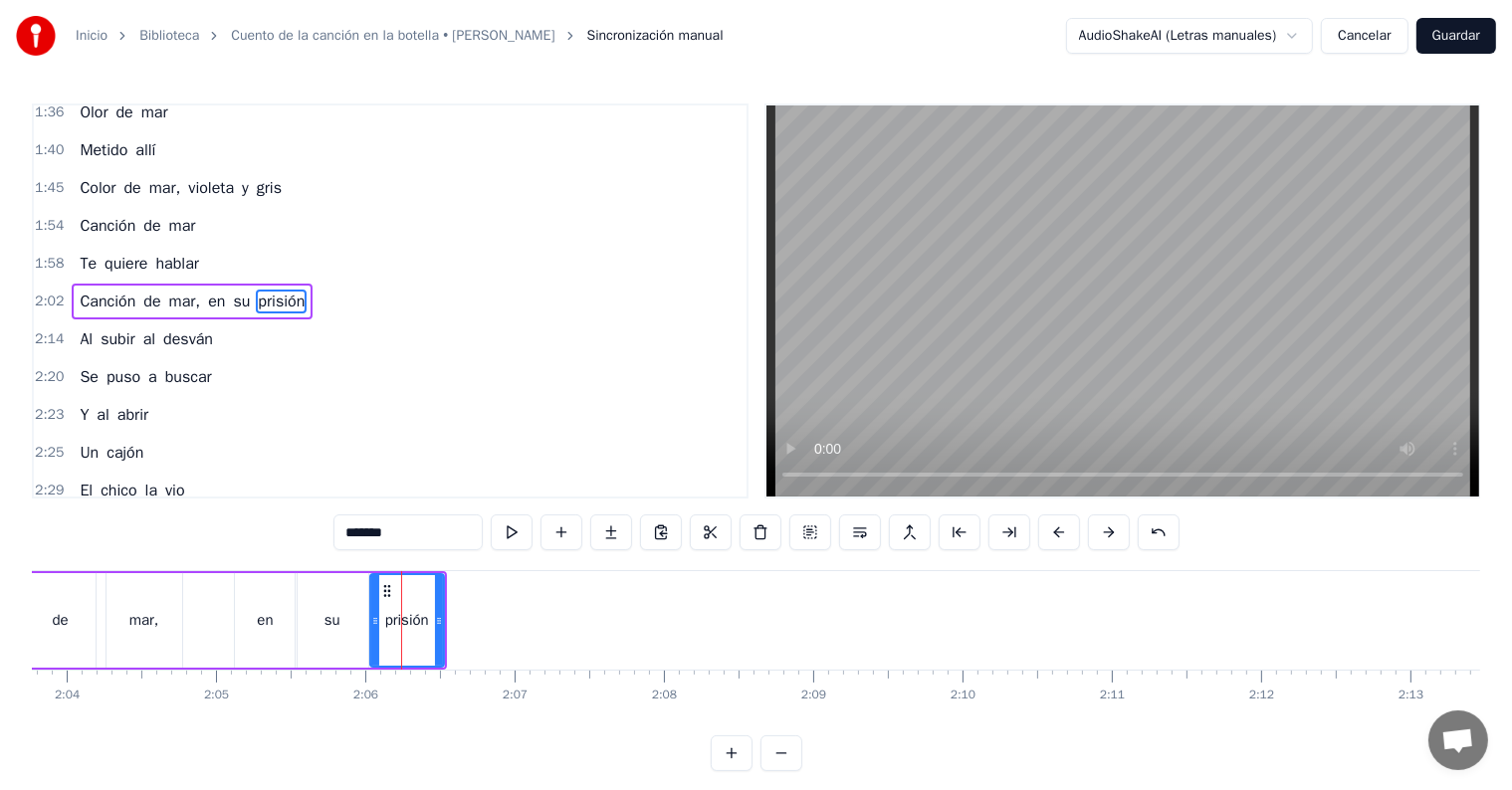 click on "2:02" at bounding box center (49, 301) 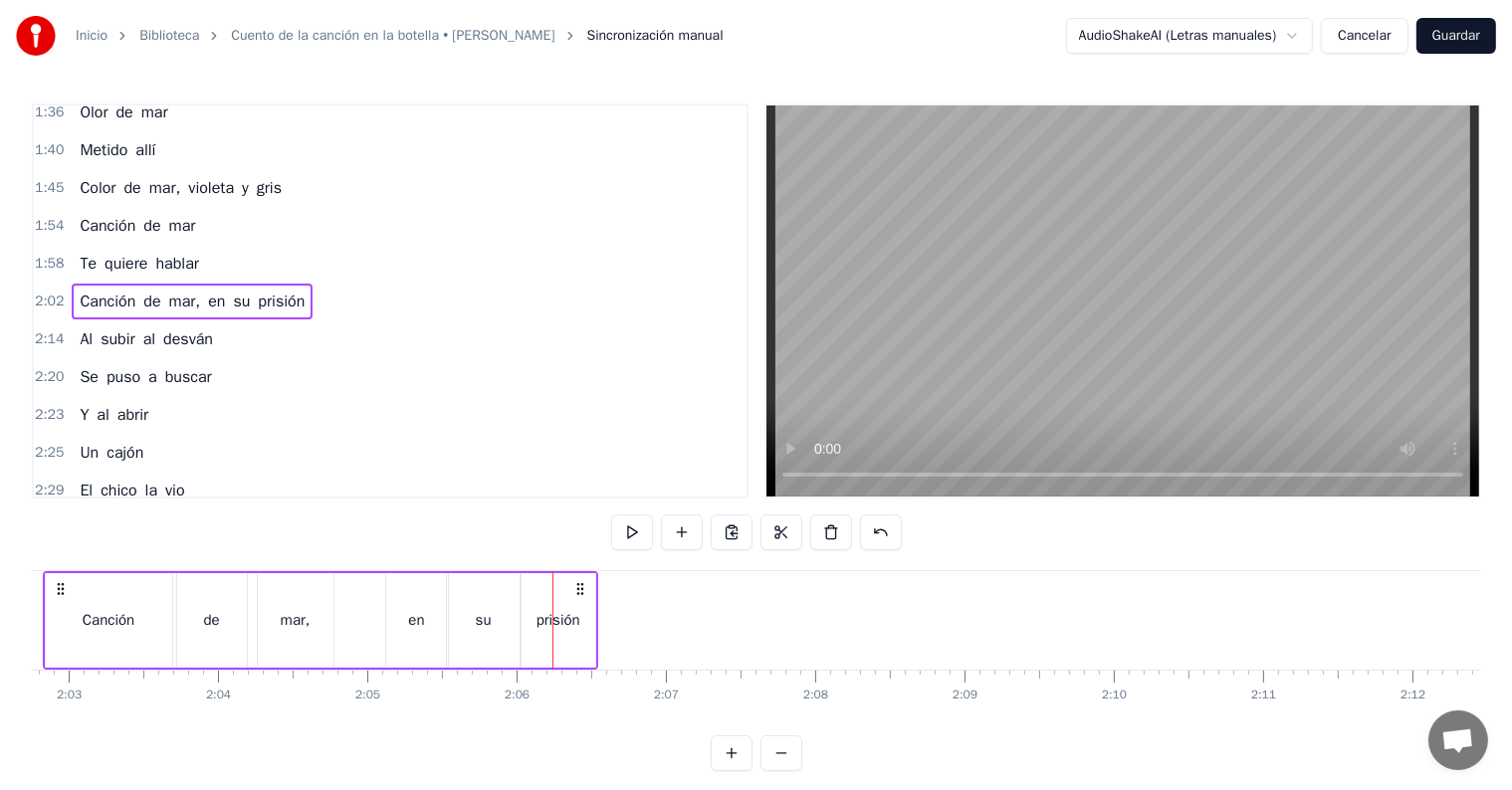 scroll, scrollTop: 0, scrollLeft: 18239, axis: horizontal 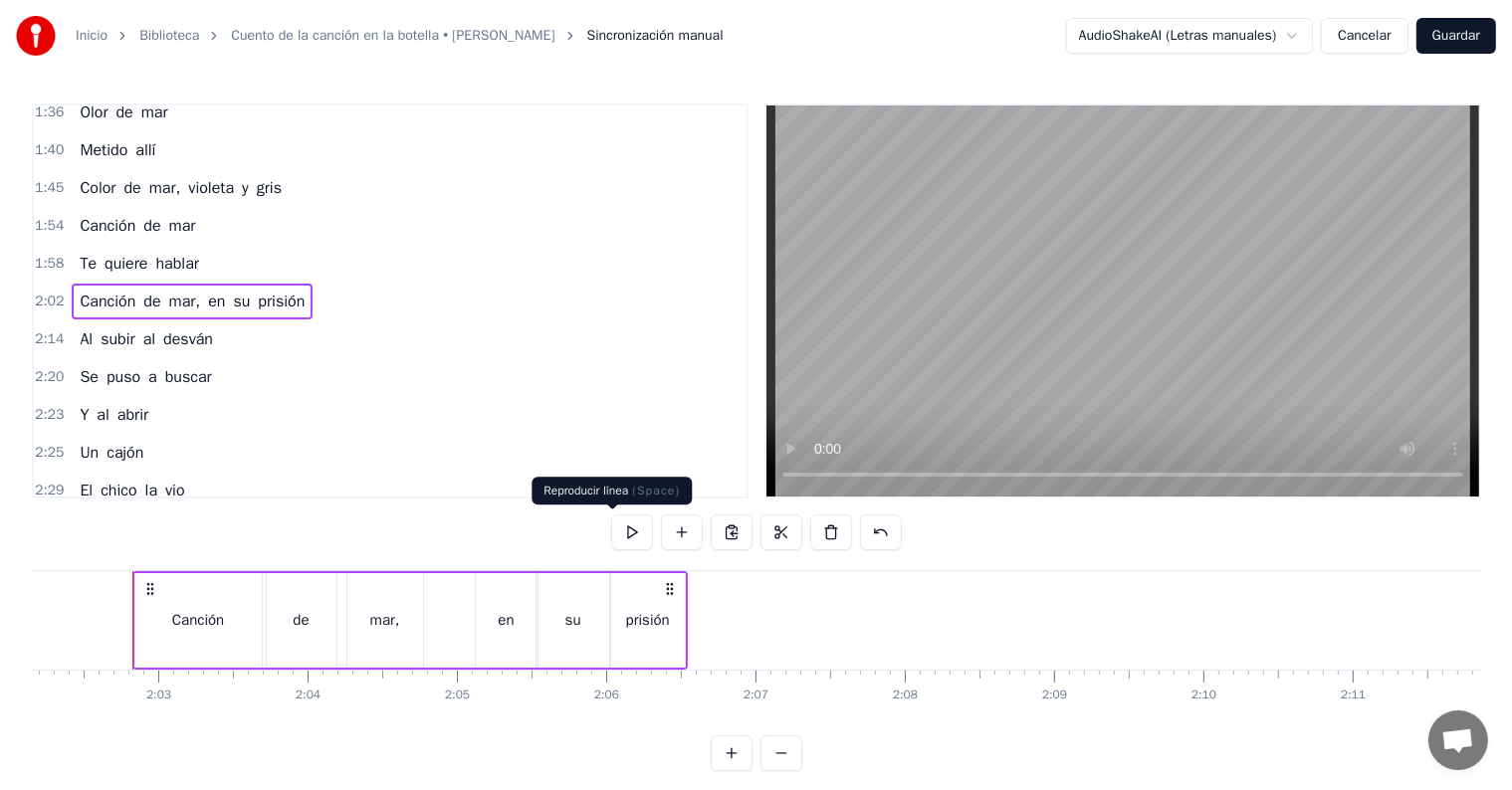 click at bounding box center (632, 532) 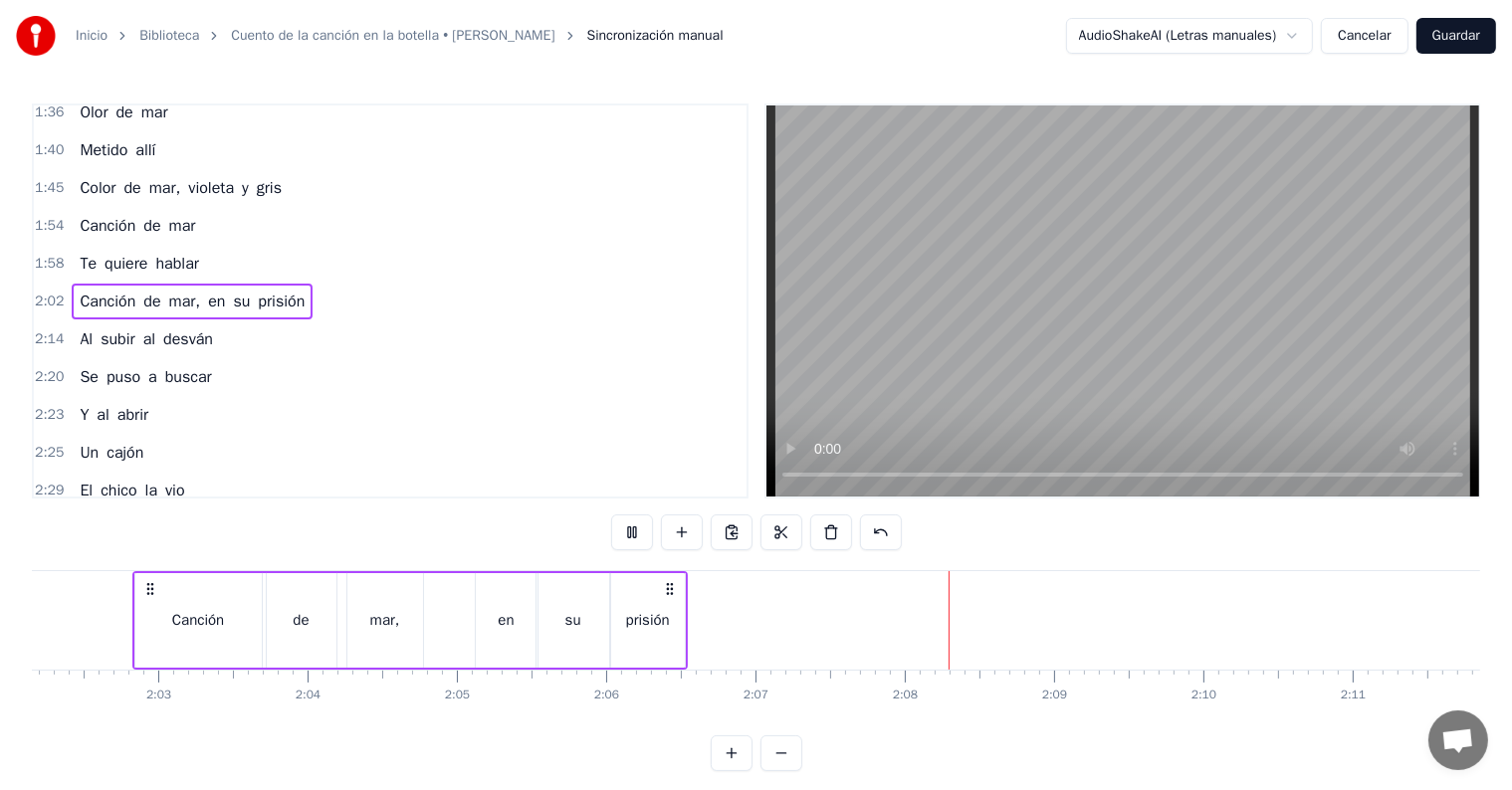 click on "prisión" at bounding box center (648, 620) 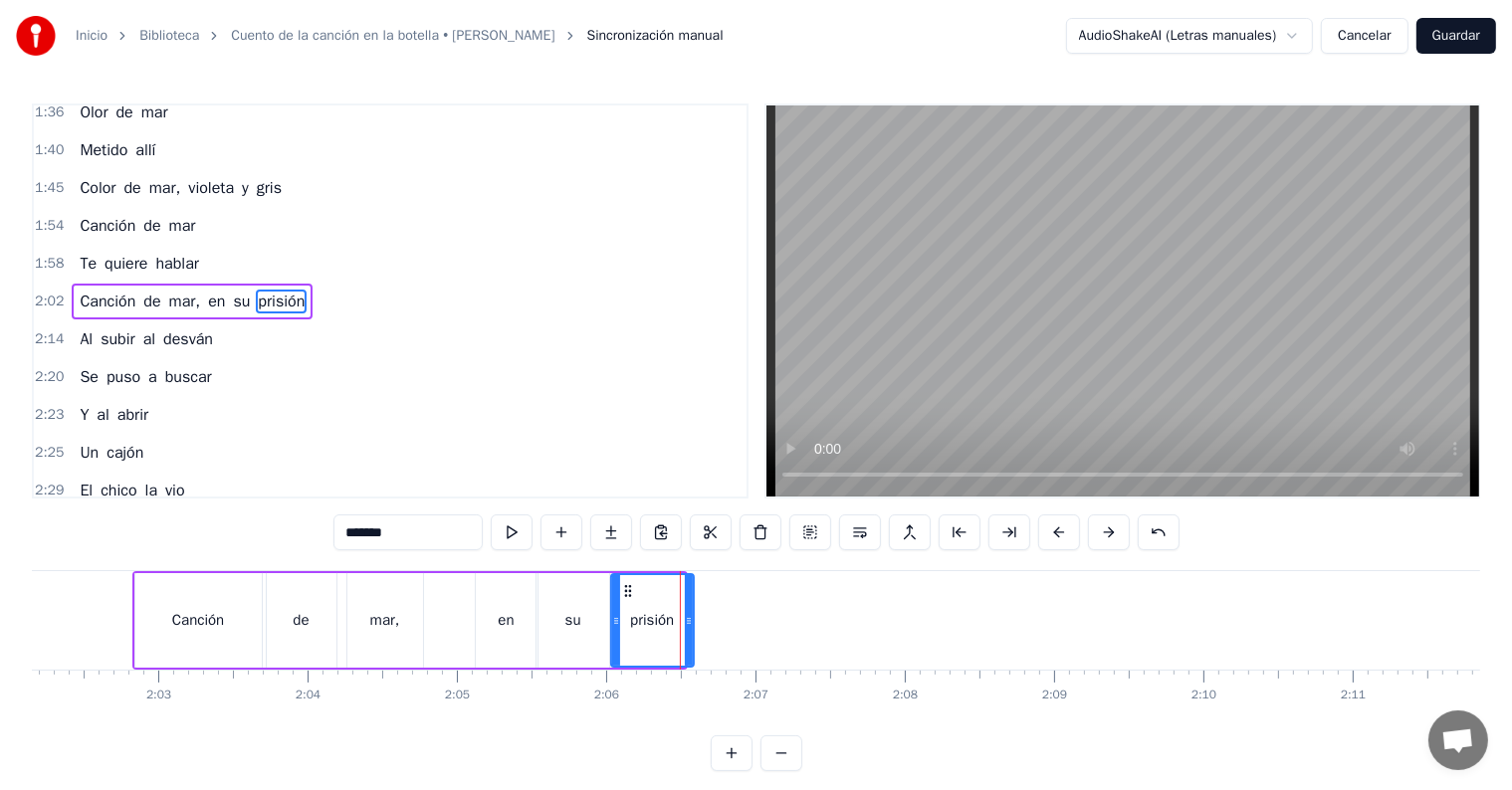 click 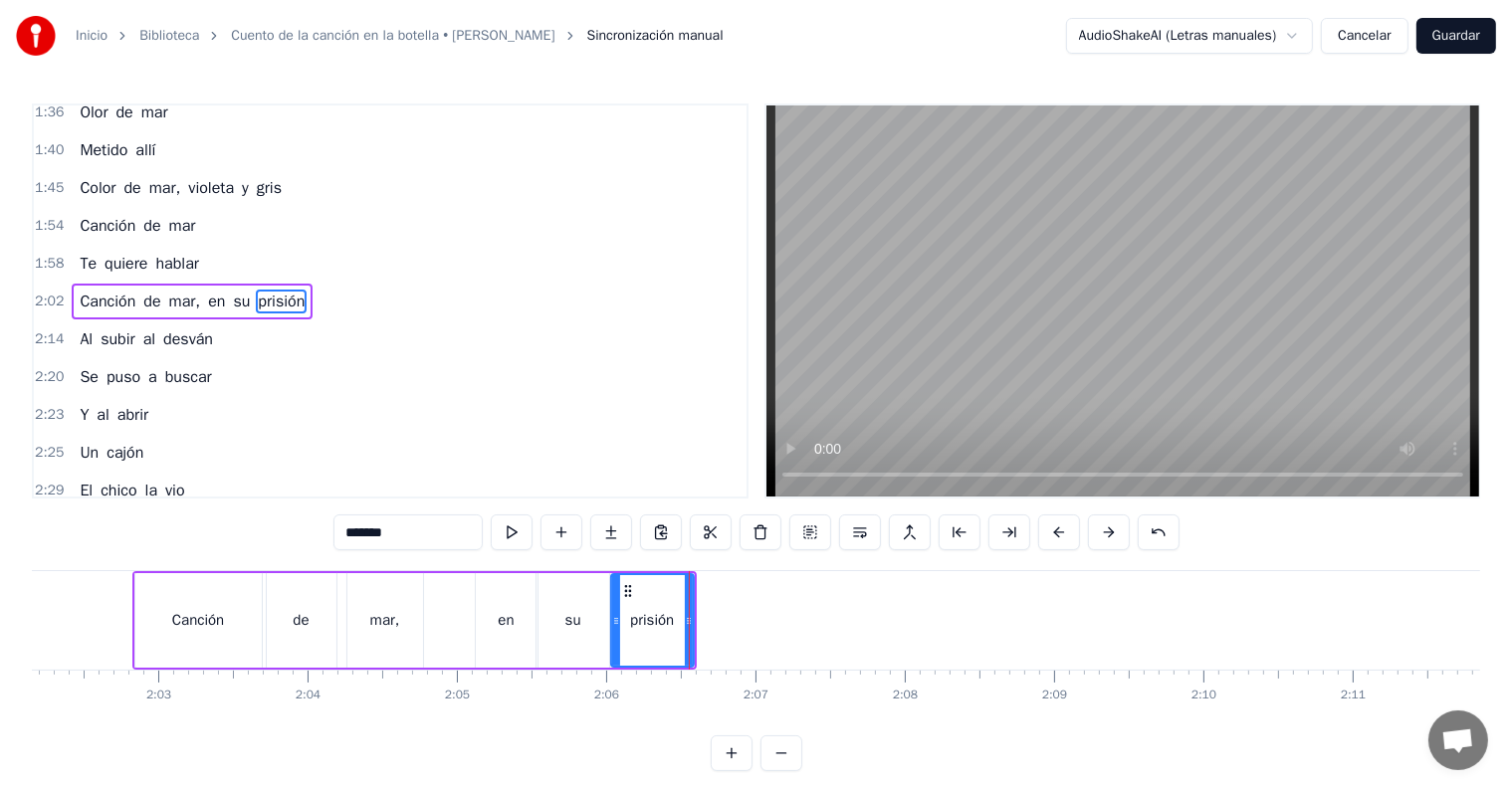 click at bounding box center (-588, 620) 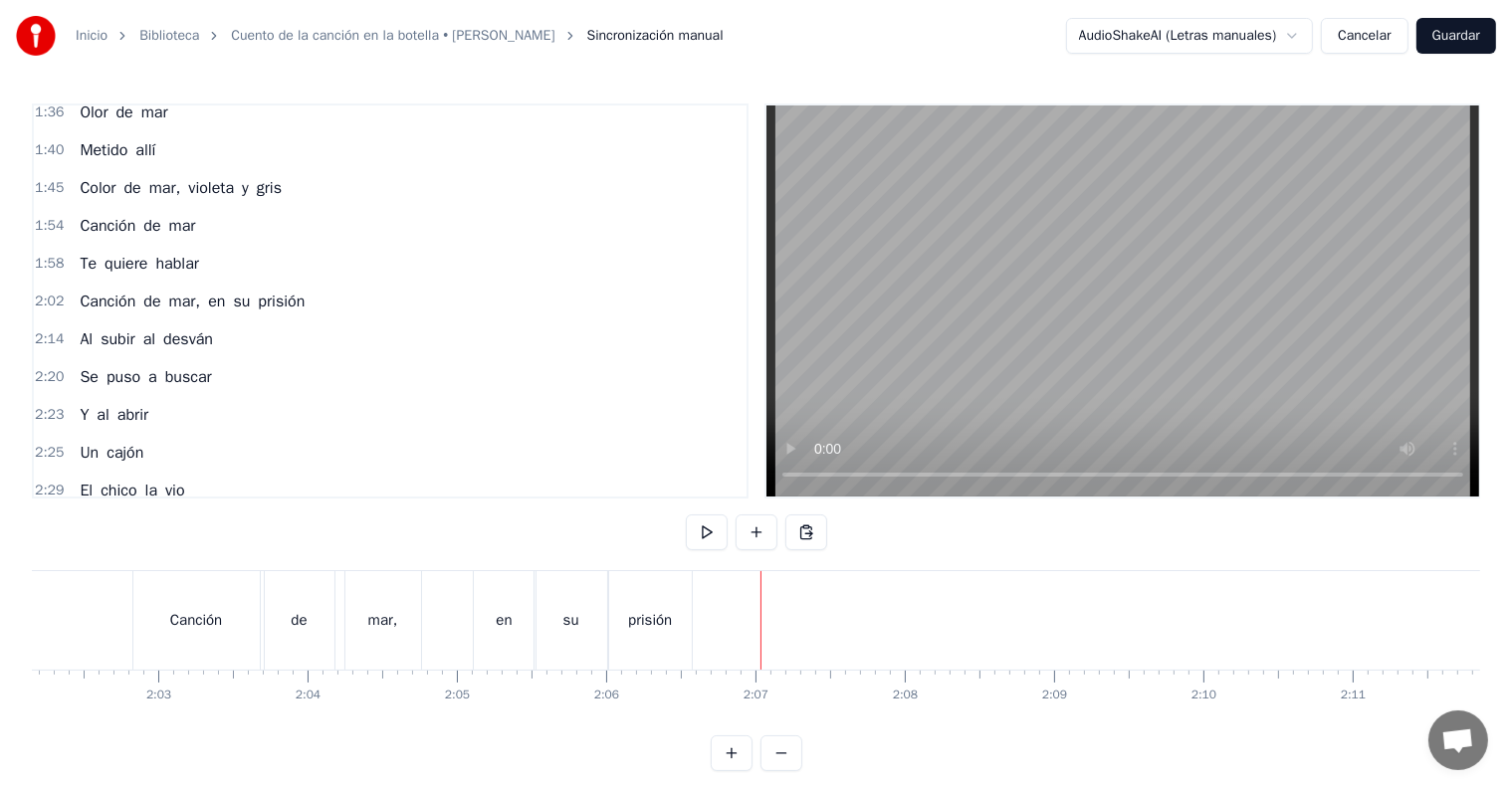 click on "en" at bounding box center [216, 301] 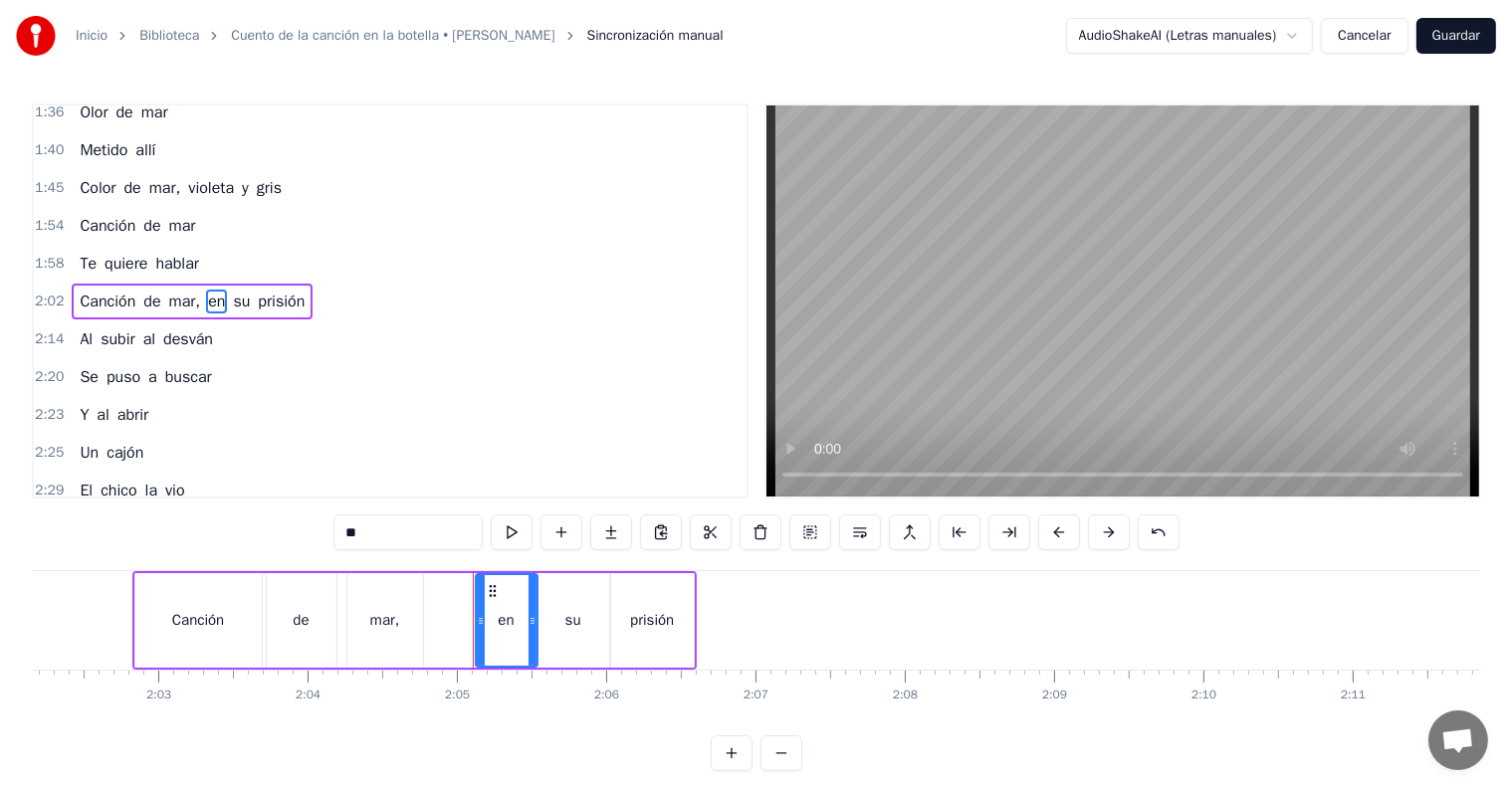 click at bounding box center (-588, 620) 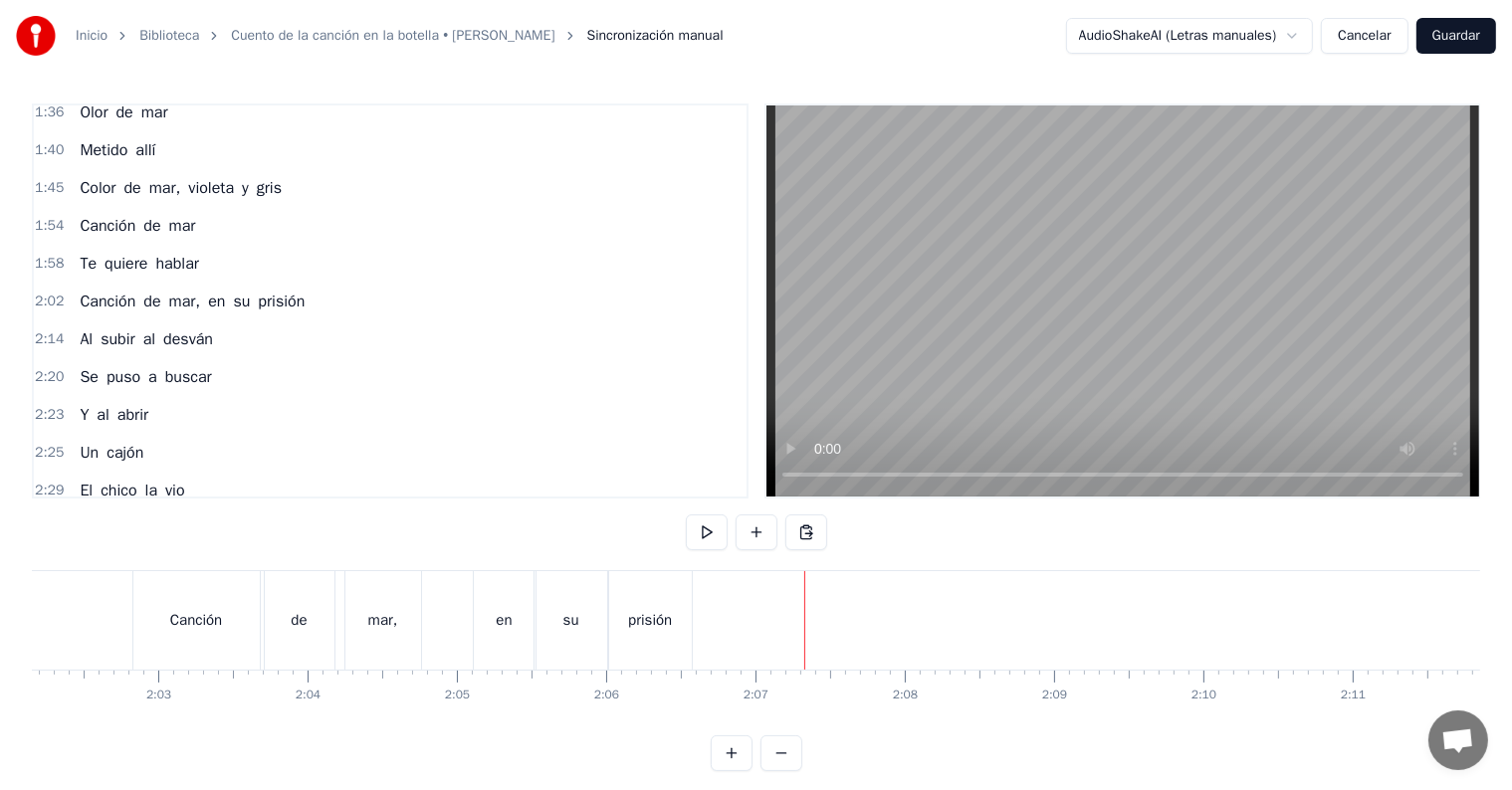 click at bounding box center (-588, 620) 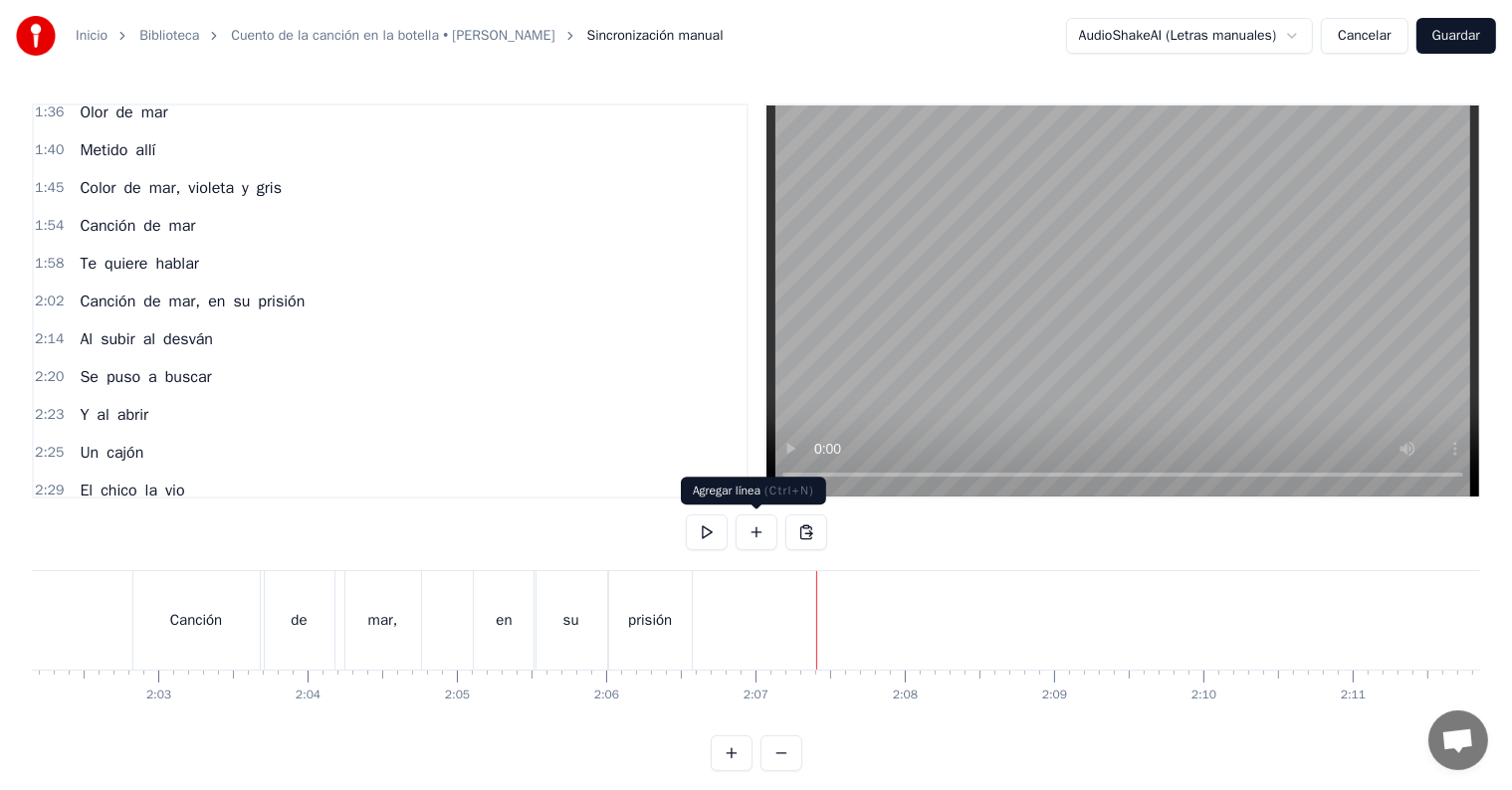 click at bounding box center (756, 532) 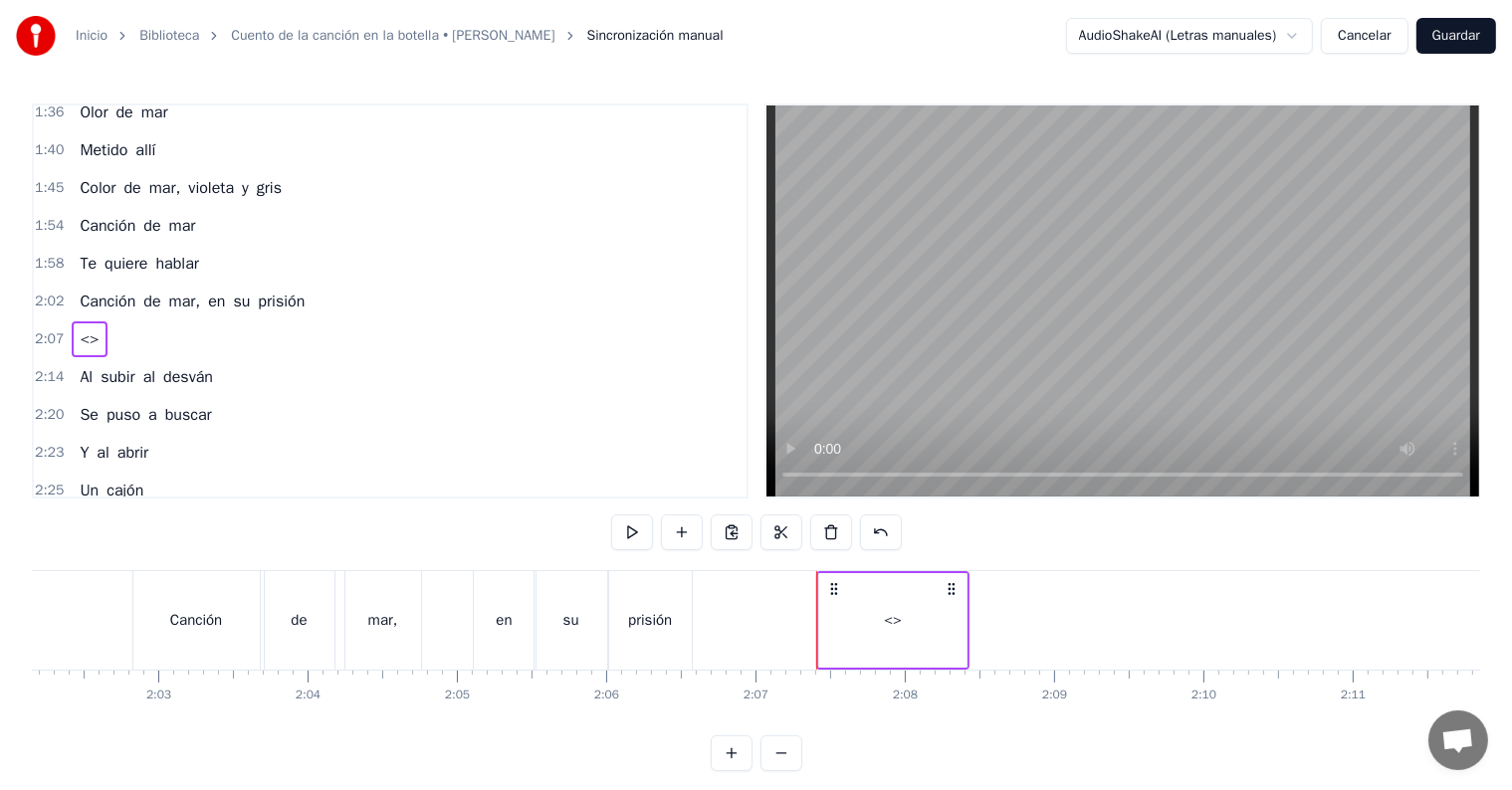 click on "<>" at bounding box center [893, 620] 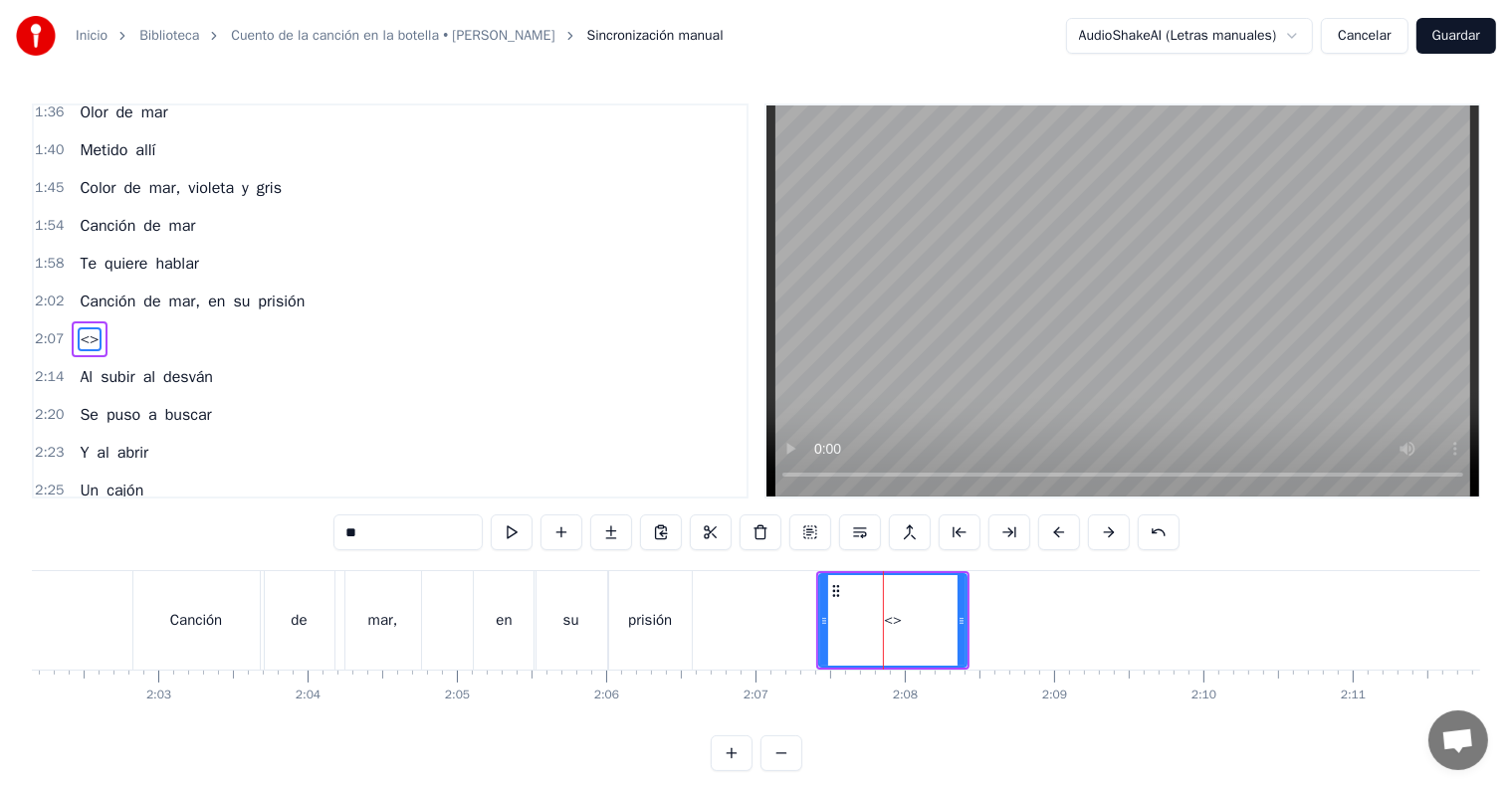 scroll, scrollTop: 768, scrollLeft: 0, axis: vertical 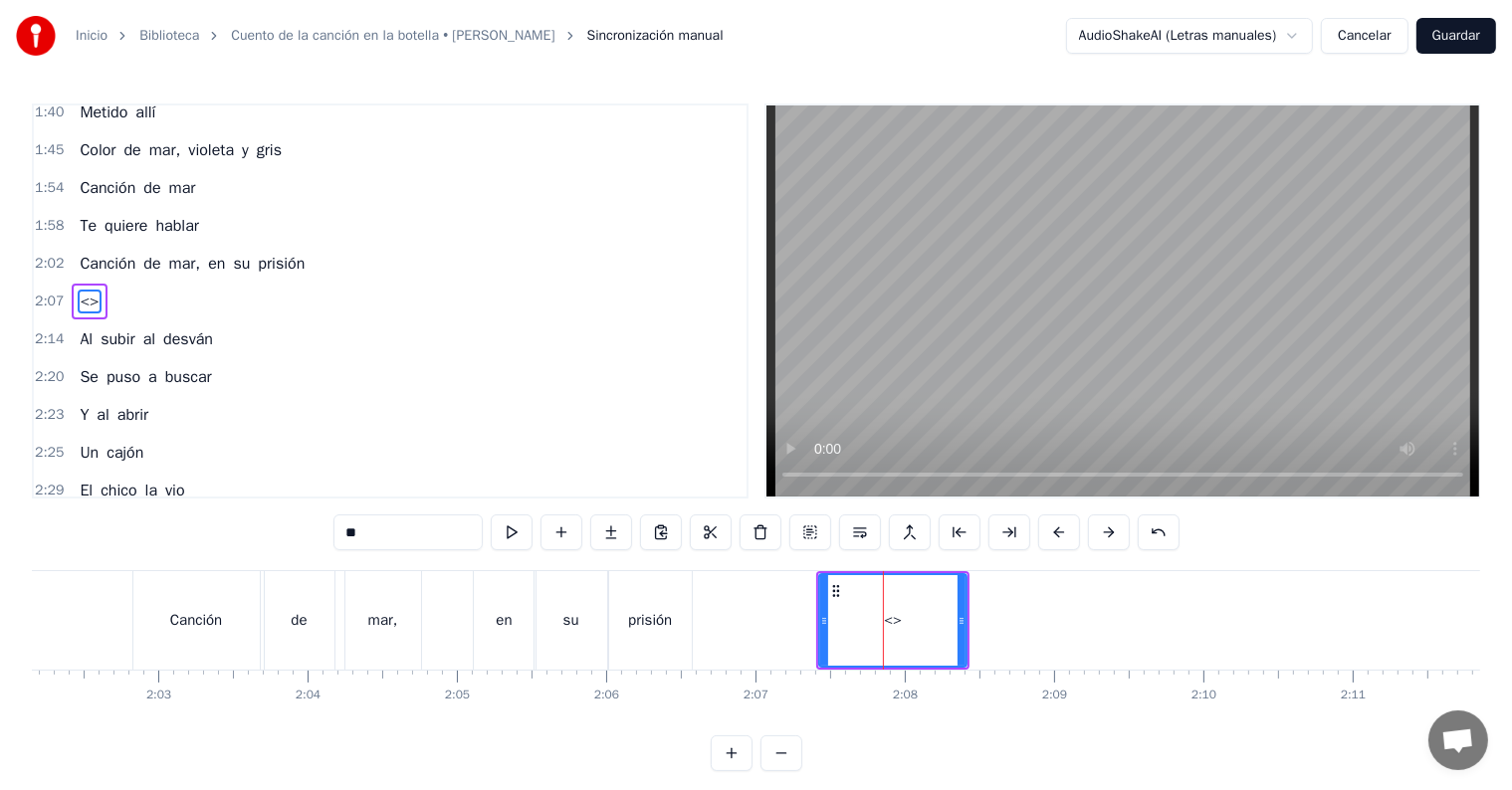 click on "<>" at bounding box center (893, 620) 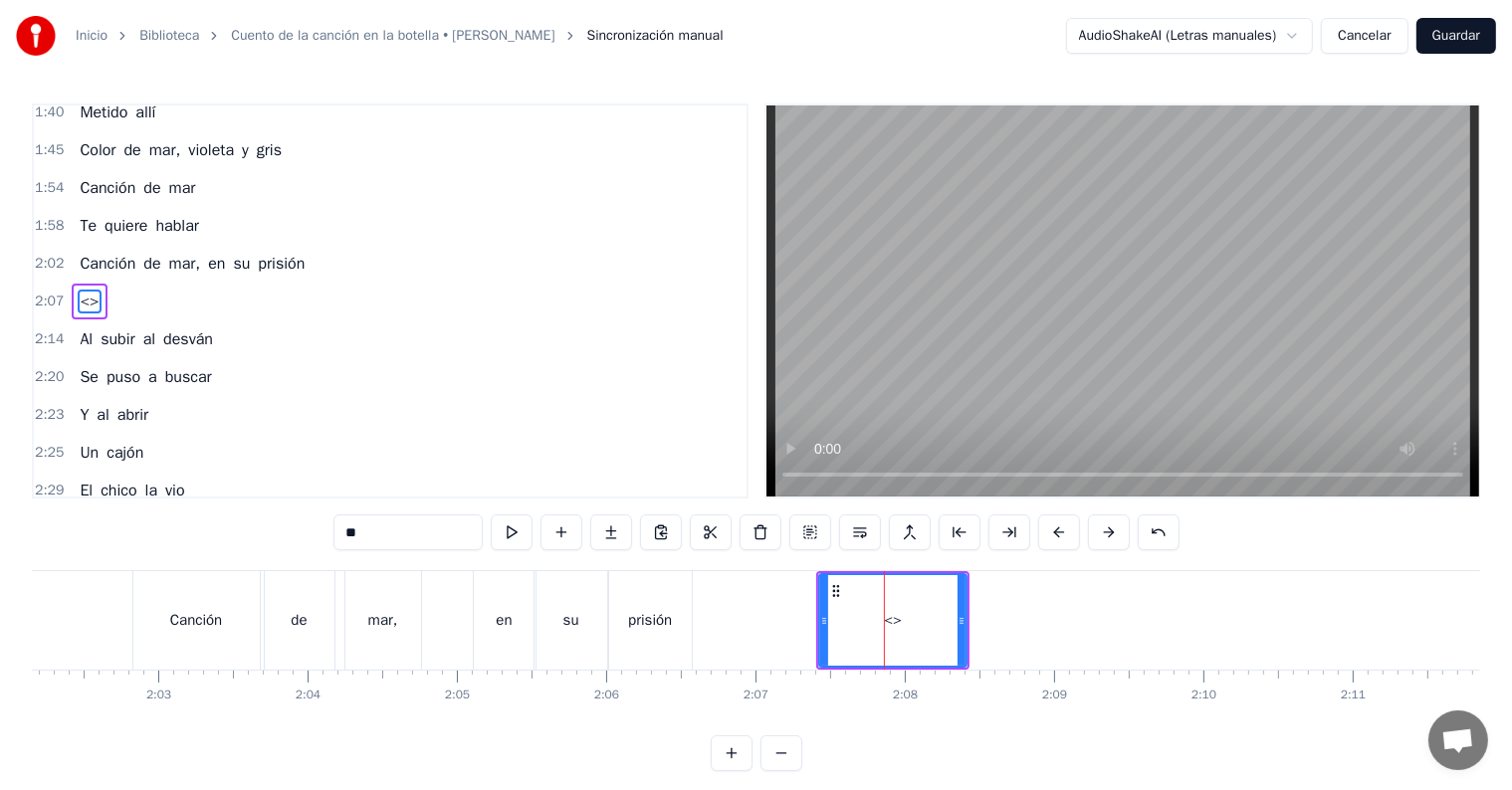 click on "<>" at bounding box center (893, 620) 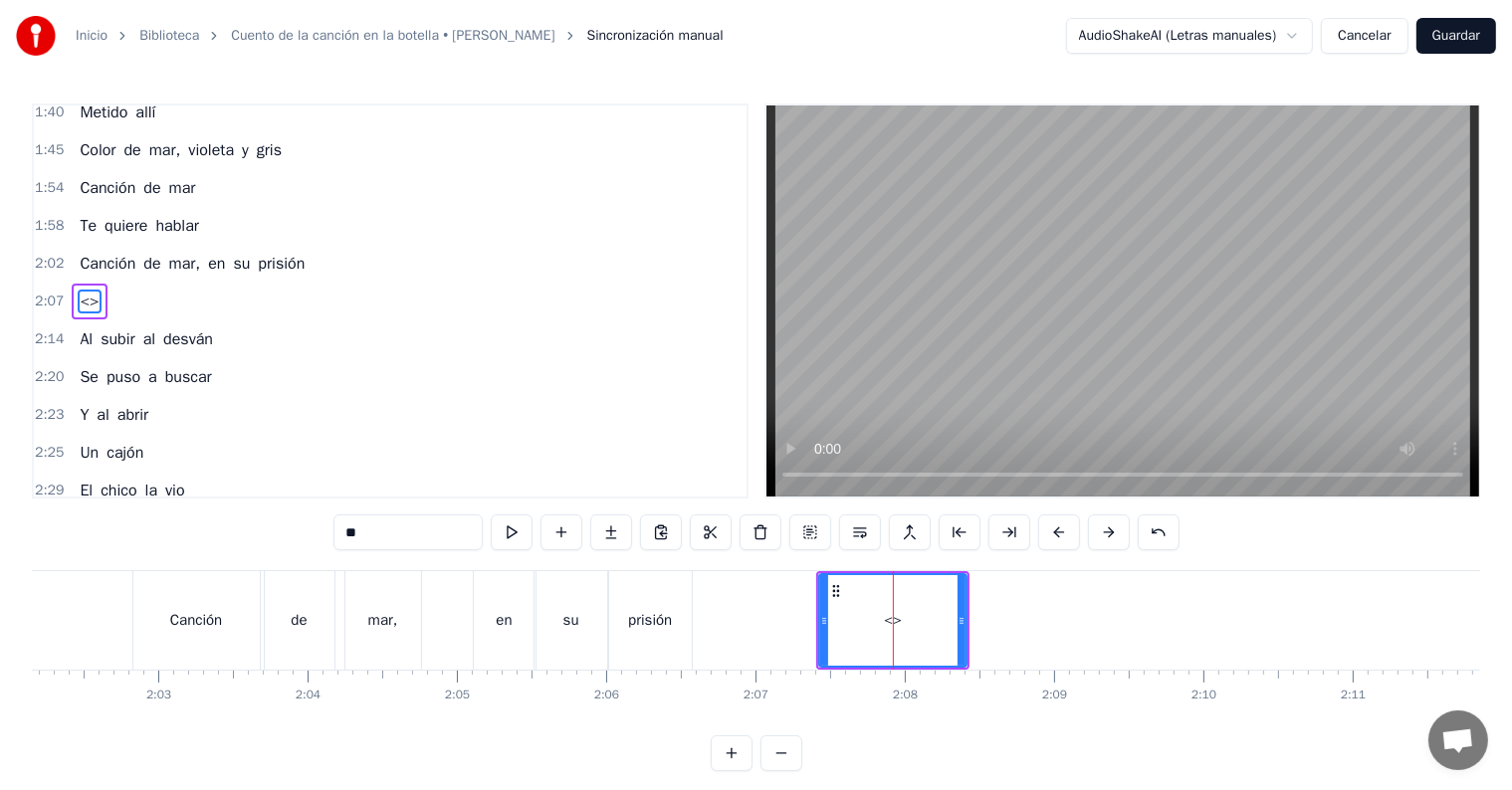 click on "<>" at bounding box center (893, 620) 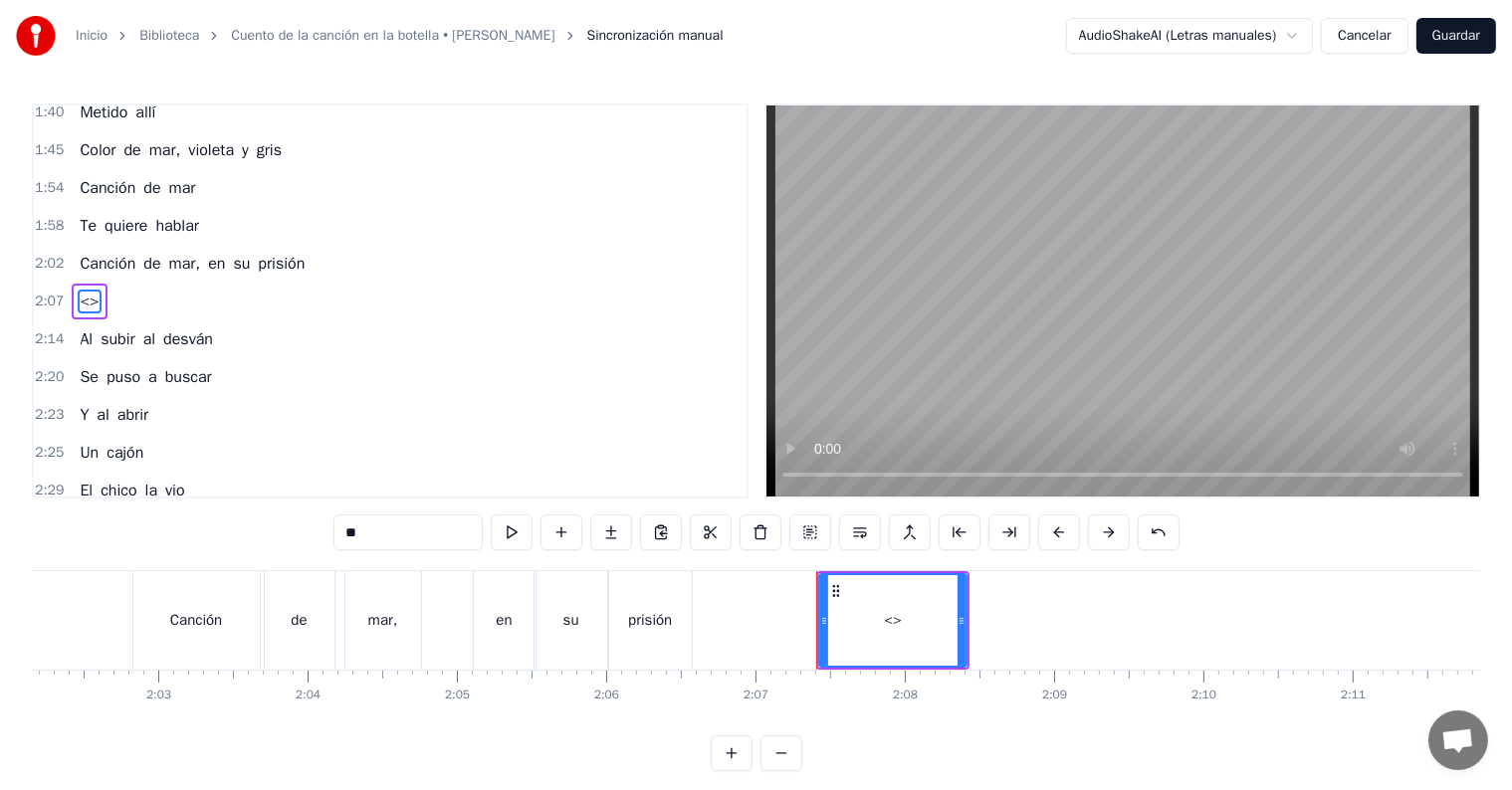 click on "<>" at bounding box center [893, 620] 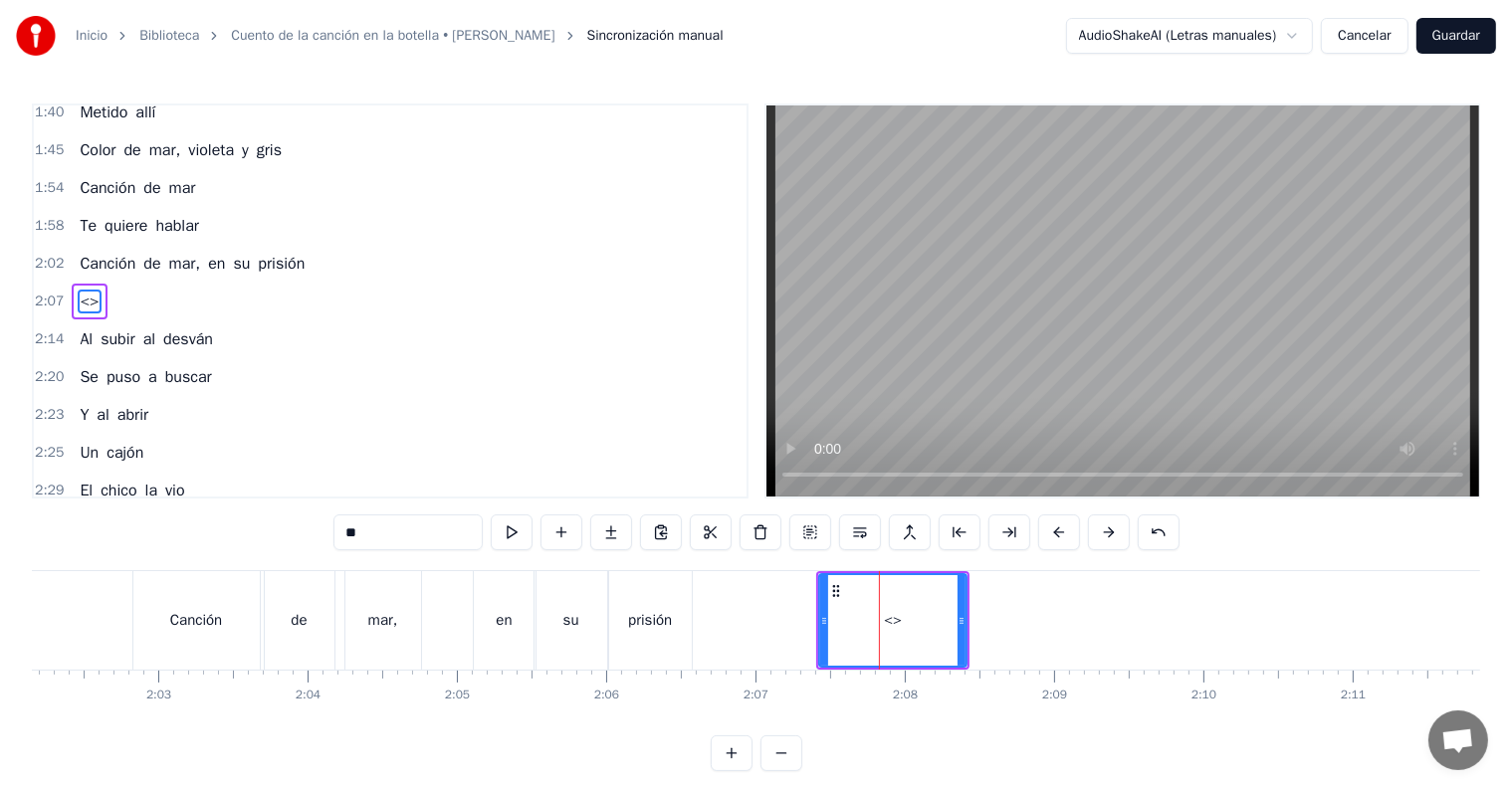 click on "<>" at bounding box center [893, 620] 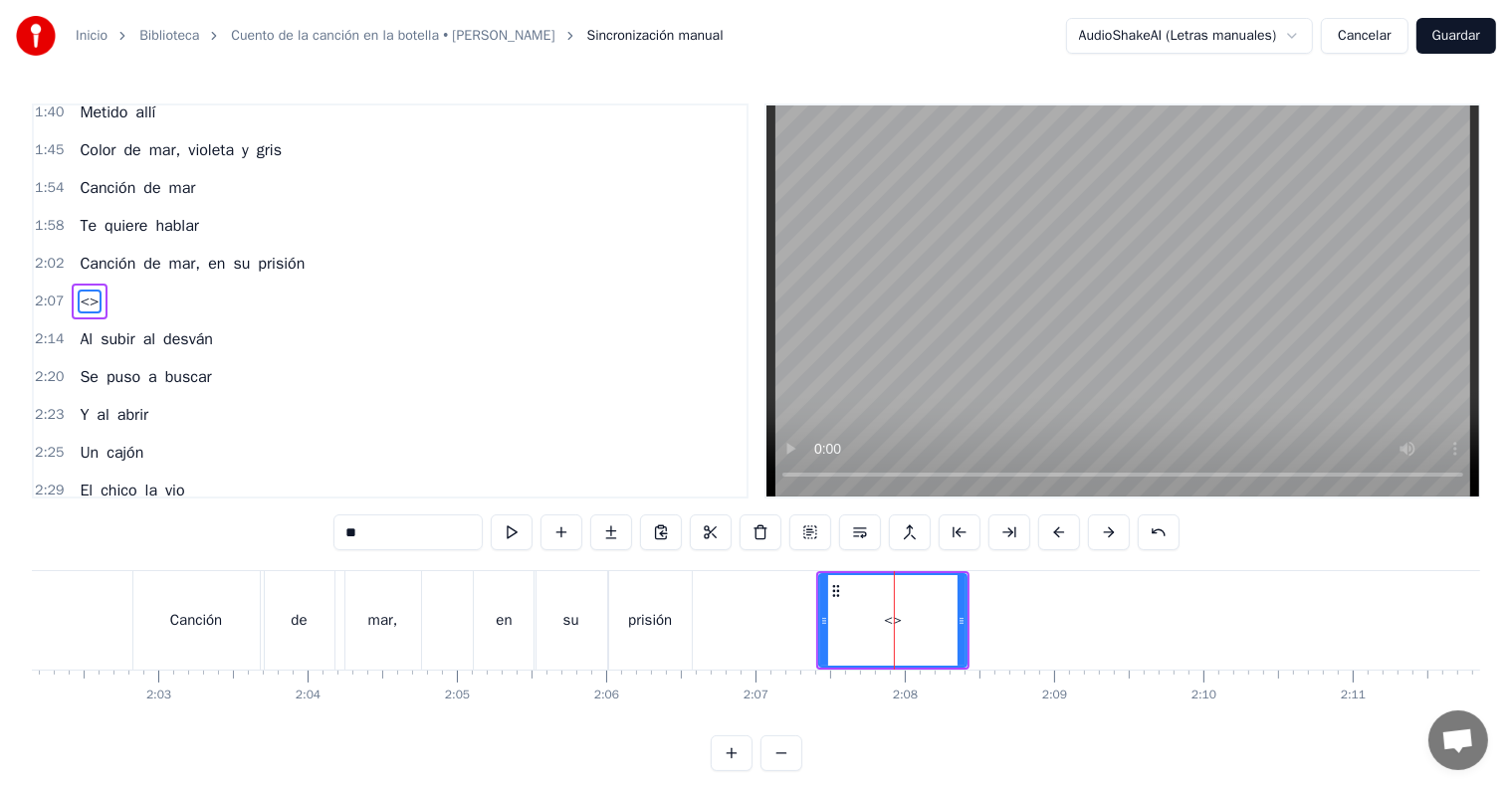 click at bounding box center [894, 620] 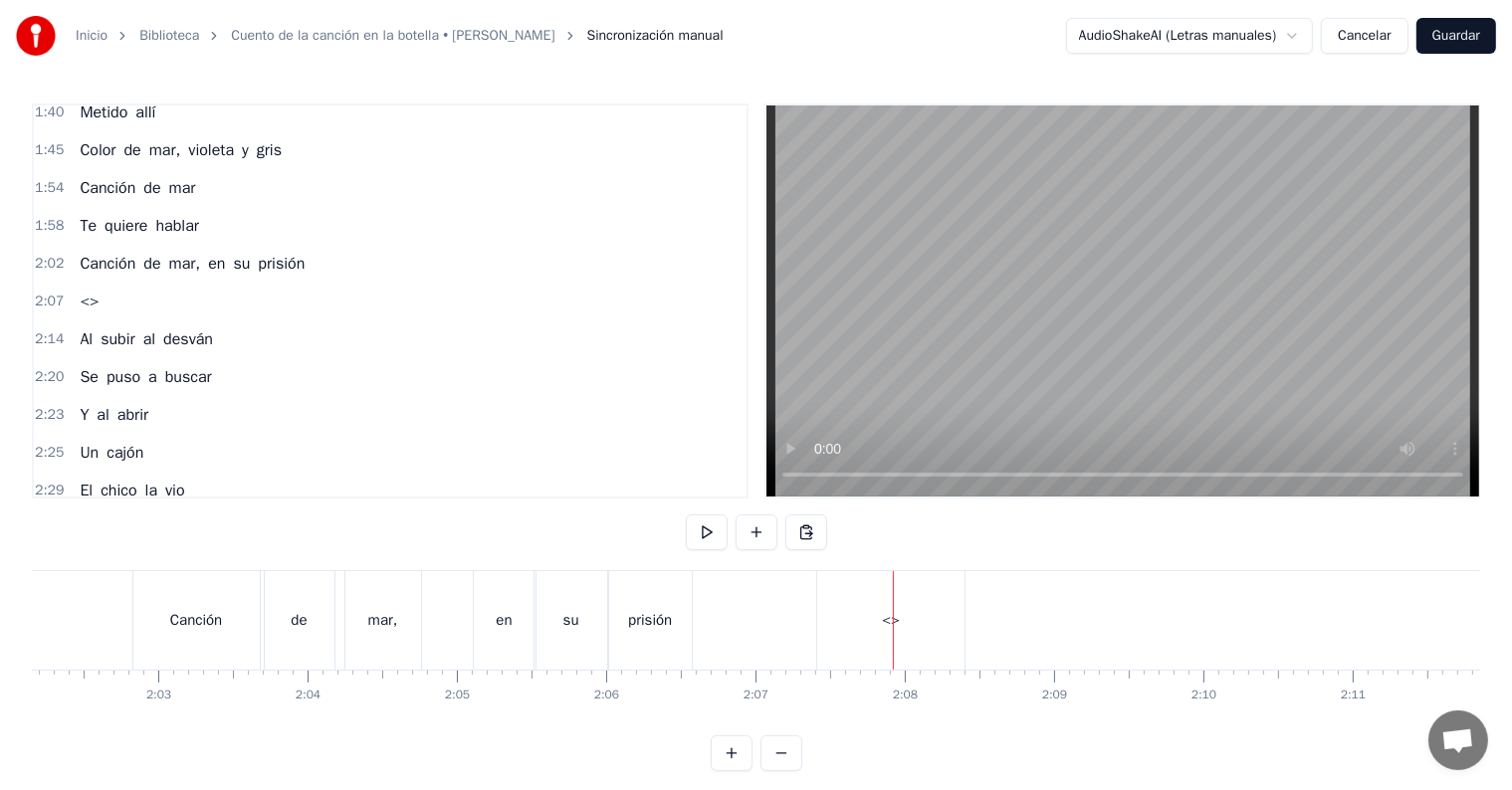 click on "<>" at bounding box center [891, 620] 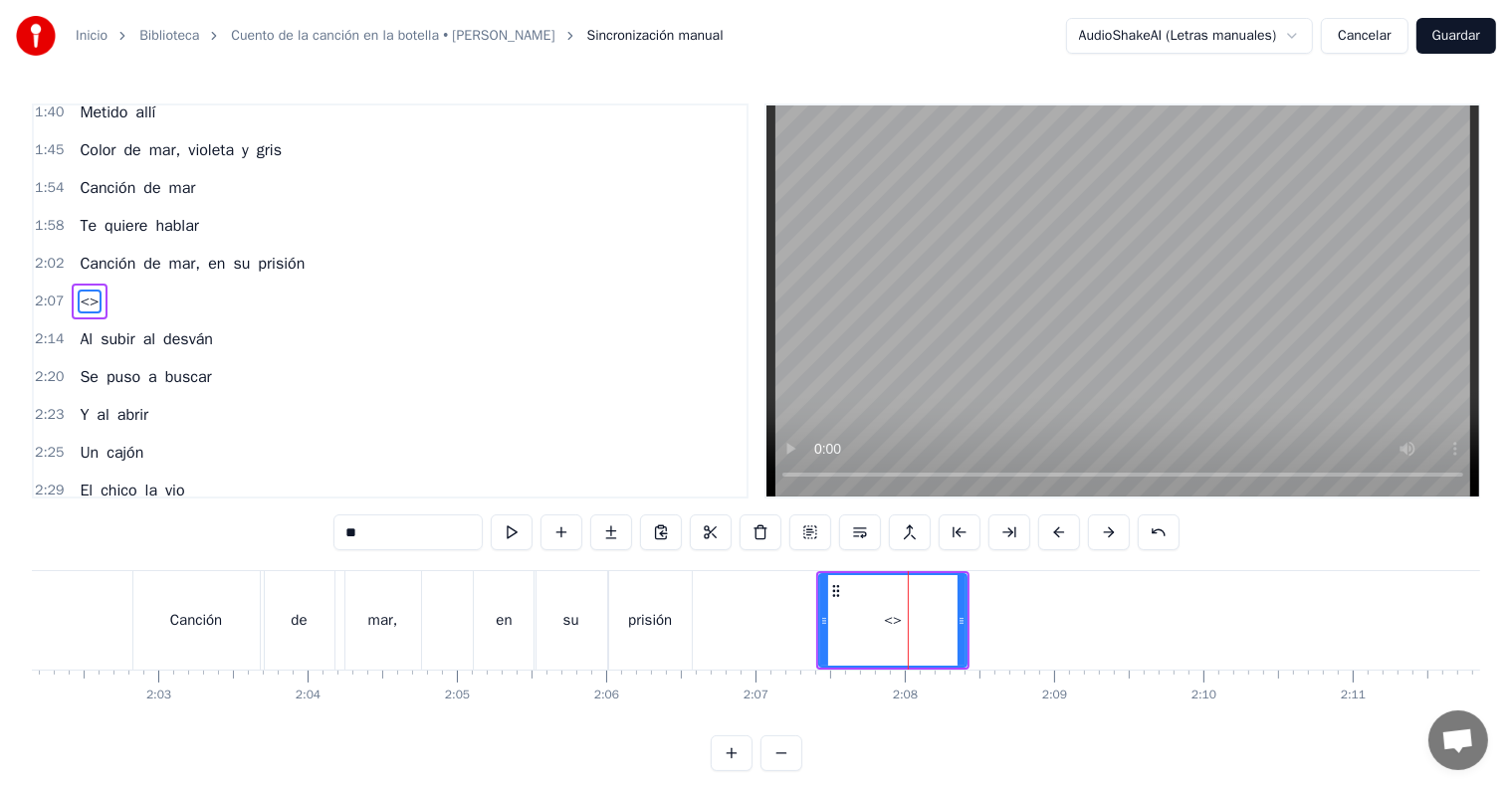 click on "<>" at bounding box center (893, 620) 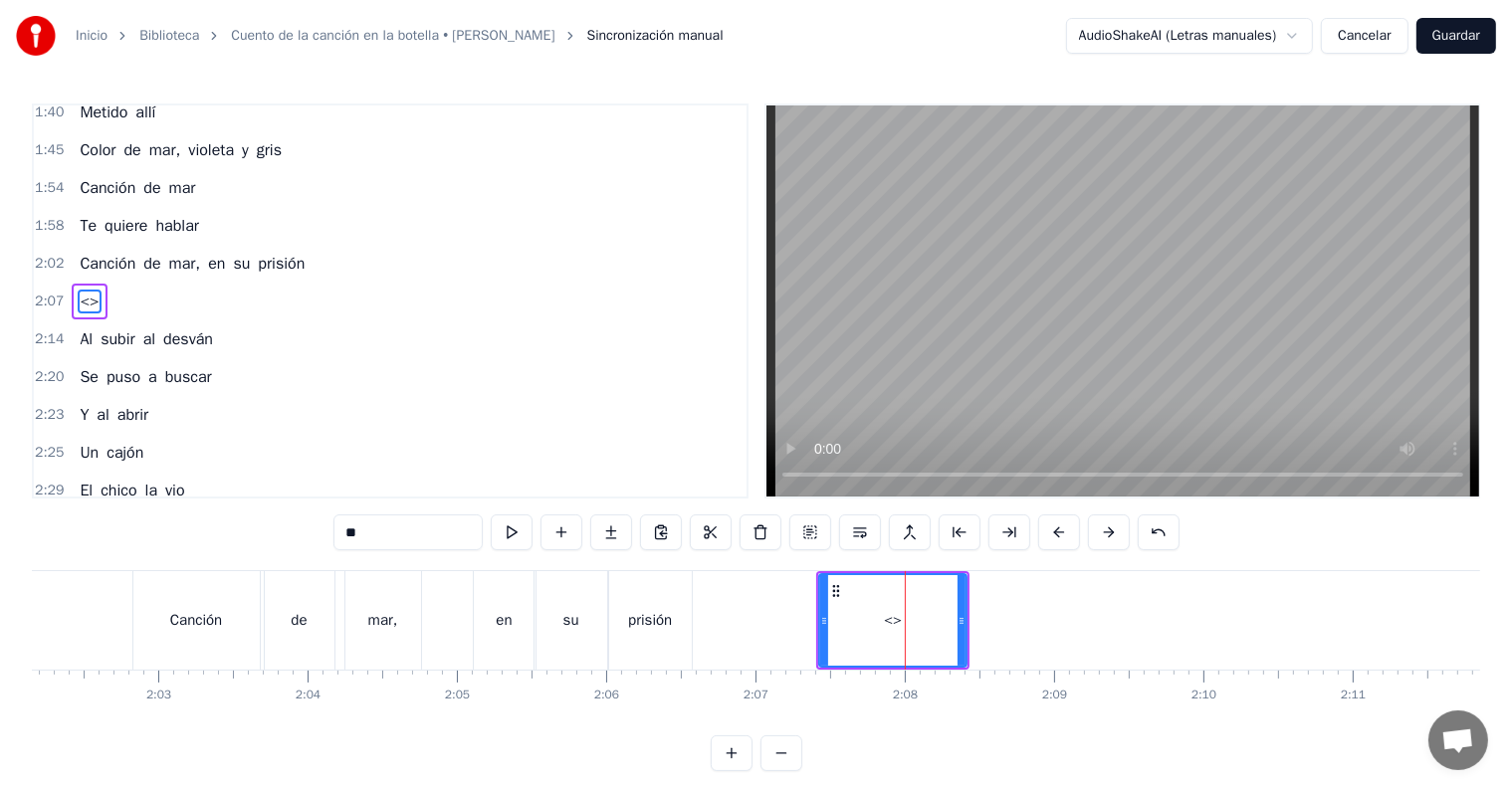 click on "**" at bounding box center [408, 532] 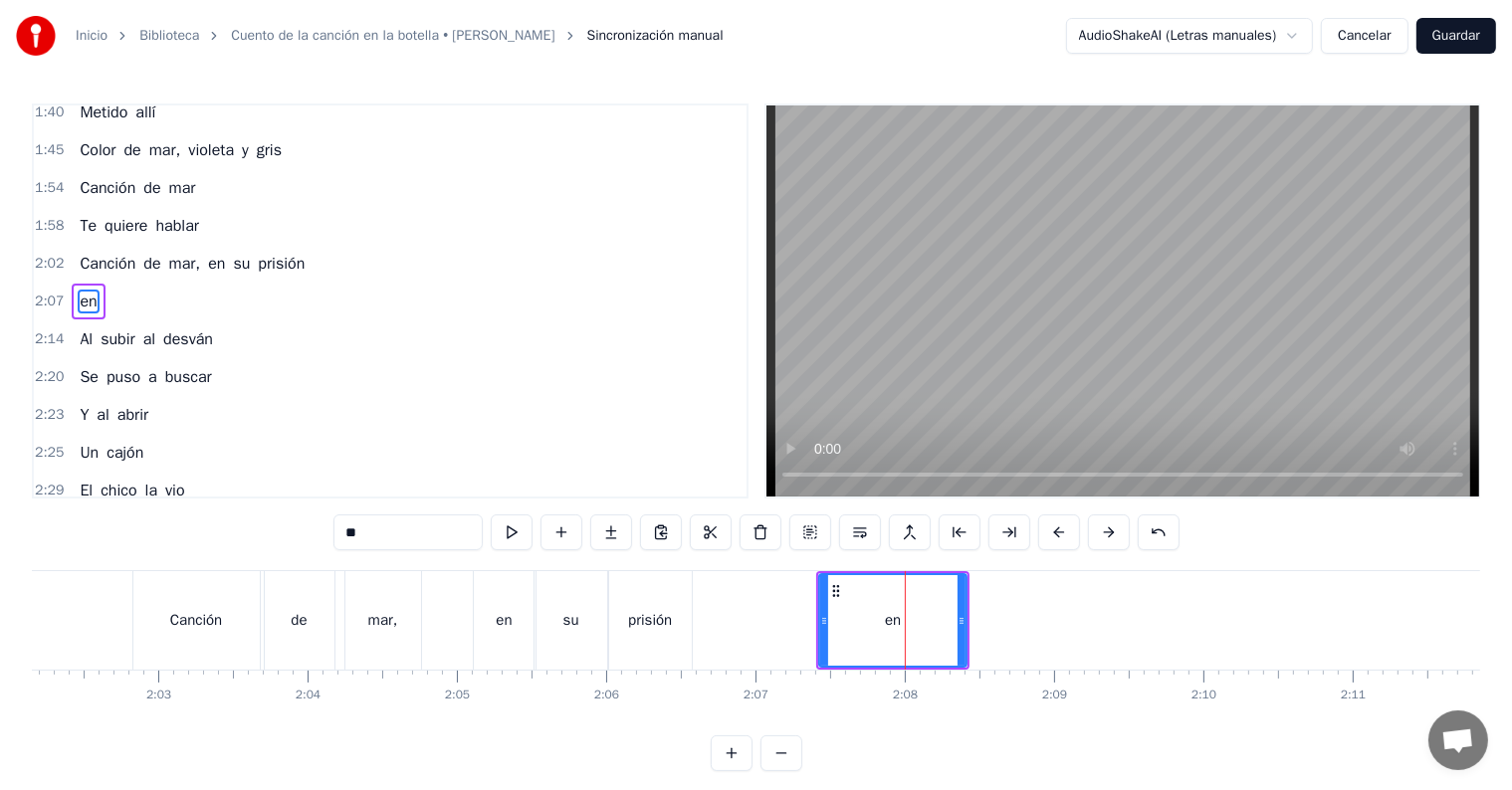 type on "*" 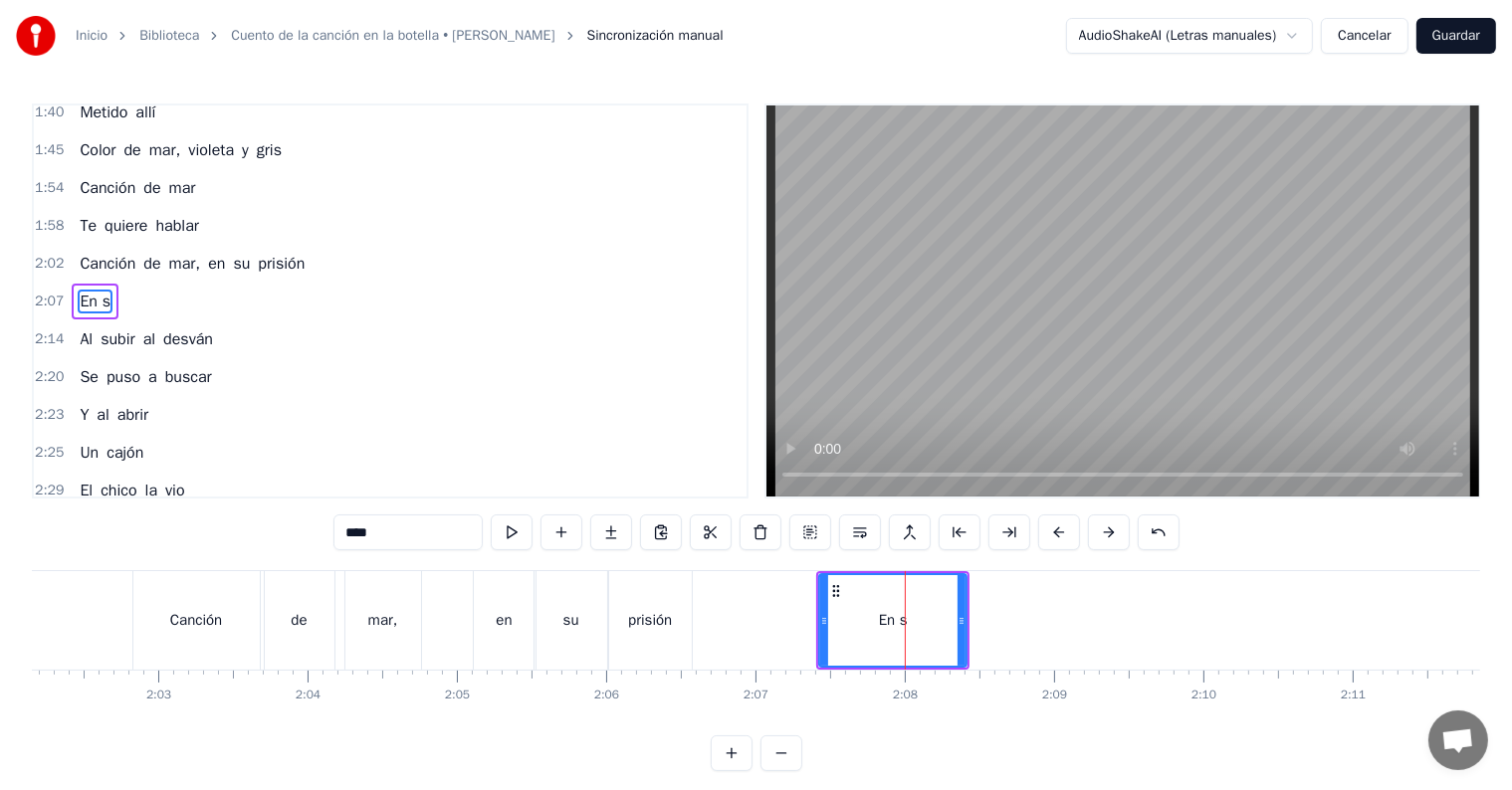 type on "**" 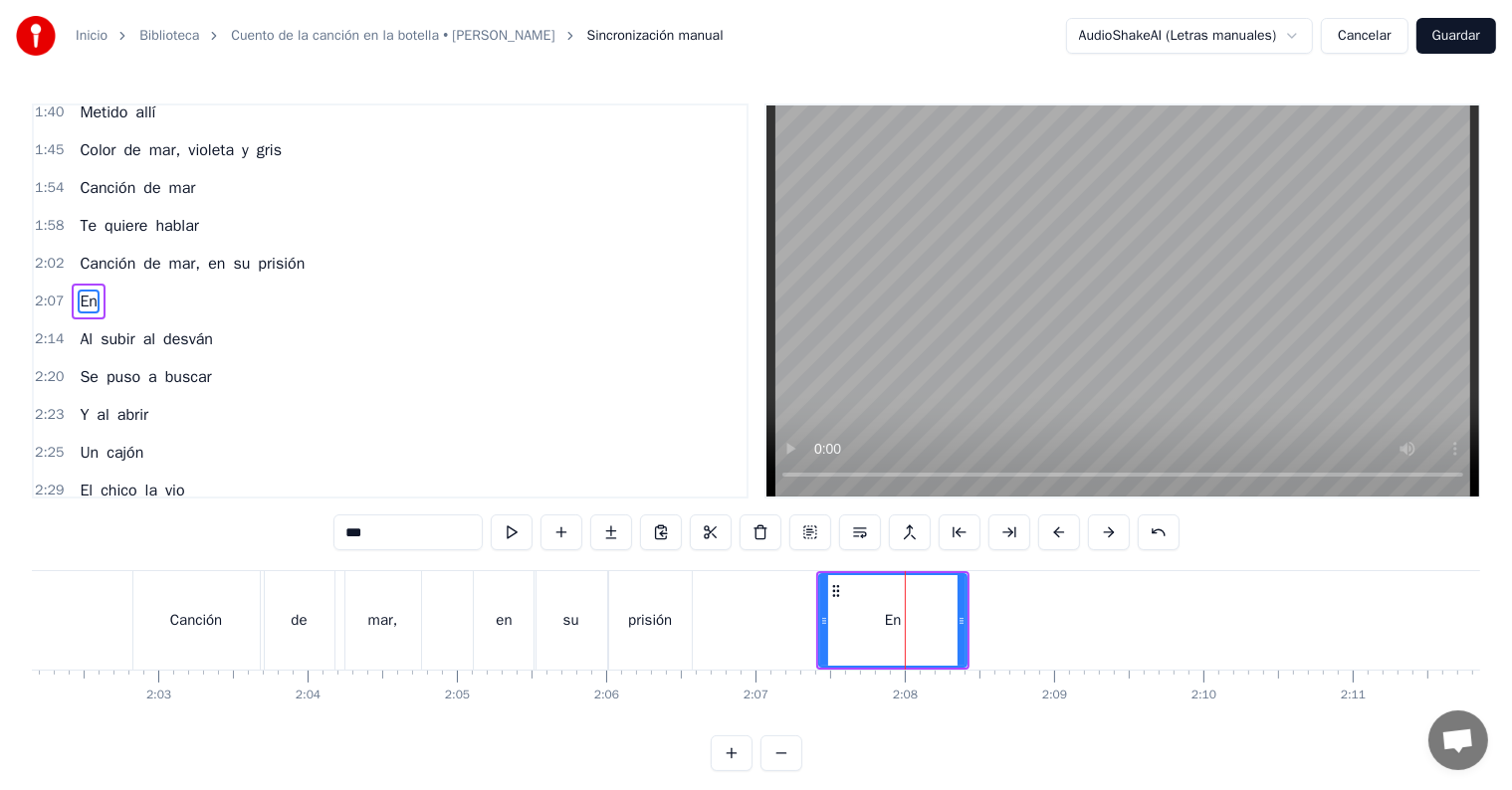 click at bounding box center [-588, 620] 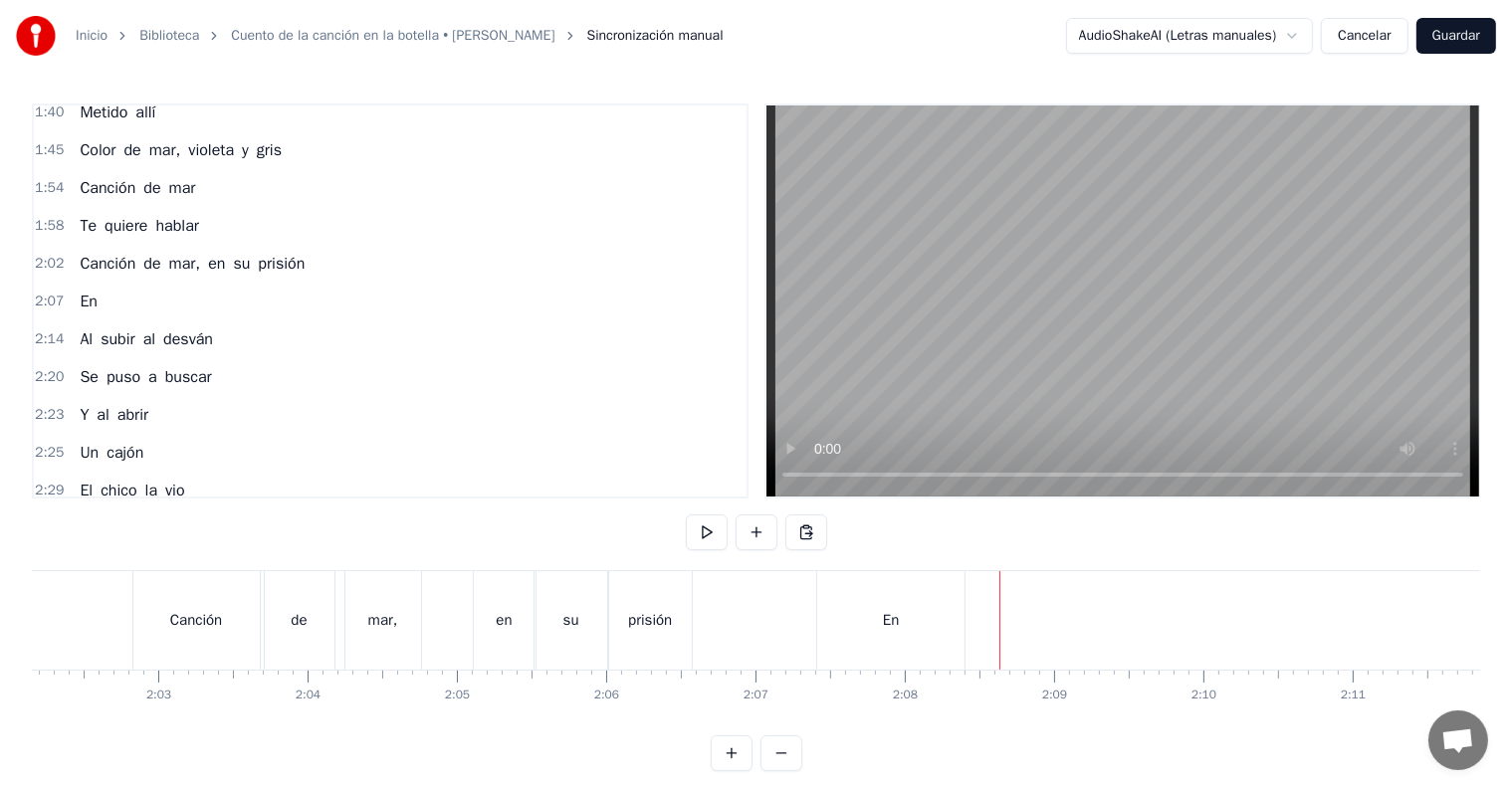 click on "En" at bounding box center (891, 620) 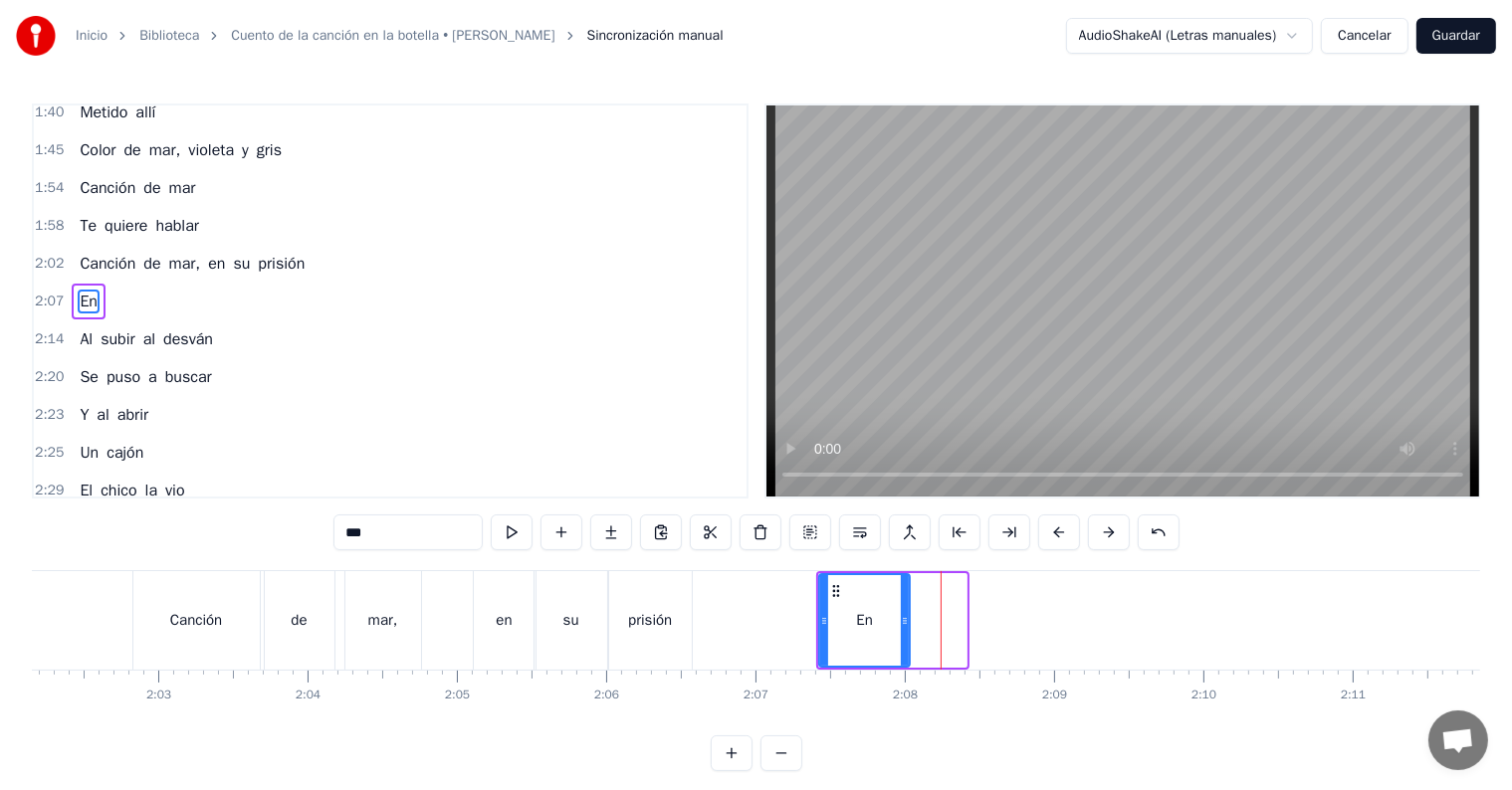 drag, startPoint x: 960, startPoint y: 625, endPoint x: 903, endPoint y: 628, distance: 57.07889 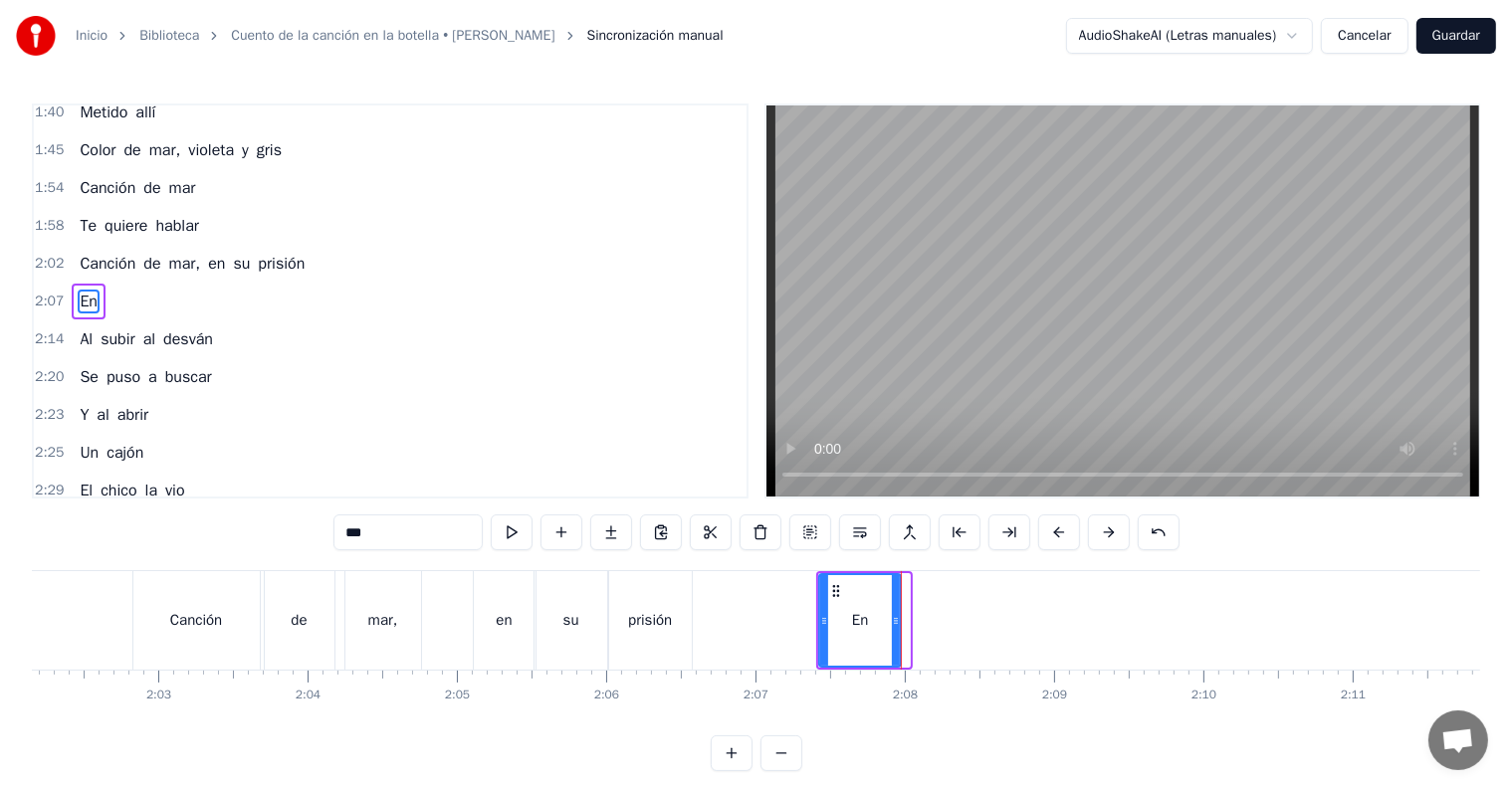 click 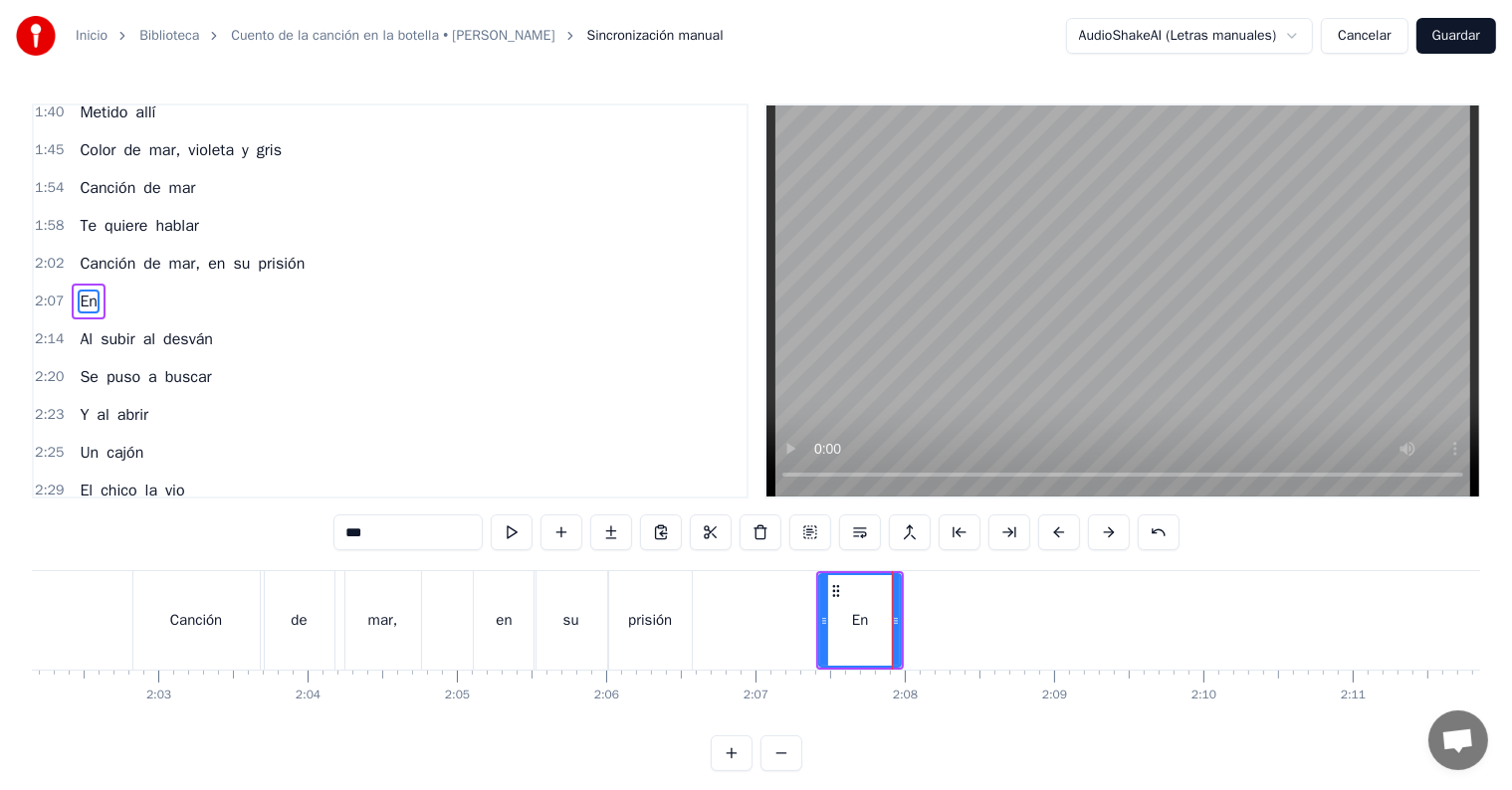 click on "En" at bounding box center [860, 620] 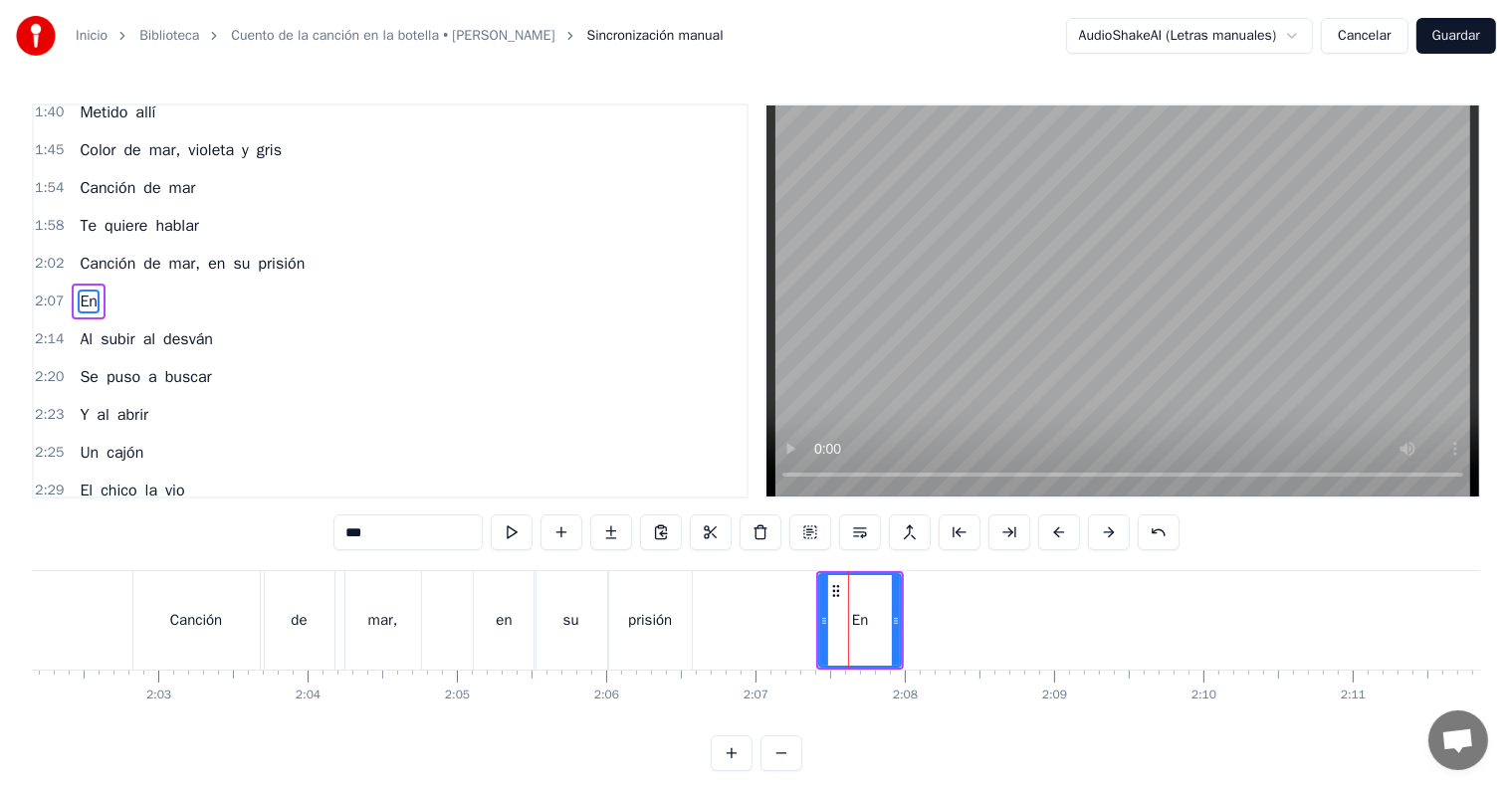 click on "**" at bounding box center [408, 532] 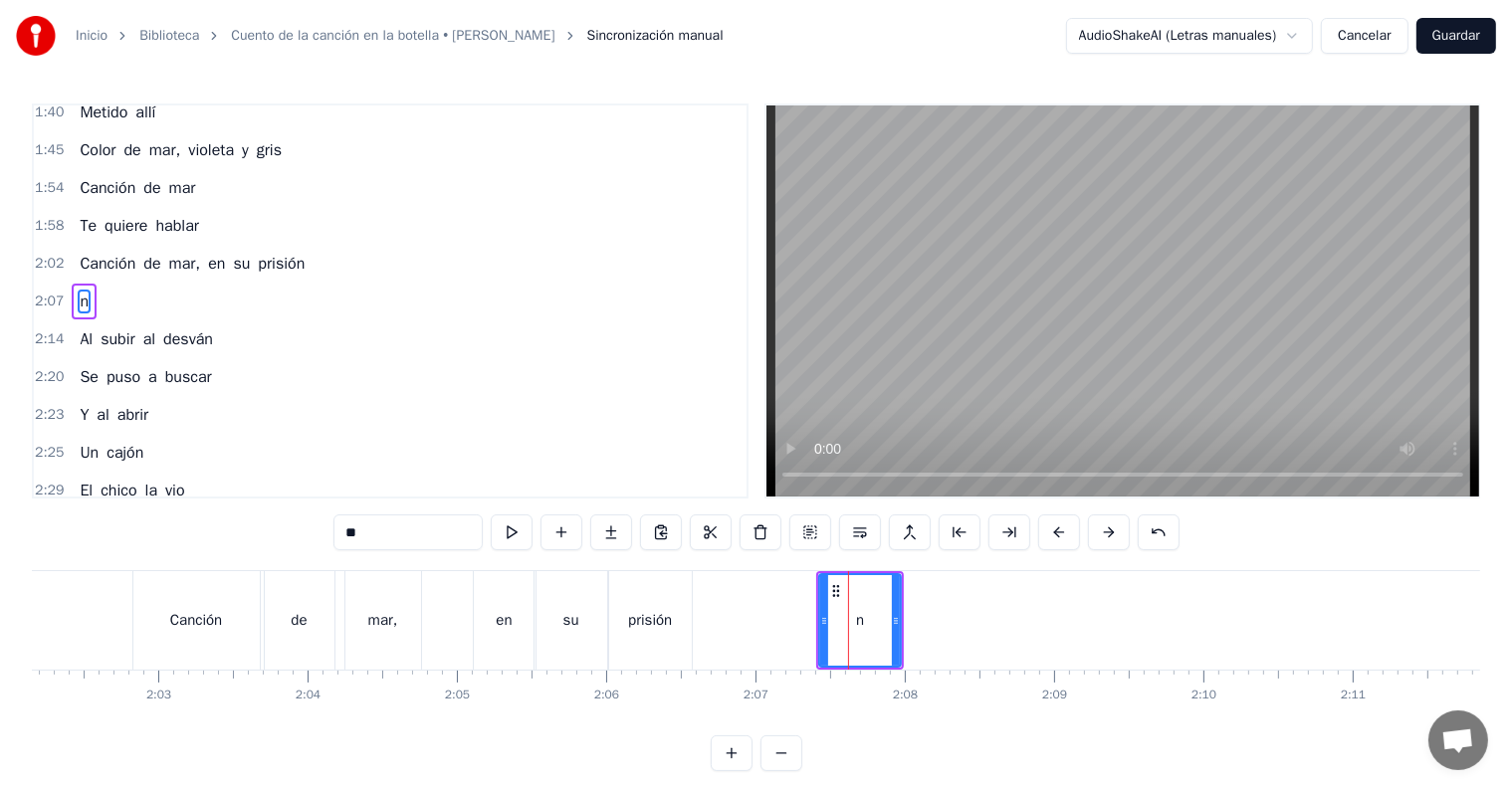 type on "*" 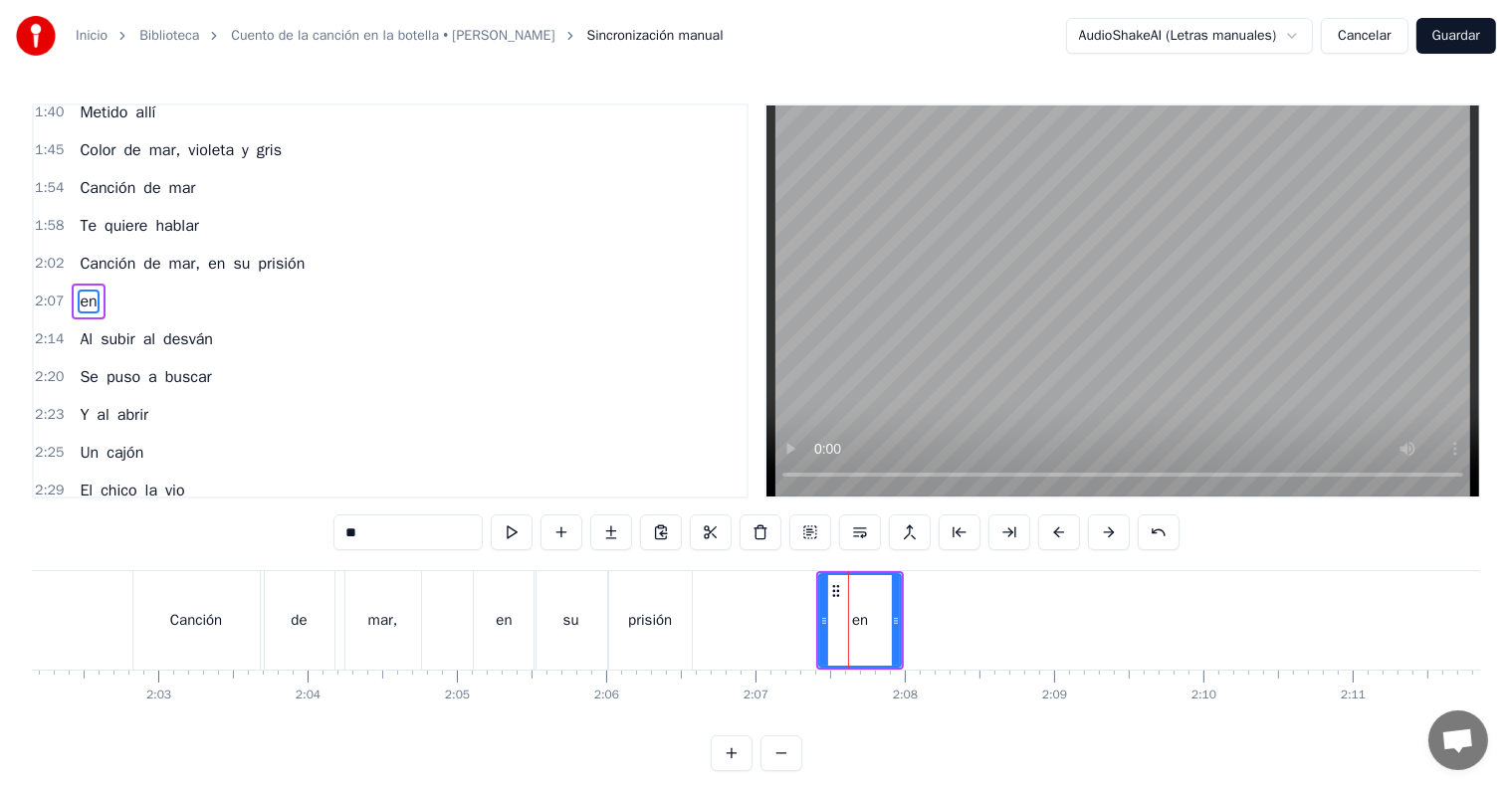 type on "**" 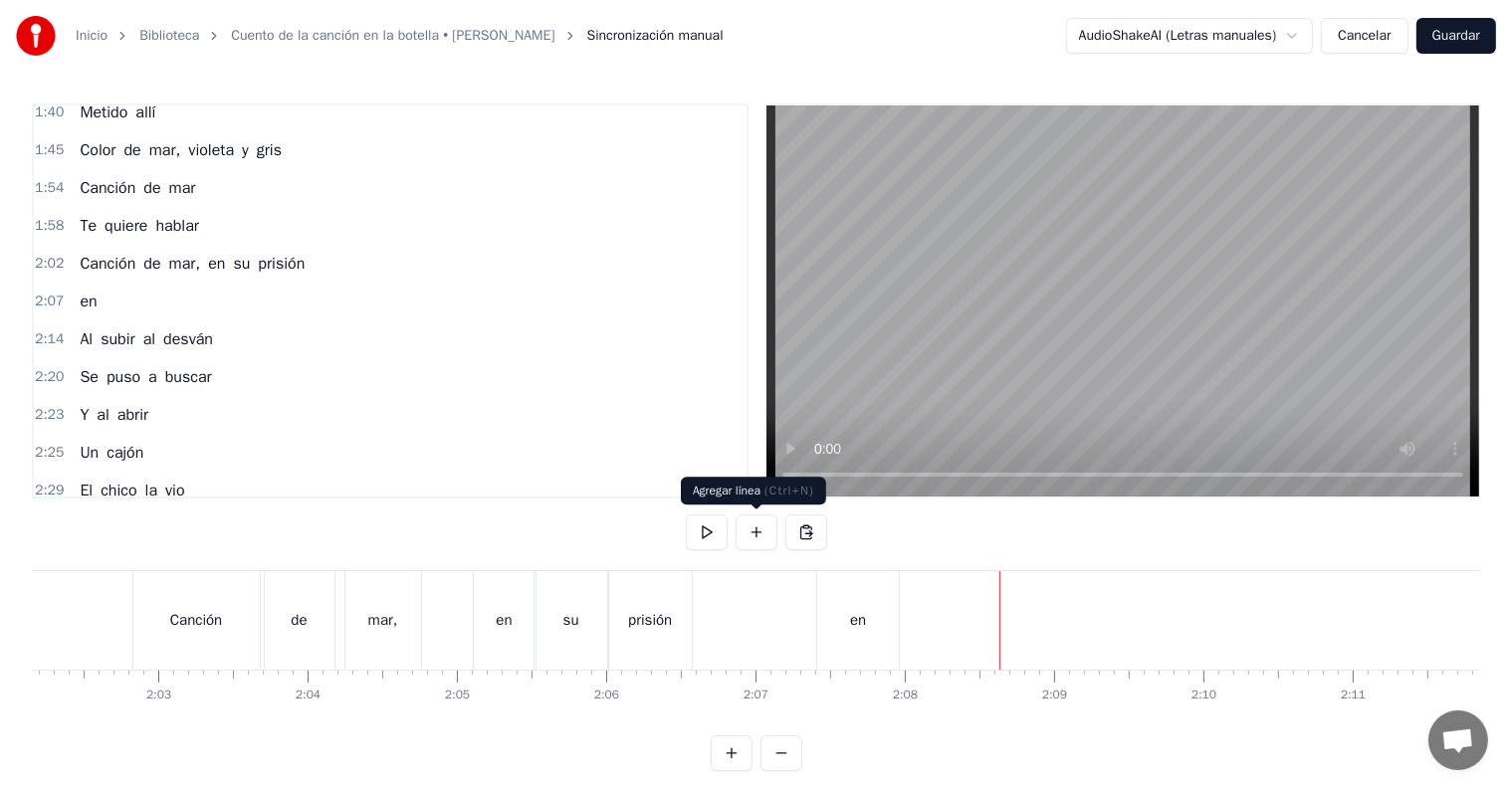 click at bounding box center (756, 532) 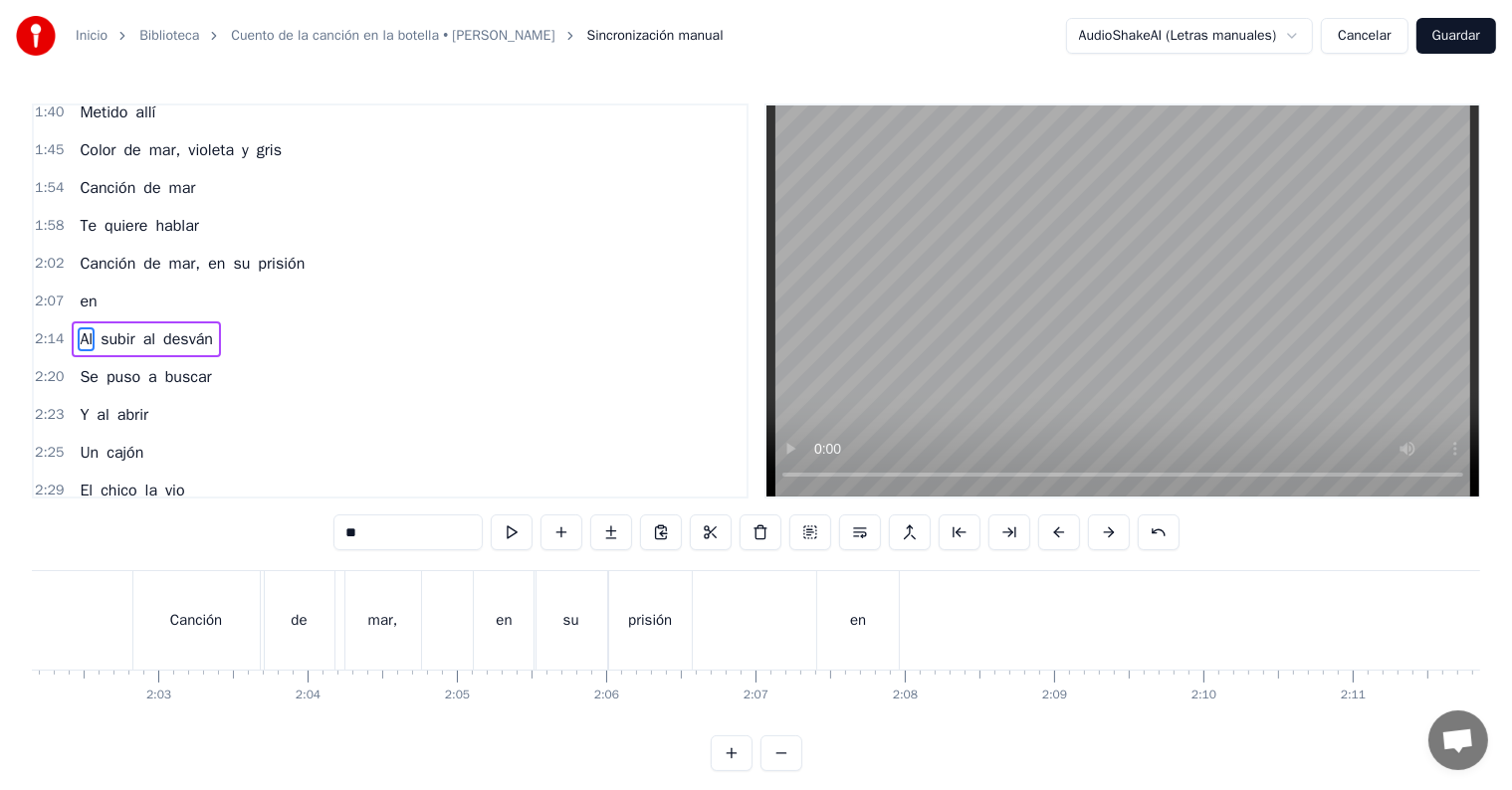 scroll, scrollTop: 792, scrollLeft: 0, axis: vertical 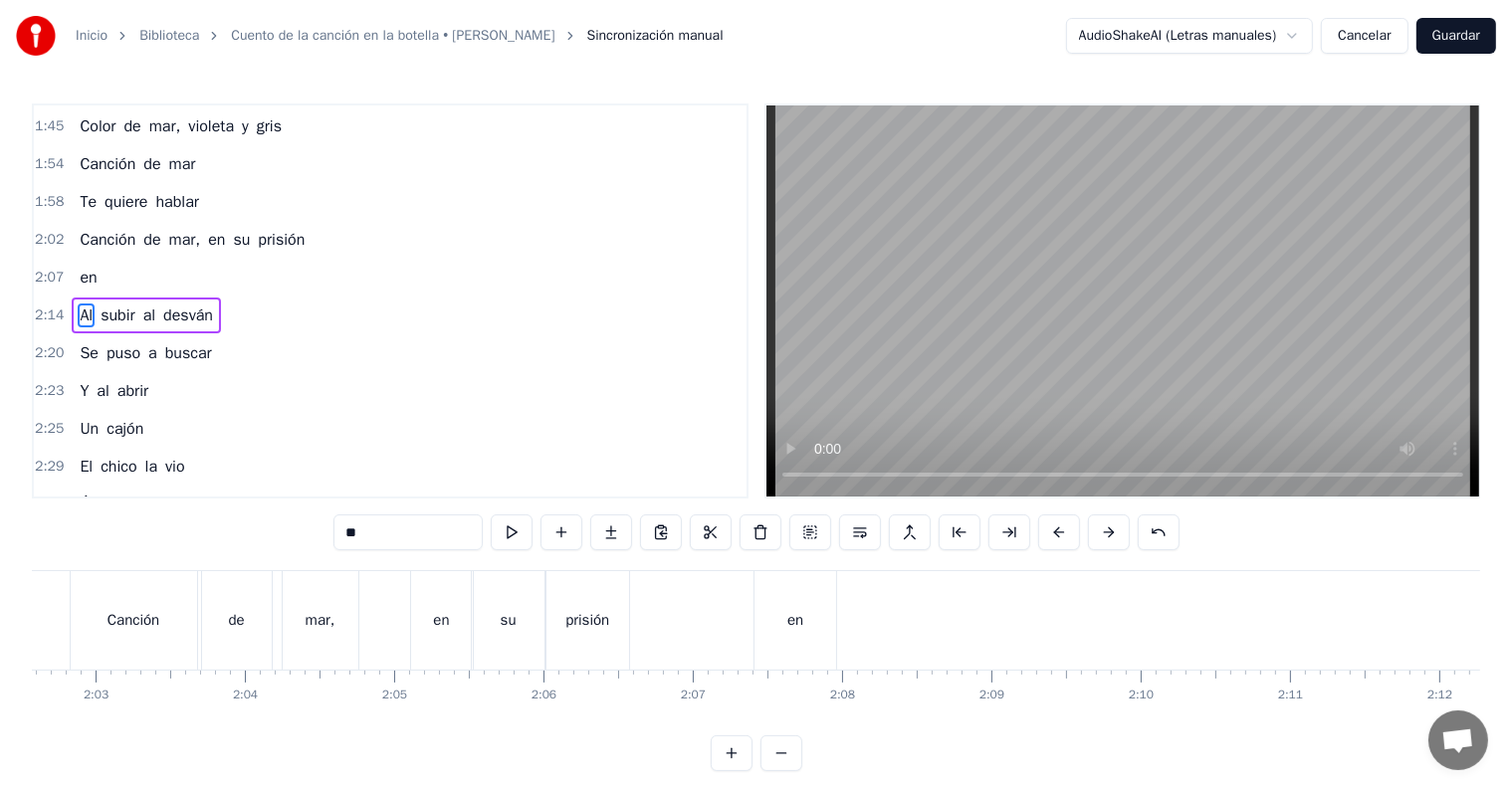 click on "en" at bounding box center (795, 620) 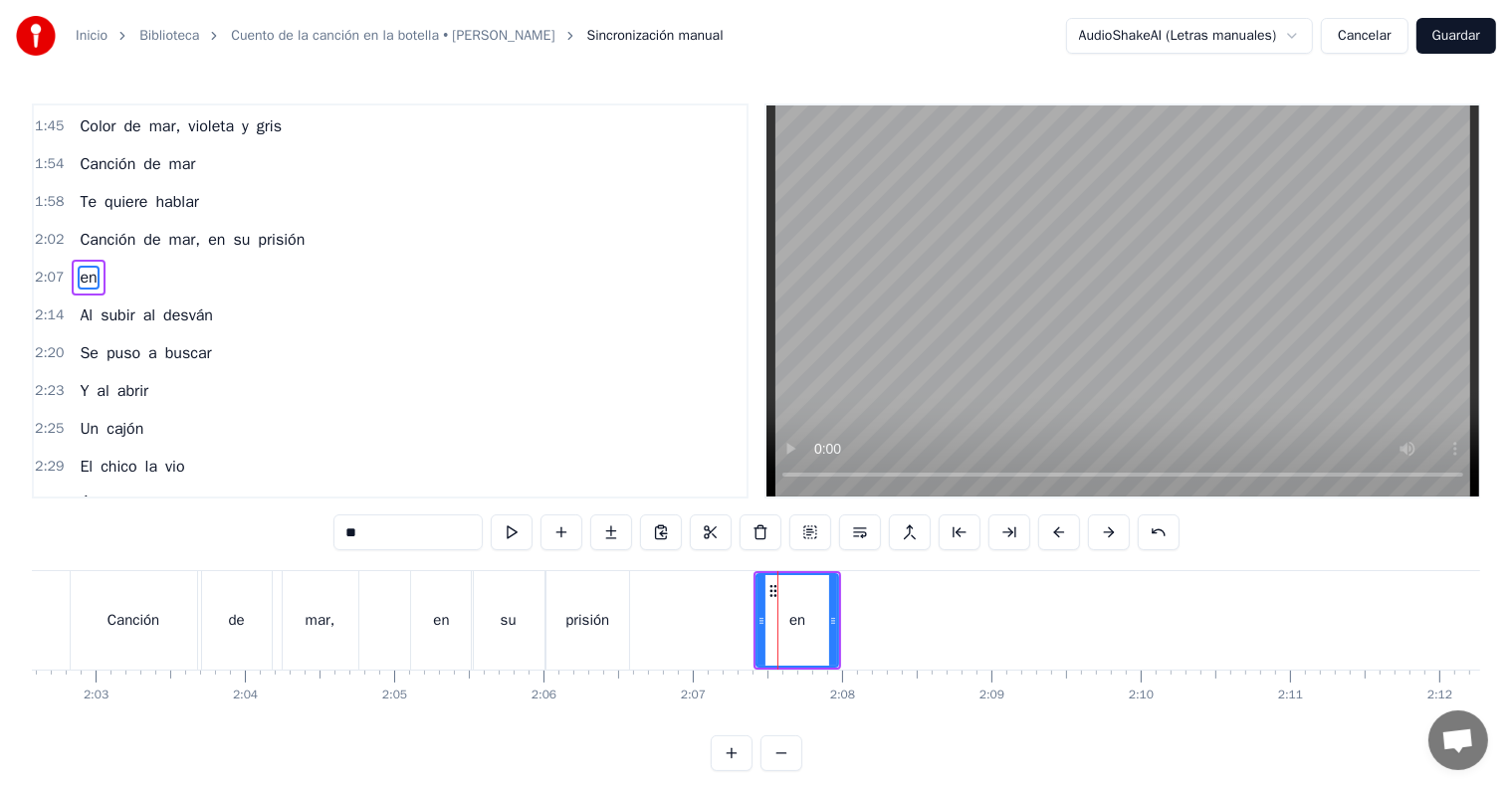 scroll, scrollTop: 768, scrollLeft: 0, axis: vertical 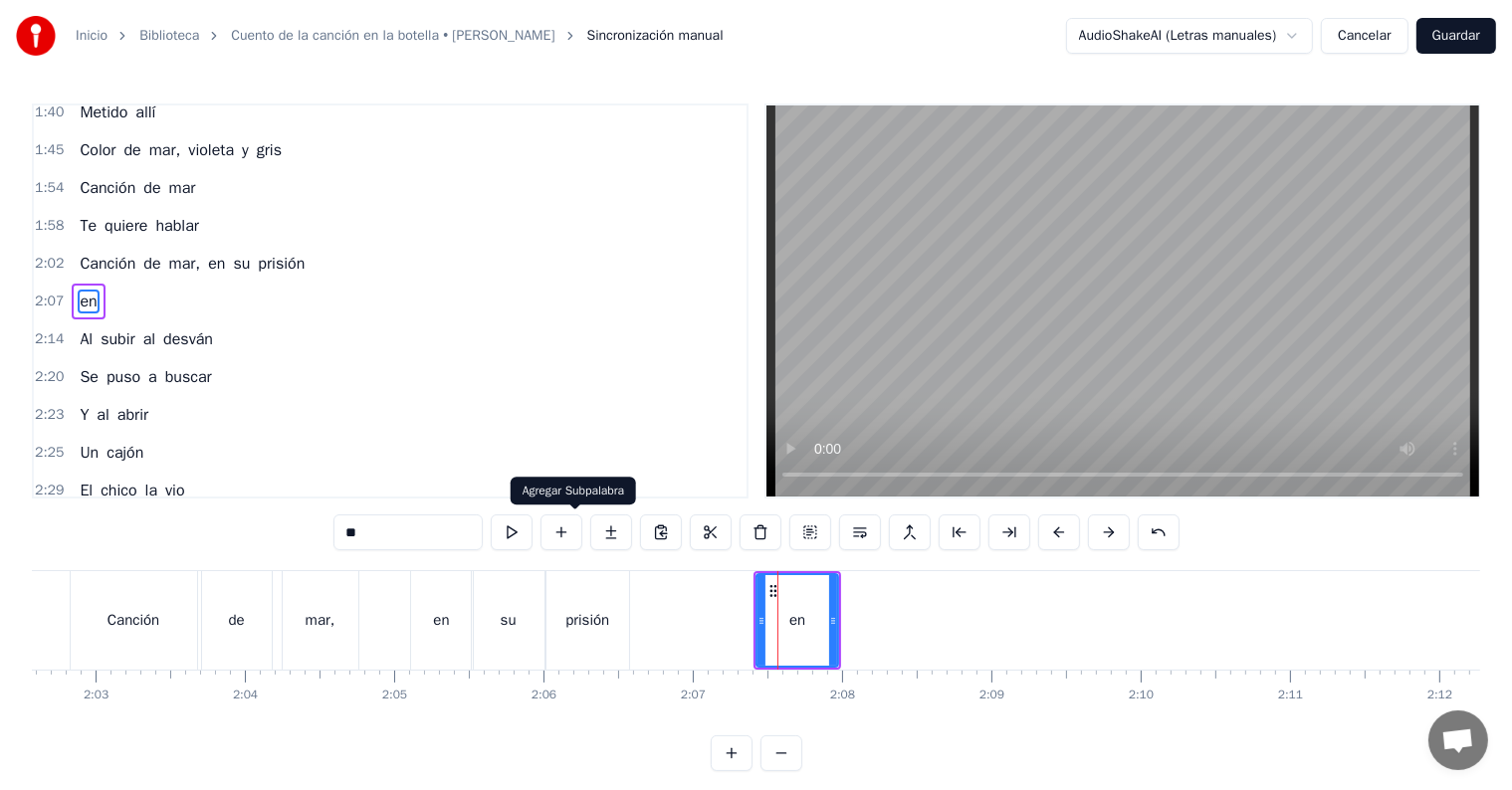 click at bounding box center (611, 532) 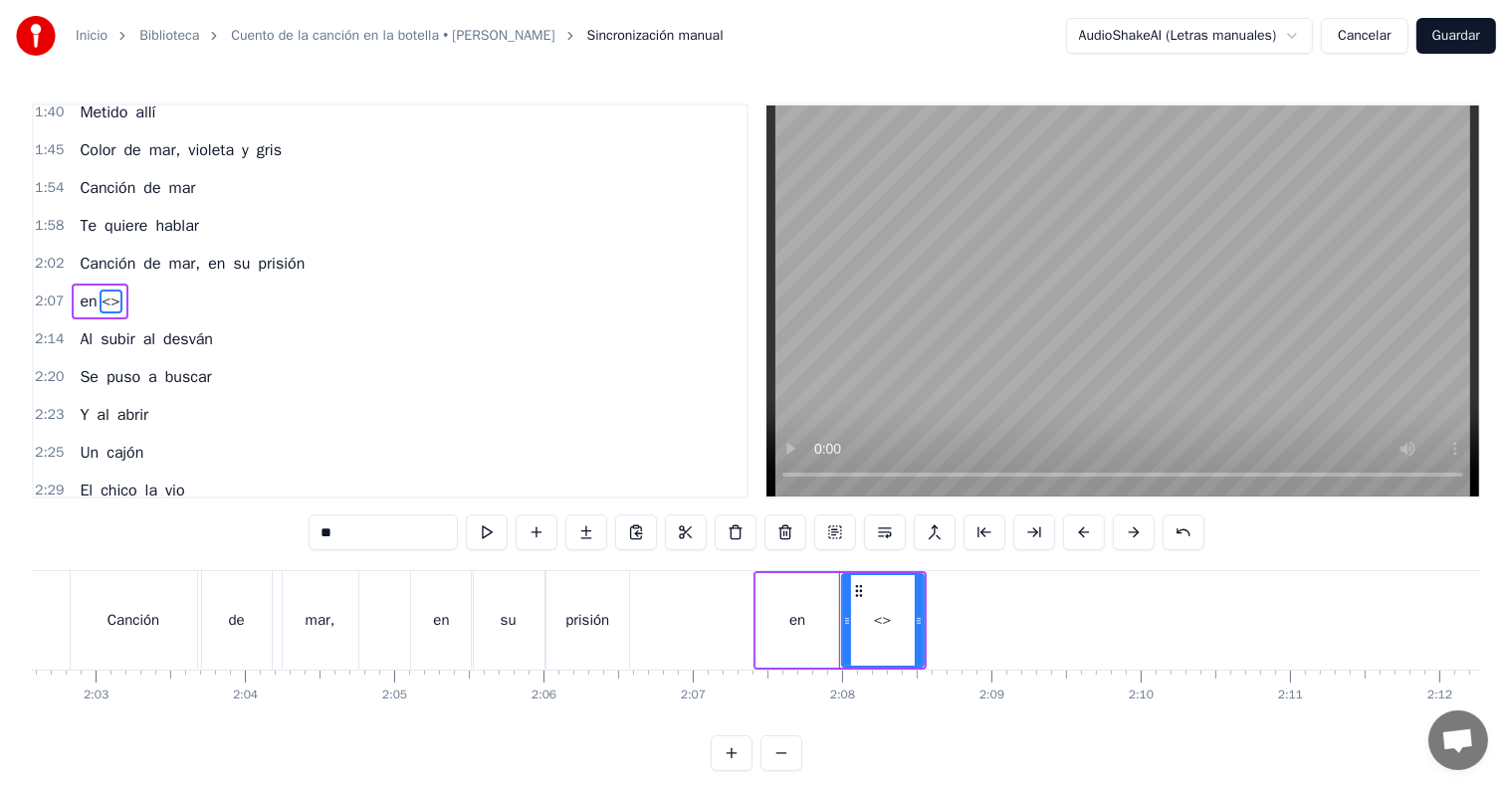 click on "<>" at bounding box center (883, 620) 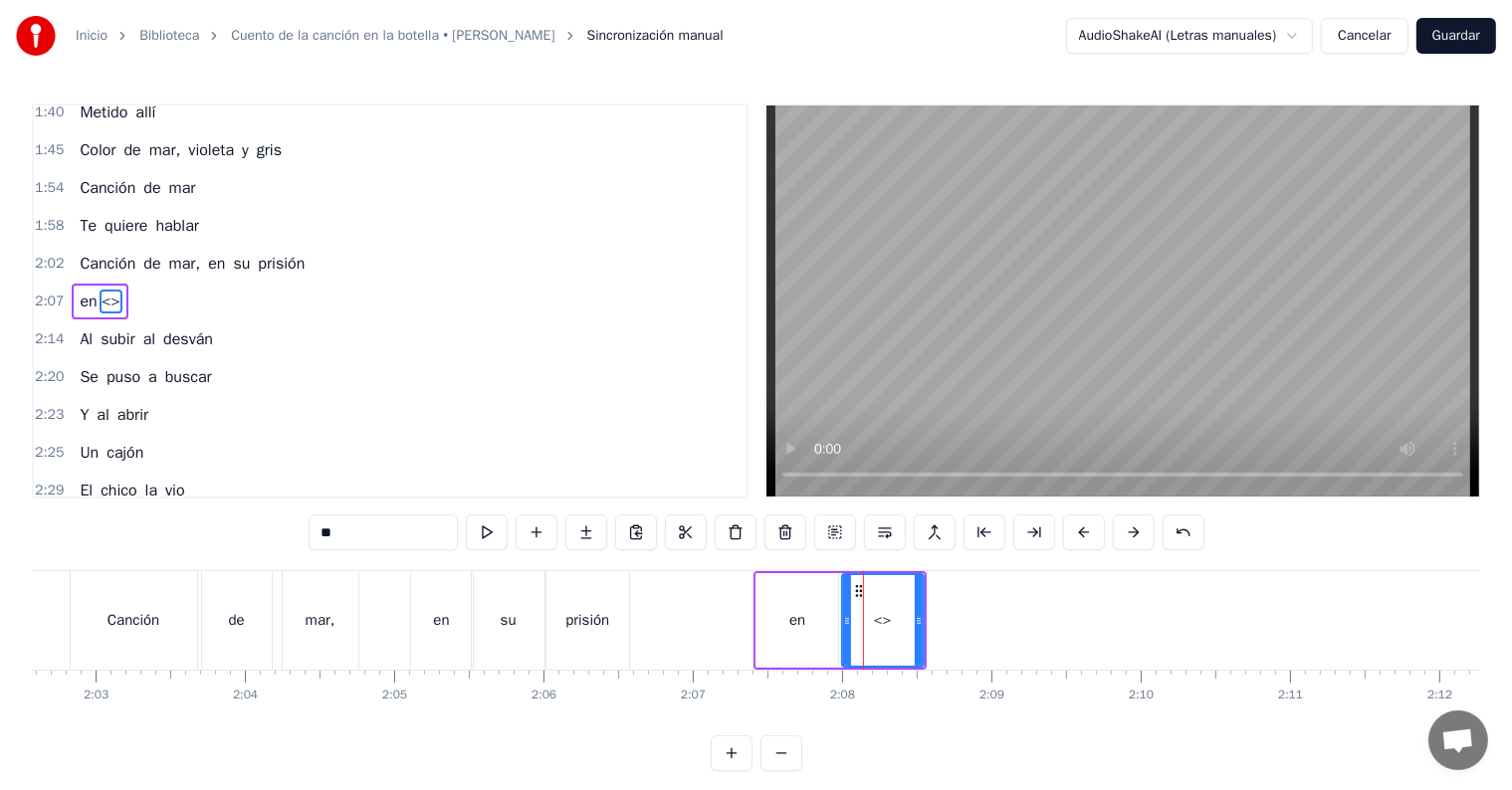 click on "<>" at bounding box center [883, 620] 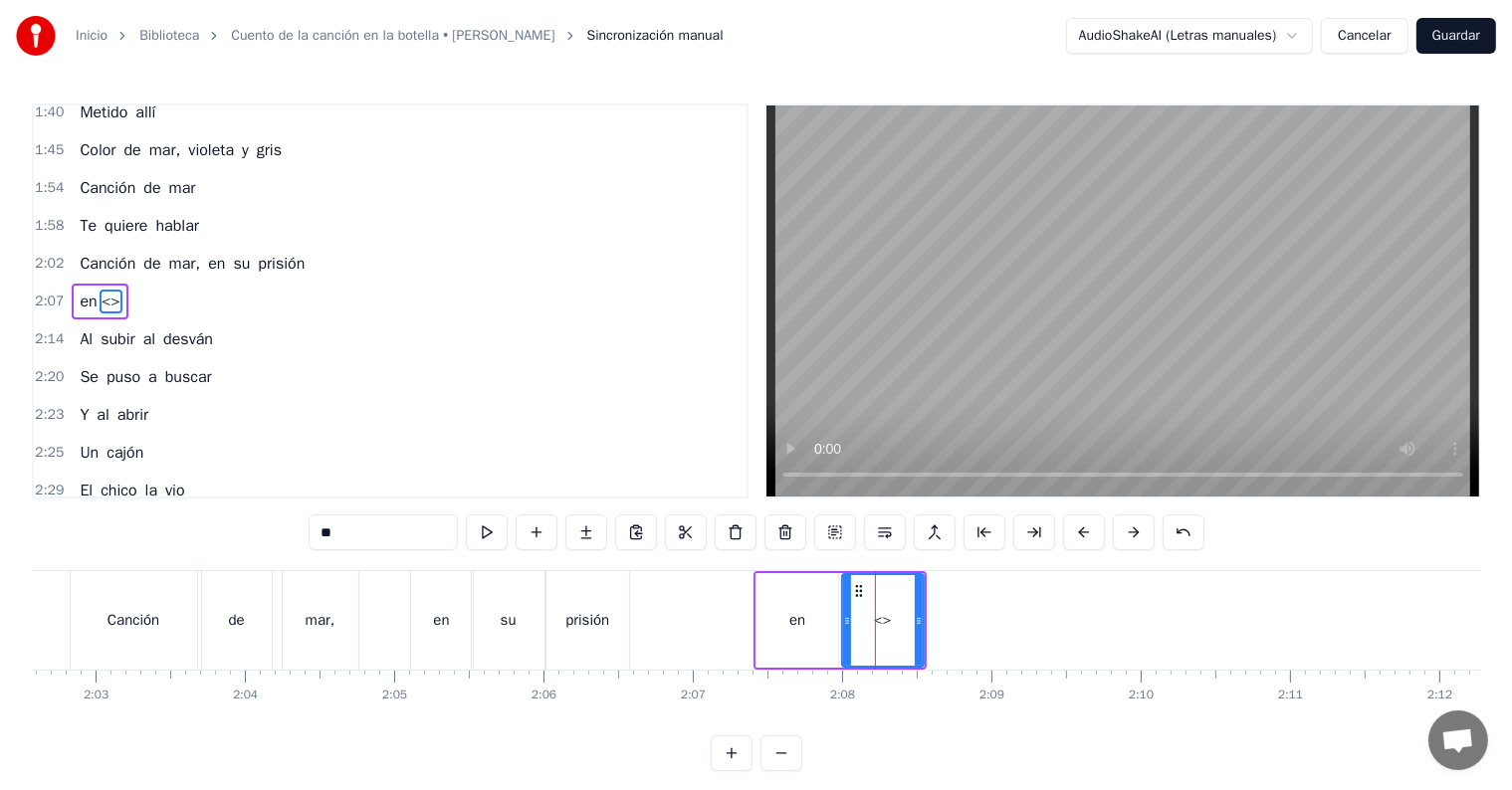 click on "<>" at bounding box center (883, 620) 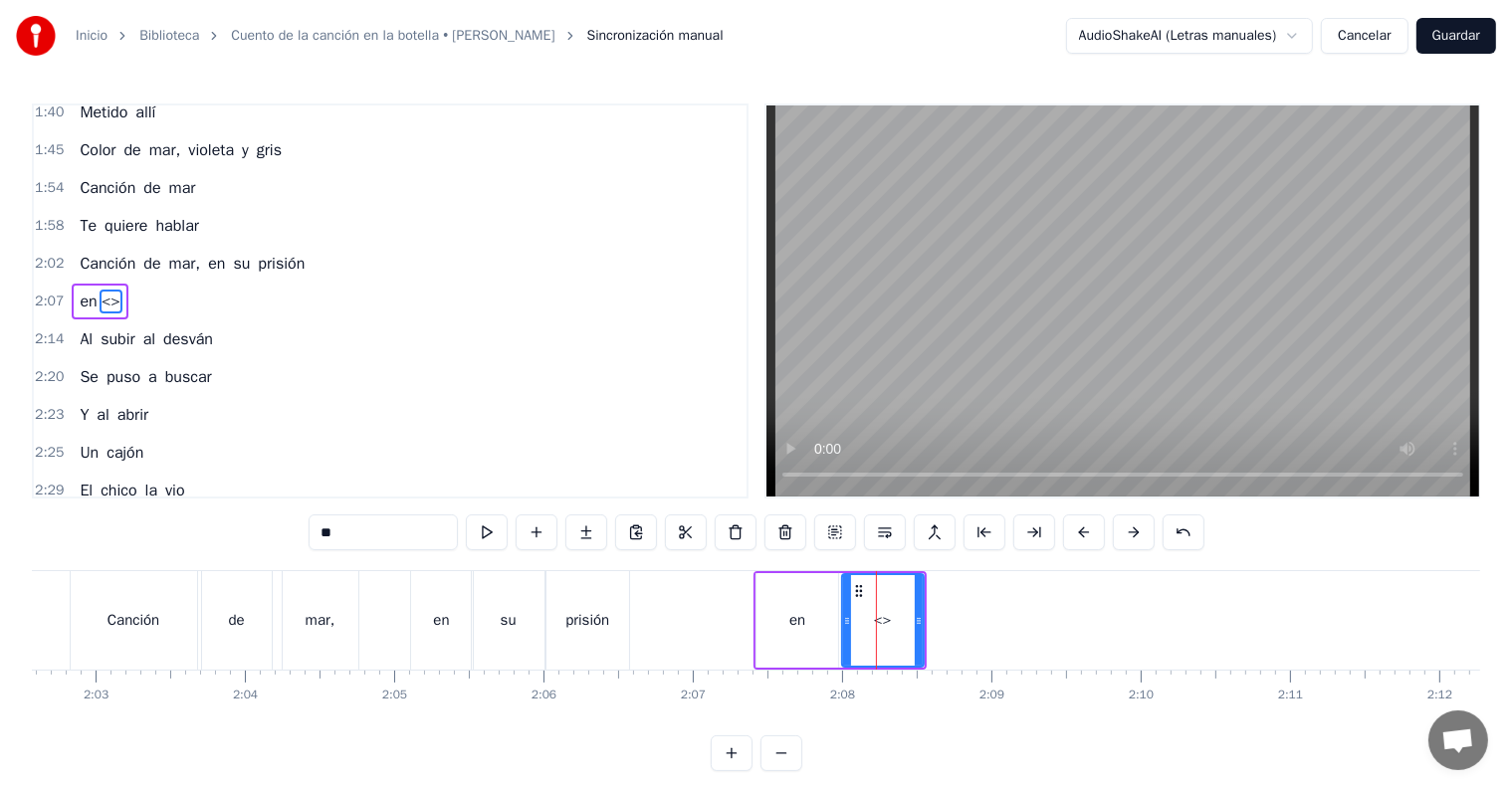 click on "**" at bounding box center [383, 532] 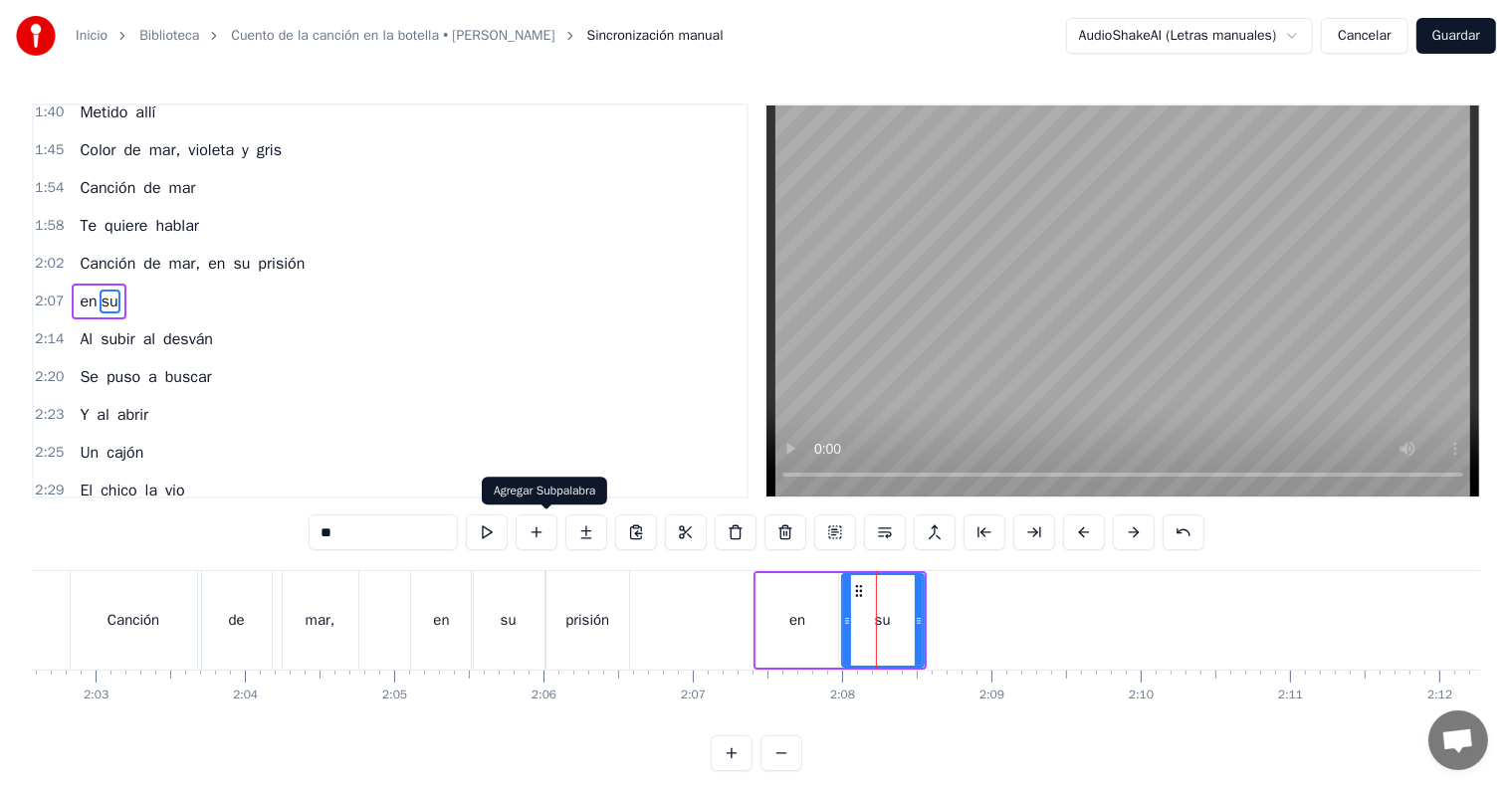 type on "**" 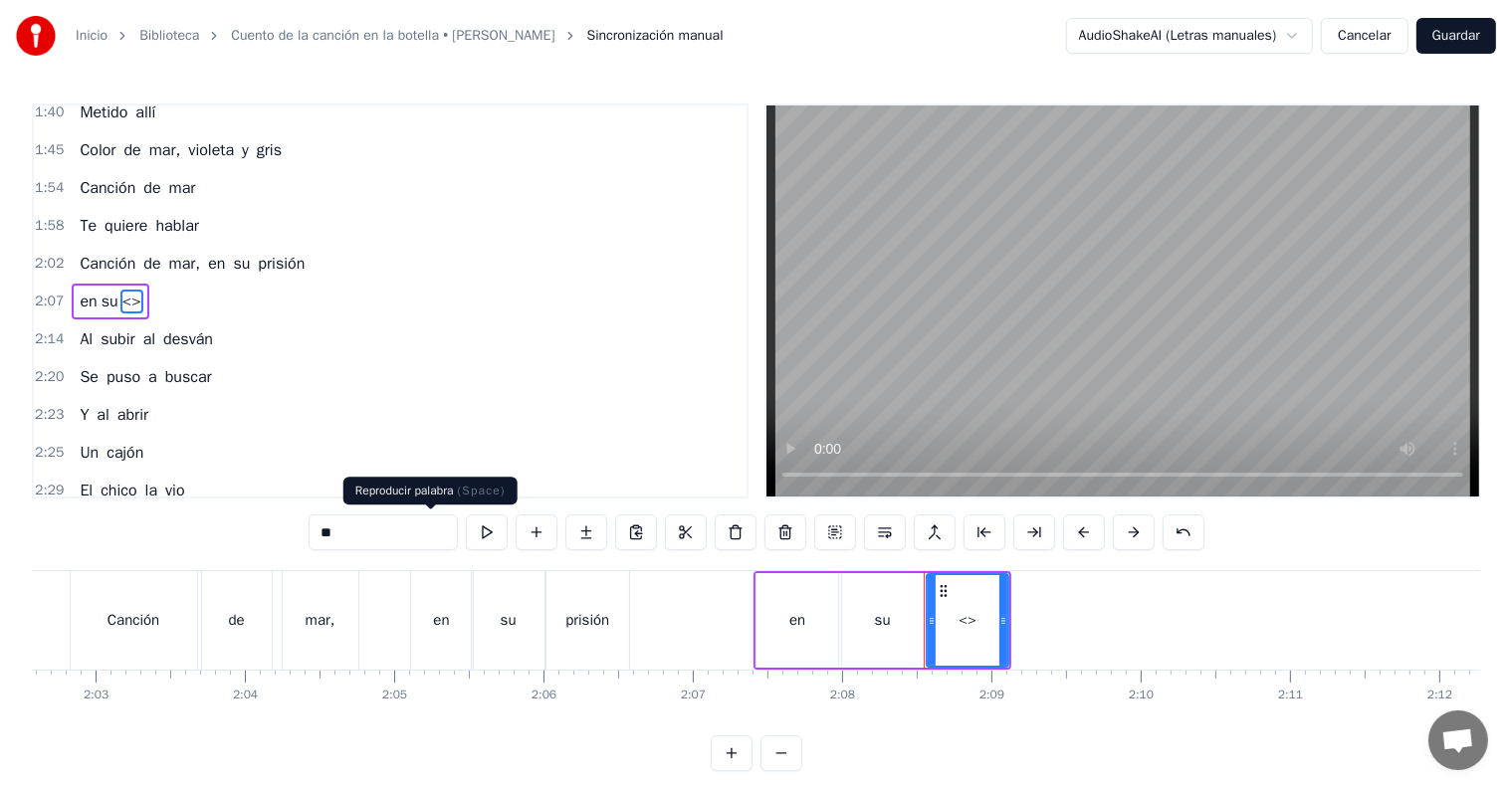 click on "**" at bounding box center (383, 532) 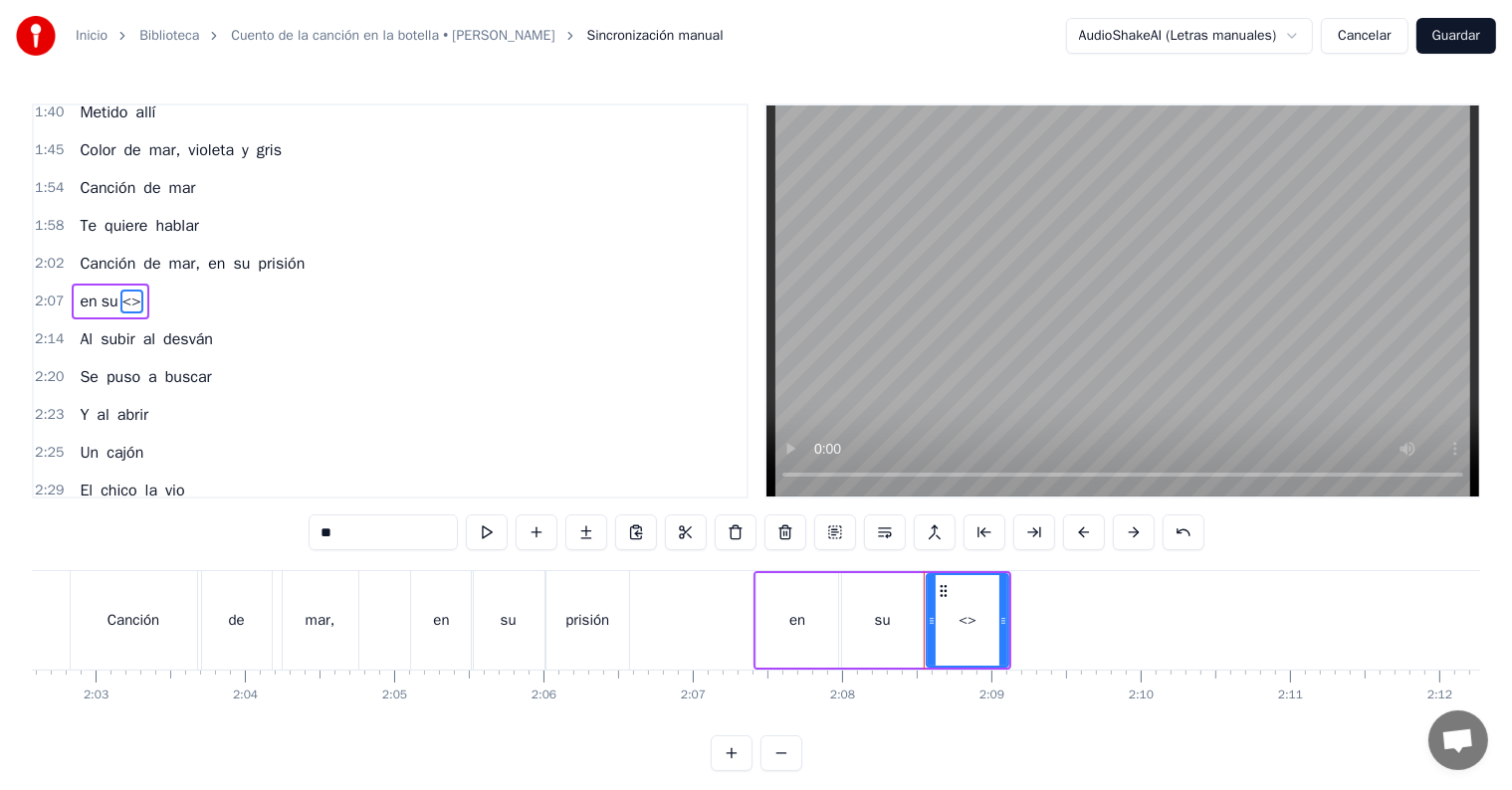 type on "*" 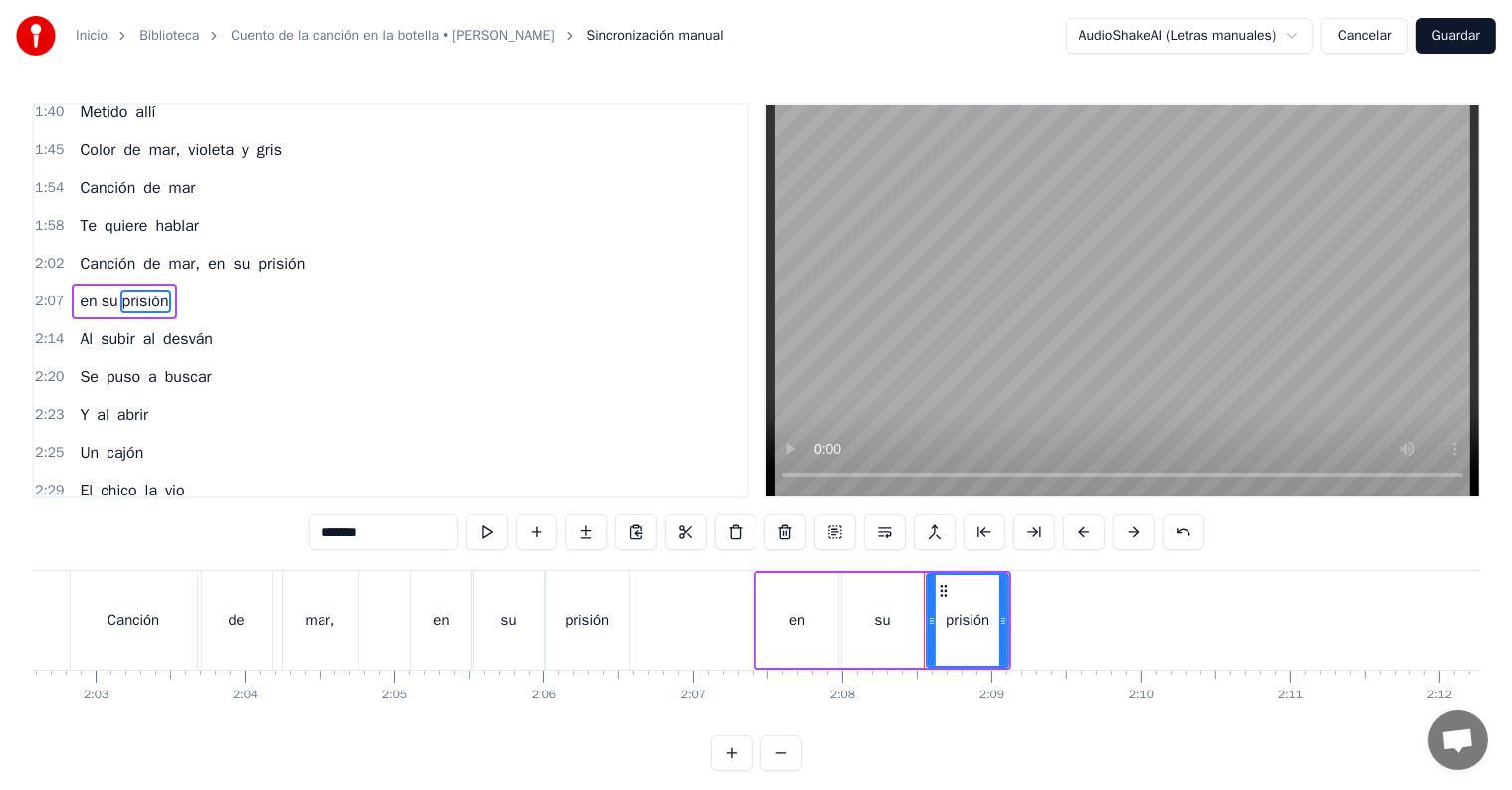 type on "*******" 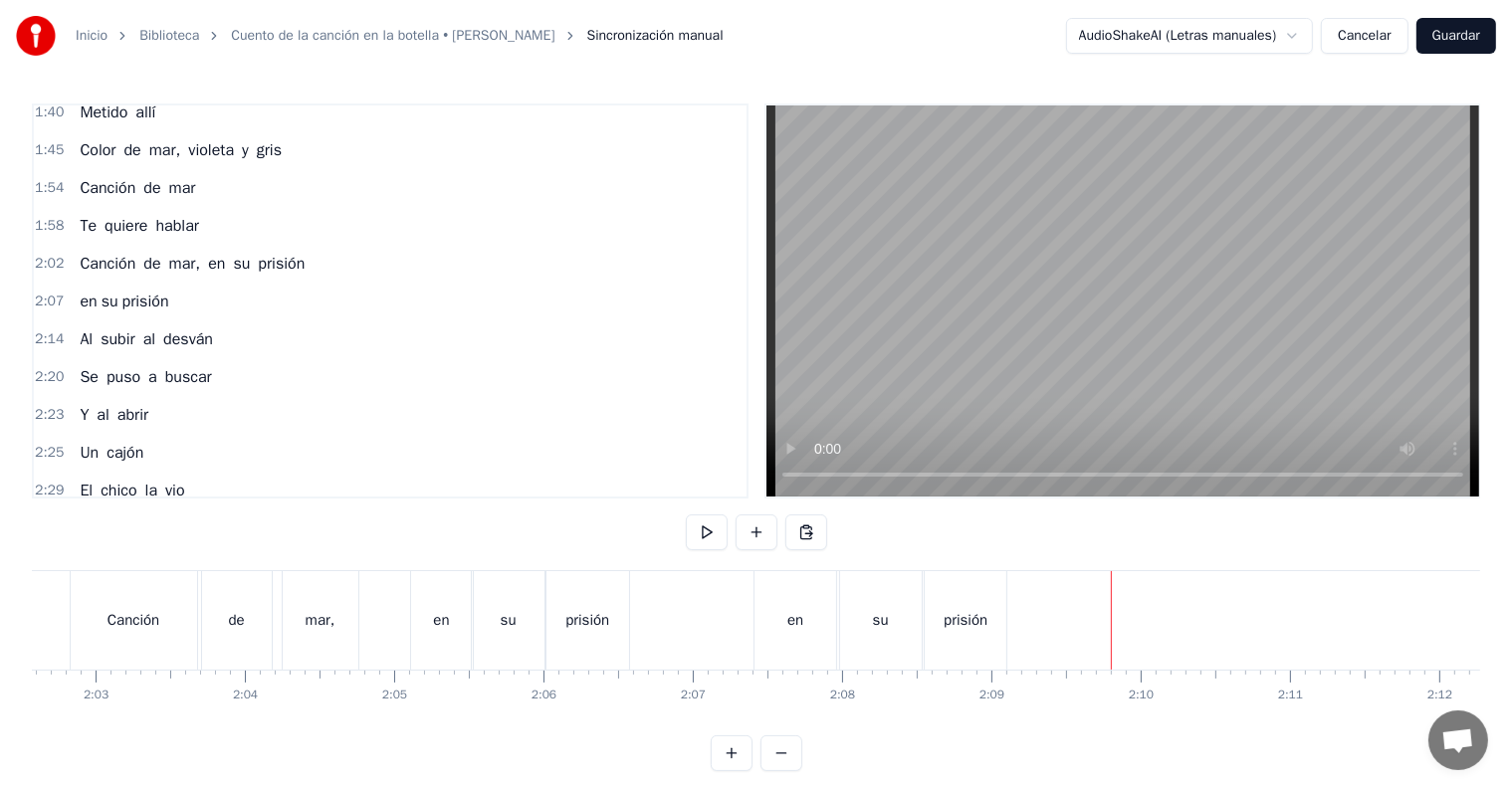 click on "2:07" at bounding box center (49, 301) 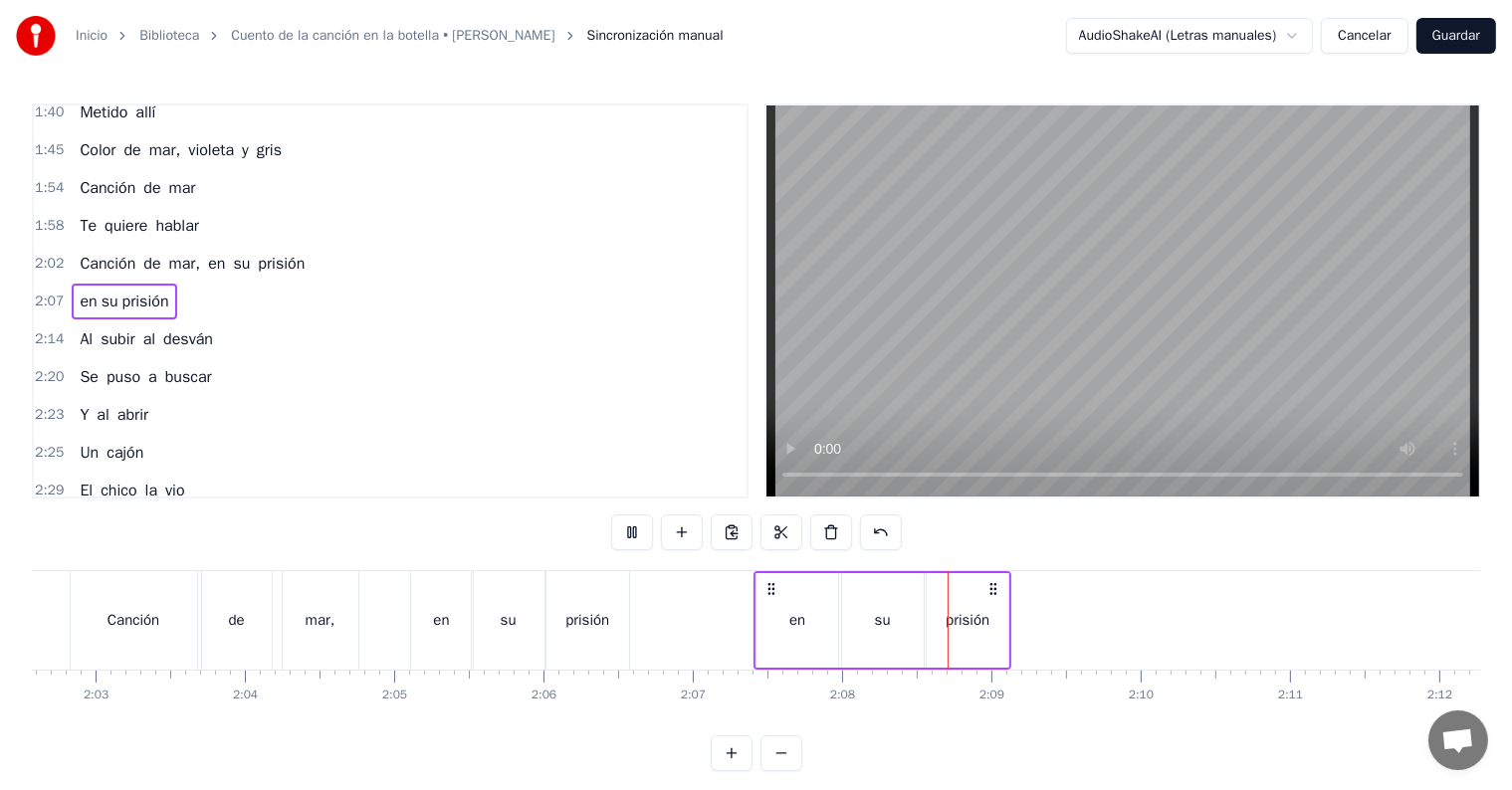 click on "su" at bounding box center [883, 620] 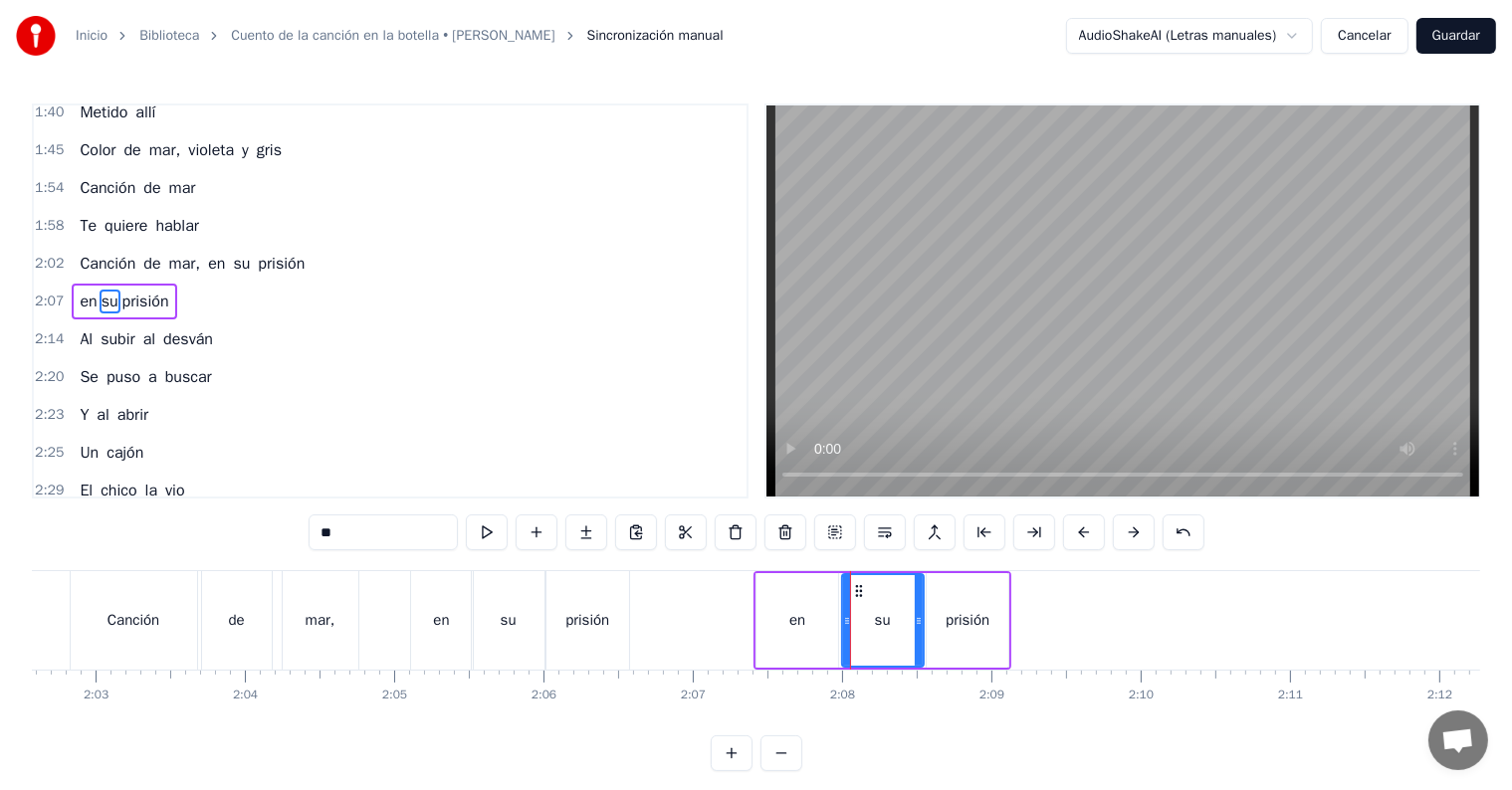click on "su" at bounding box center [109, 301] 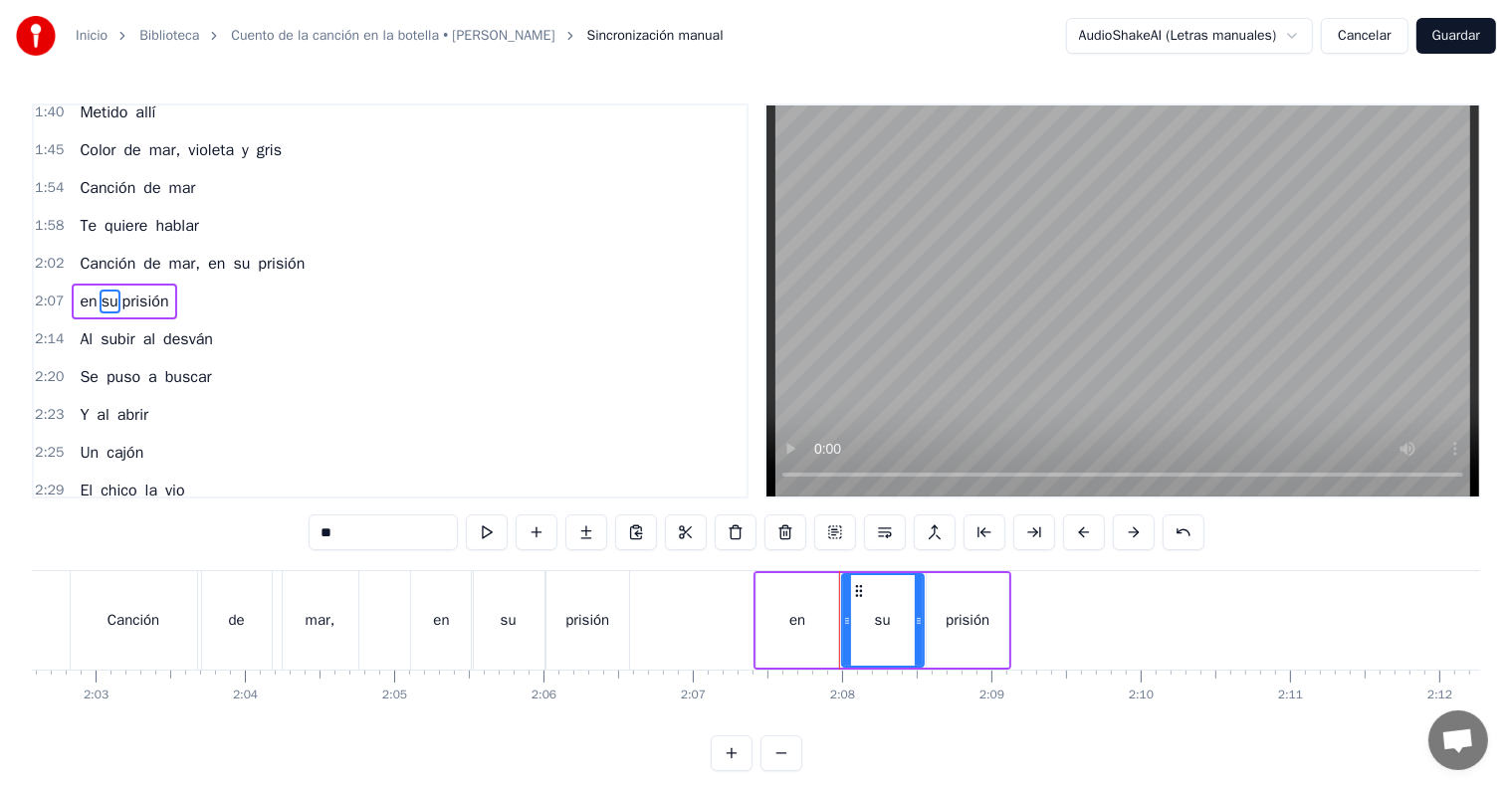 click on "su" at bounding box center (109, 301) 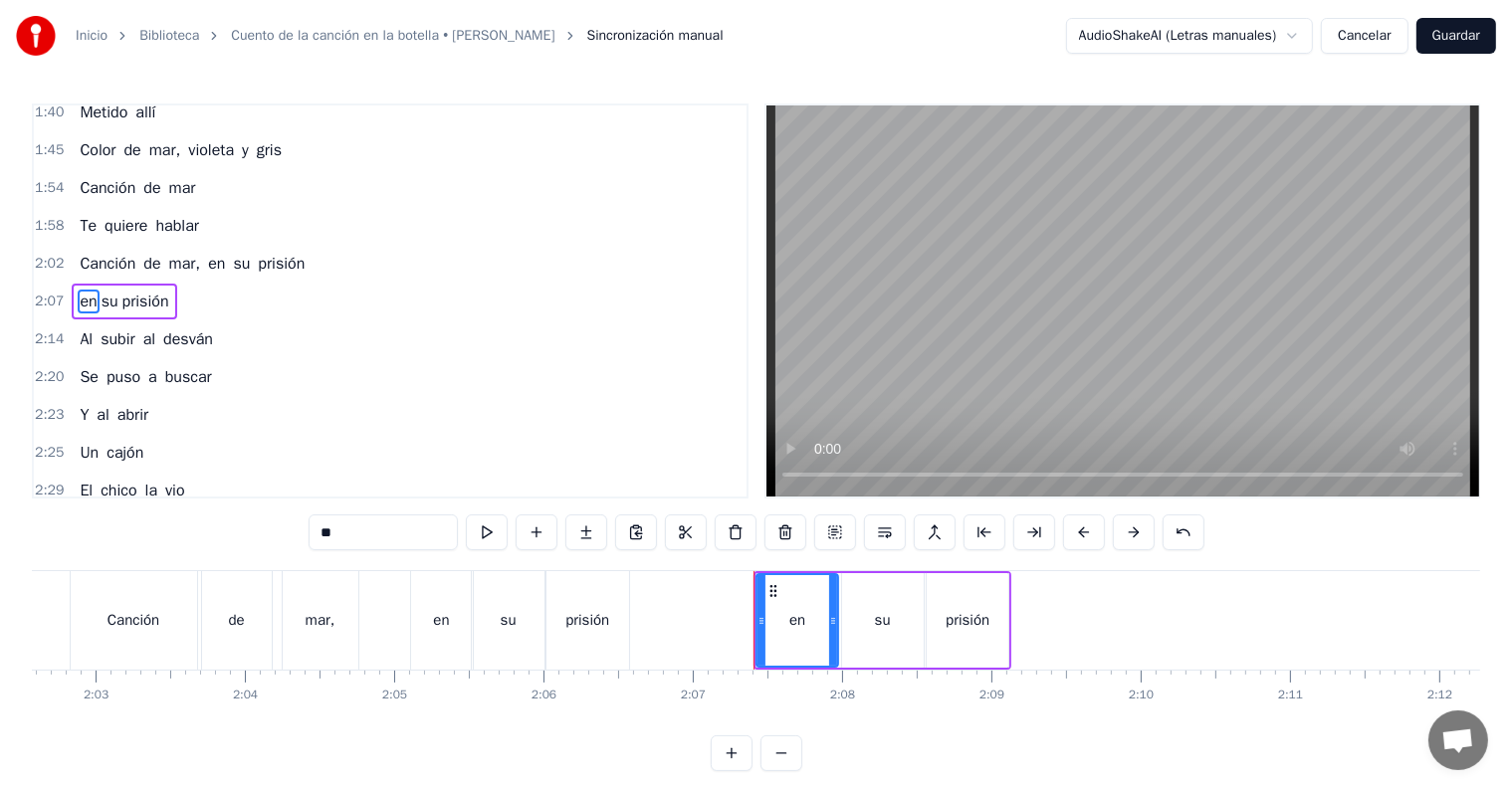 click on "su" at bounding box center (883, 620) 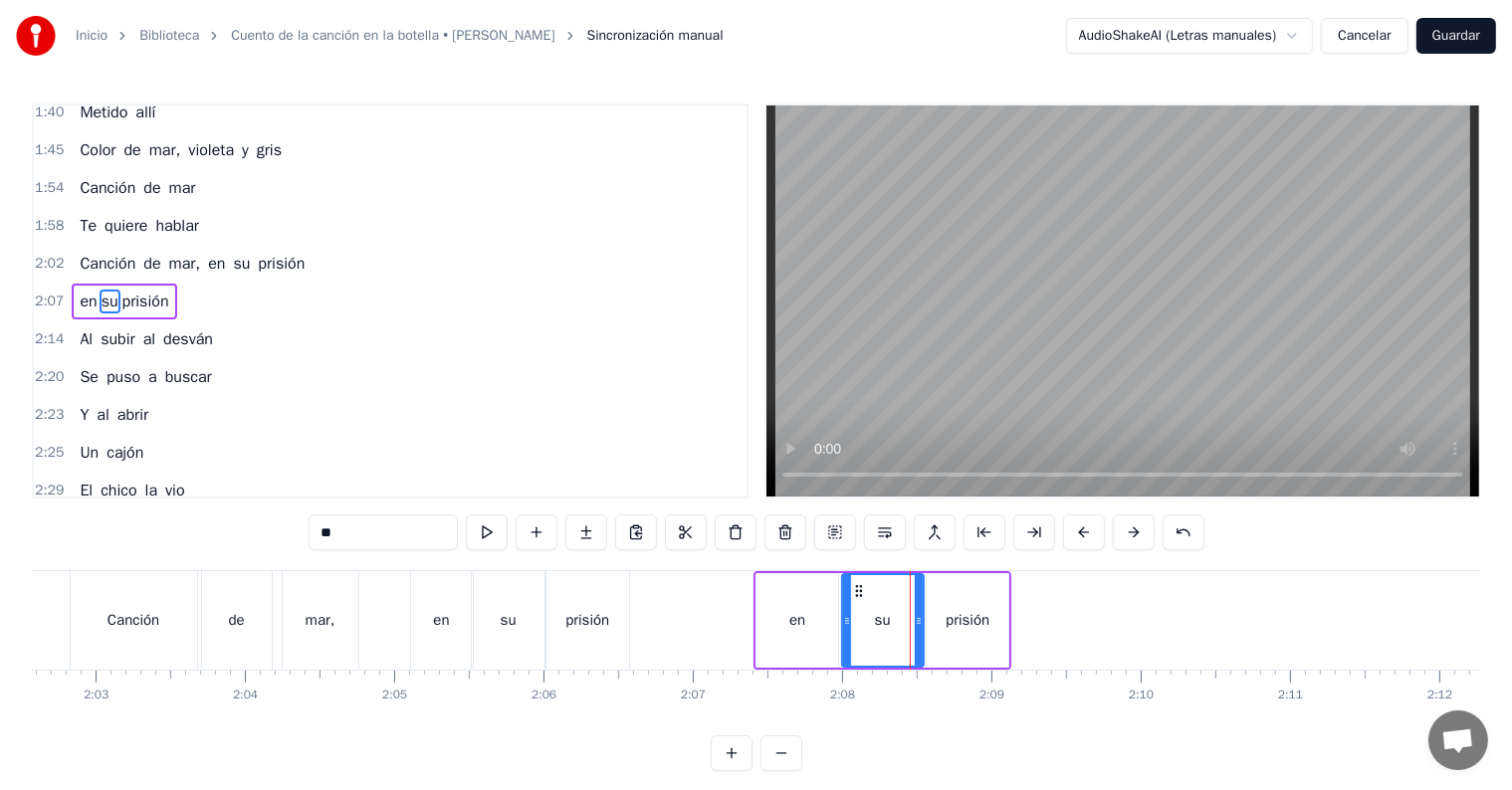 click on "prisión" at bounding box center [968, 620] 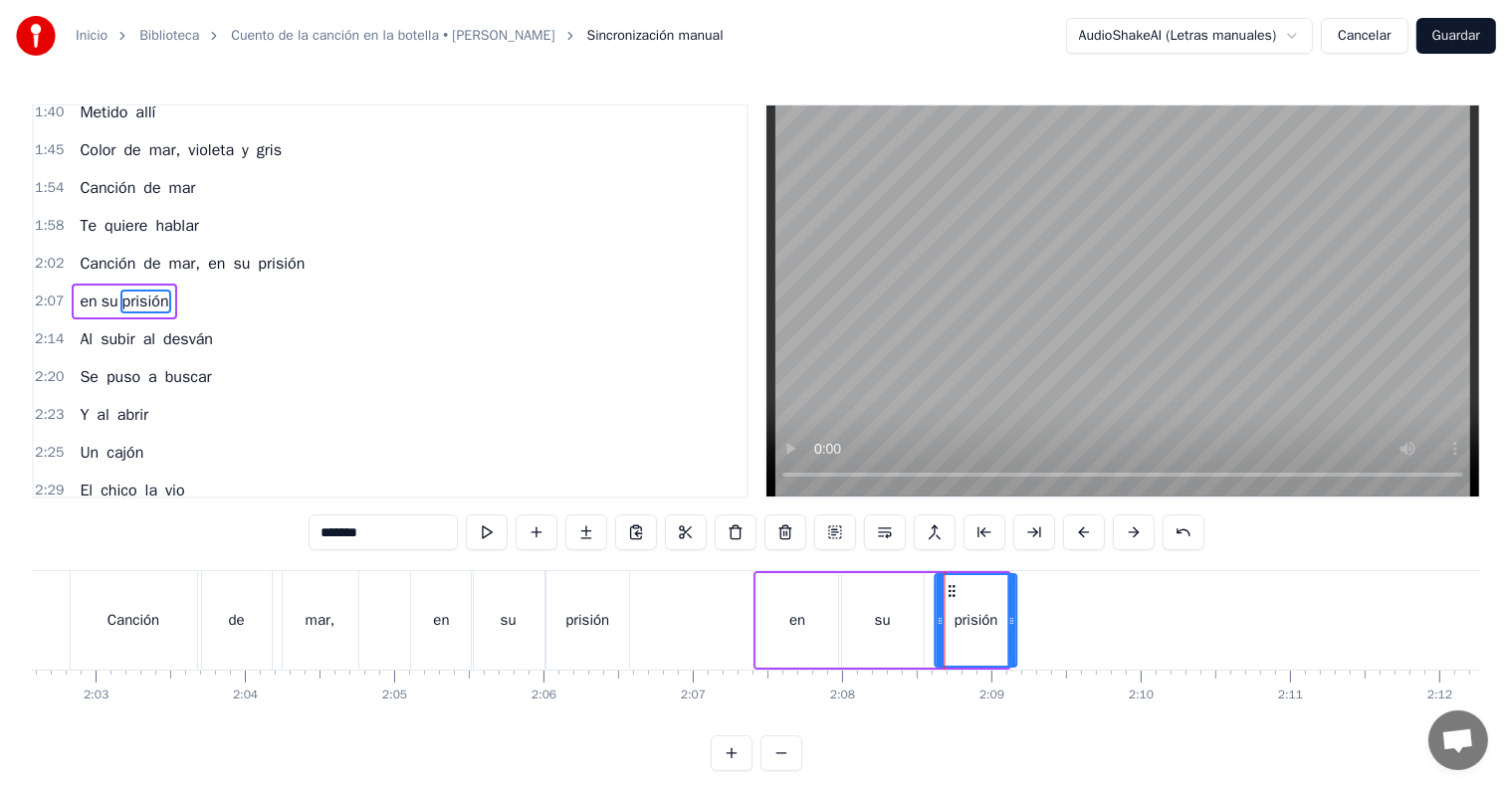 click on "Ahí está Sin saber Qué pudo pasar Quién la oirá Sin poder Salir ni escapar Qué será del tipo aquel Que salió sin dirección ¿Dónde fue? Debió marchar En un frío día del puerto de mar Notas de una canción Envuelta en cristal Su patrón, su señor Un lobo de mar "¿Qué tendrá en su interior, la botella de cristal? ¿Qué tendrá? La quiero oír" Dijo un chico, soñando en robarla y marchar Olor de mar Metido allí Color de mar, violeta y gris Canción de mar Te quiere hablar Canción de mar, en su prisión en su prisión Al subir al desván Se puso a buscar Y al abrir Un cajón El chico la vio Él se fue y se la llevó Y en su casa la preñó Ni el patrón Nunca volvió Y en el pueblo suena una vieja canción Olor de mar ha vuelto allí Color de mar, violeta y gris Canción de mar Te quiere hablar Canción de mar, suena en su voz Suena en su voz" at bounding box center (-651, 620) 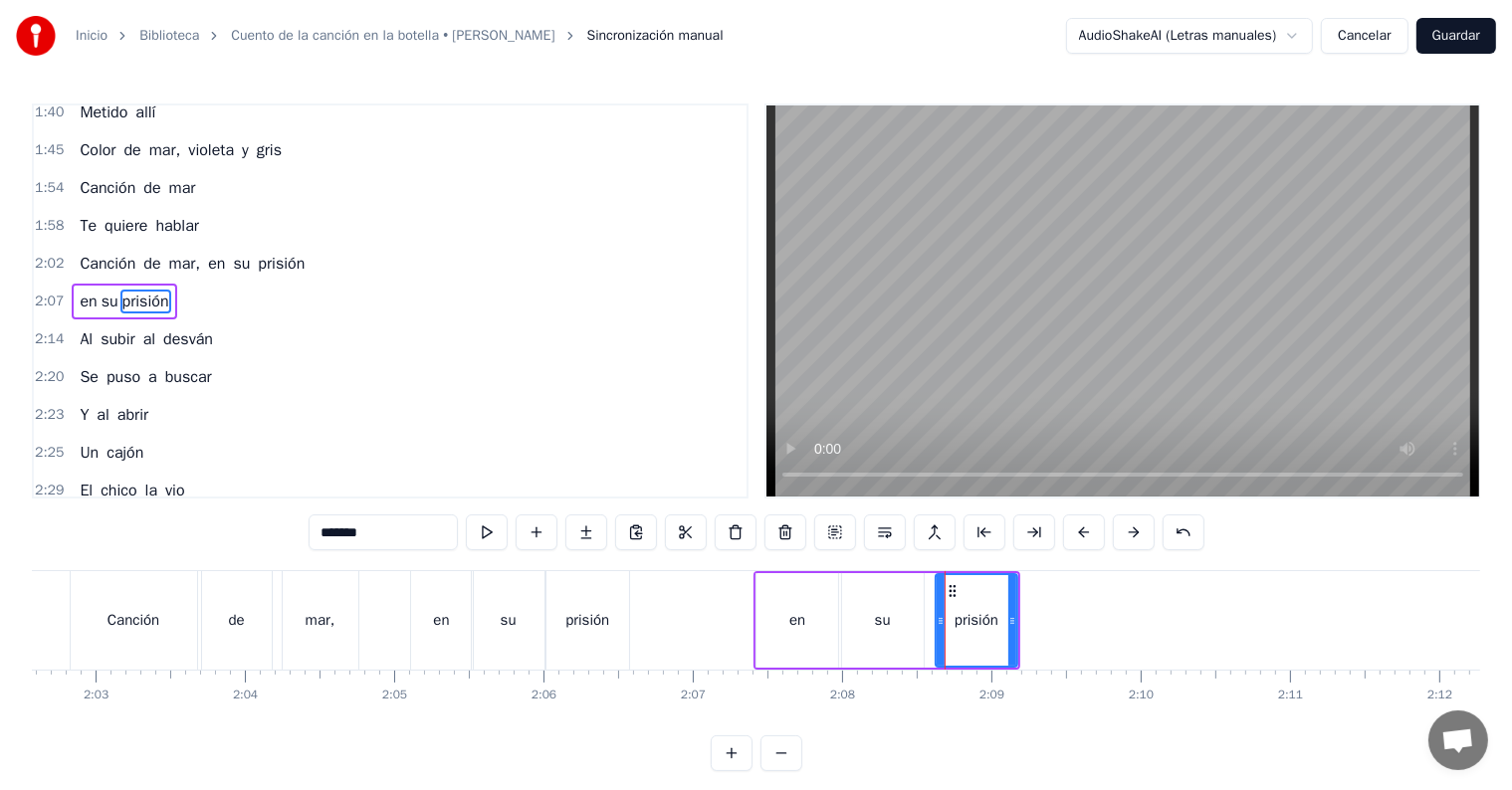 click on "su" at bounding box center (883, 620) 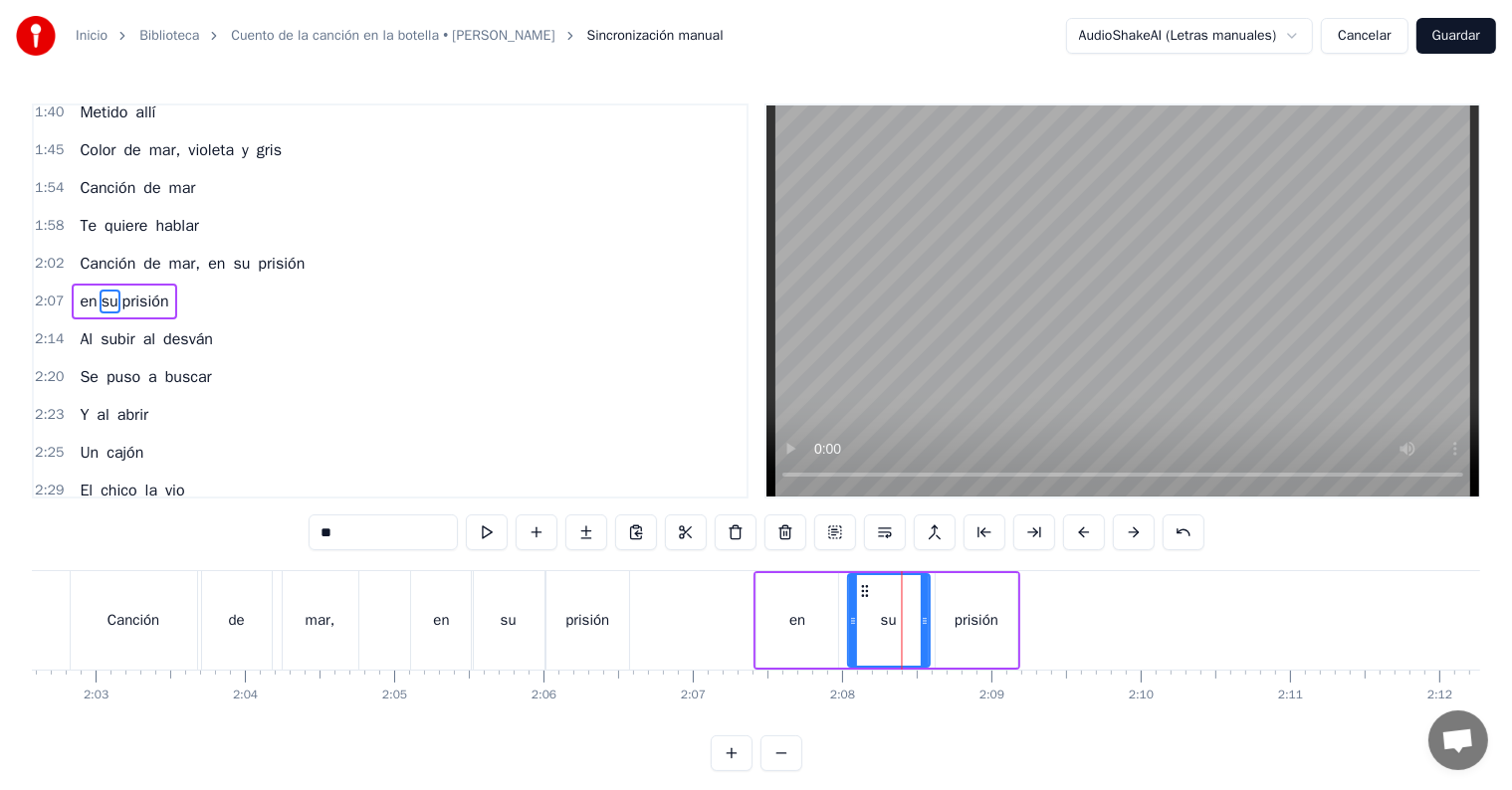 click 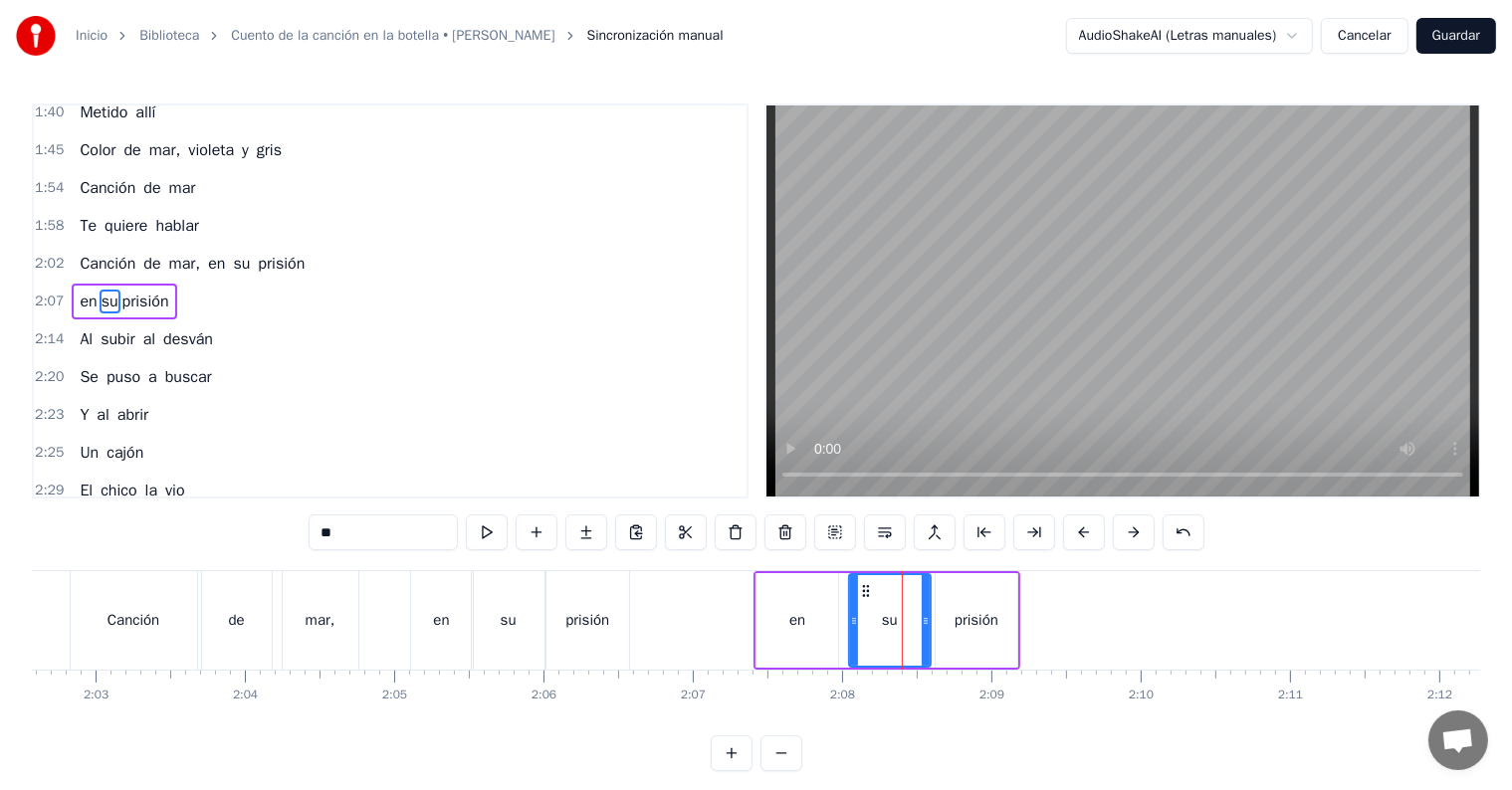 click on "2:07" at bounding box center [49, 301] 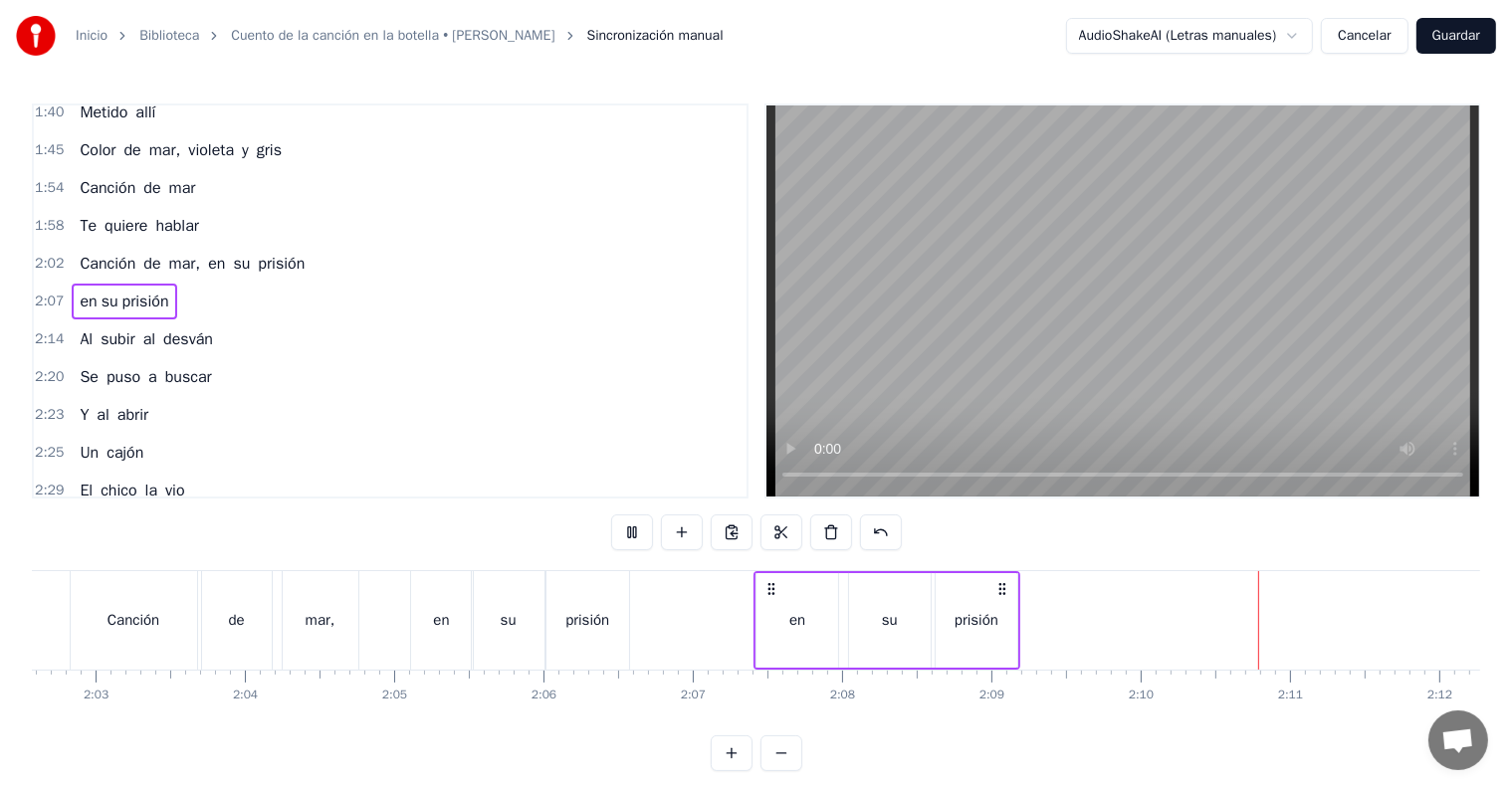 click on "en" at bounding box center [797, 620] 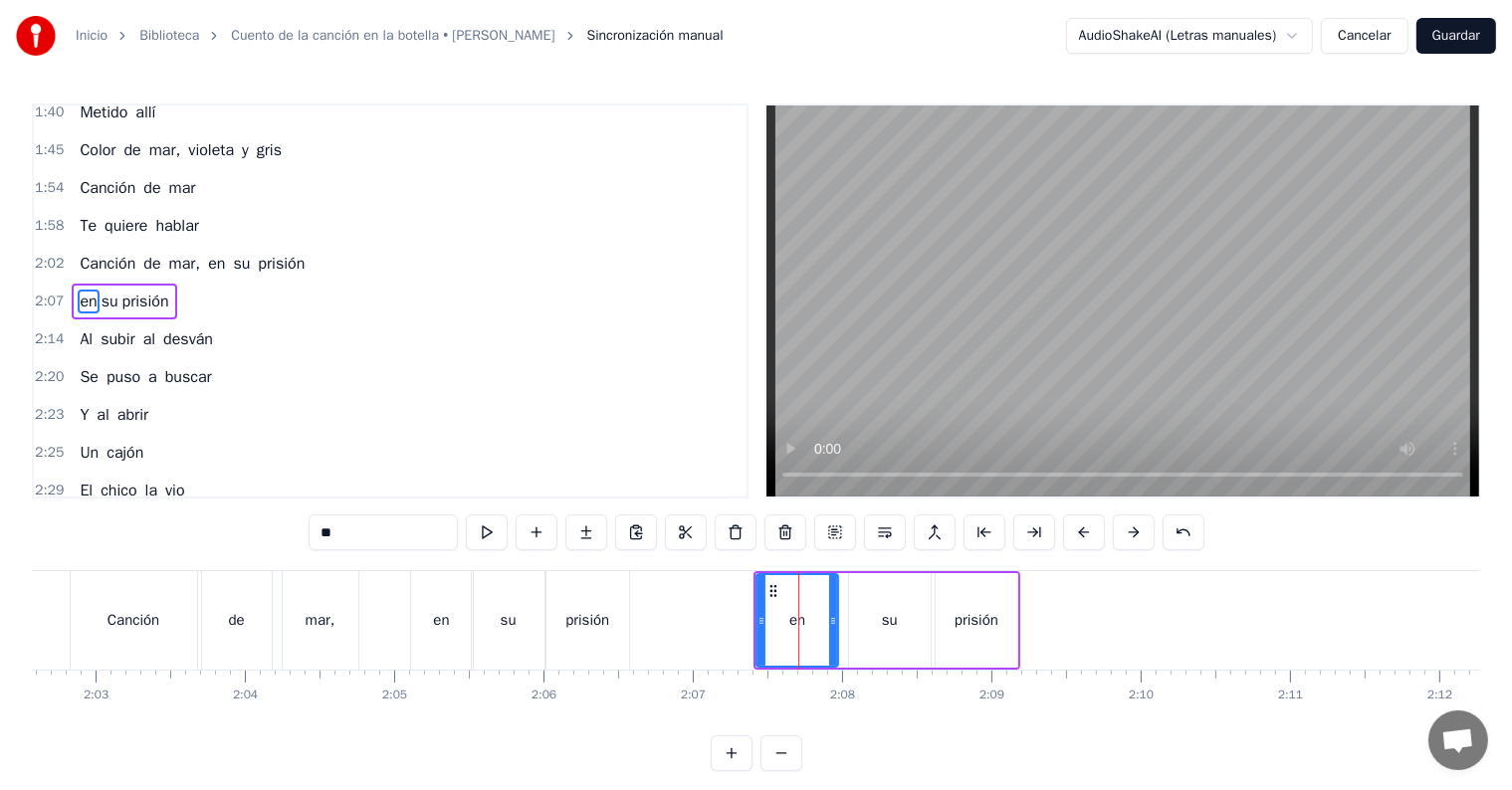 click on "Inicio Biblioteca Cuento de la canción en la botella • Duncan Dhu Sincronización manual AudioShakeAI (Letras manuales) Cancelar Guardar 0:06 Ahí está 0:08 Sin saber 0:12 Qué pudo pasar 0:15 Quién la oirá 0:17 Sin poder 0:21 Salir ni escapar 0:24 Qué será del tipo aquel 0:28 Que salió sin dirección 0:33 ¿Dónde fue? 0:36 Debió marchar 0:43 En un frío día del puerto de mar 0:50 Notas de una canción 0:56 Envuelta en cristal 0:59 Su patrón, su señor 1:05 Un lobo de mar 1:08 "¿Qué tendrá en su interior, la botella de cristal? 1:17 ¿Qué tendrá? 1:20 La quiero oír" 1:27 Dijo un chico, soñando en robarla y marchar 1:36 Olor de mar 1:40 Metido allí 1:45 Color de mar, violeta y gris 1:54 Canción de mar 1:58 Te quiere hablar 2:02 Canción de mar, en su prisión 2:07 en su prisión 2:14 Al subir al desván 2:20 Se puso a buscar 2:23 Y al abrir 2:25 Un cajón 2:29 El chico la vio 2:32 Él se fue y se la llevó 2:36 Y en su casa la preñó 2:41 Ni el patrón 2:44 Nunca volvió 2:51 Y en el una" at bounding box center [756, 385] 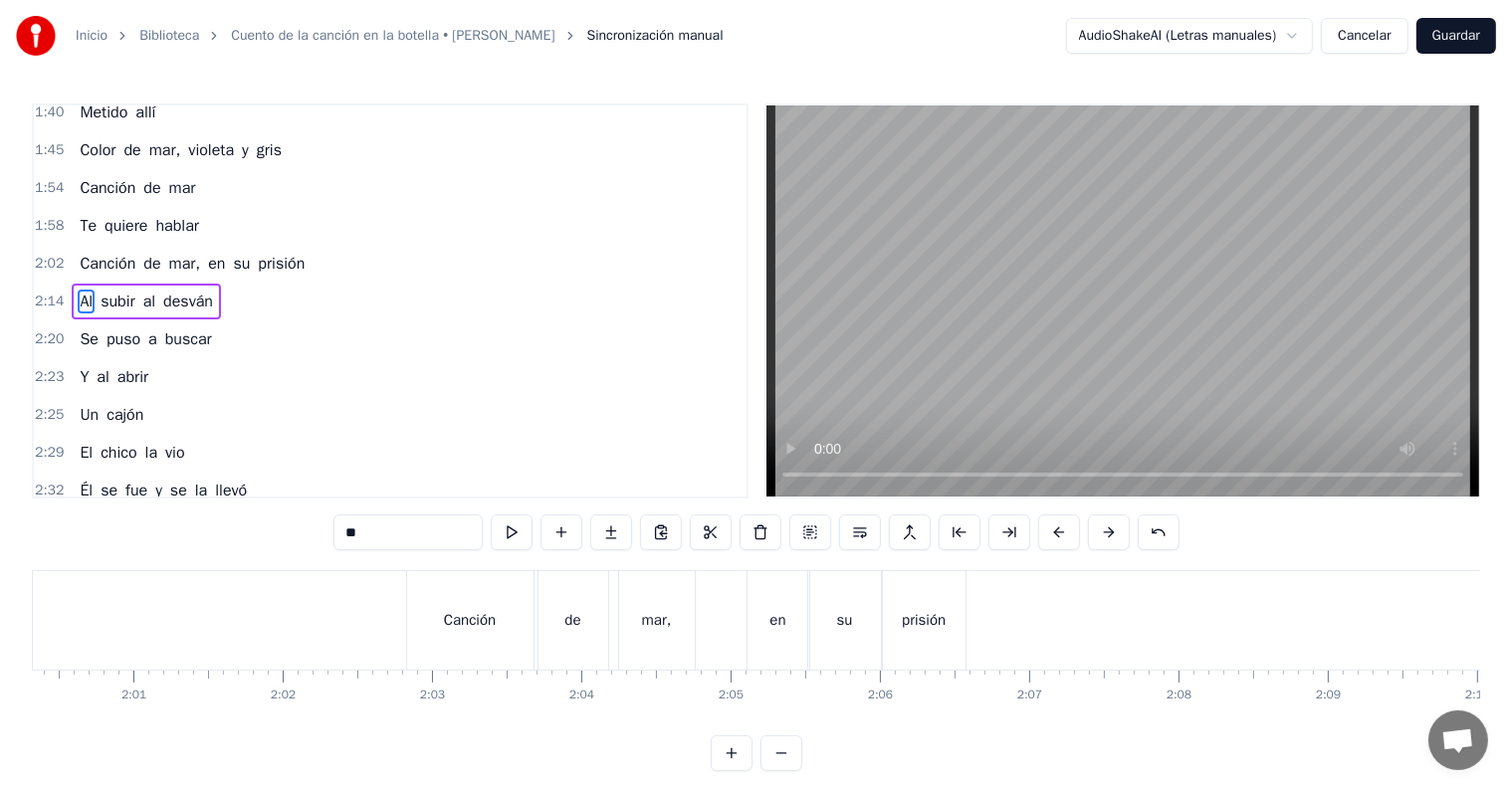 scroll, scrollTop: 0, scrollLeft: 18024, axis: horizontal 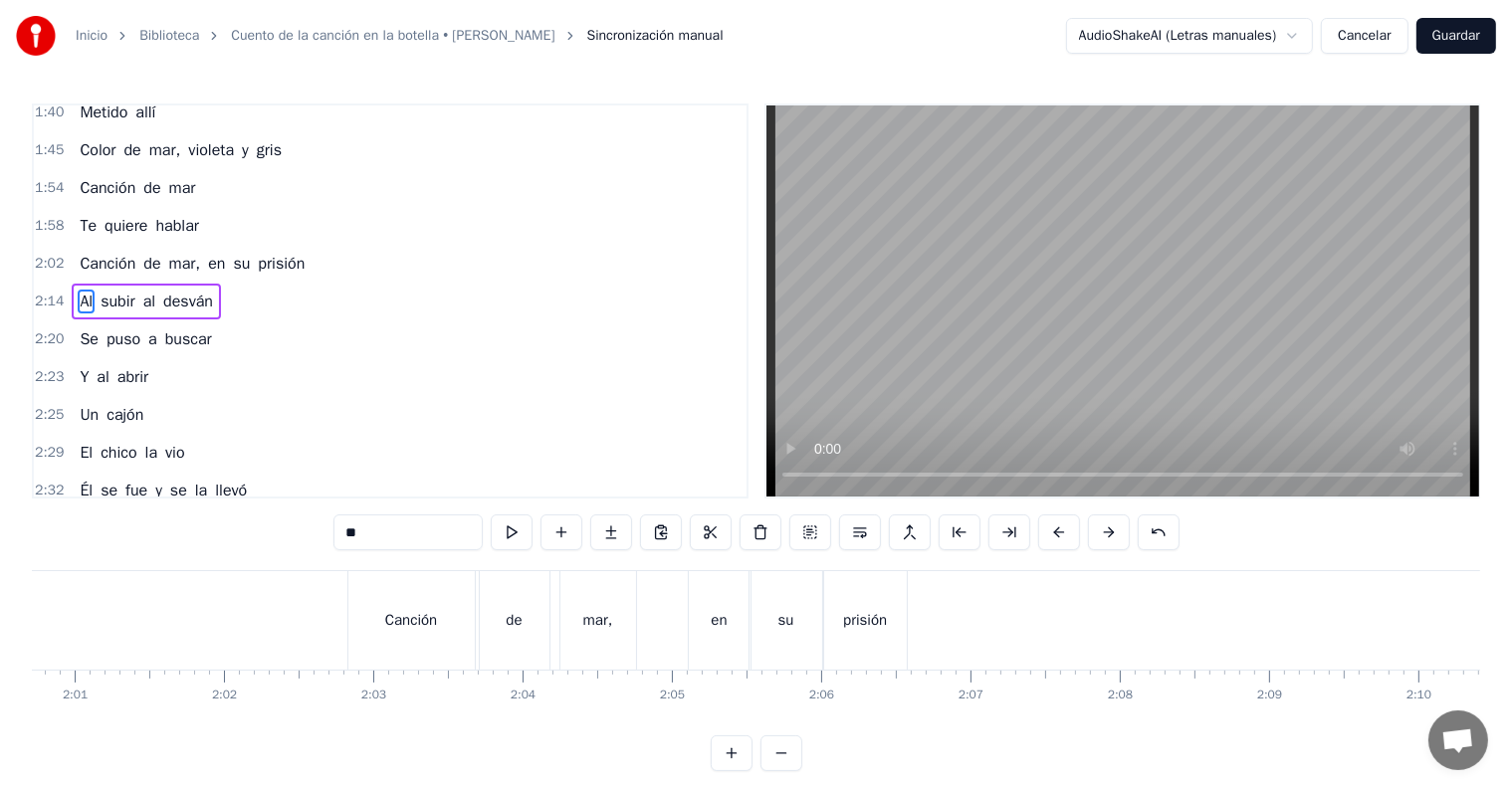 click at bounding box center [-373, 620] 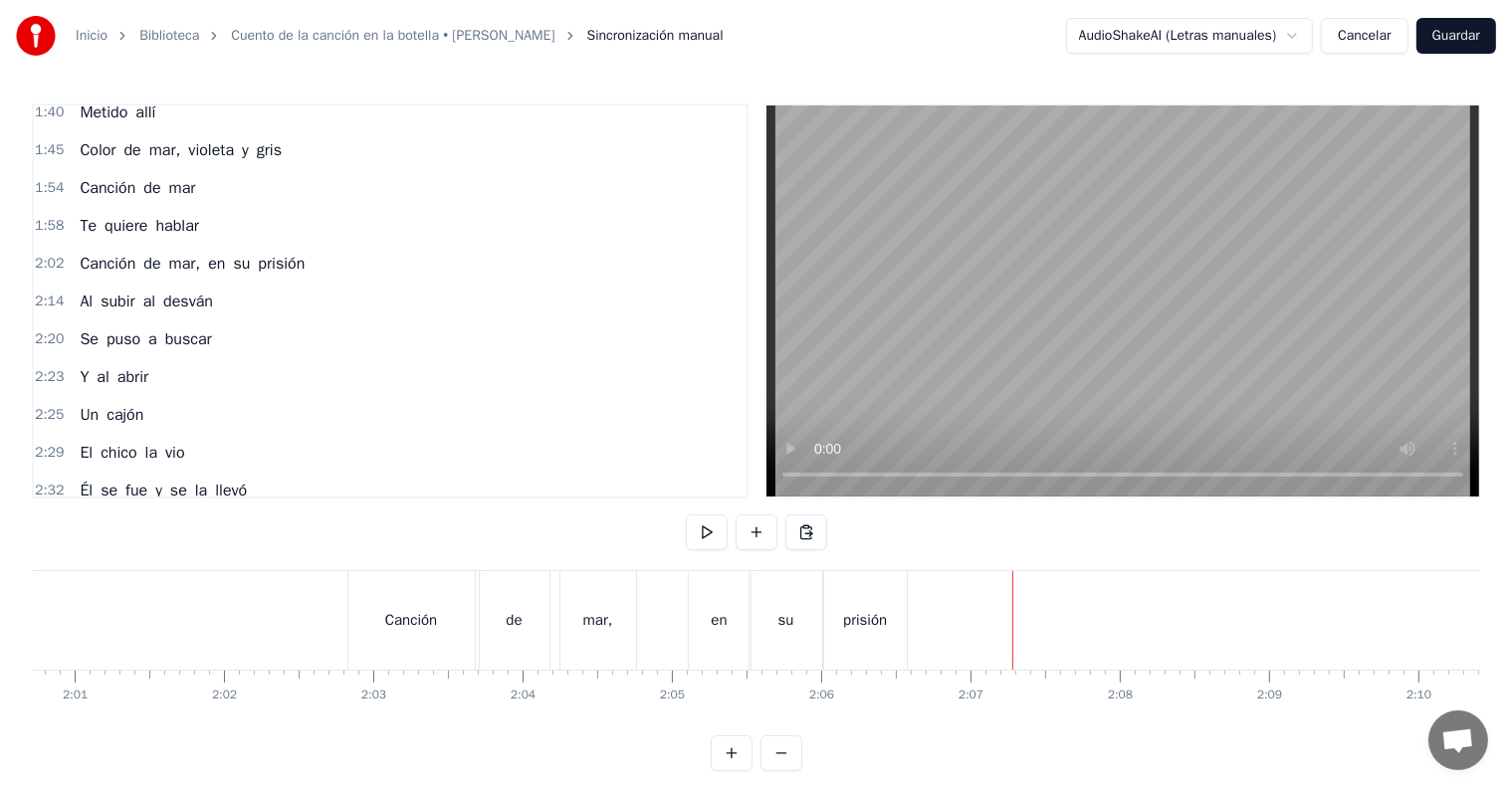 click at bounding box center (756, 532) 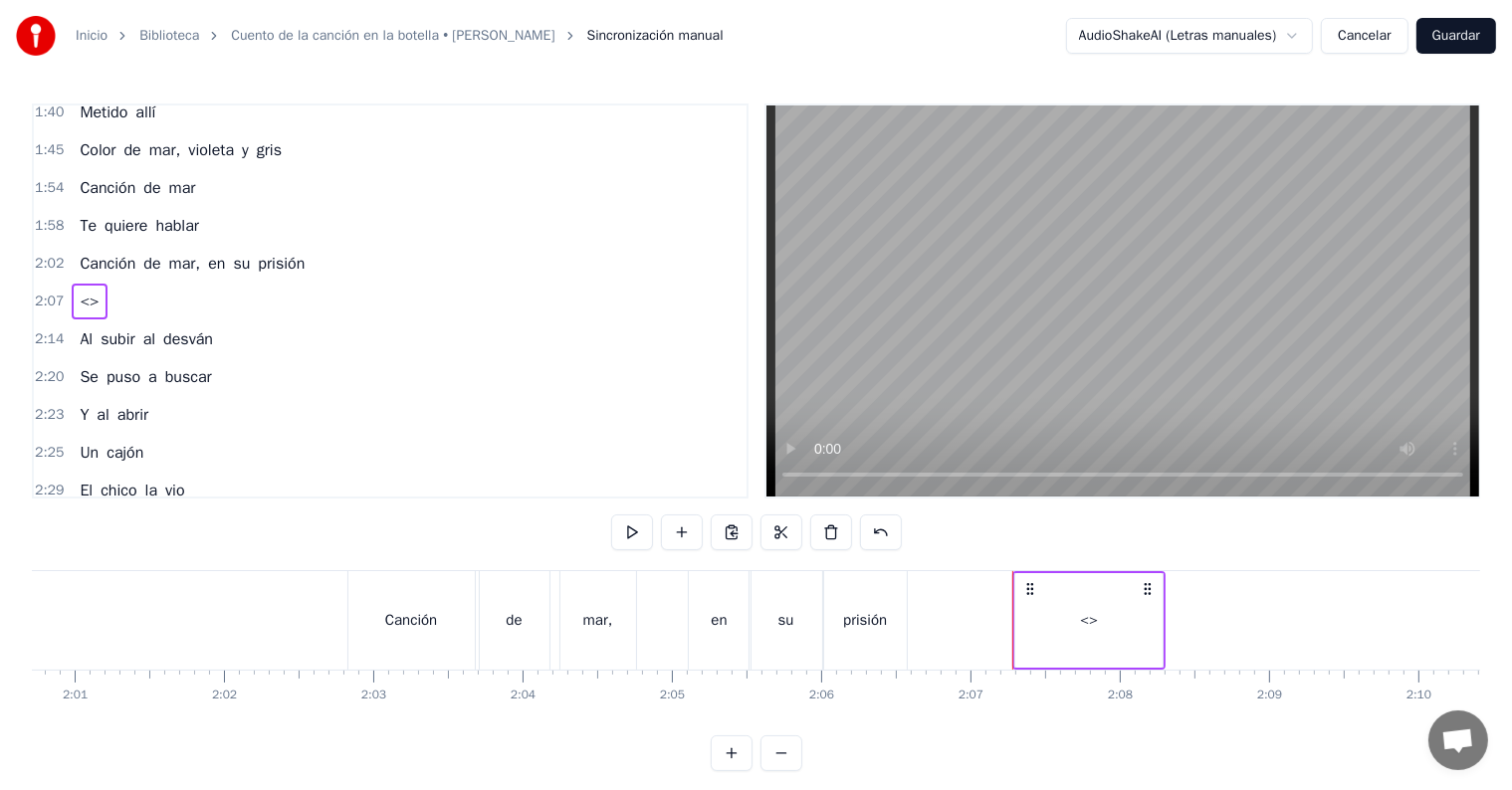 click on "<>" at bounding box center [1089, 620] 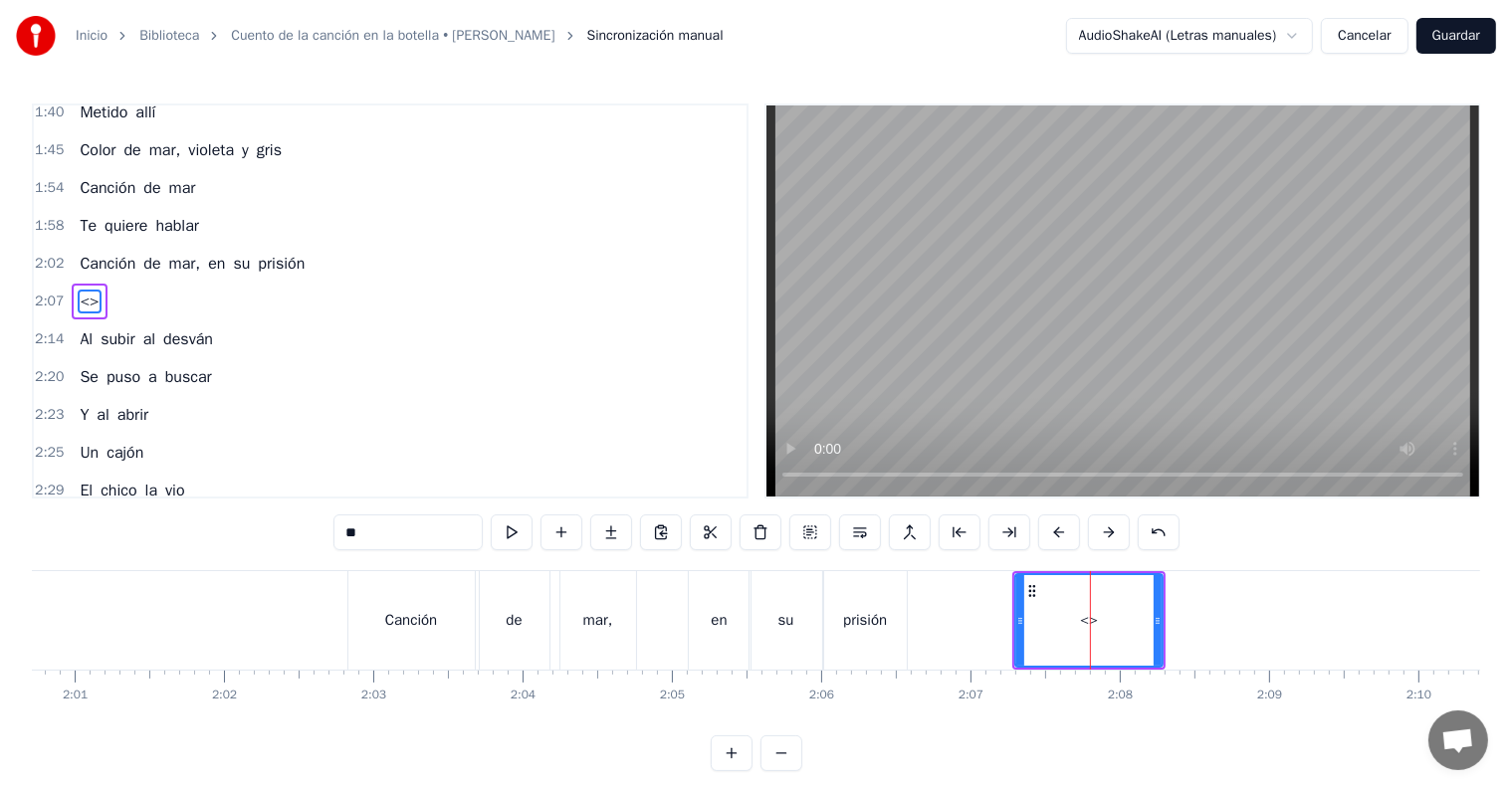 drag, startPoint x: 321, startPoint y: 538, endPoint x: 257, endPoint y: 545, distance: 64.381674 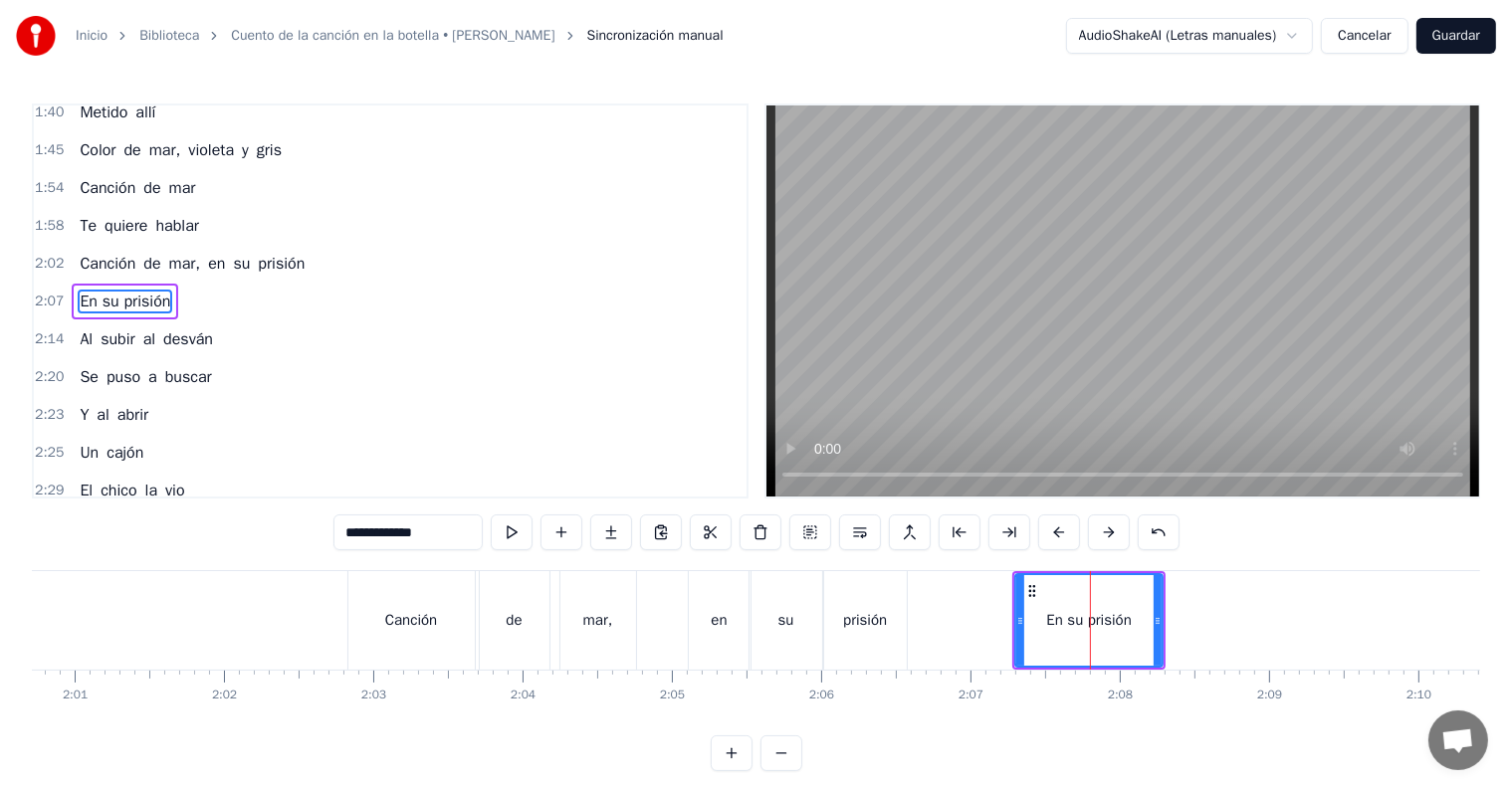 click at bounding box center (1158, 620) 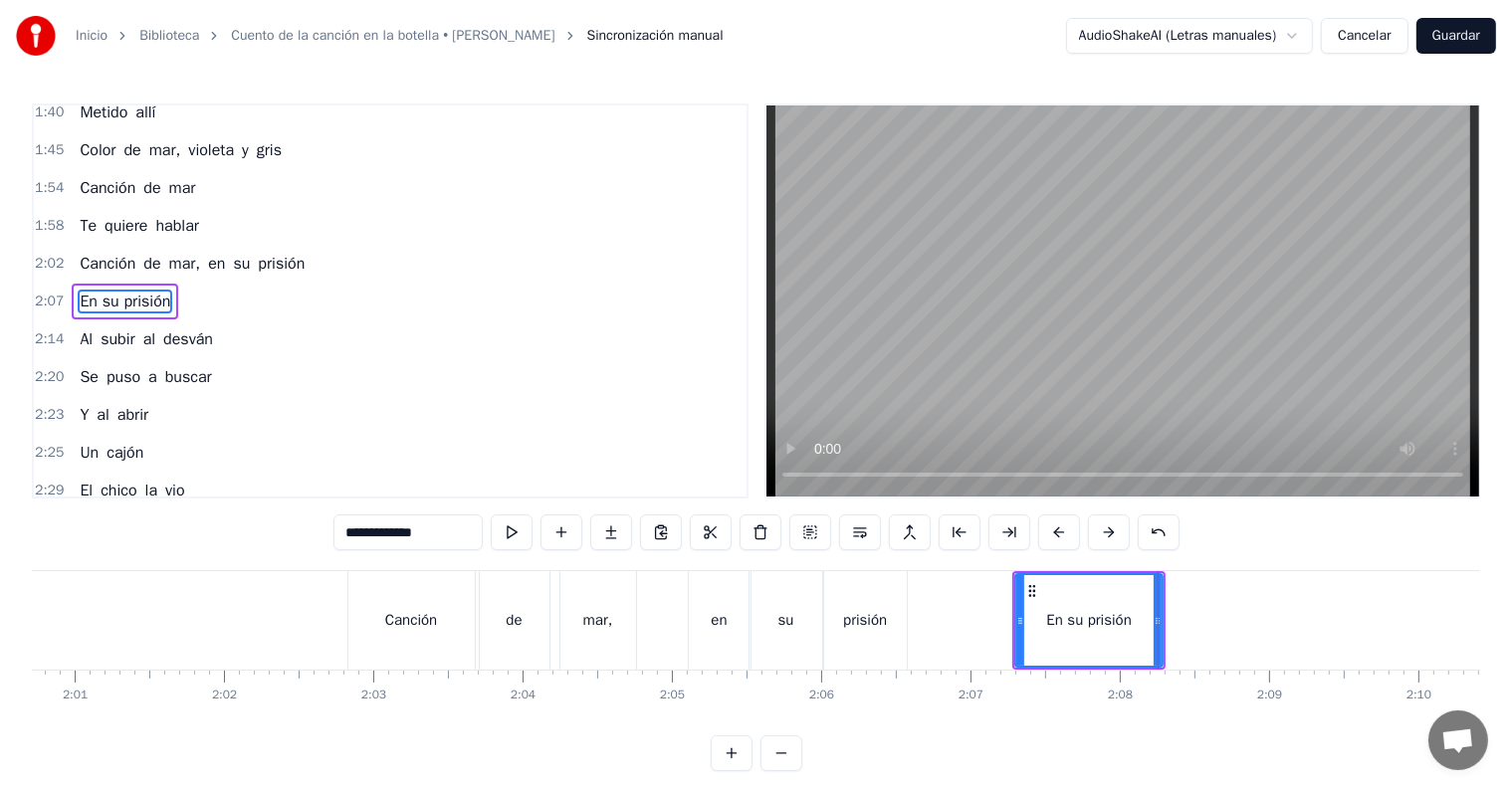 type on "**********" 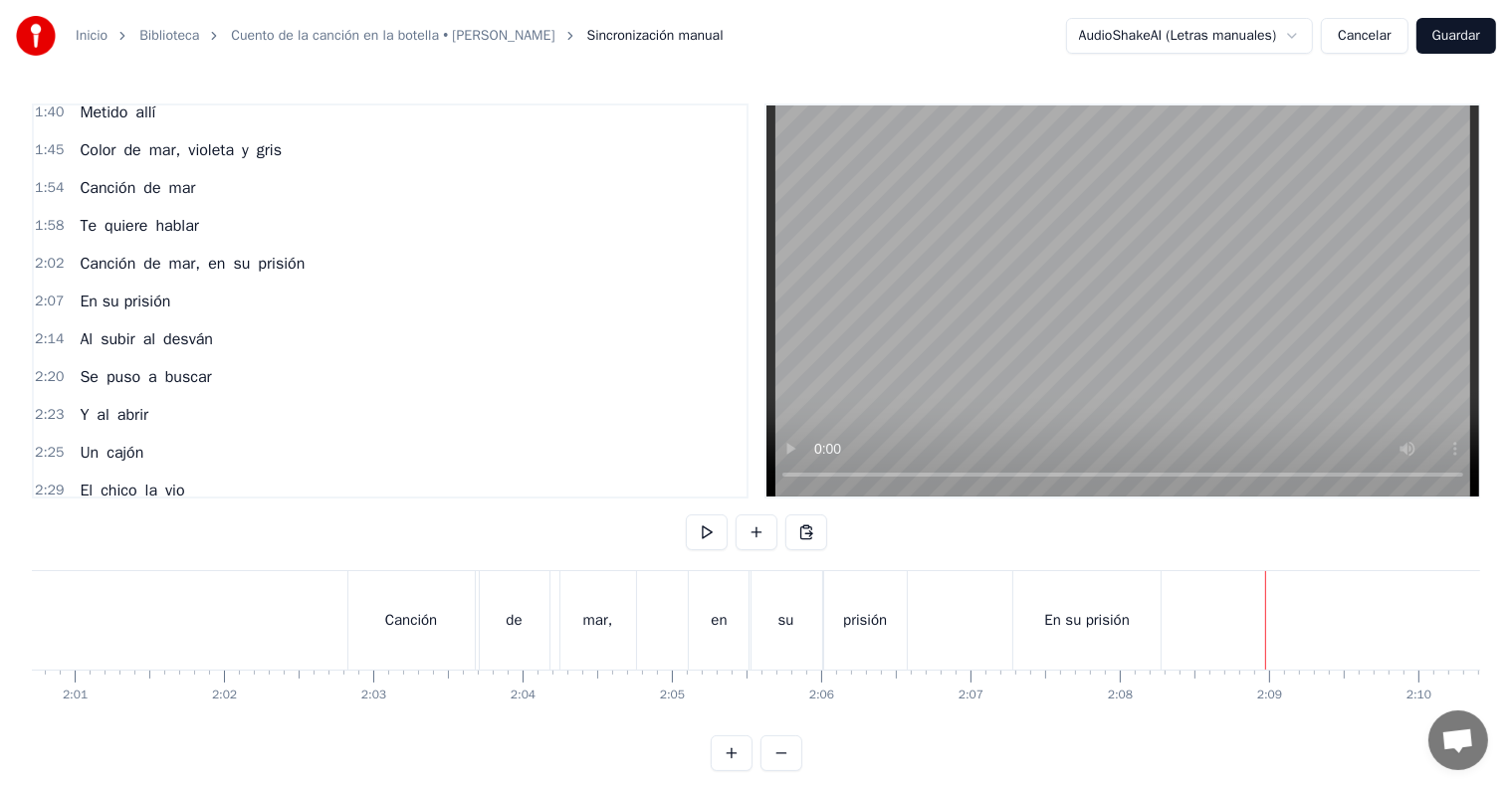 click on "En su prisión" at bounding box center [1087, 620] 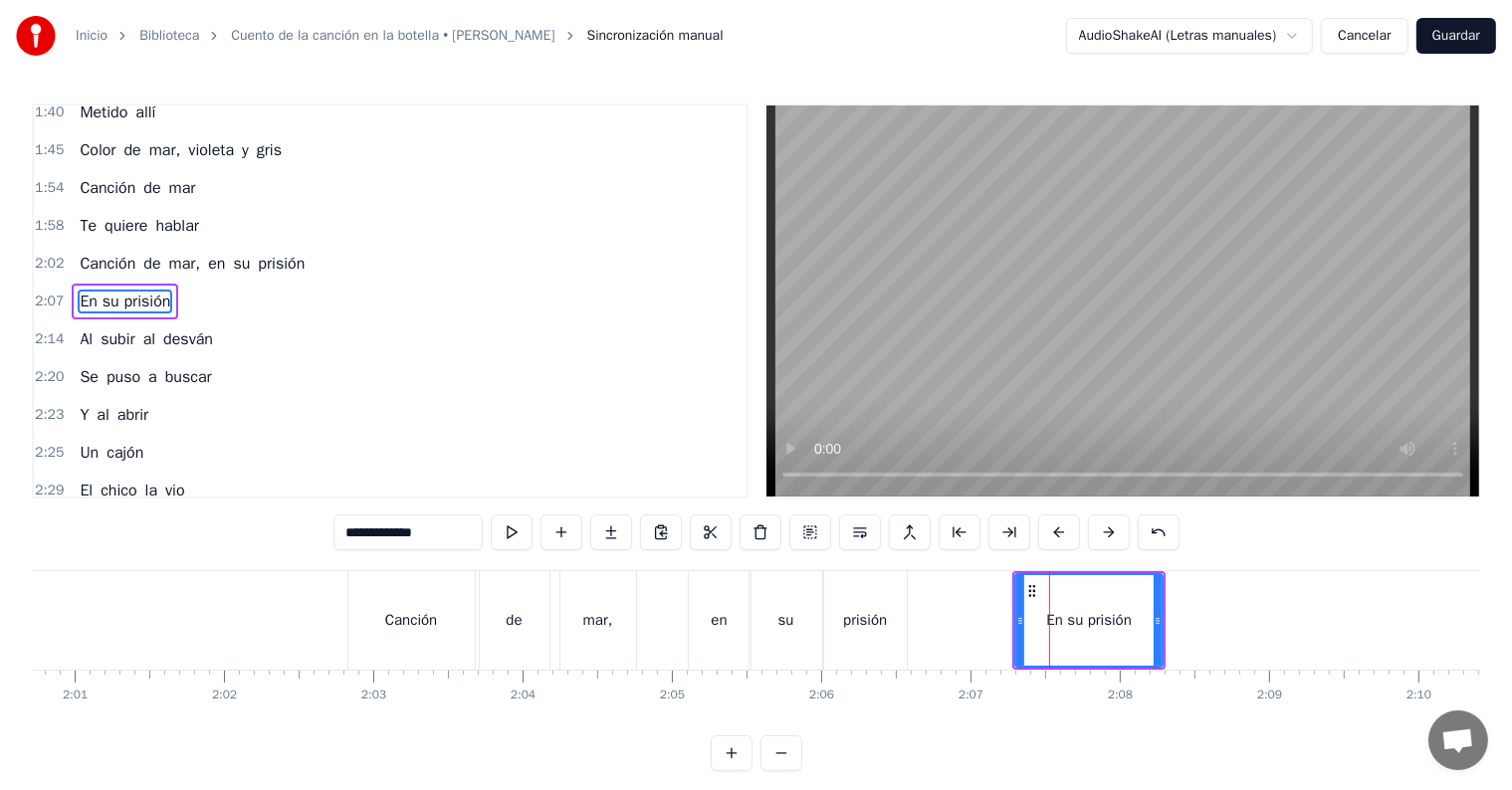 click on "2:07" at bounding box center [49, 301] 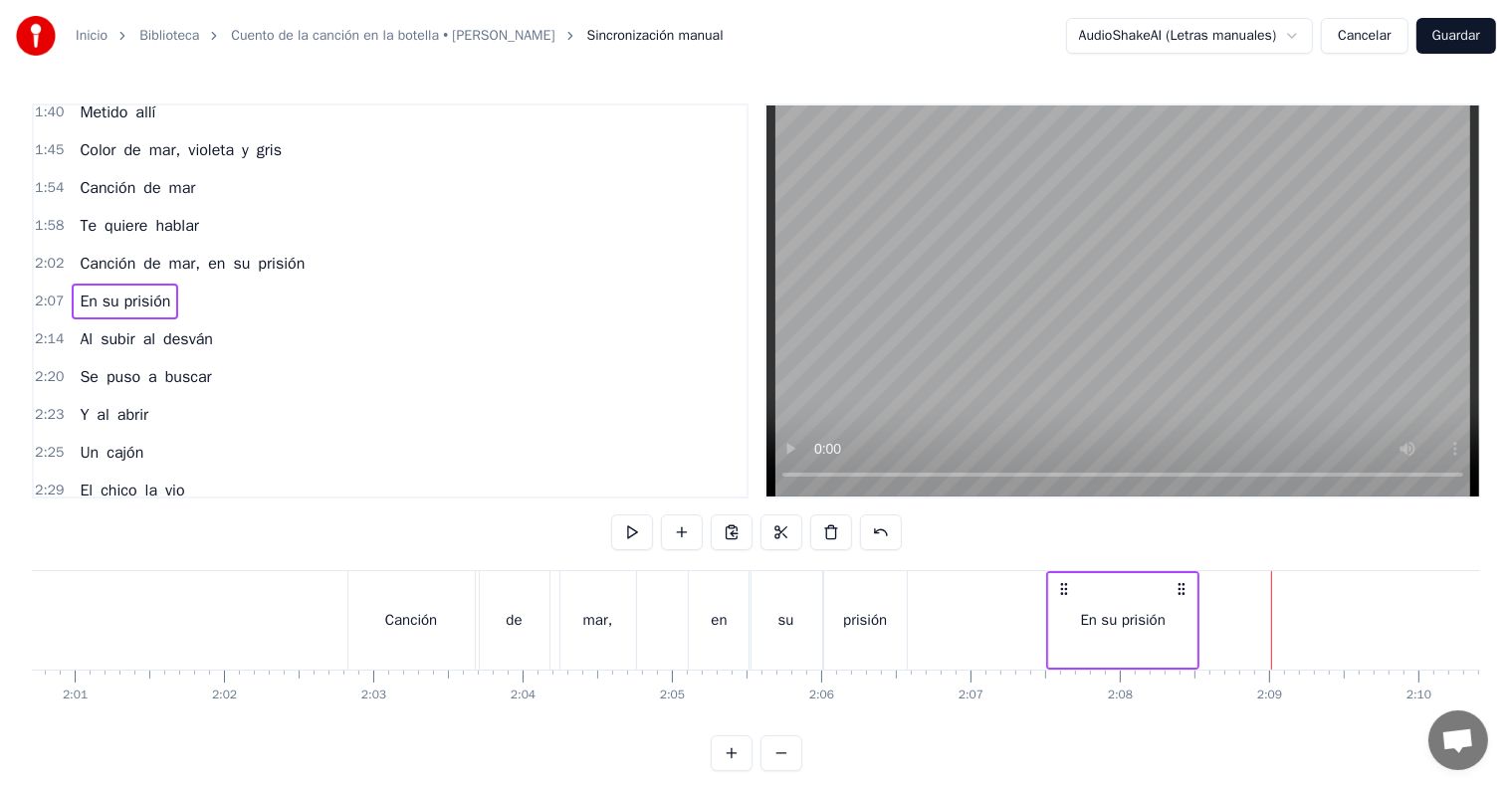 drag, startPoint x: 1034, startPoint y: 583, endPoint x: 1047, endPoint y: 585, distance: 13.152946 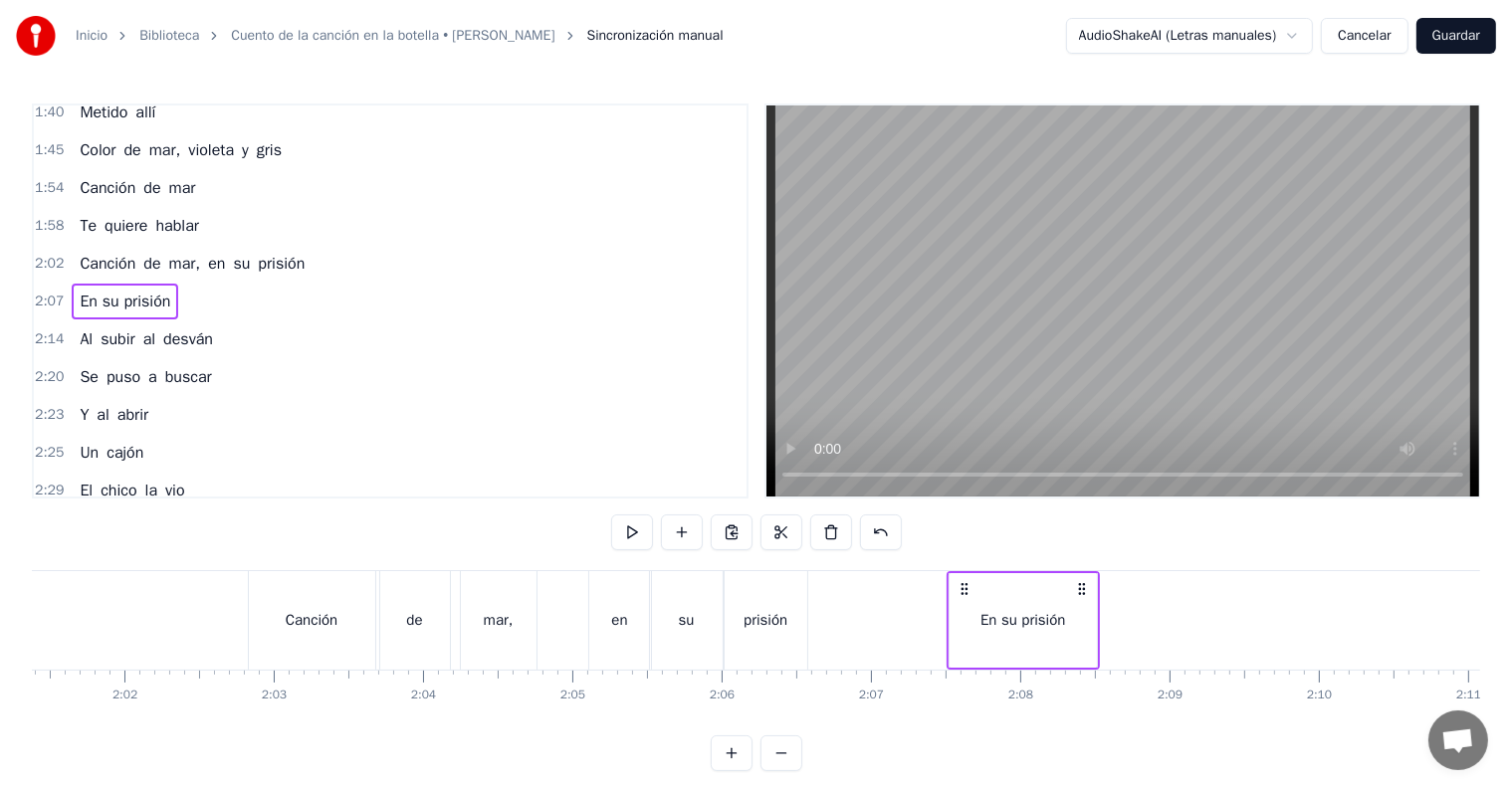 scroll, scrollTop: 0, scrollLeft: 18004, axis: horizontal 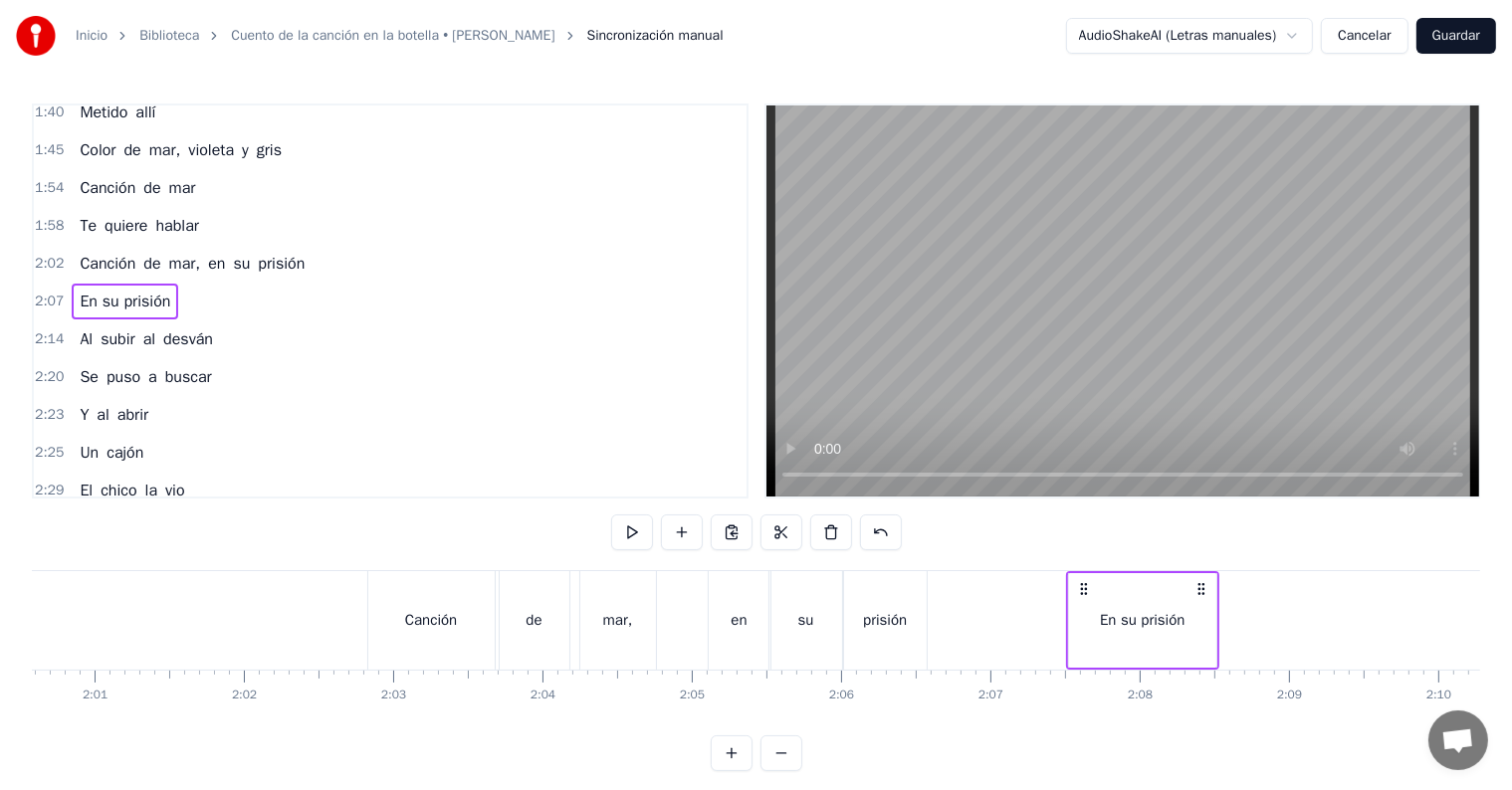 click on "2:07" at bounding box center [49, 301] 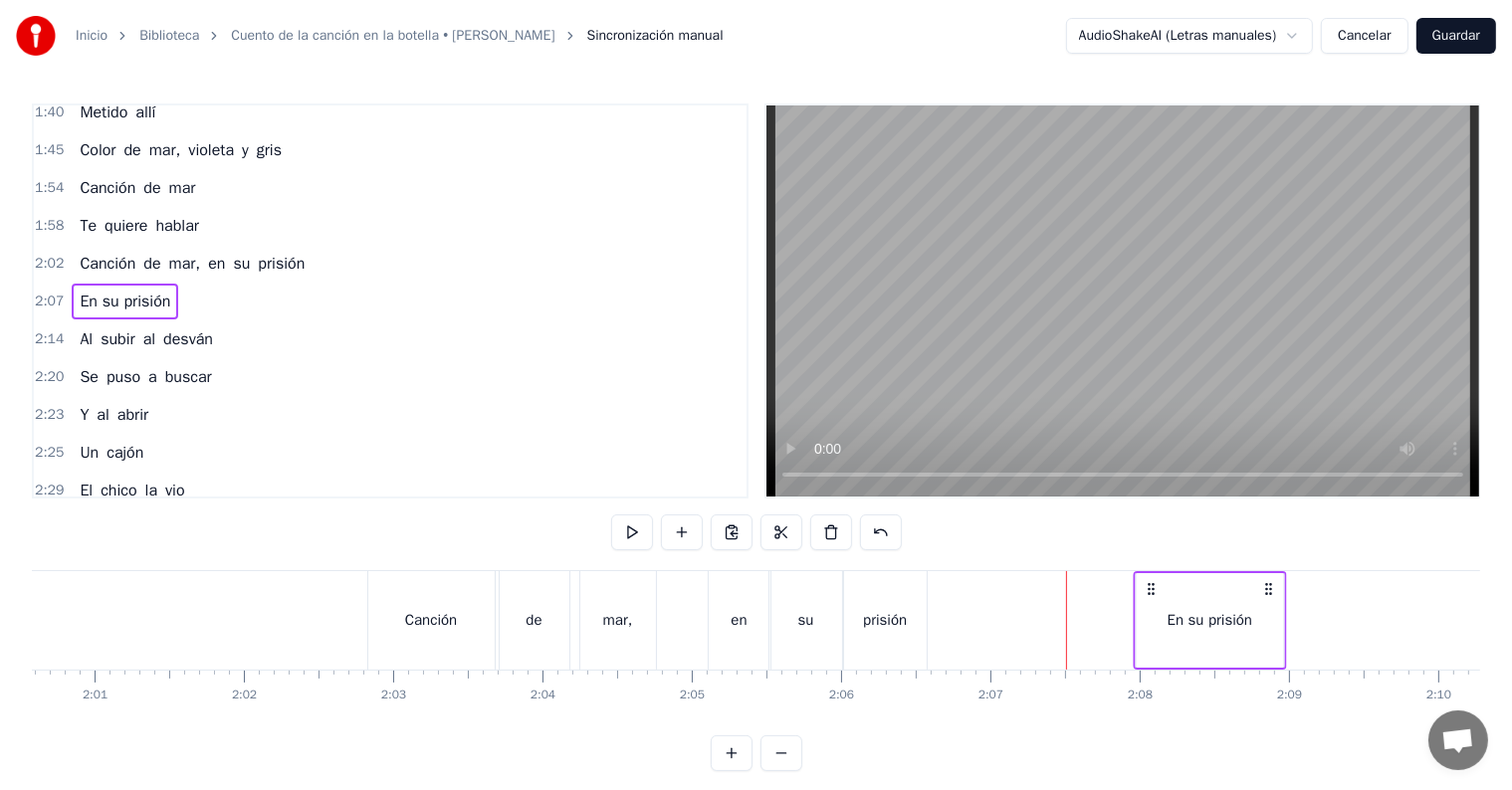 drag, startPoint x: 1088, startPoint y: 585, endPoint x: 1147, endPoint y: 600, distance: 60.876925 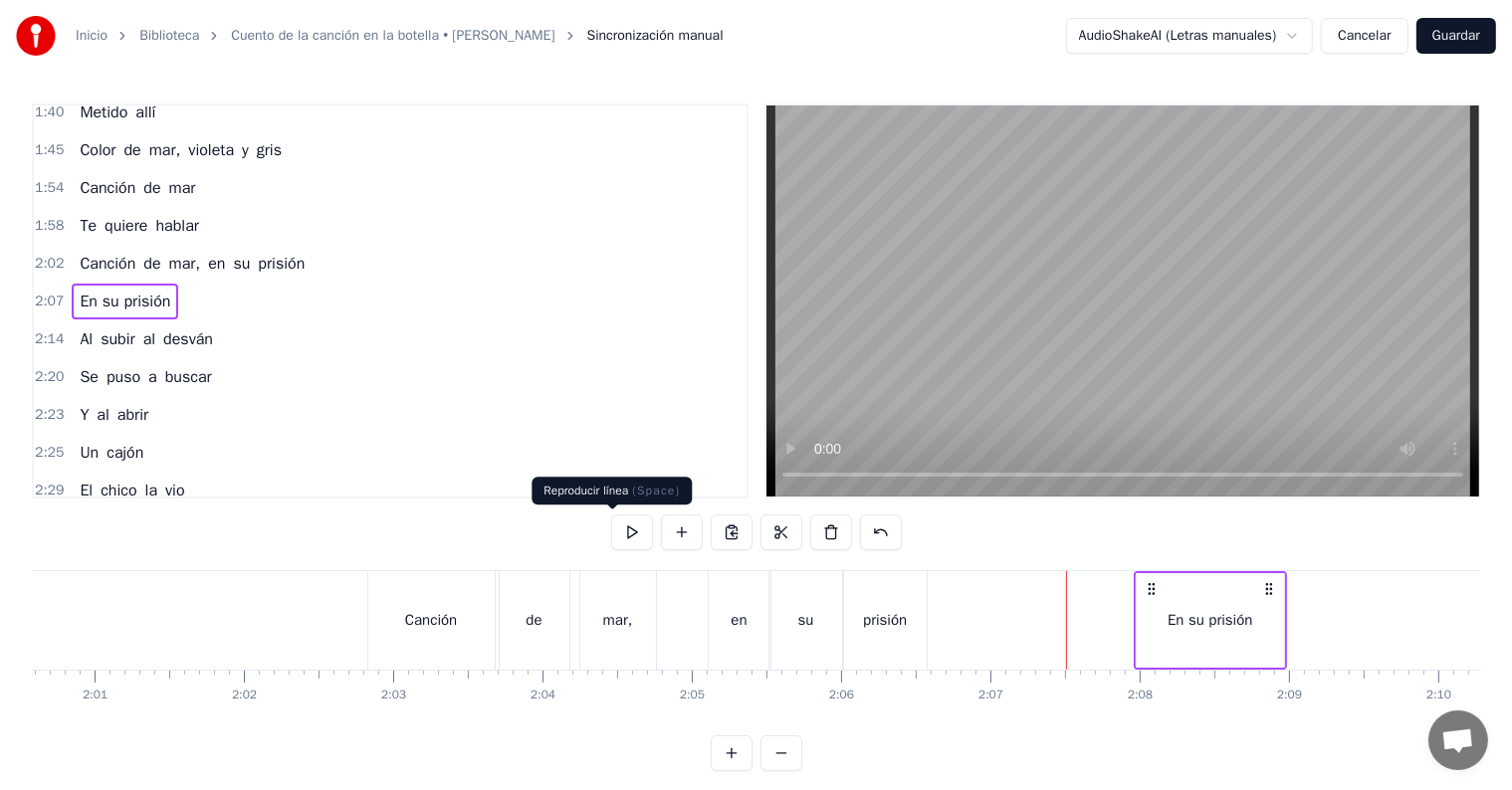 click at bounding box center (632, 532) 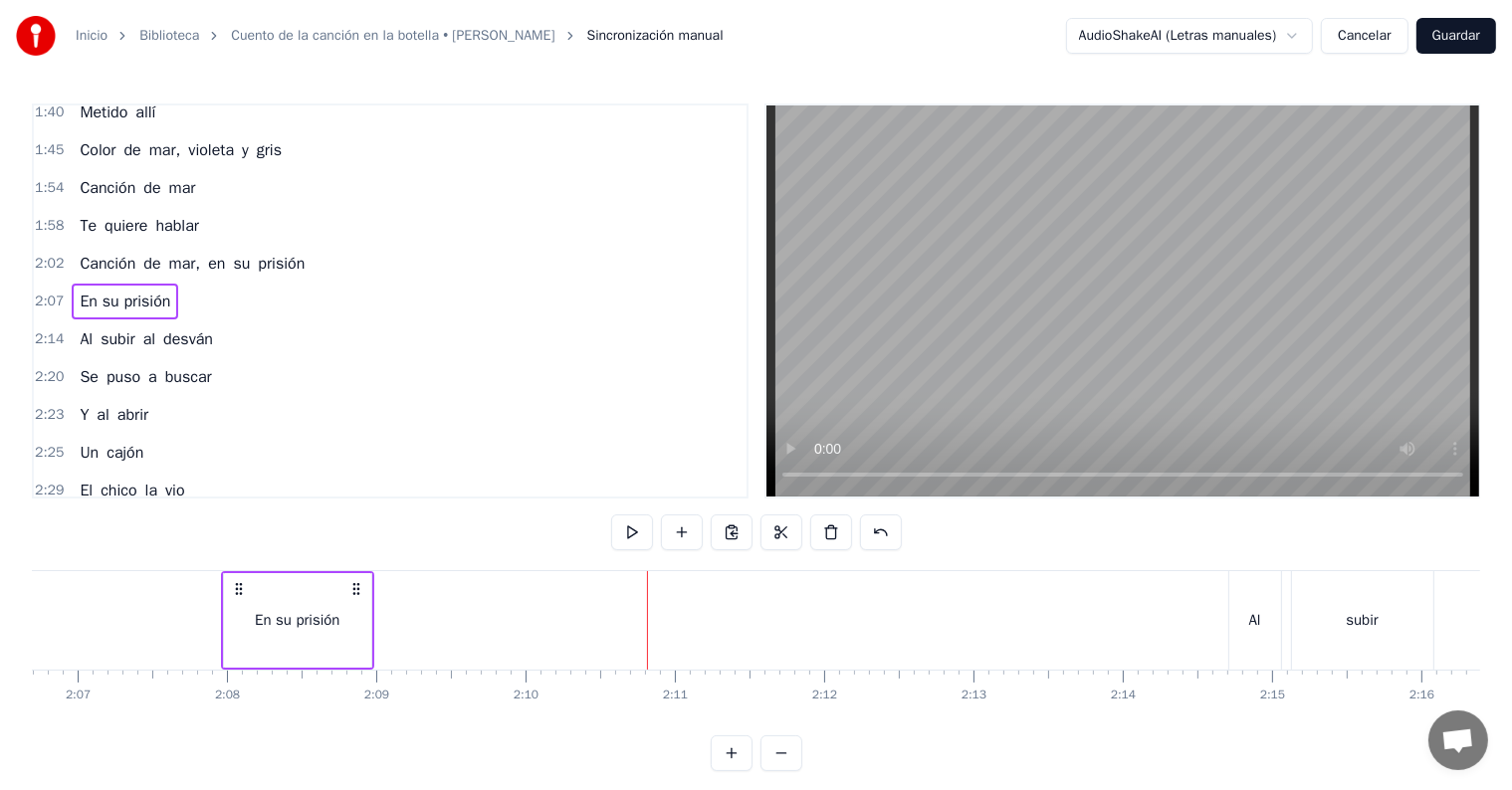 scroll, scrollTop: 0, scrollLeft: 18361, axis: horizontal 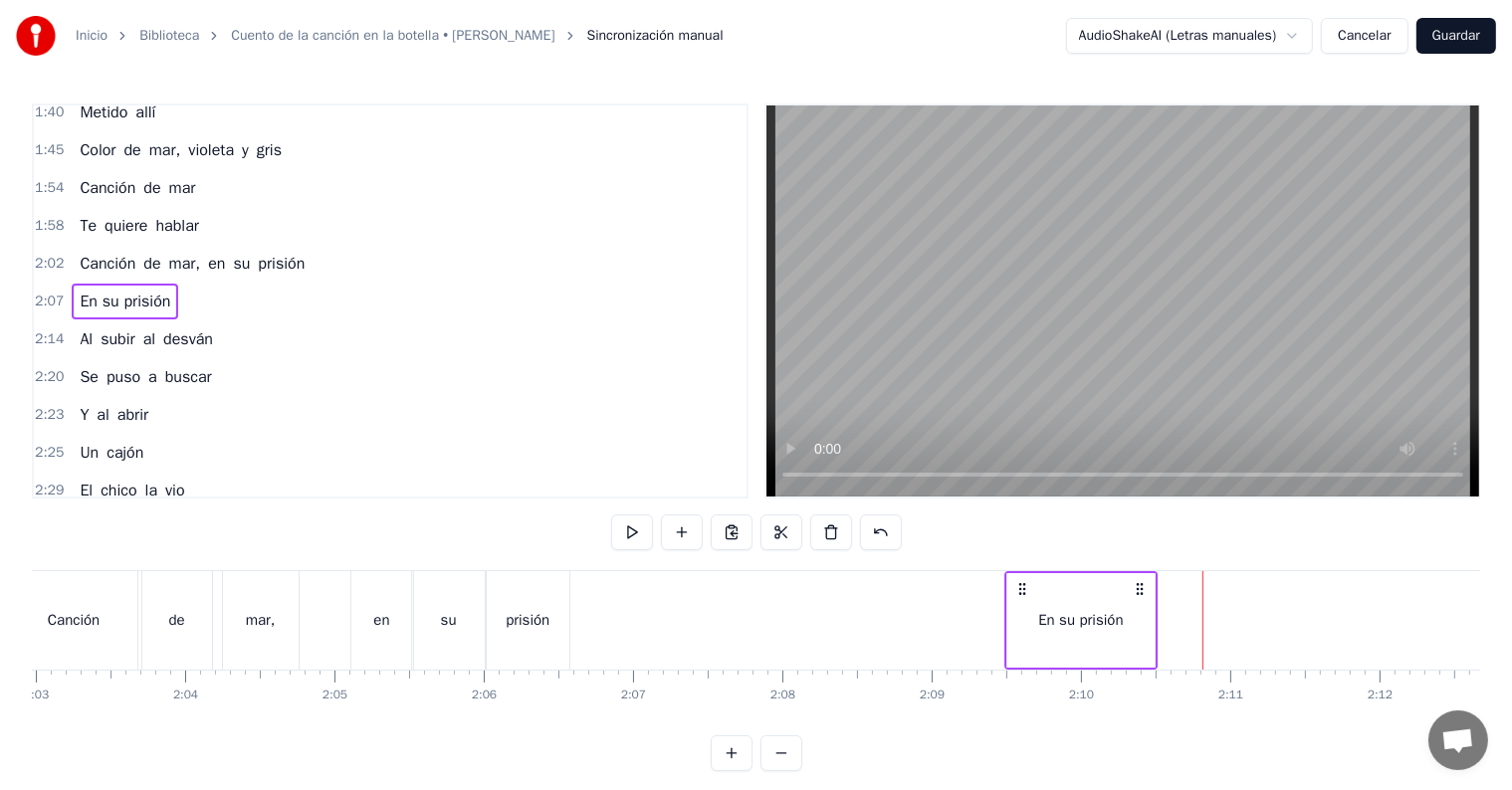 drag, startPoint x: 790, startPoint y: 592, endPoint x: 1019, endPoint y: 596, distance: 229.03493 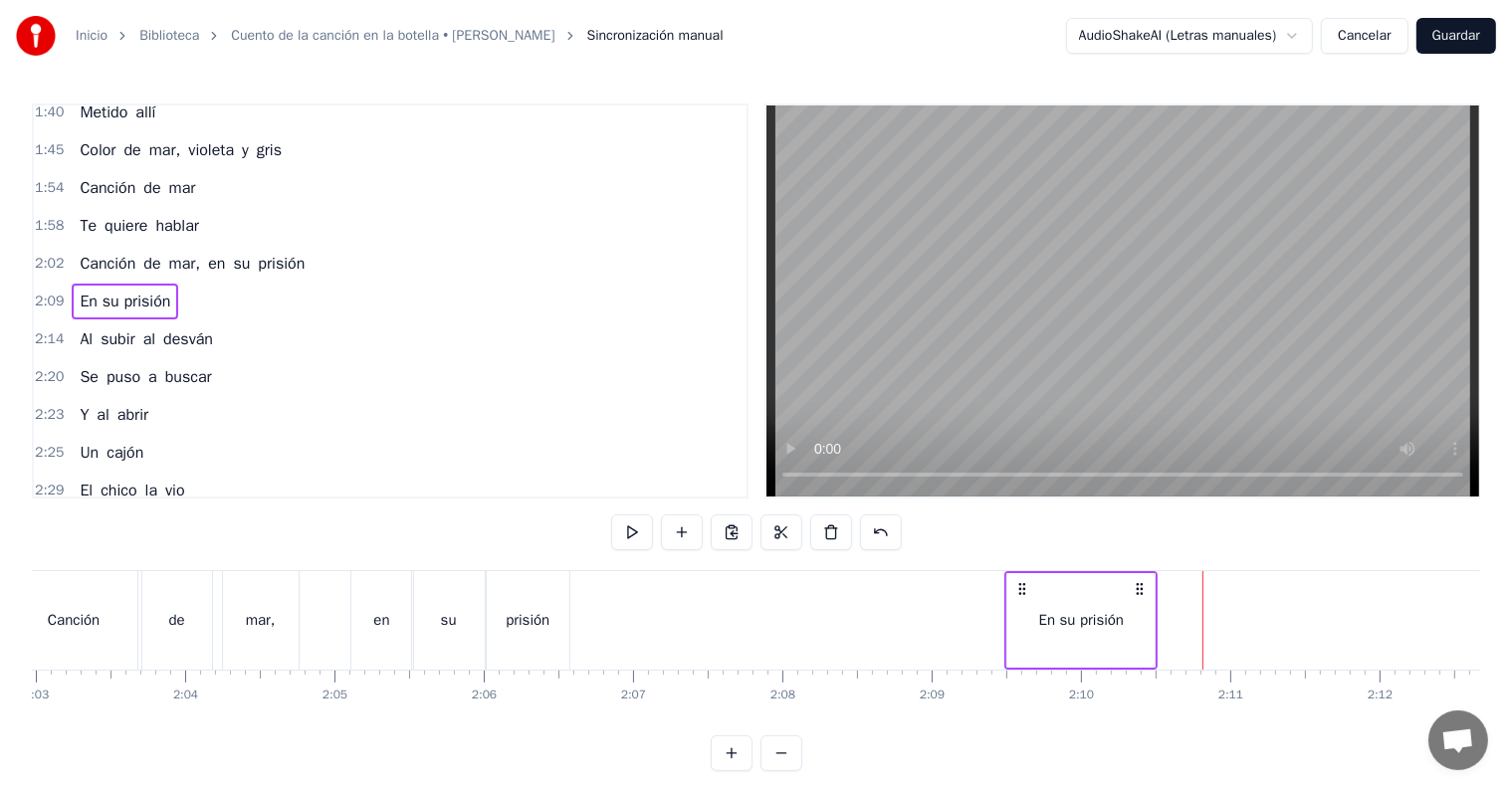 click on "2:09" at bounding box center [49, 301] 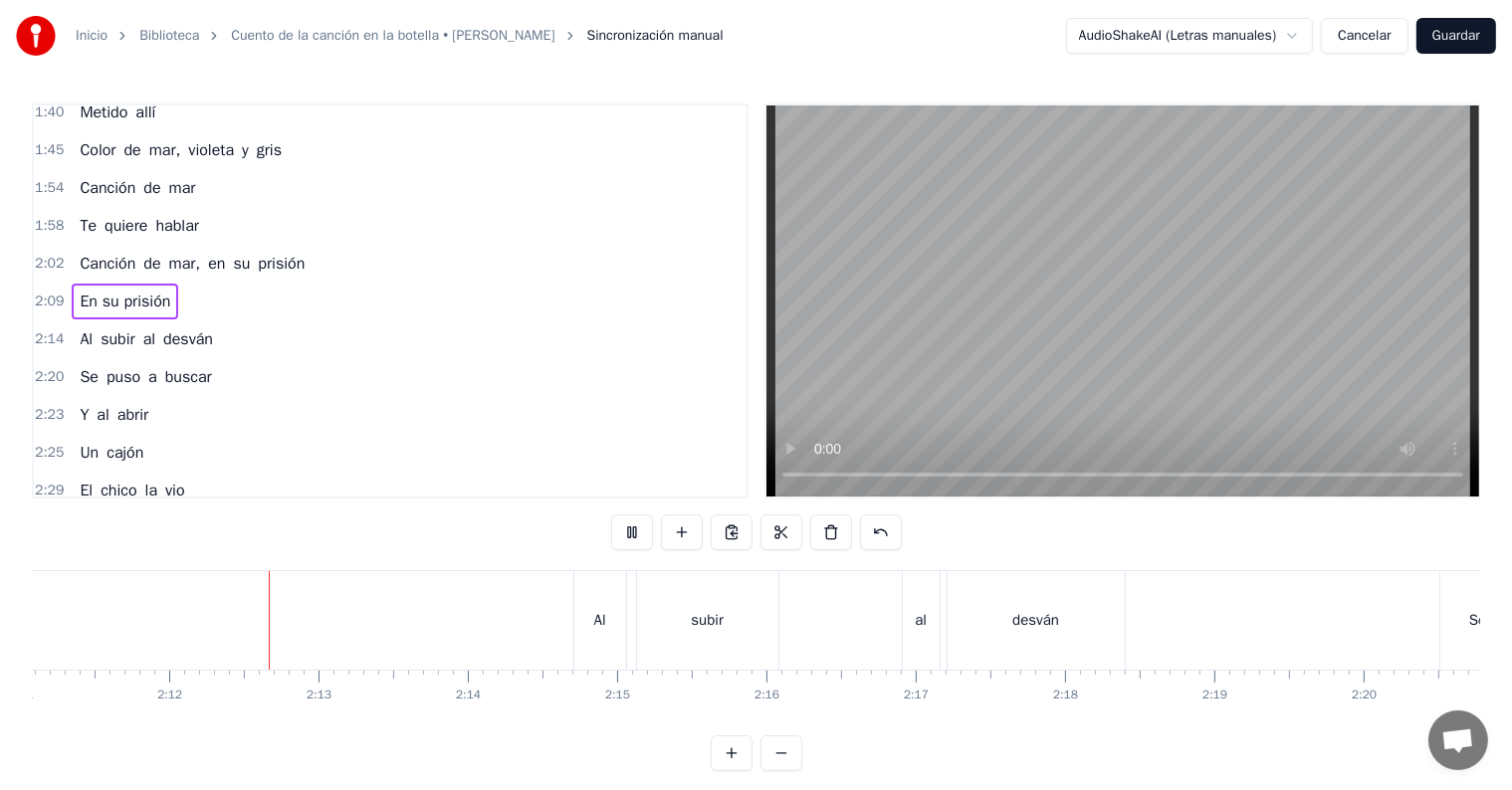 scroll, scrollTop: 0, scrollLeft: 19627, axis: horizontal 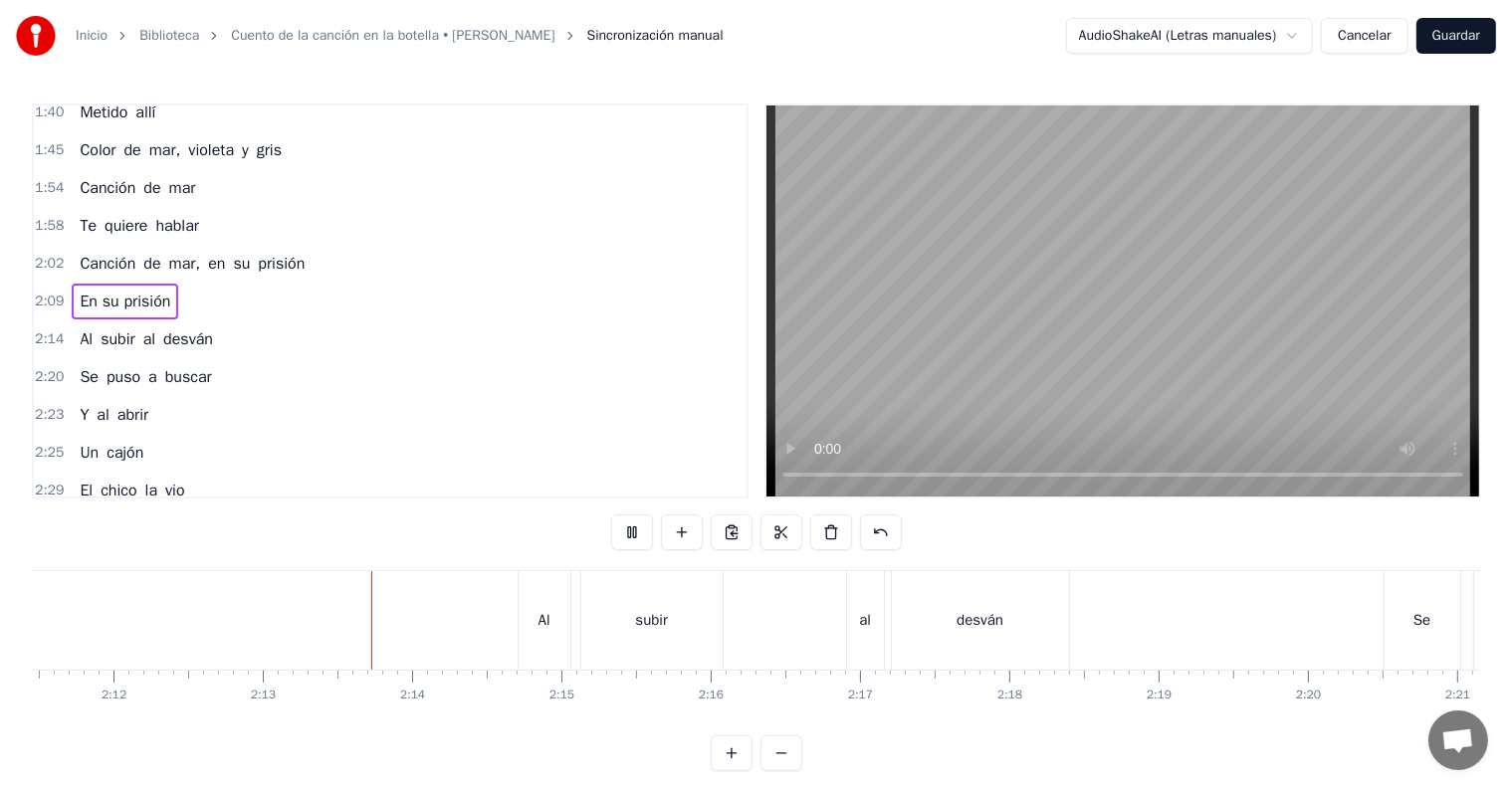 click at bounding box center [632, 532] 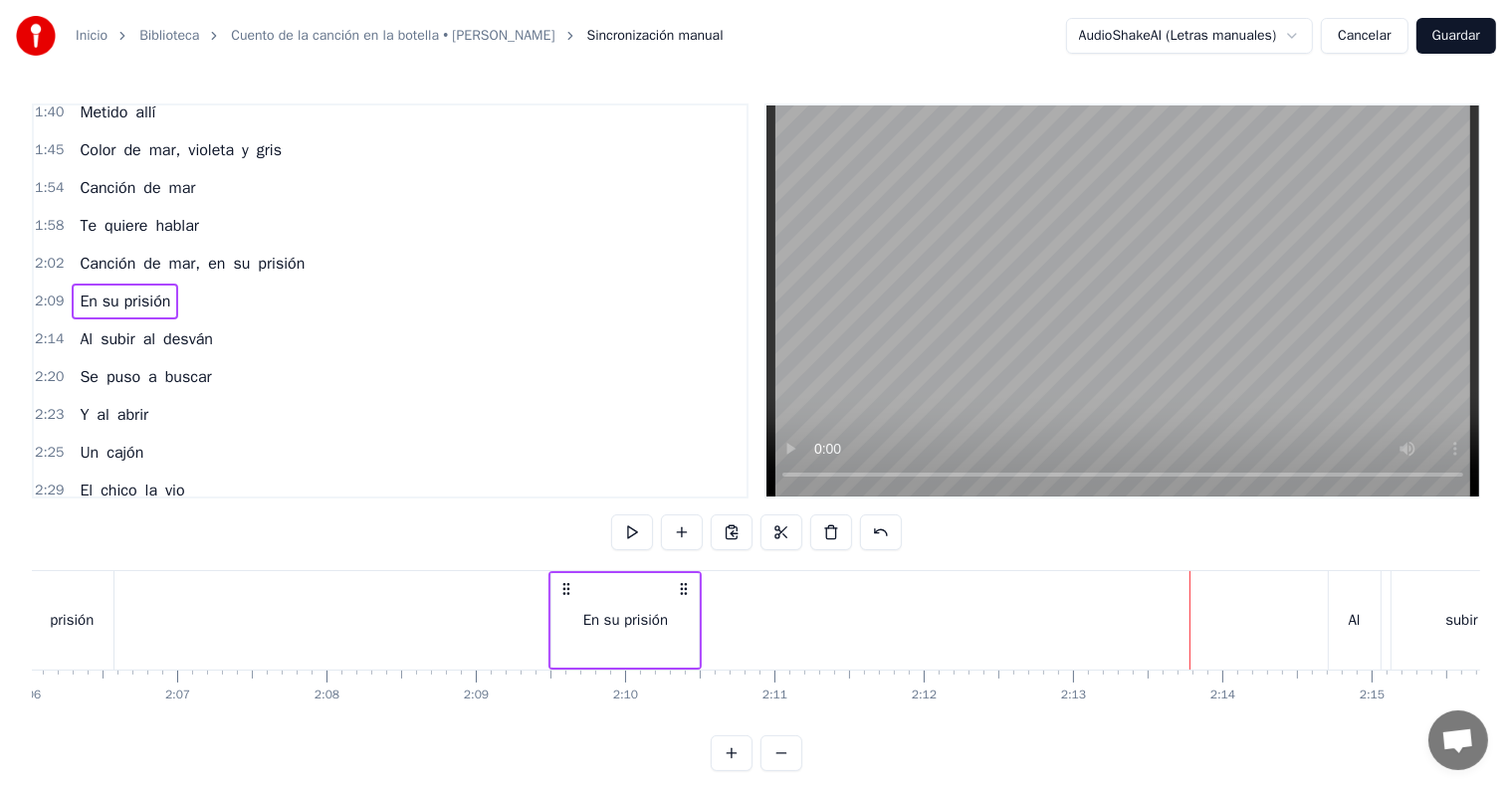 scroll, scrollTop: 0, scrollLeft: 18618, axis: horizontal 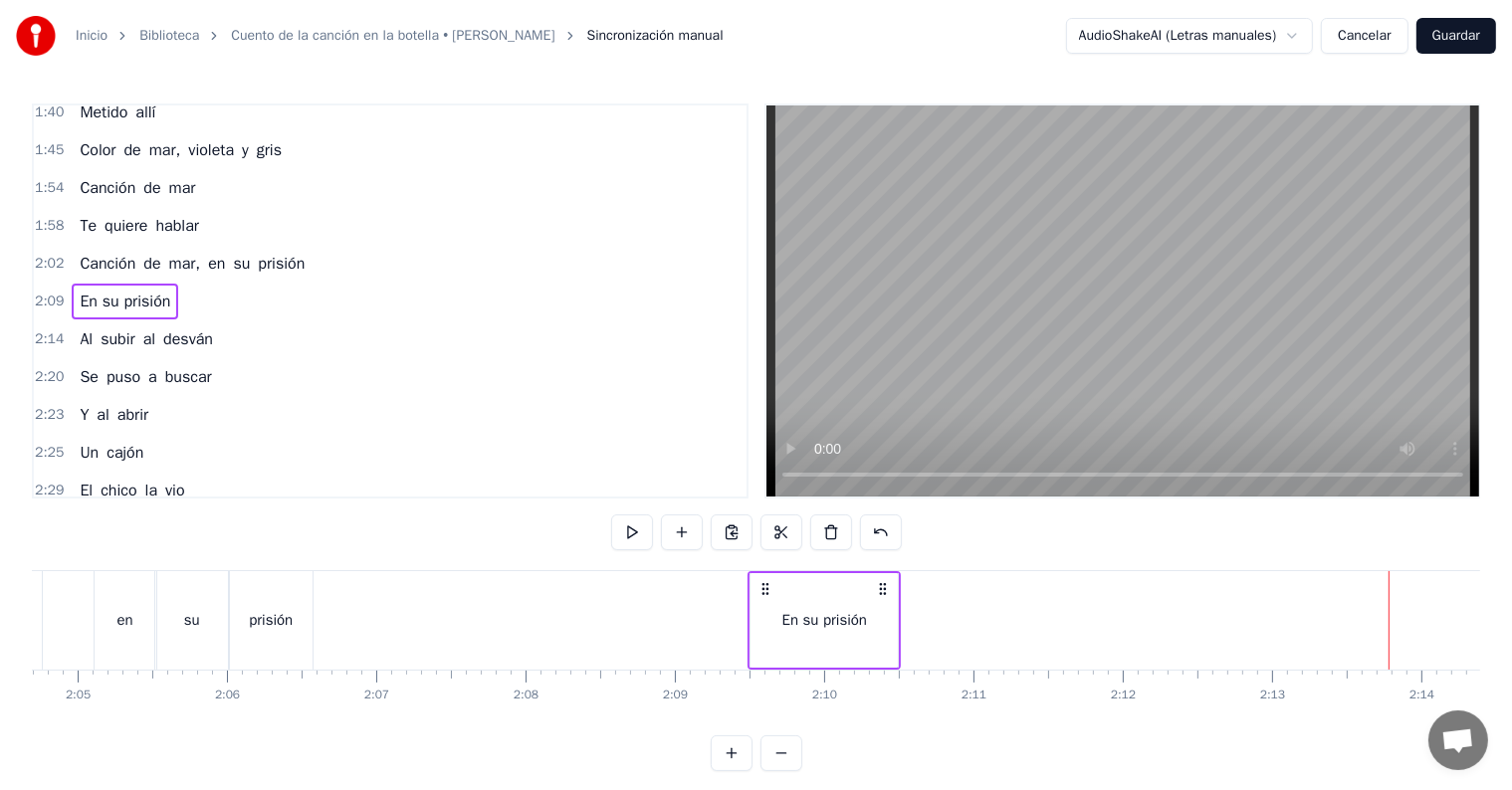 click on "En su prisión" at bounding box center [824, 620] 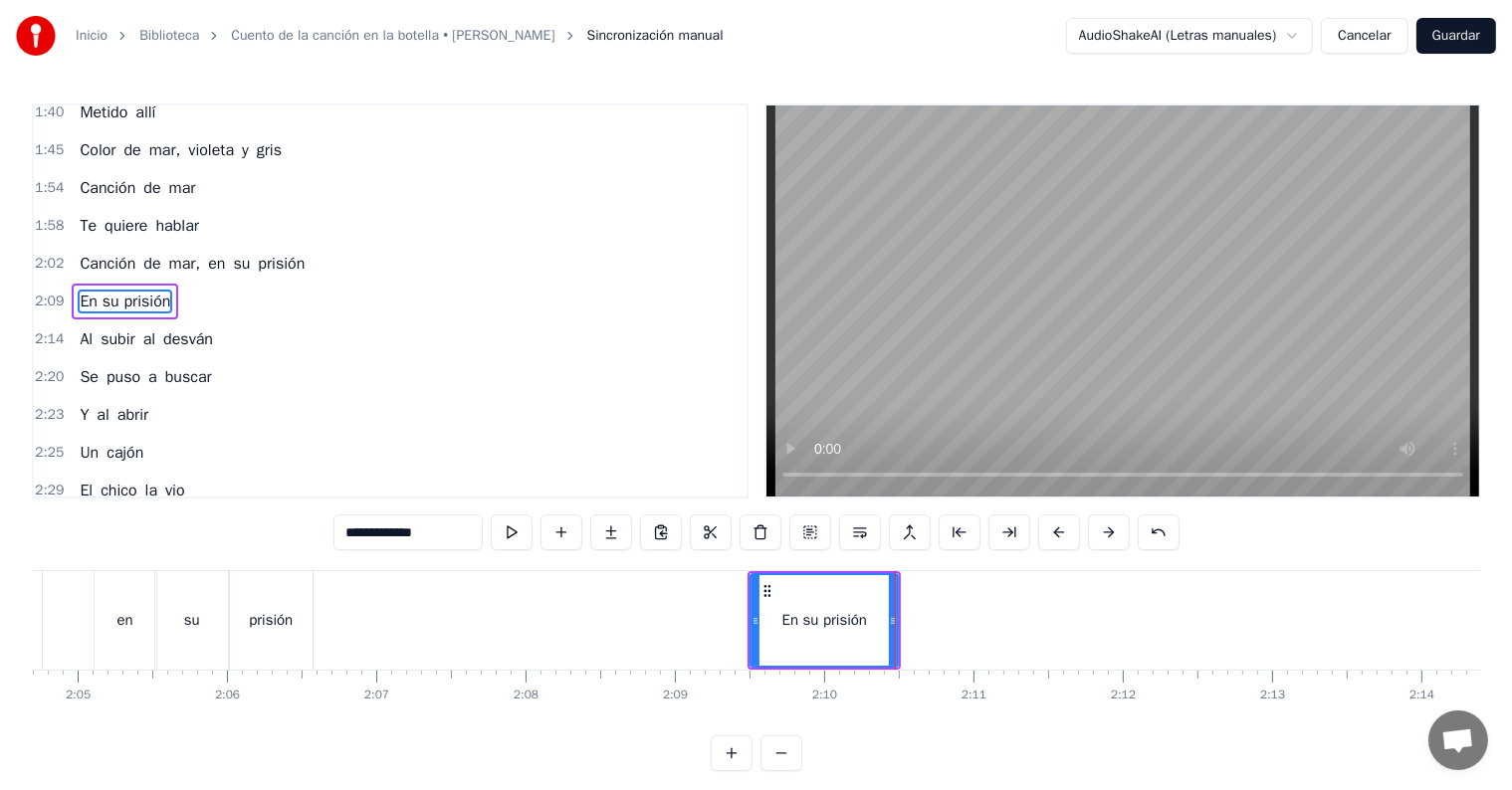click on "Ahí está Sin saber Qué pudo pasar Quién la oirá Sin poder Salir ni escapar Qué será del tipo aquel Que salió sin dirección ¿Dónde fue? Debió marchar En un frío día del puerto de mar Notas de una canción Envuelta en cristal Su patrón, su señor Un lobo de mar "¿Qué tendrá en su interior, la botella de cristal? ¿Qué tendrá? La quiero oír" Dijo un chico, soñando en robarla y marchar Olor de mar Metido allí Color de mar, violeta y gris Canción de mar Te quiere hablar Canción de mar, en su prisión En su prisión Al subir al desván Se puso a buscar Y al abrir Un cajón El chico la vio Él se fue y se la llevó Y en su casa la preñó Ni el patrón Nunca volvió Y en el pueblo suena una vieja canción Olor de mar ha vuelto allí Color de mar, violeta y gris Canción de mar Te quiere hablar Canción de mar, suena en su voz Suena en su voz" at bounding box center [-968, 620] 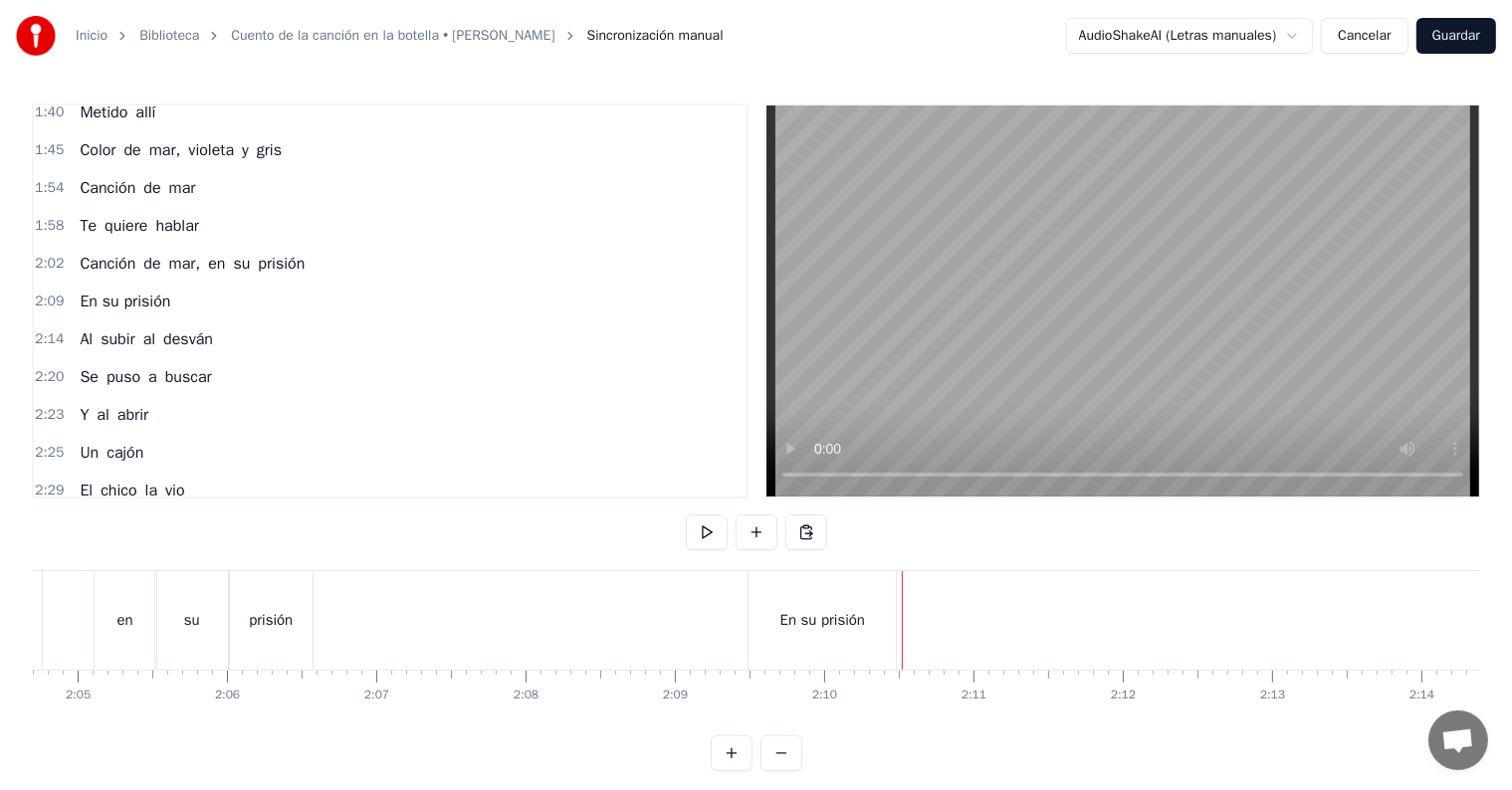 click on "En su prisión" at bounding box center (822, 620) 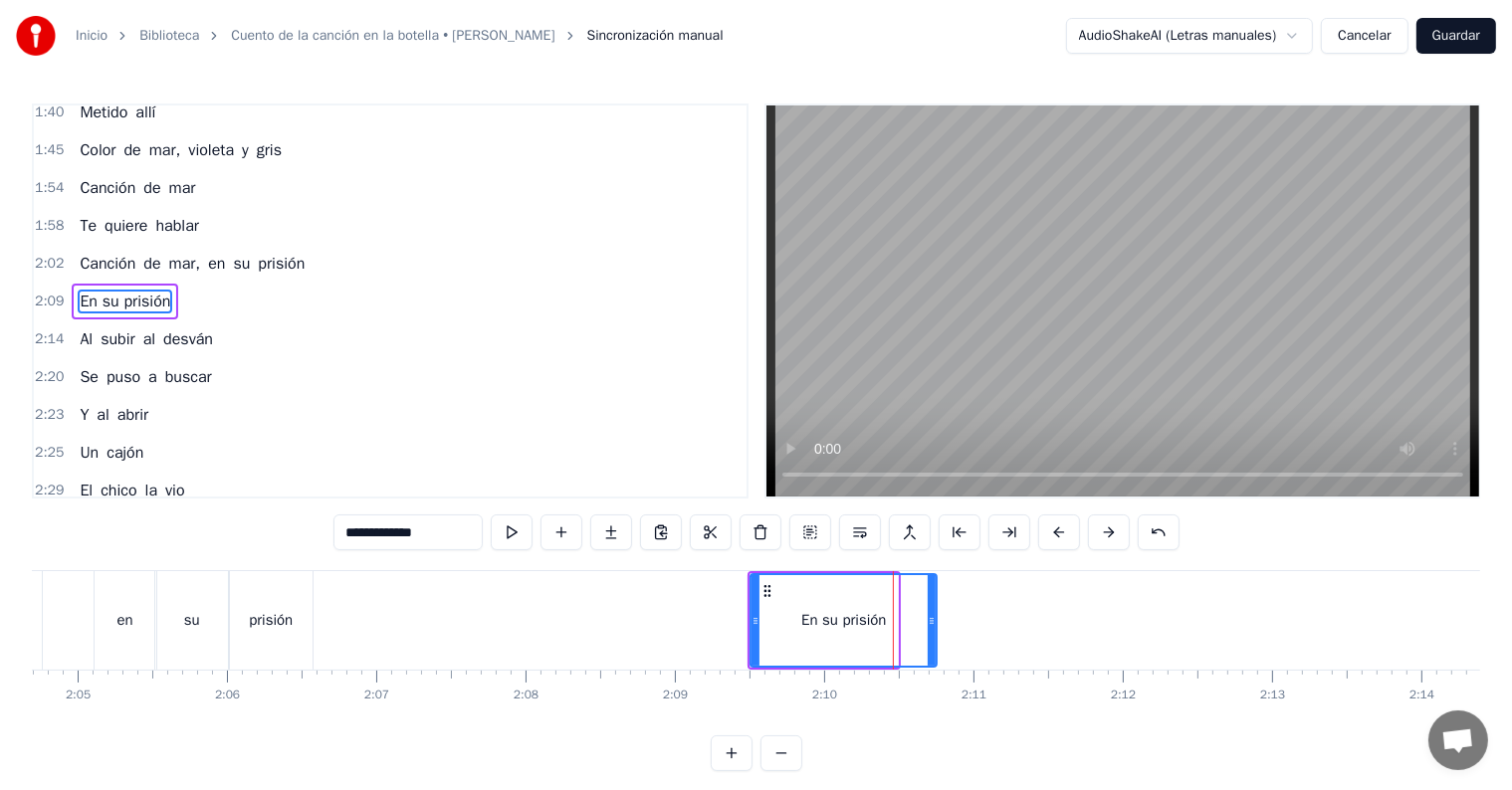 drag, startPoint x: 895, startPoint y: 629, endPoint x: 935, endPoint y: 630, distance: 40.012498 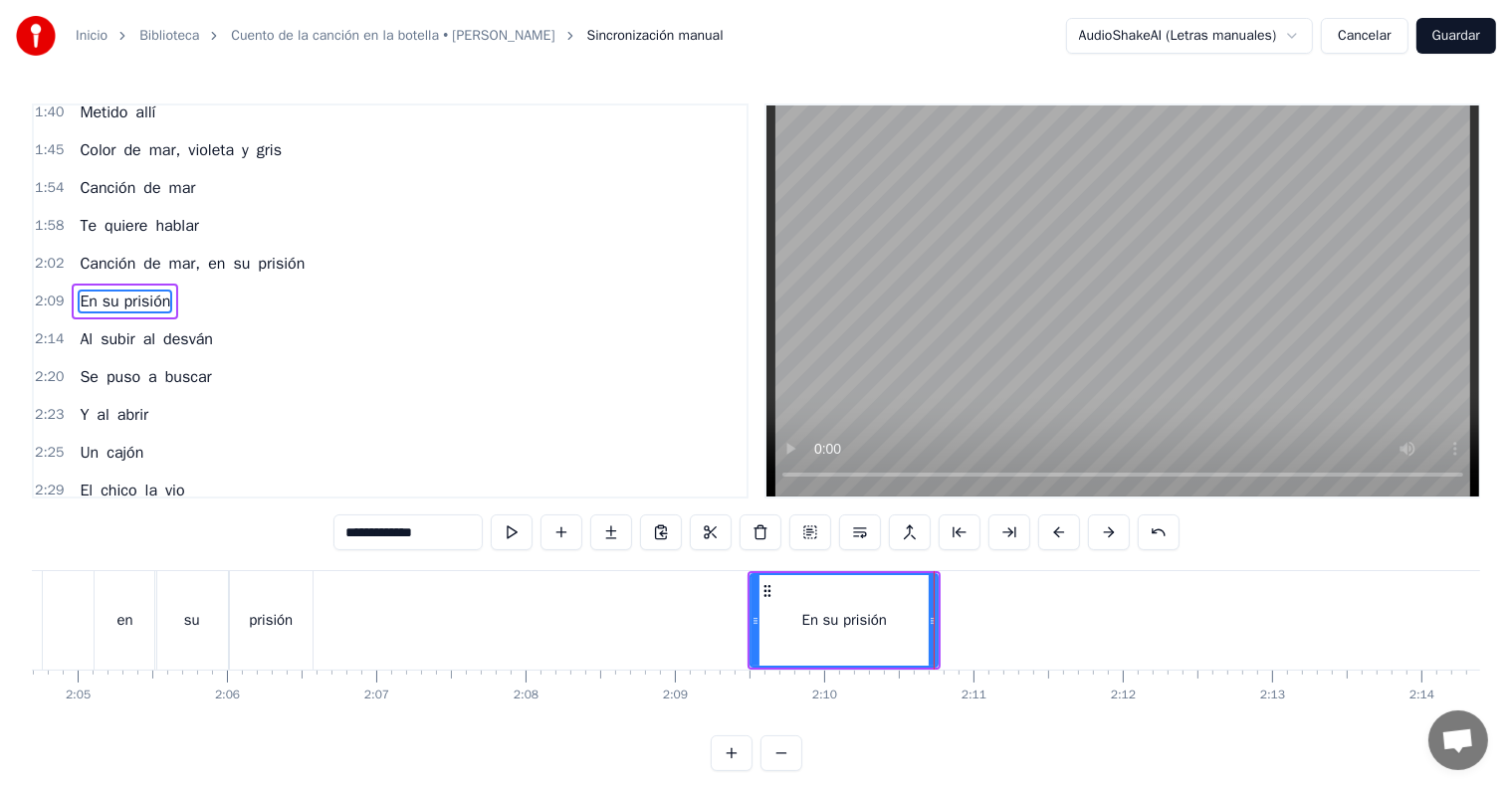 click on "2:09" at bounding box center [49, 301] 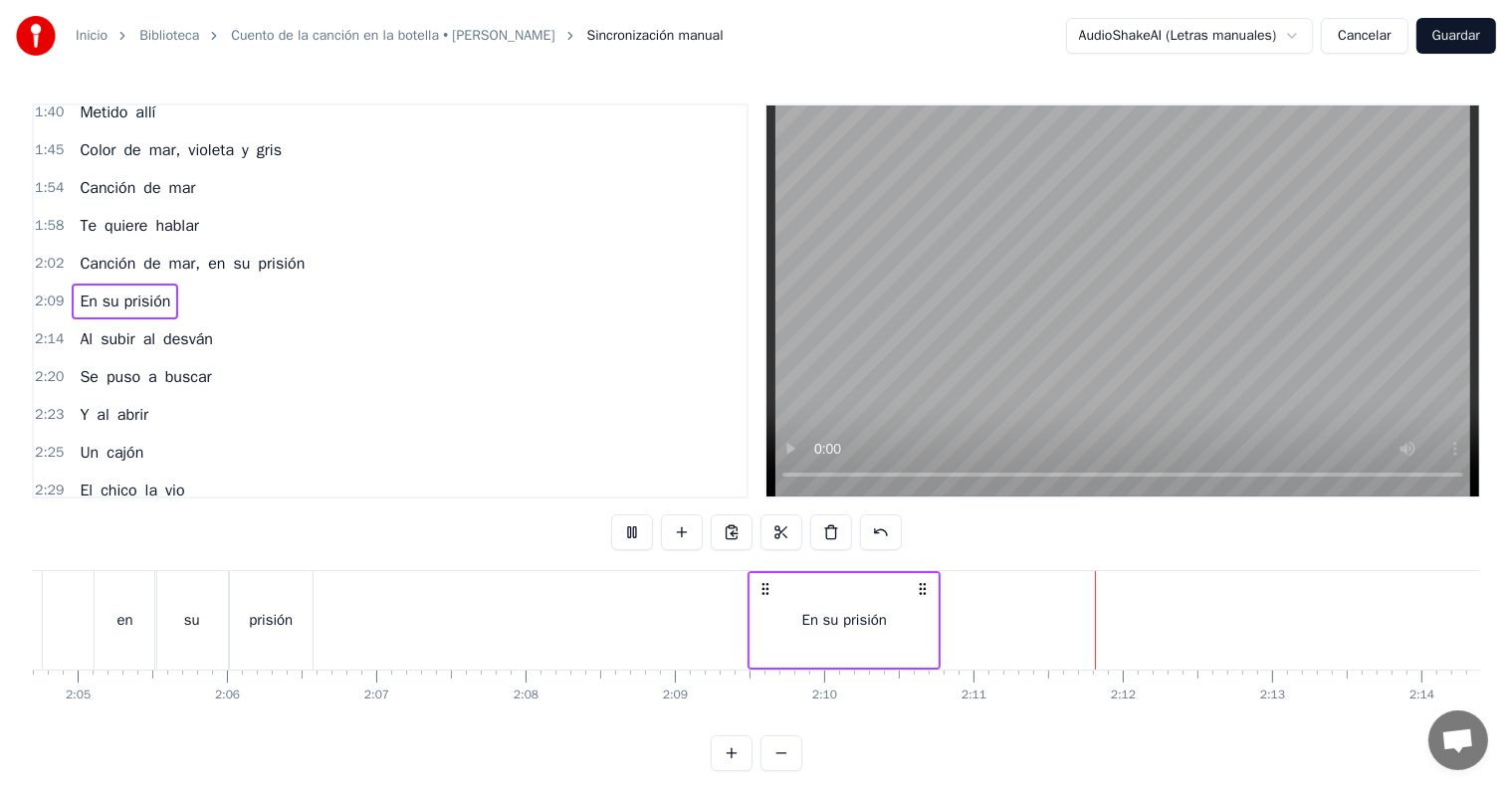 click on "En su prisión" at bounding box center [844, 620] 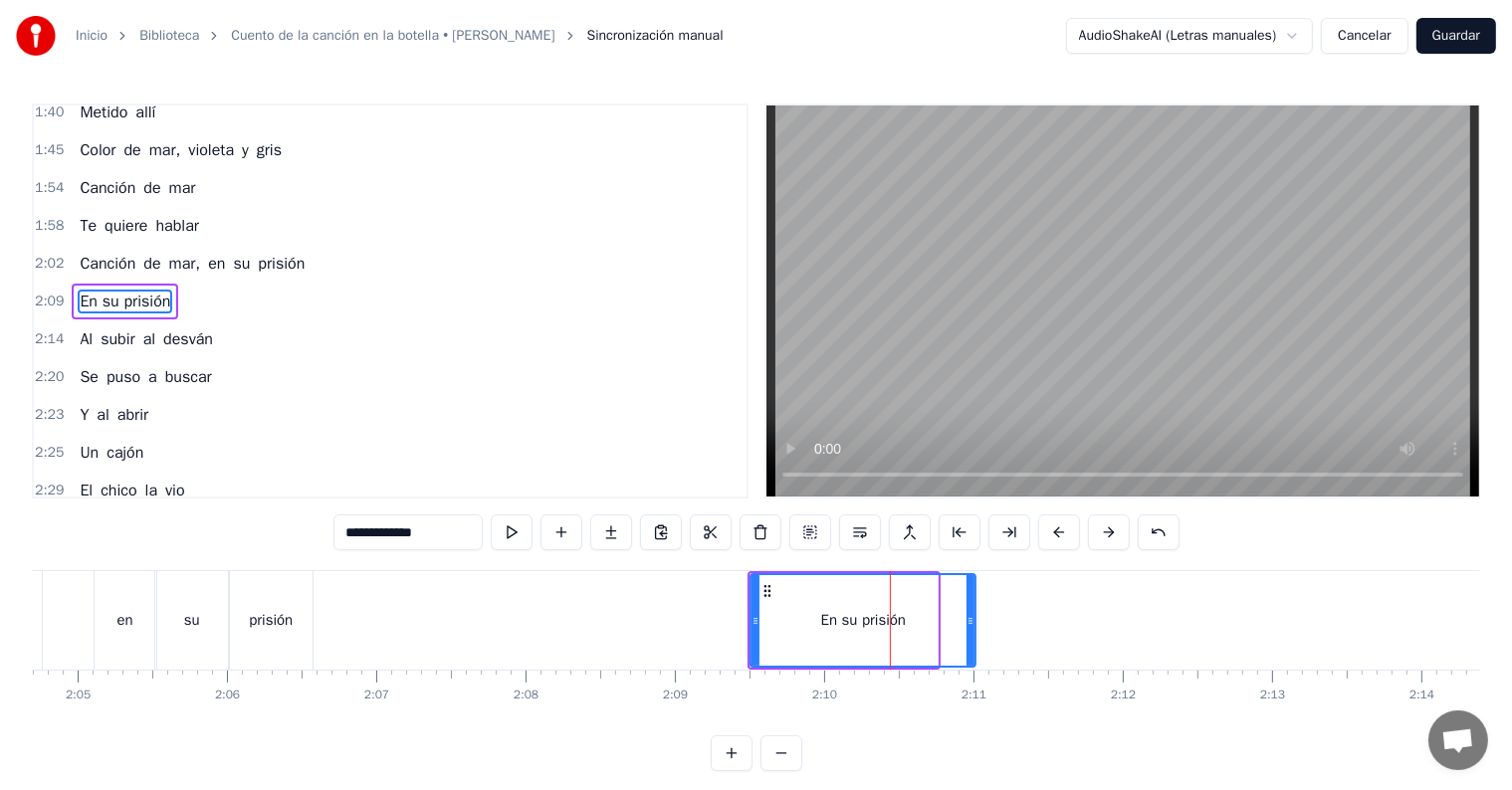 drag, startPoint x: 934, startPoint y: 620, endPoint x: 972, endPoint y: 624, distance: 38.209946 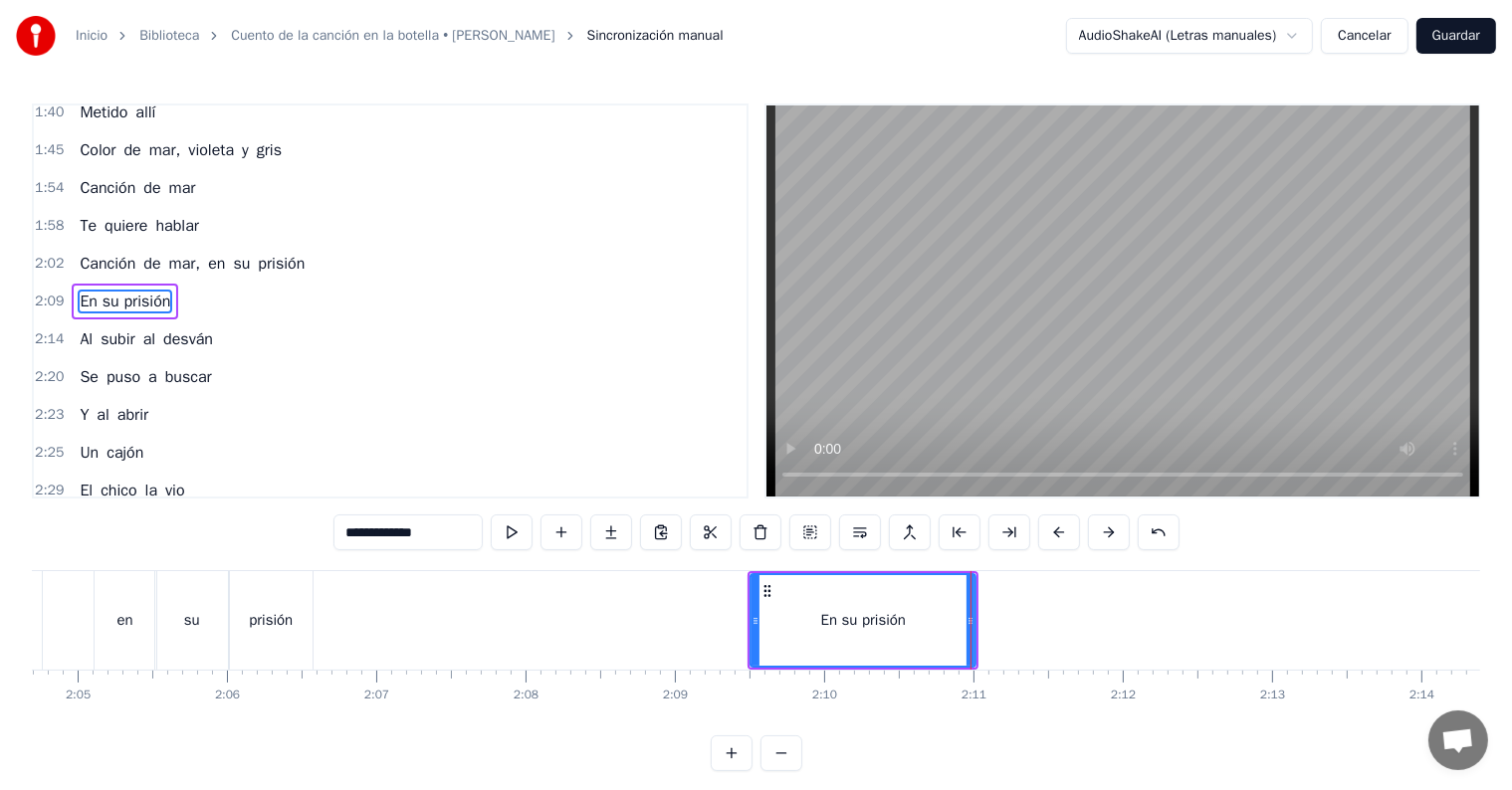 click on "2:09 En su prisión" at bounding box center [390, 301] 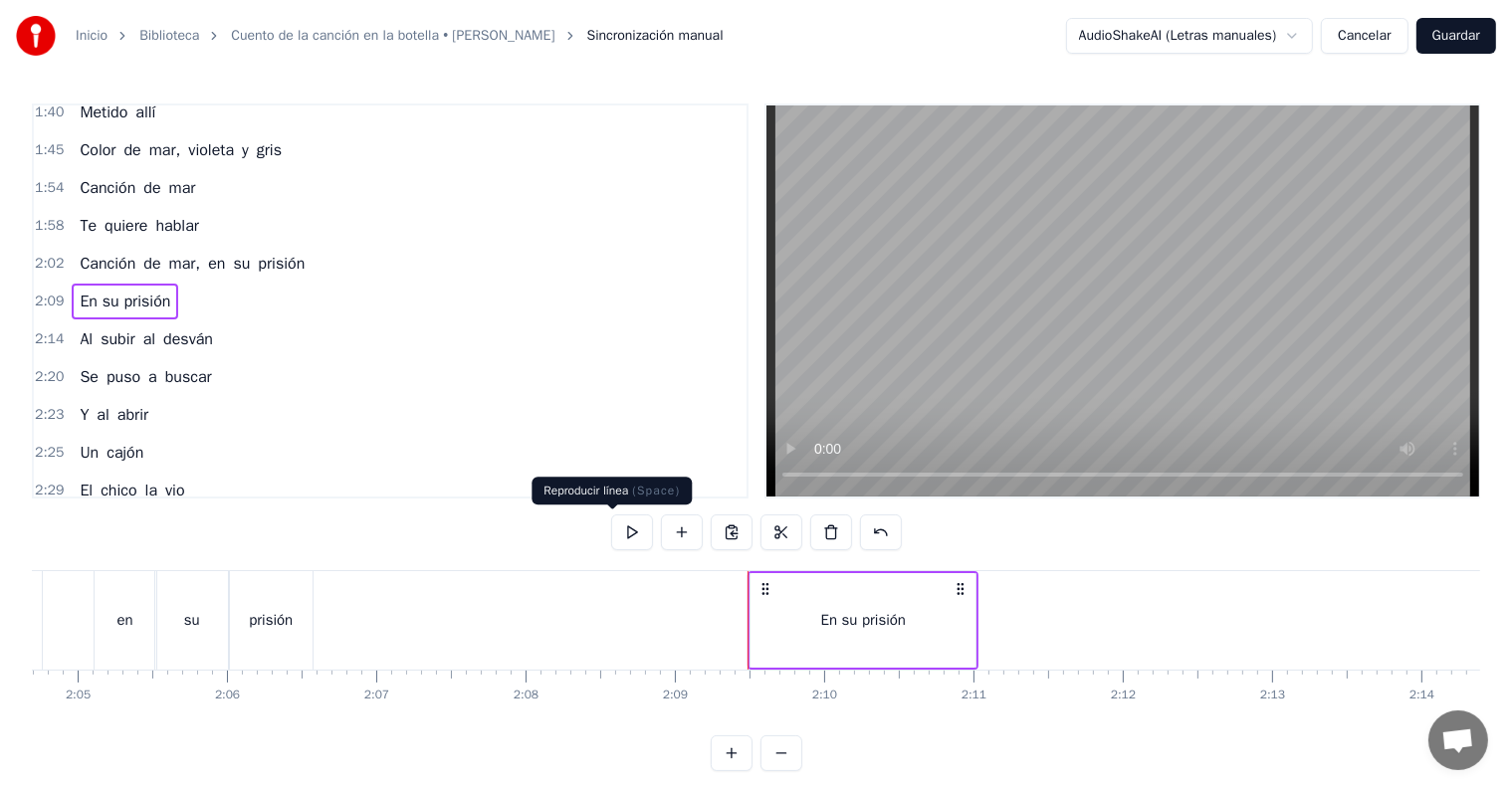 click at bounding box center [632, 532] 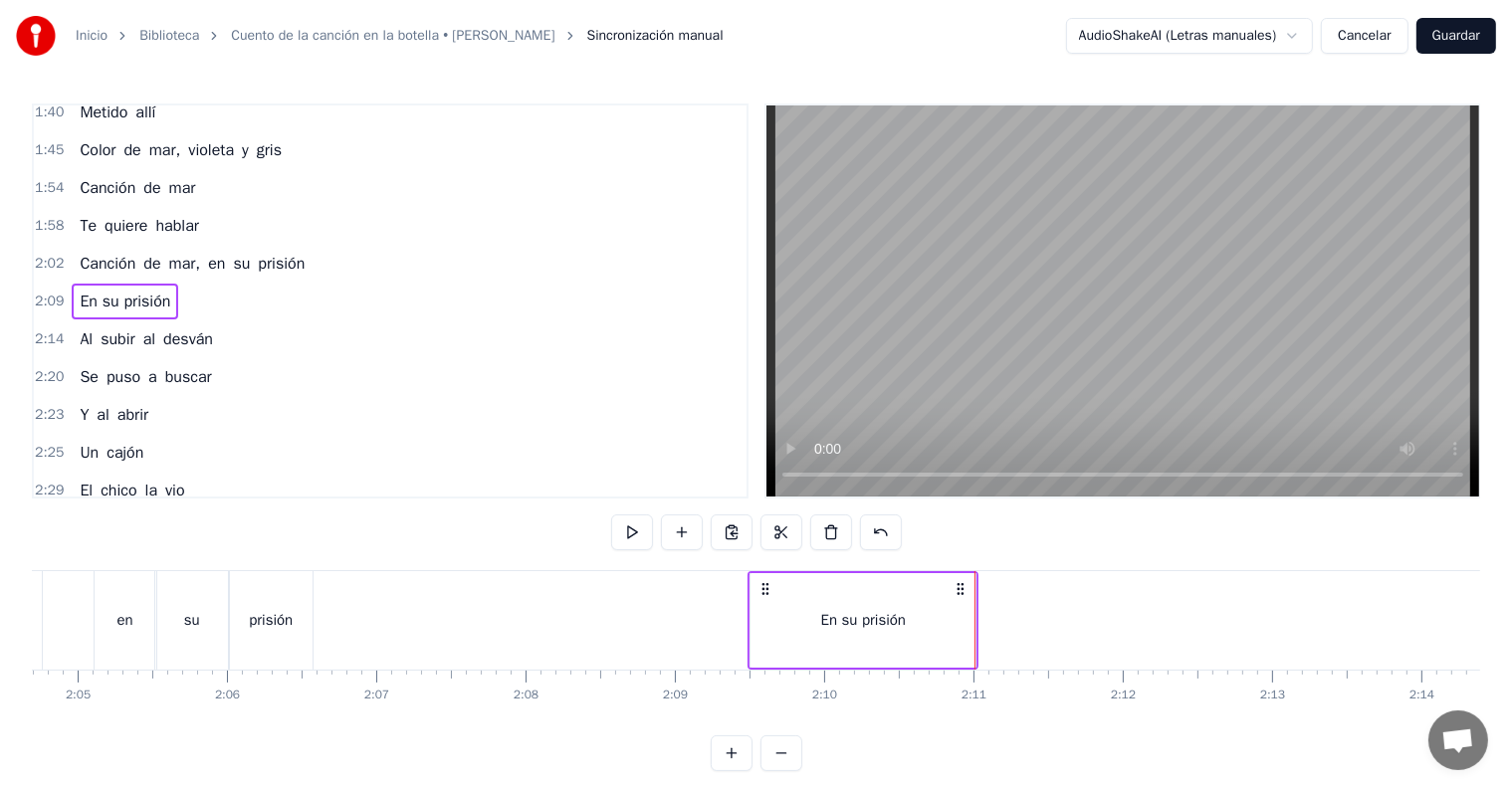 click at bounding box center (632, 532) 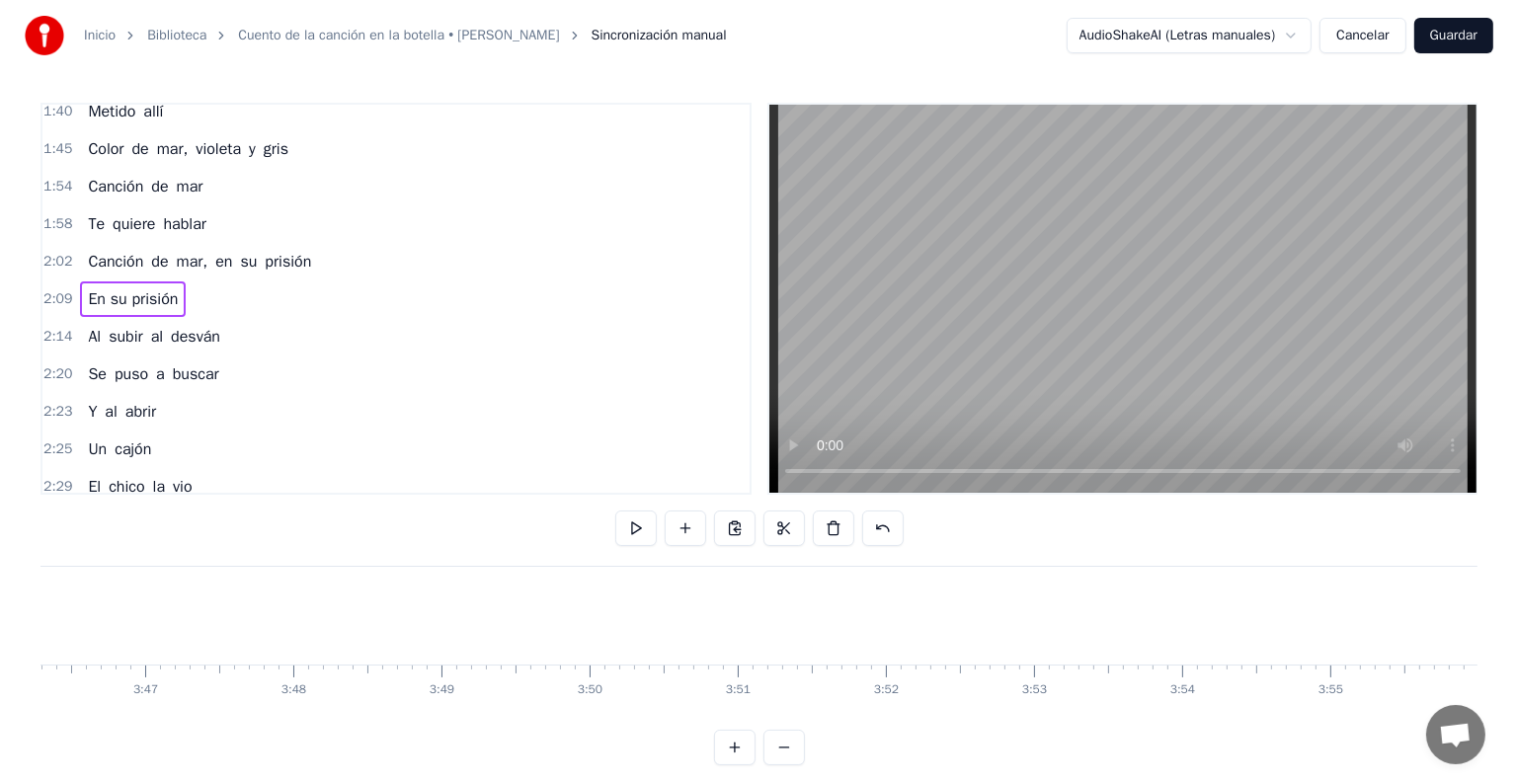 scroll, scrollTop: 0, scrollLeft: 33526, axis: horizontal 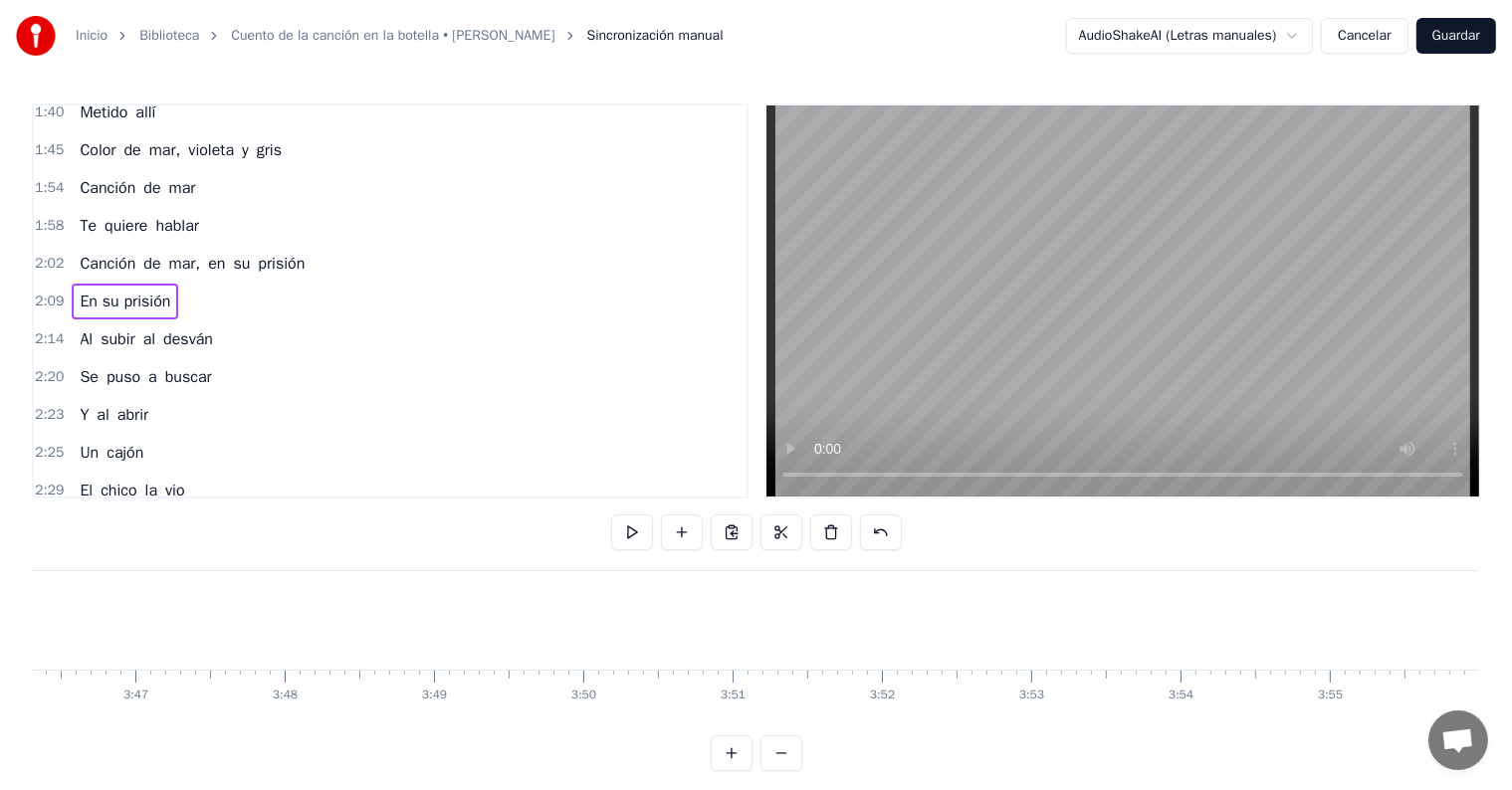 click on "Guardar" at bounding box center [1456, 36] 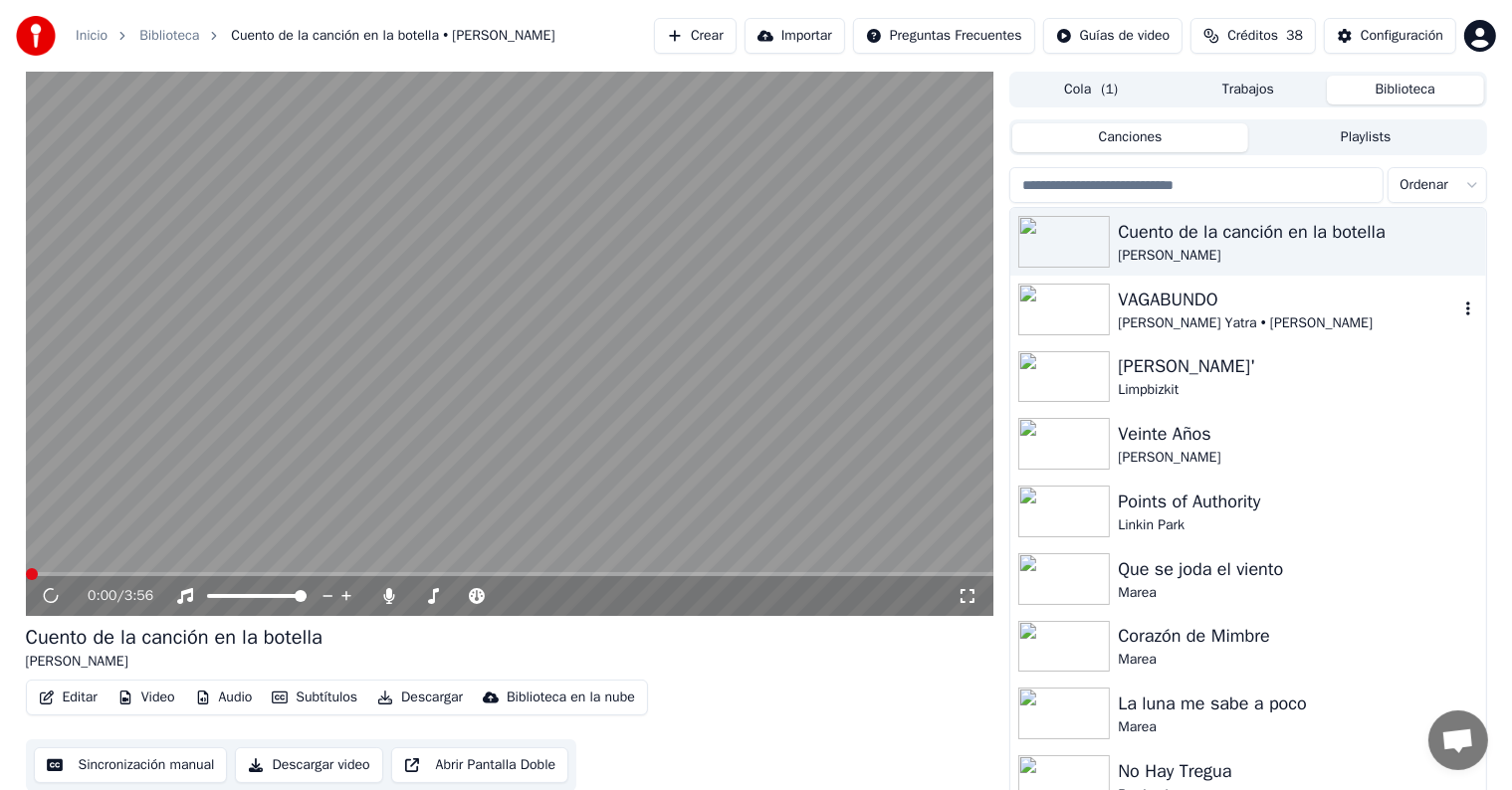 click on "VAGABUNDO" at bounding box center [1287, 299] 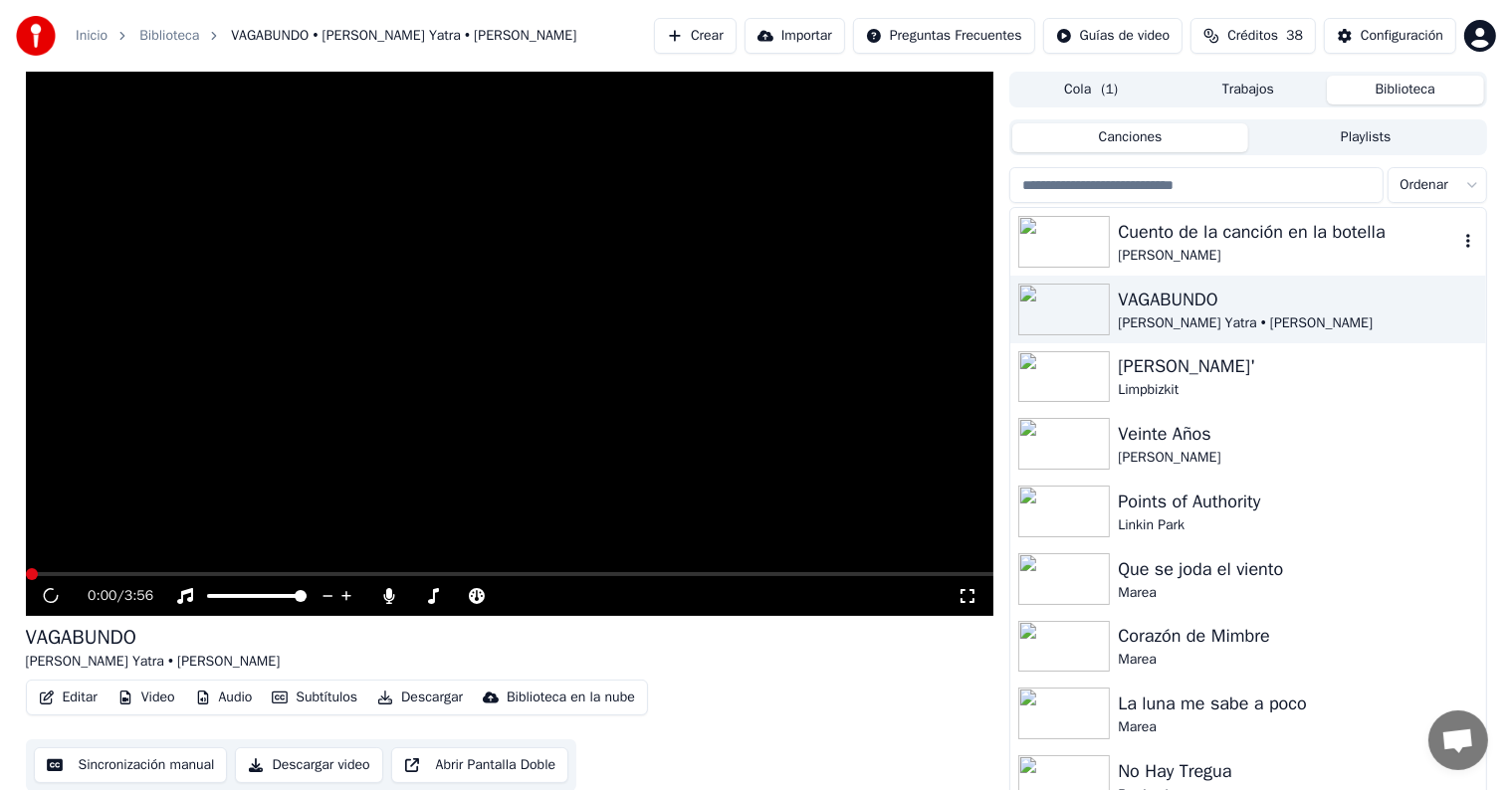 click on "[PERSON_NAME]" at bounding box center [1287, 256] 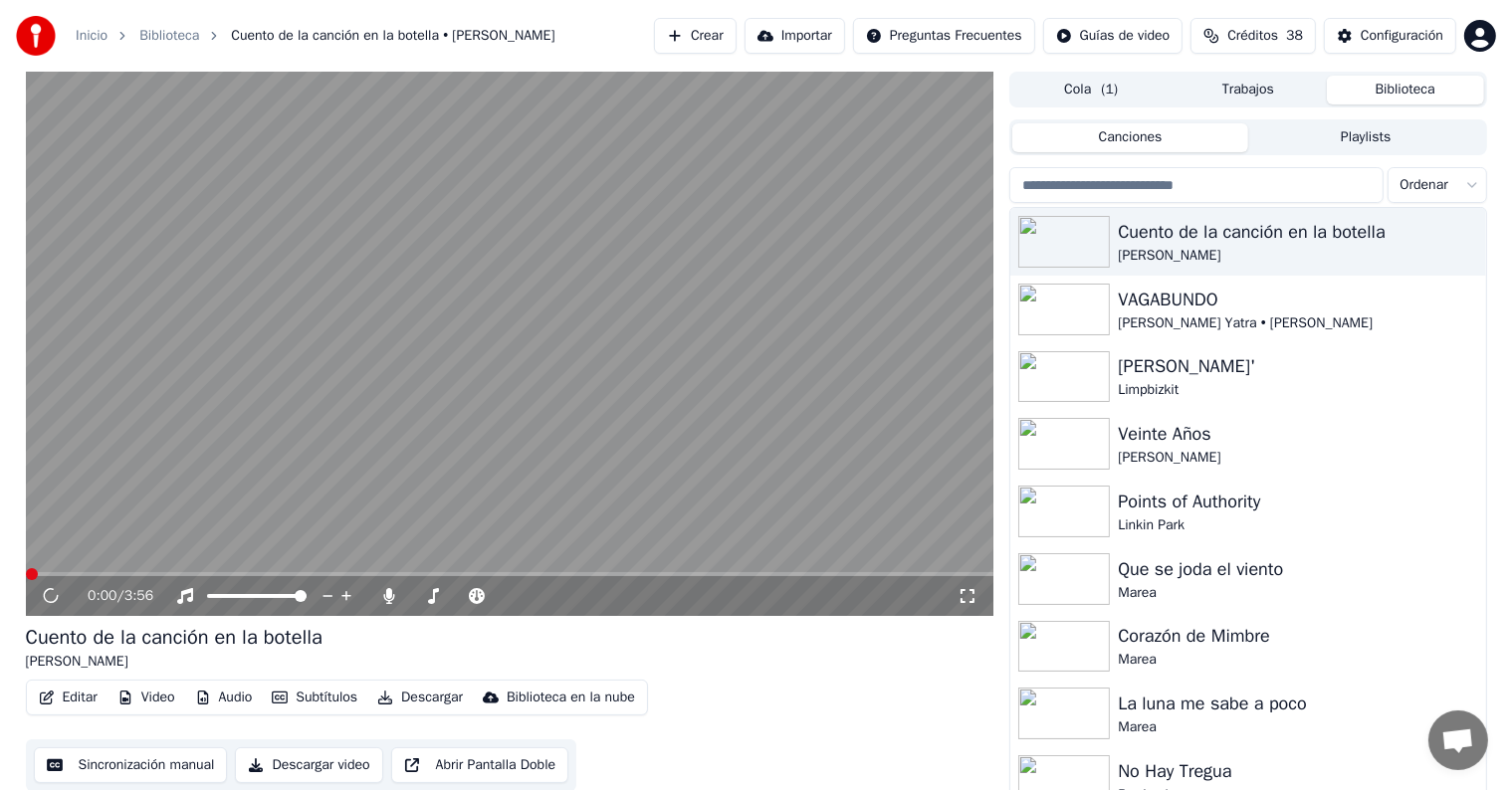 click on "Descargar" at bounding box center [420, 697] 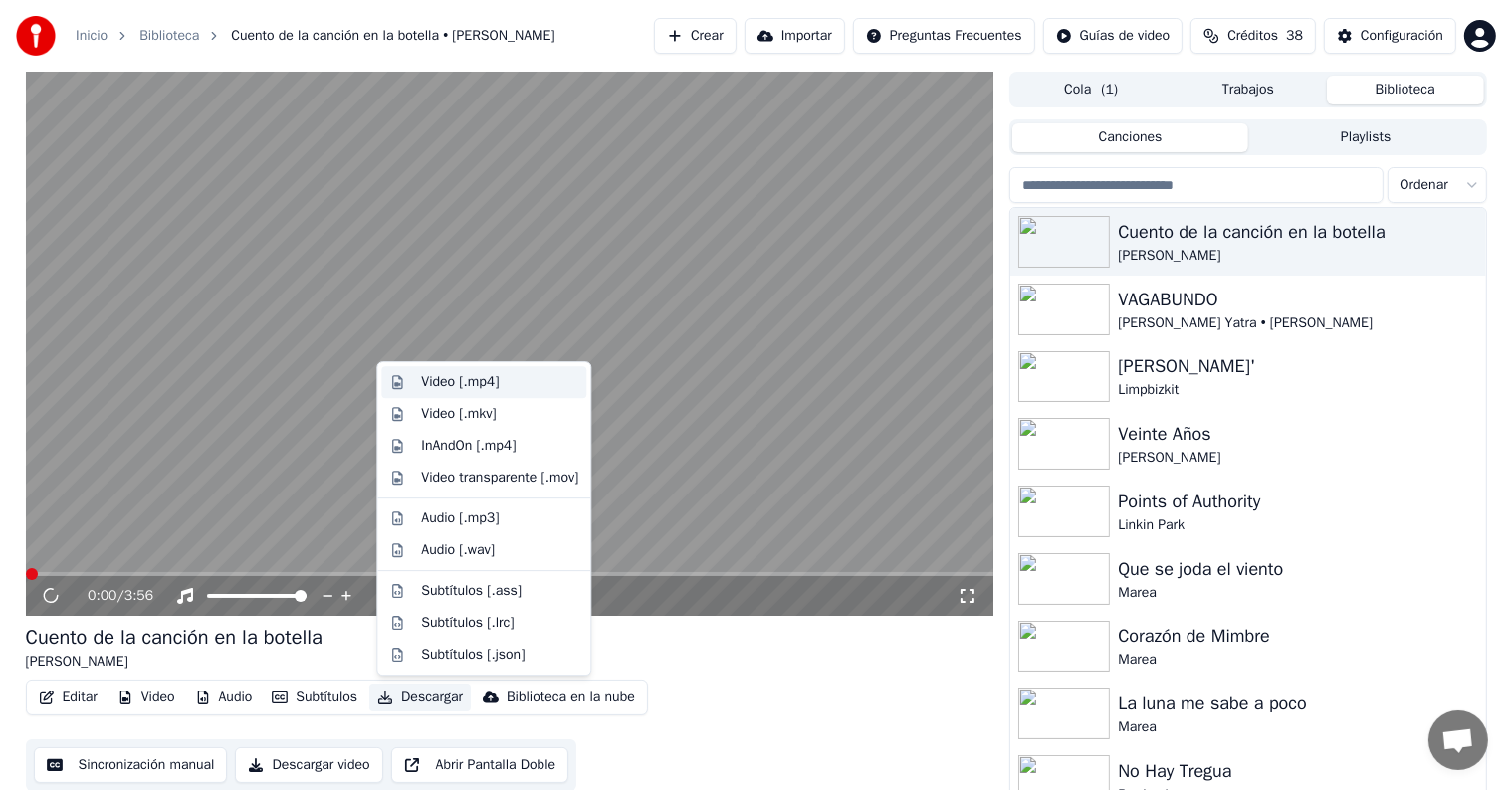 click on "Video [.mp4]" at bounding box center [500, 382] 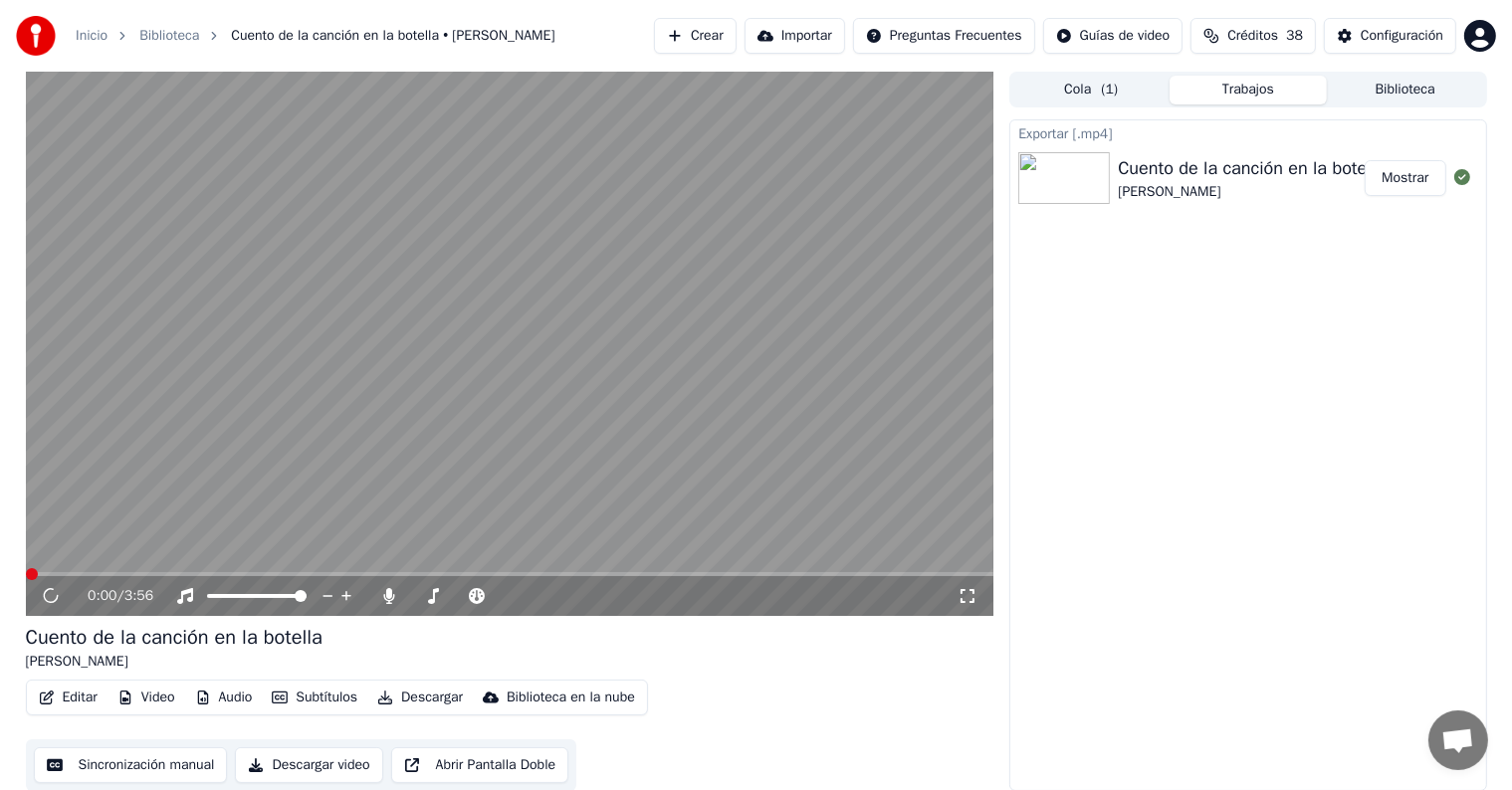 click on "Cola ( 1 )" at bounding box center (1091, 90) 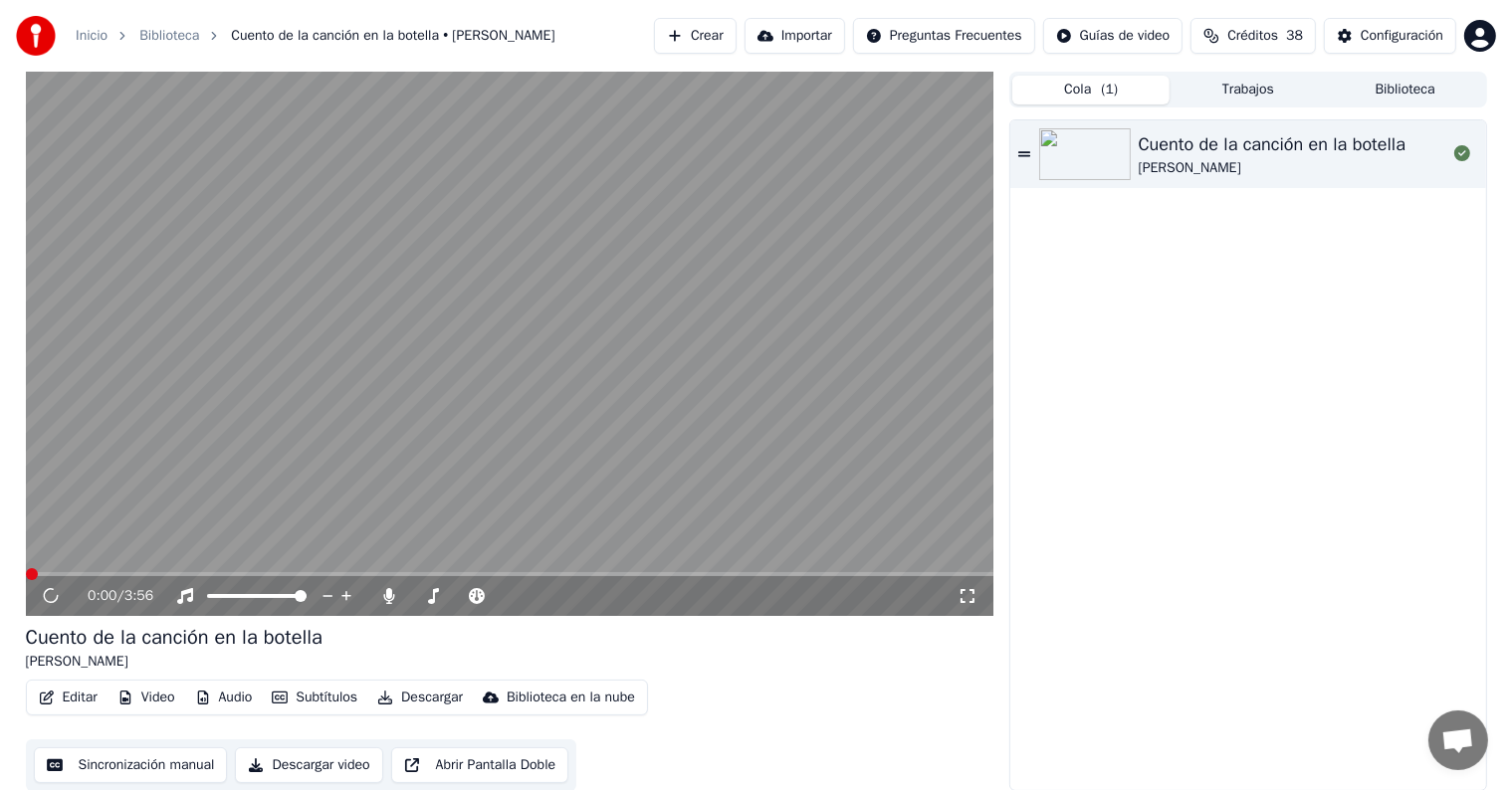 click on "Trabajos" at bounding box center [1248, 90] 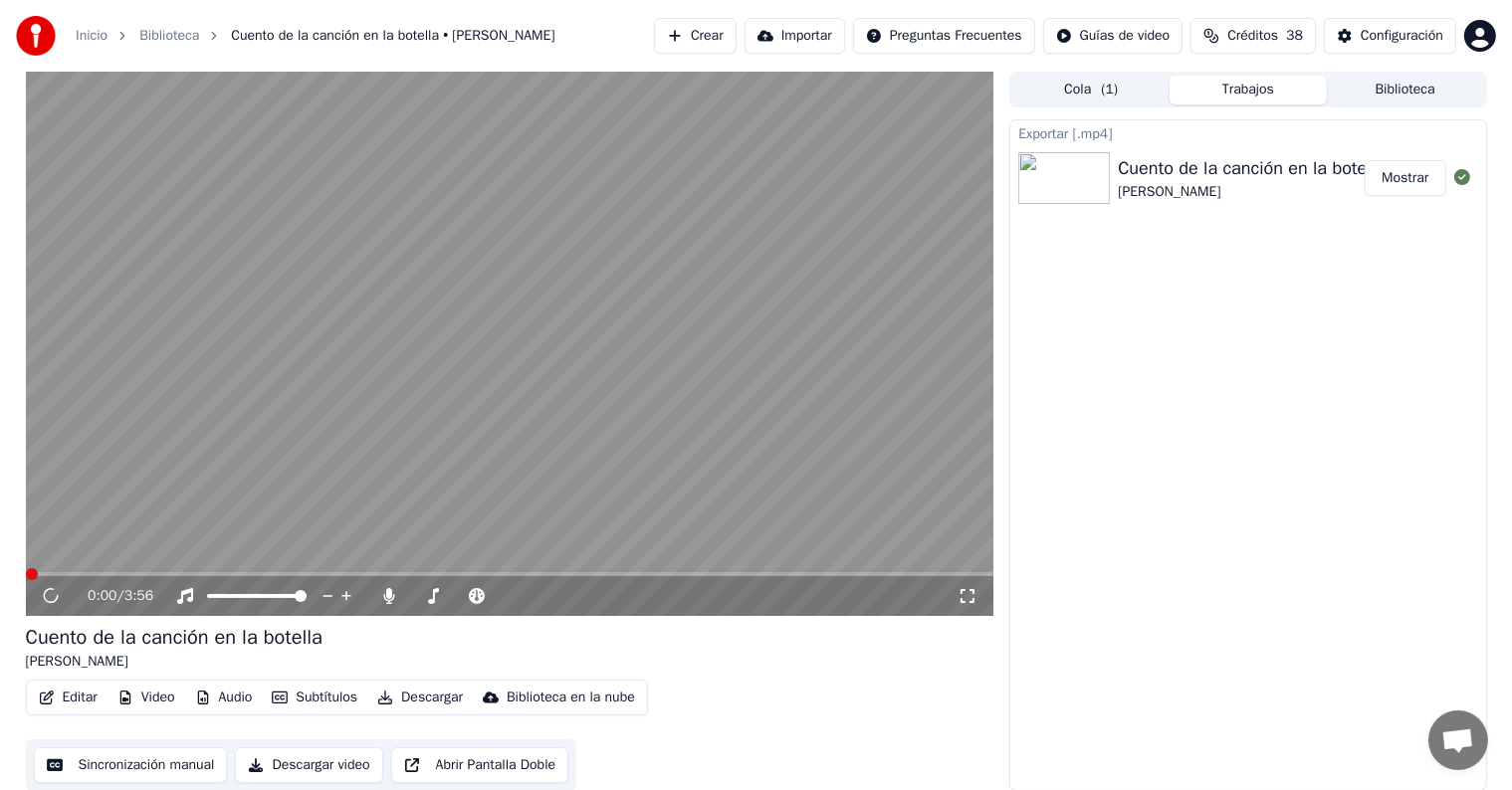 click on "Biblioteca" at bounding box center (1405, 90) 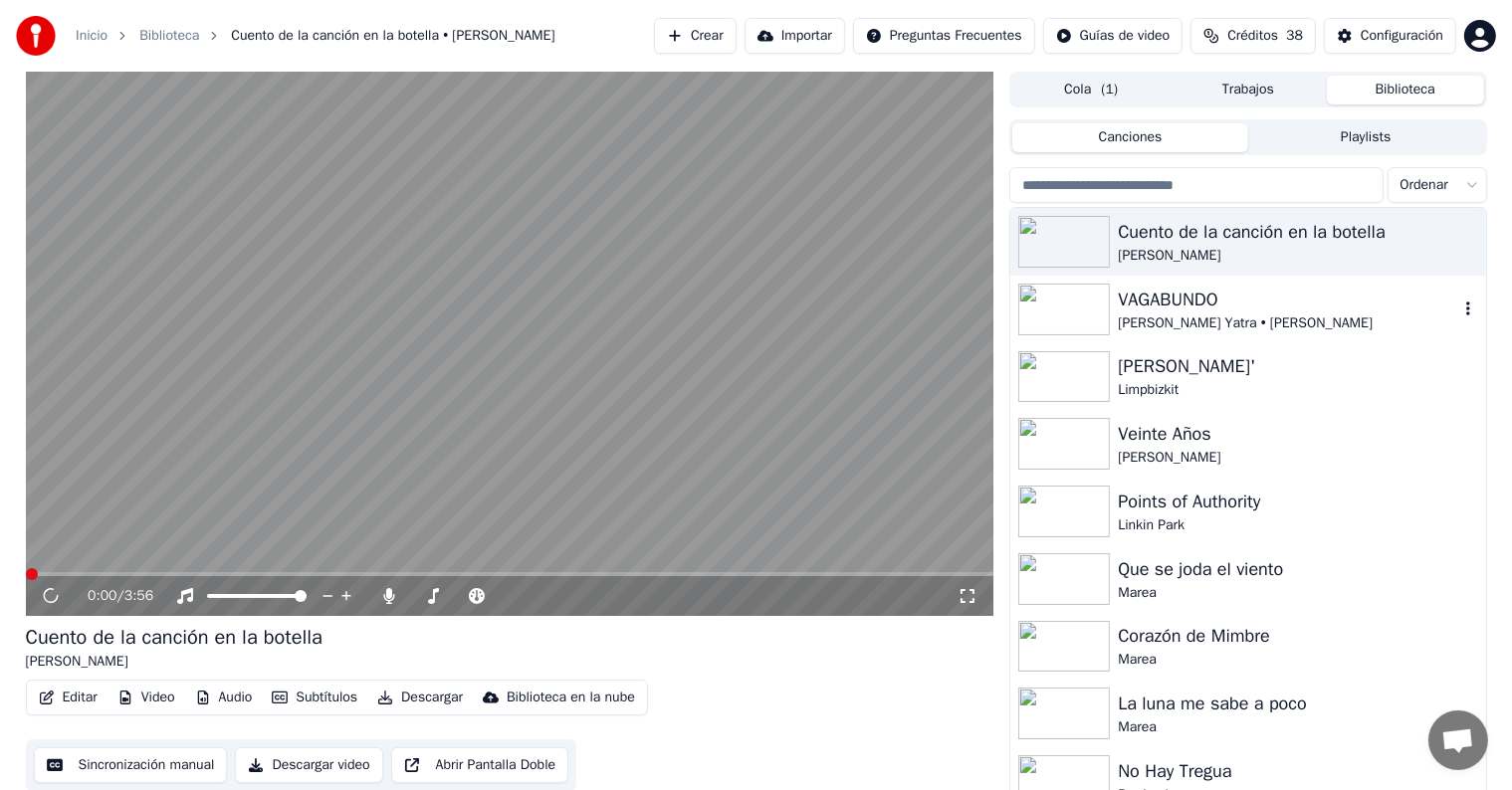 click on "[PERSON_NAME] Yatra • [PERSON_NAME]" at bounding box center [1287, 323] 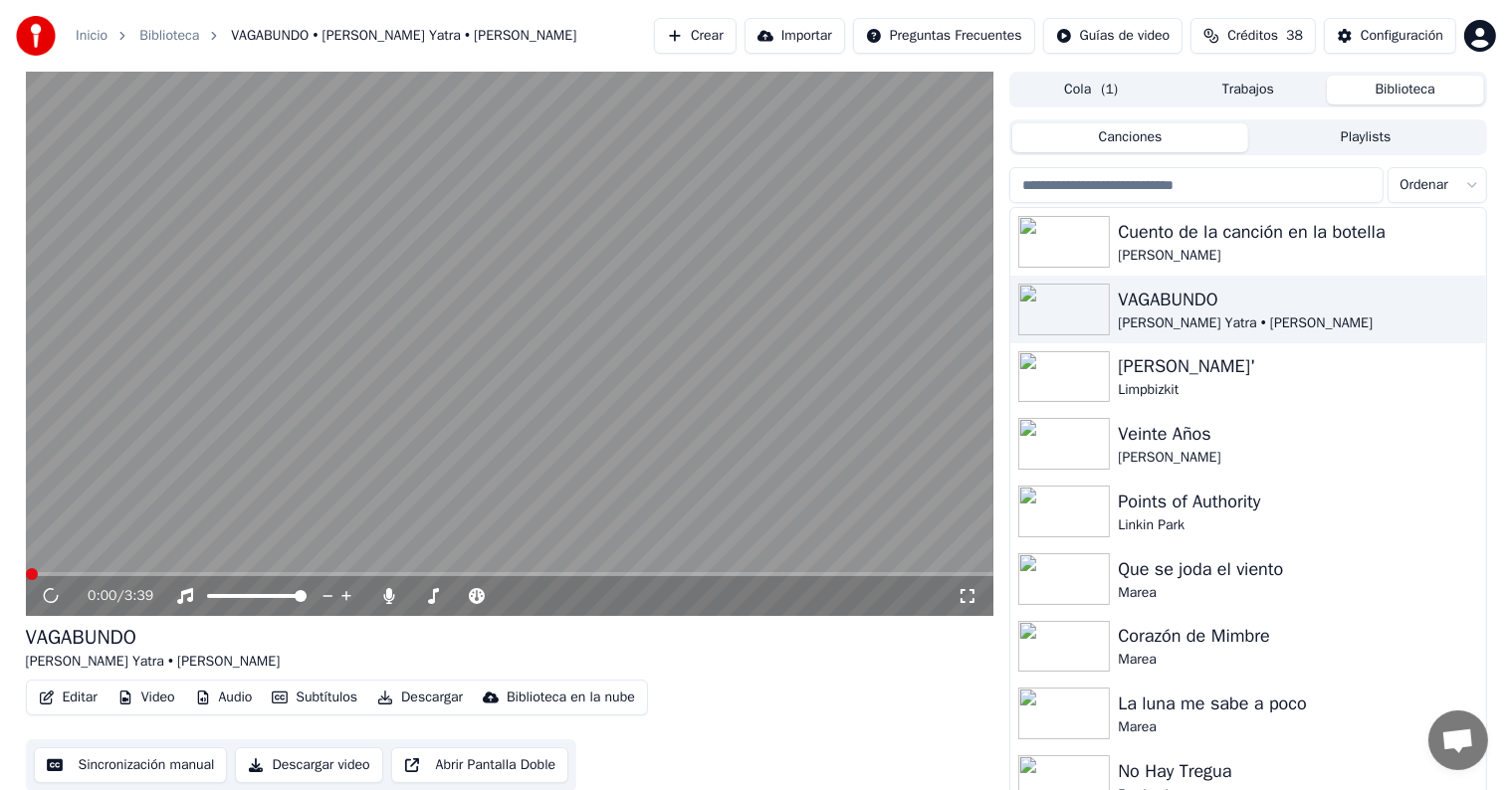 click 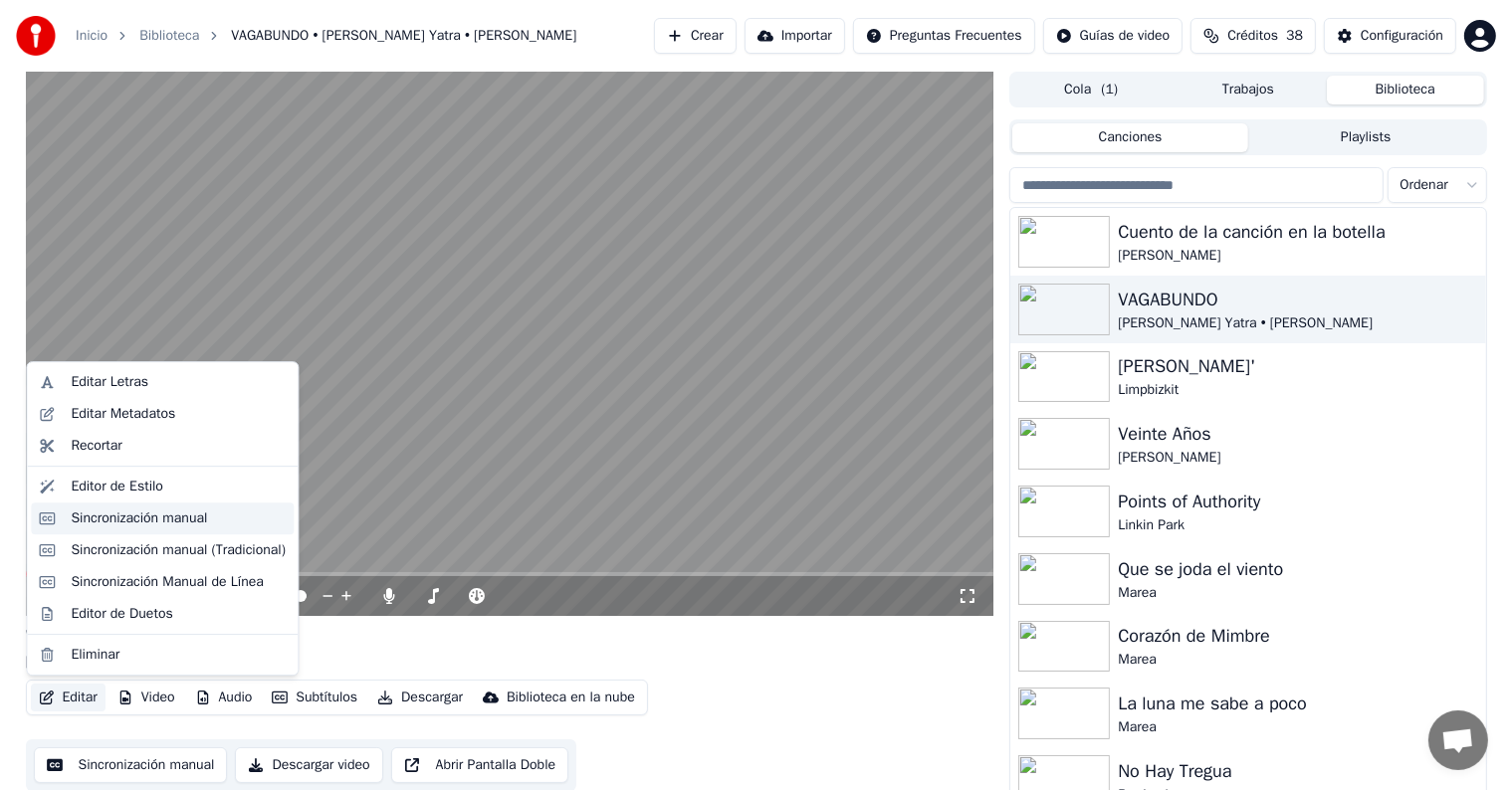 click on "Sincronización manual" at bounding box center [162, 518] 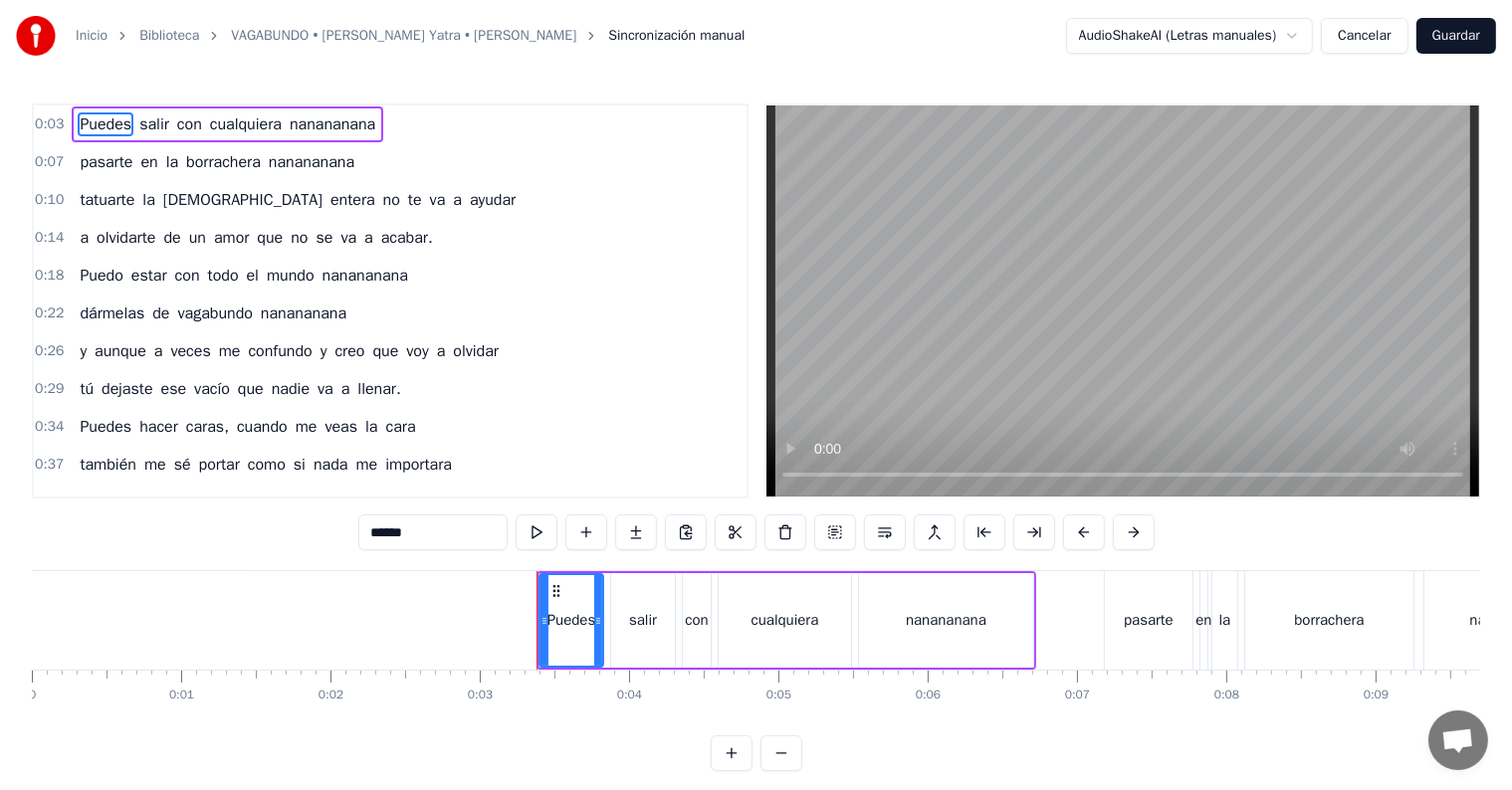 click on "Cancelar" at bounding box center [1364, 36] 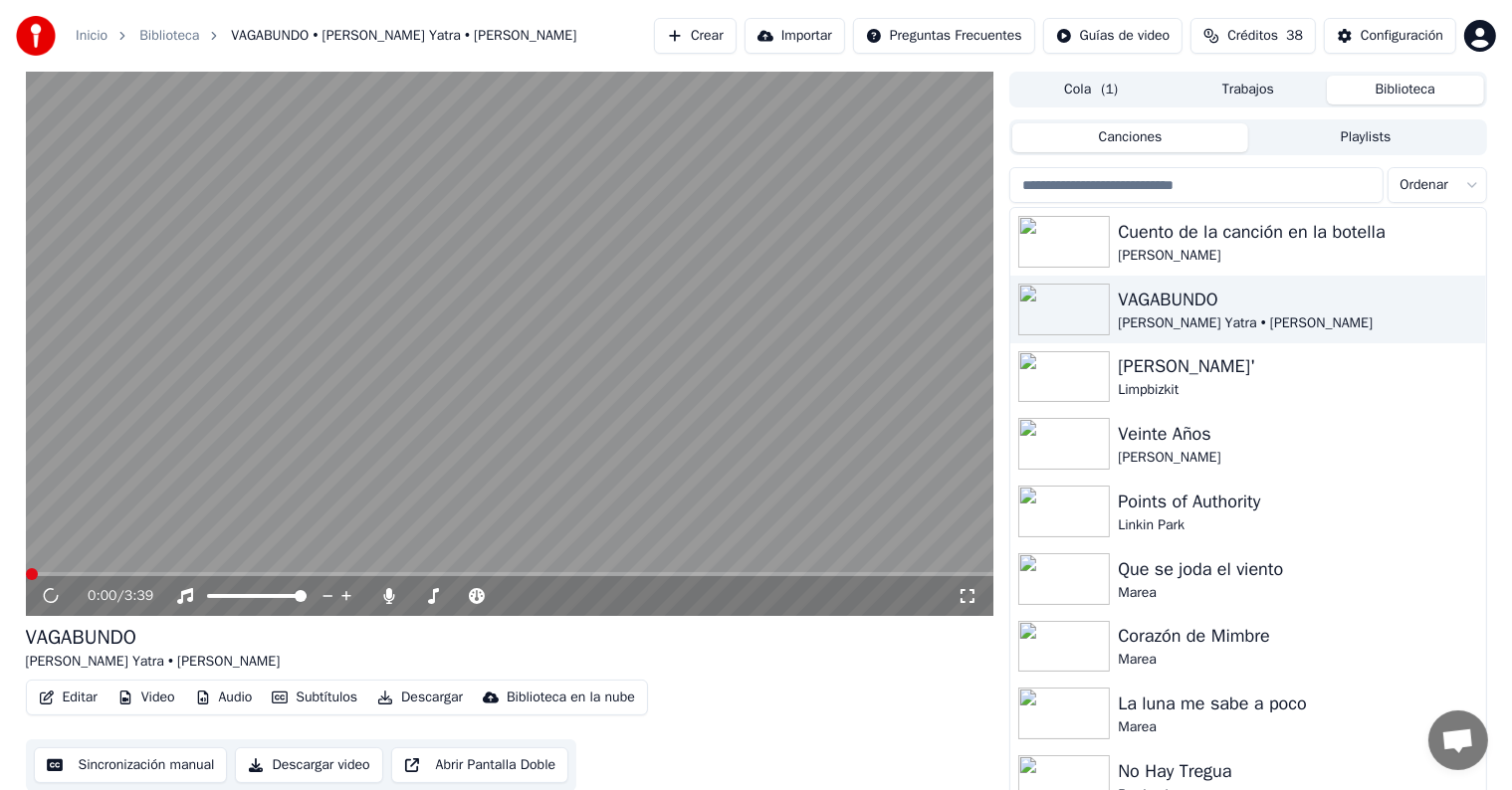 click on "Video" at bounding box center (146, 697) 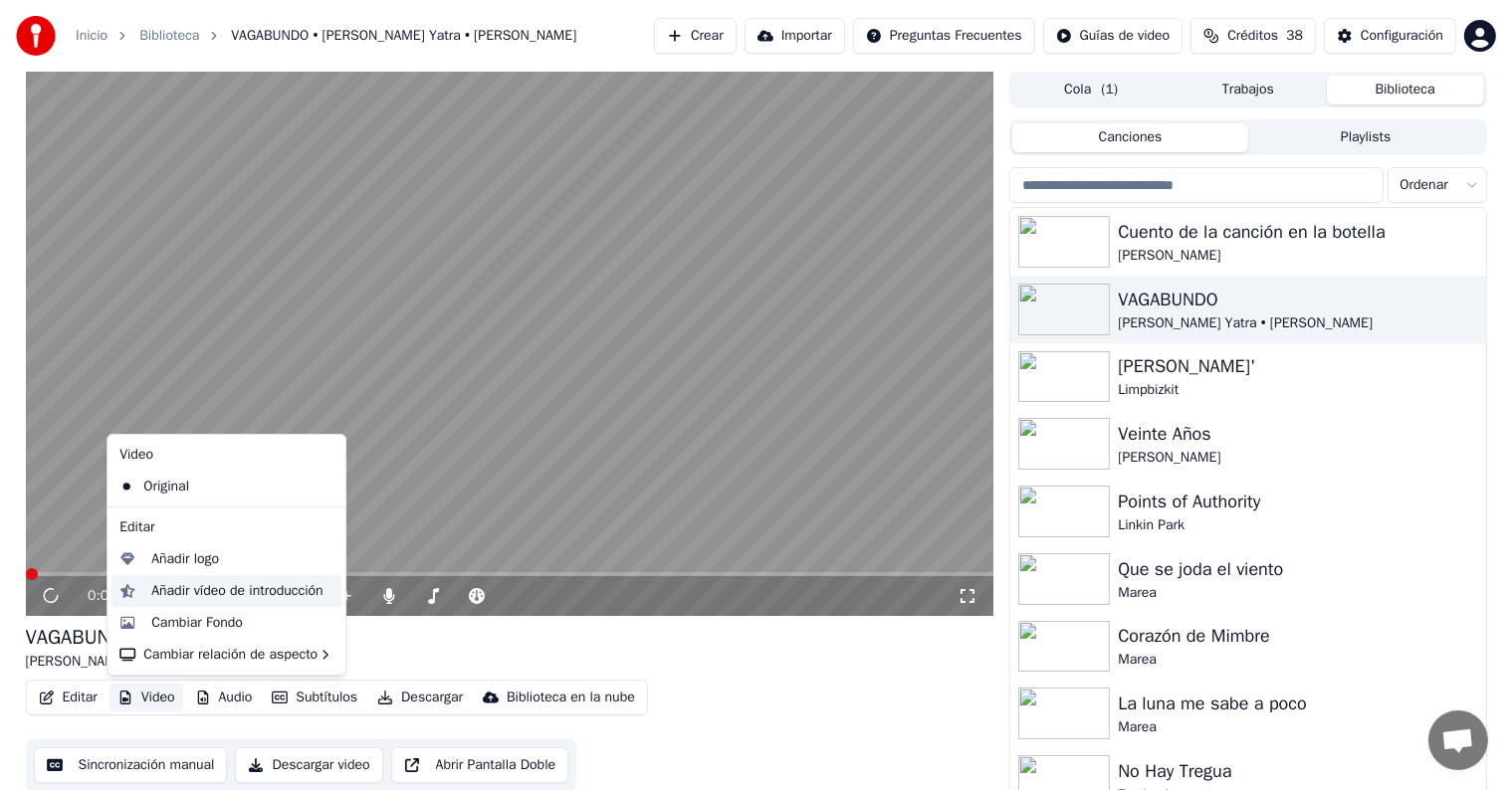 click on "Añadir vídeo de introducción" at bounding box center [237, 591] 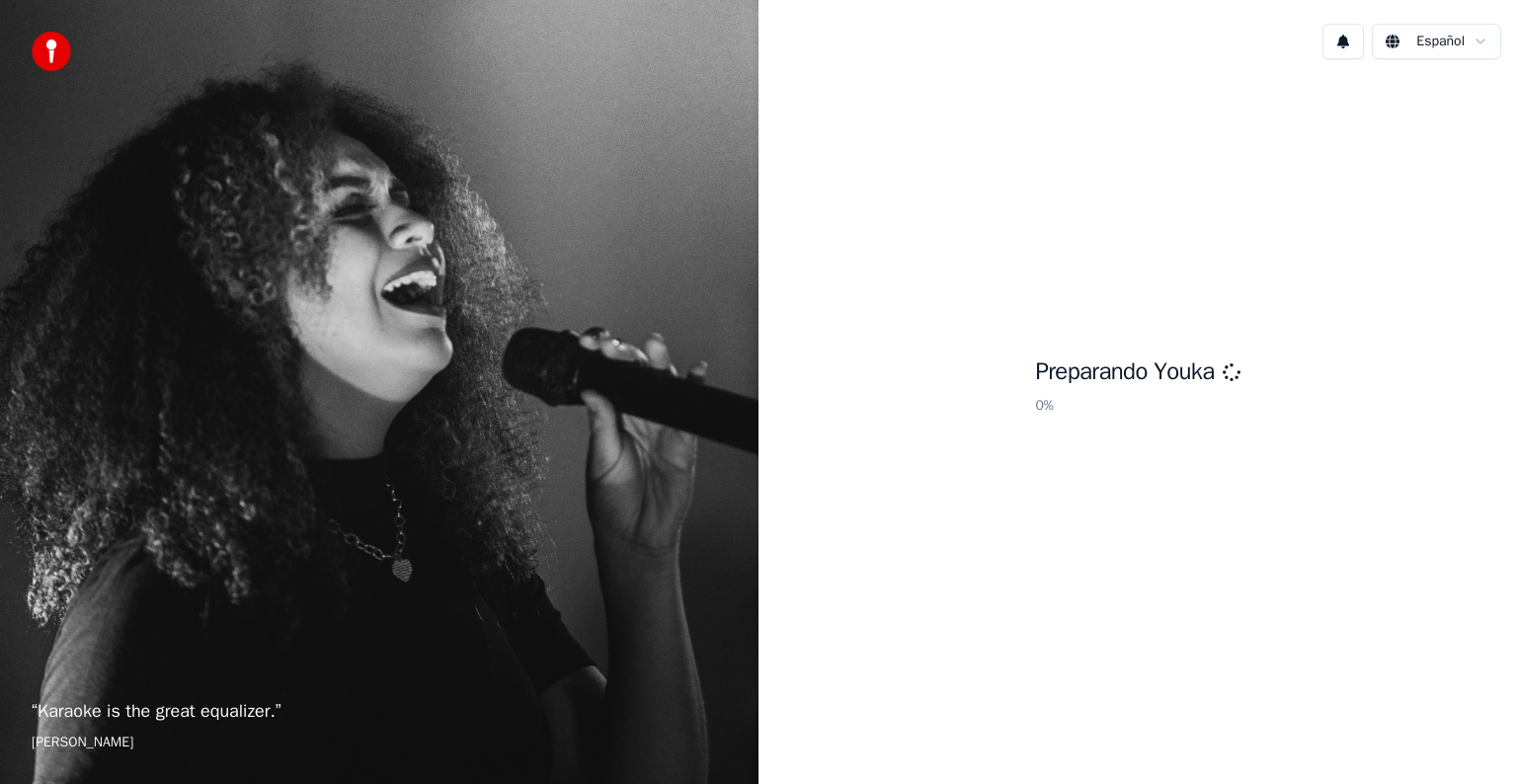 scroll, scrollTop: 0, scrollLeft: 0, axis: both 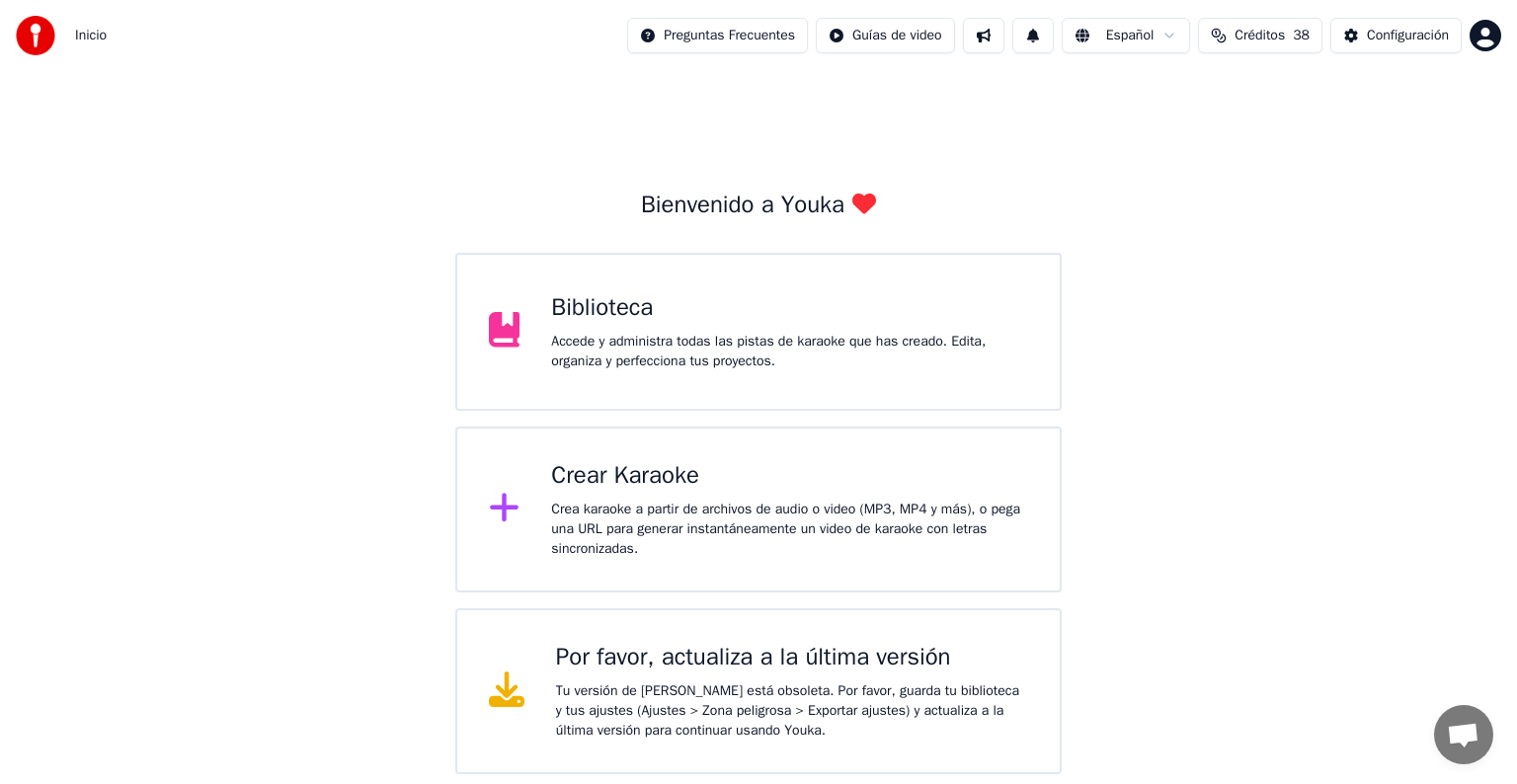 click on "Biblioteca" at bounding box center (789, 308) 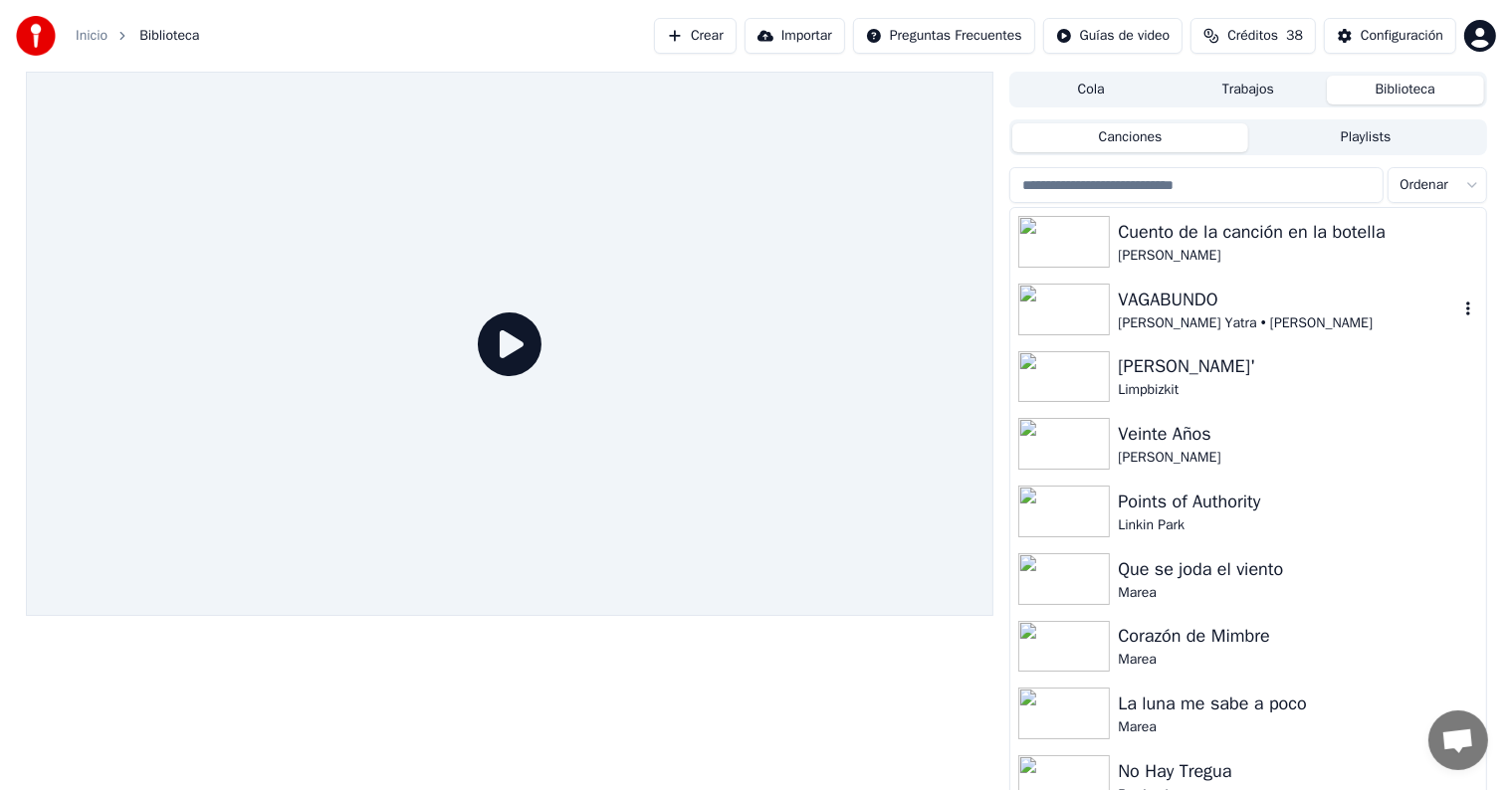 click on "[PERSON_NAME] Yatra • [PERSON_NAME]" at bounding box center [1287, 323] 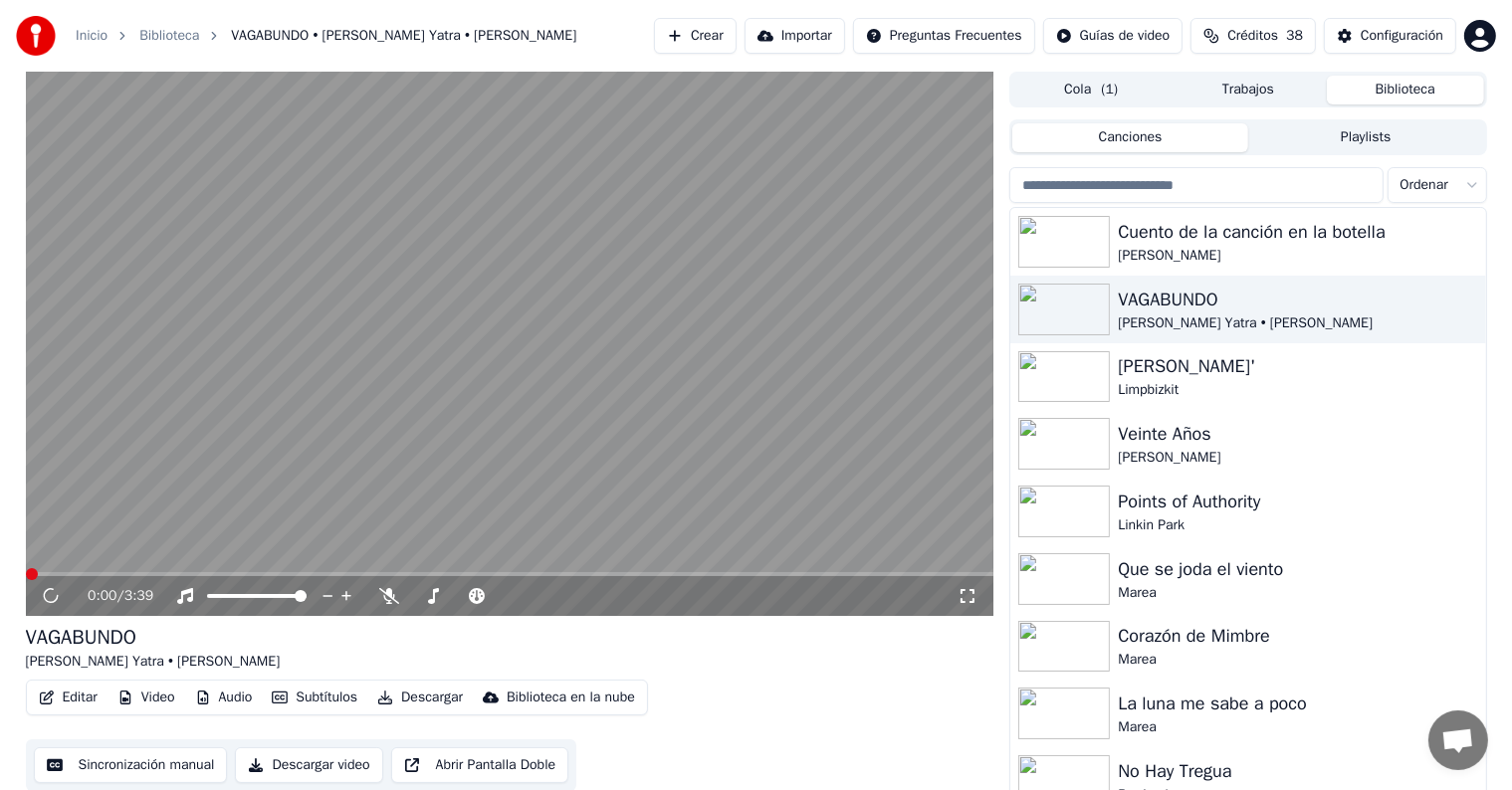 click on "Video" at bounding box center (146, 697) 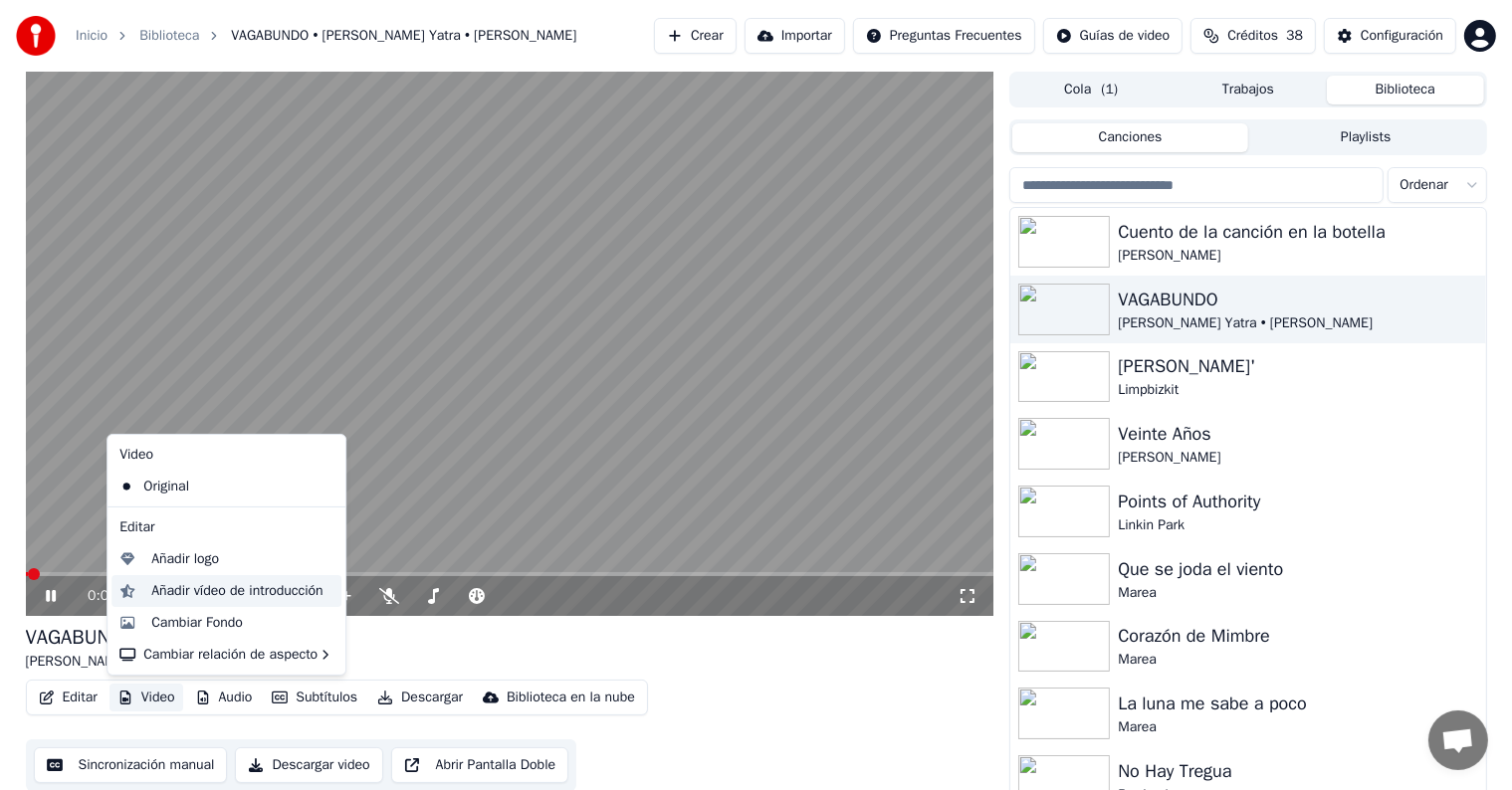 click on "Añadir vídeo de introducción" at bounding box center [237, 591] 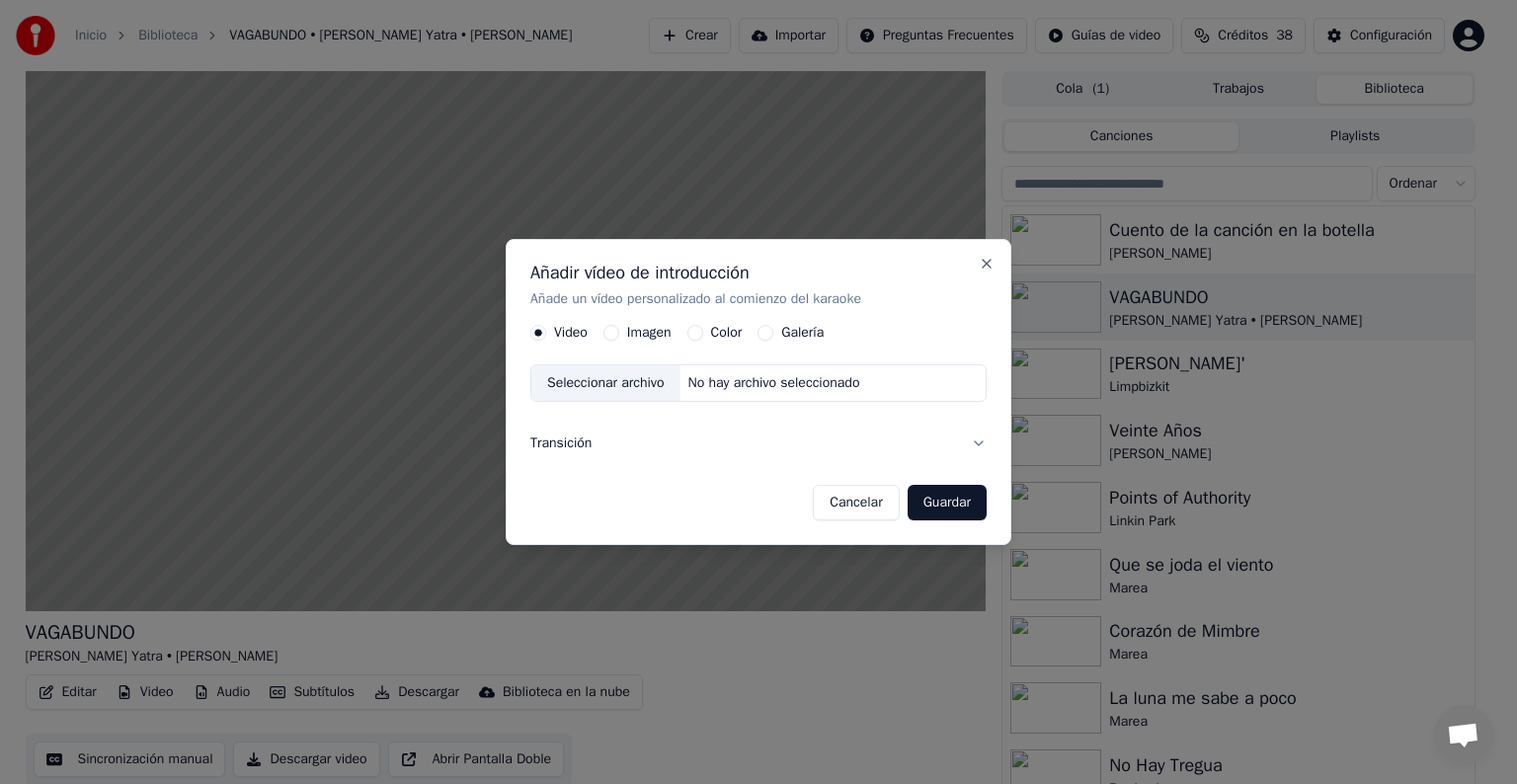 click on "Añadir vídeo de introducción Añade un vídeo personalizado al comienzo del karaoke Video Imagen Color Galería Seleccionar archivo No hay archivo seleccionado Transición Cancelar Guardar Close" at bounding box center [758, 392] 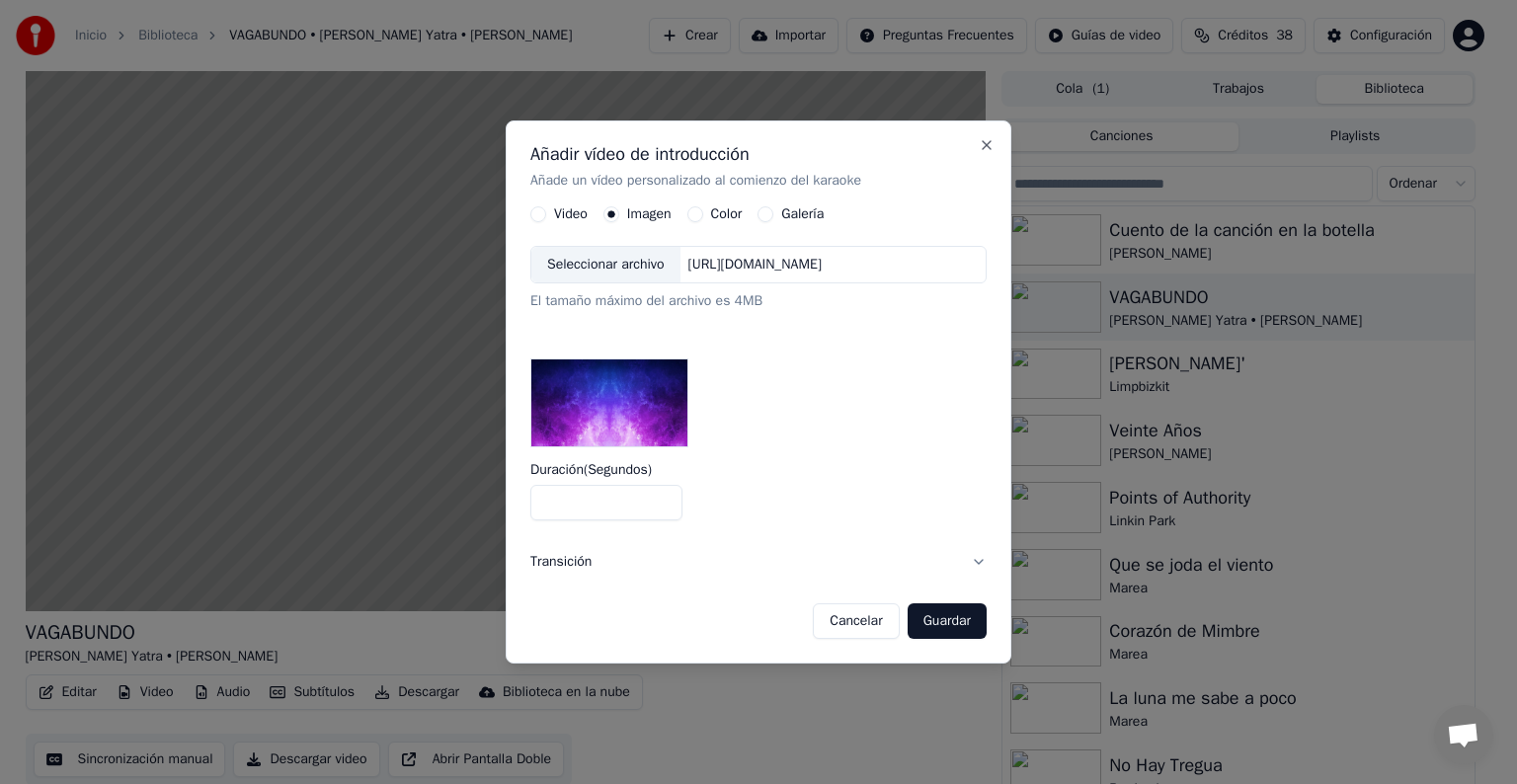 click on "*" at bounding box center (606, 503) 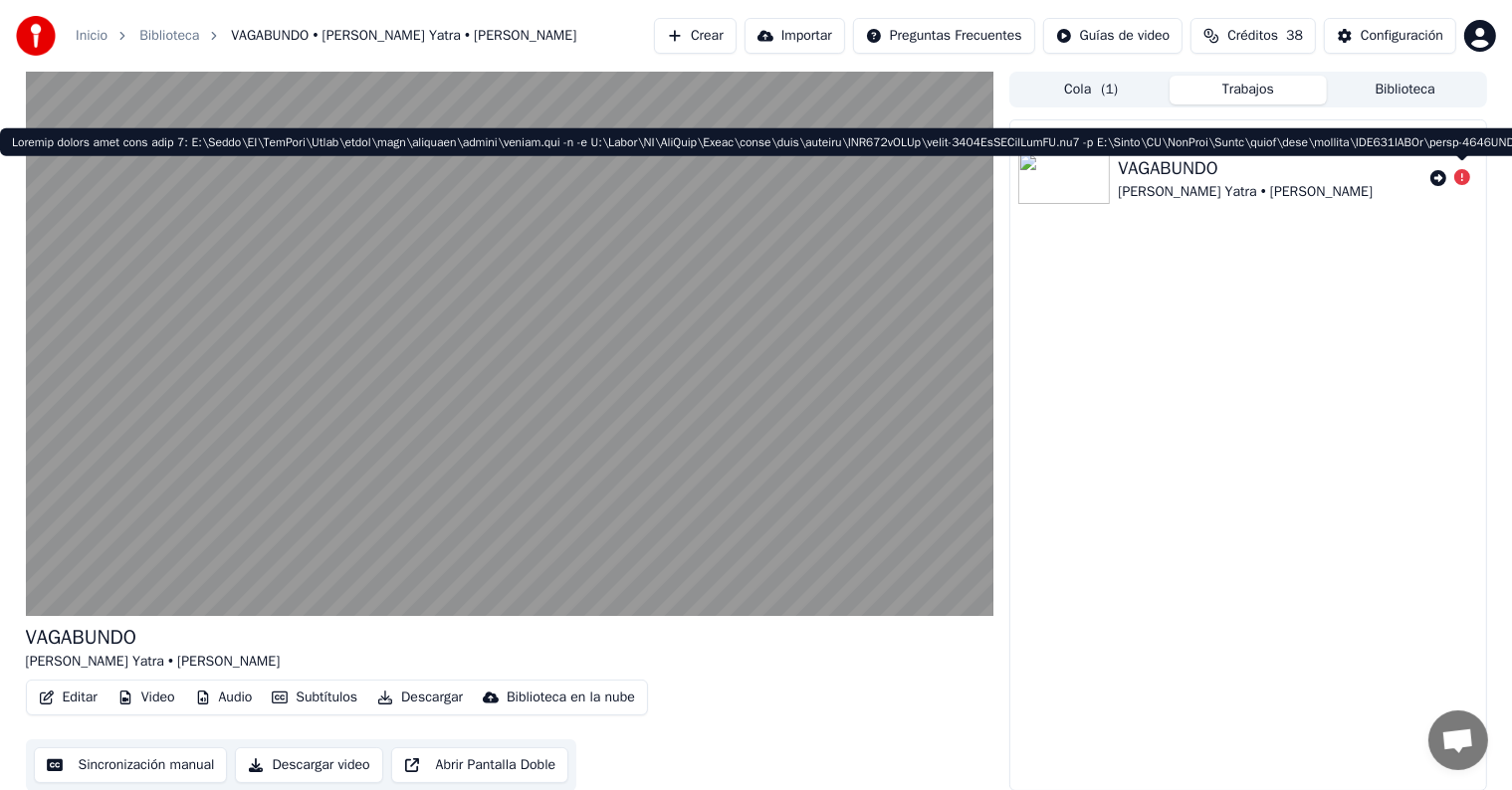 click 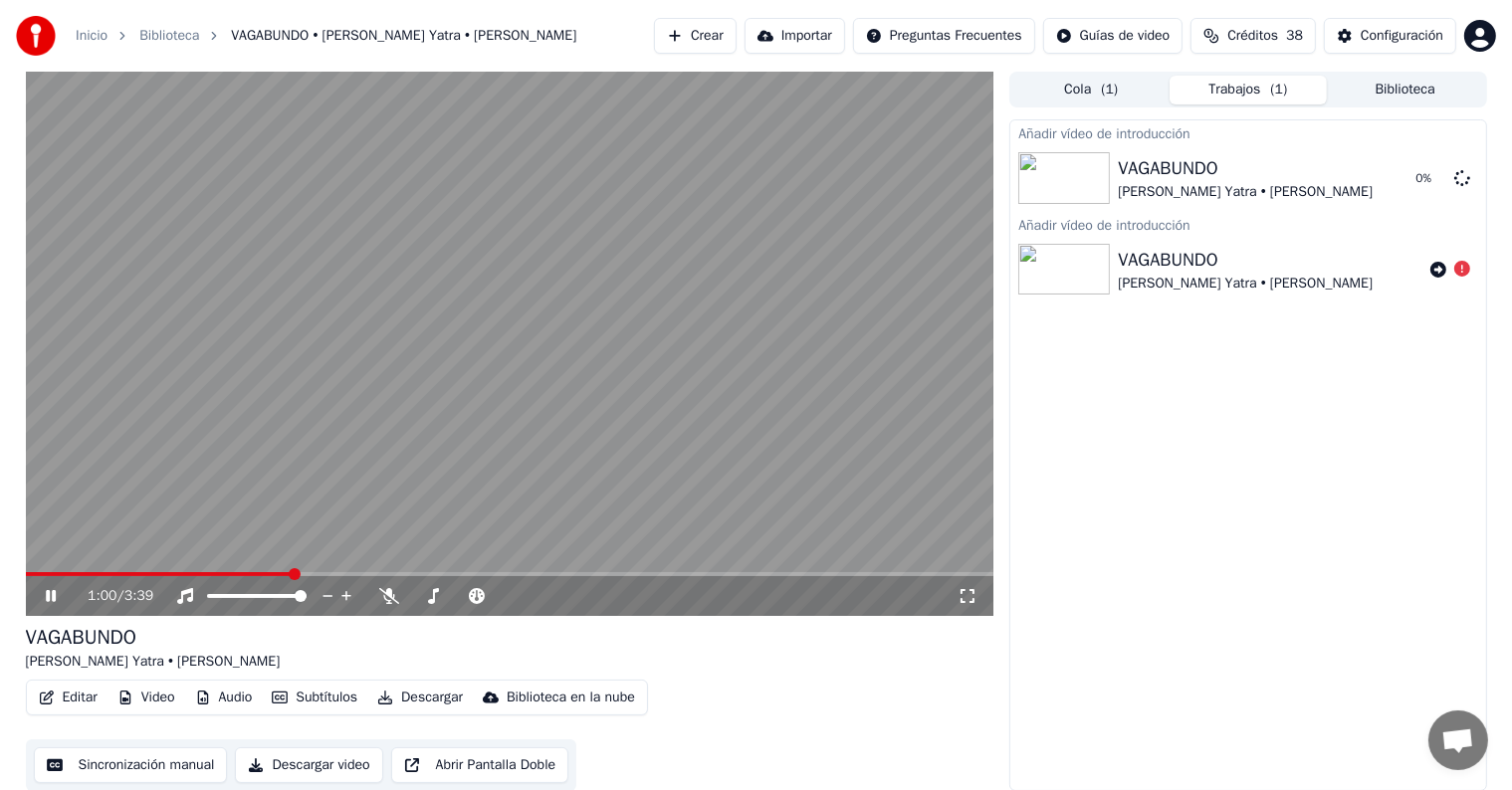 click 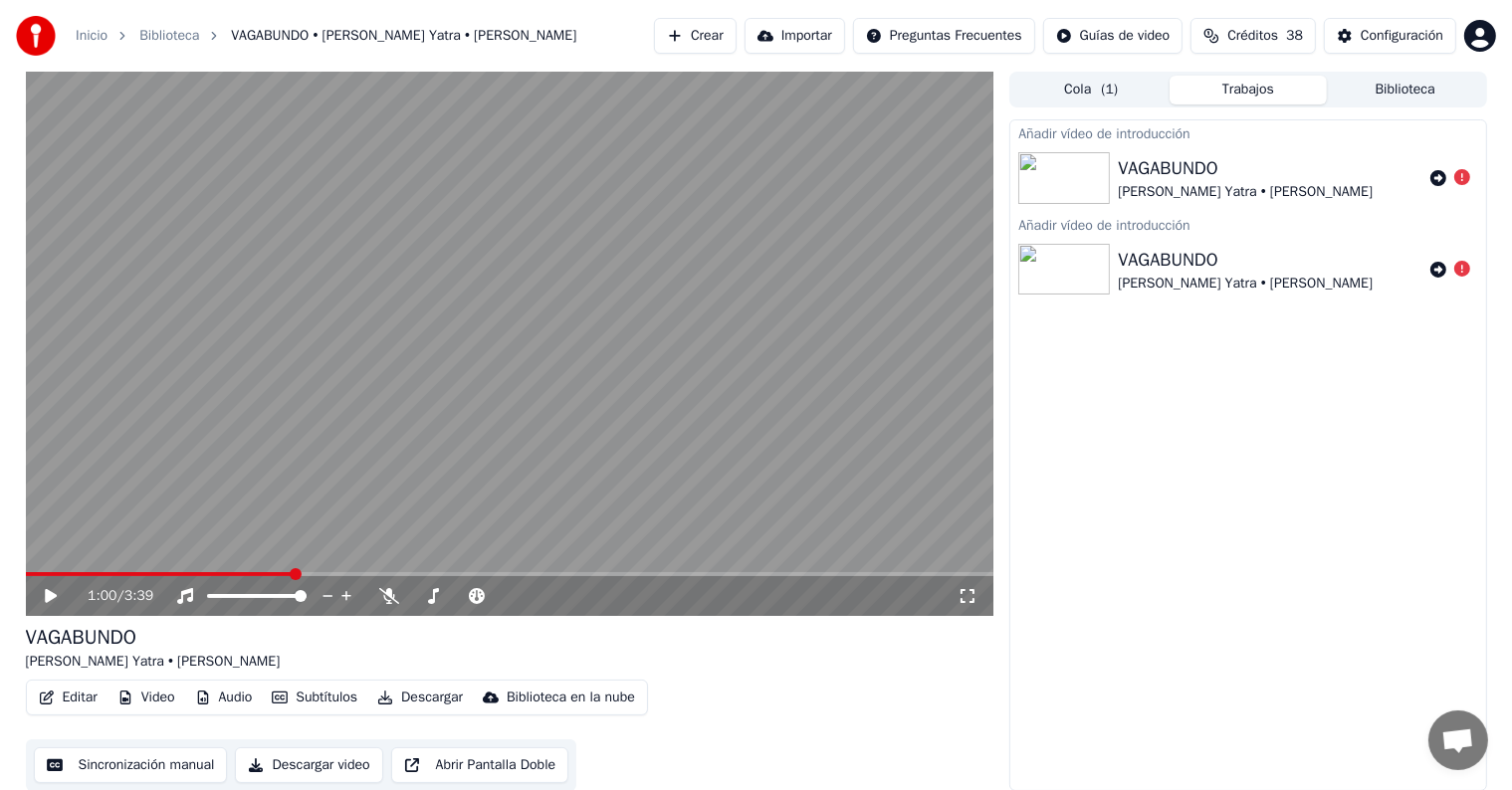 click on "Video" at bounding box center [146, 697] 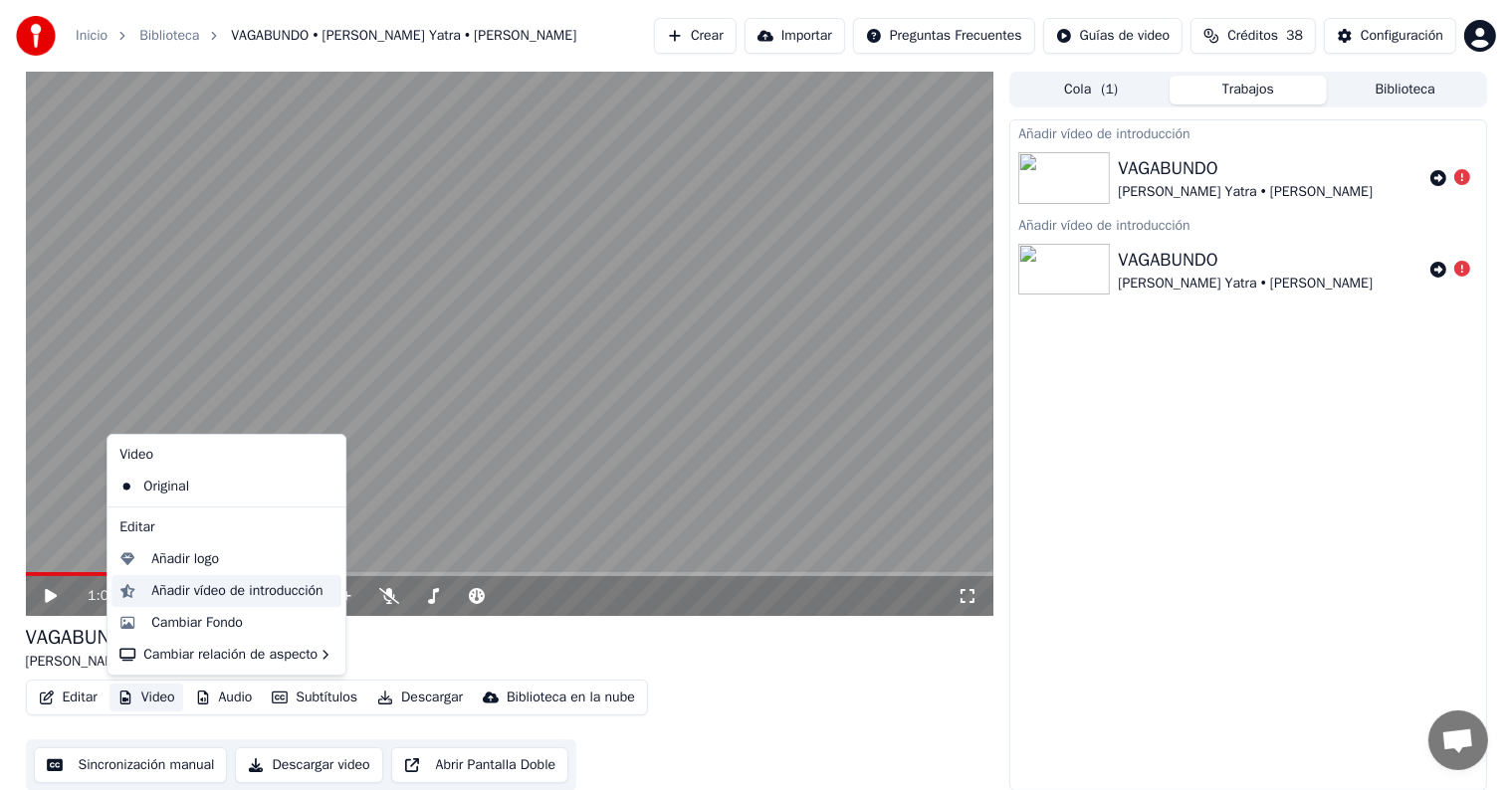click on "Añadir vídeo de introducción" at bounding box center [237, 591] 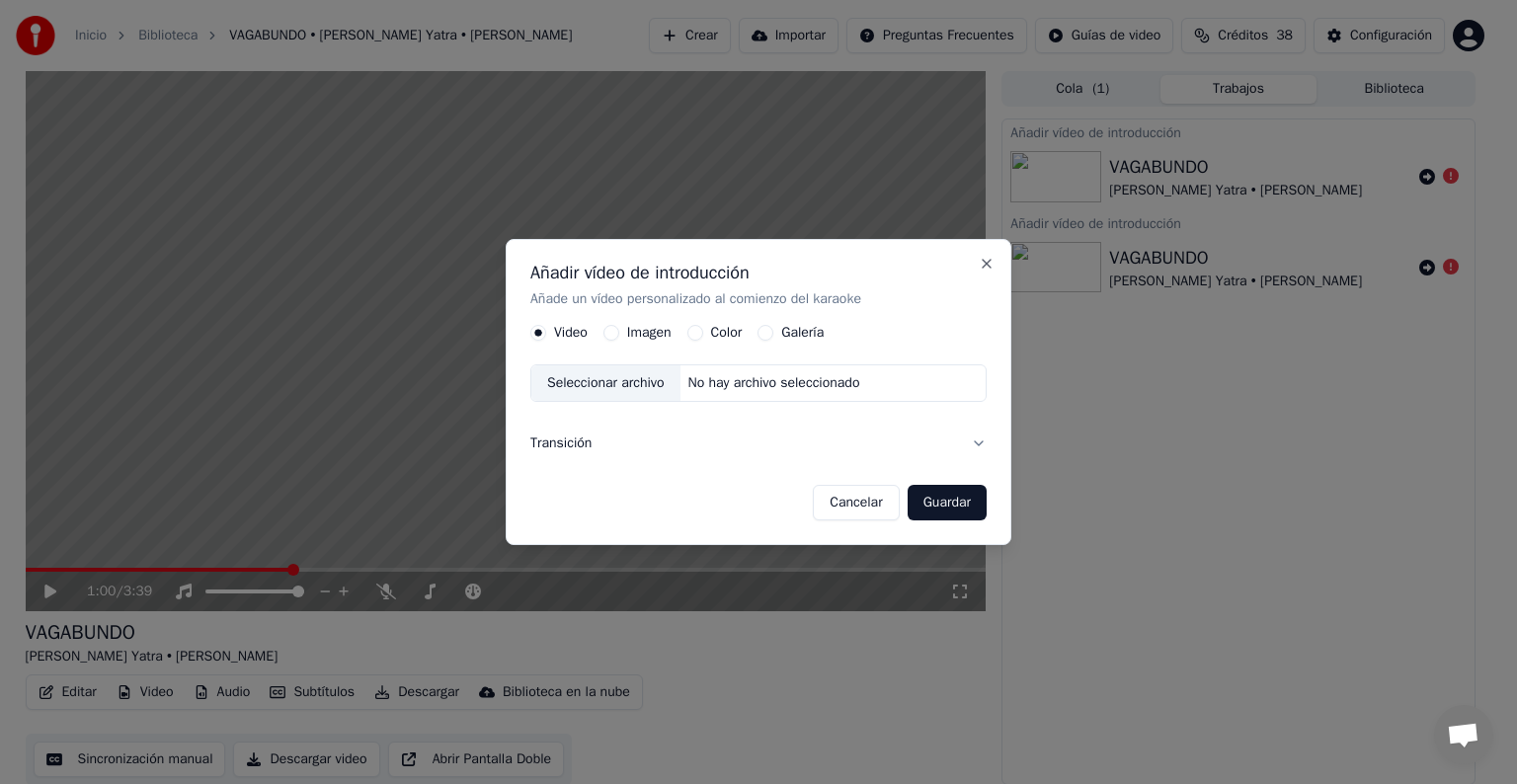 click on "Video Imagen Color Galería" at bounding box center [677, 333] 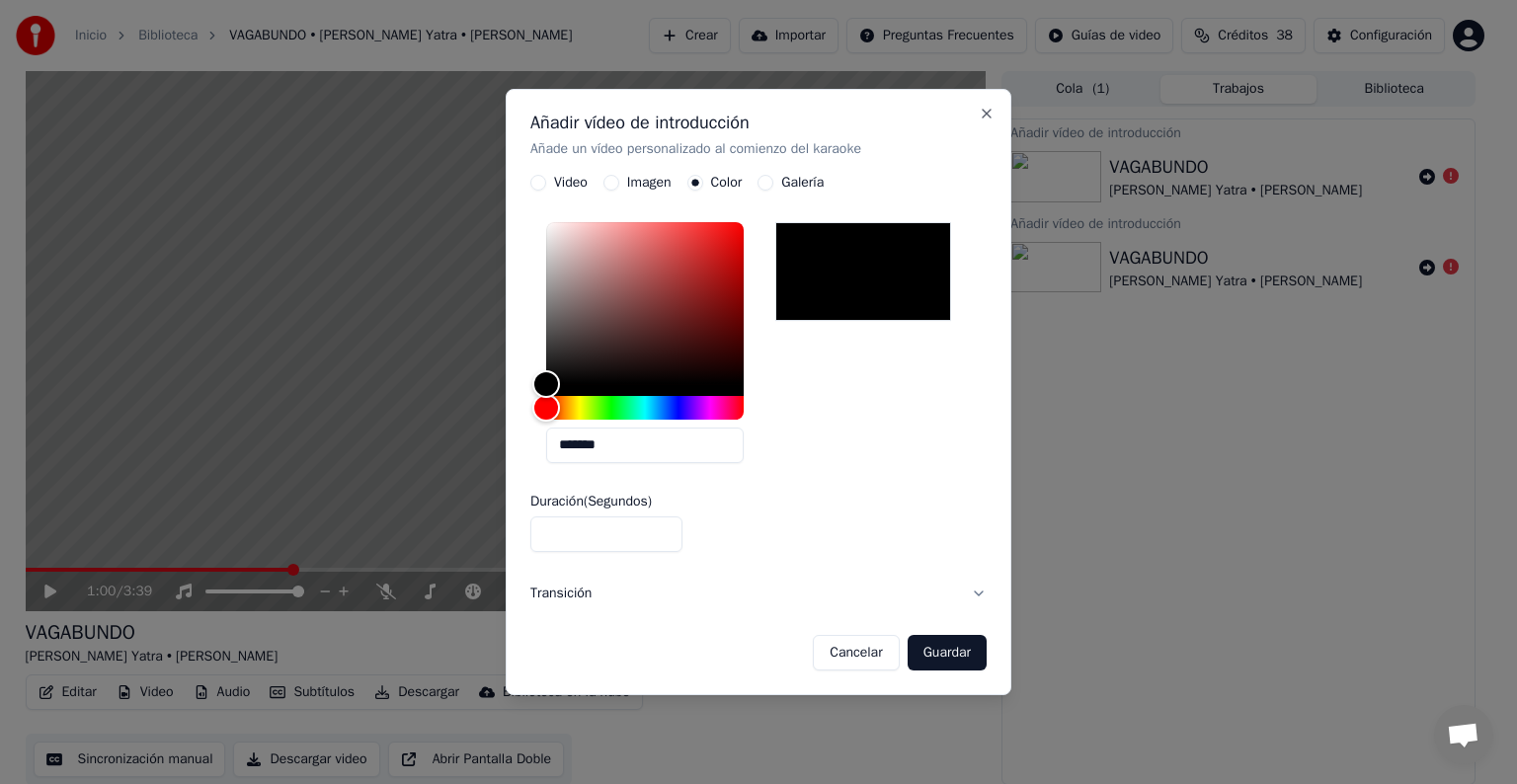 click on "Cancelar" at bounding box center [855, 653] 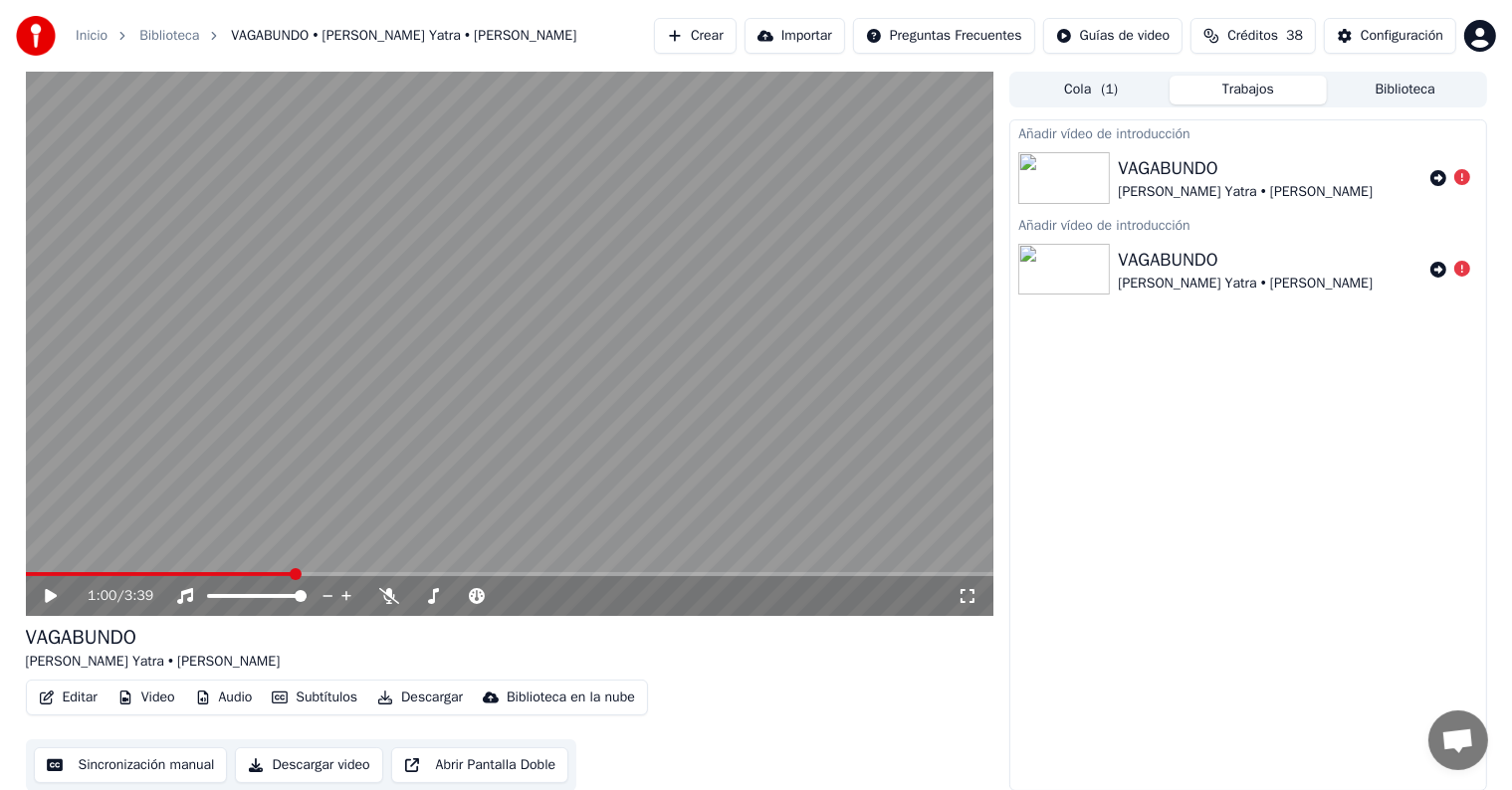 click on "Video" at bounding box center [146, 697] 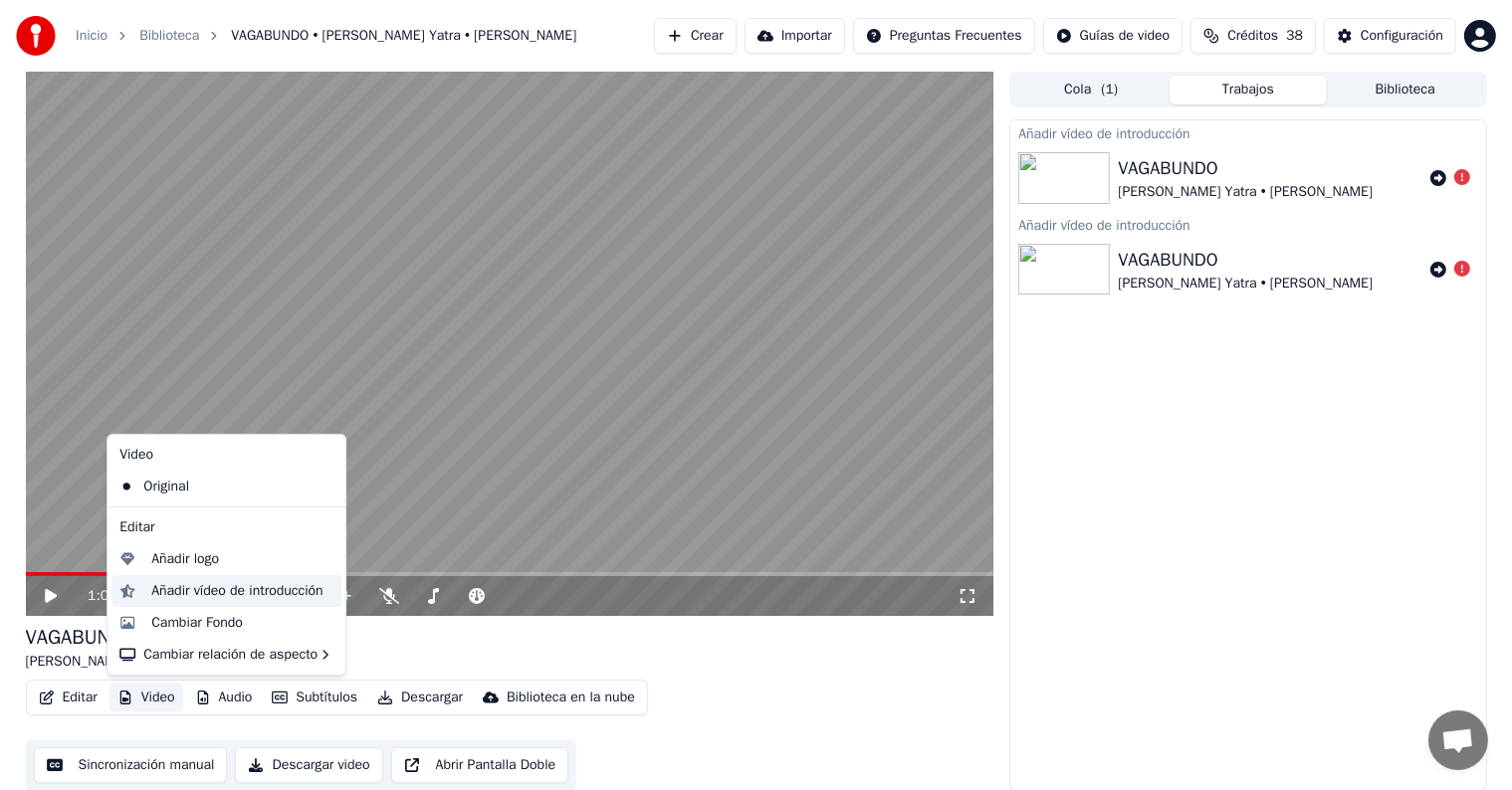 click on "Añadir vídeo de introducción" at bounding box center (237, 591) 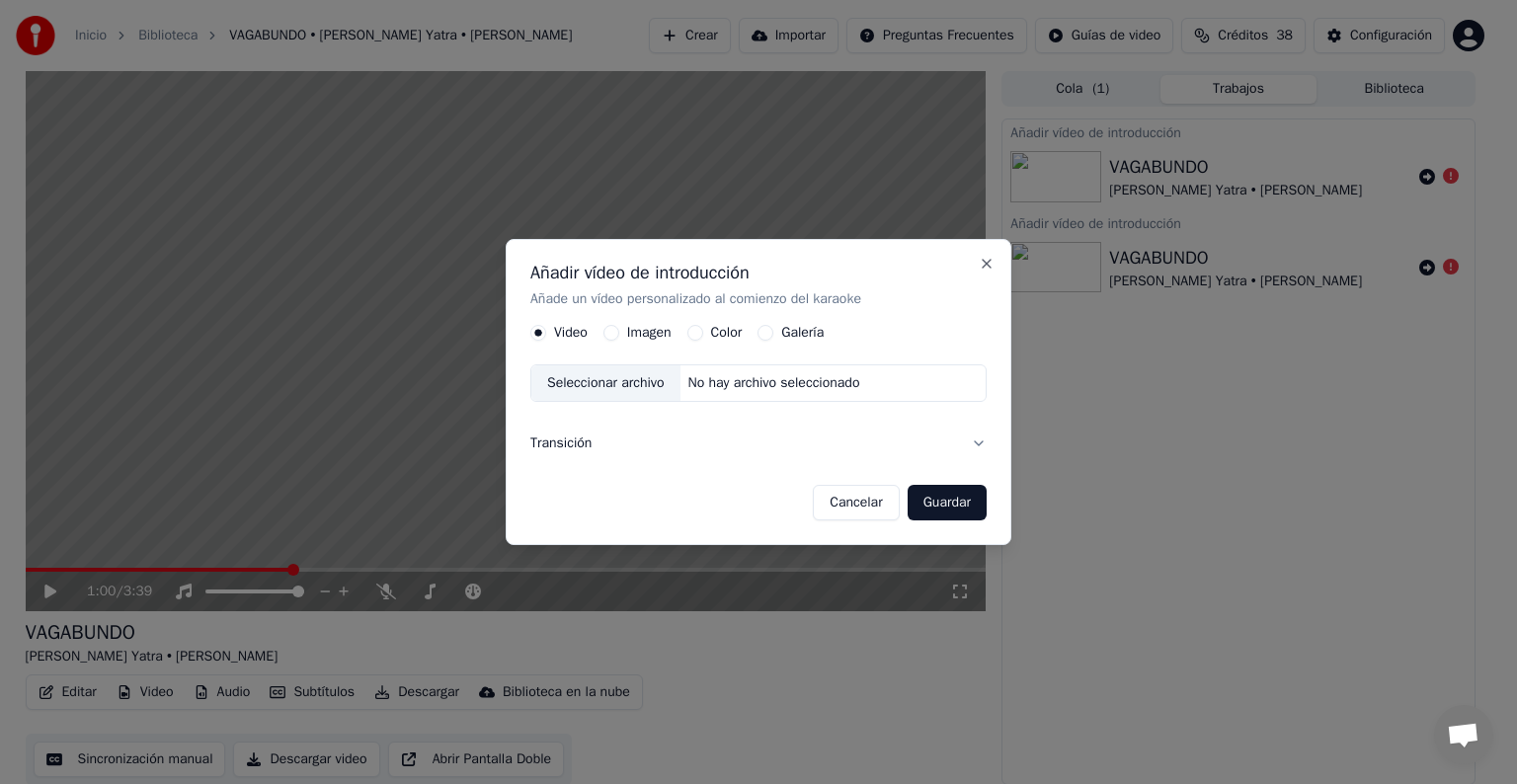 click on "Imagen" at bounding box center [637, 333] 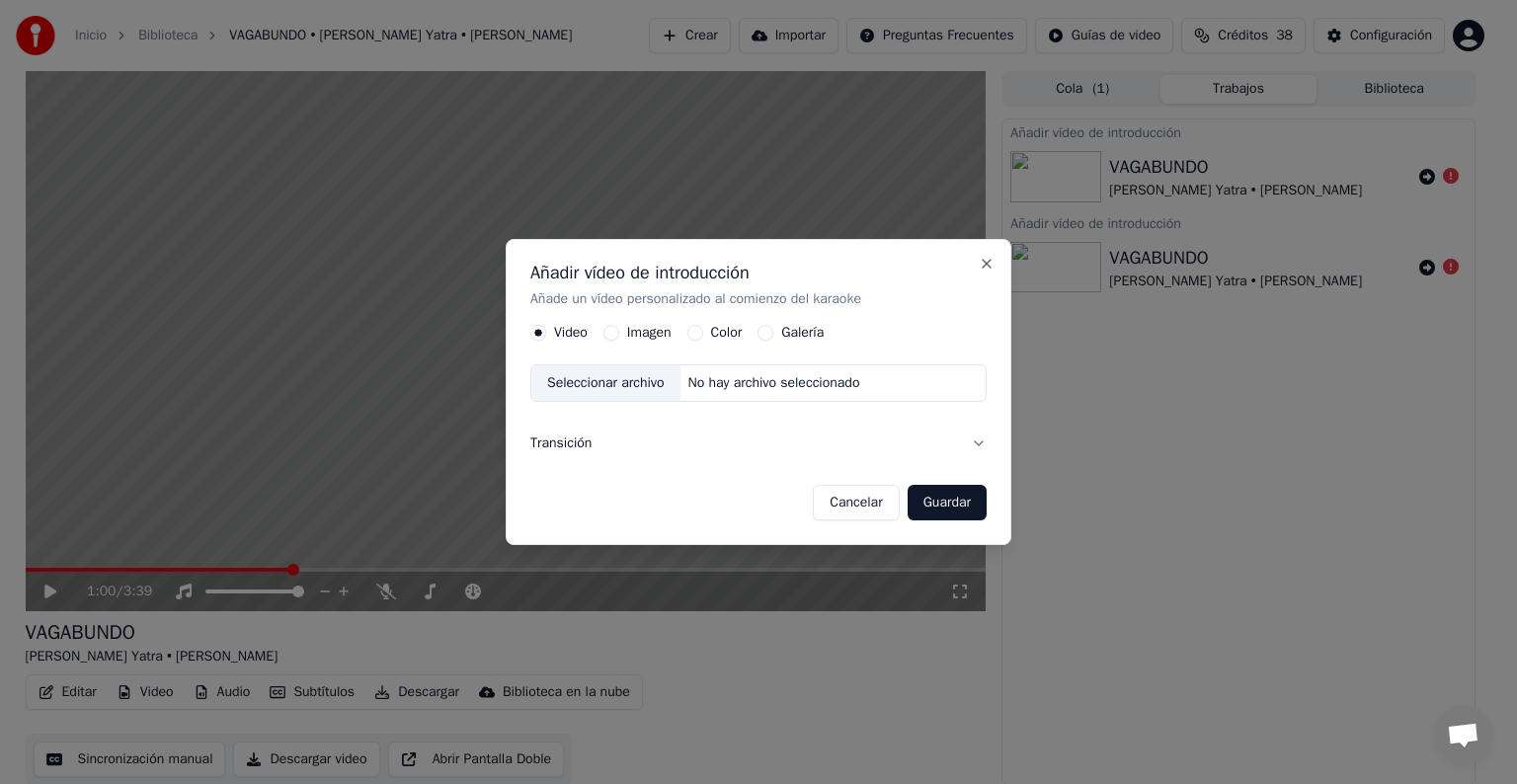 click on "Imagen" at bounding box center (611, 333) 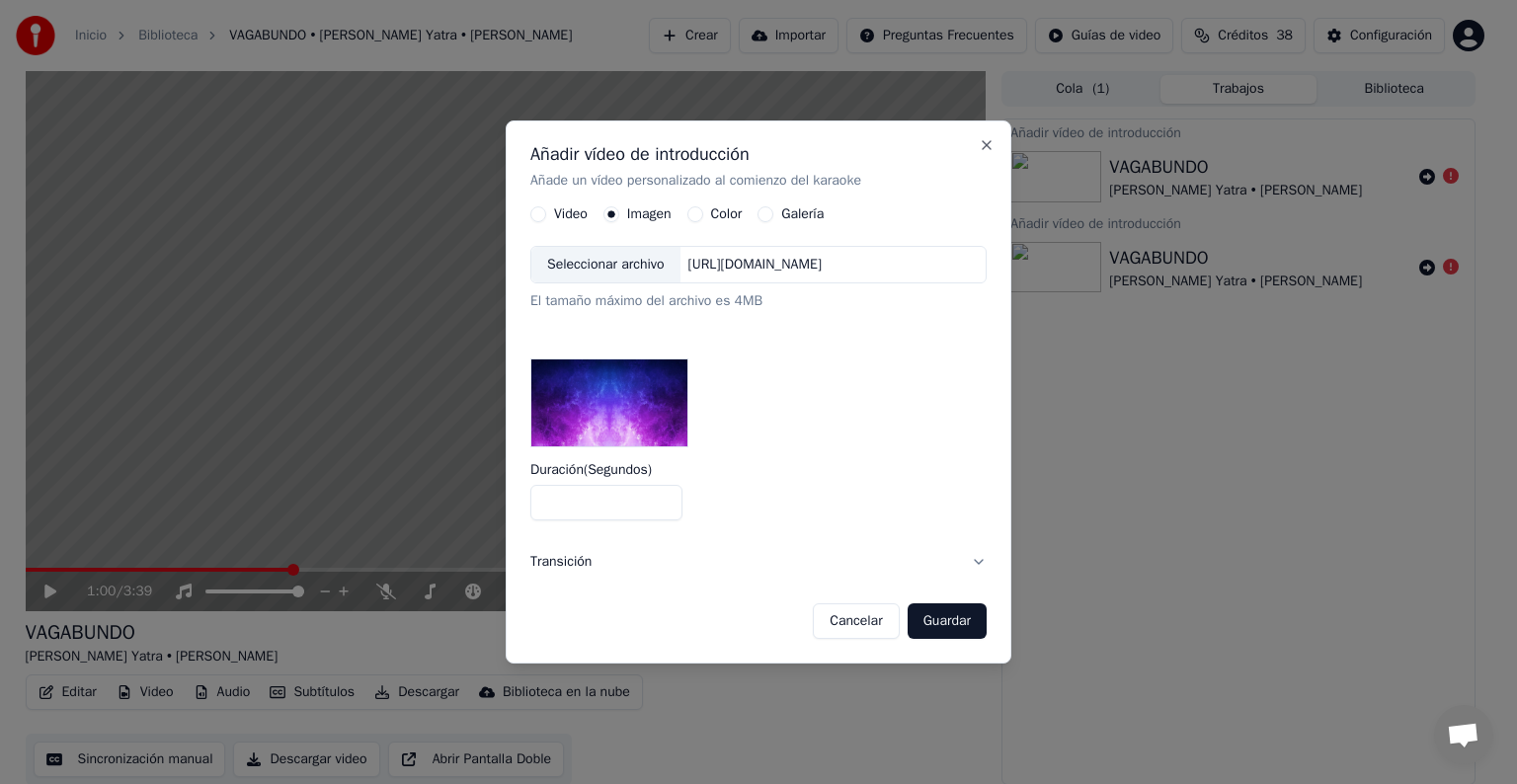 click on "Guardar" at bounding box center (947, 621) 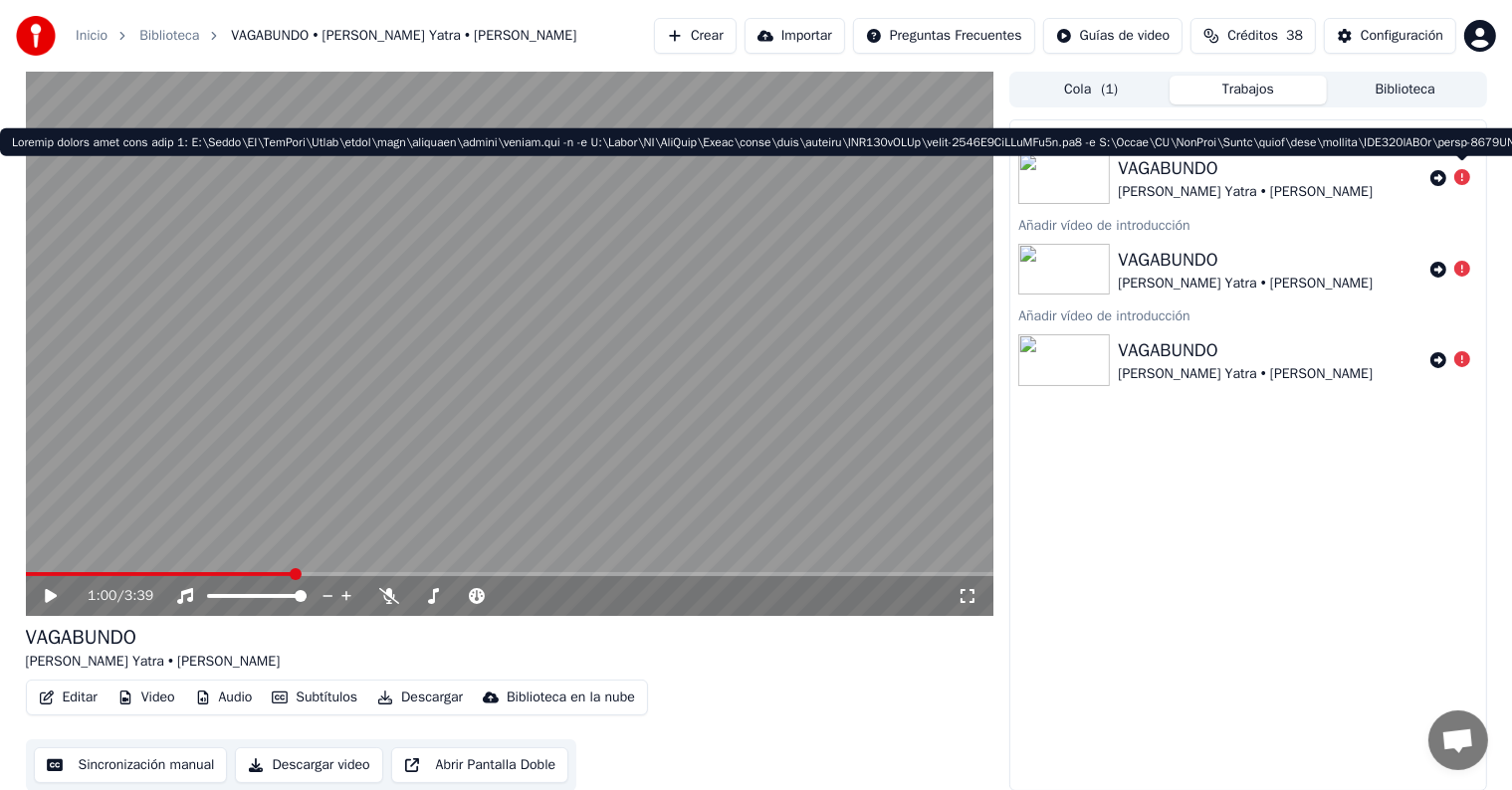 click 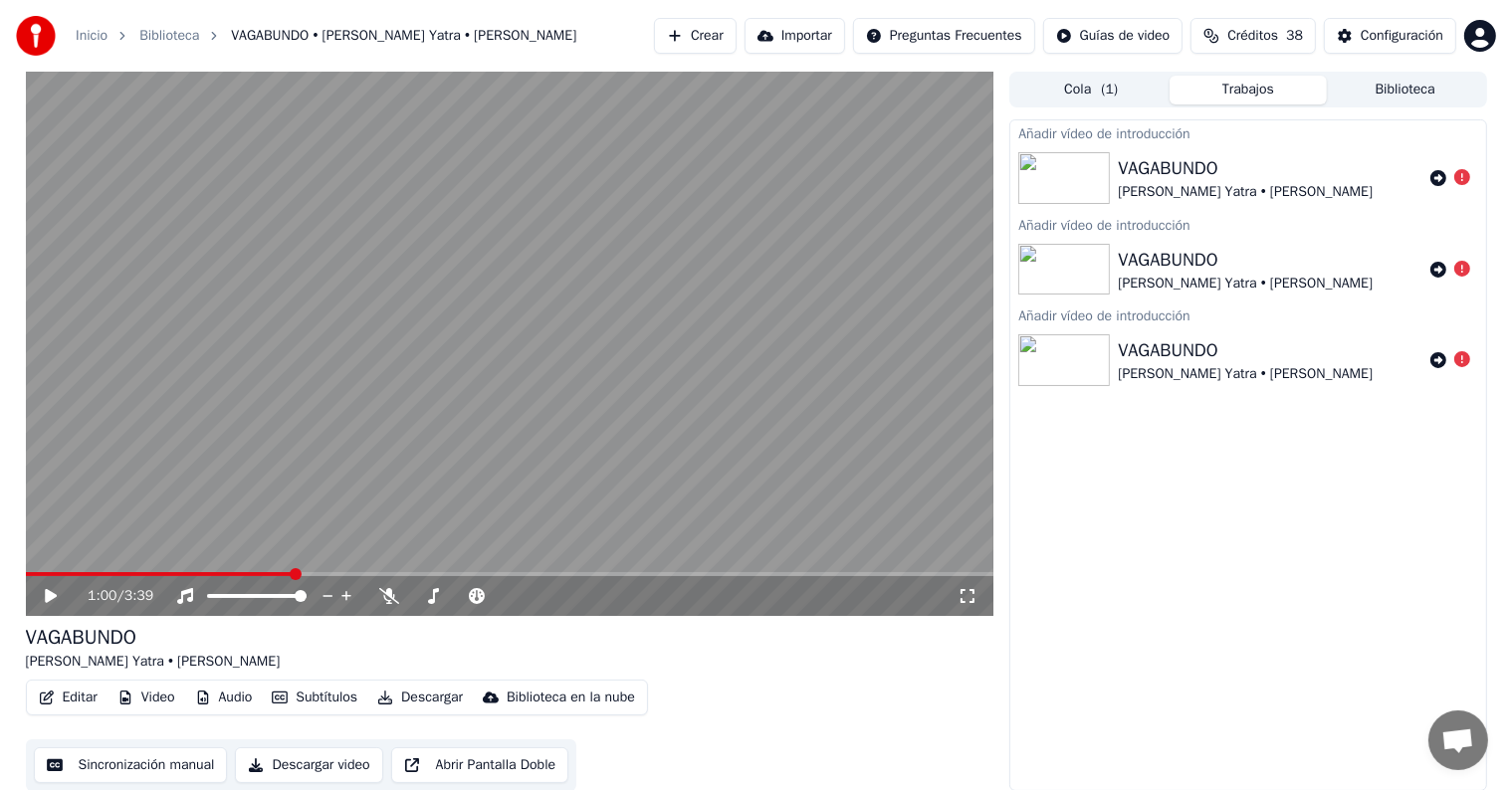 click 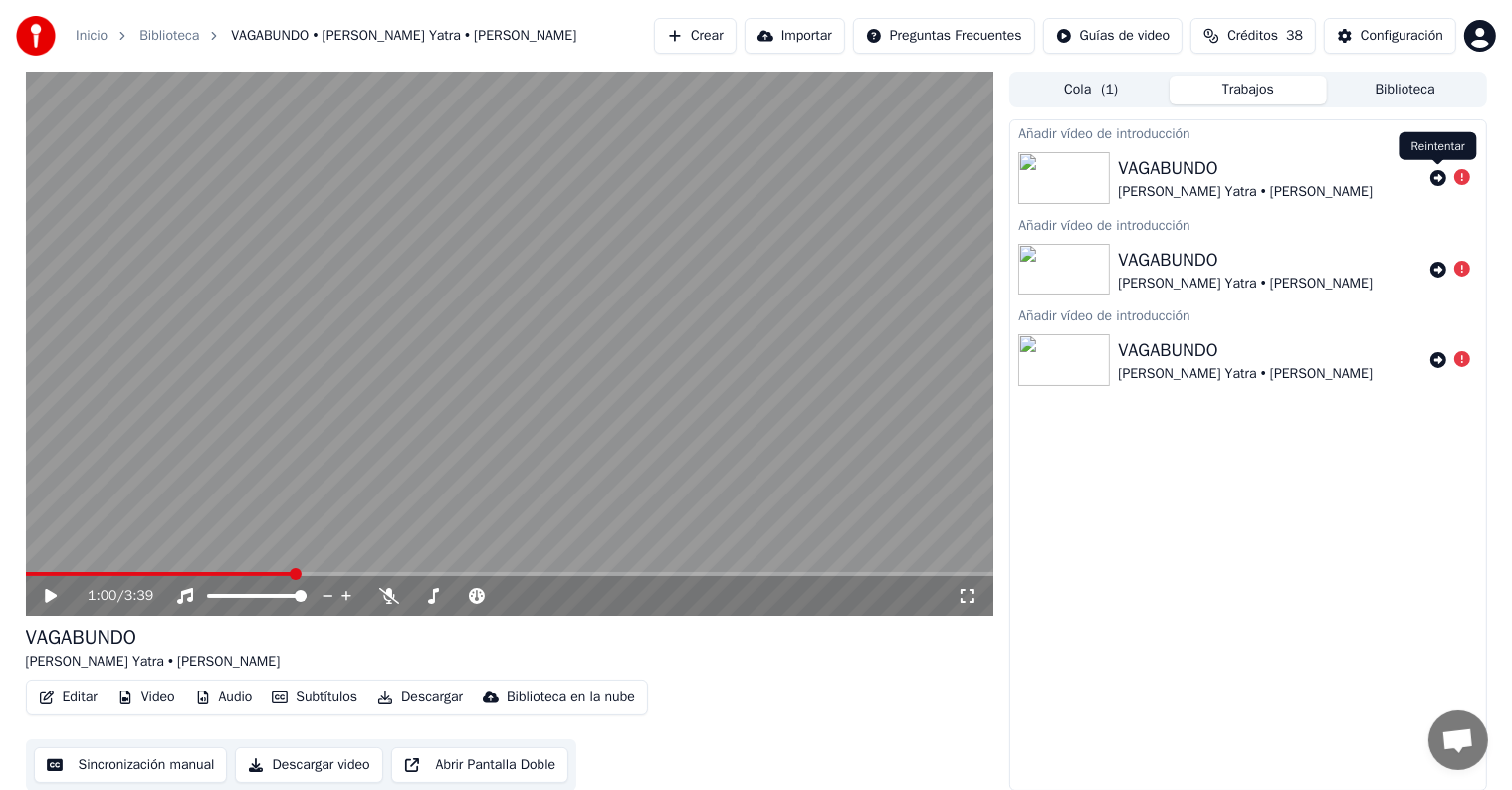 click 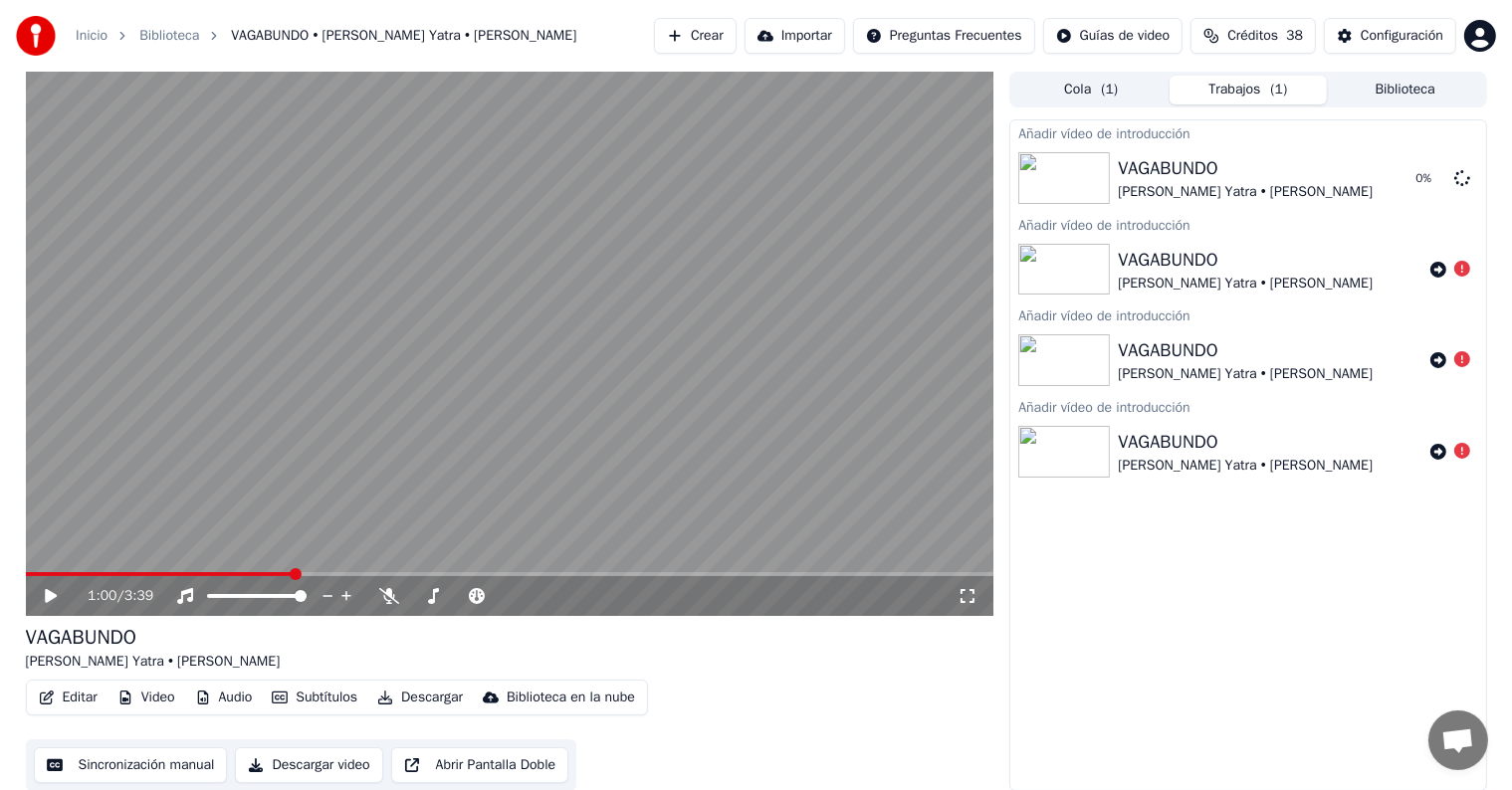 click on "Video" at bounding box center (146, 697) 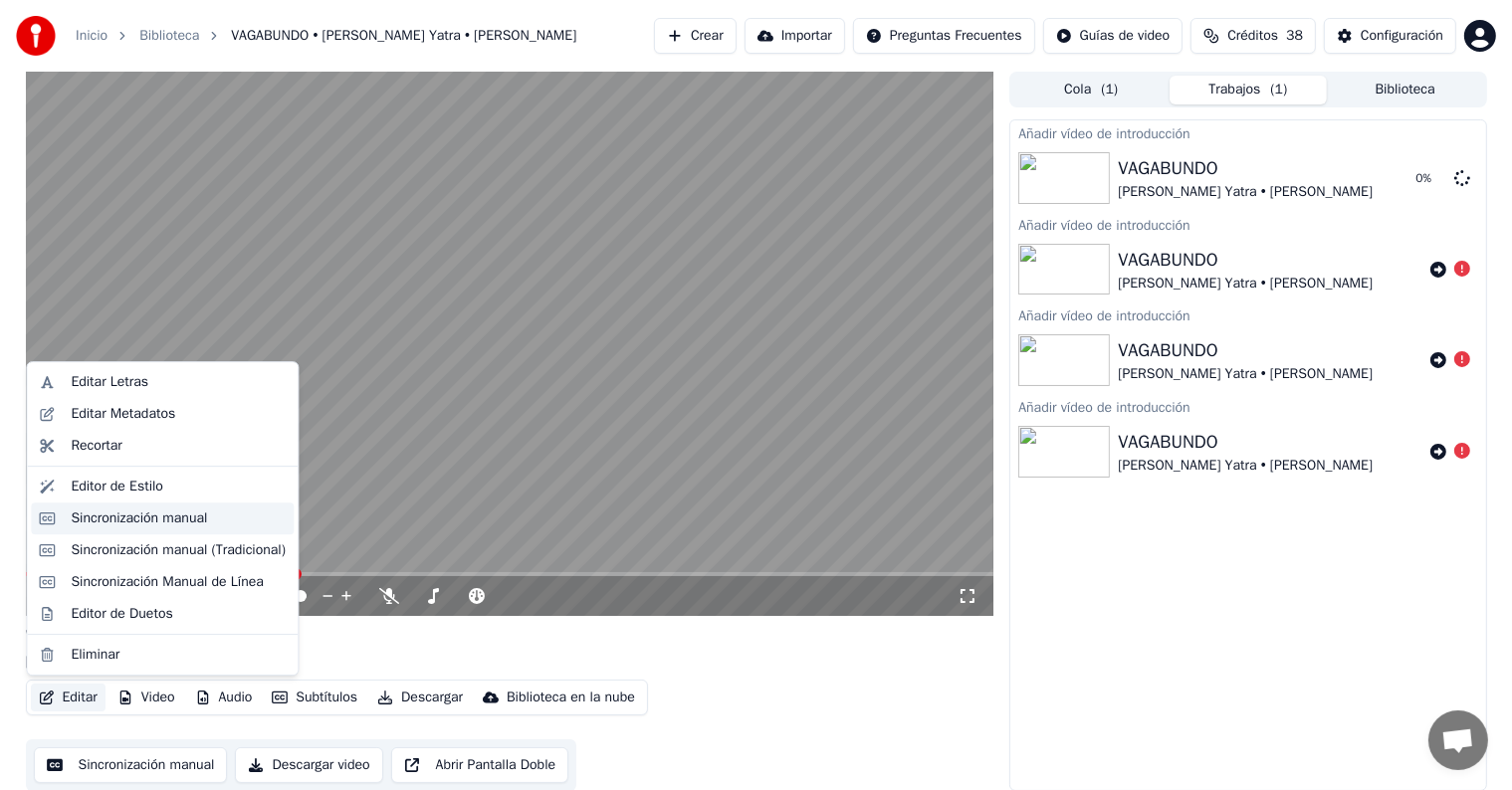 click on "Sincronización manual" at bounding box center (162, 518) 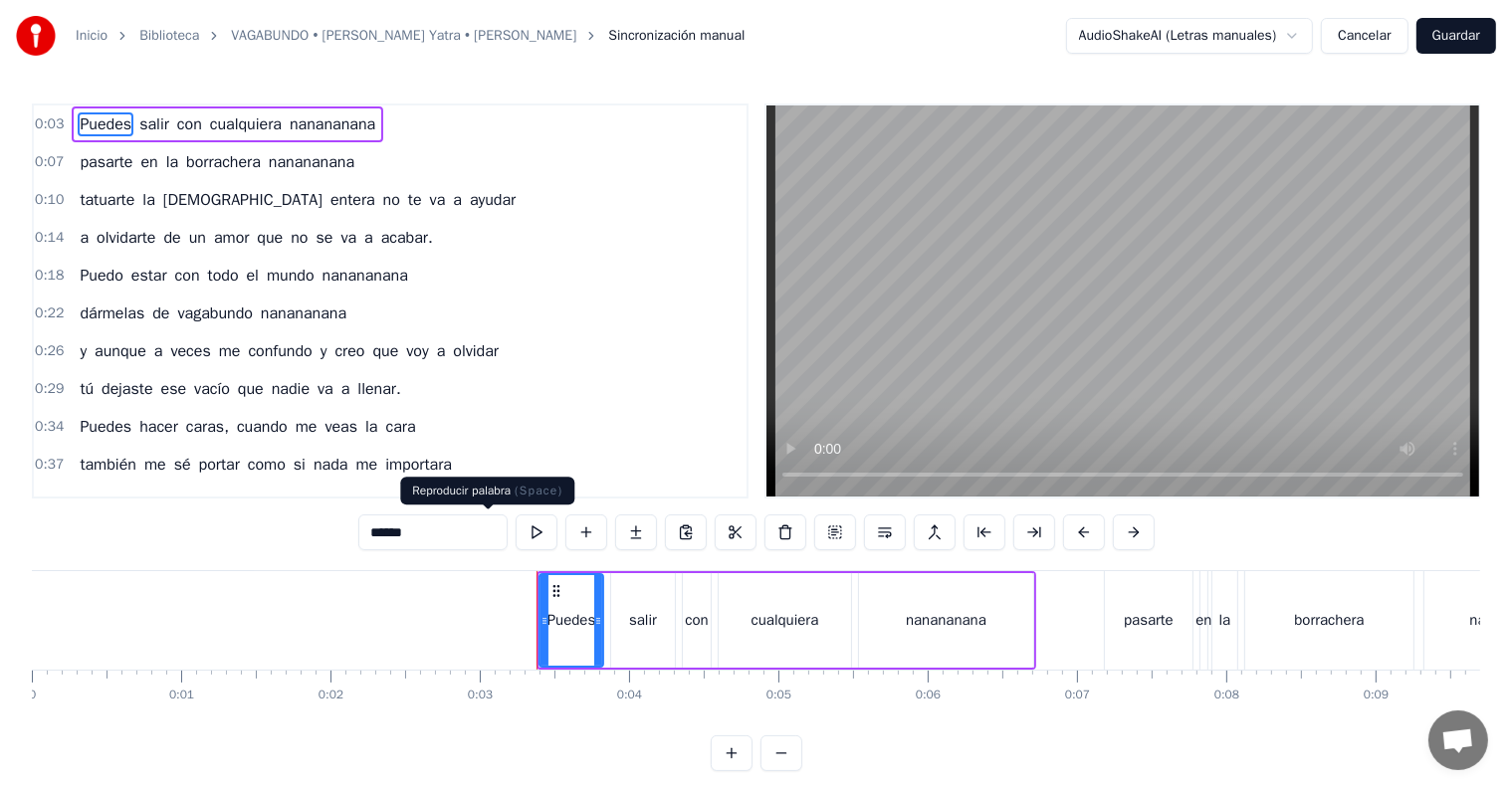 click on "0:03 Puedes salir con cualquiera nanananana 0:07 pasarte en la borrachera nanananana 0:10 tatuarte la Biblia entera no te va a ayudar 0:14 a olvidarte de un amor que no se va a acabar. 0:18 Puedo estar con todo el mundo nanananana 0:22 dármelas de vagabundo nanananana 0:26 y aunque a veces me confundo y creo que voy a olvidar 0:29 tú dejaste ese vacío que nadie va a llenar. 0:34 Puedes hacer caras, cuando me veas la cara 0:37 también me sé portar como si nada me importara 0:41 Di que ya no sientes nada, ya no te hagas la idea 0:45 Decir que no me quieres, dime algo que te crea. 0:48 Ay ay ay ay, muchacha 0:52 Aunque pase el tiempo todavía me dominan esos movimientos 0:58 Ay ay ay ay, mi cielo el amor duele y cuando está doliendo... 1:03 Puedes salir con cualquiera nanananana 1:07 pasarte en la borrachera nanananana 1:11 tatuarte la Biblia entera no te va a ayudar 1:14 a olvidarte de un amor que no se va a acabar. 1:19 Puedo estar con todo el mundo nanananana 1:22 dármelas de vagabundo nanananana 1:26" at bounding box center (390, 300) 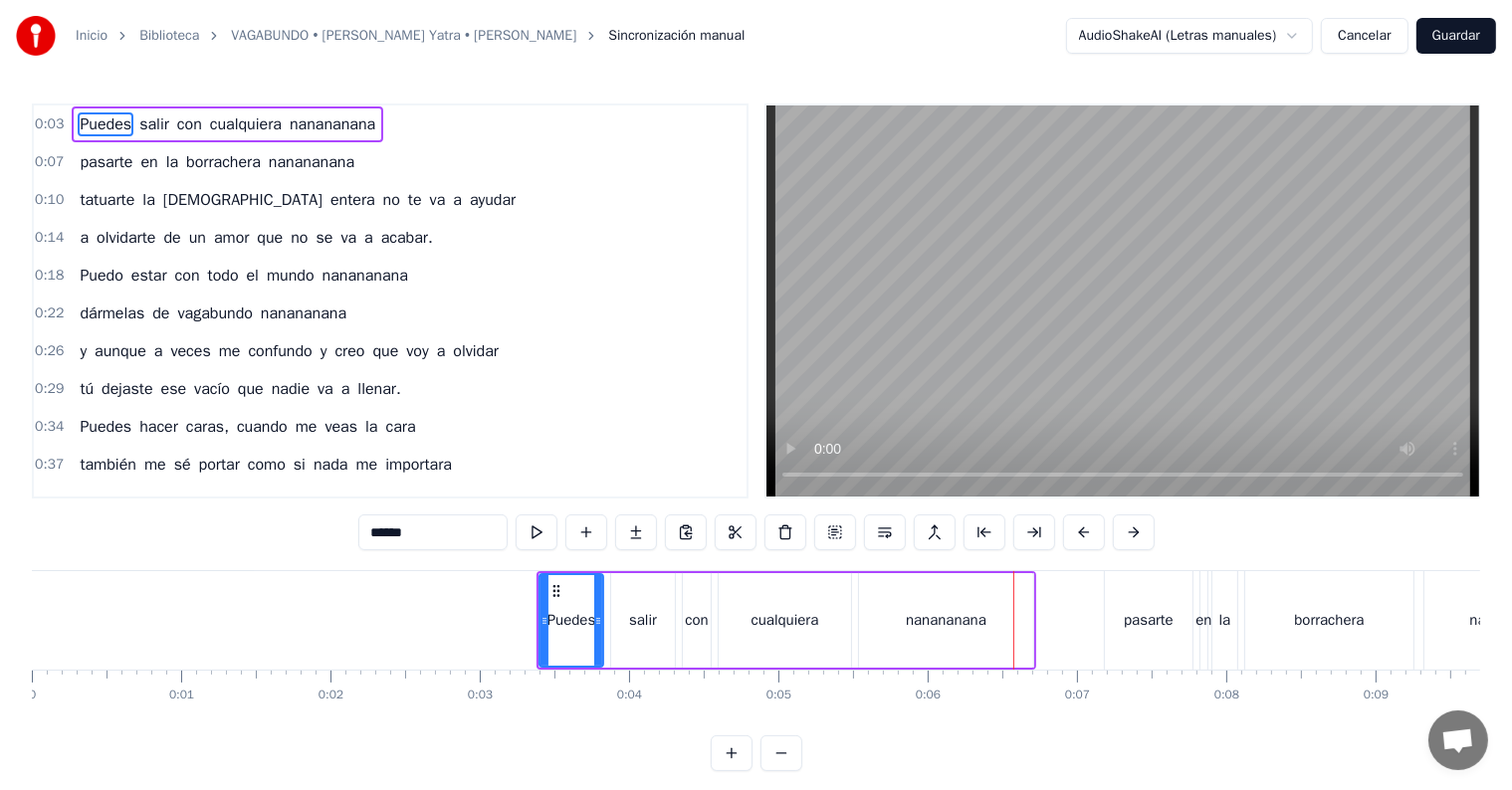 click on "Cancelar" at bounding box center (1364, 36) 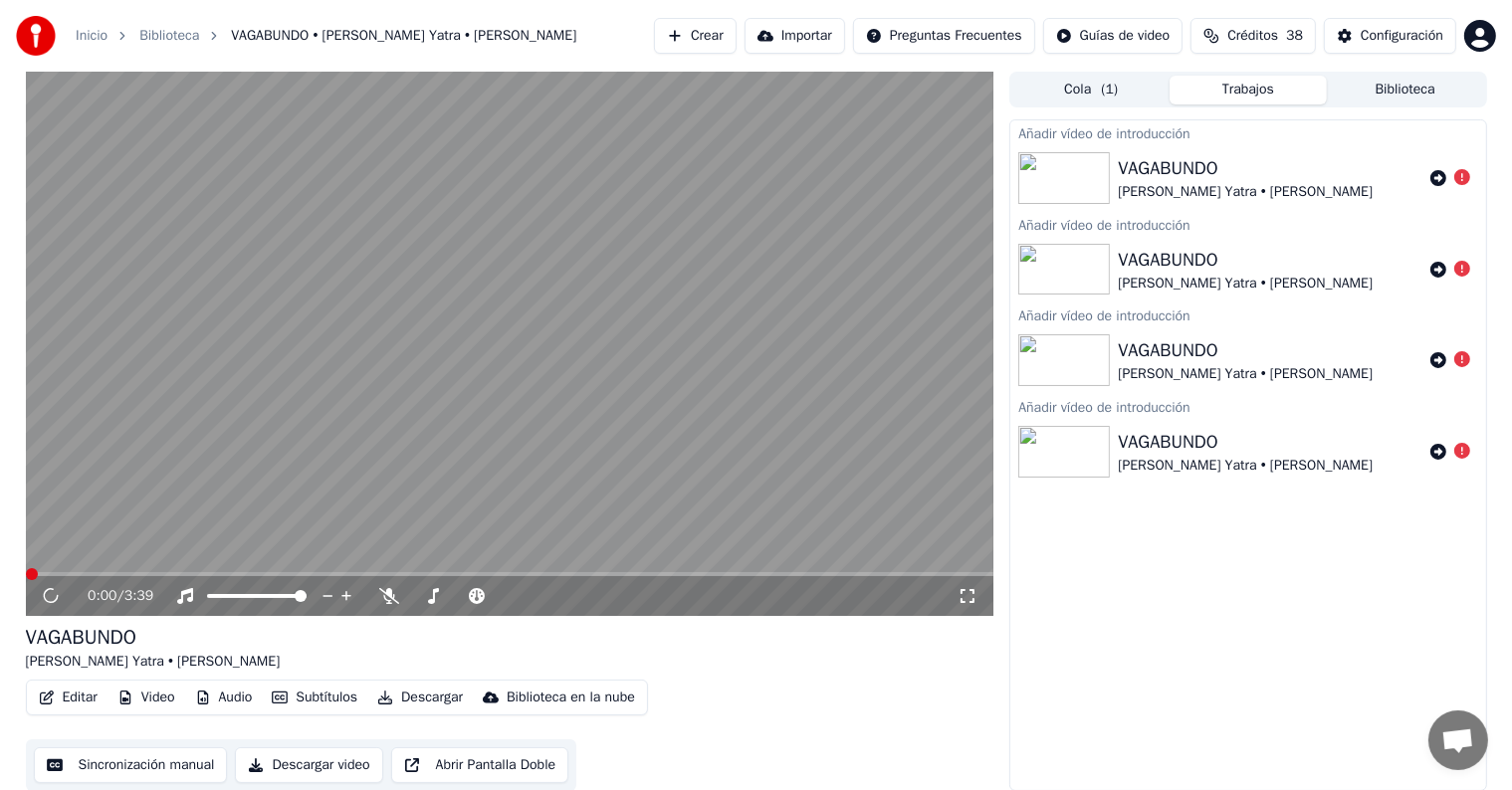 click on "Video" at bounding box center [146, 697] 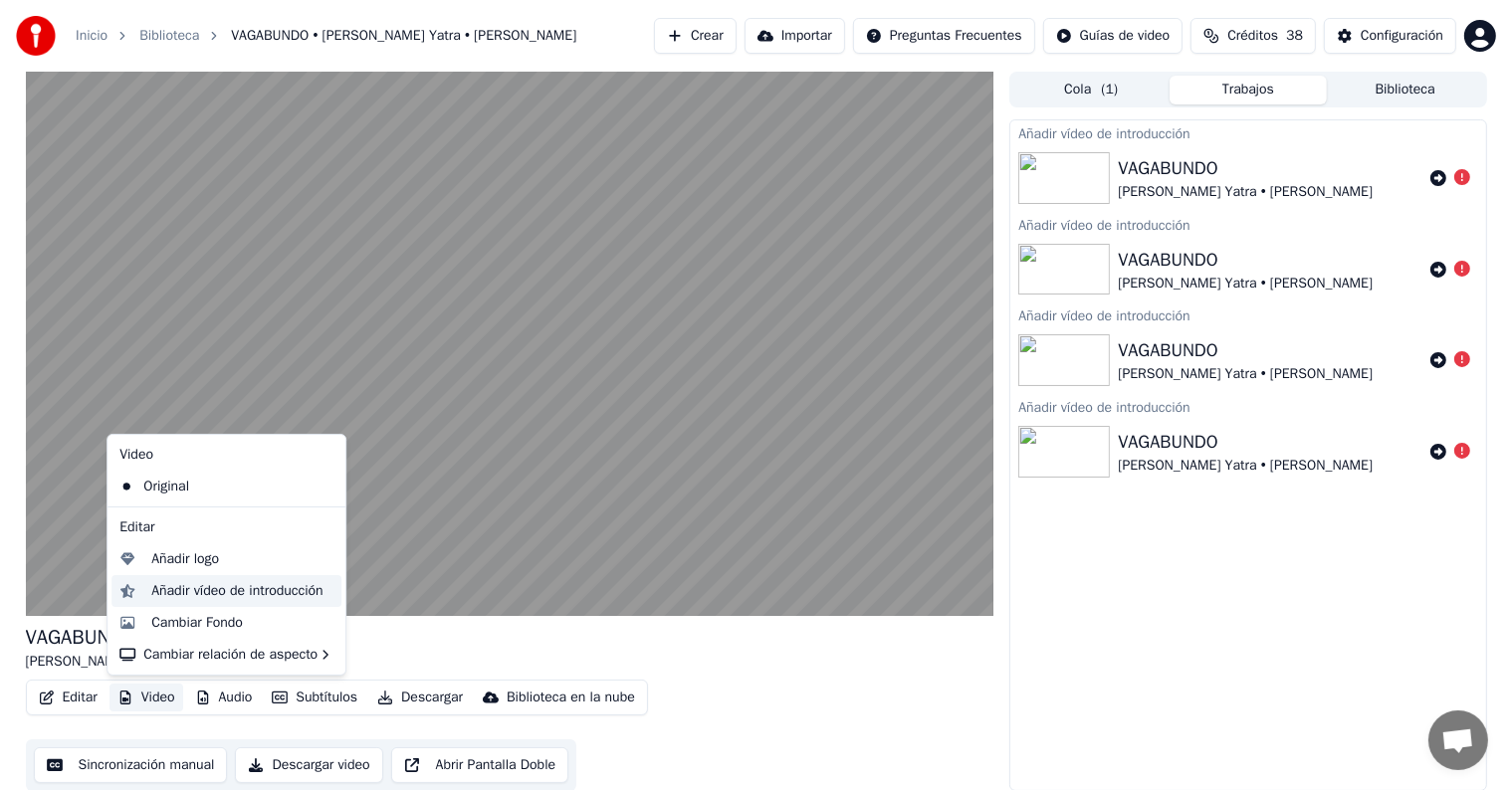 click on "Añadir vídeo de introducción" at bounding box center (237, 591) 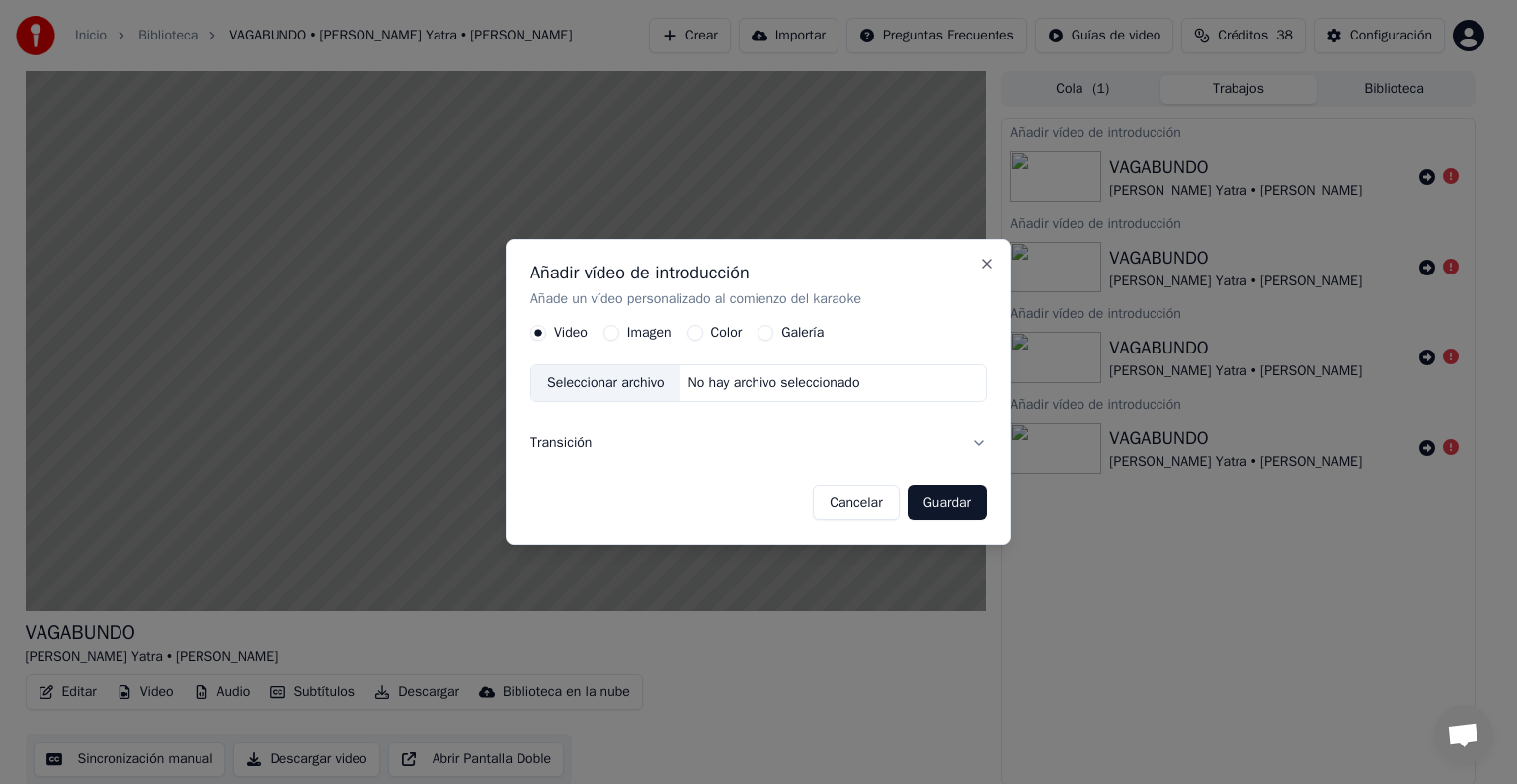 click on "Galería" at bounding box center (765, 333) 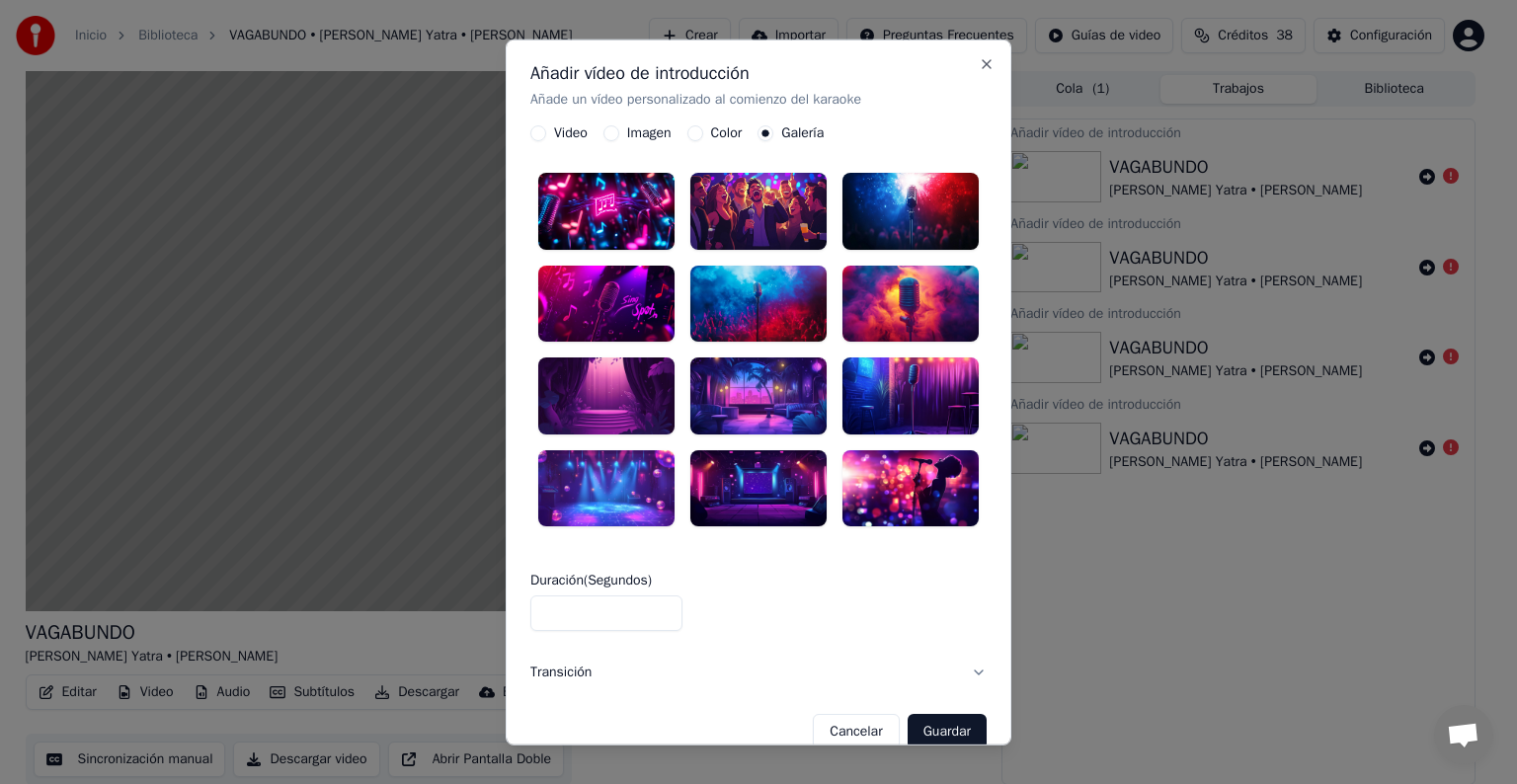click at bounding box center (911, 211) 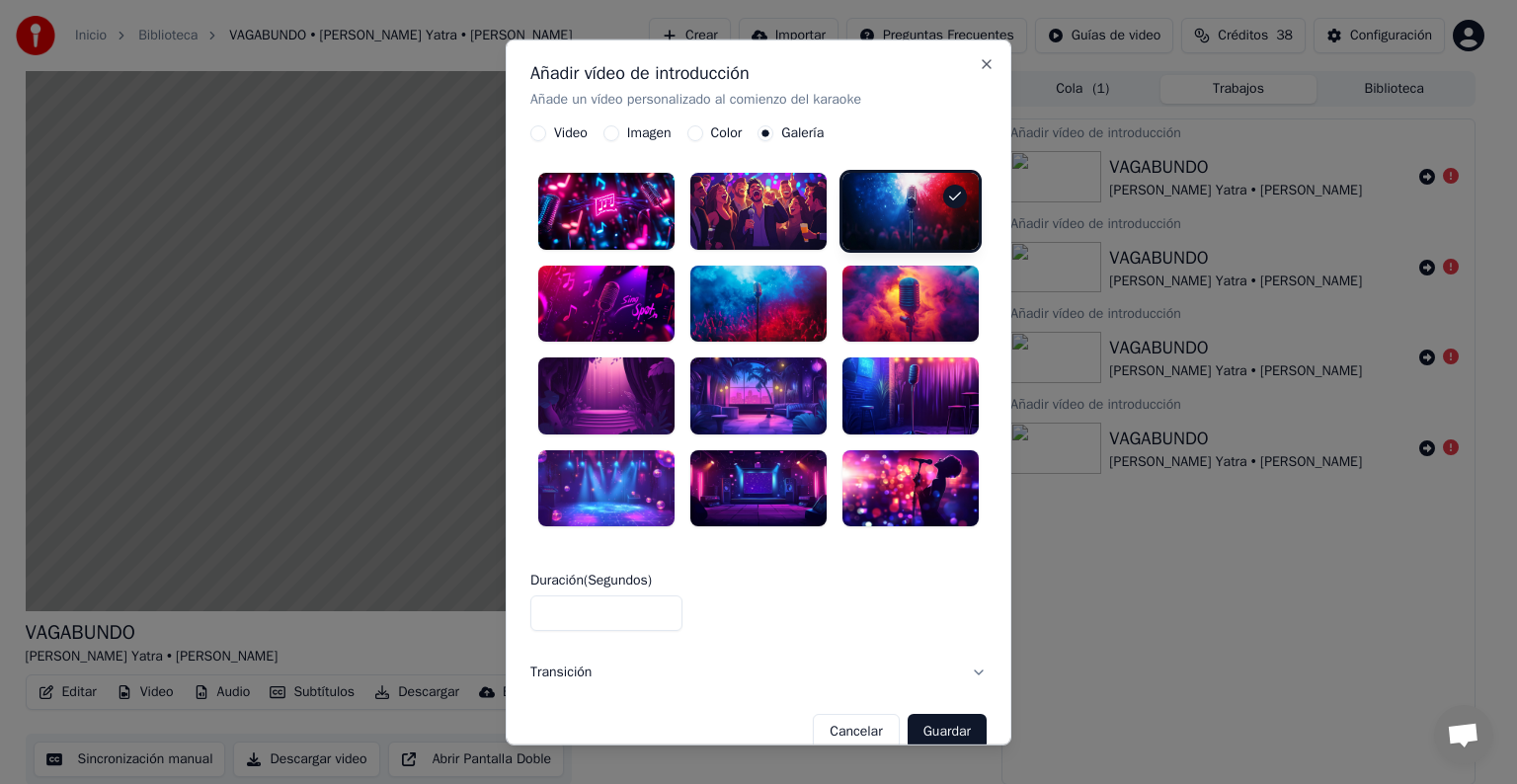 click on "Guardar" at bounding box center (947, 732) 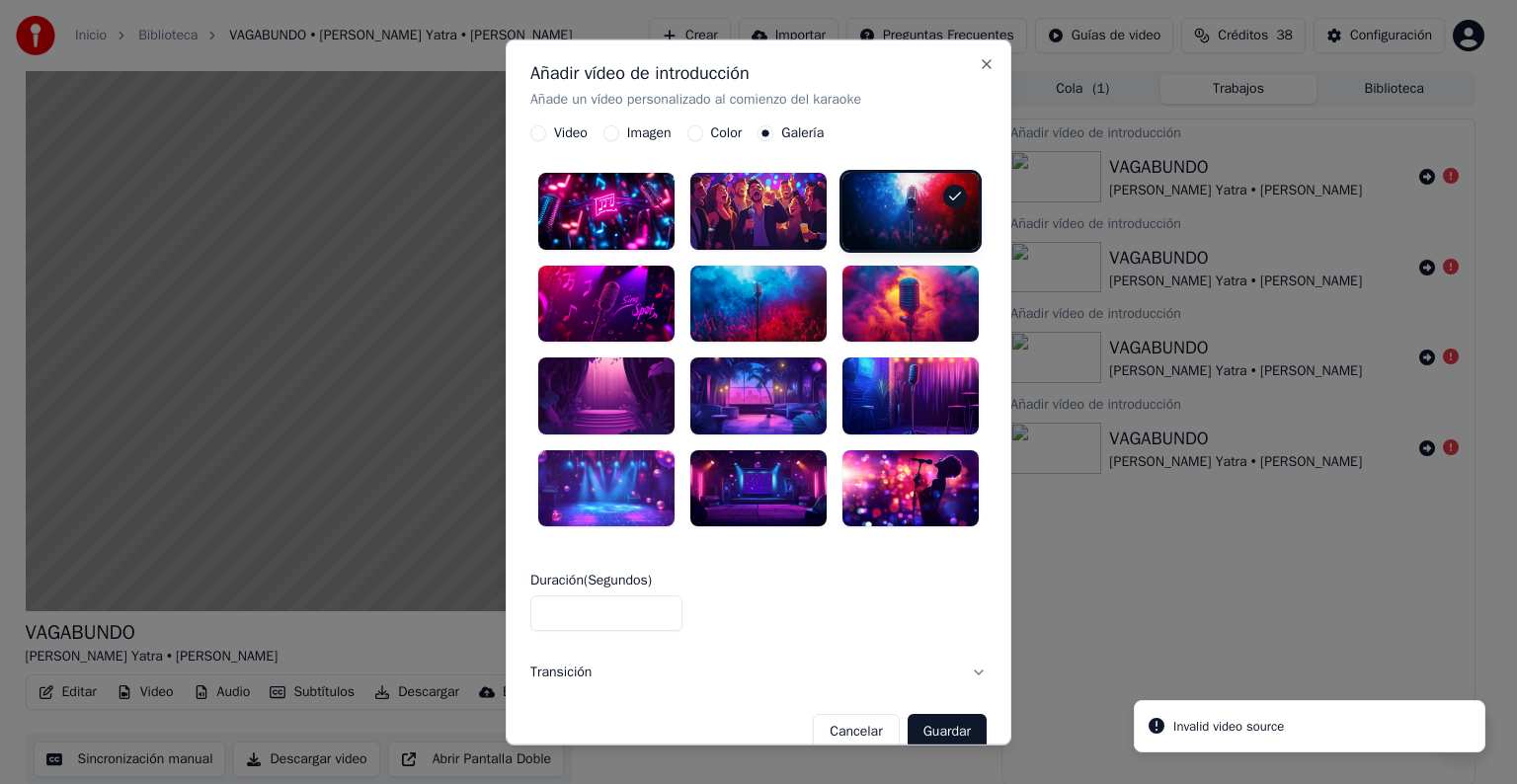 scroll, scrollTop: 17, scrollLeft: 0, axis: vertical 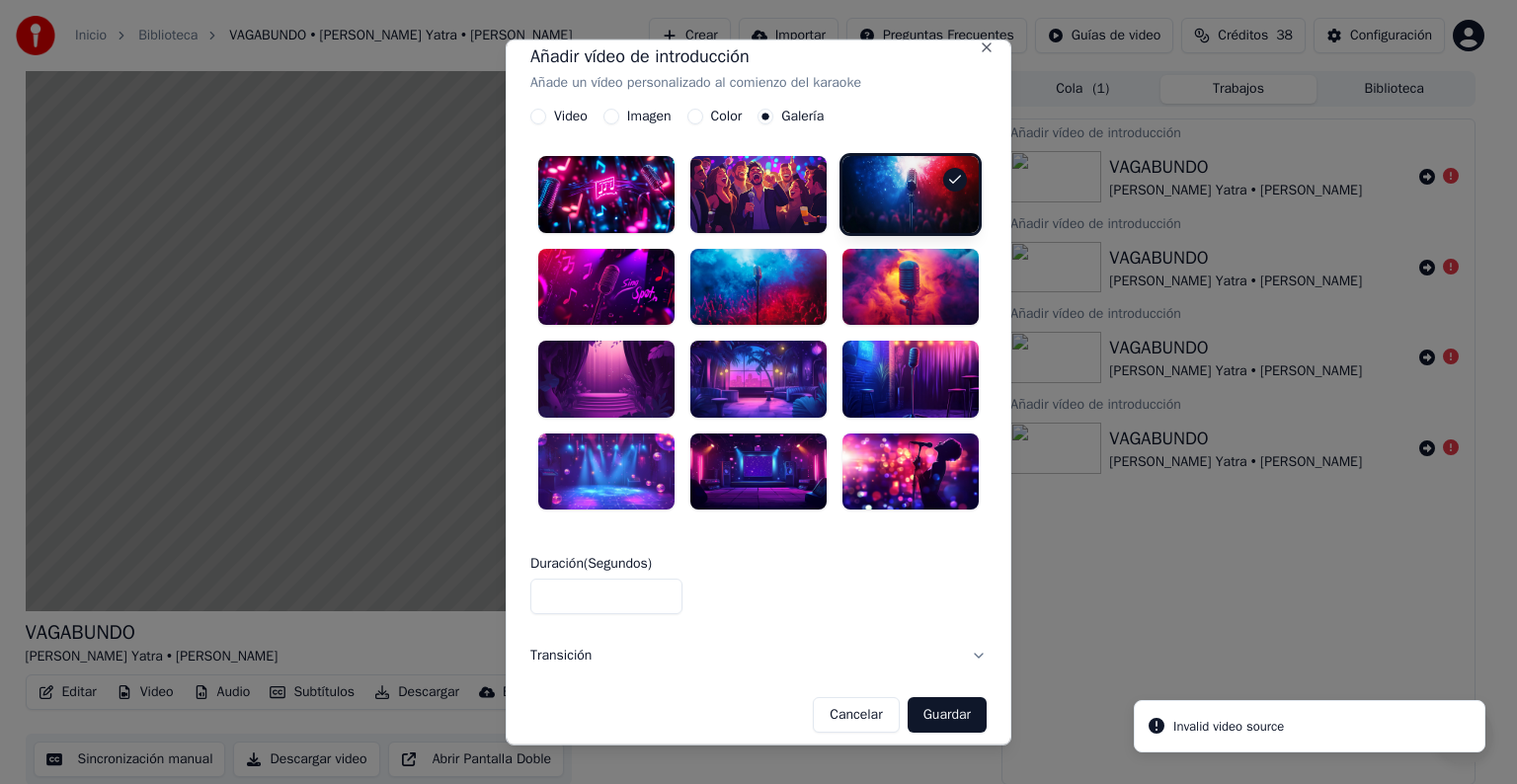 click at bounding box center (606, 195) 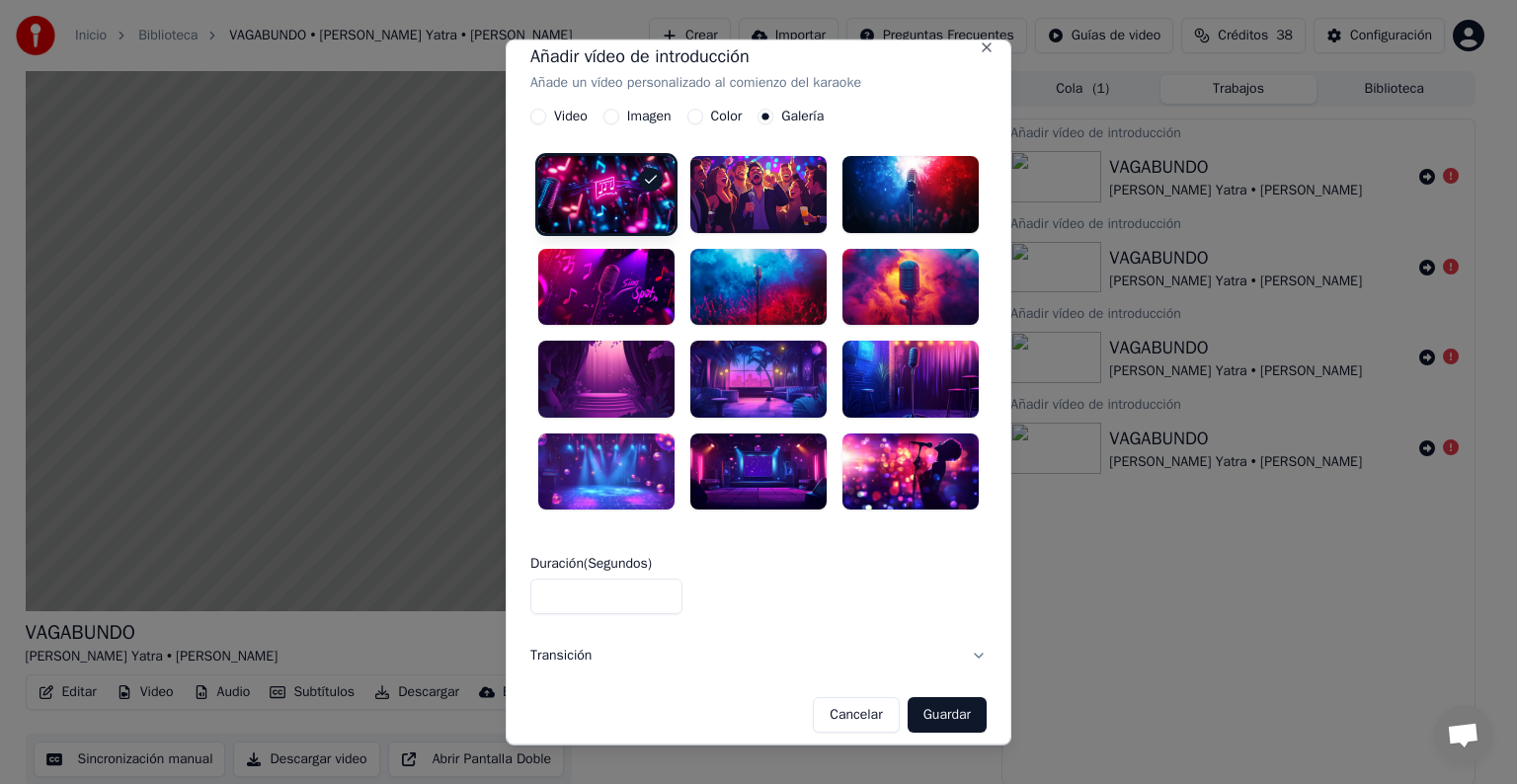 click on "Añadir vídeo de introducción Añade un vídeo personalizado al comienzo del karaoke Video Imagen Color Galería Duración  ( Segundos ) * Transición Cancelar Guardar Close" at bounding box center (758, 392) 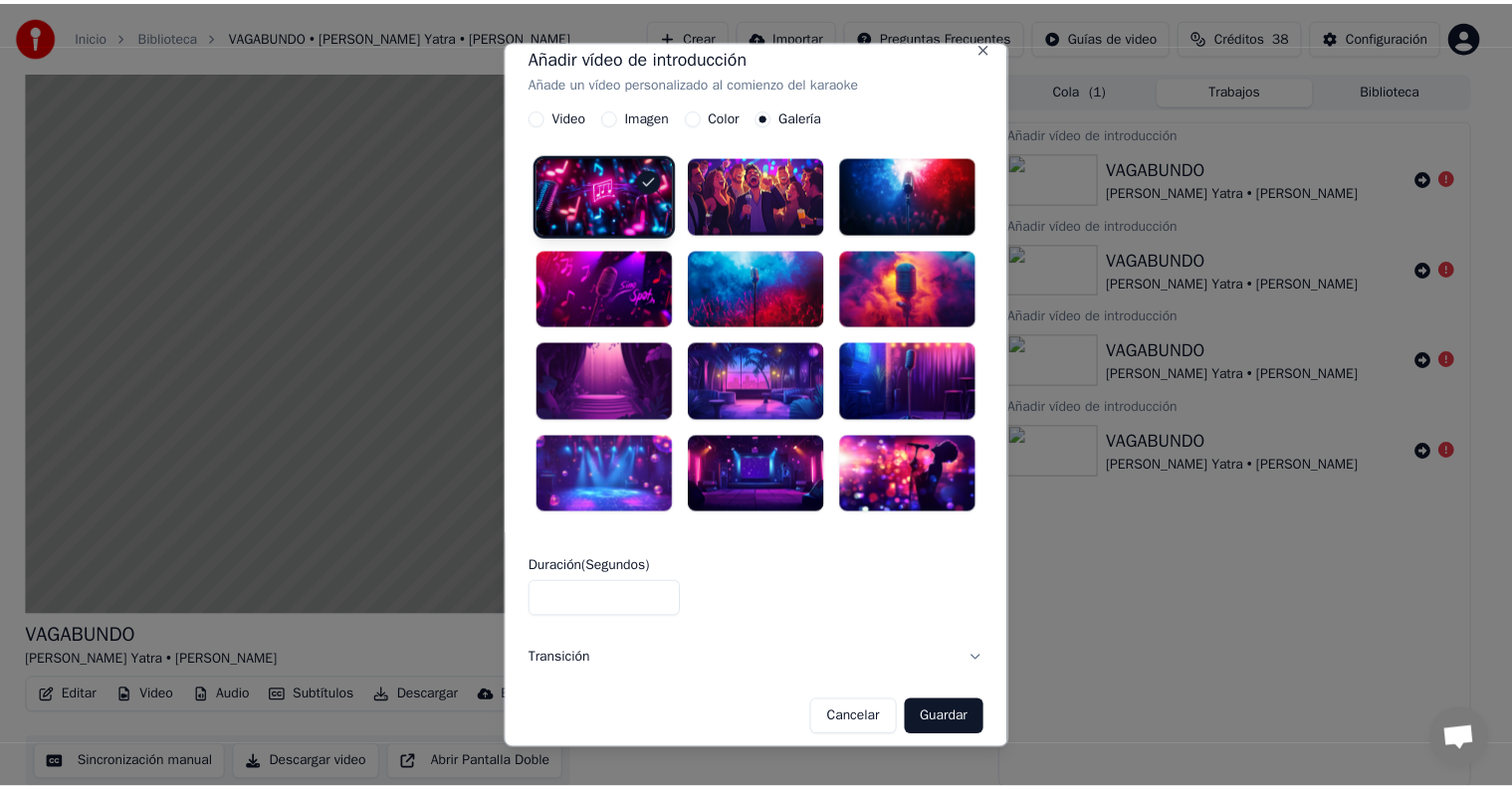 scroll, scrollTop: 0, scrollLeft: 0, axis: both 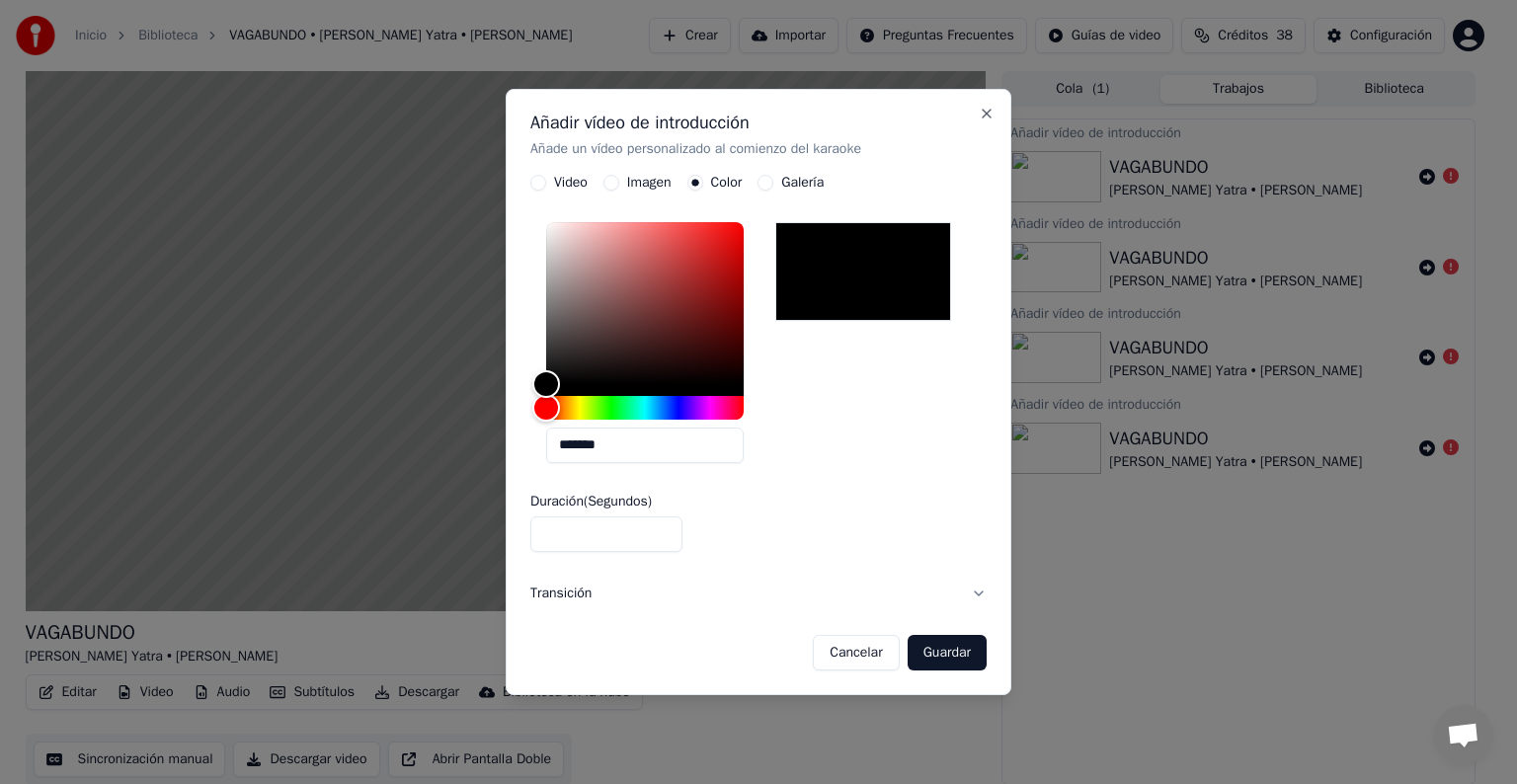 click on "Guardar" at bounding box center [947, 653] 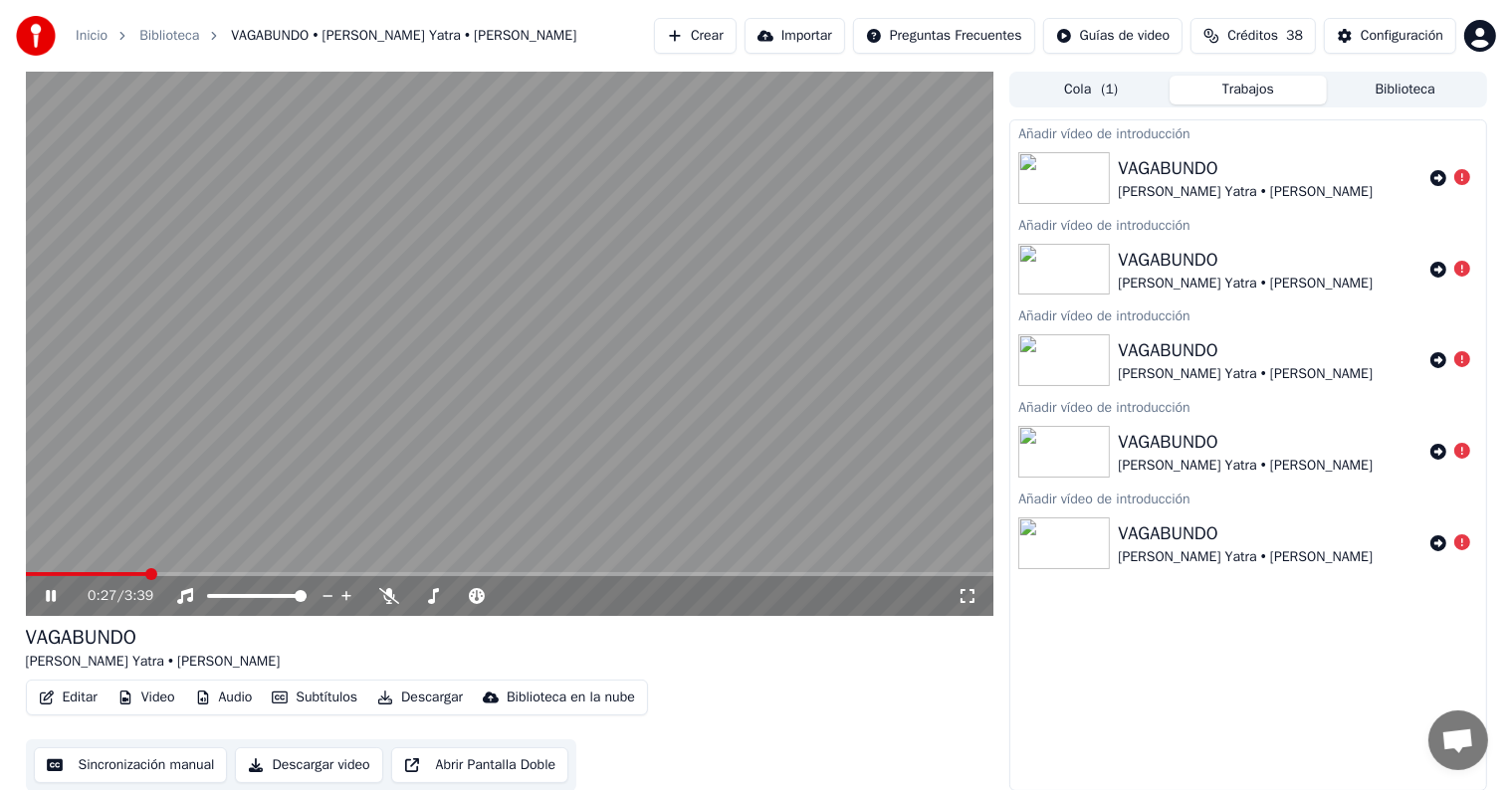 click on "Biblioteca" at bounding box center (1405, 90) 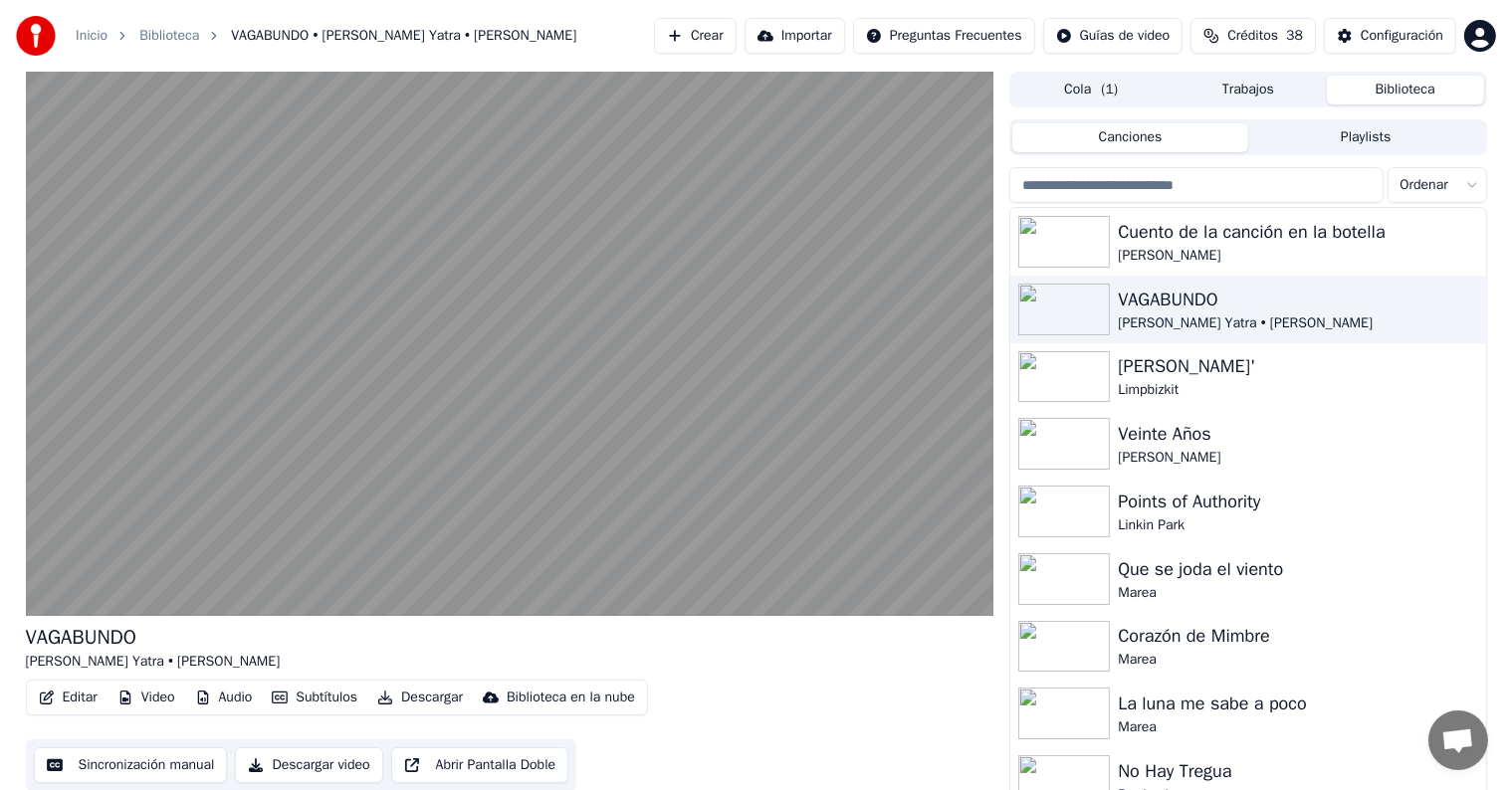 click on "Cola ( 1 )" at bounding box center [1091, 90] 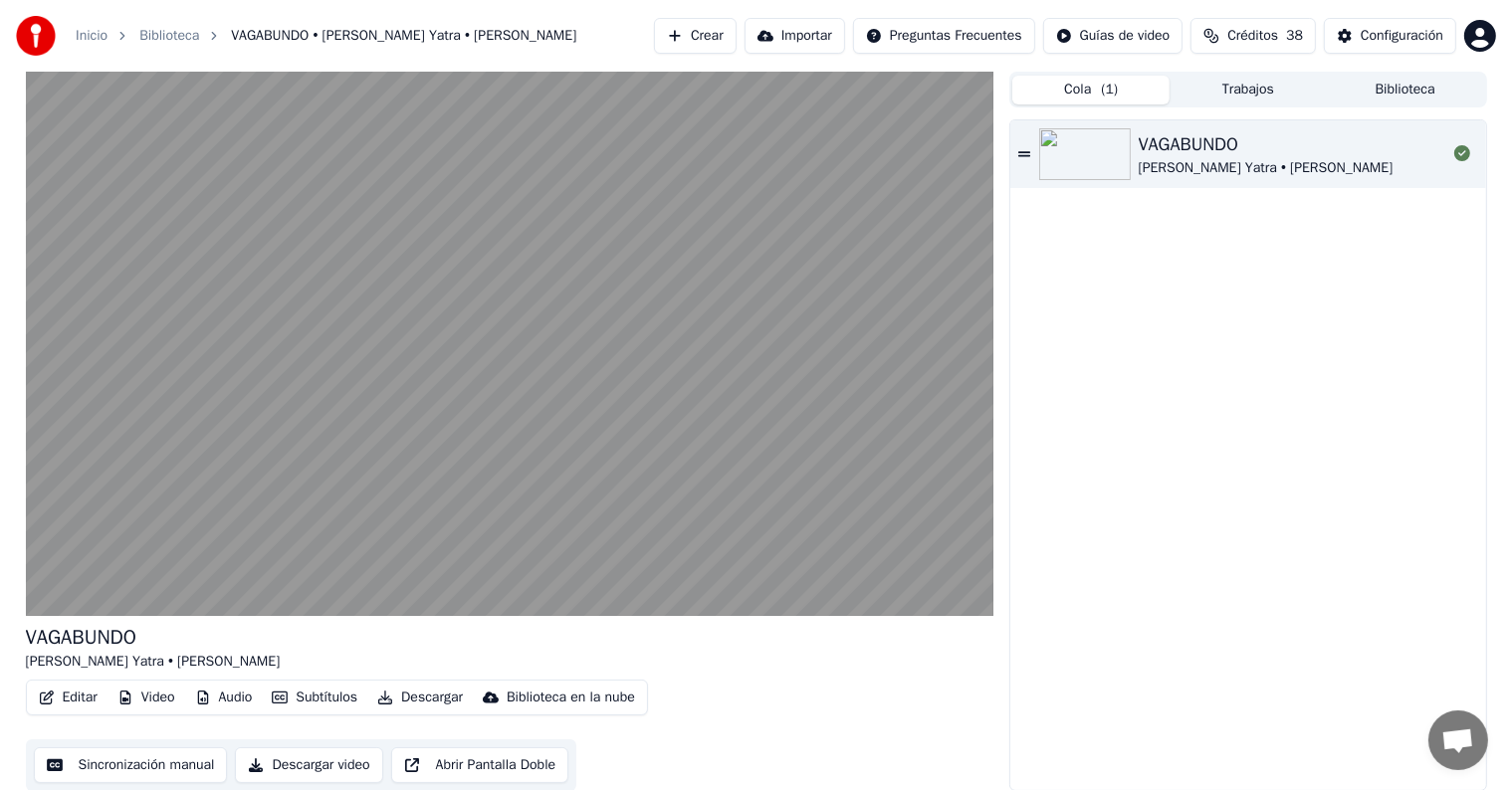 click on "Trabajos" at bounding box center [1248, 90] 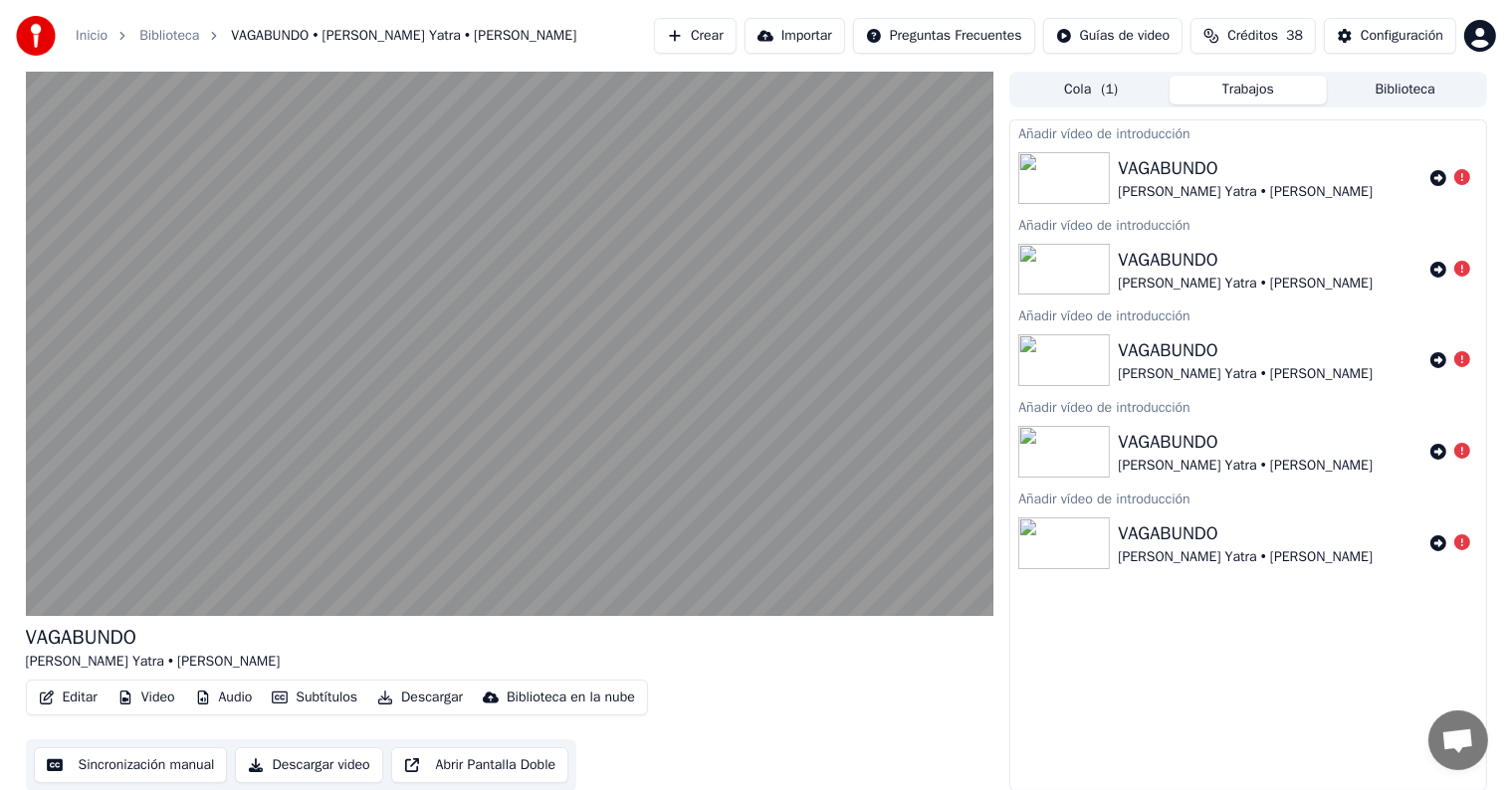 click on "Cola ( 1 )" at bounding box center [1091, 90] 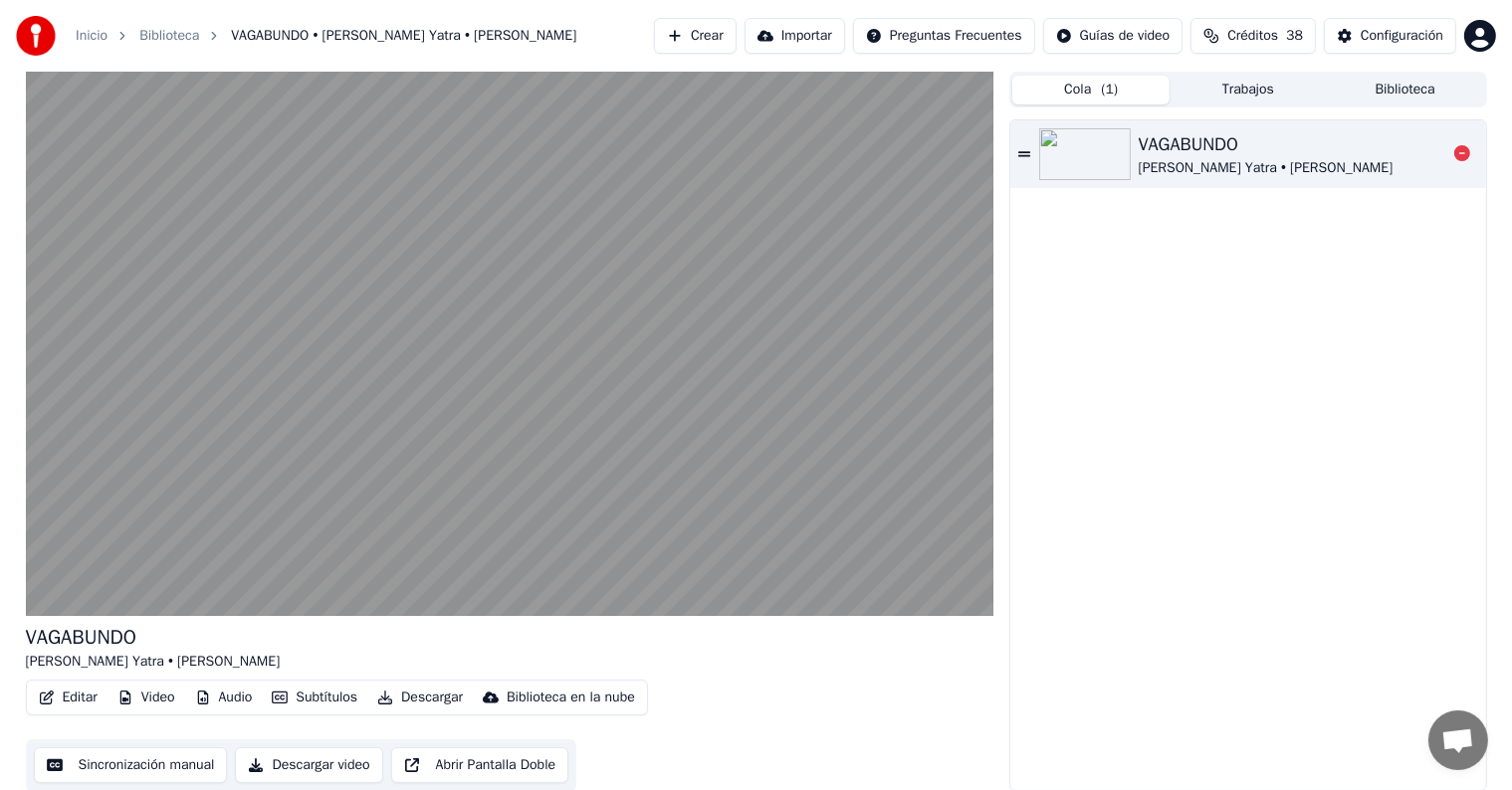click on "VAGABUNDO" at bounding box center (1266, 144) 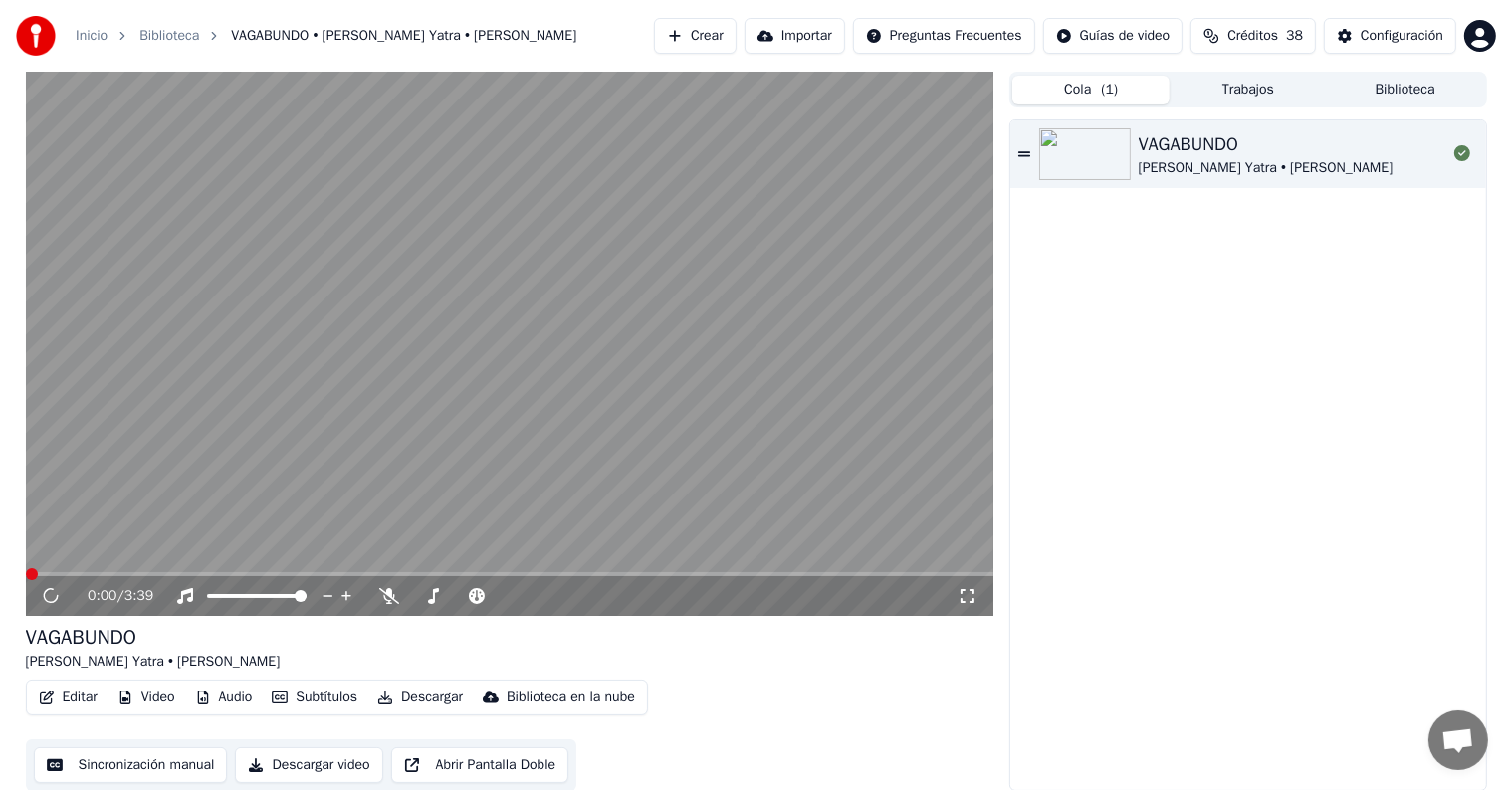click on "Video" at bounding box center (146, 697) 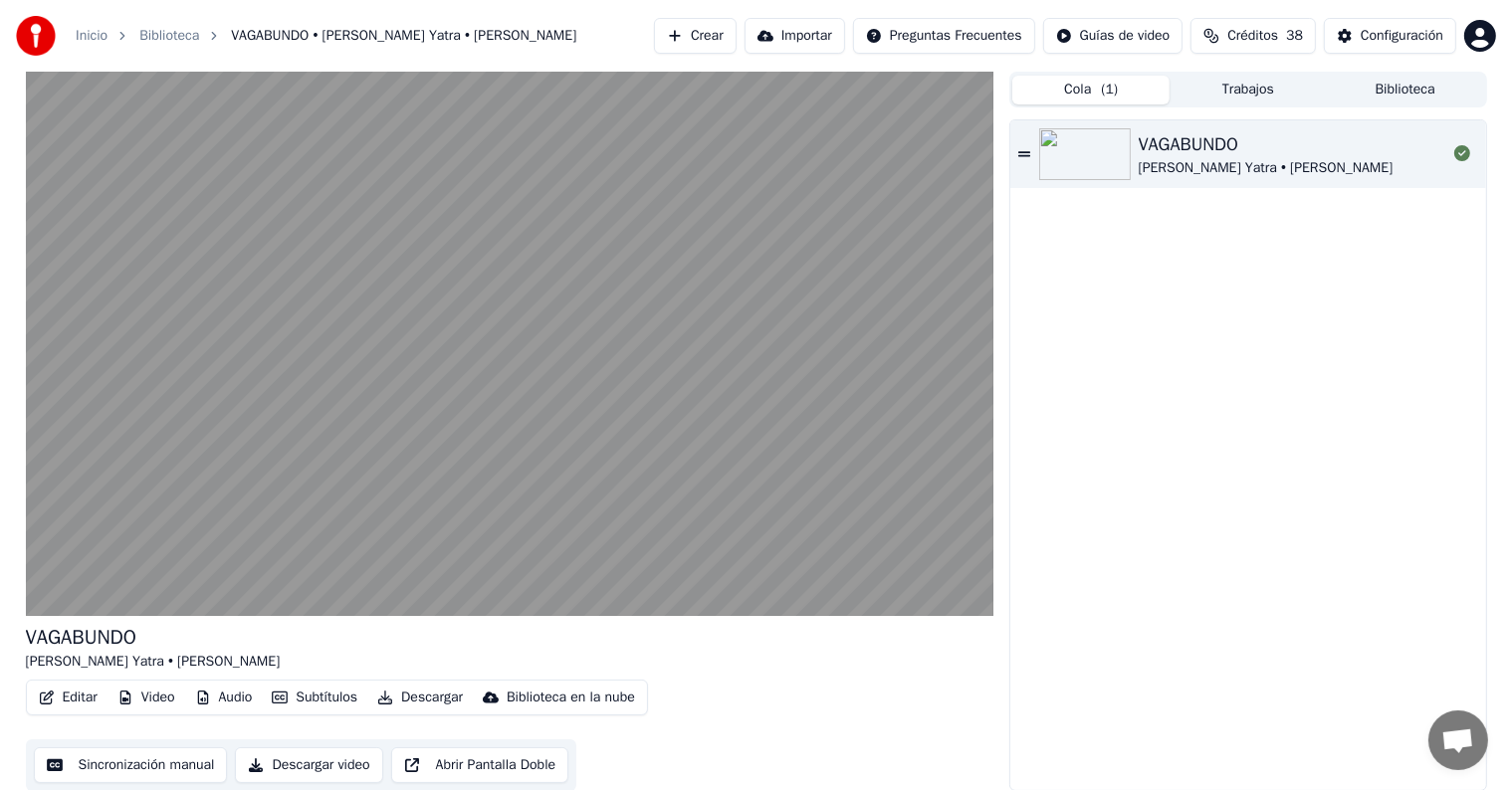 click on "VAGABUNDO Sebastián Yatra • Manuel Turizo" at bounding box center [510, 648] 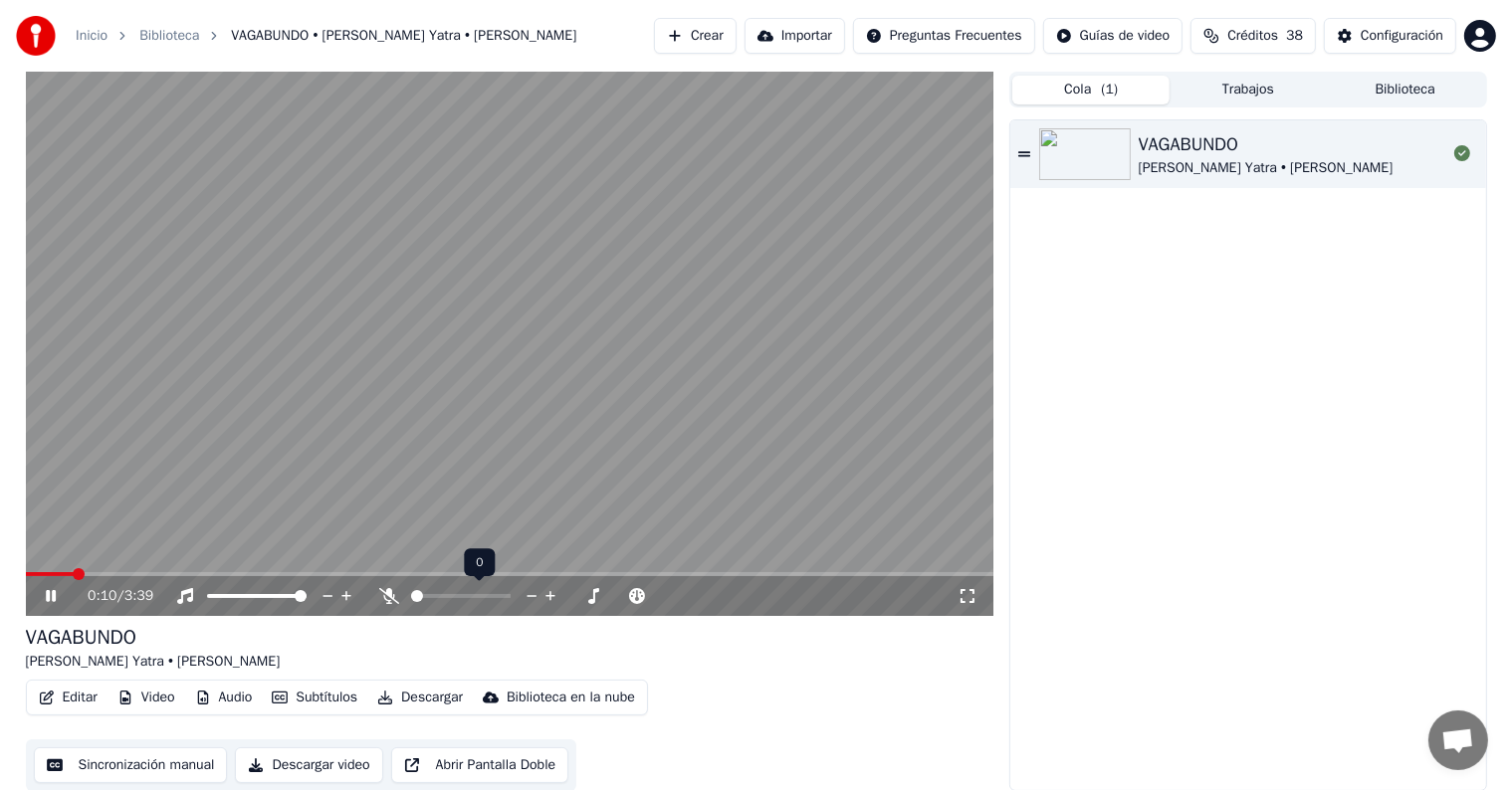 click 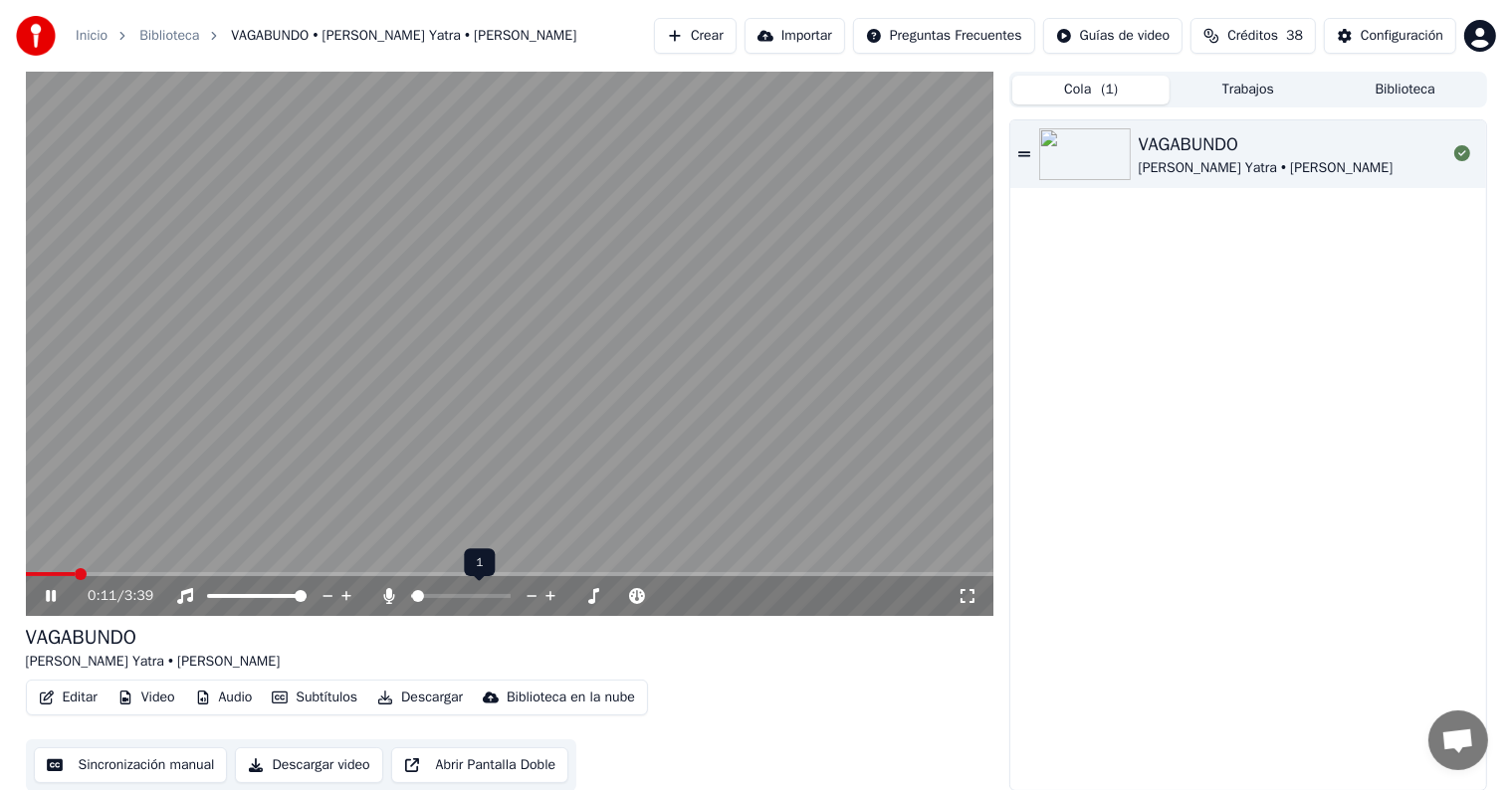 click 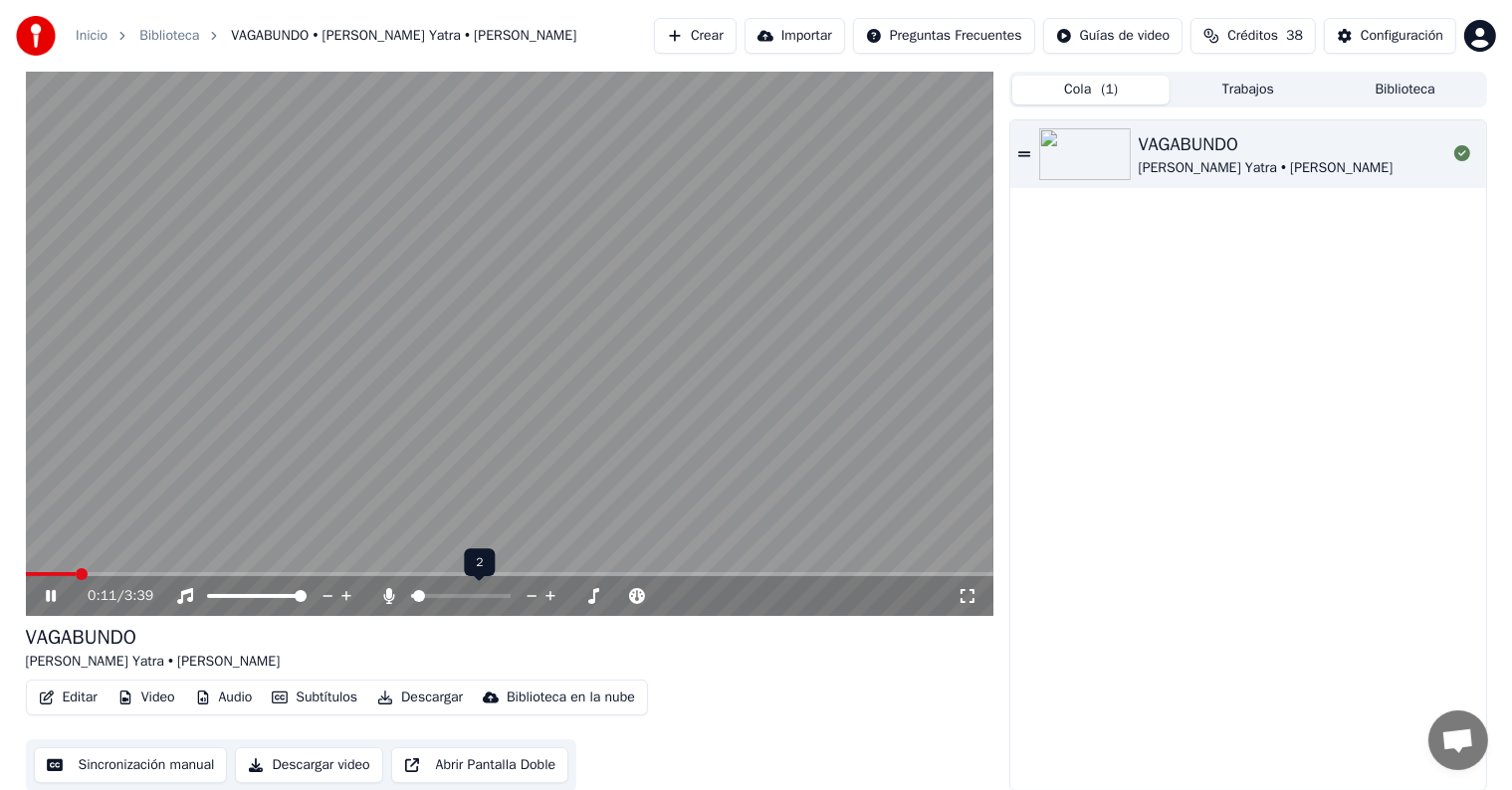 click 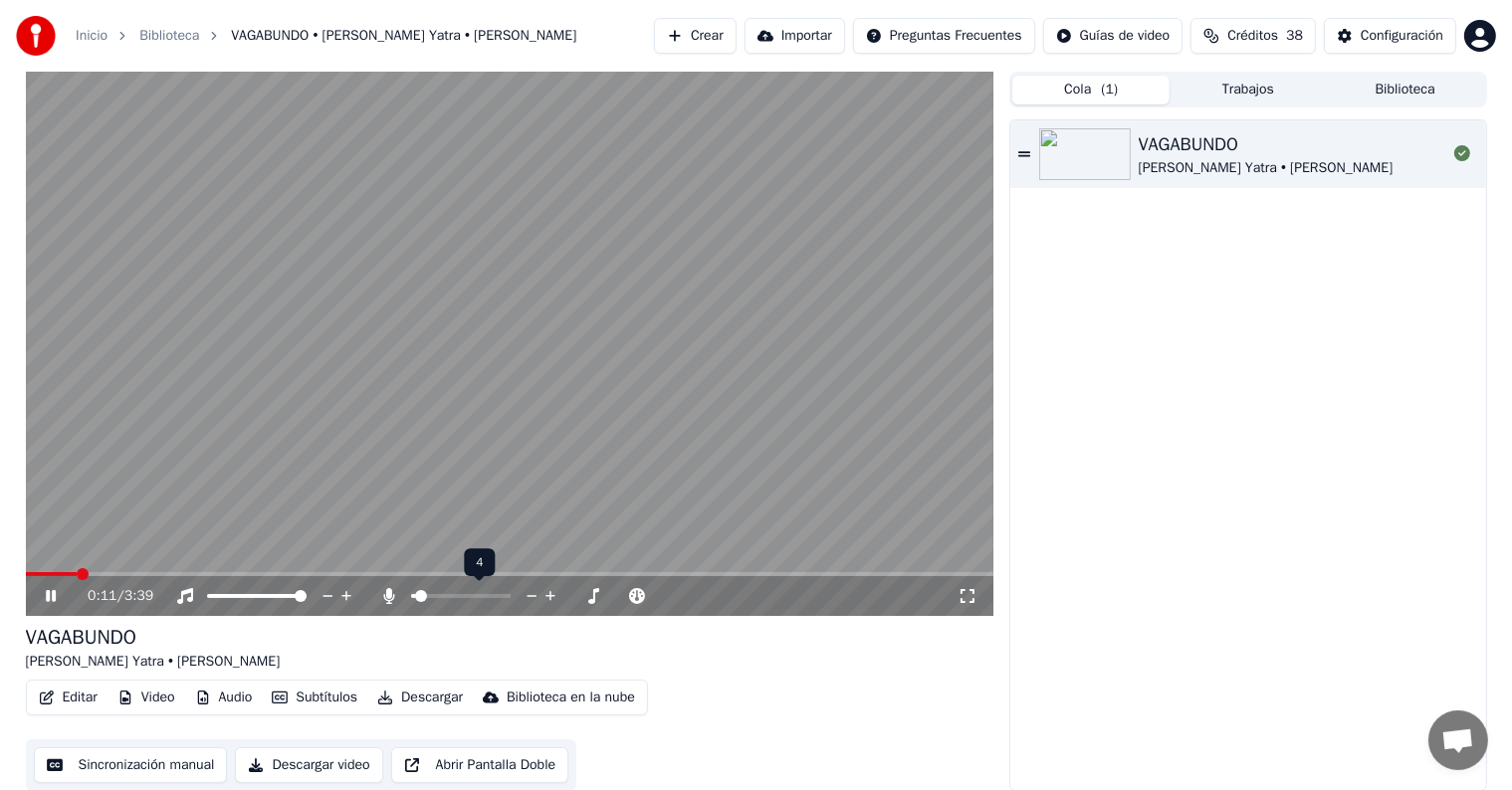 click 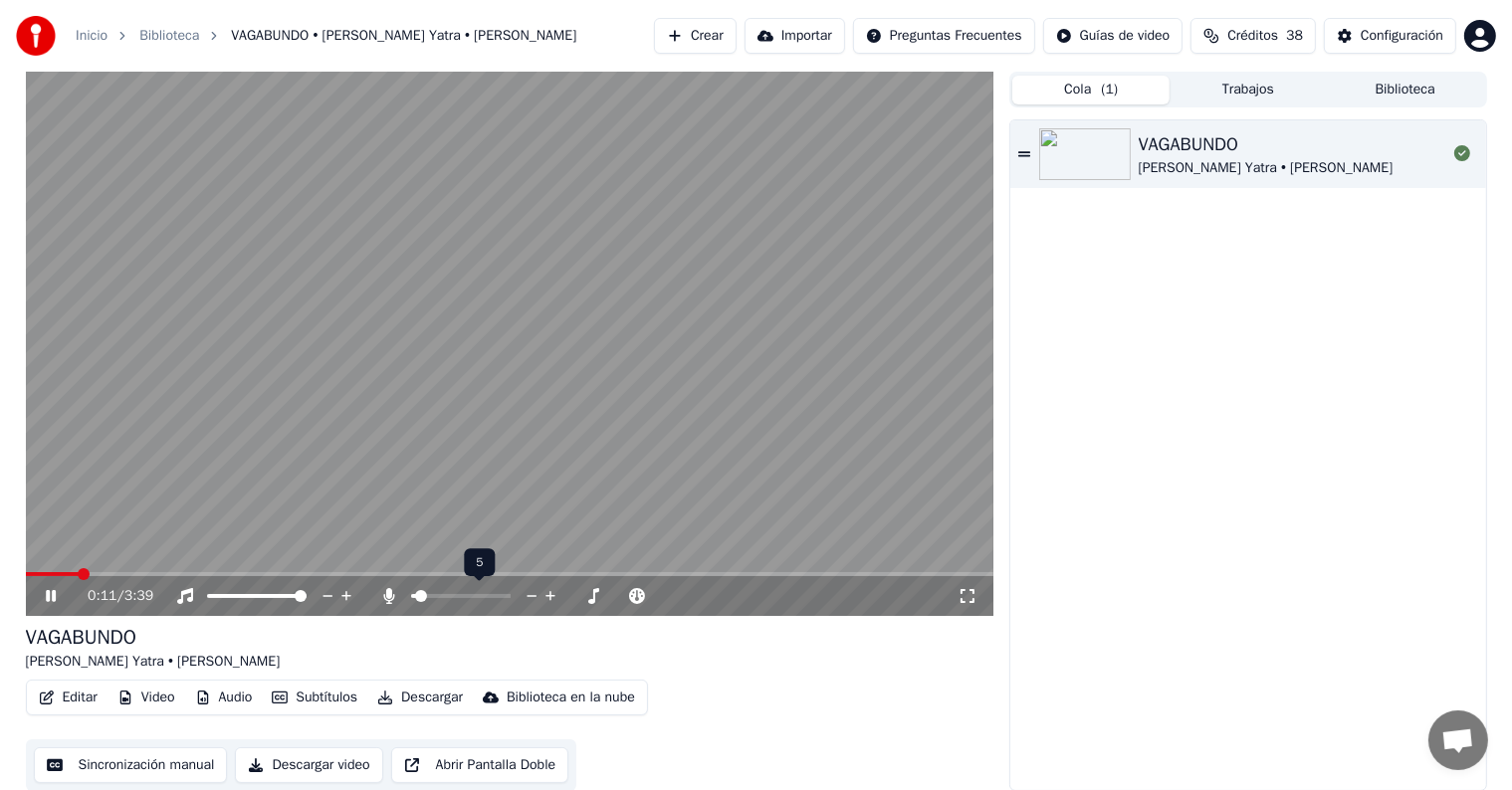 click 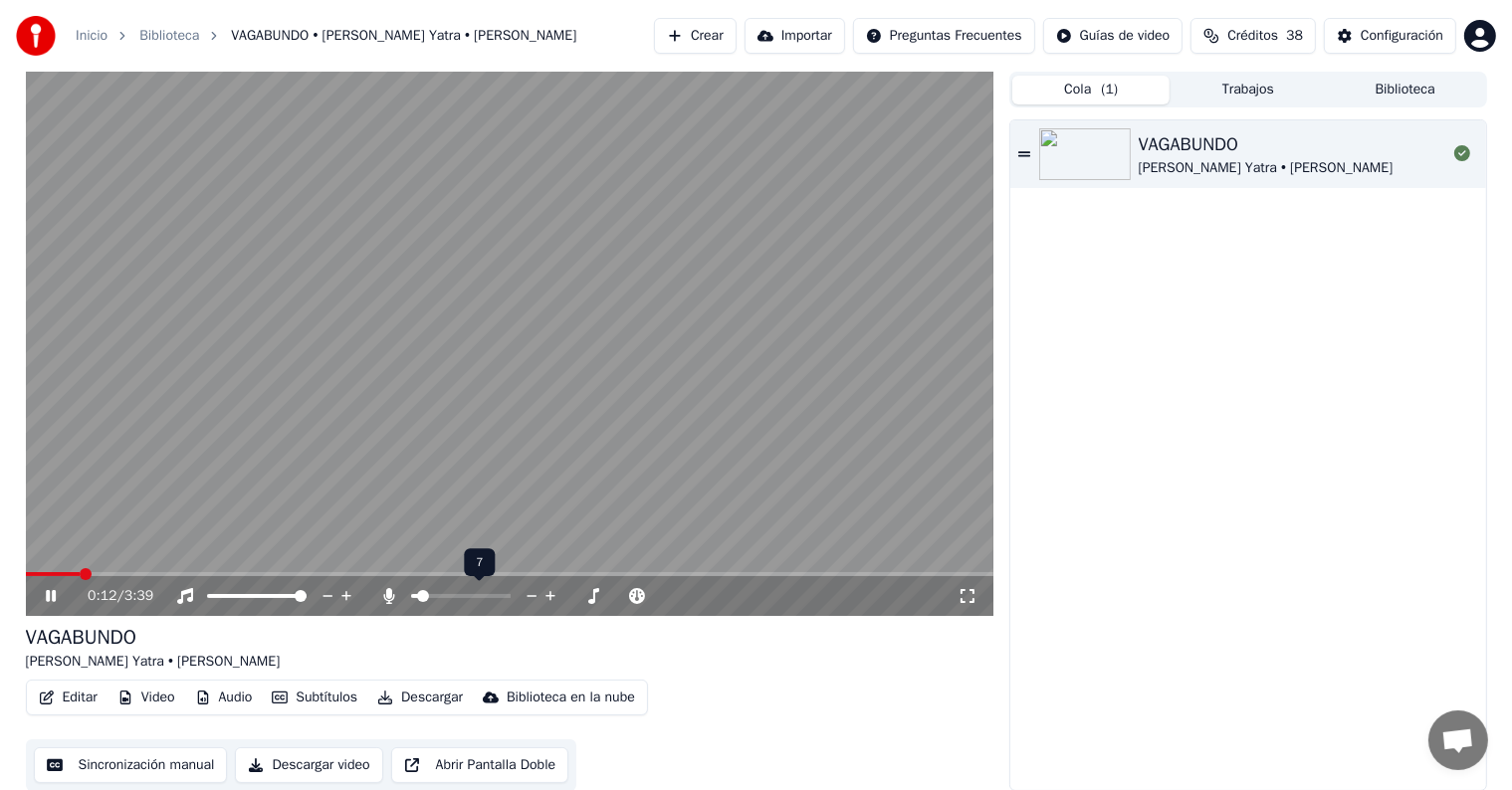 click 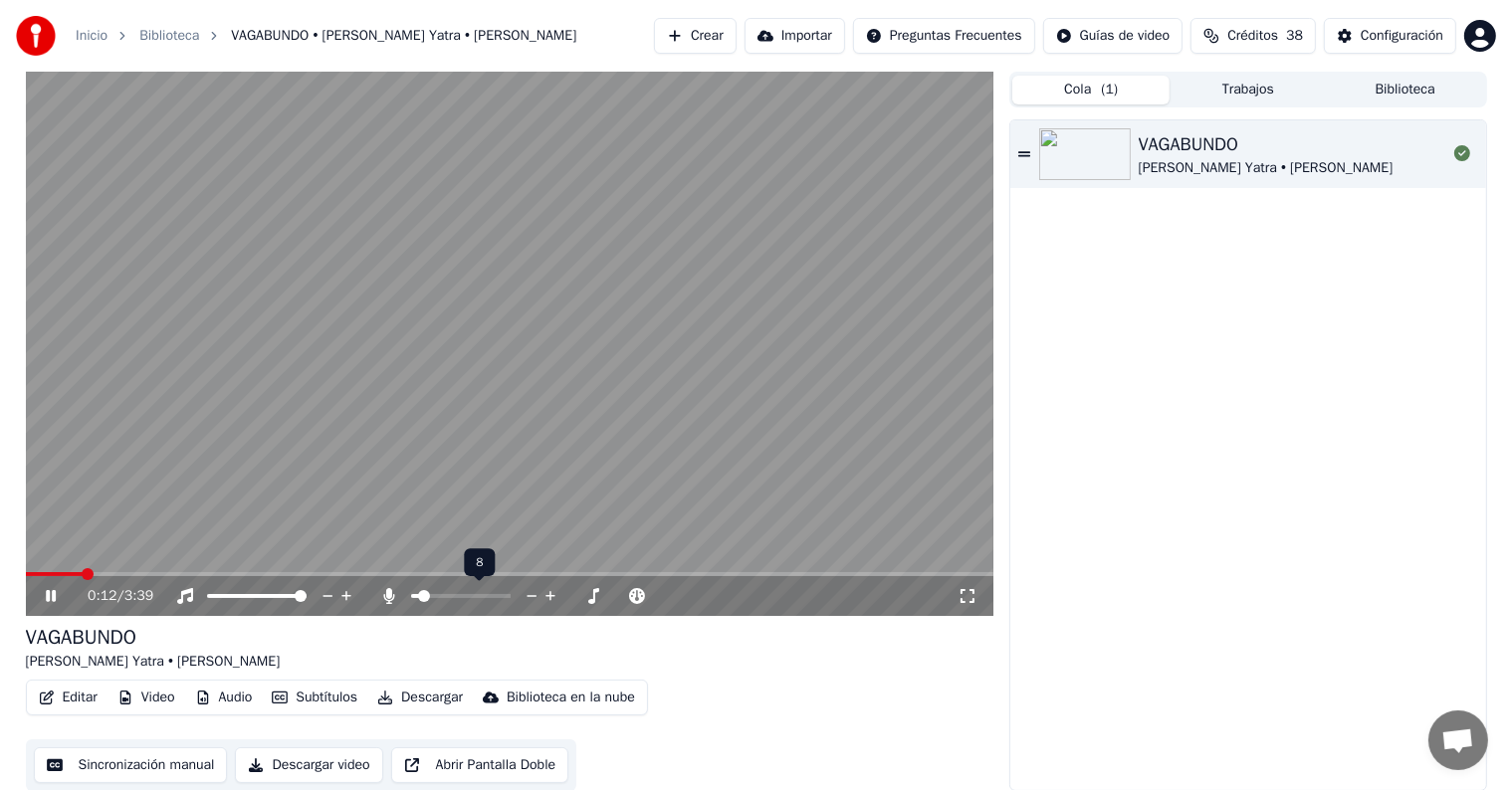 click 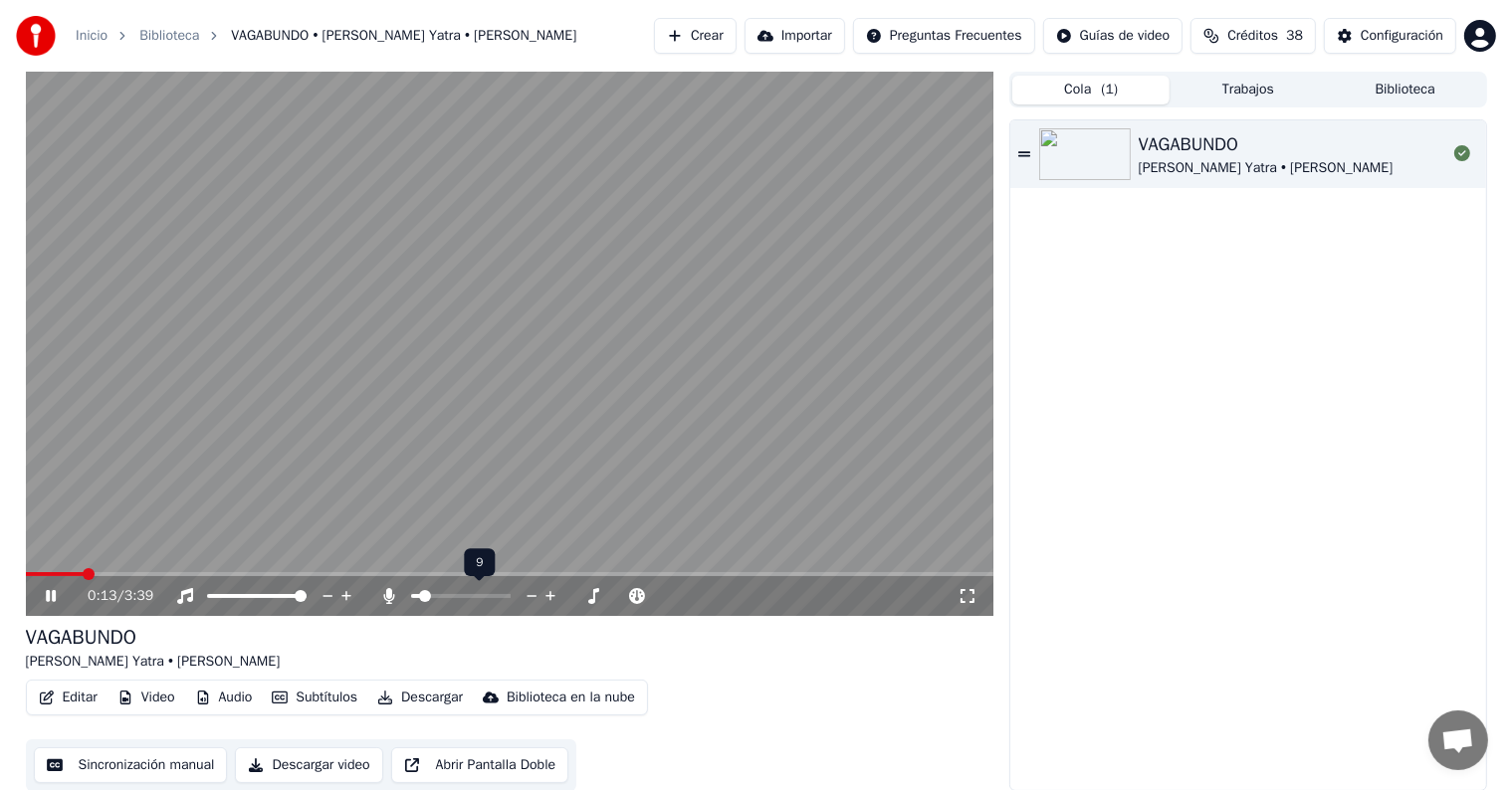 click 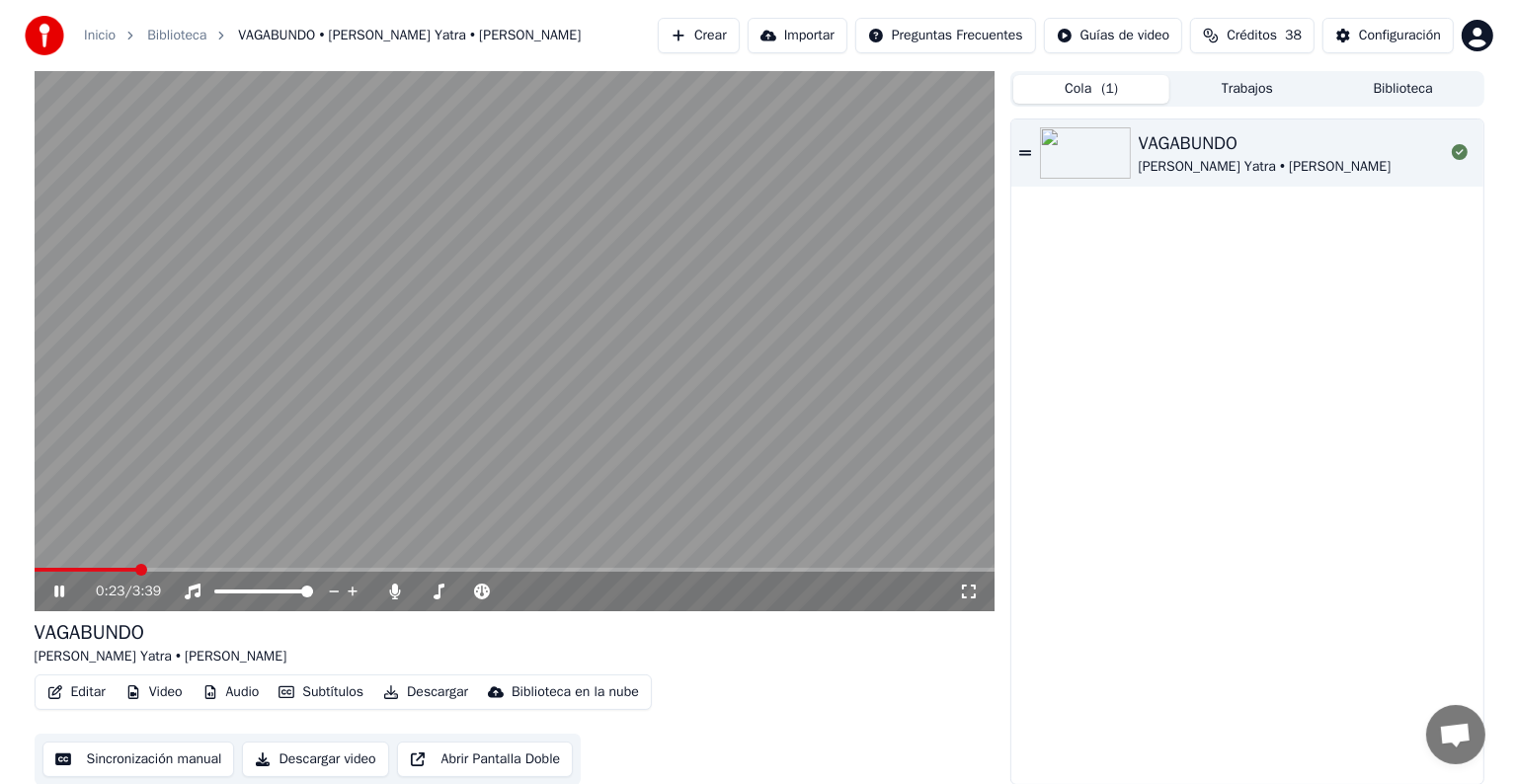 scroll, scrollTop: 1, scrollLeft: 0, axis: vertical 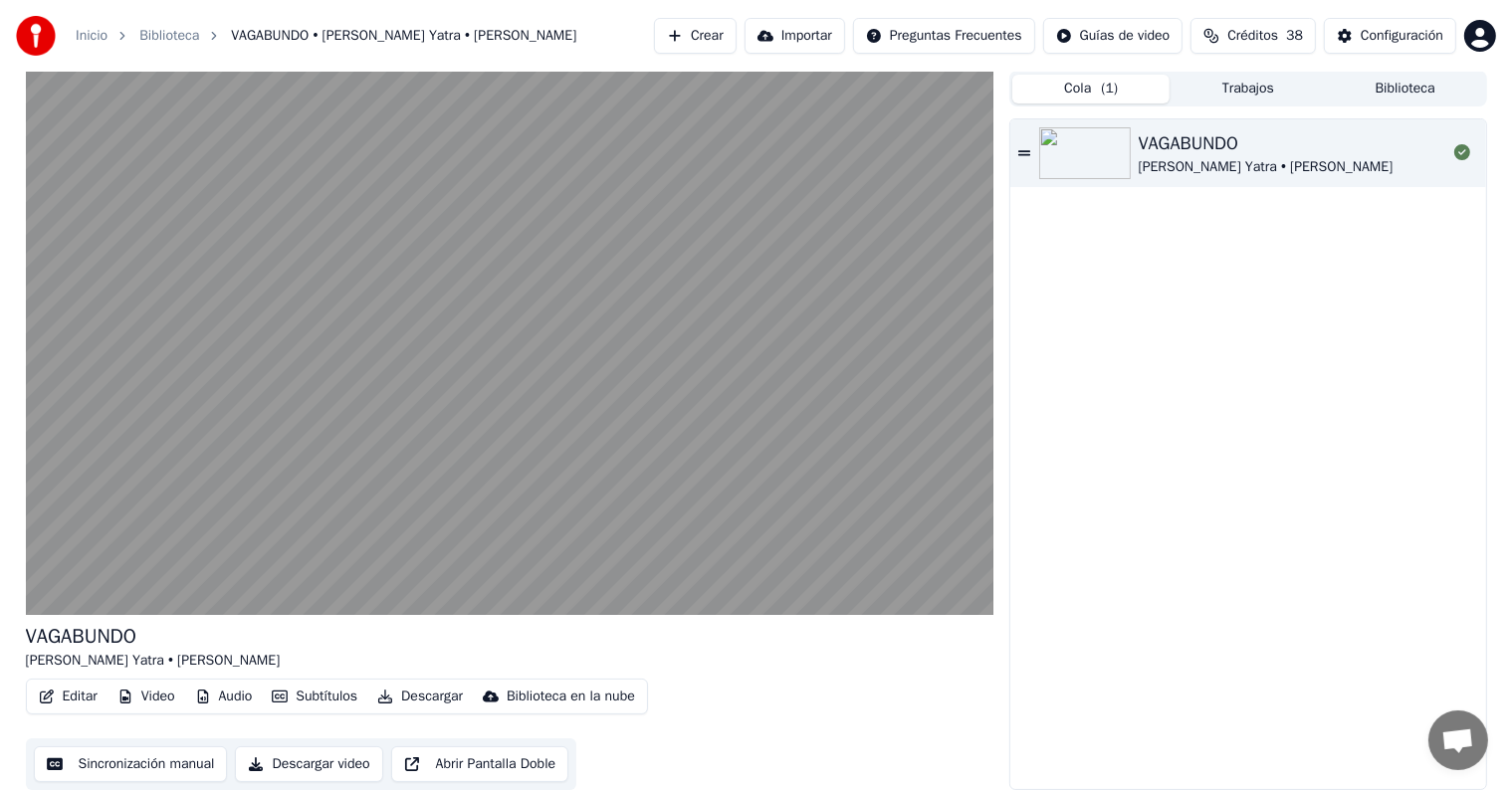 click on "Video" at bounding box center (146, 696) 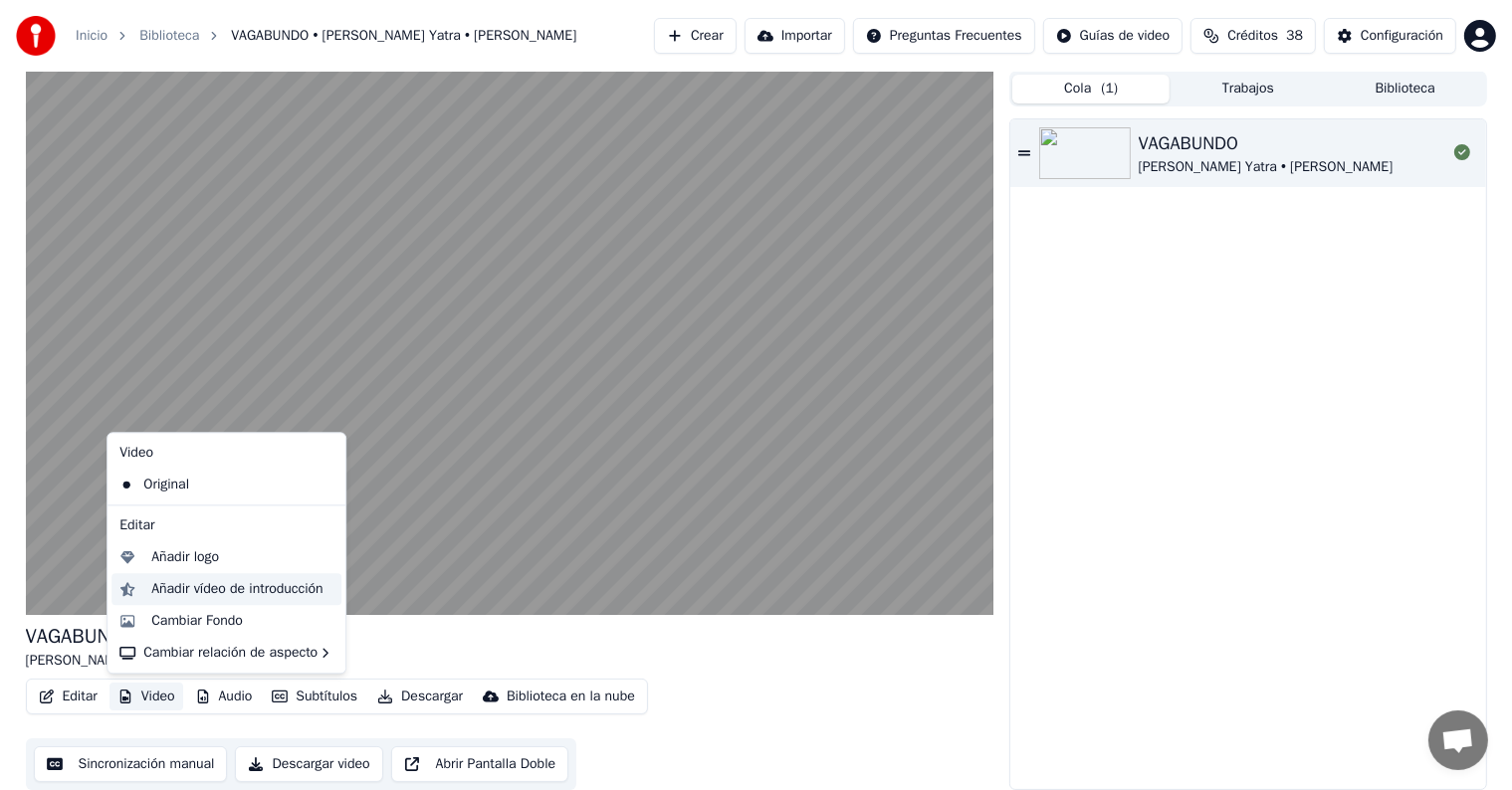click on "Añadir vídeo de introducción" at bounding box center (237, 589) 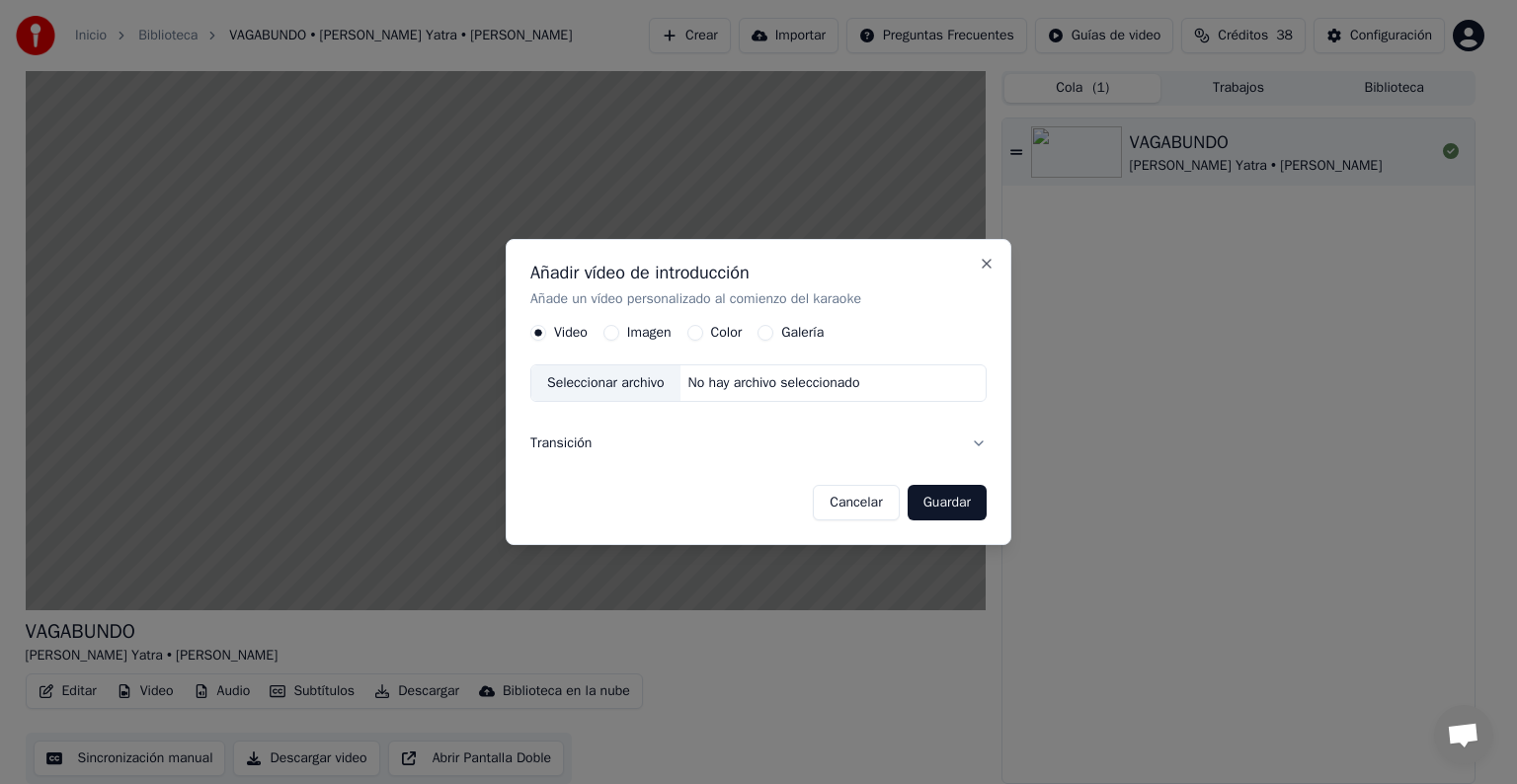 click on "Transición" at bounding box center [758, 443] 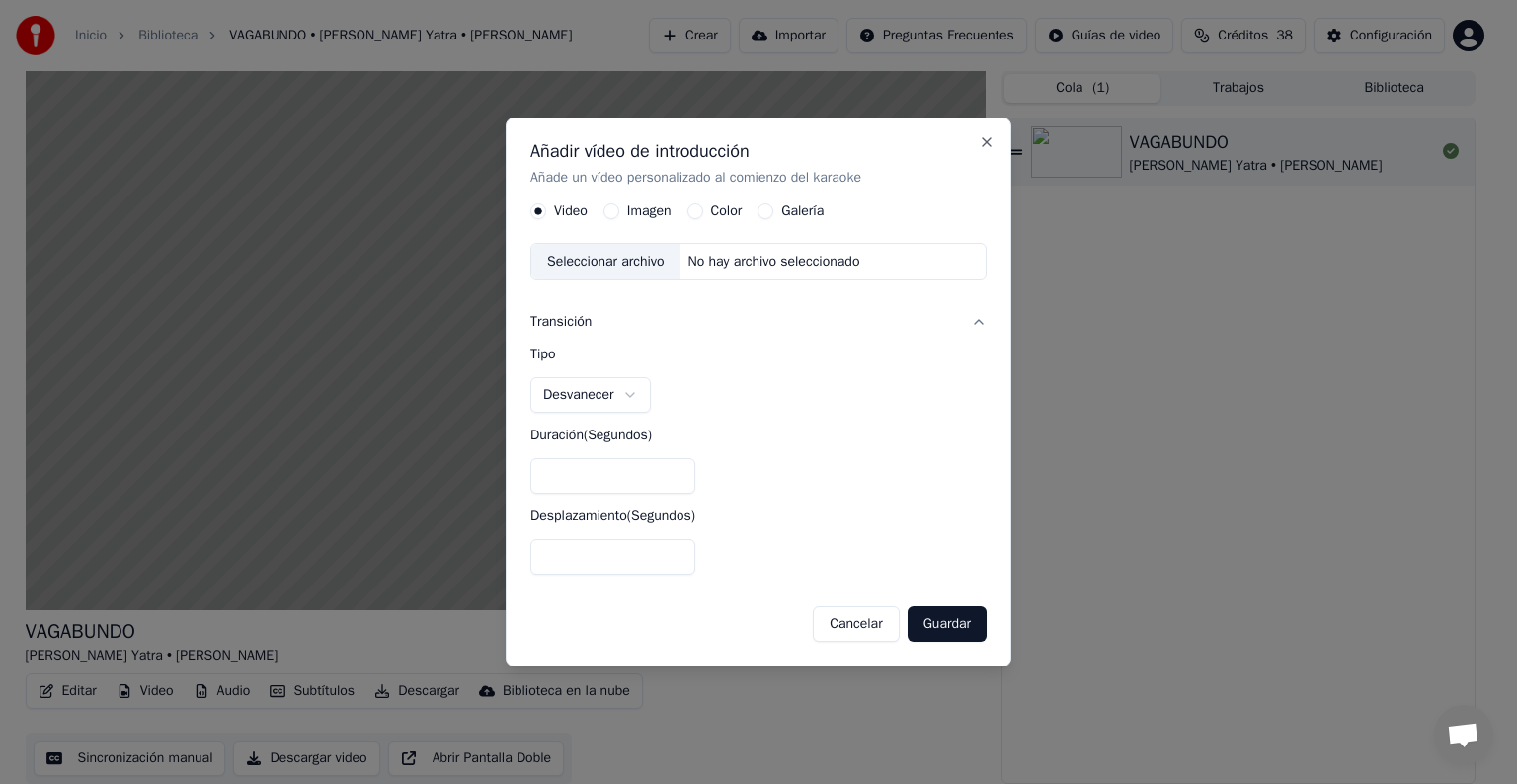 click on "**********" at bounding box center [612, 461] 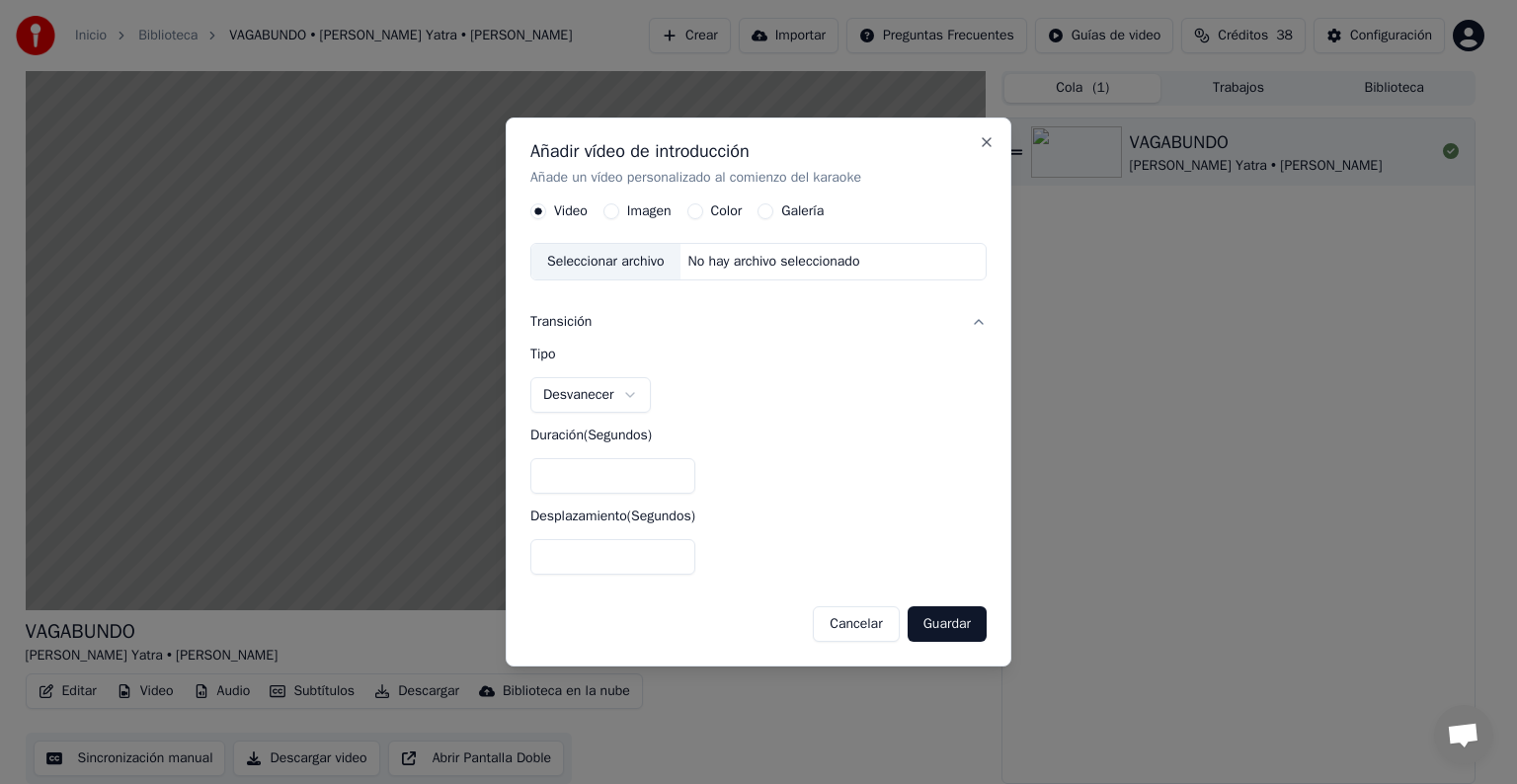 click on "Imagen" at bounding box center [611, 211] 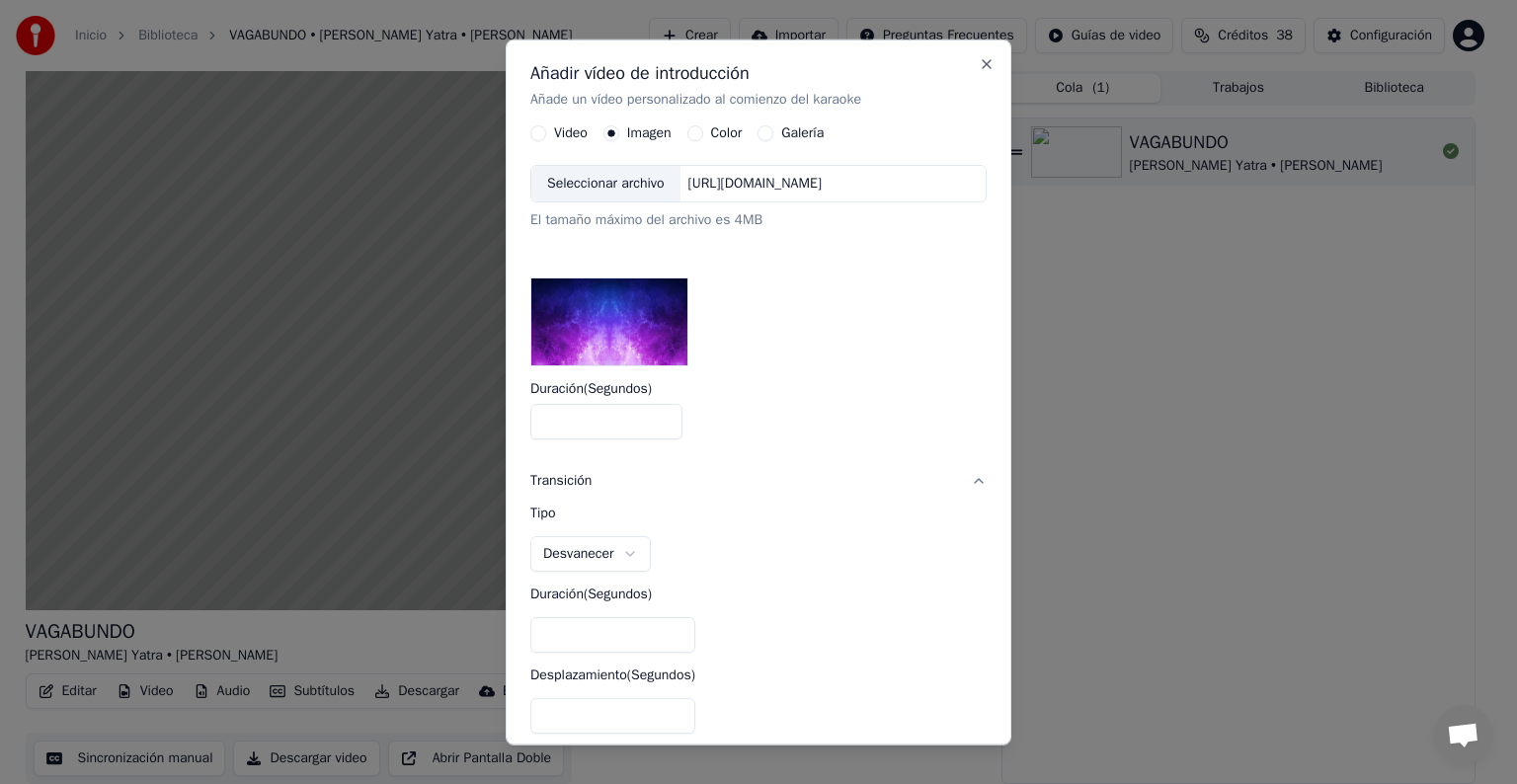scroll, scrollTop: 94, scrollLeft: 0, axis: vertical 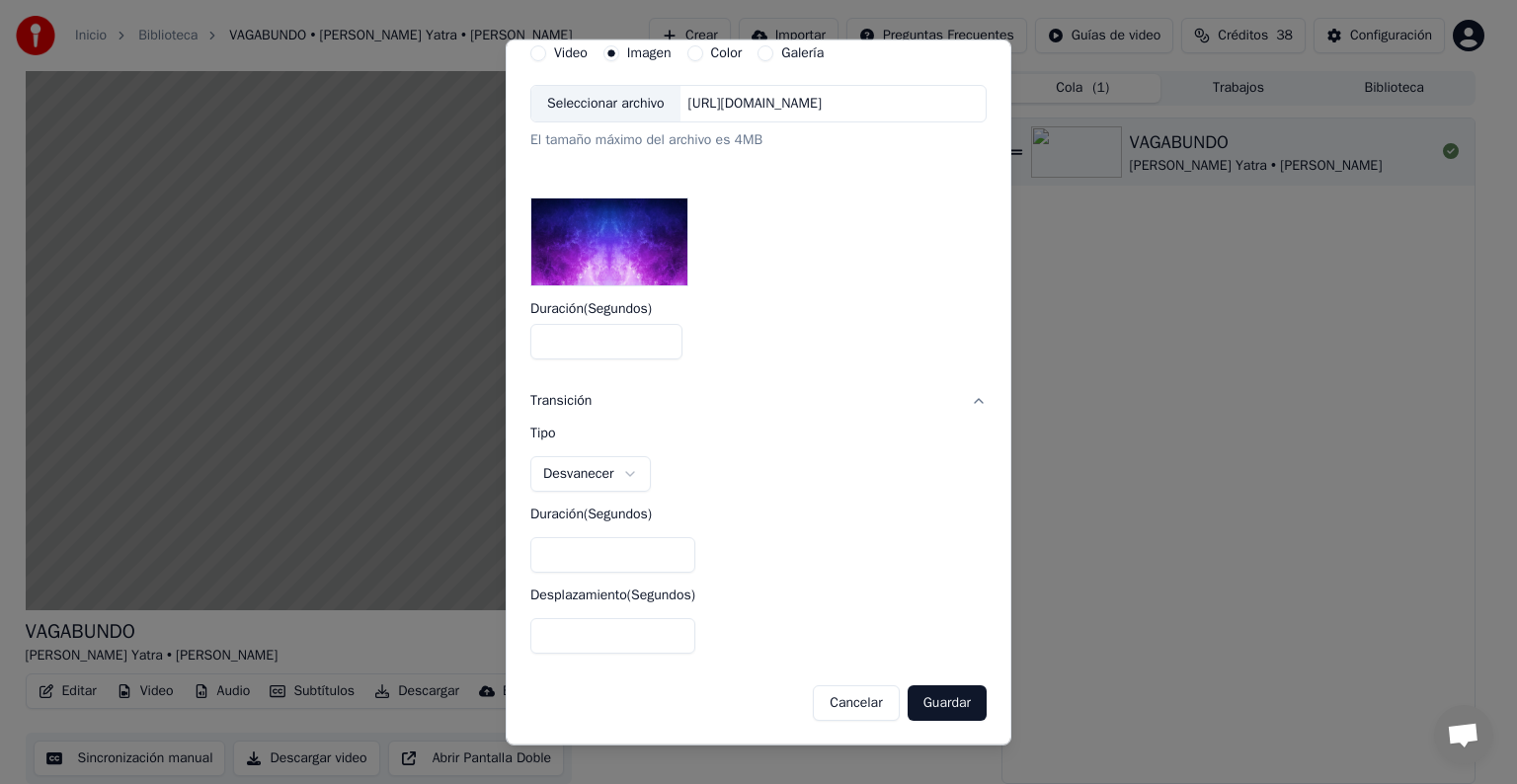 click on "Inicio Biblioteca VAGABUNDO • Sebastián Yatra • Manuel Turizo Crear Importar Preguntas Frecuentes Guías de video Créditos 38 Configuración VAGABUNDO Sebastián Yatra • Manuel Turizo Editar Video Audio Subtítulos Descargar Biblioteca en la nube Sincronización manual Descargar video Abrir Pantalla Doble Cola ( 1 ) Trabajos Biblioteca VAGABUNDO Sebastián Yatra • Manuel Turizo Conversación Adam ¿Tienes alguna pregunta? ¡Hablemos! No estamos disponibles en estos momentos Red fuera de línea. Reconectando... Por ahora no se pueden recibir ni enviar mensajes. Youka Desktop ¡Hola! ¿En qué te puedo ayudar?  Enviar un archivo Insertar un emoji Enviar un archivo Grabar mensaje de audio We run on Crisp Añadir vídeo de introducción Añade un vídeo personalizado al comienzo del karaoke Video Imagen Color Galería Seleccionar archivo https://imagedelivery.net/jkI57_JBx8hWPzcSI-uF5w/c7639807-3f76-4ea5-9112-66e75e03d200/16x9 El tamaño máximo del archivo es 4MB Duración  ( Segundos ) * Transición )" at bounding box center (750, 391) 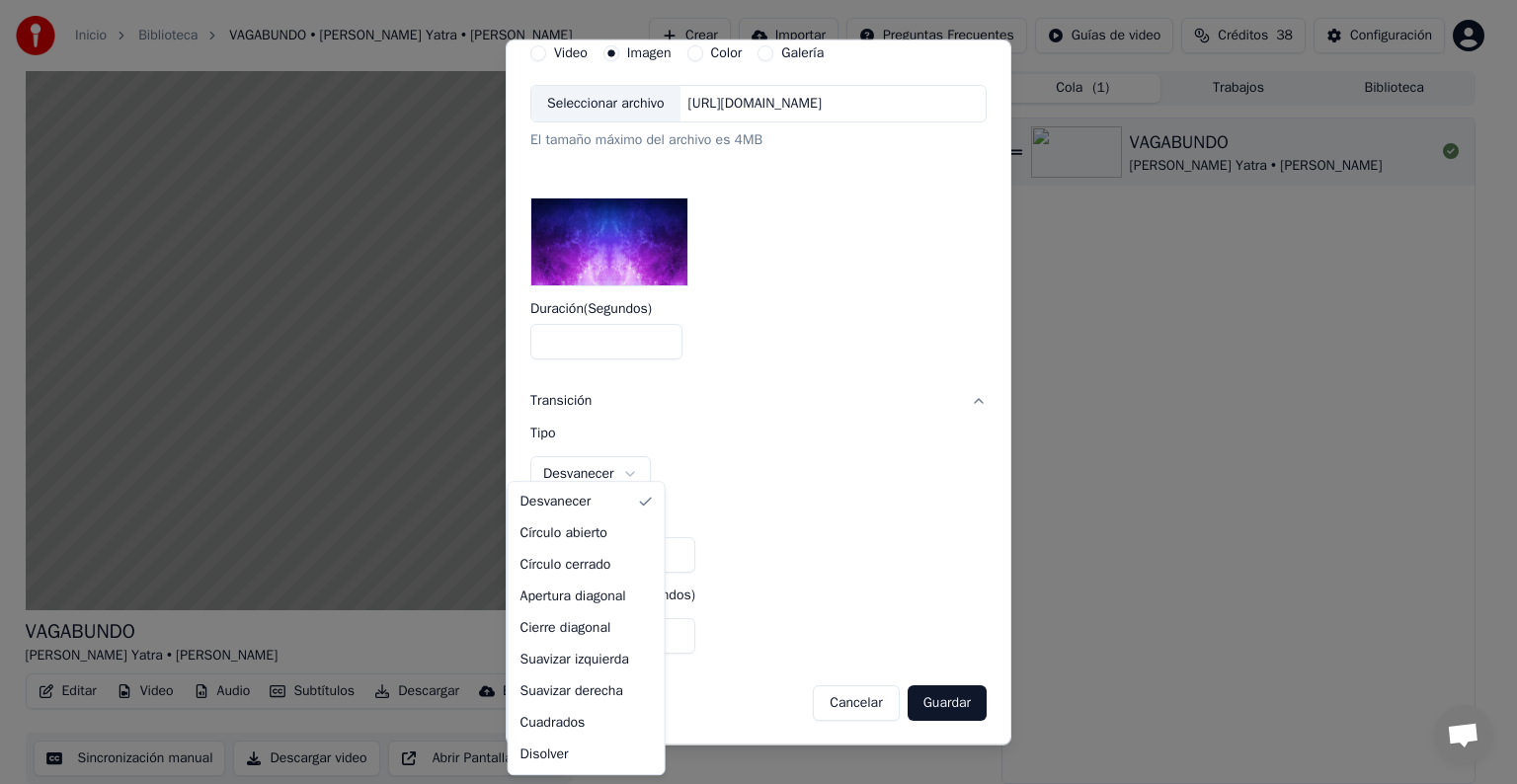 click on "Inicio Biblioteca VAGABUNDO • Sebastián Yatra • Manuel Turizo Crear Importar Preguntas Frecuentes Guías de video Créditos 38 Configuración VAGABUNDO Sebastián Yatra • Manuel Turizo Editar Video Audio Subtítulos Descargar Biblioteca en la nube Sincronización manual Descargar video Abrir Pantalla Doble Cola ( 1 ) Trabajos Biblioteca VAGABUNDO Sebastián Yatra • Manuel Turizo Conversación Adam ¿Tienes alguna pregunta? ¡Hablemos! No estamos disponibles en estos momentos Red fuera de línea. Reconectando... Por ahora no se pueden recibir ni enviar mensajes. Youka Desktop ¡Hola! ¿En qué te puedo ayudar?  Enviar un archivo Insertar un emoji Enviar un archivo Grabar mensaje de audio We run on Crisp Añadir vídeo de introducción Añade un vídeo personalizado al comienzo del karaoke Video Imagen Color Galería Seleccionar archivo https://imagedelivery.net/jkI57_JBx8hWPzcSI-uF5w/c7639807-3f76-4ea5-9112-66e75e03d200/16x9 El tamaño máximo del archivo es 4MB Duración  ( Segundos ) * Transición )" at bounding box center (750, 391) 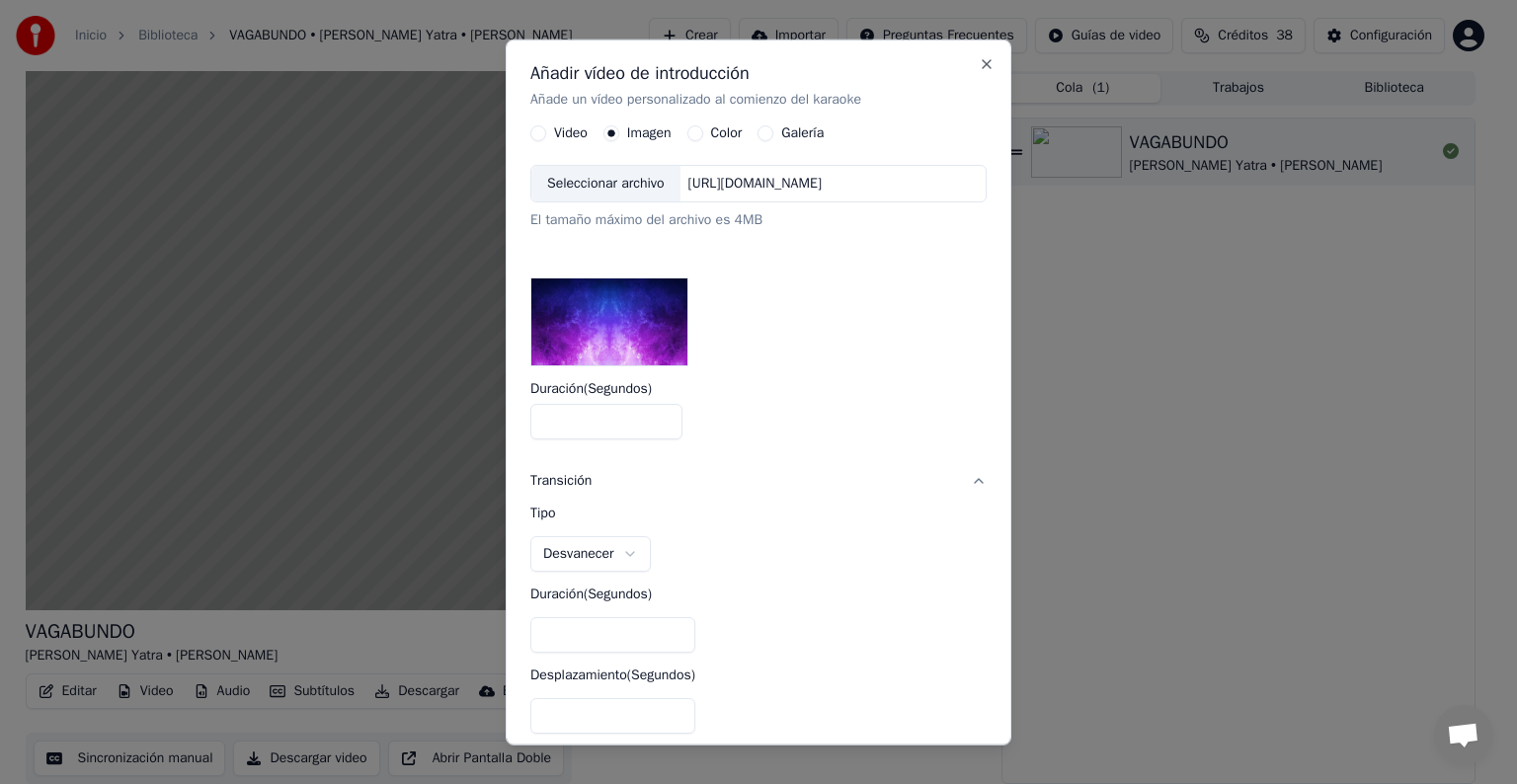 scroll, scrollTop: 94, scrollLeft: 0, axis: vertical 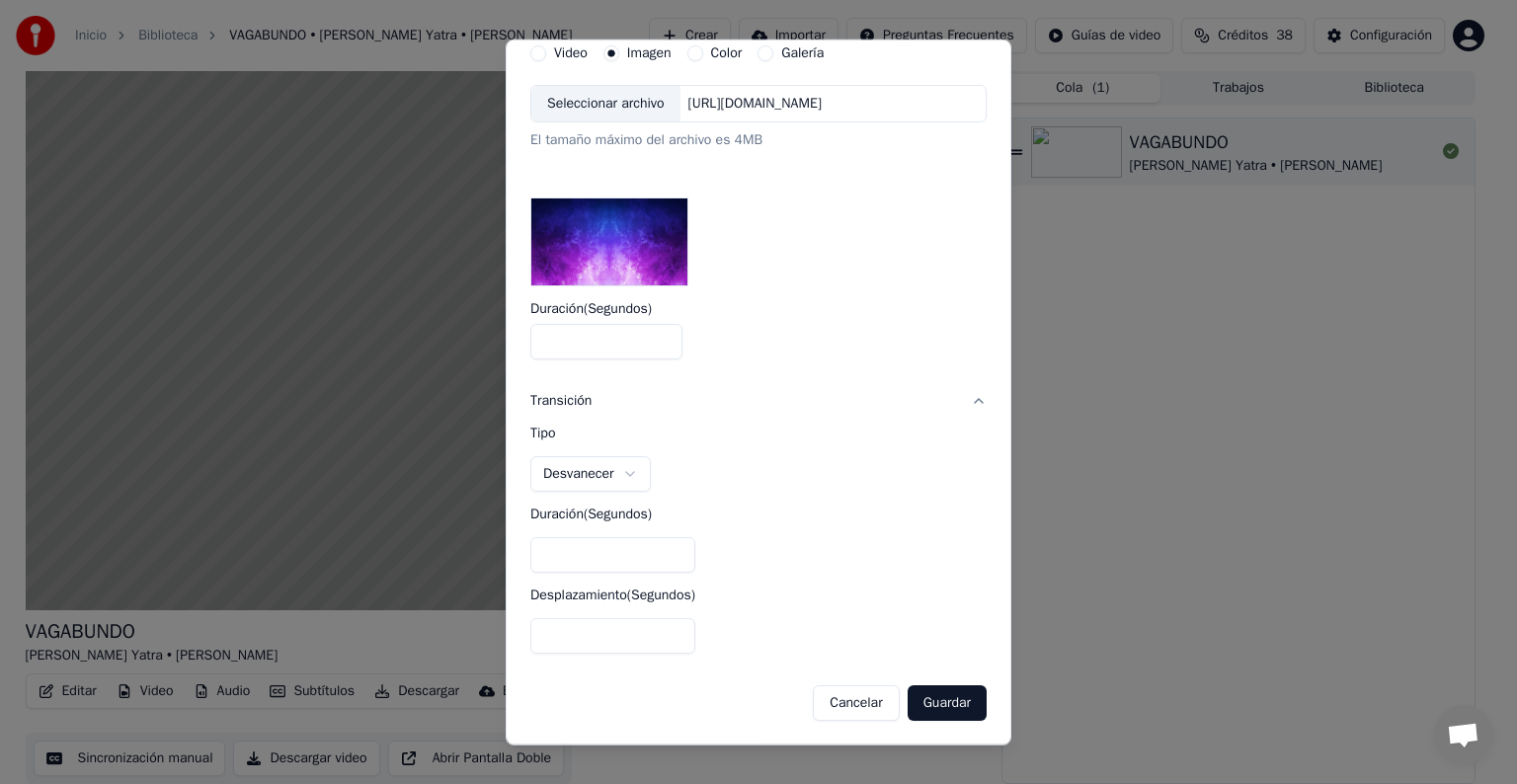 click on "*" at bounding box center (612, 636) 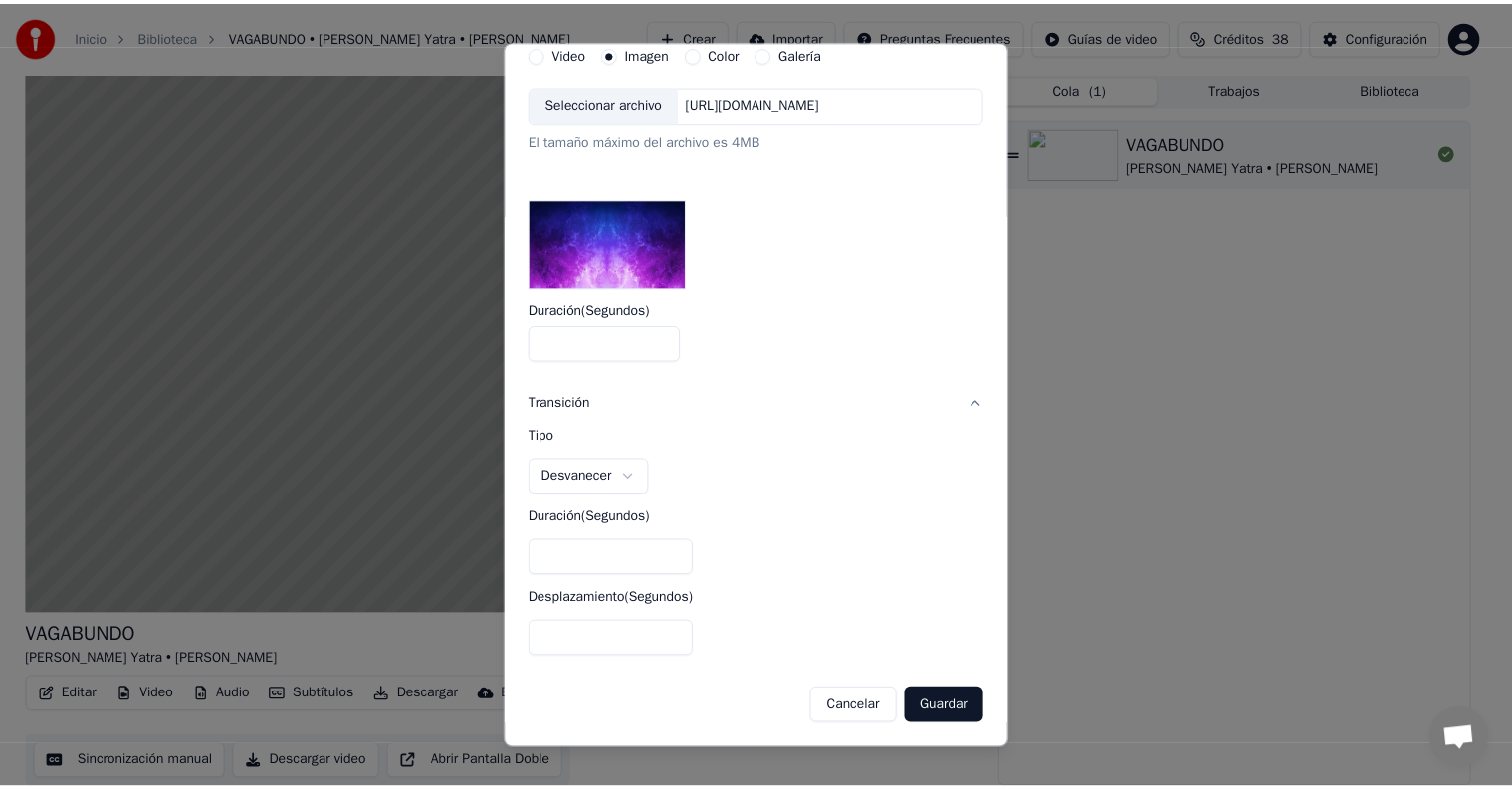 scroll, scrollTop: 95, scrollLeft: 0, axis: vertical 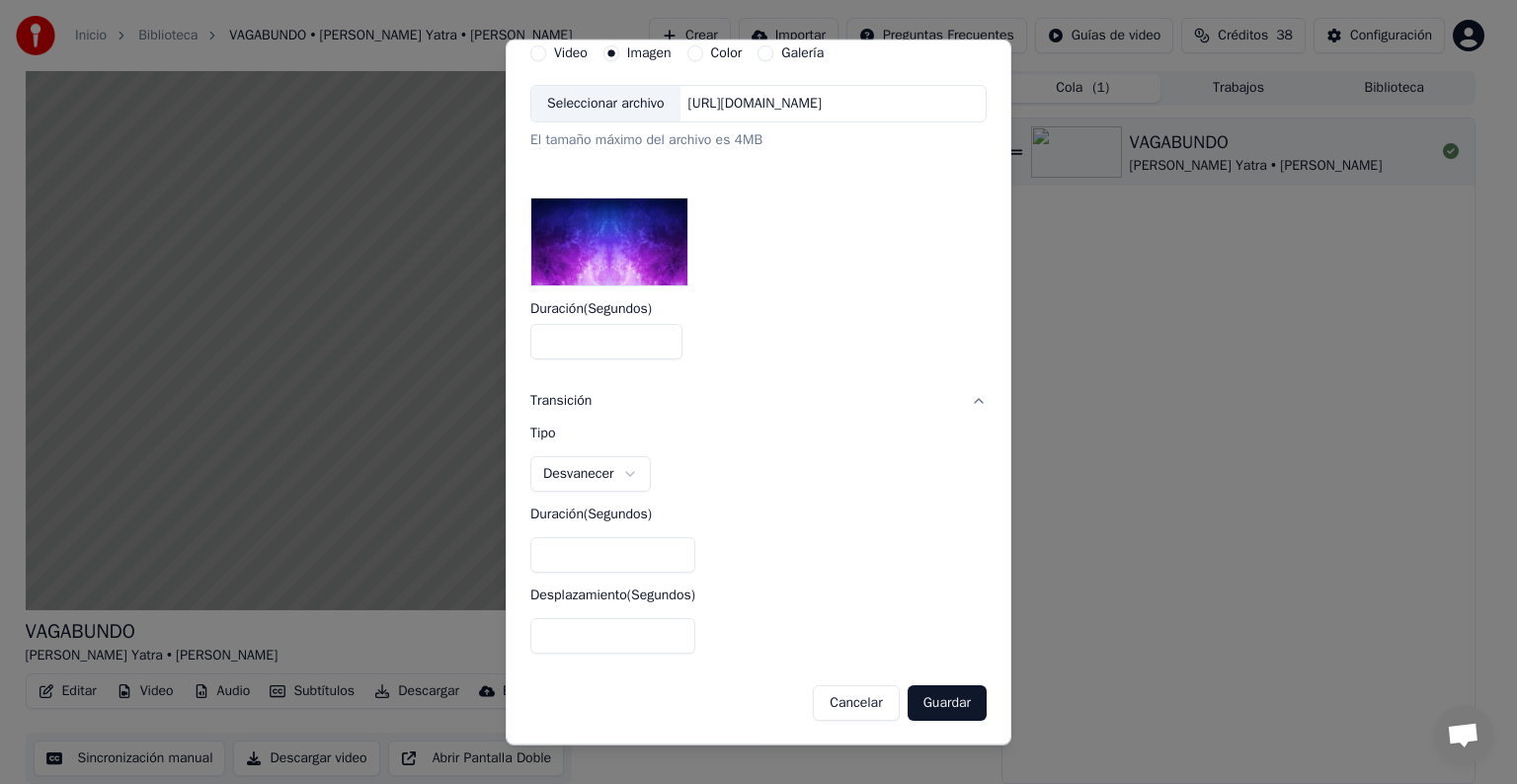 click on "Guardar" at bounding box center (947, 703) 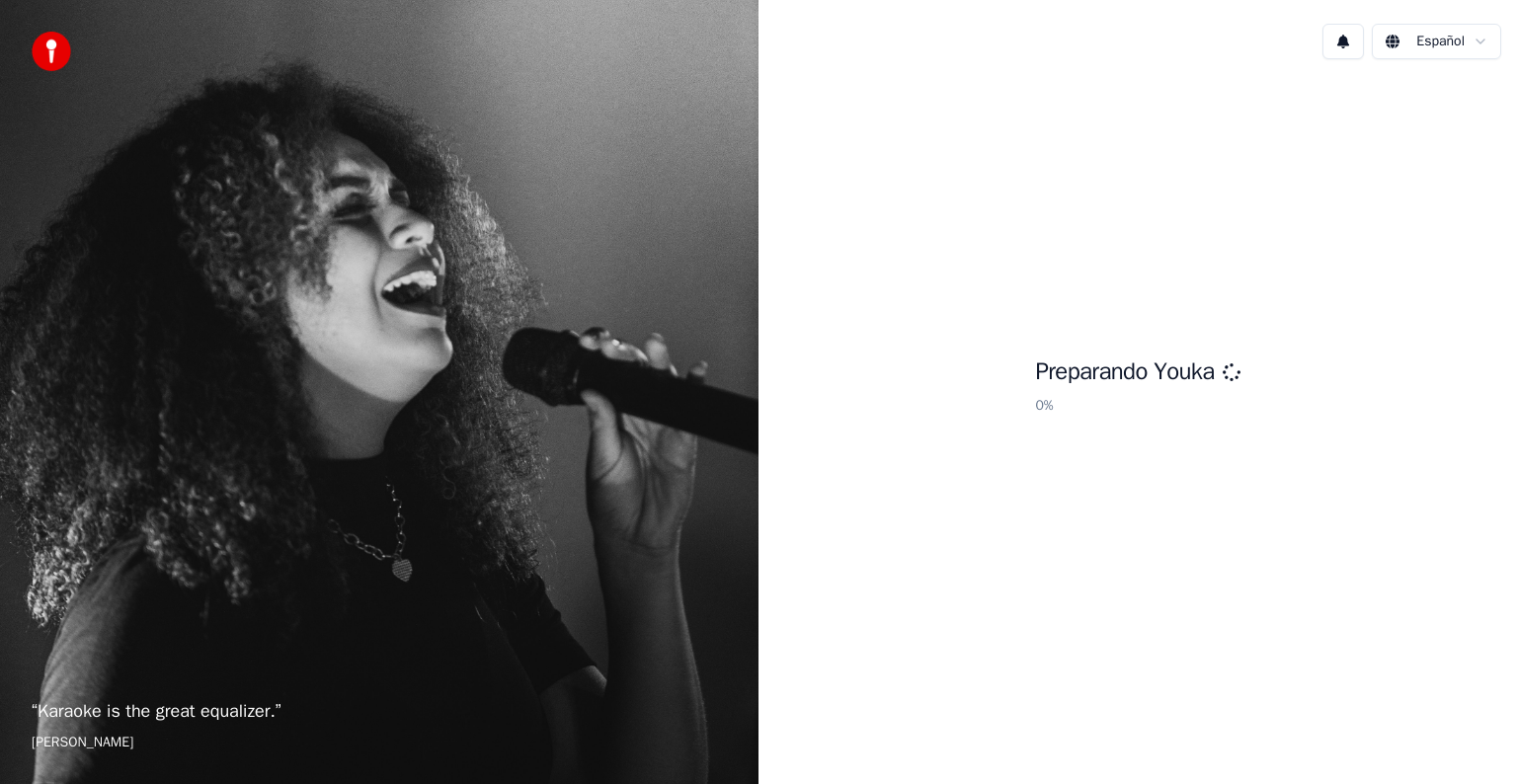 scroll, scrollTop: 0, scrollLeft: 0, axis: both 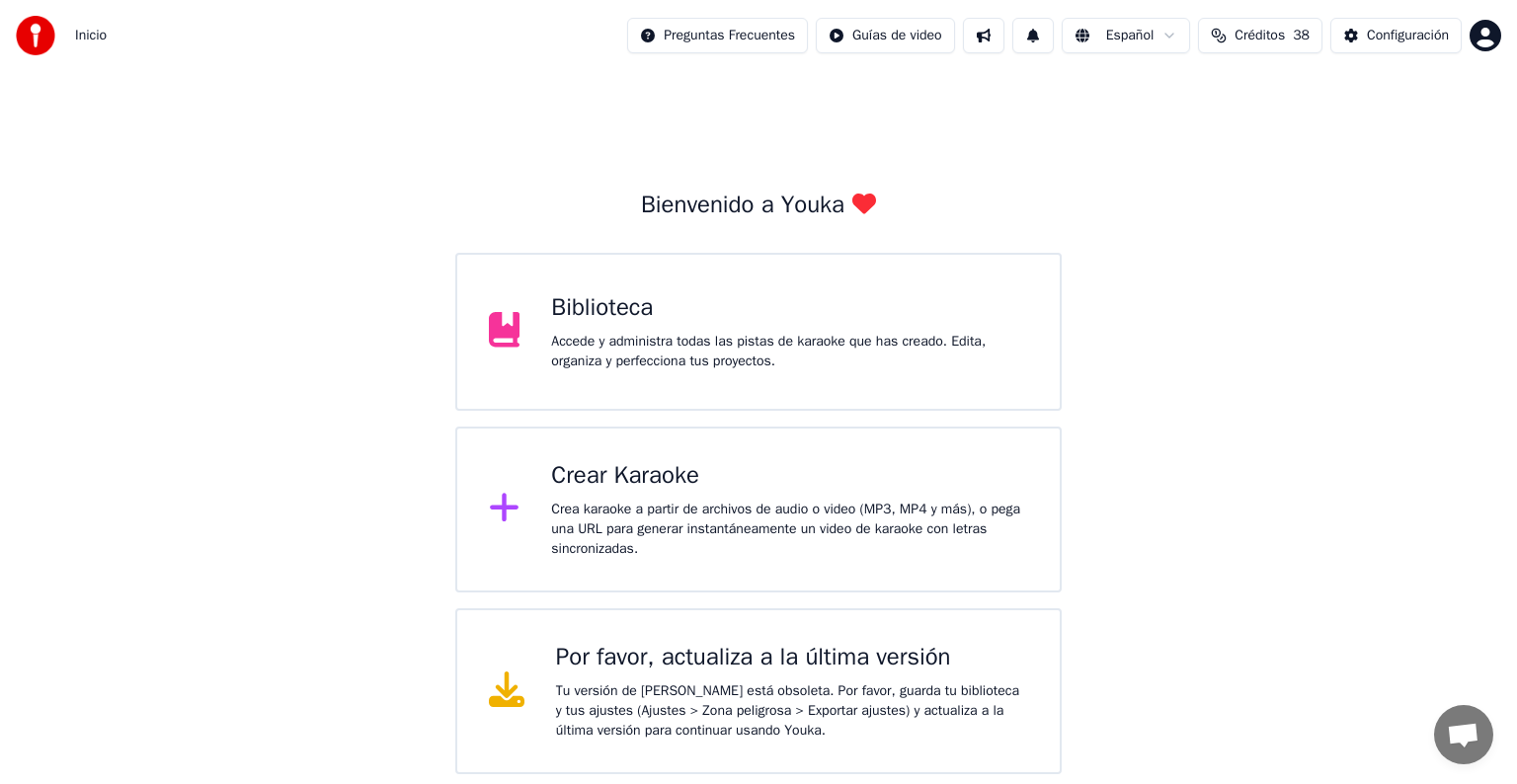 click on "Accede y administra todas las pistas de karaoke que has creado. Edita, organiza y perfecciona tus proyectos." at bounding box center (789, 352) 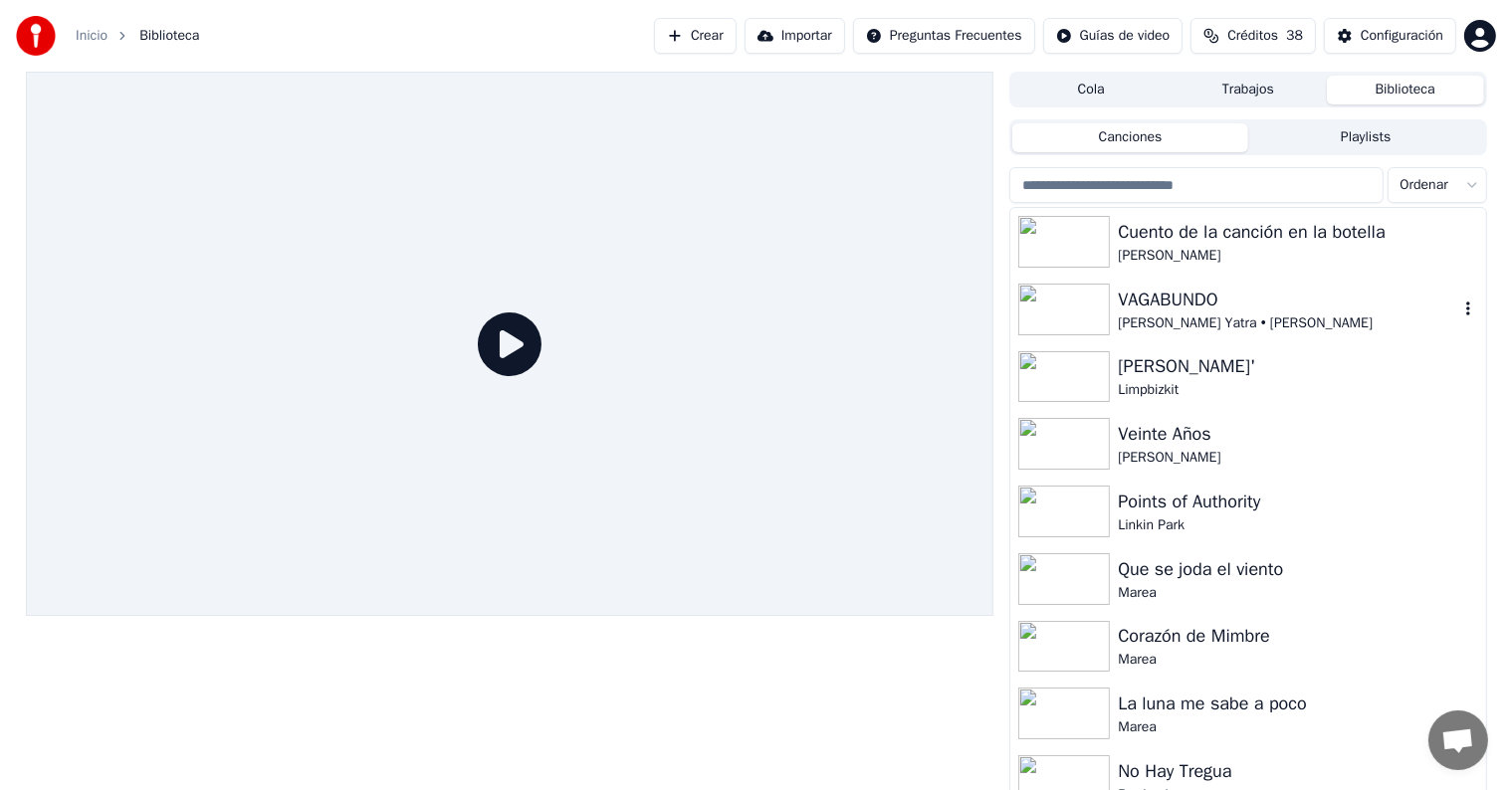 click on "VAGABUNDO" at bounding box center [1287, 299] 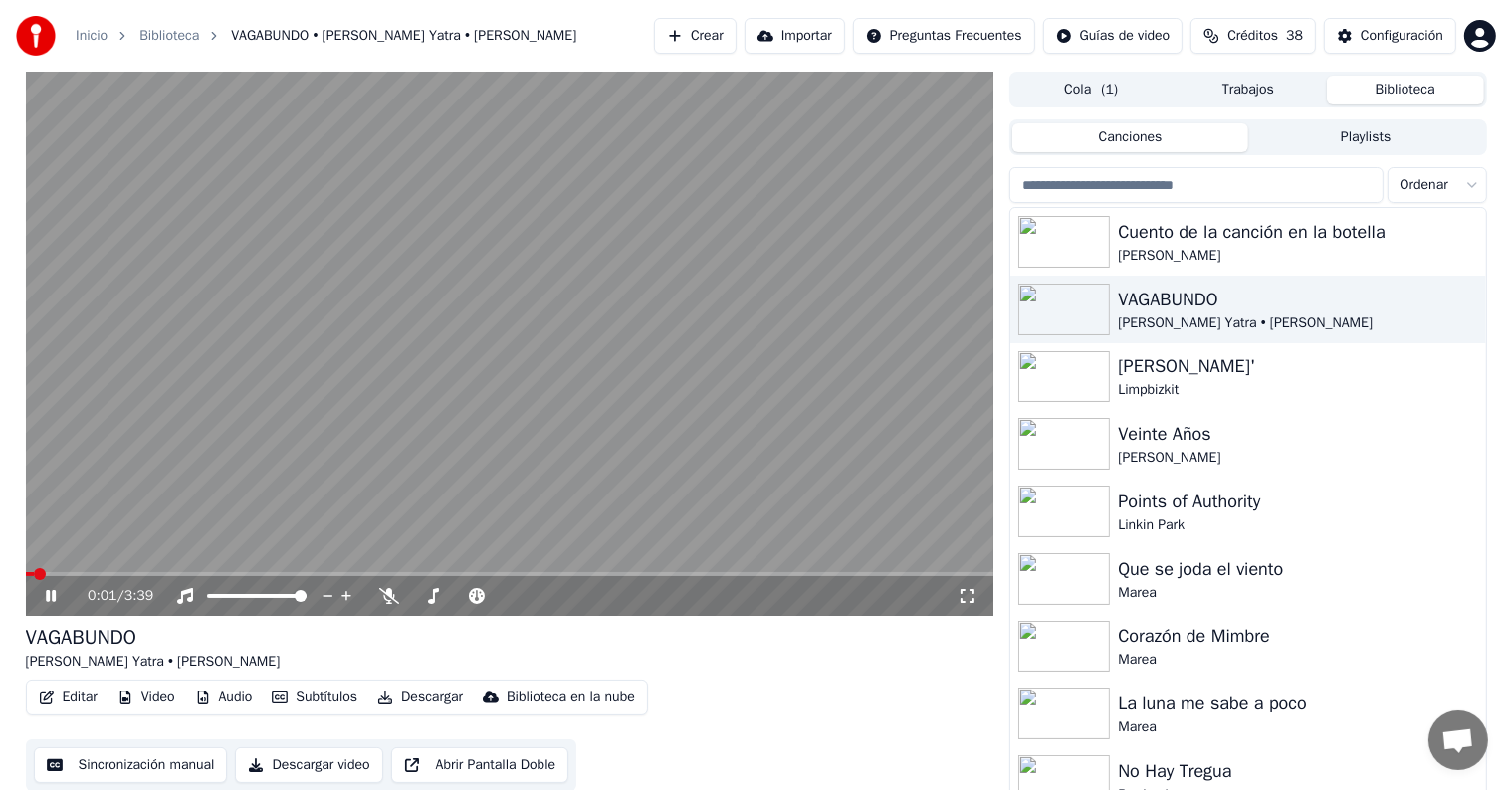 click 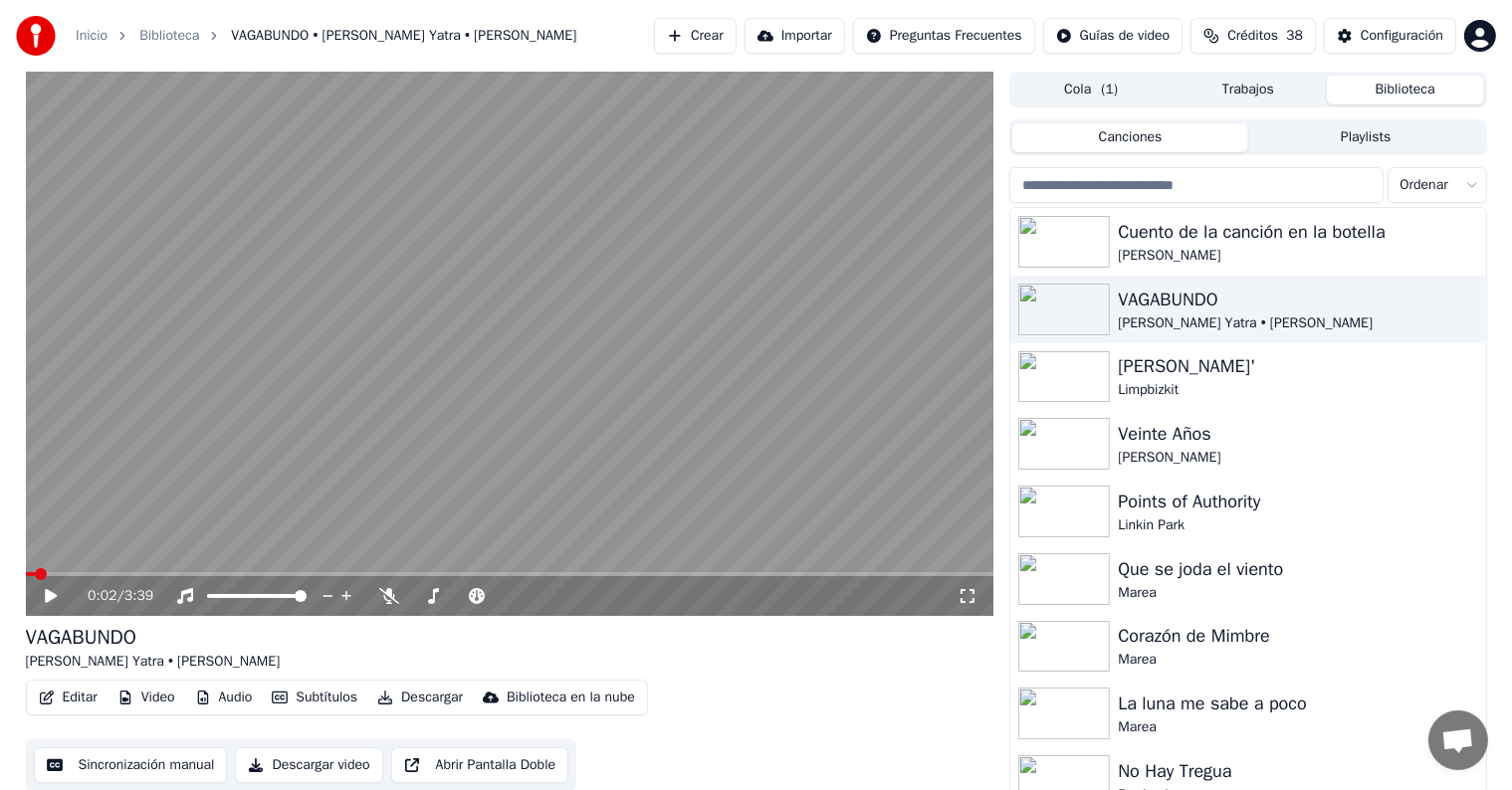 click on "Video" at bounding box center [146, 697] 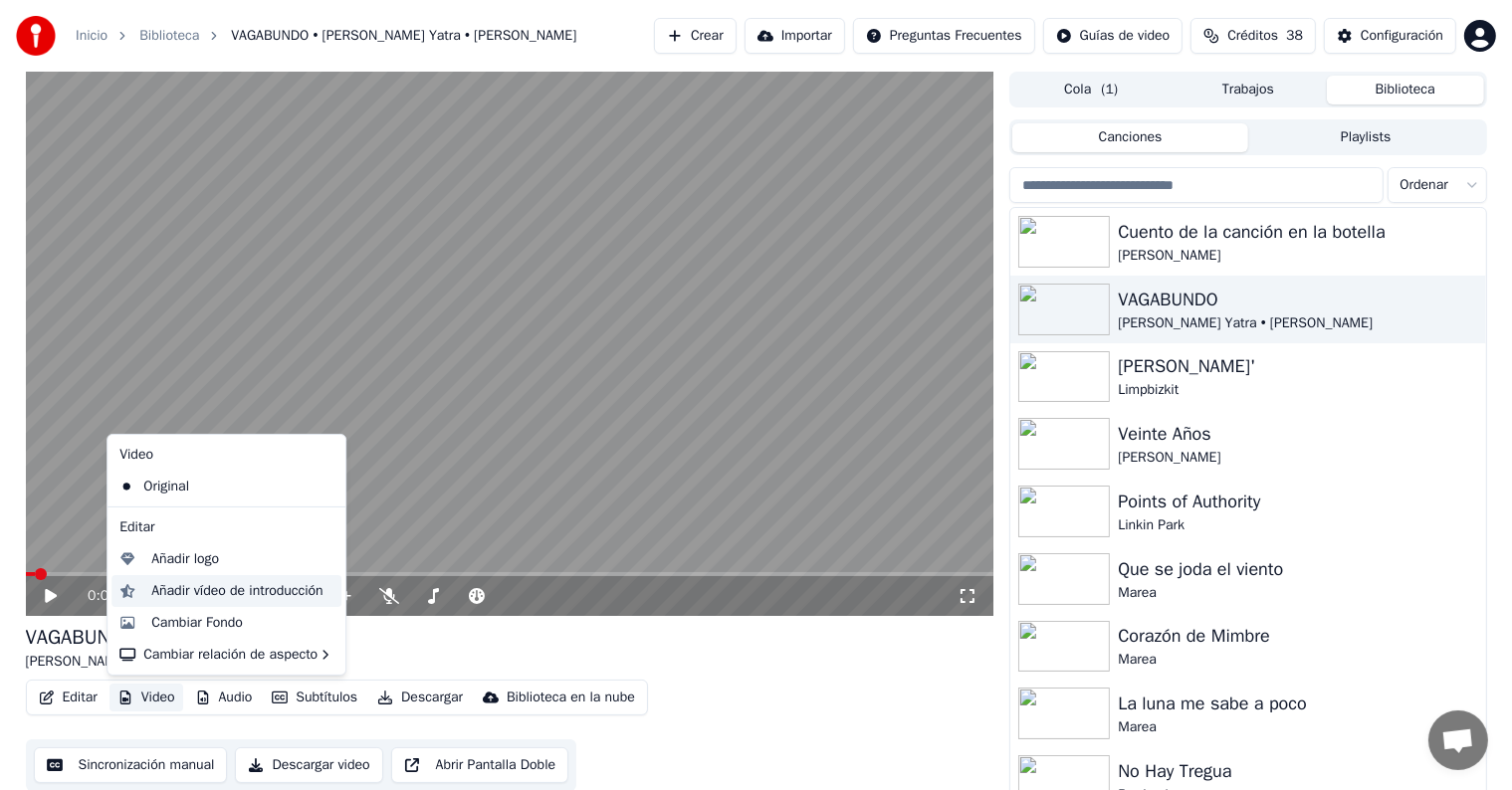 click on "Añadir vídeo de introducción" at bounding box center (237, 591) 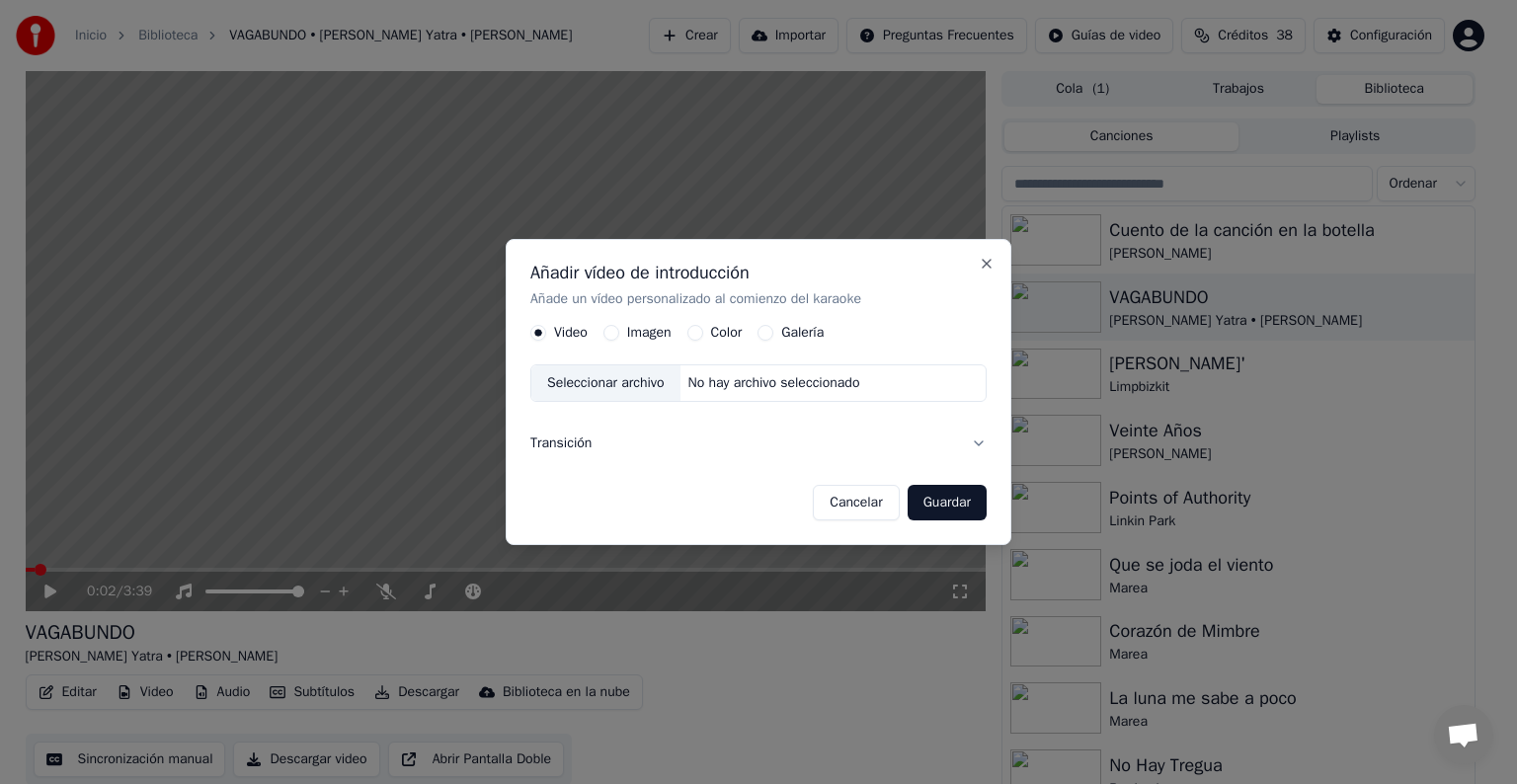 click on "Imagen" at bounding box center (611, 333) 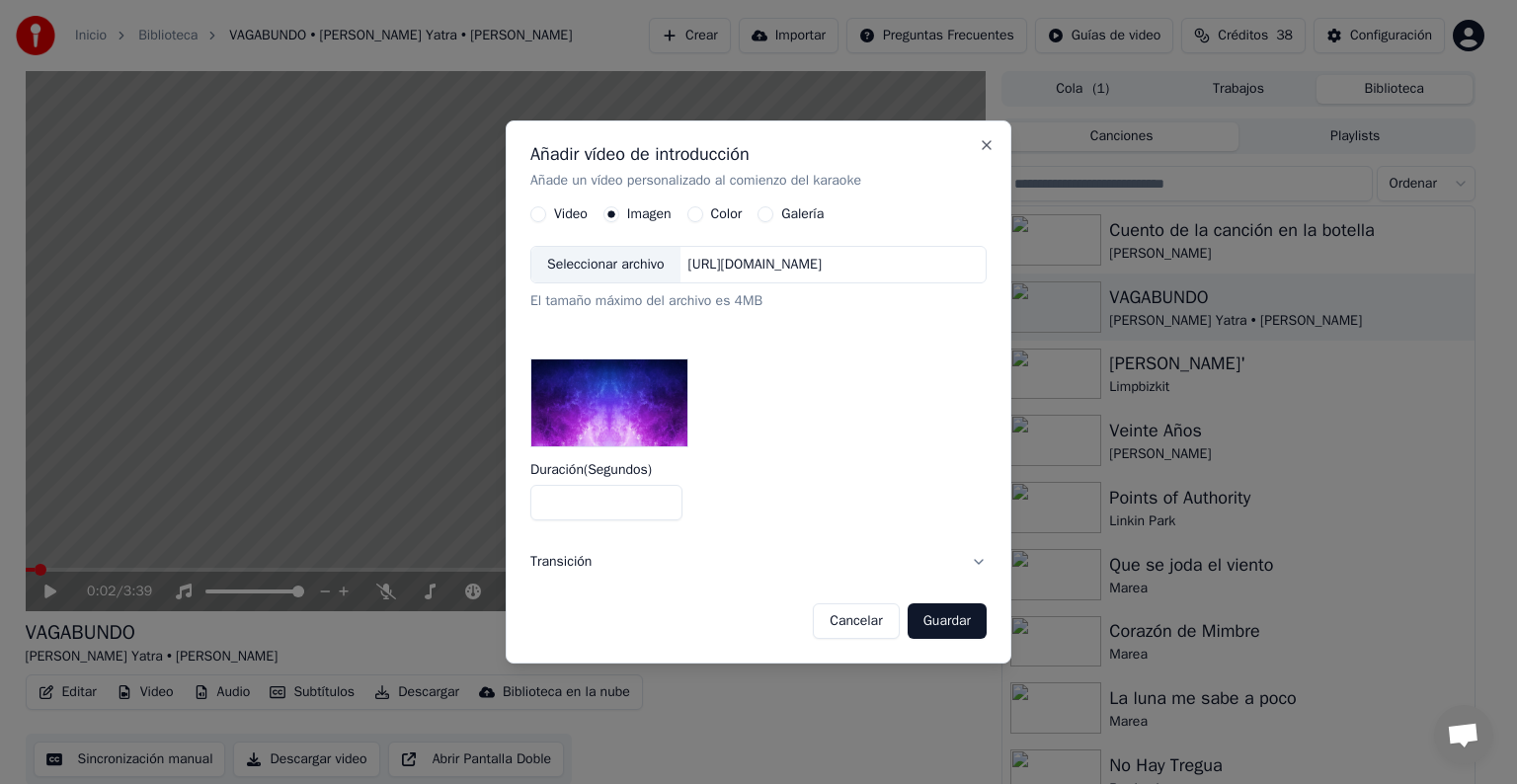 click on "Transición" at bounding box center [758, 562] 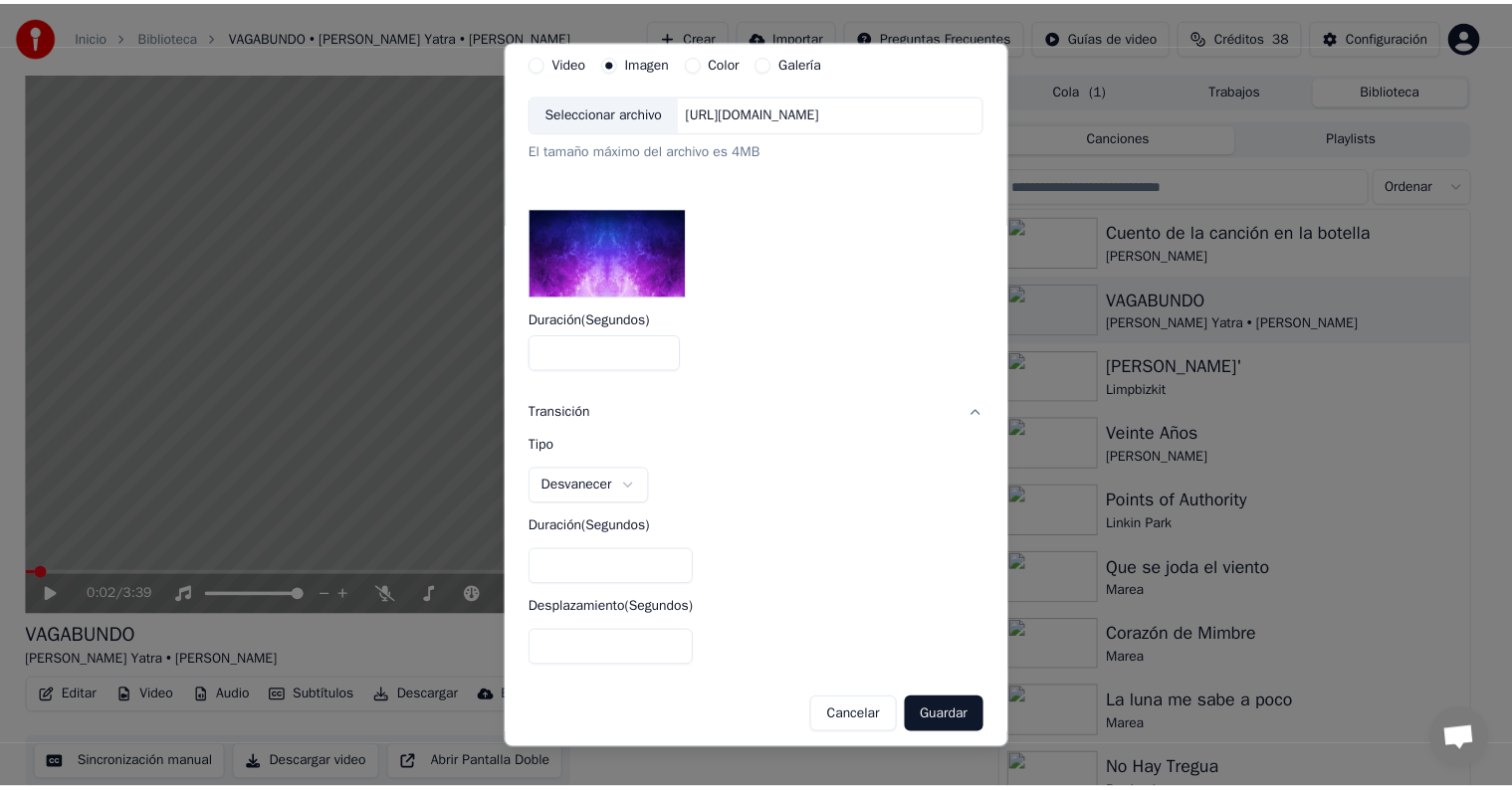 scroll, scrollTop: 95, scrollLeft: 0, axis: vertical 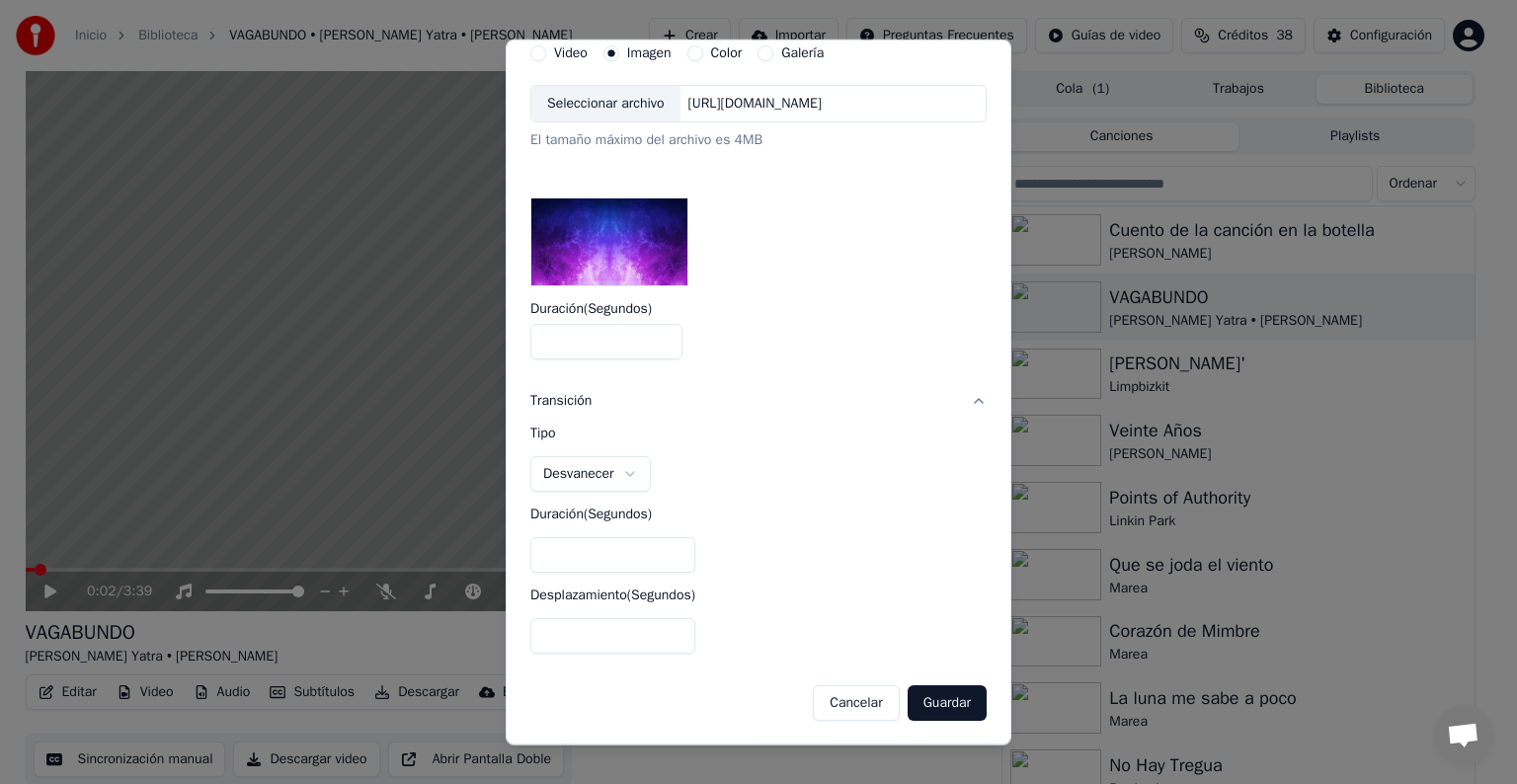 click on "*" at bounding box center [612, 636] 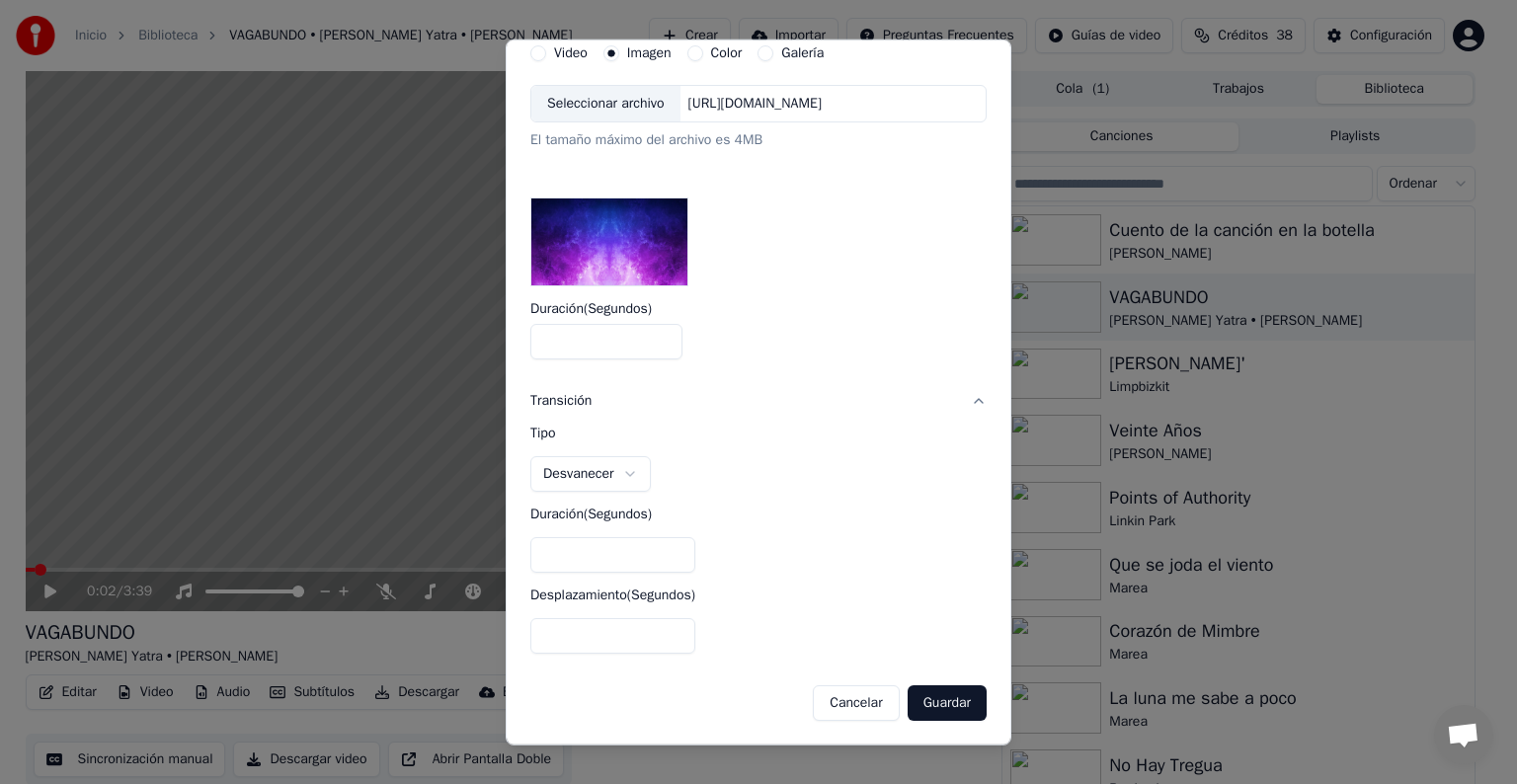 type on "*" 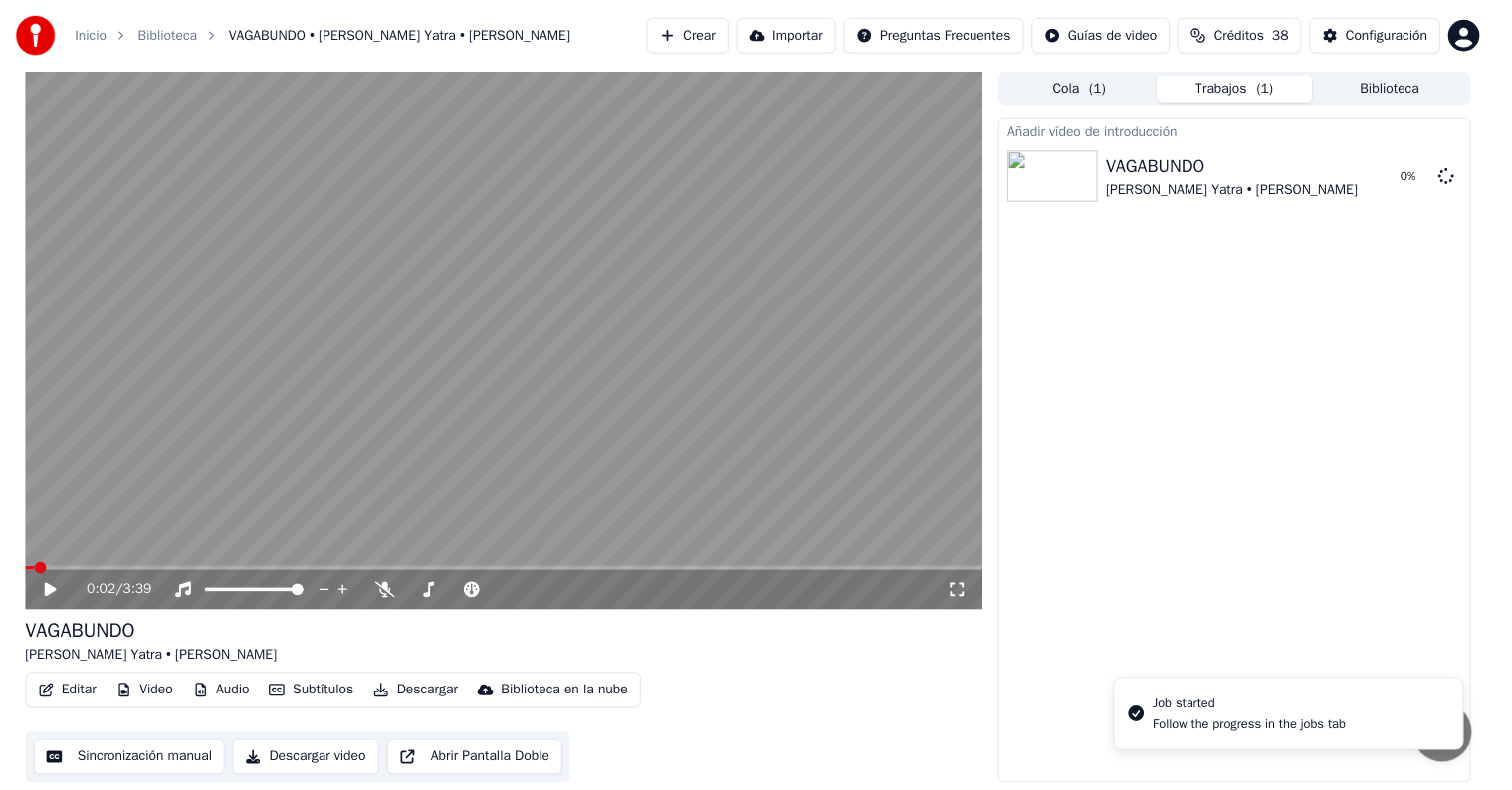 scroll, scrollTop: 0, scrollLeft: 0, axis: both 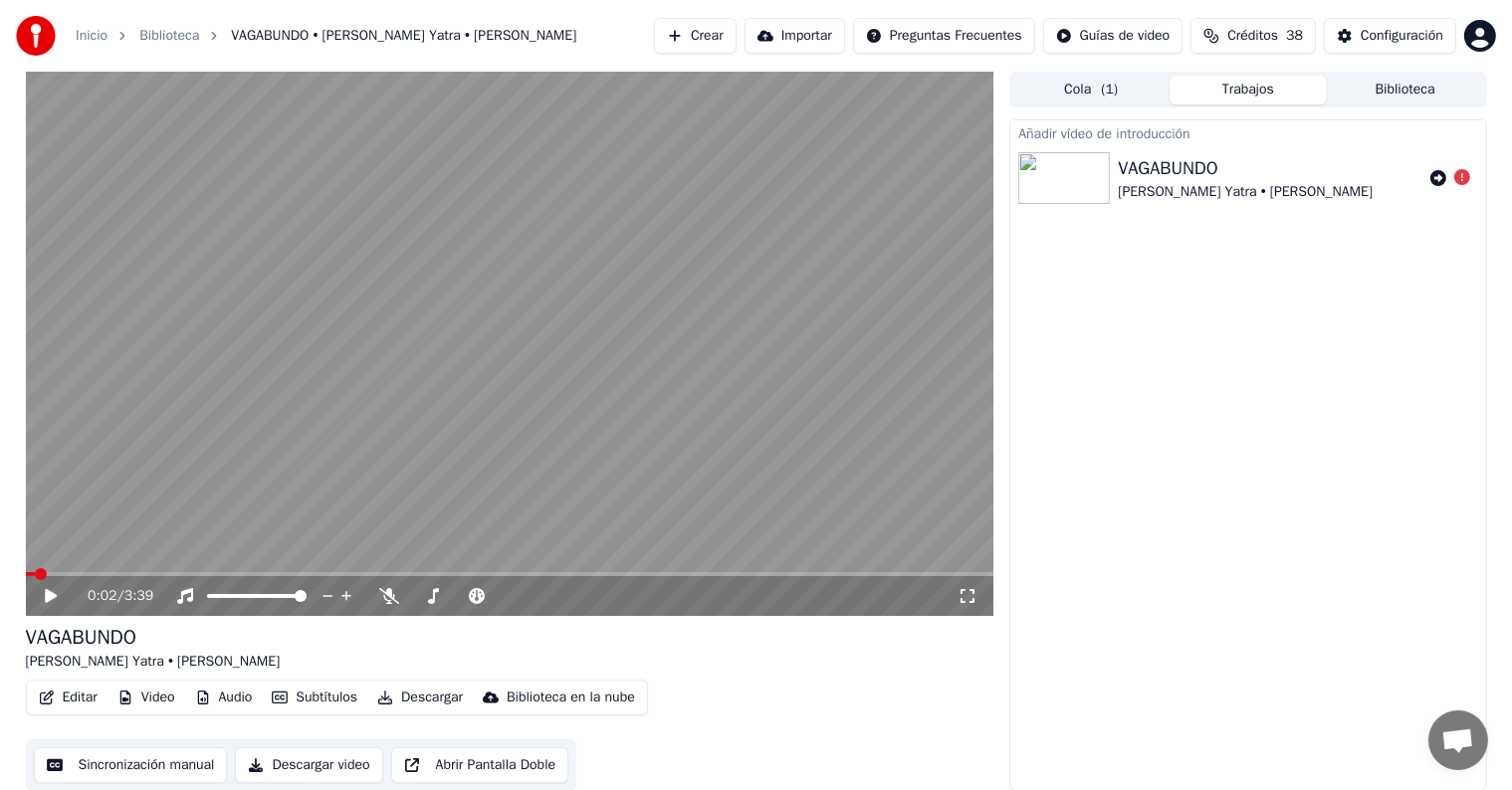 click on "0:02  /  3:39" at bounding box center (510, 596) 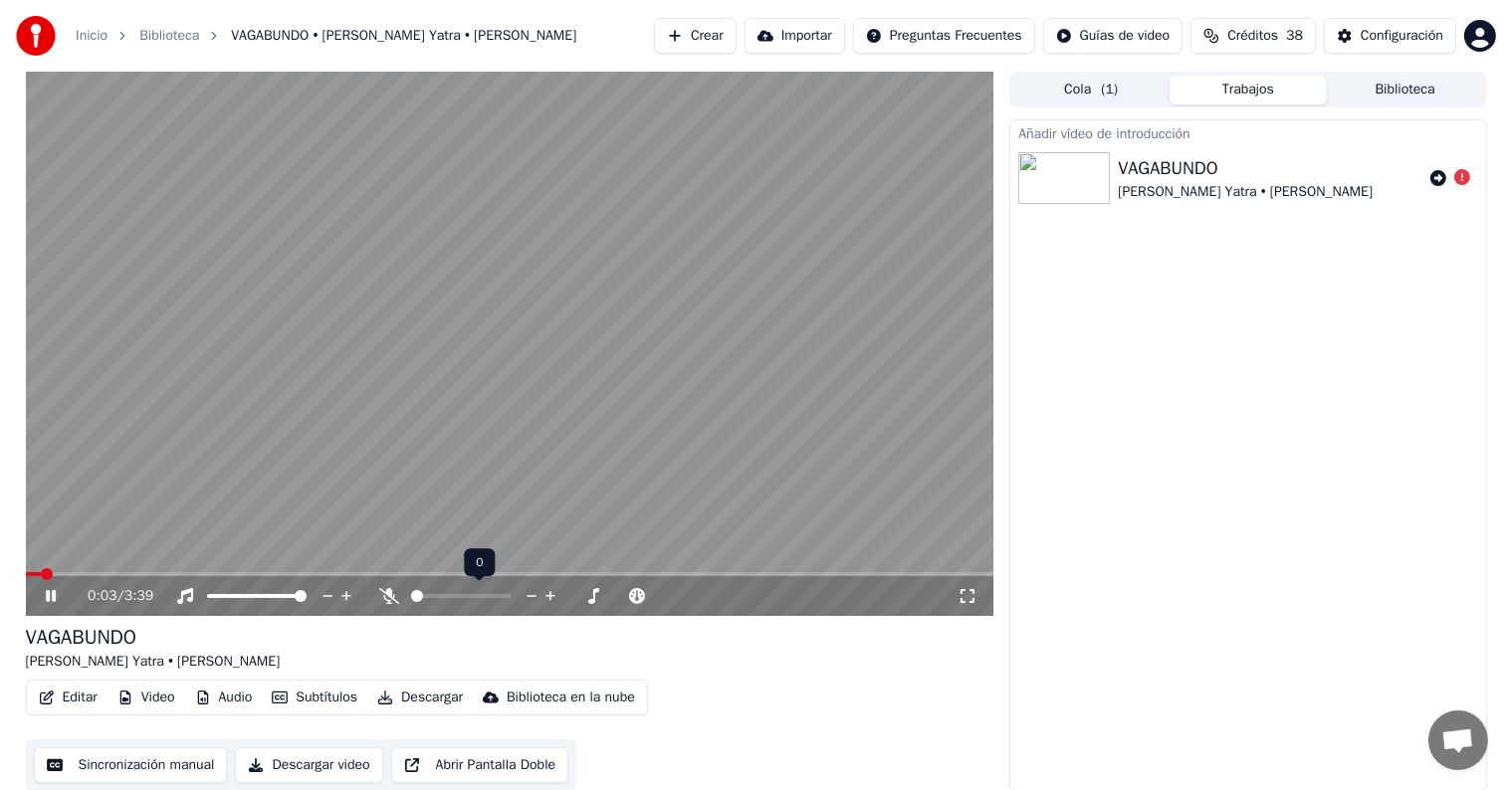 click 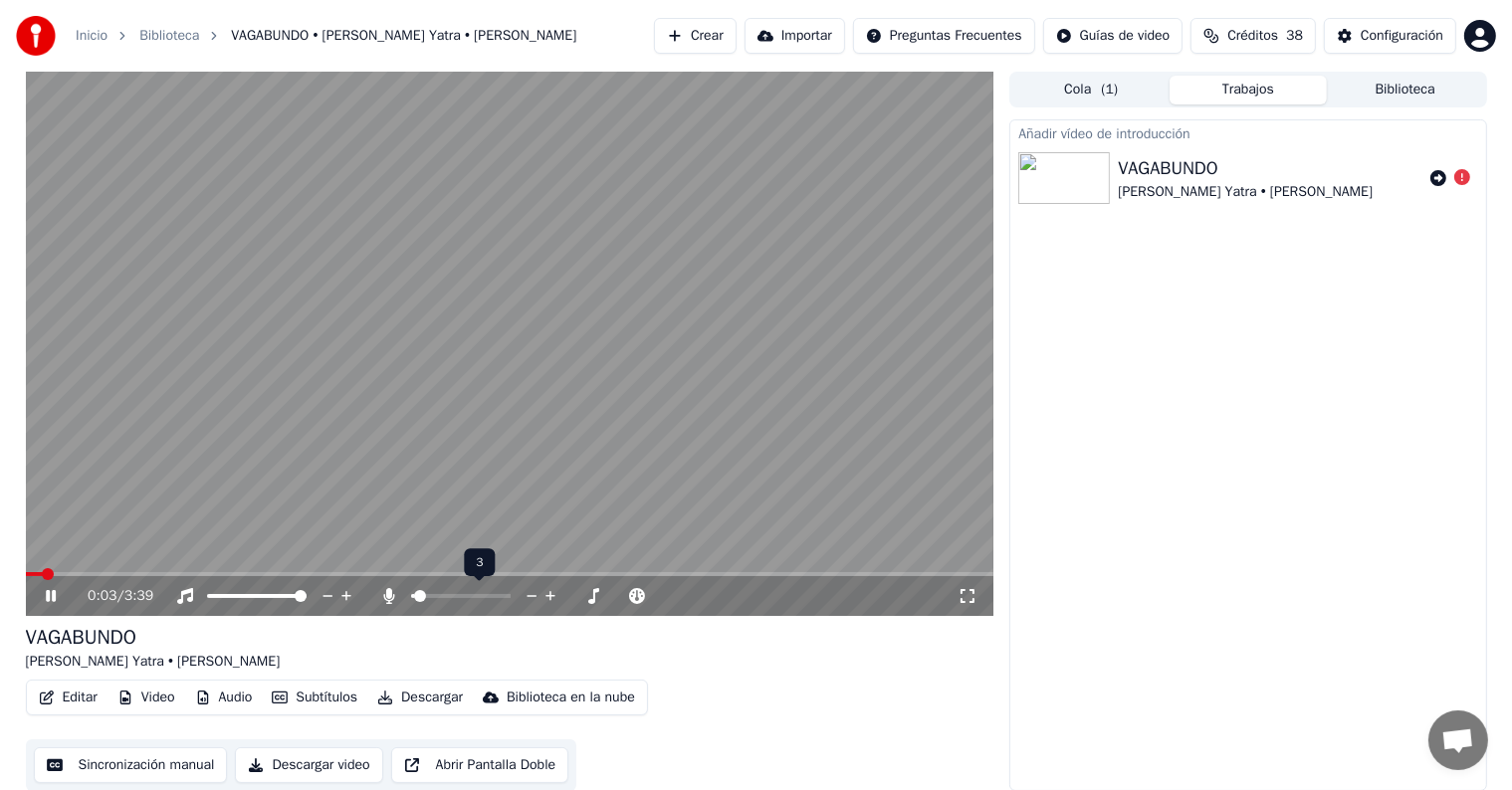 click 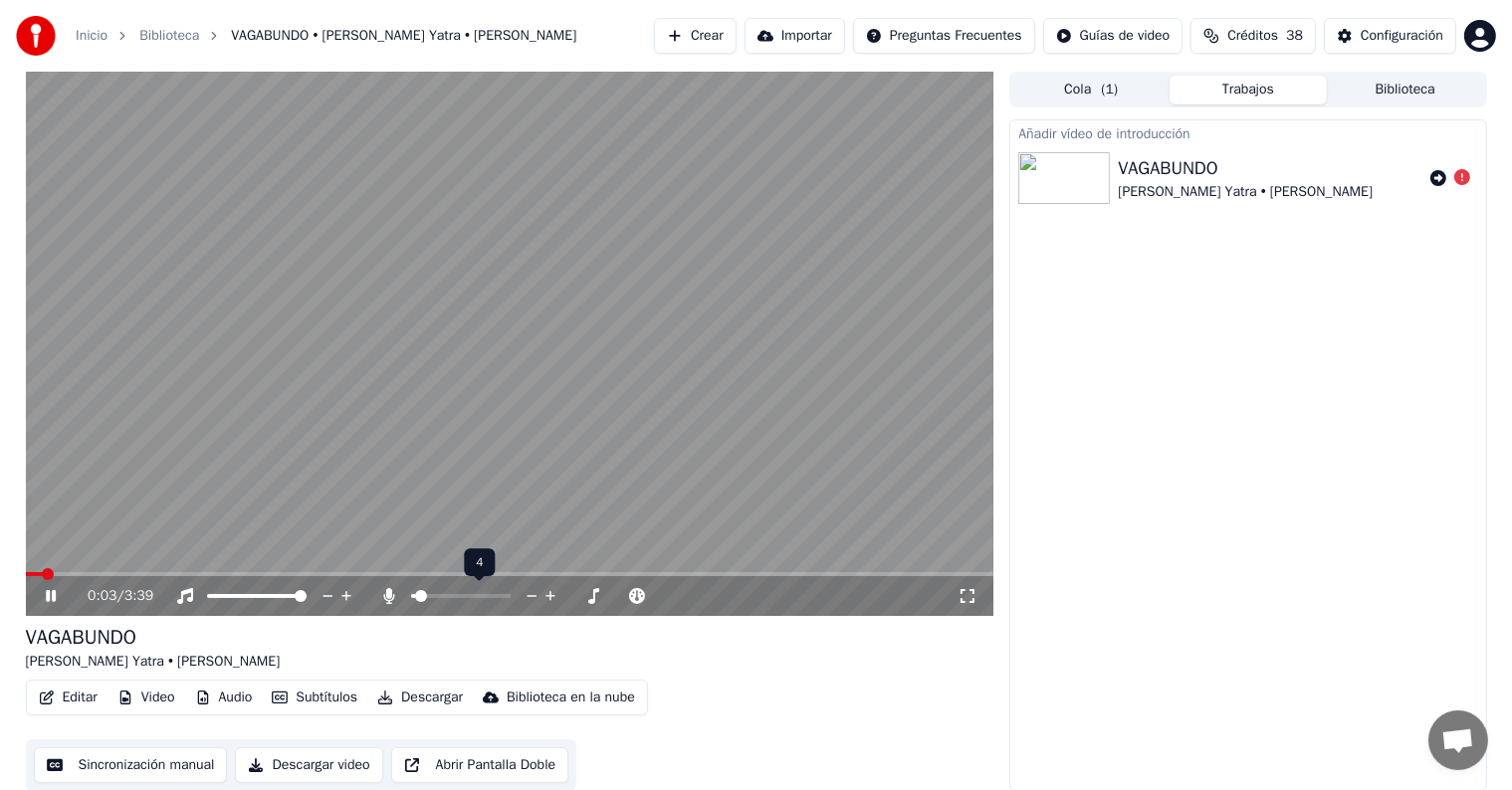 click 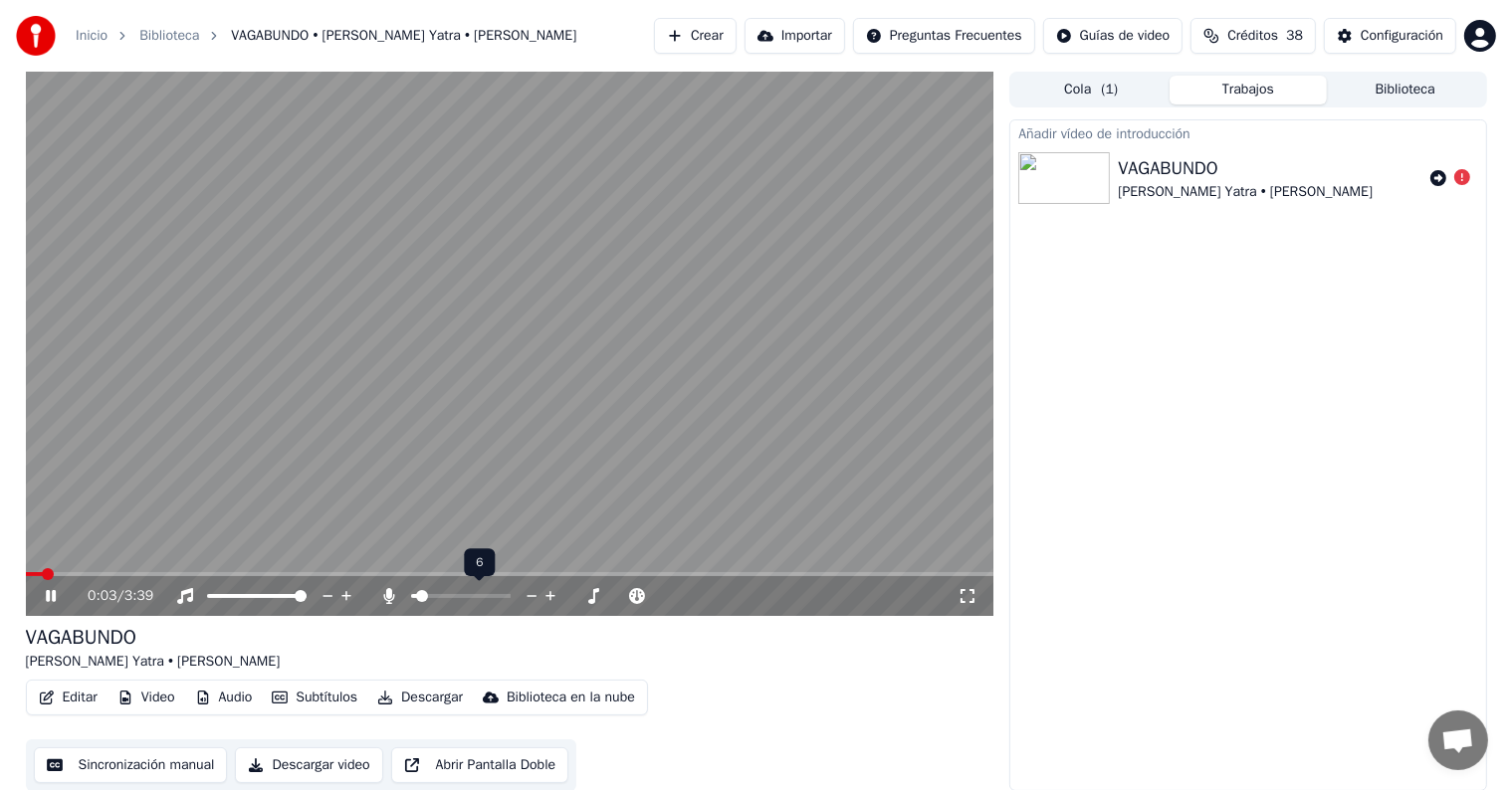 click 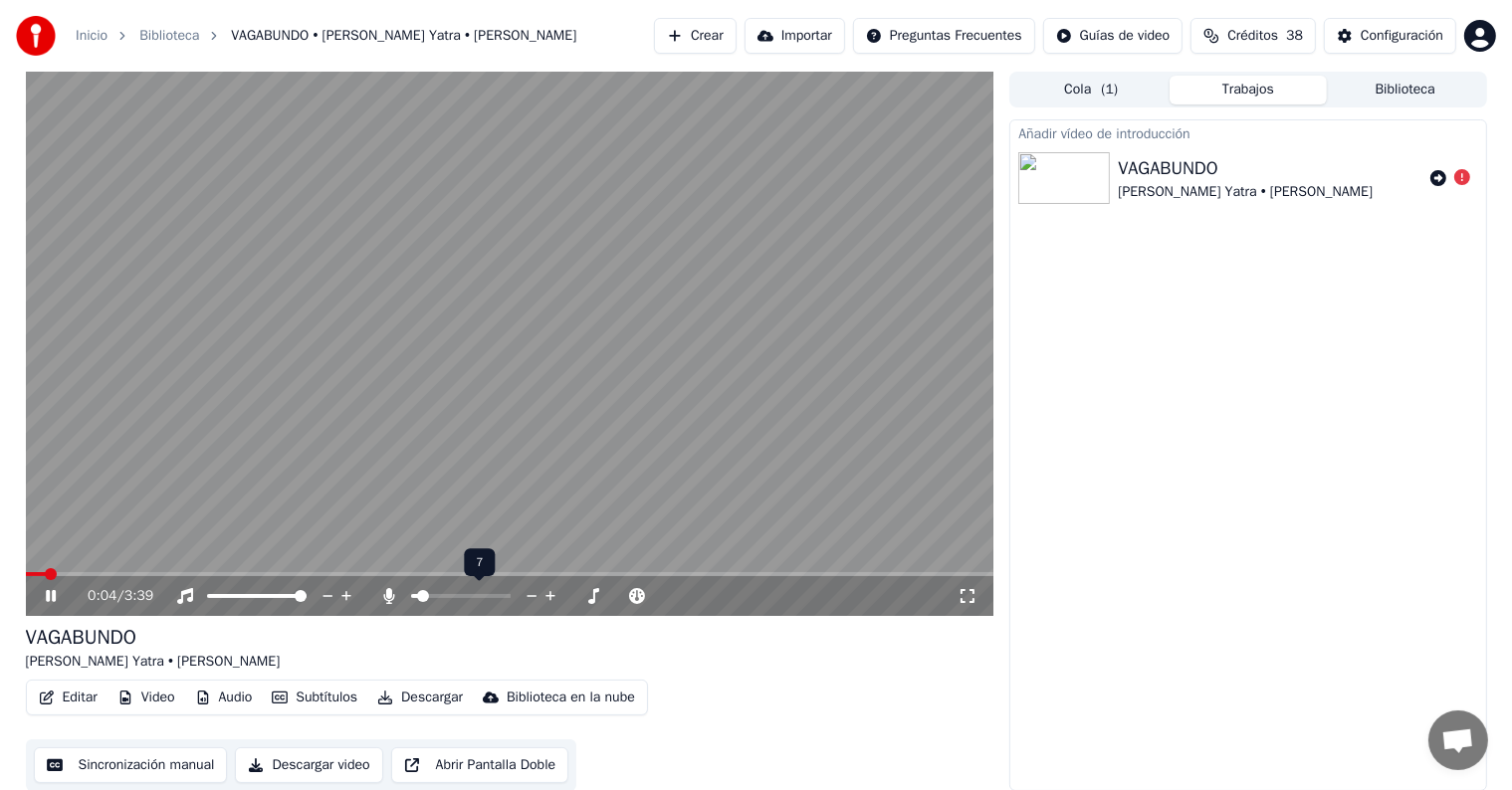 click 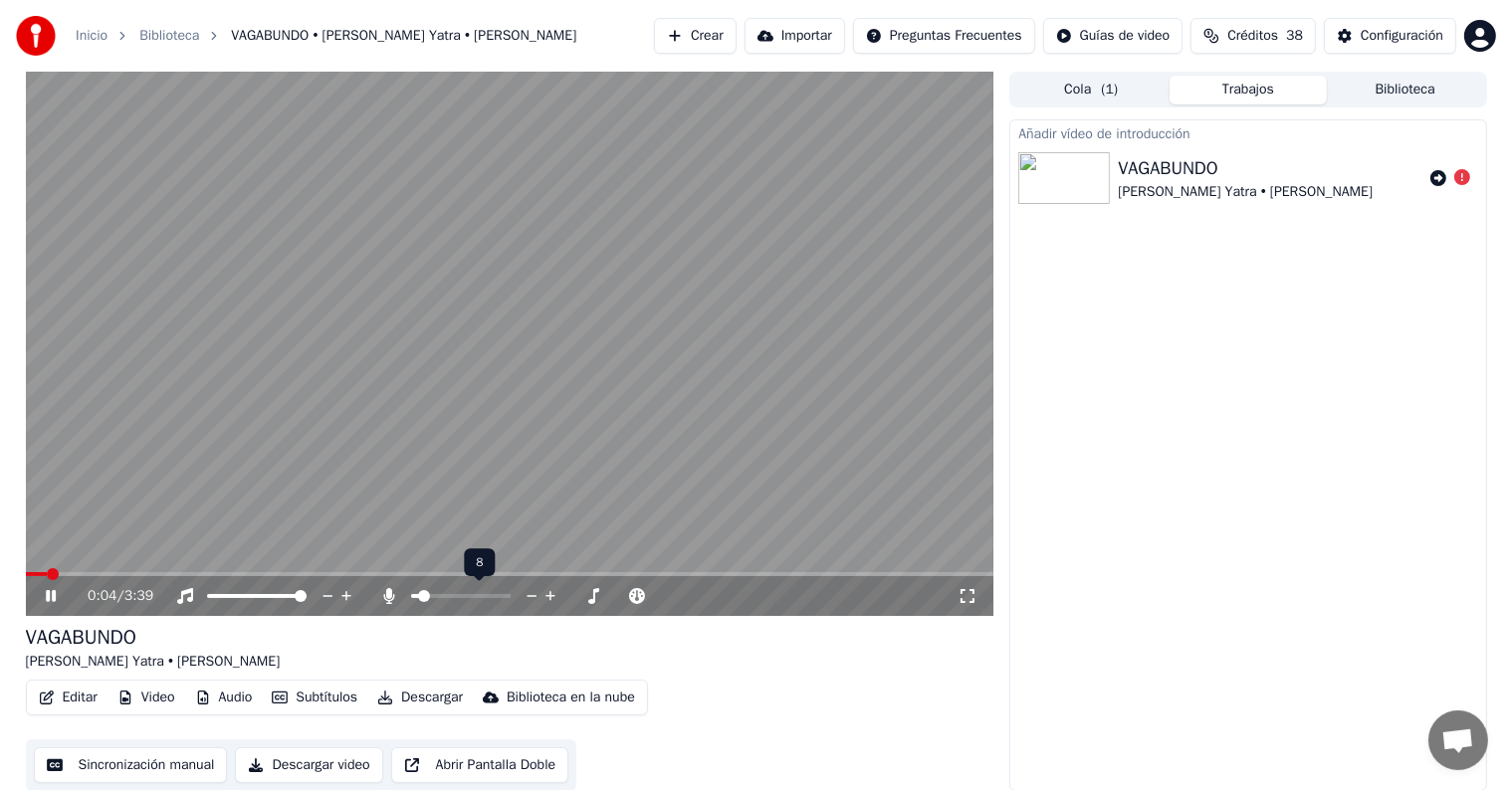 click 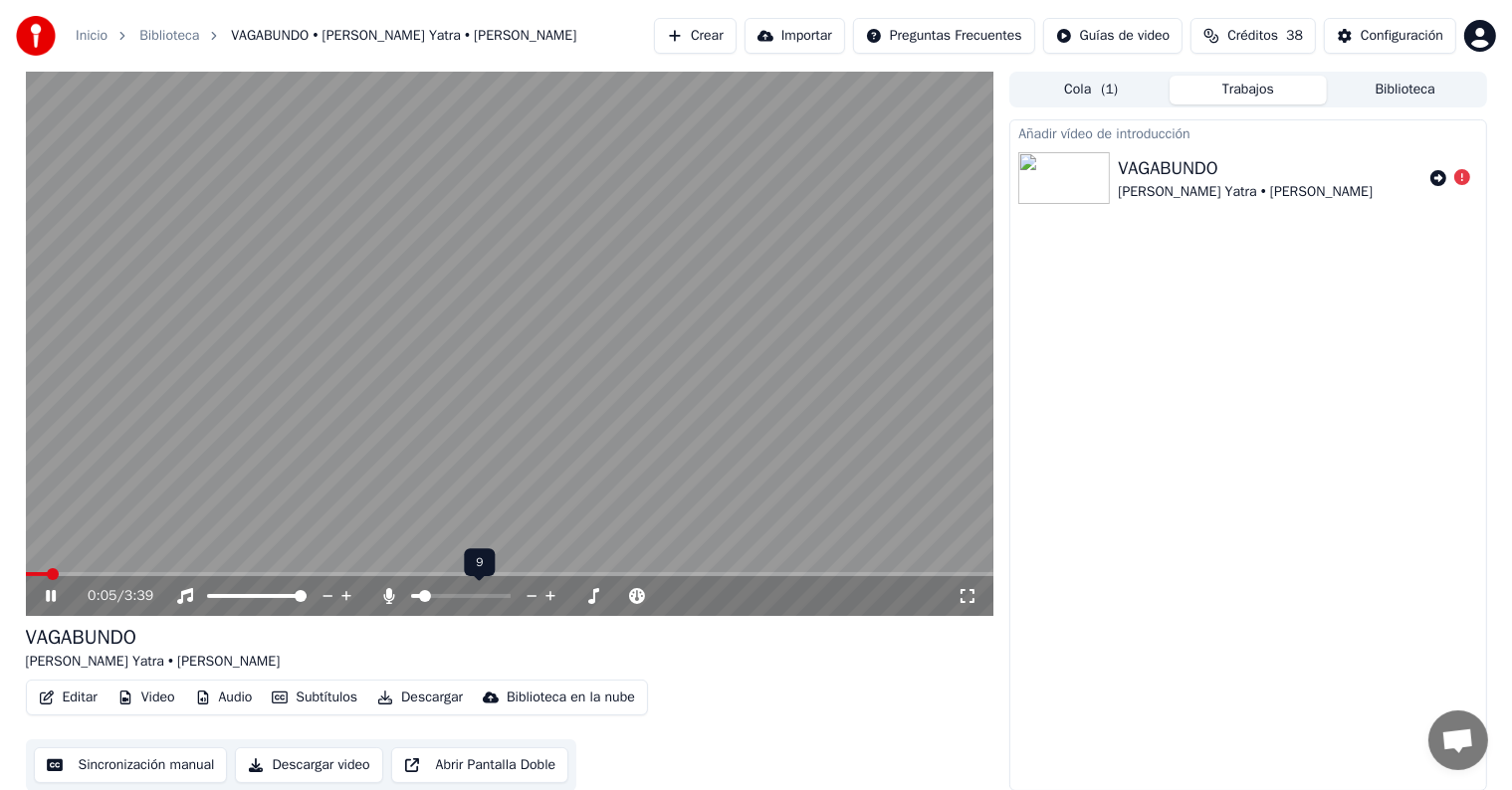 click 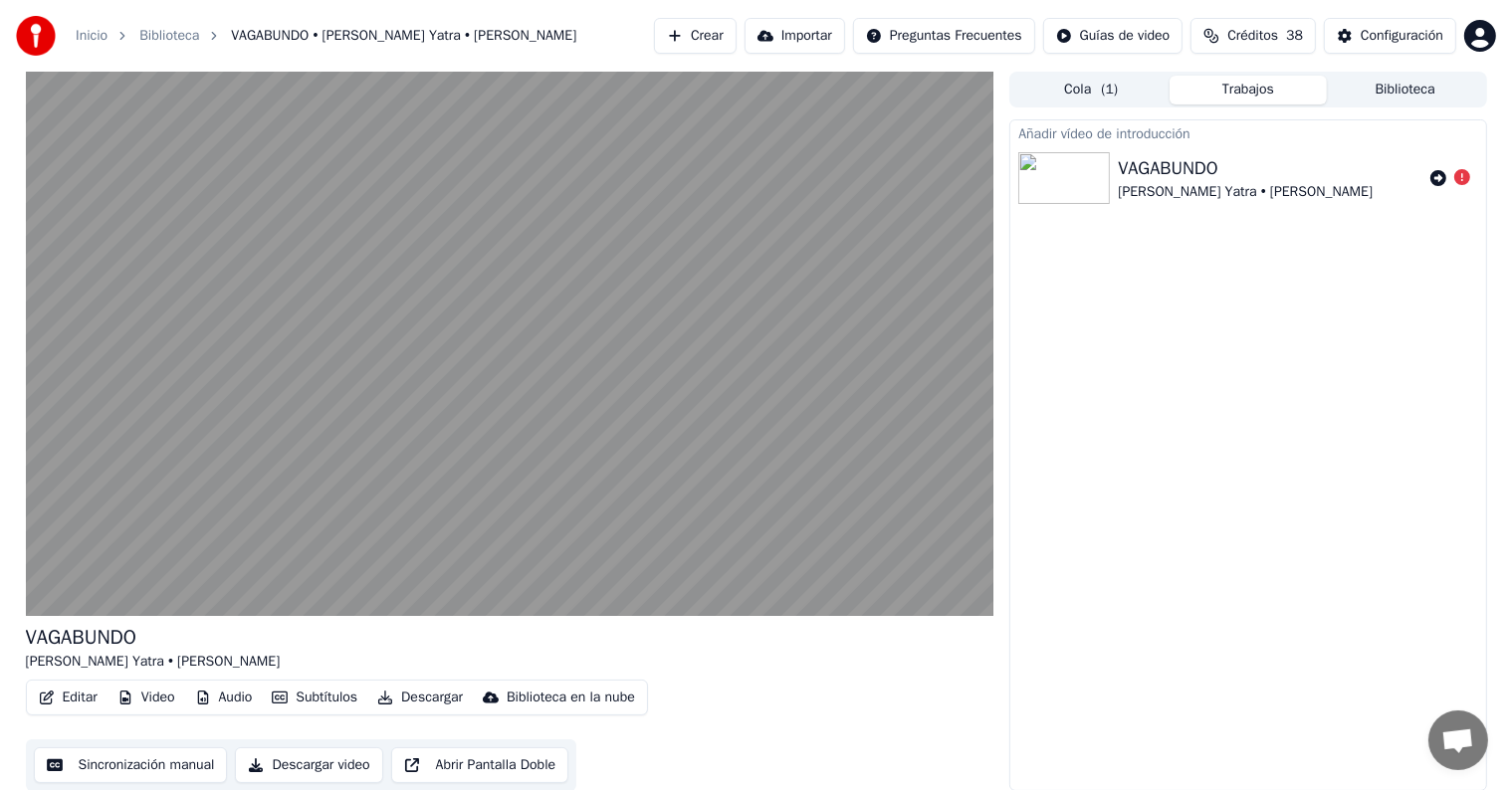 click on "Audio" at bounding box center [224, 697] 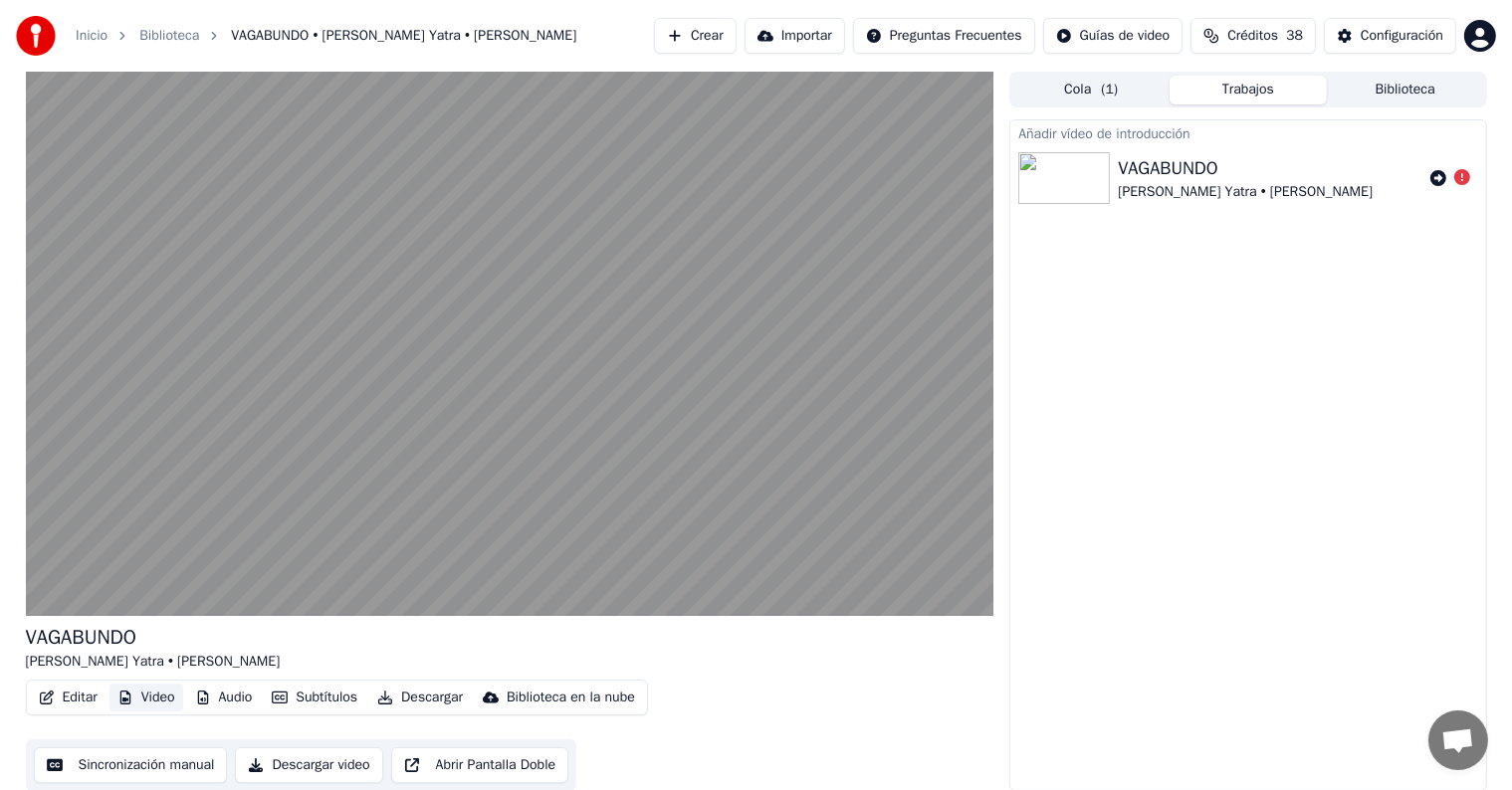 click on "Video" at bounding box center [146, 697] 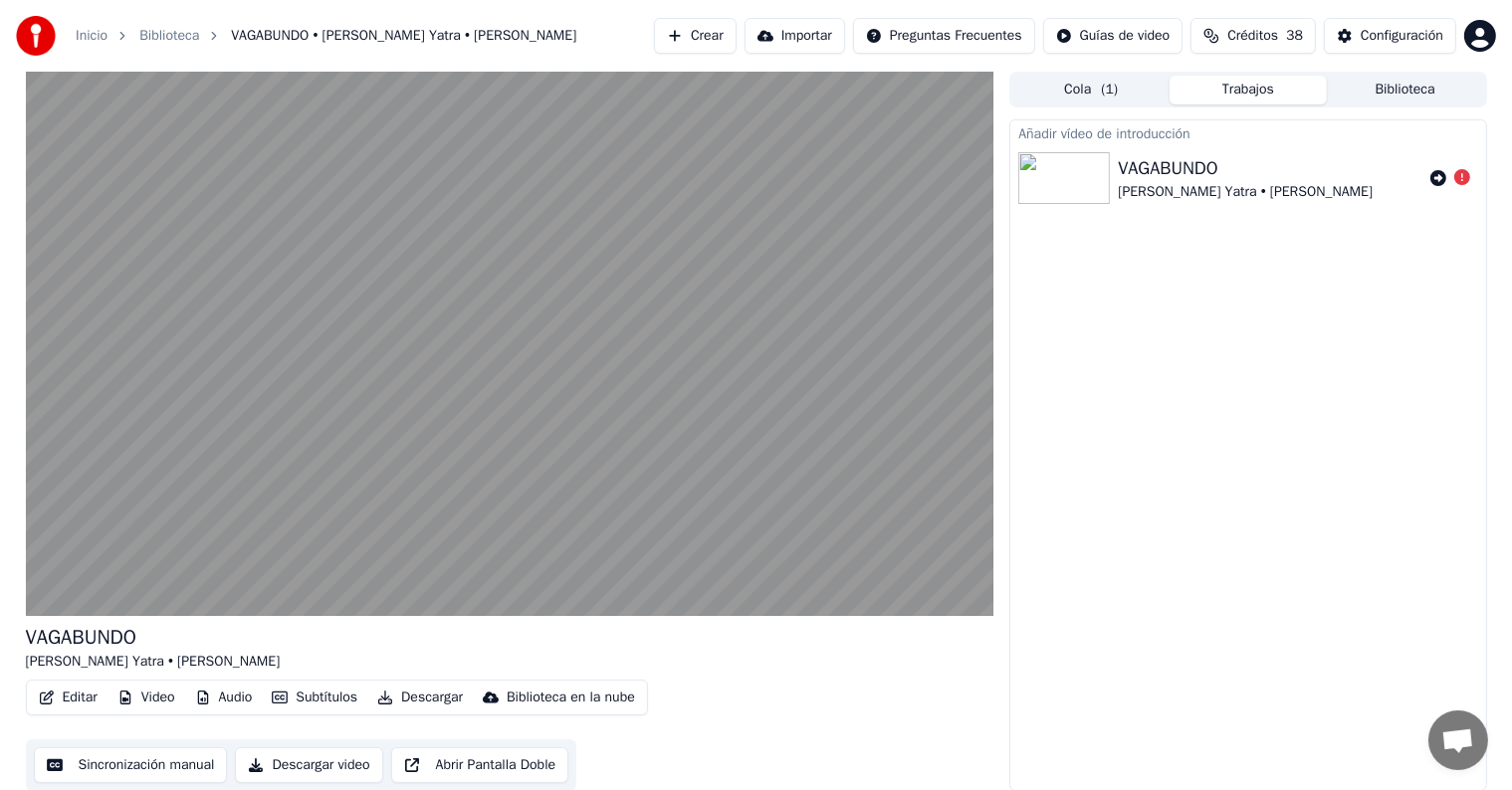 click on "Video" at bounding box center [146, 697] 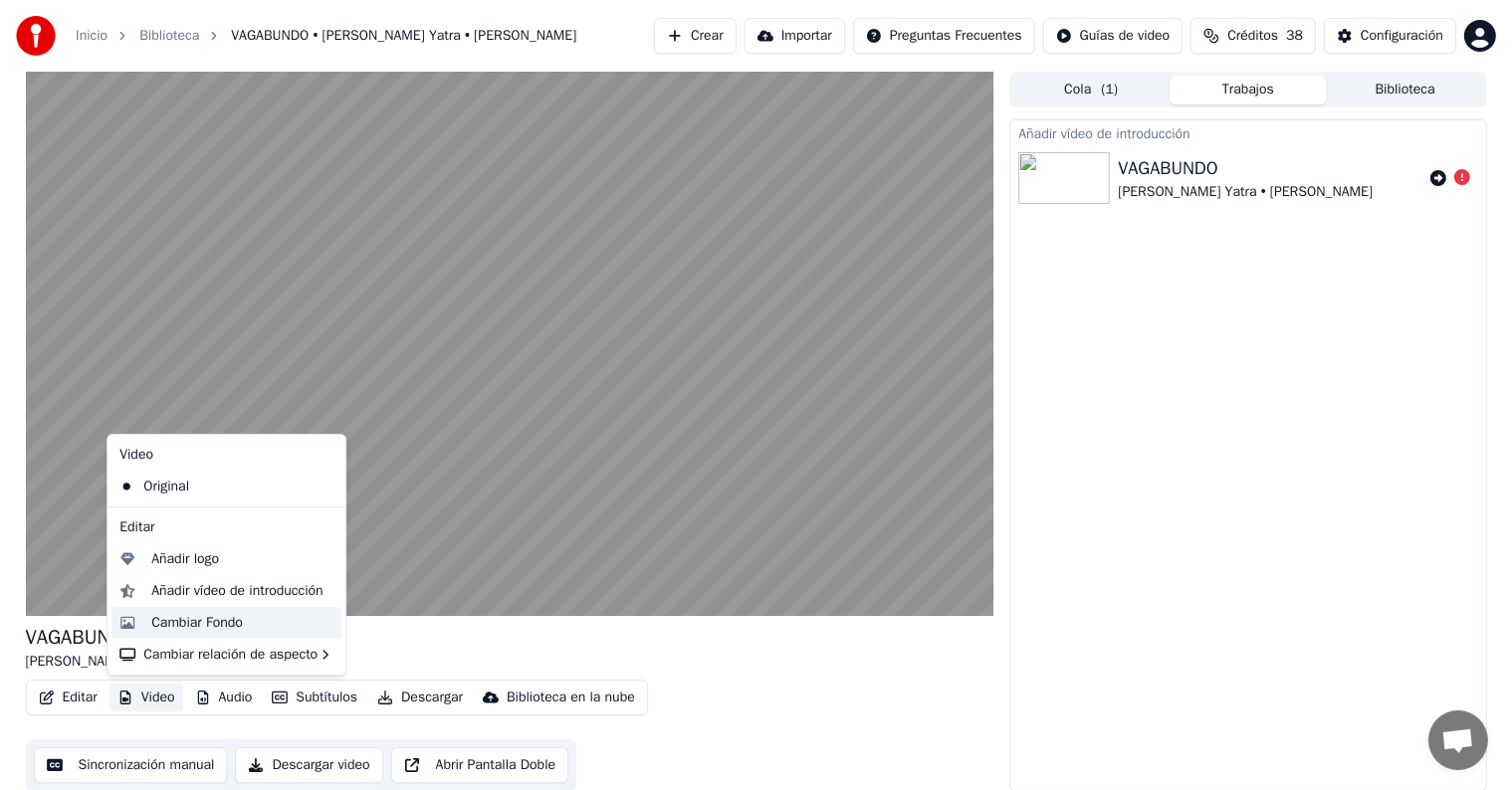 click on "Cambiar Fondo" at bounding box center (197, 623) 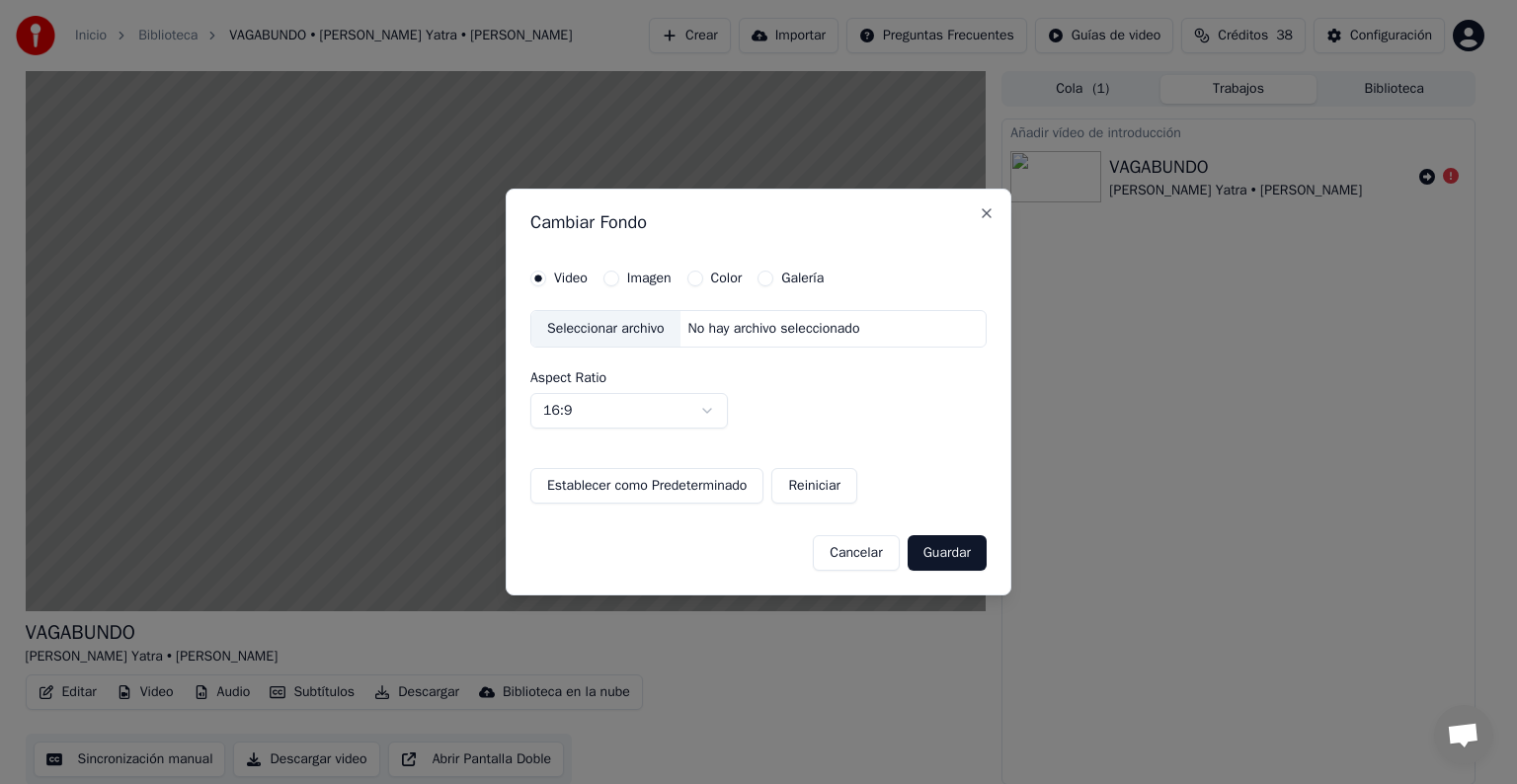 click on "Imagen" at bounding box center [649, 278] 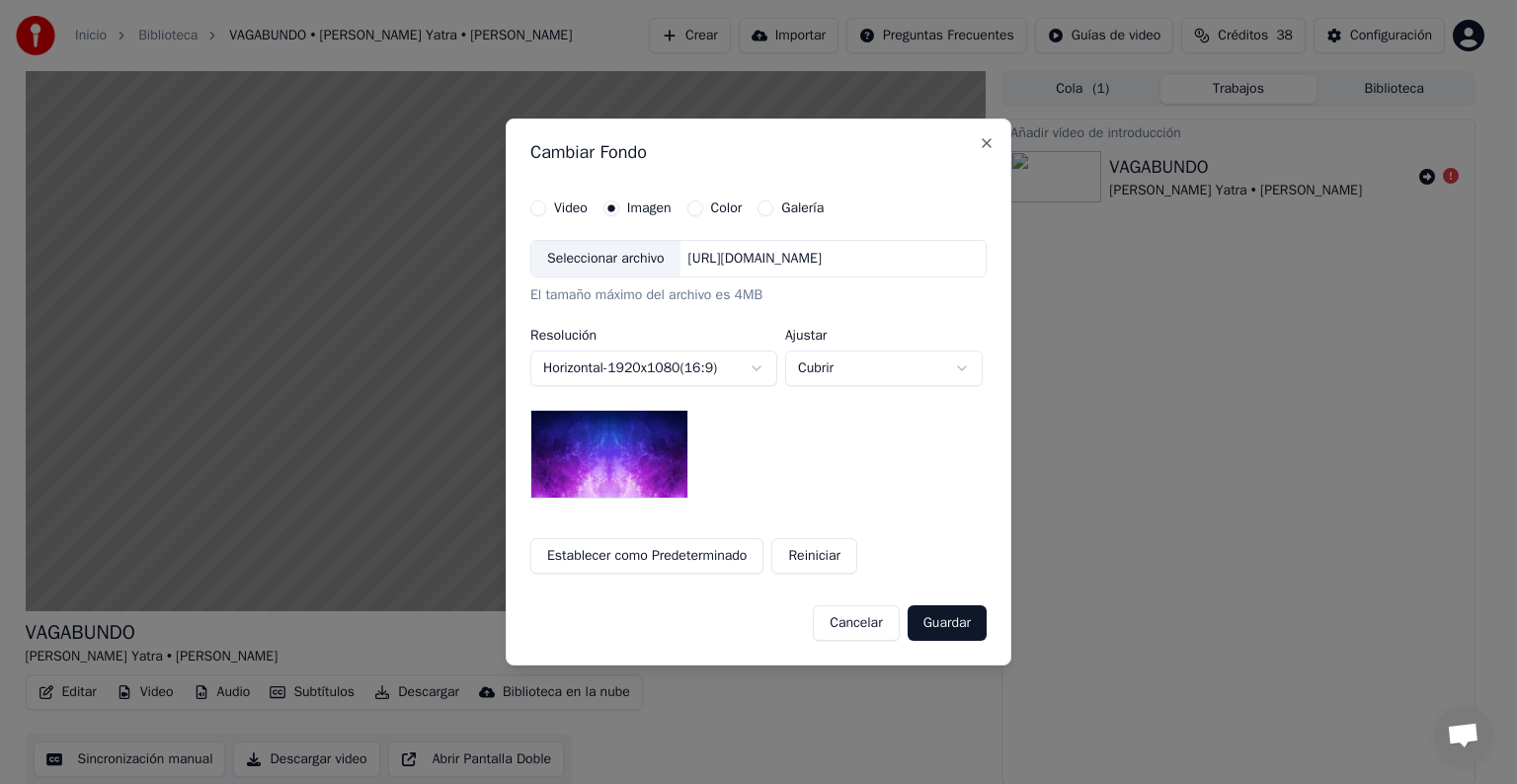 click on "Color" at bounding box center (695, 208) 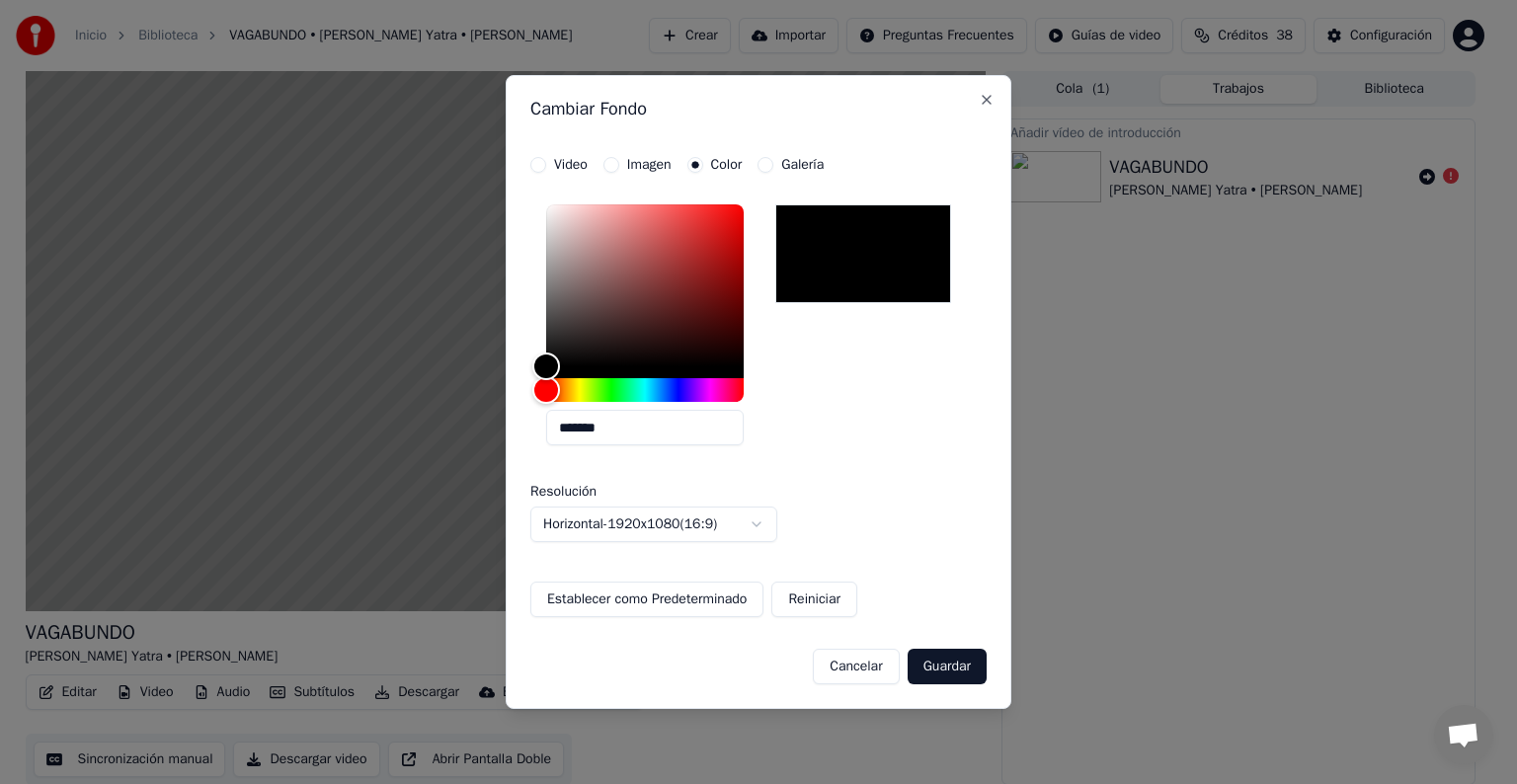 click at bounding box center [863, 254] 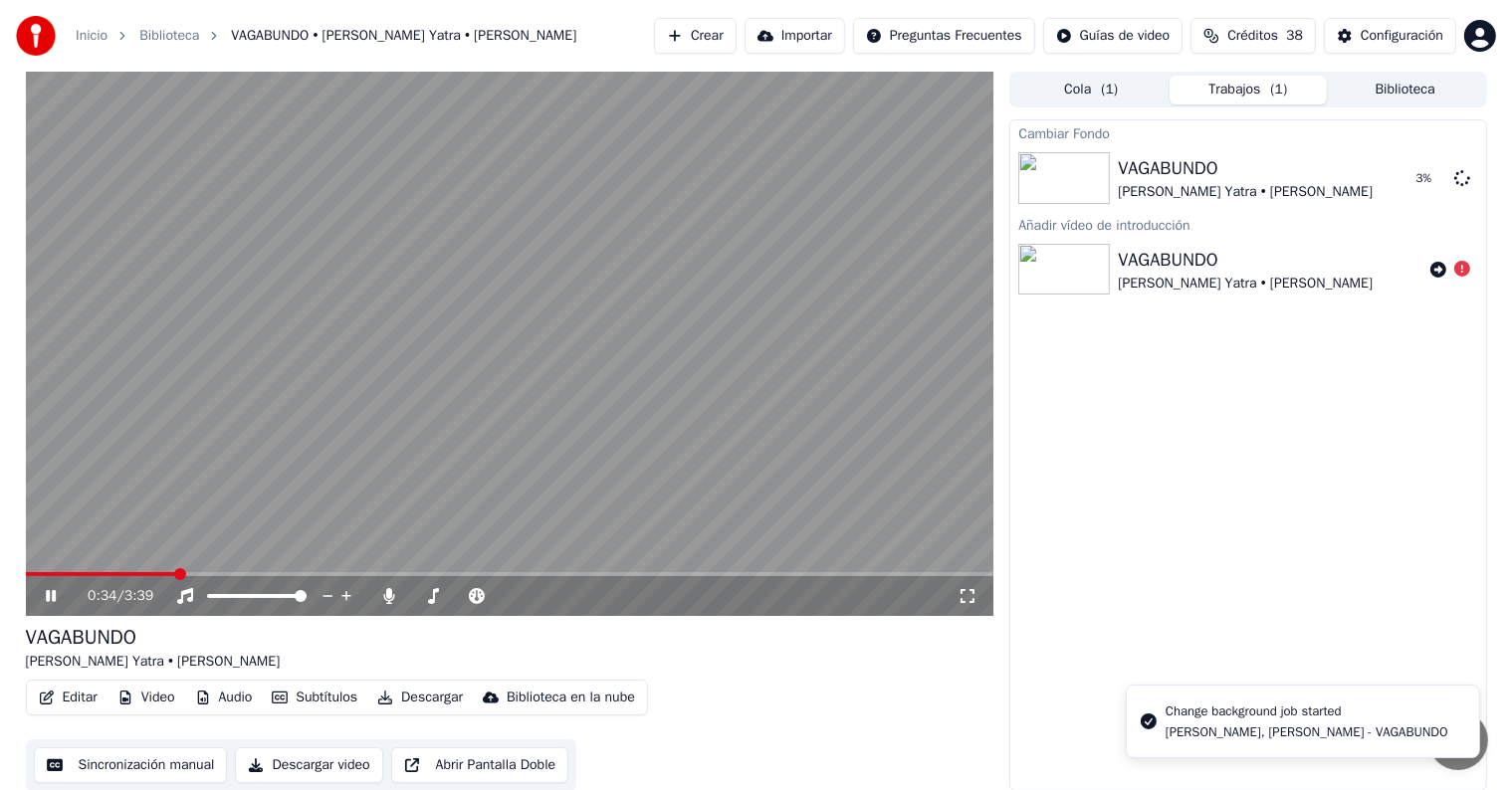 click 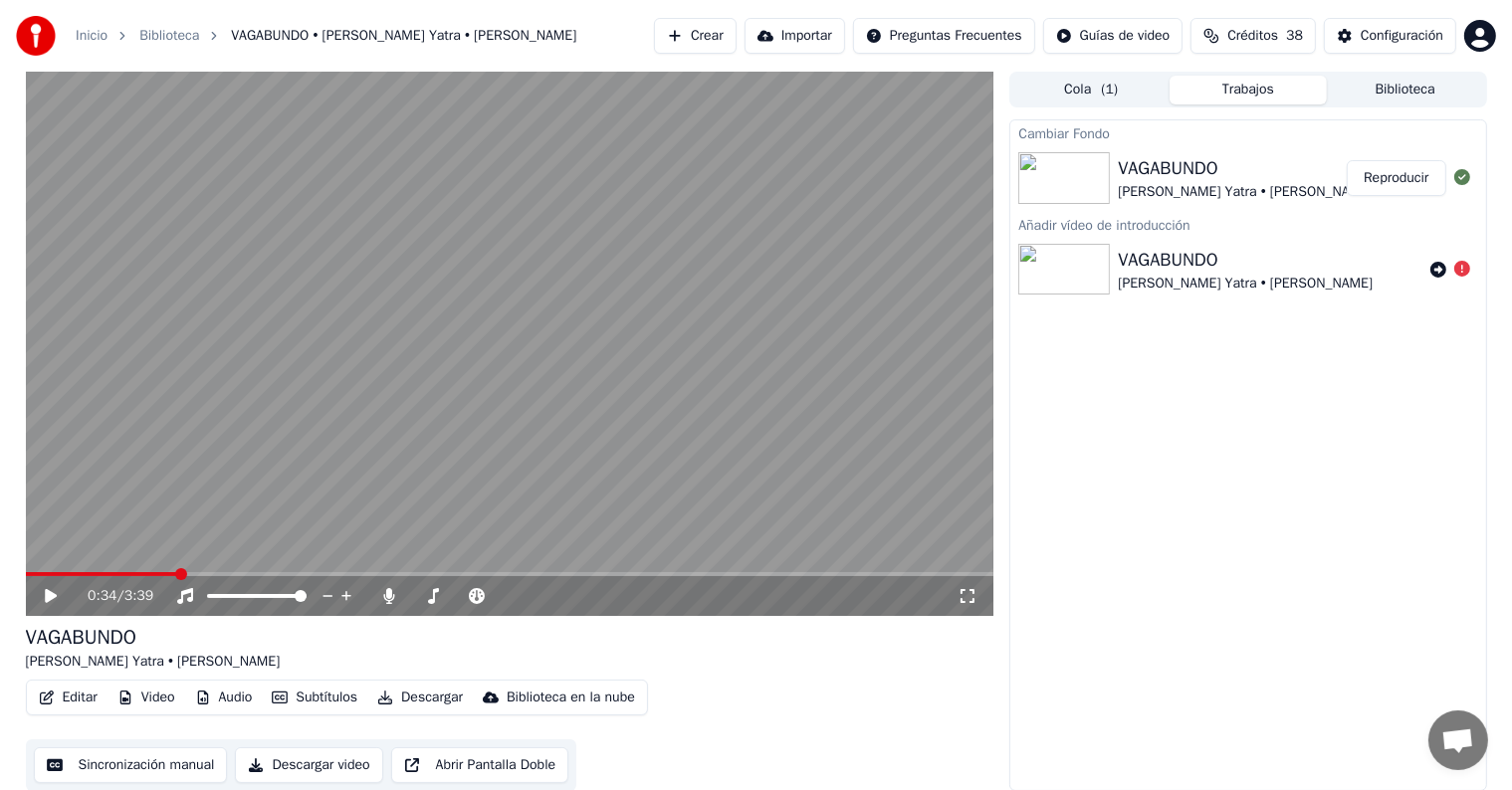 click on "Reproducir" at bounding box center (1396, 178) 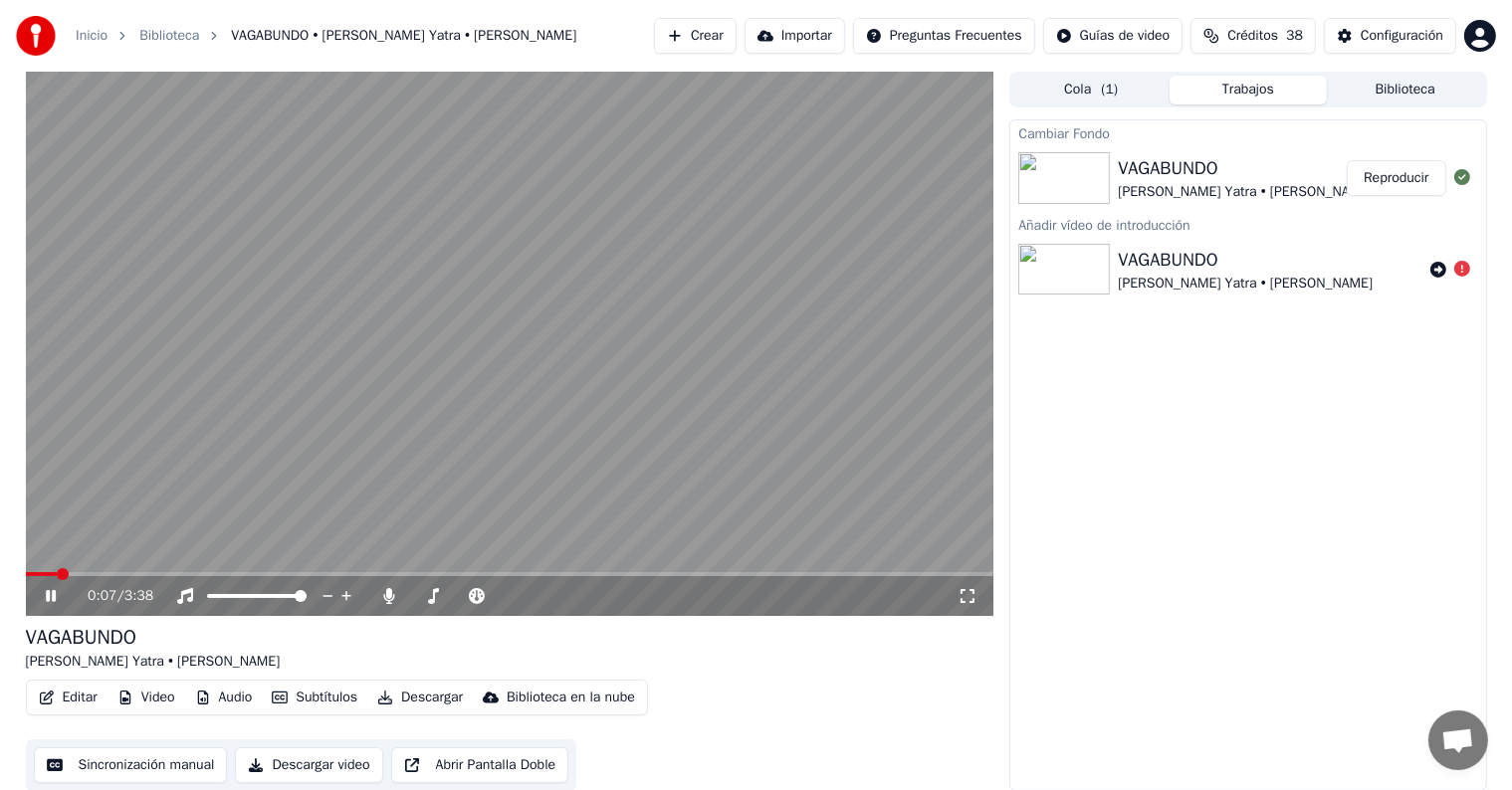 click on "Editar" at bounding box center [68, 697] 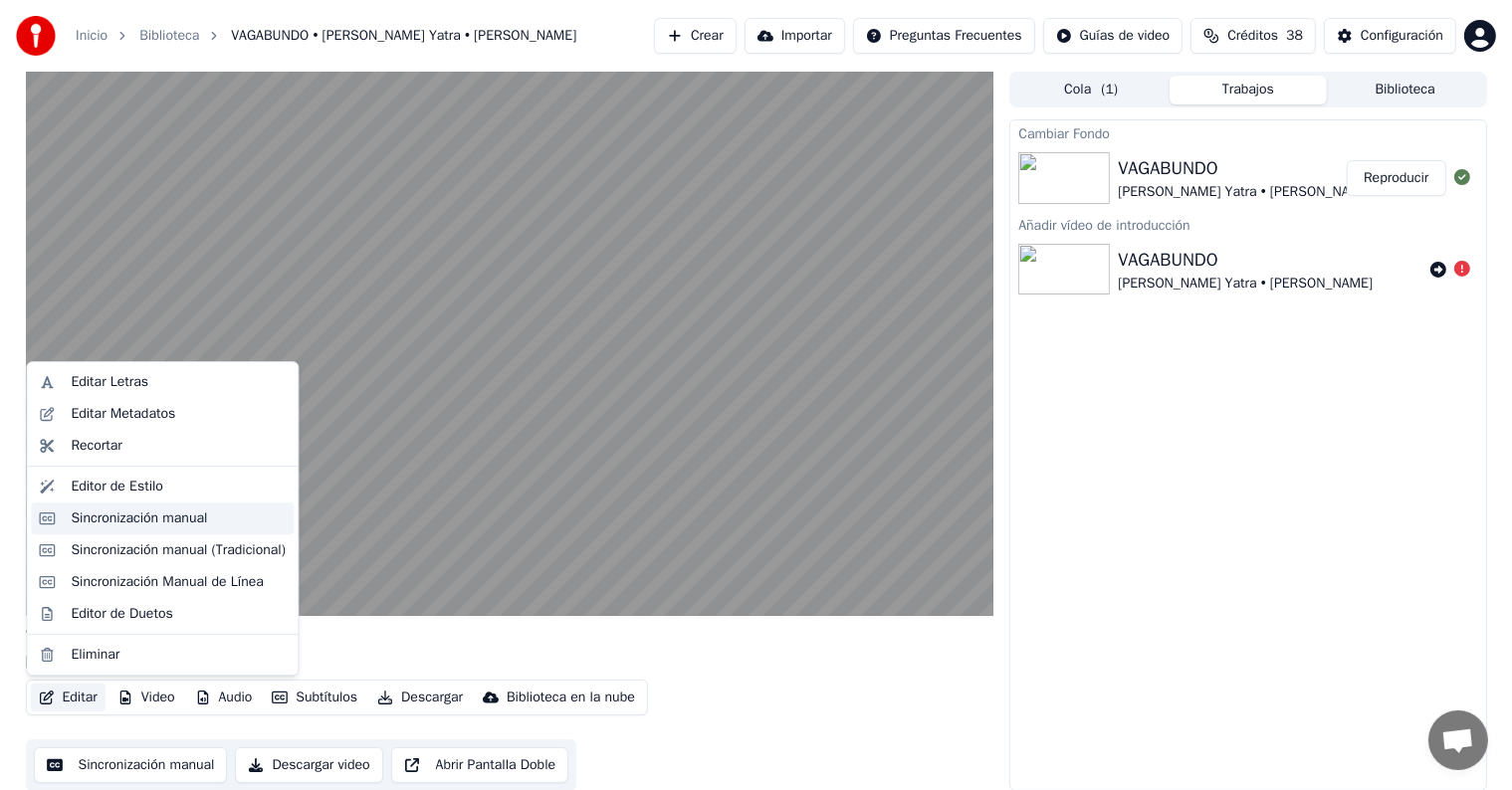 click on "Sincronización manual" at bounding box center (138, 518) 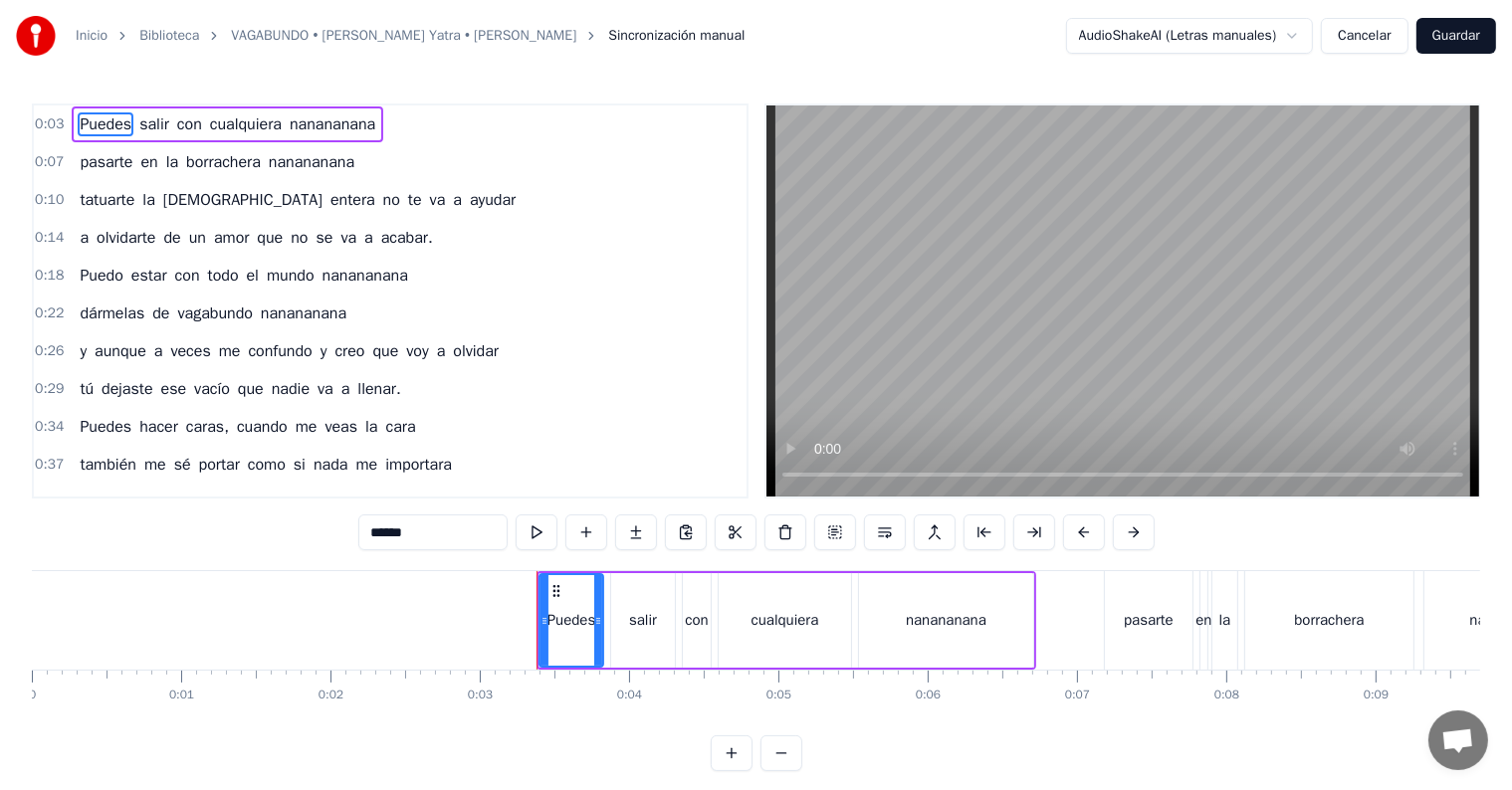 click on "0:03" at bounding box center [49, 124] 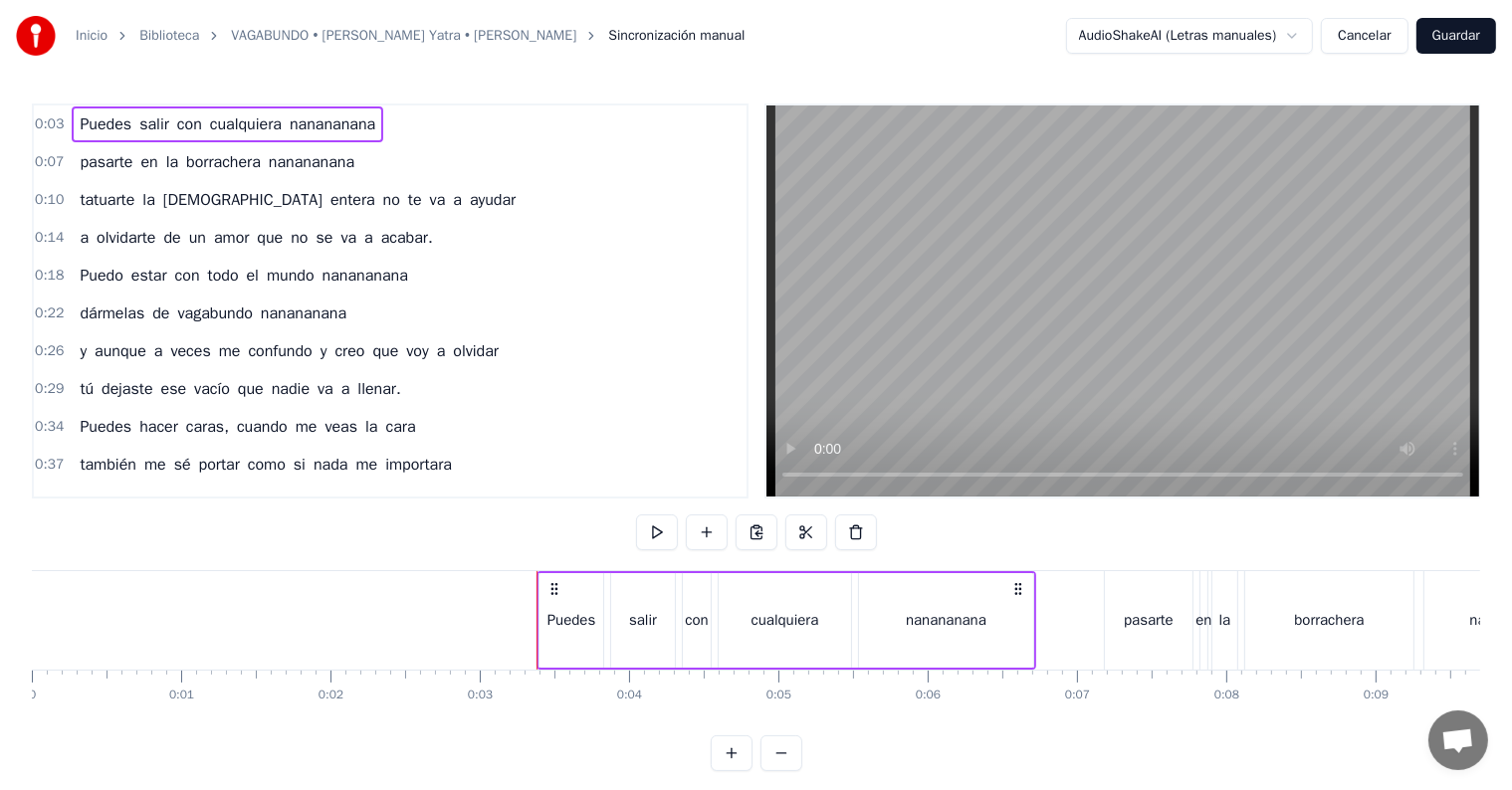 click at bounding box center [1123, 300] 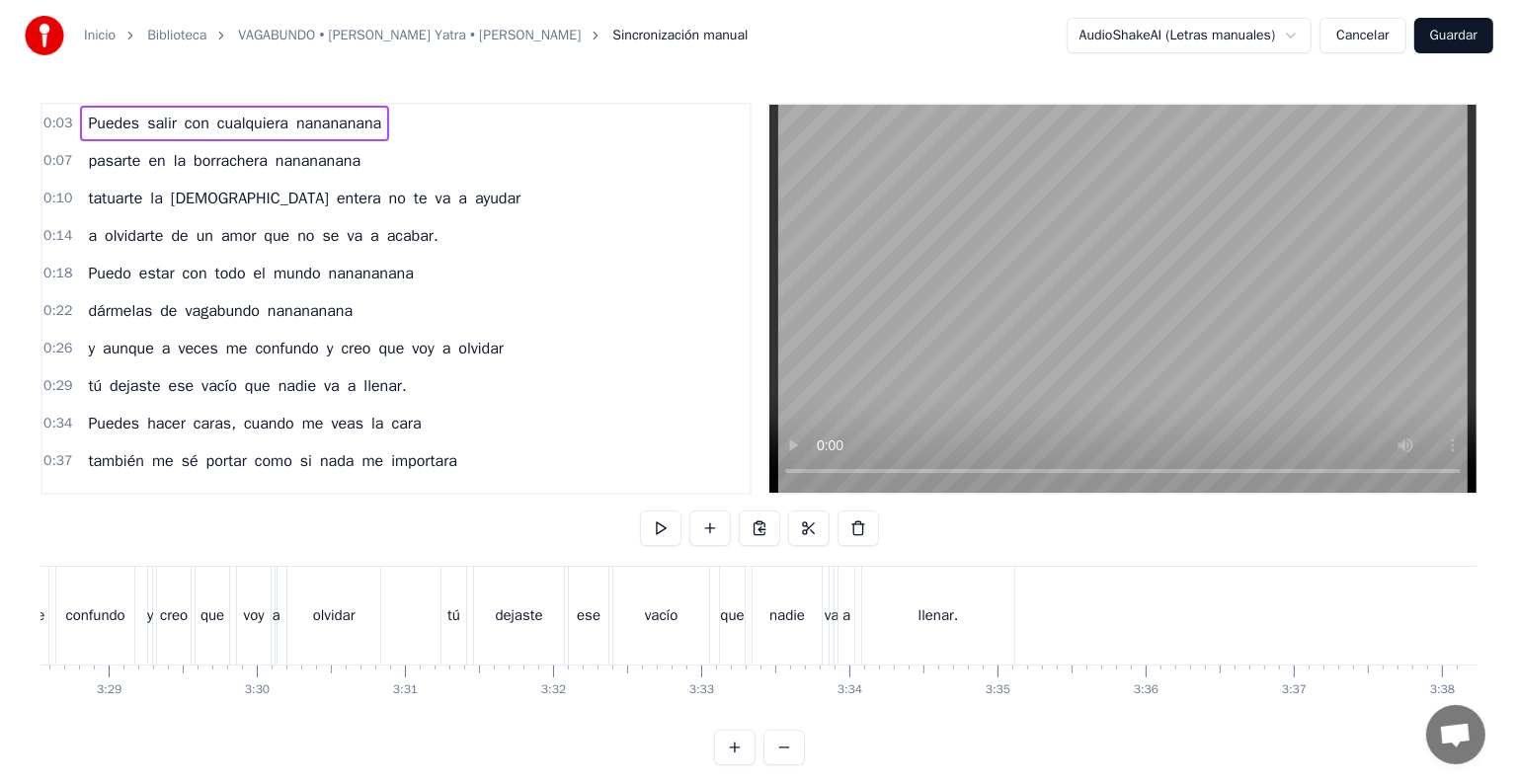 scroll, scrollTop: 0, scrollLeft: 30895, axis: horizontal 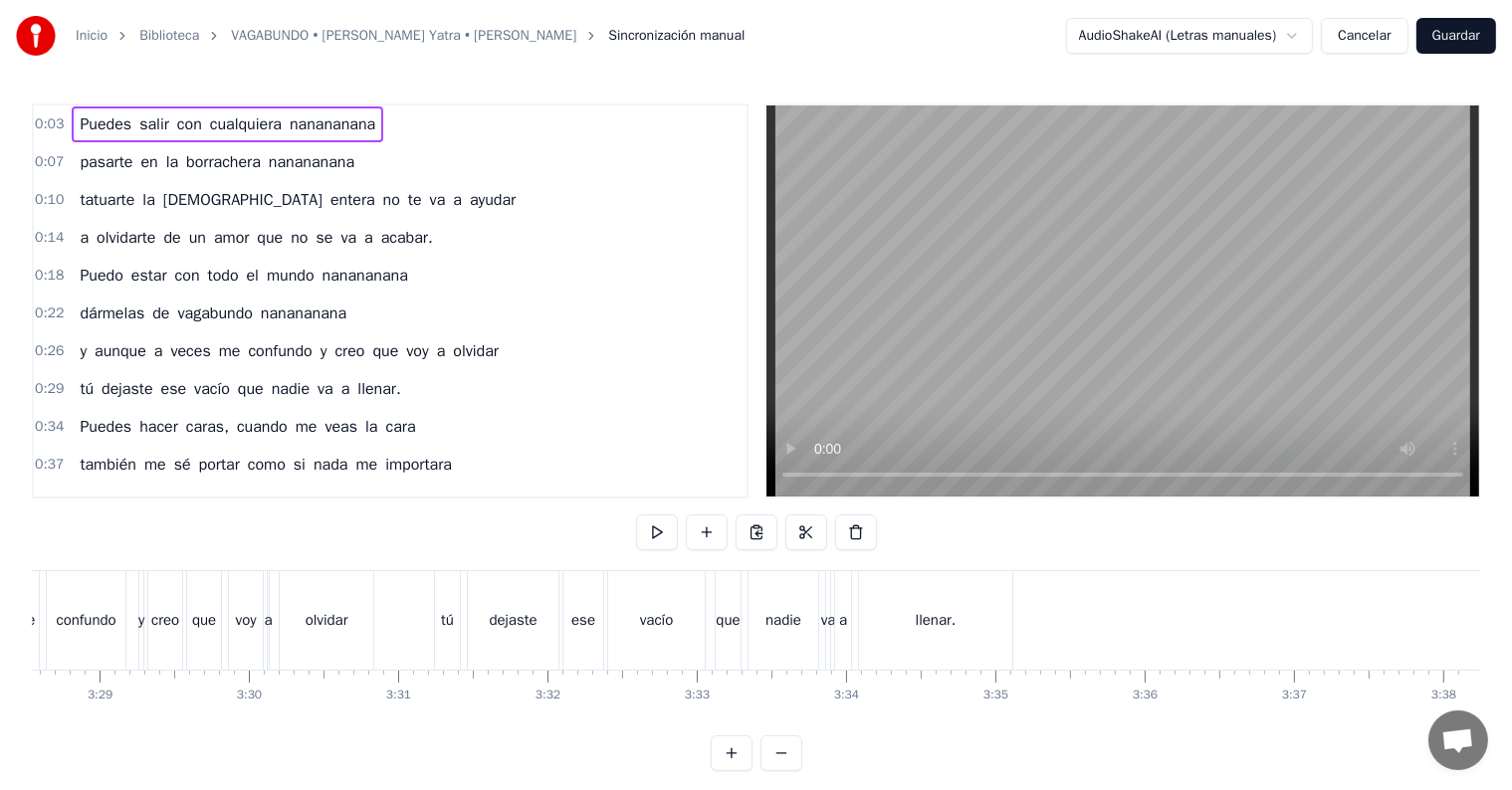 click on "Guardar" at bounding box center (1456, 36) 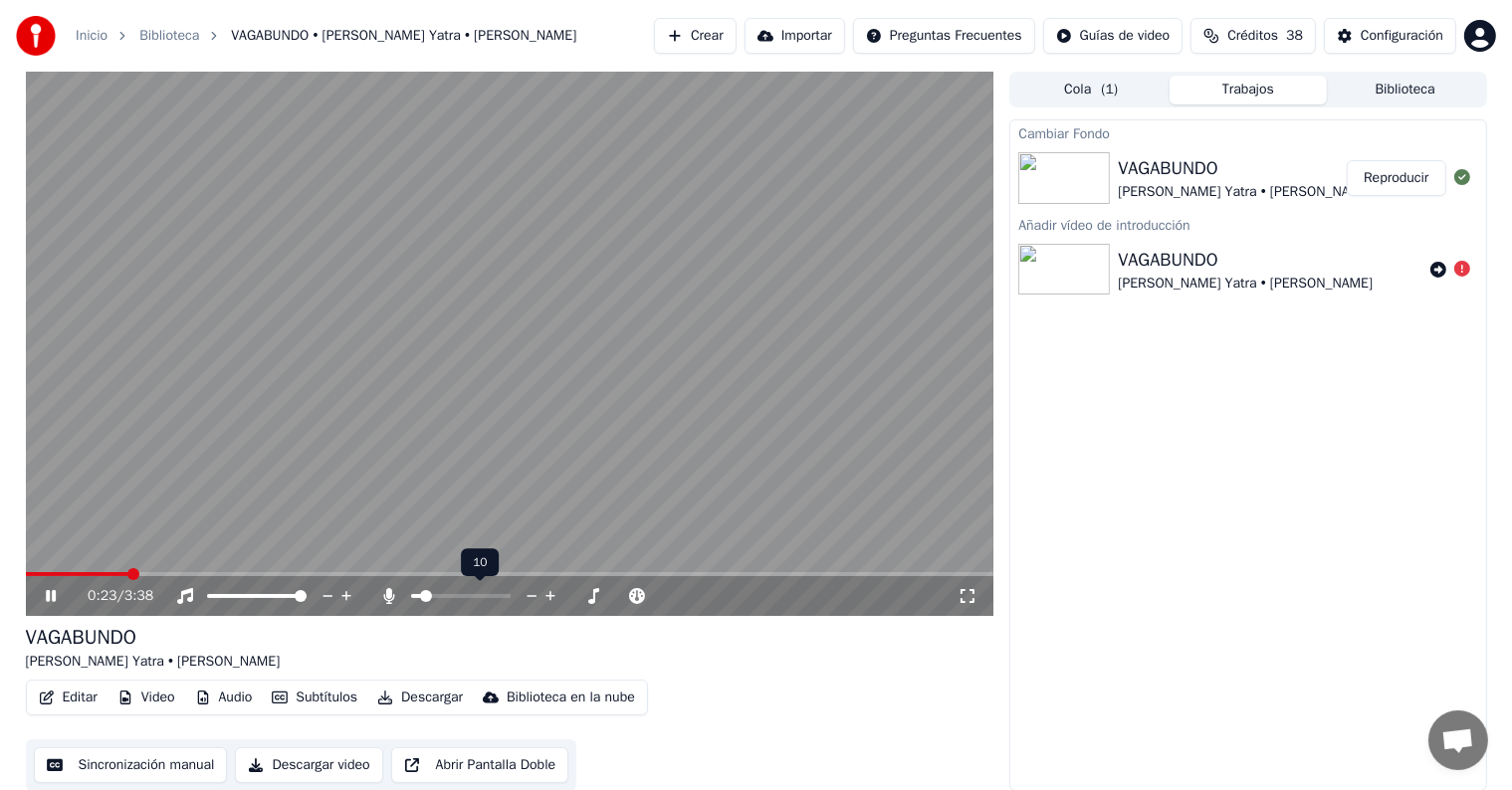 click 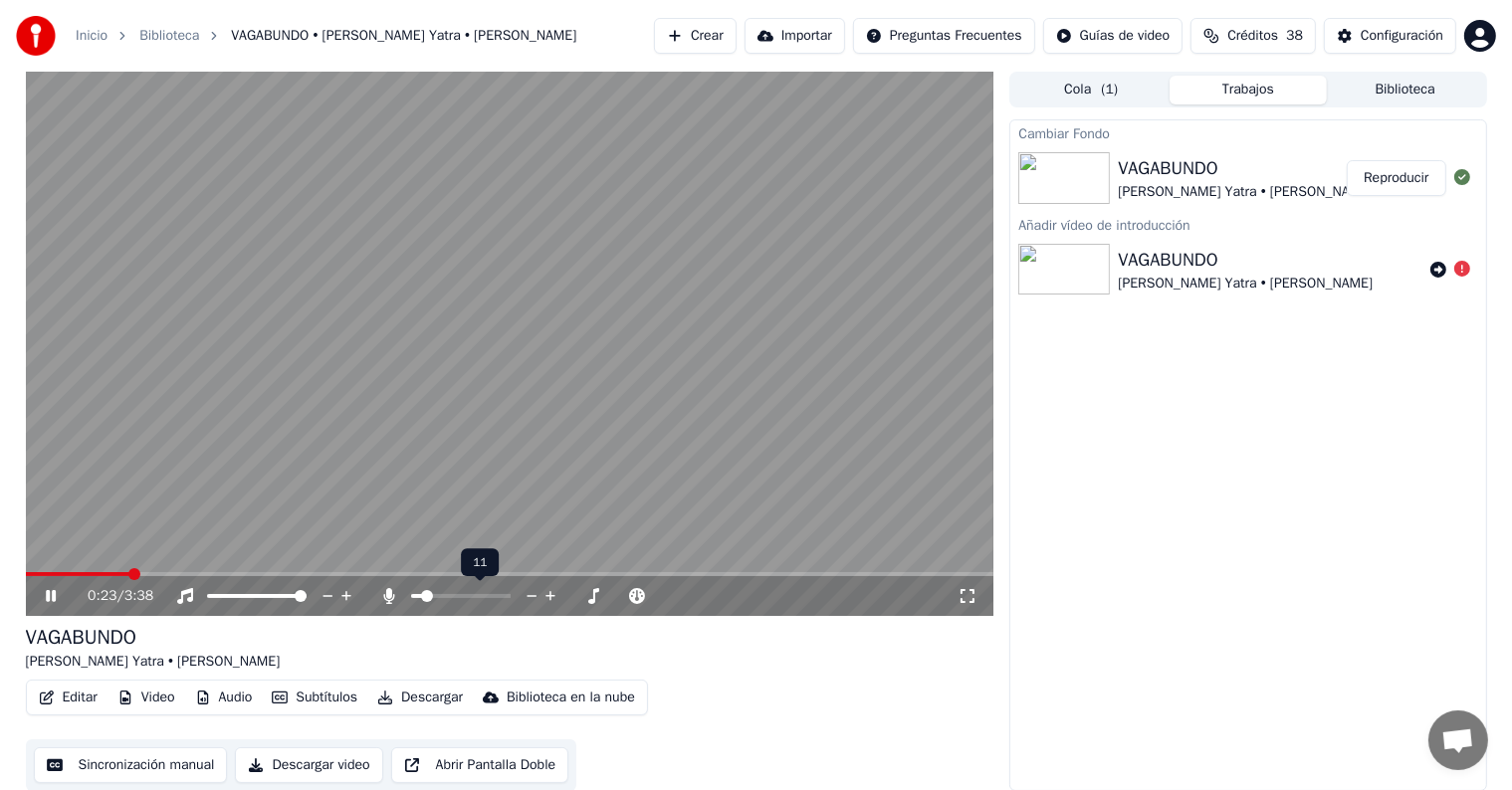 click 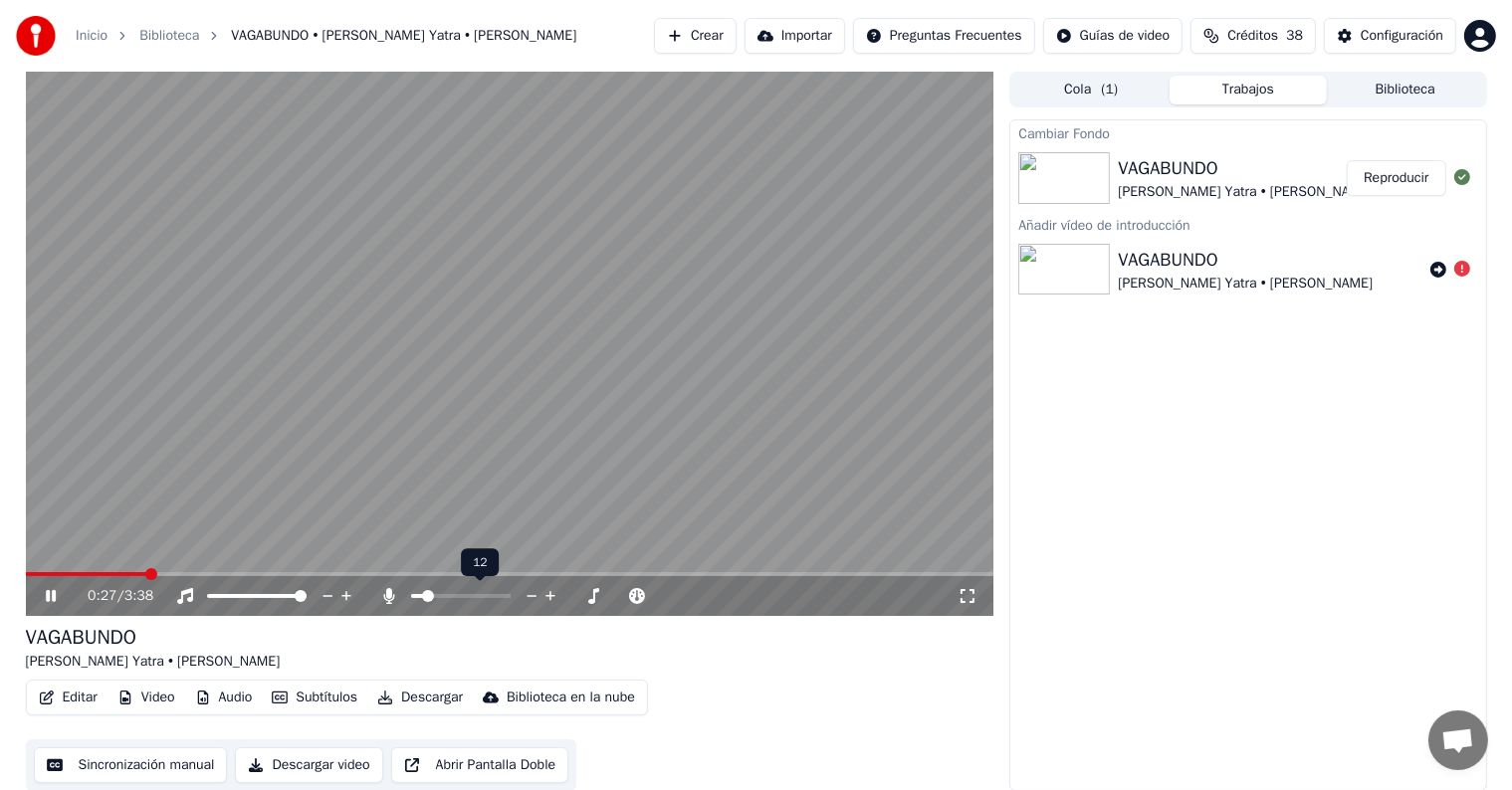 click 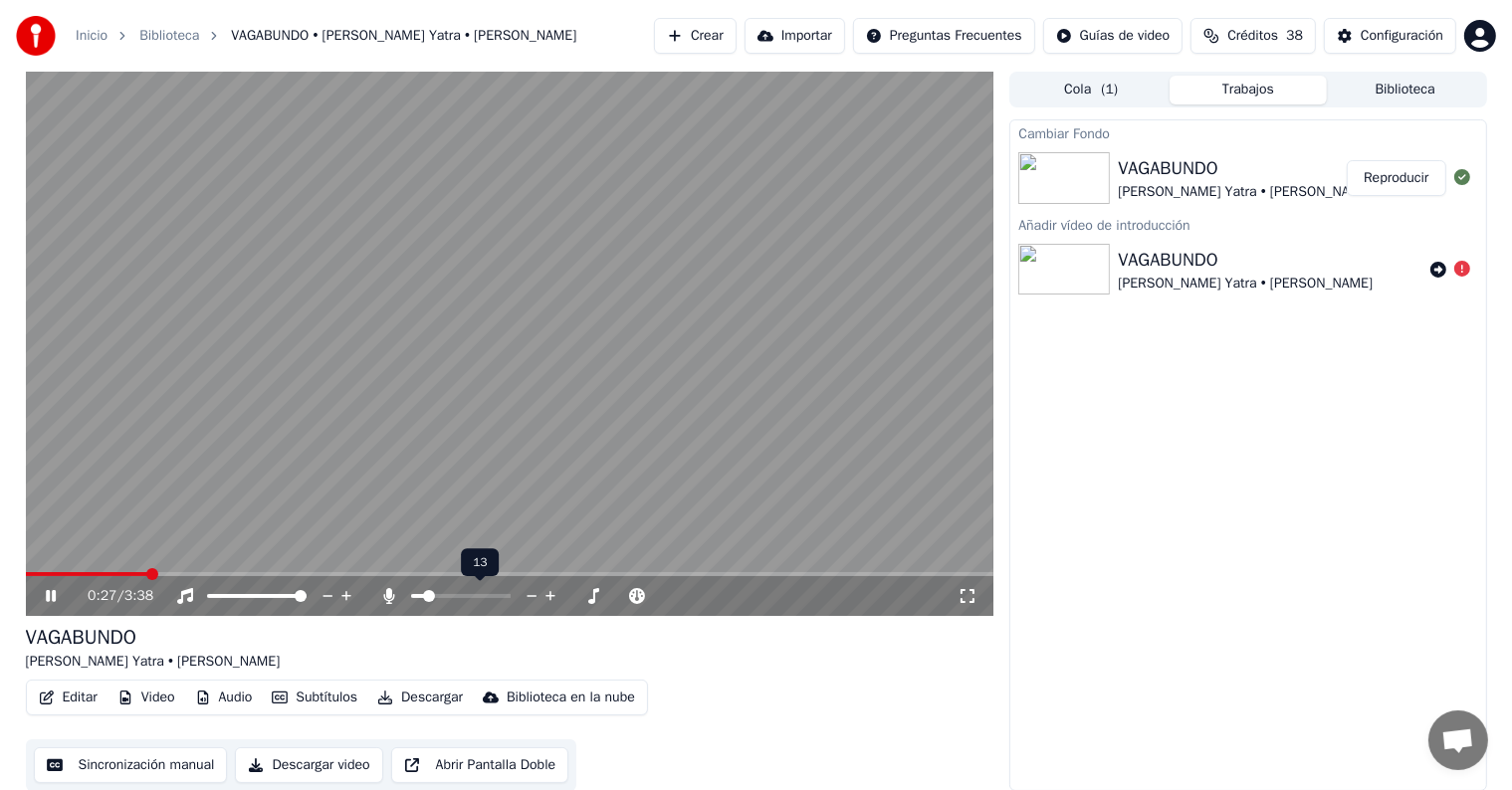 click 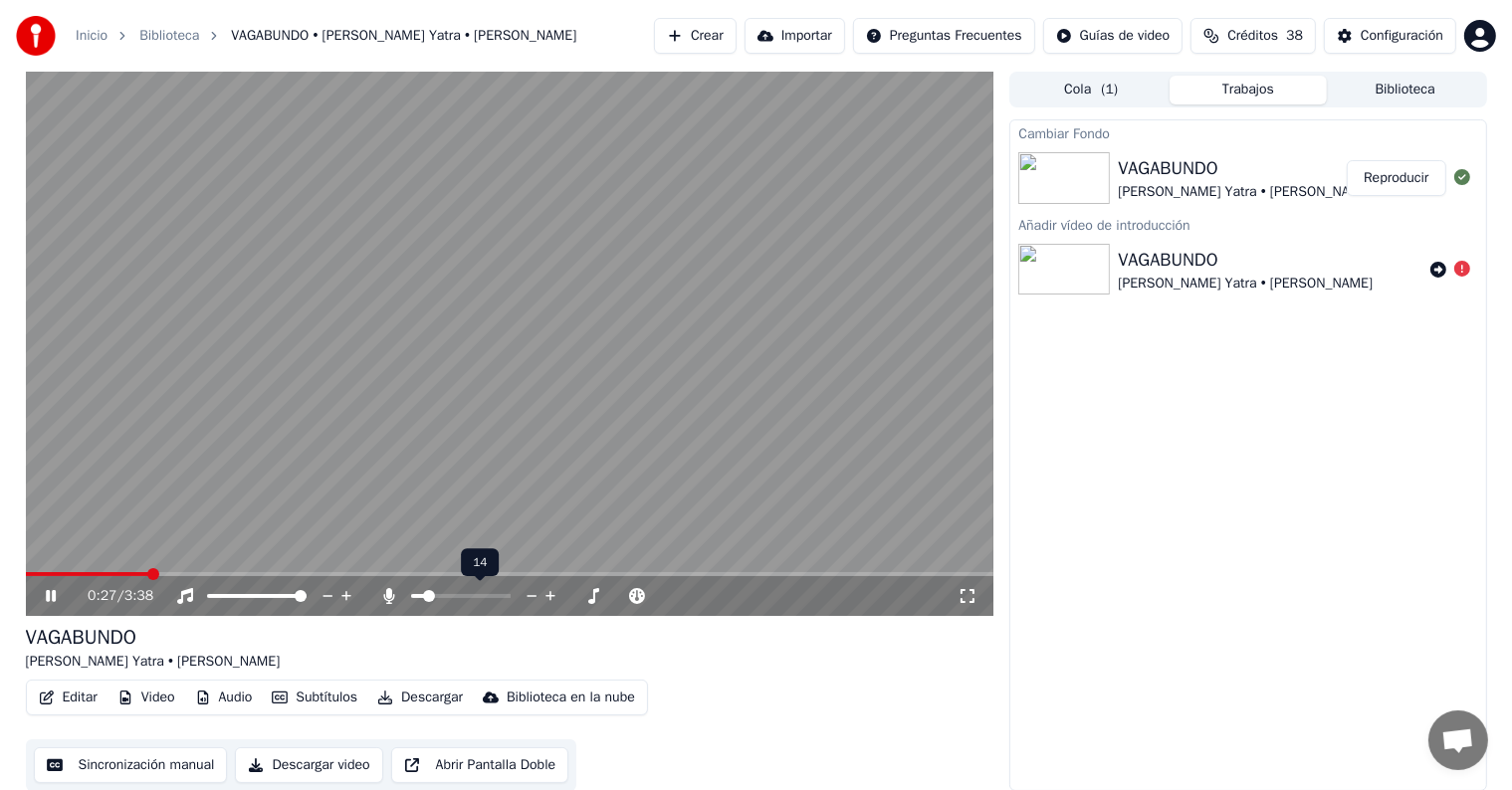 click 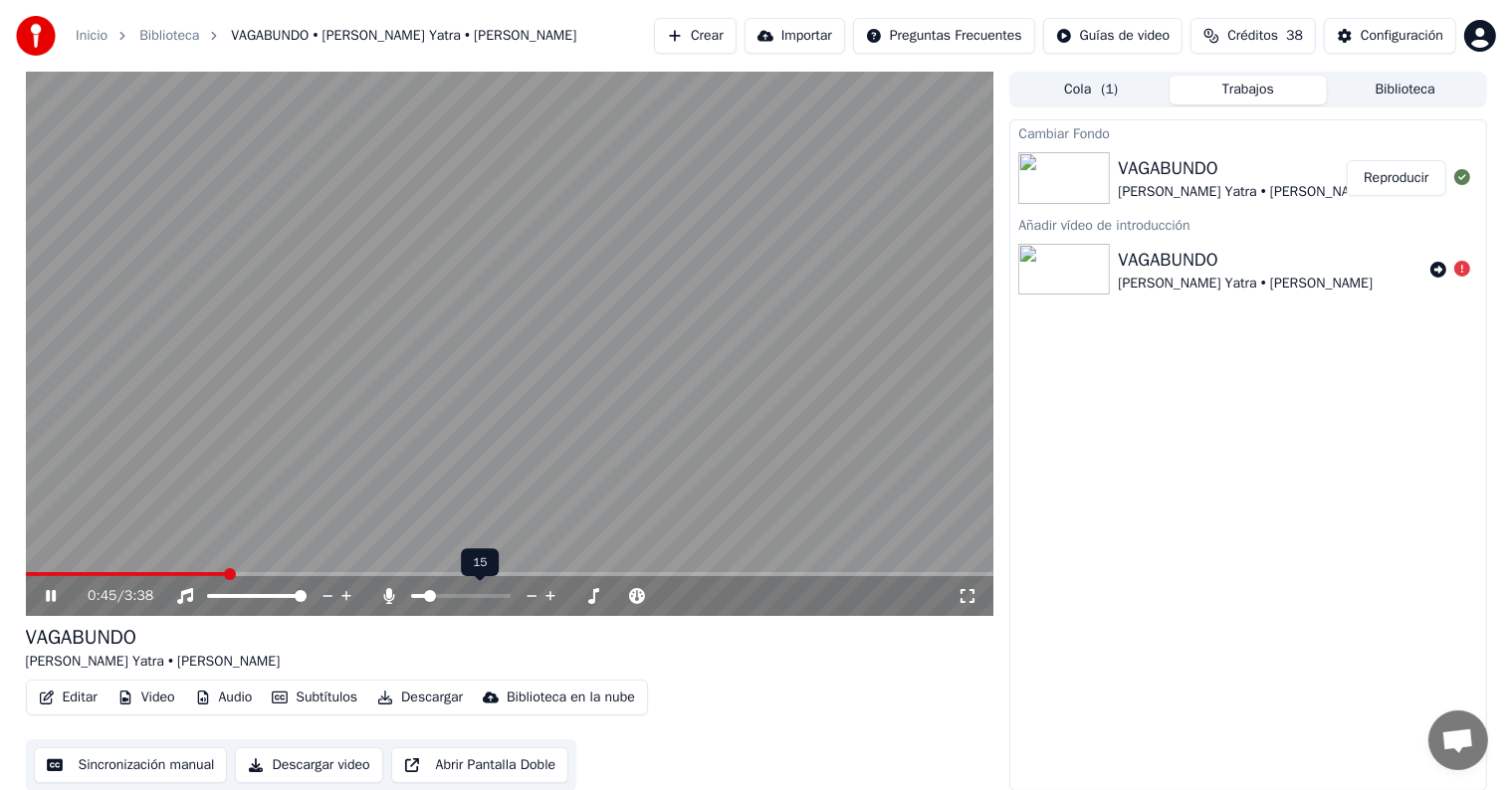 click 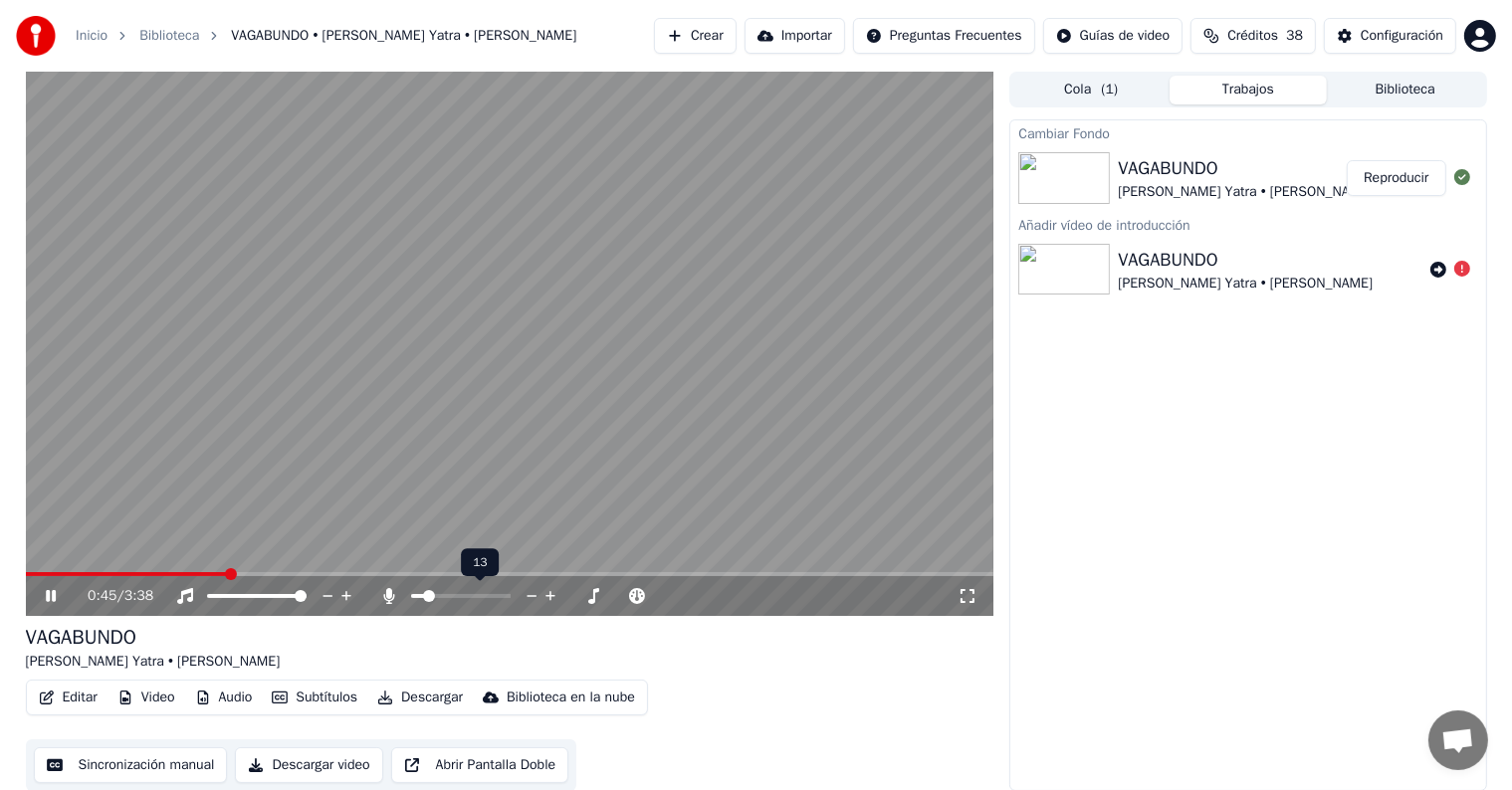 click 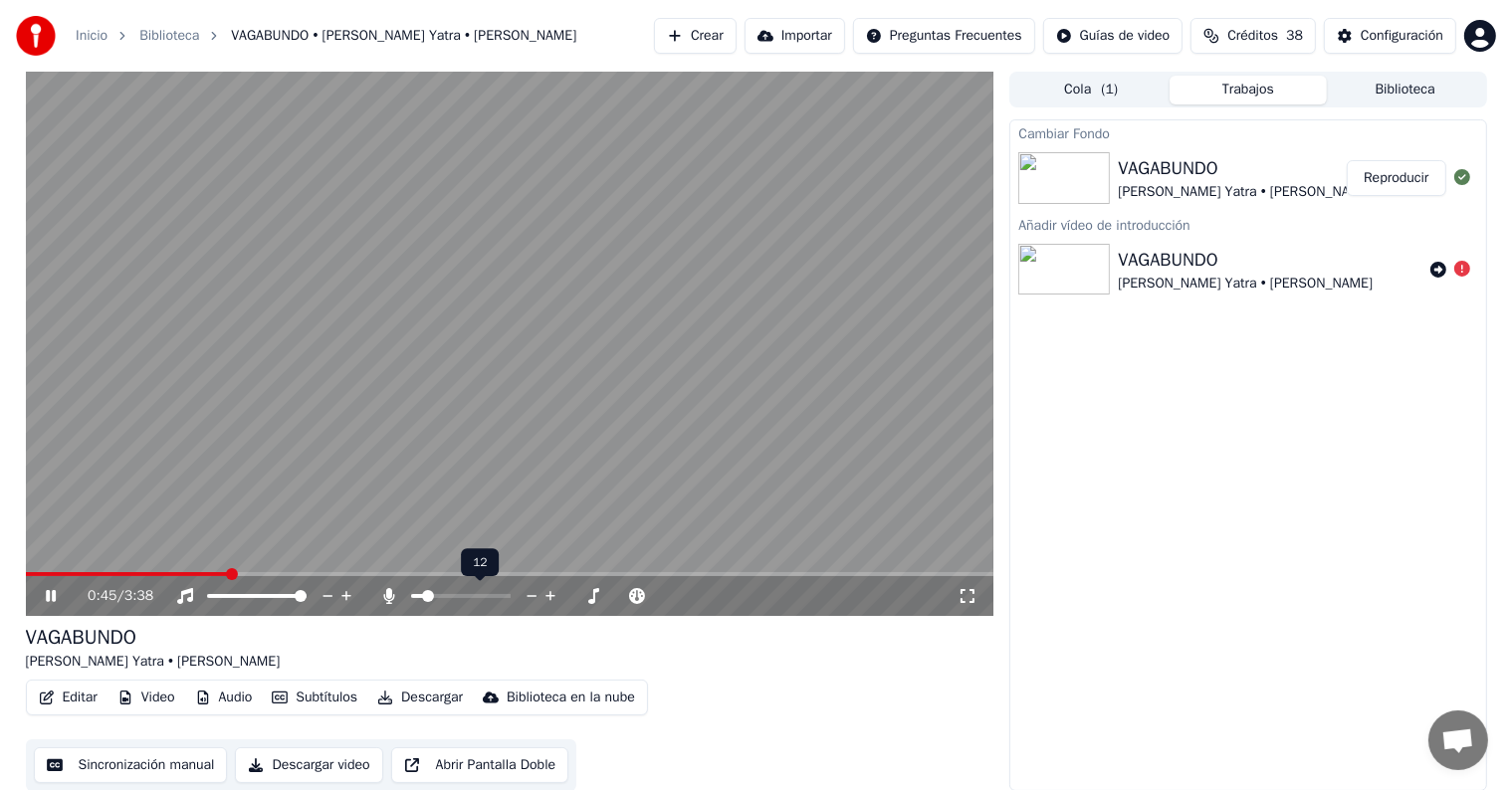 click 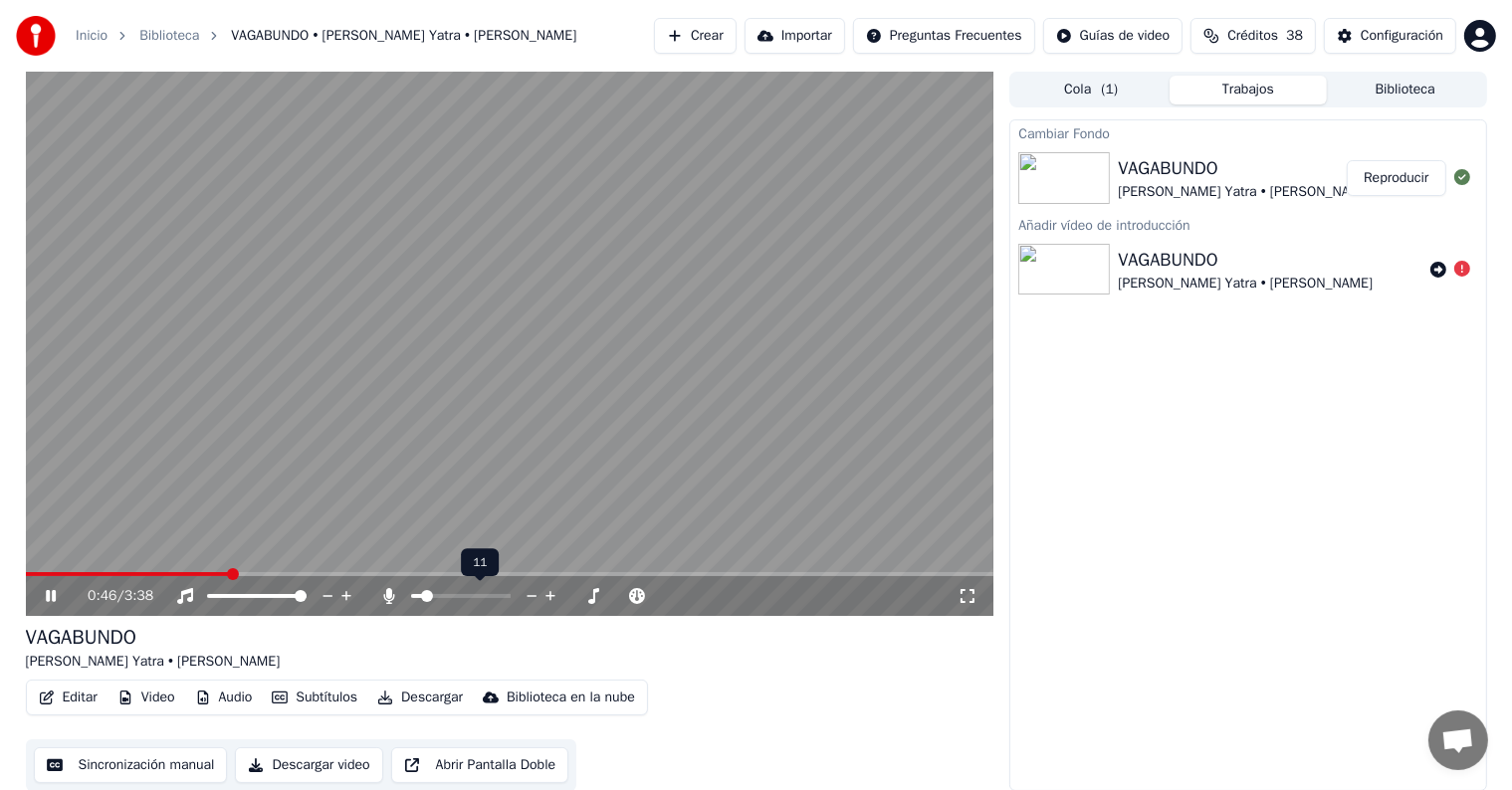click 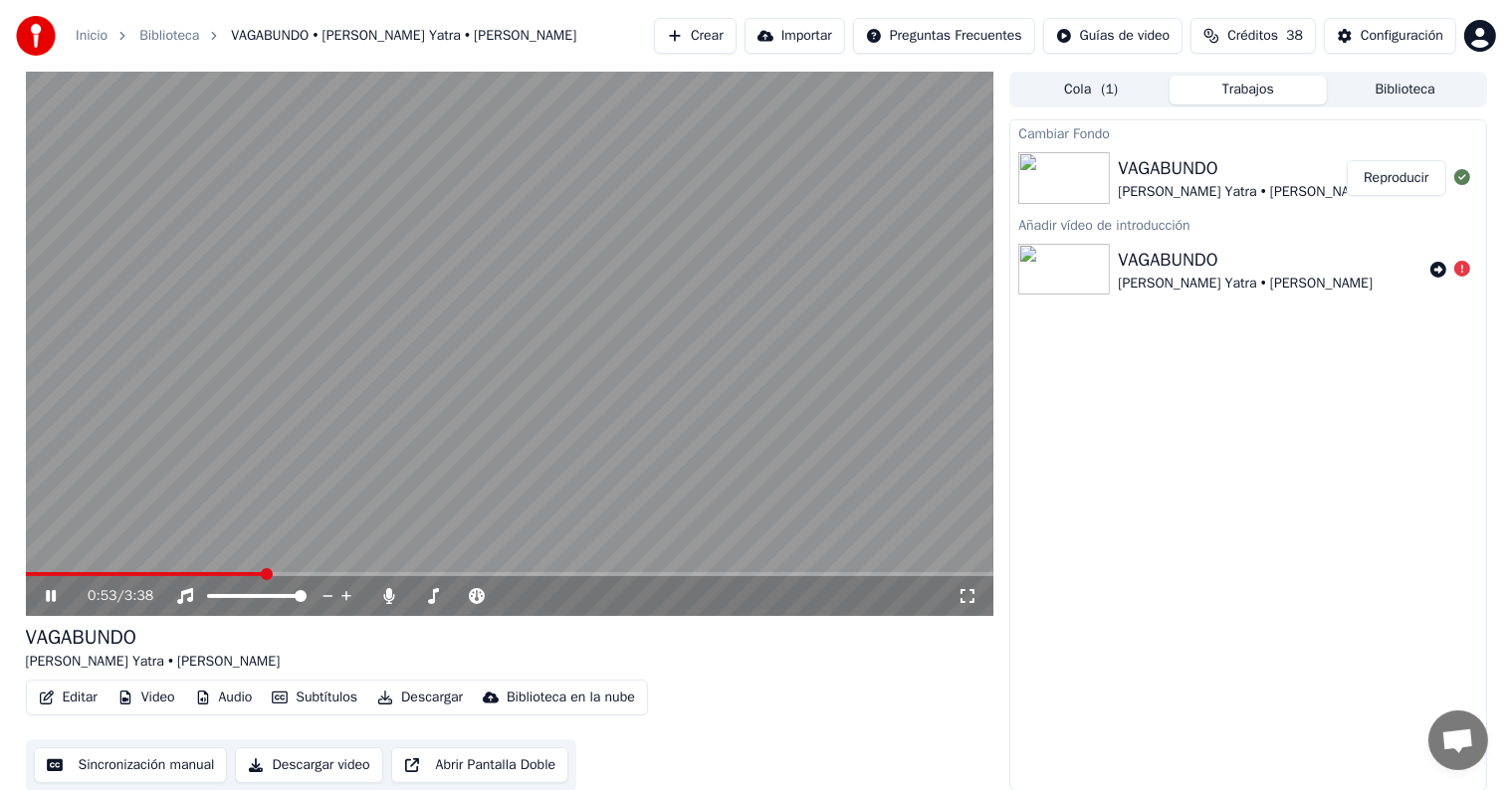 click on "Descargar" at bounding box center [420, 697] 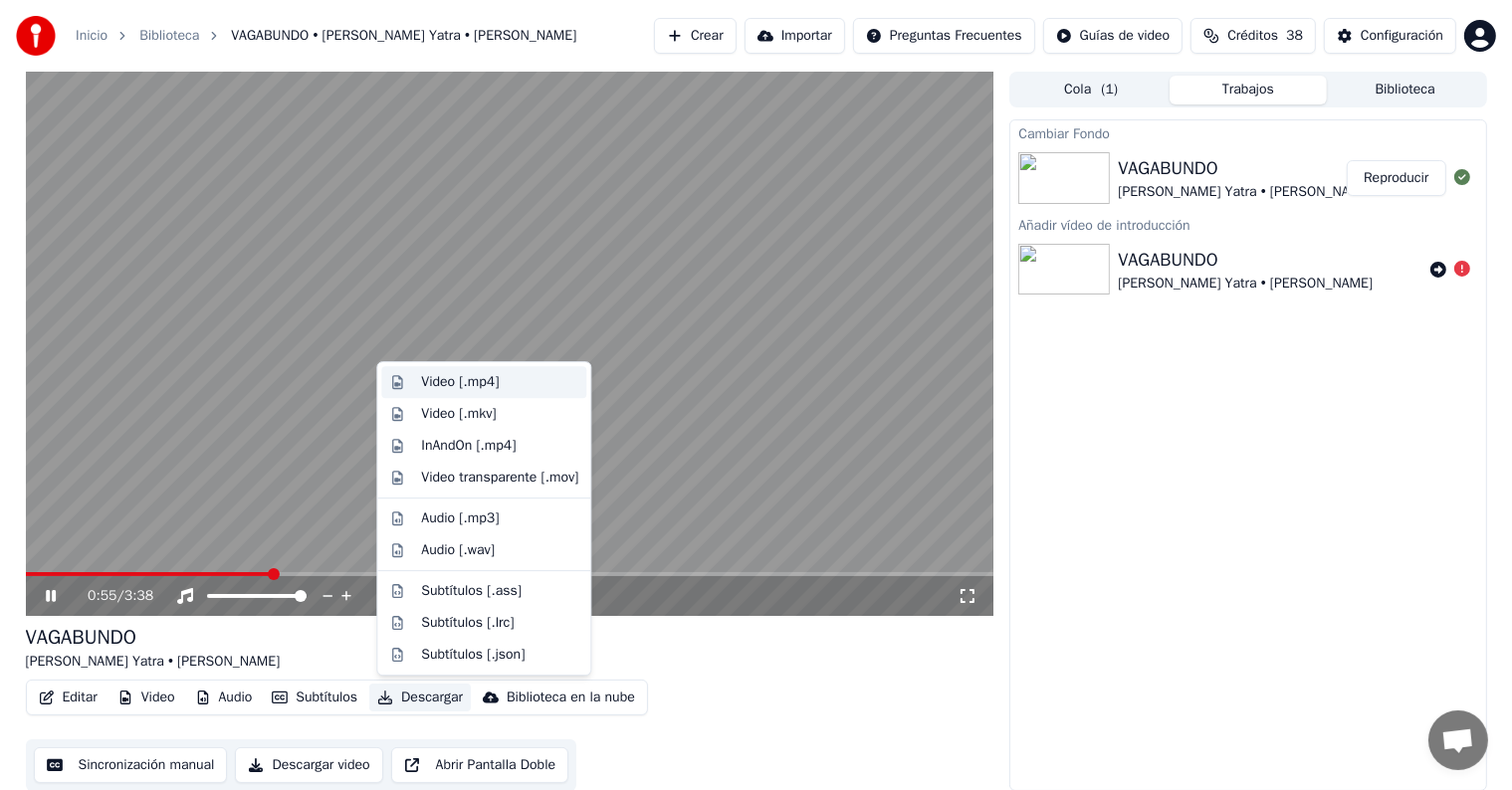 click on "Video [.mp4]" at bounding box center [500, 382] 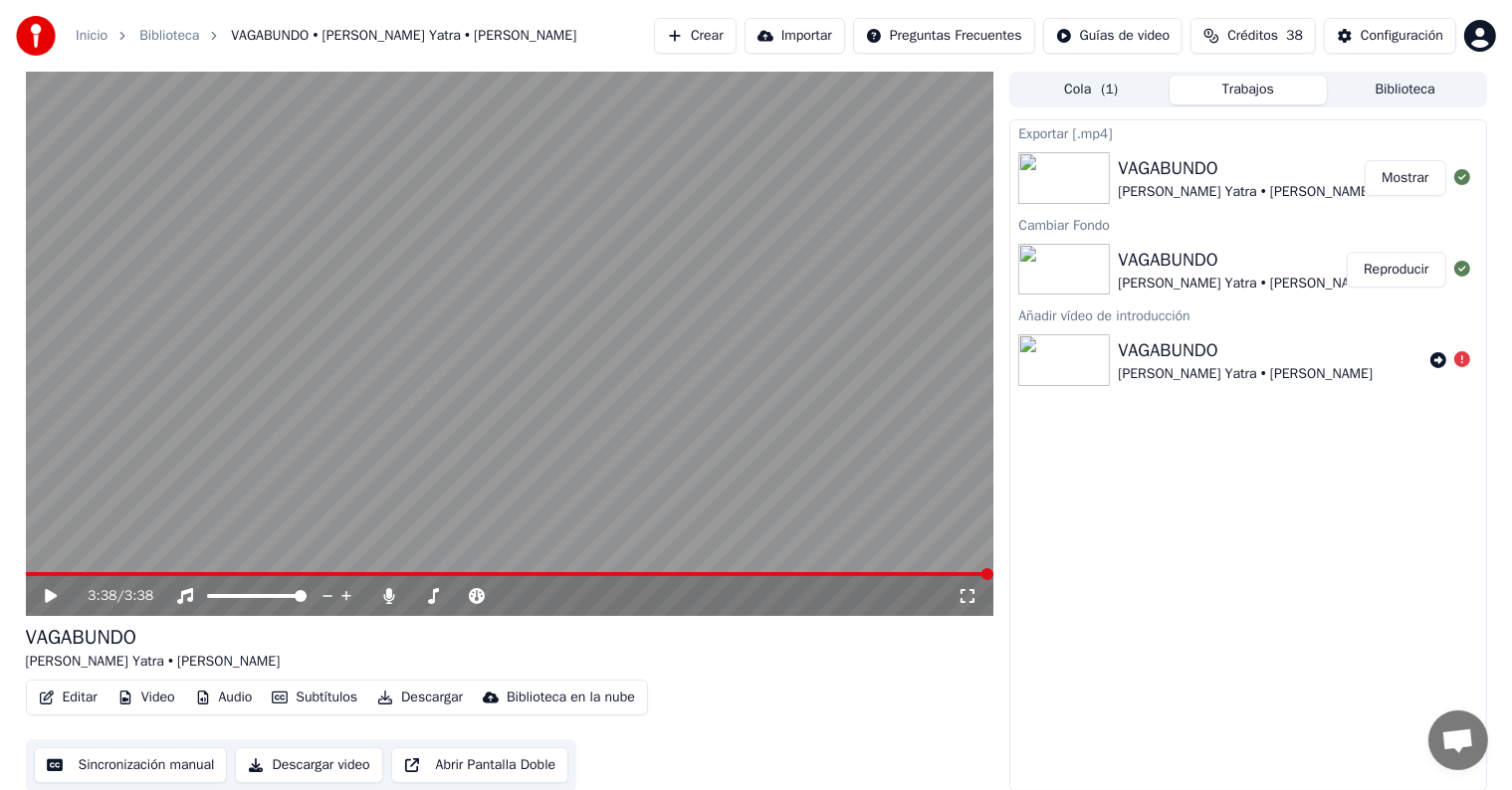 click on "Biblioteca" at bounding box center (1405, 90) 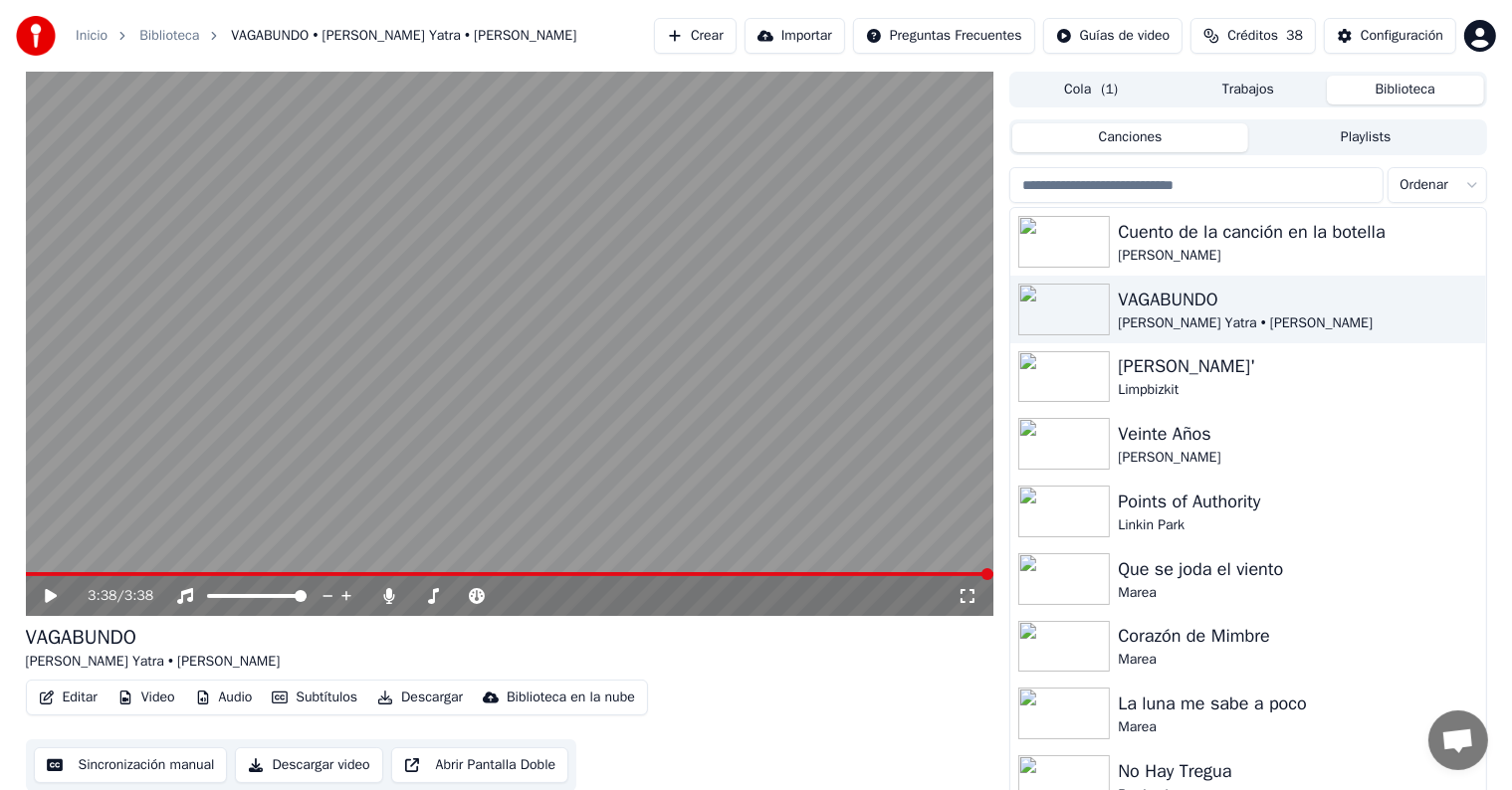 click on "Crear" at bounding box center (695, 36) 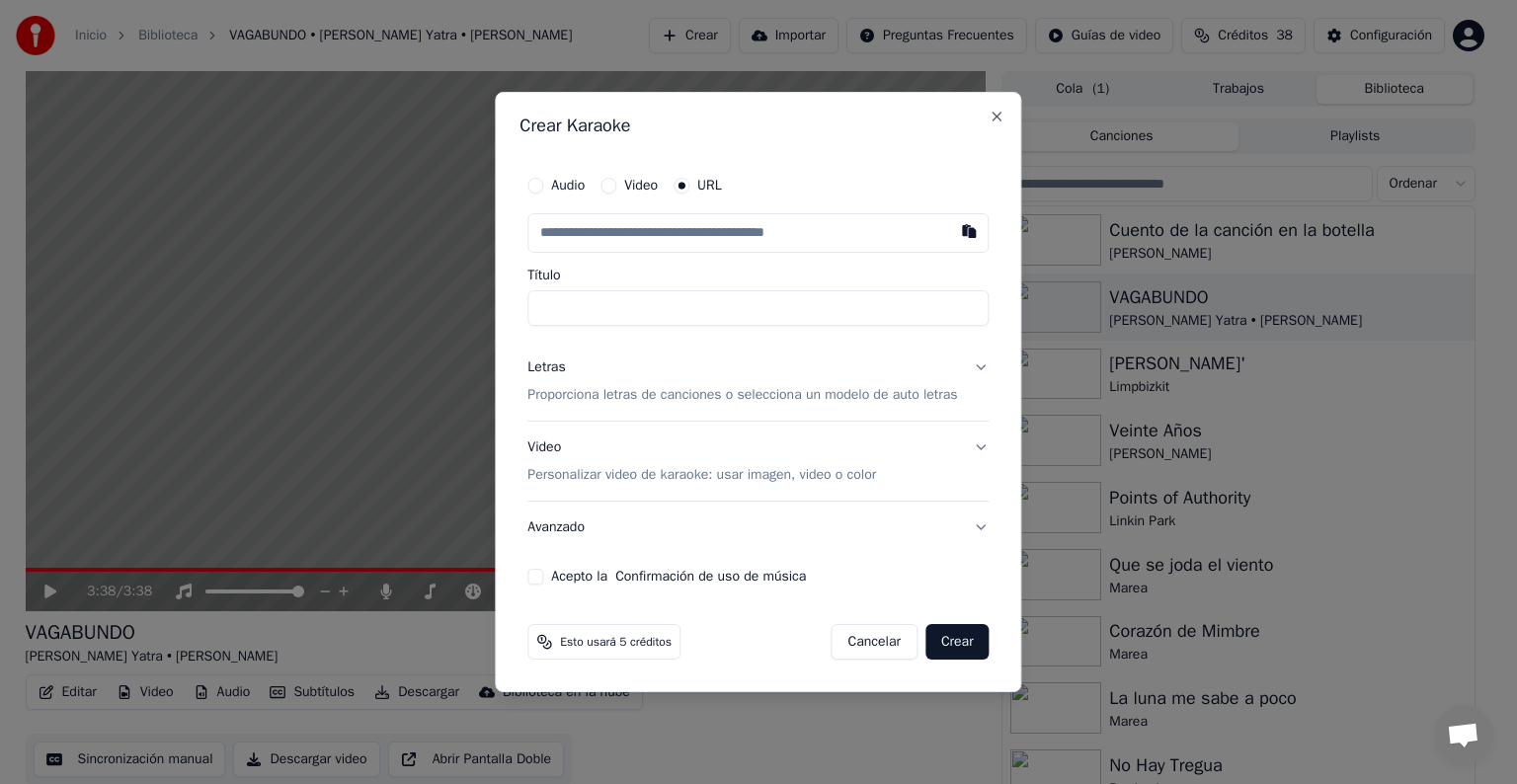 click at bounding box center (758, 233) 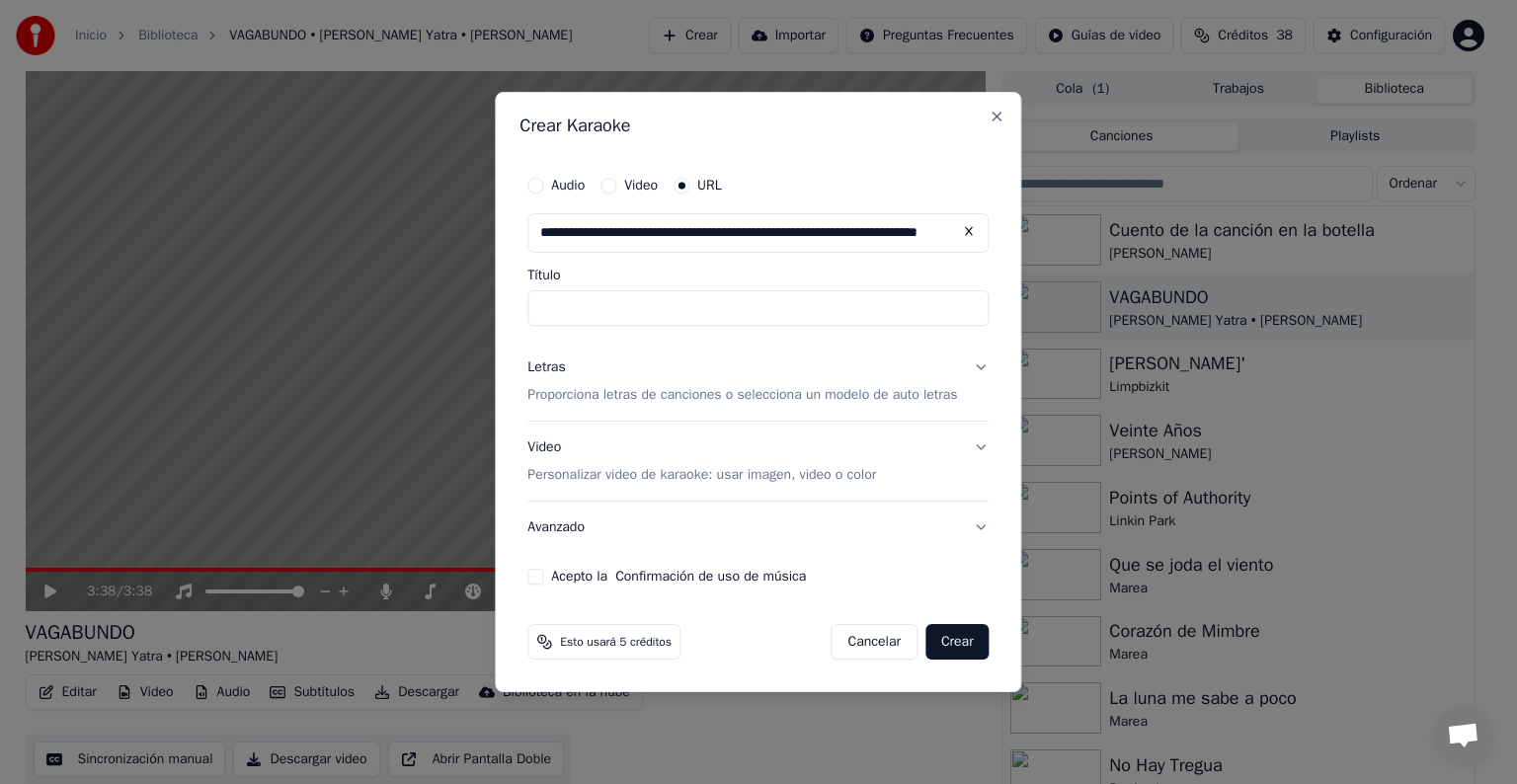 scroll, scrollTop: 0, scrollLeft: 91, axis: horizontal 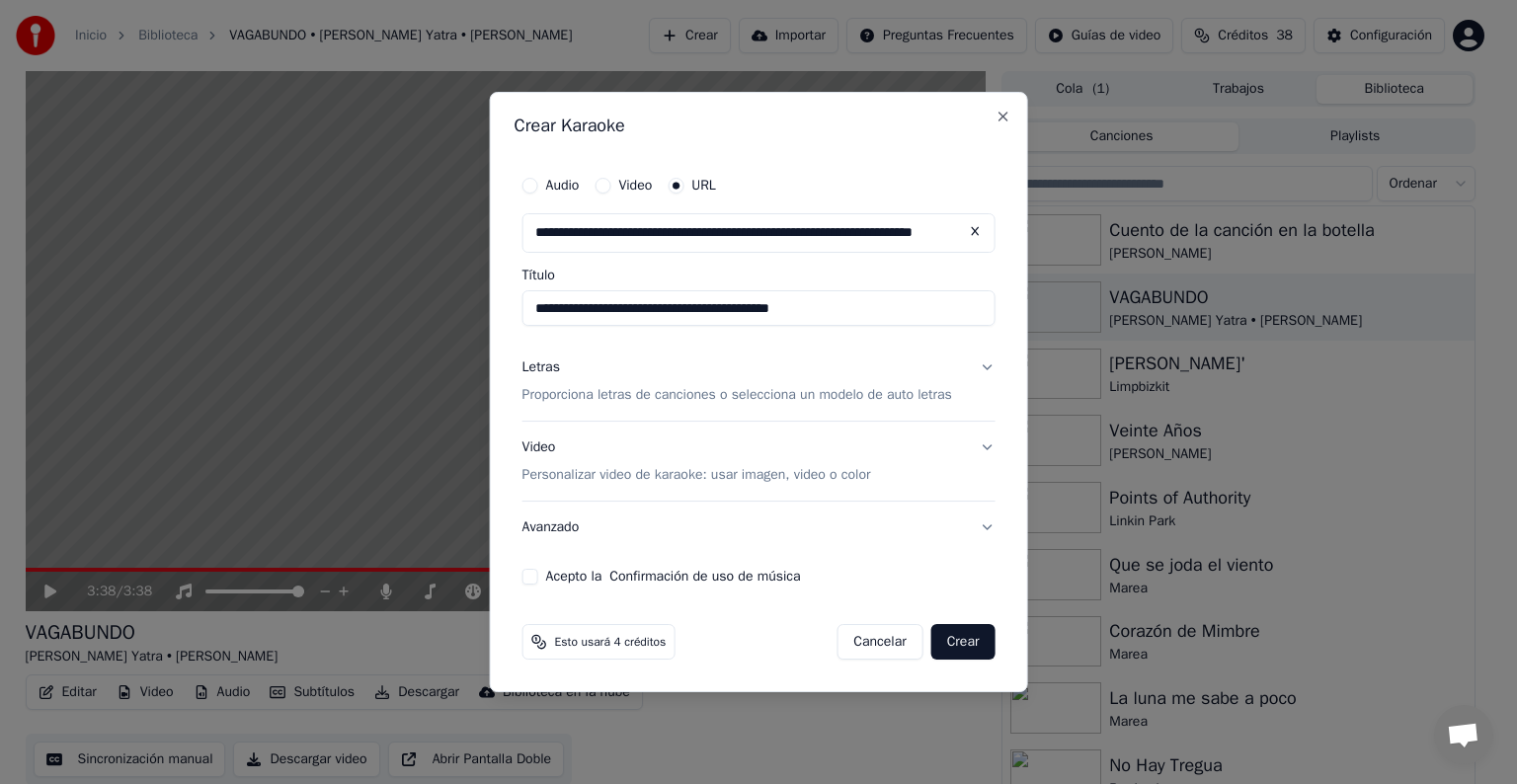 type on "**********" 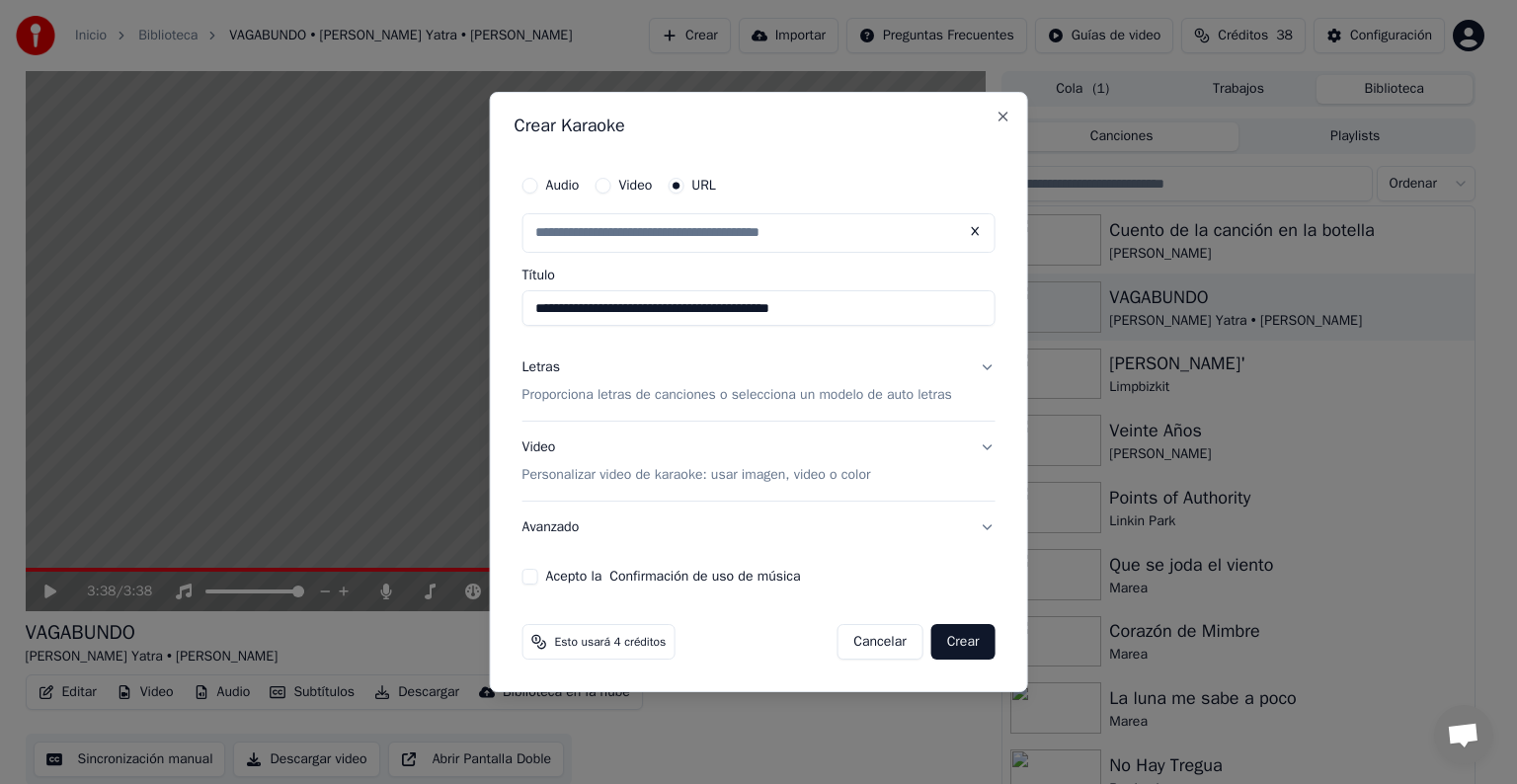click on "**********" at bounding box center (758, 308) 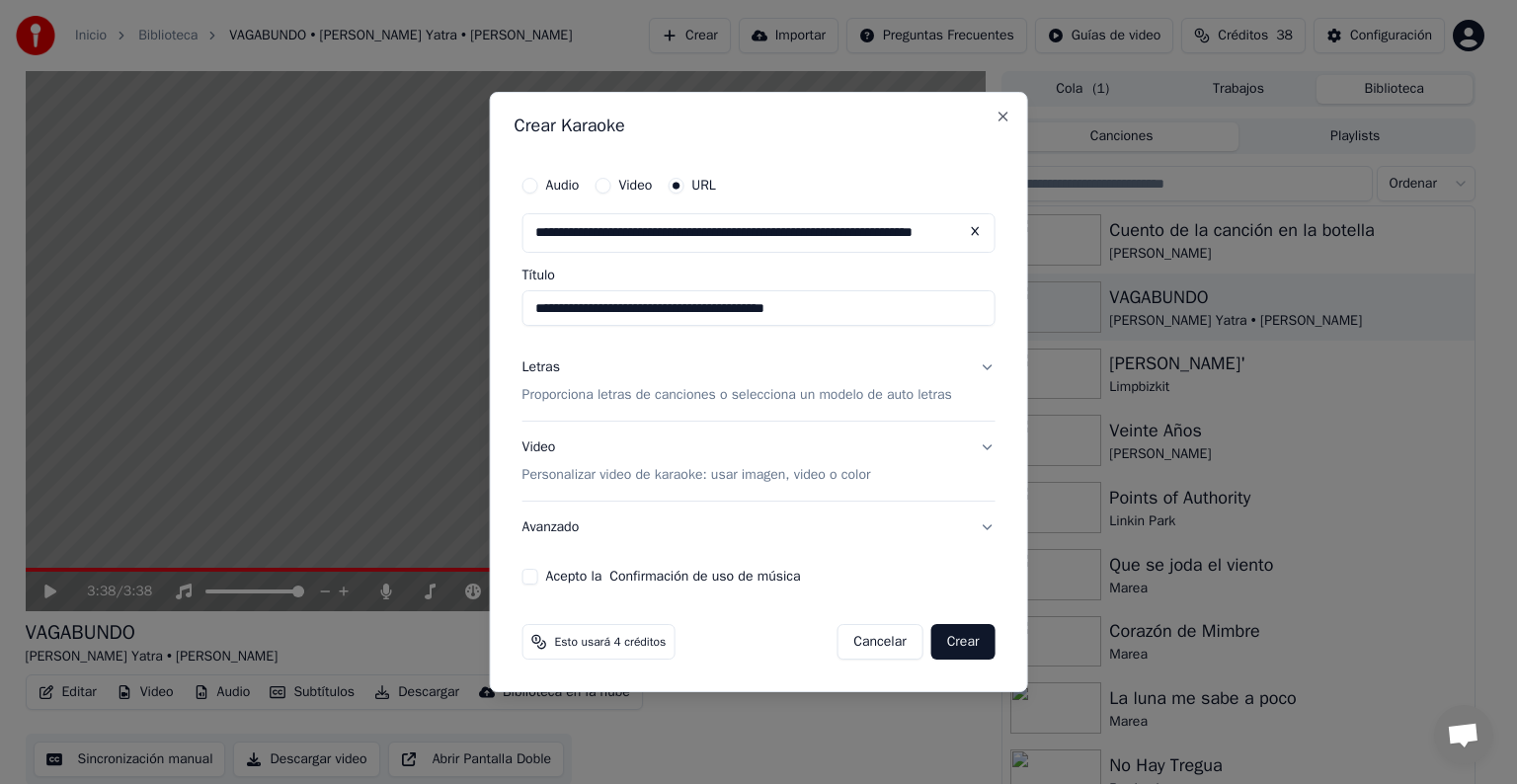type on "**********" 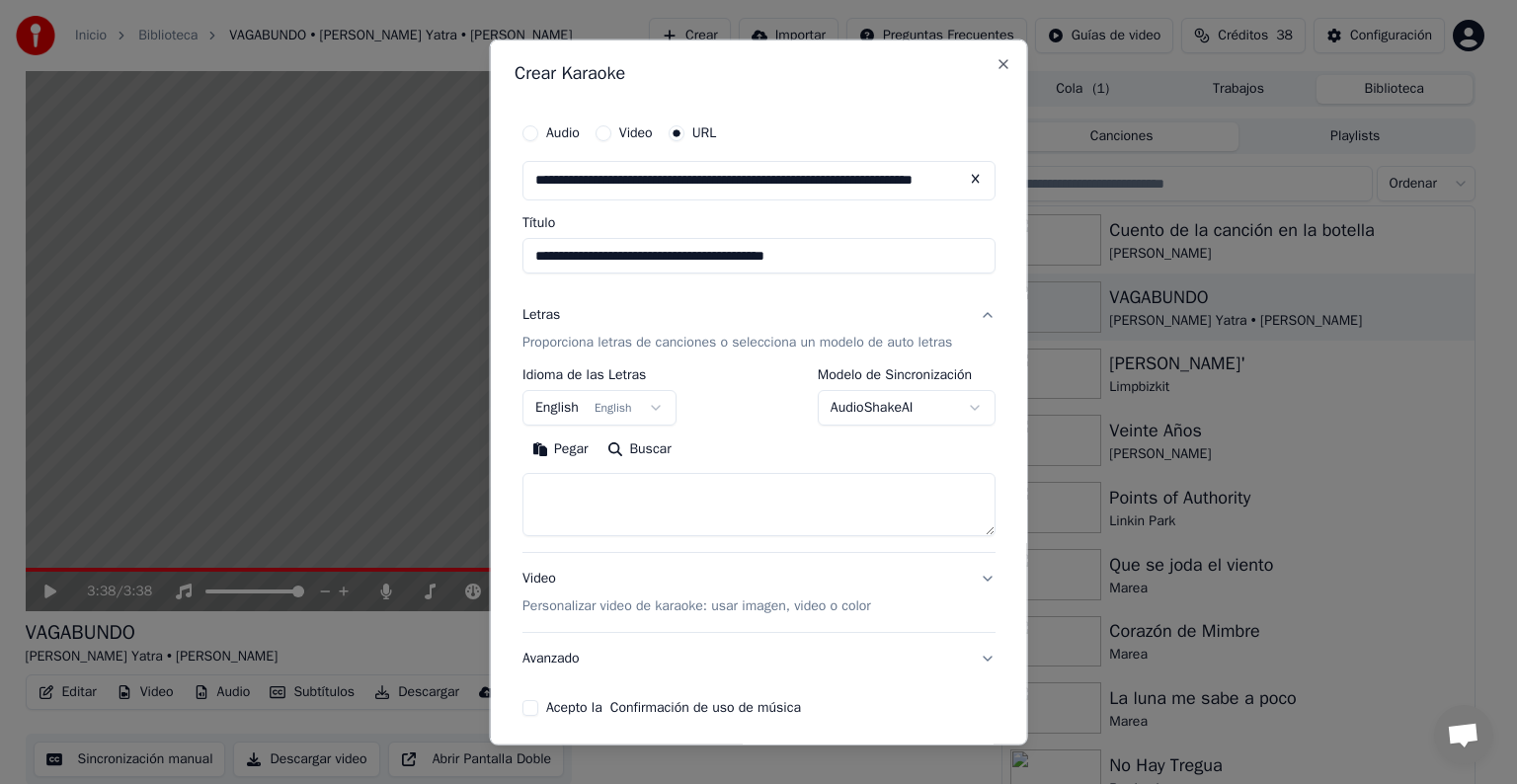 click on "English English" at bounding box center [599, 408] 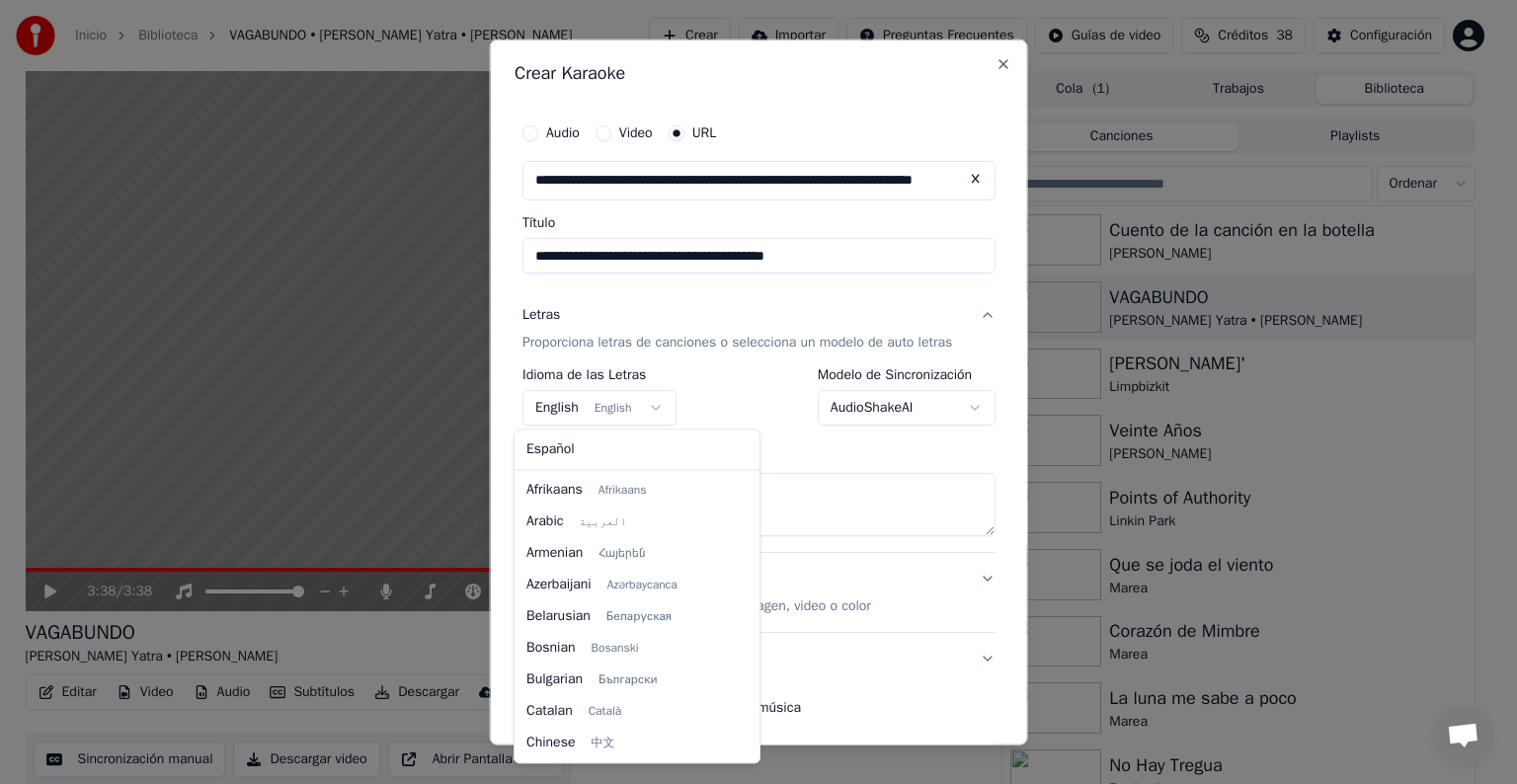 scroll, scrollTop: 158, scrollLeft: 0, axis: vertical 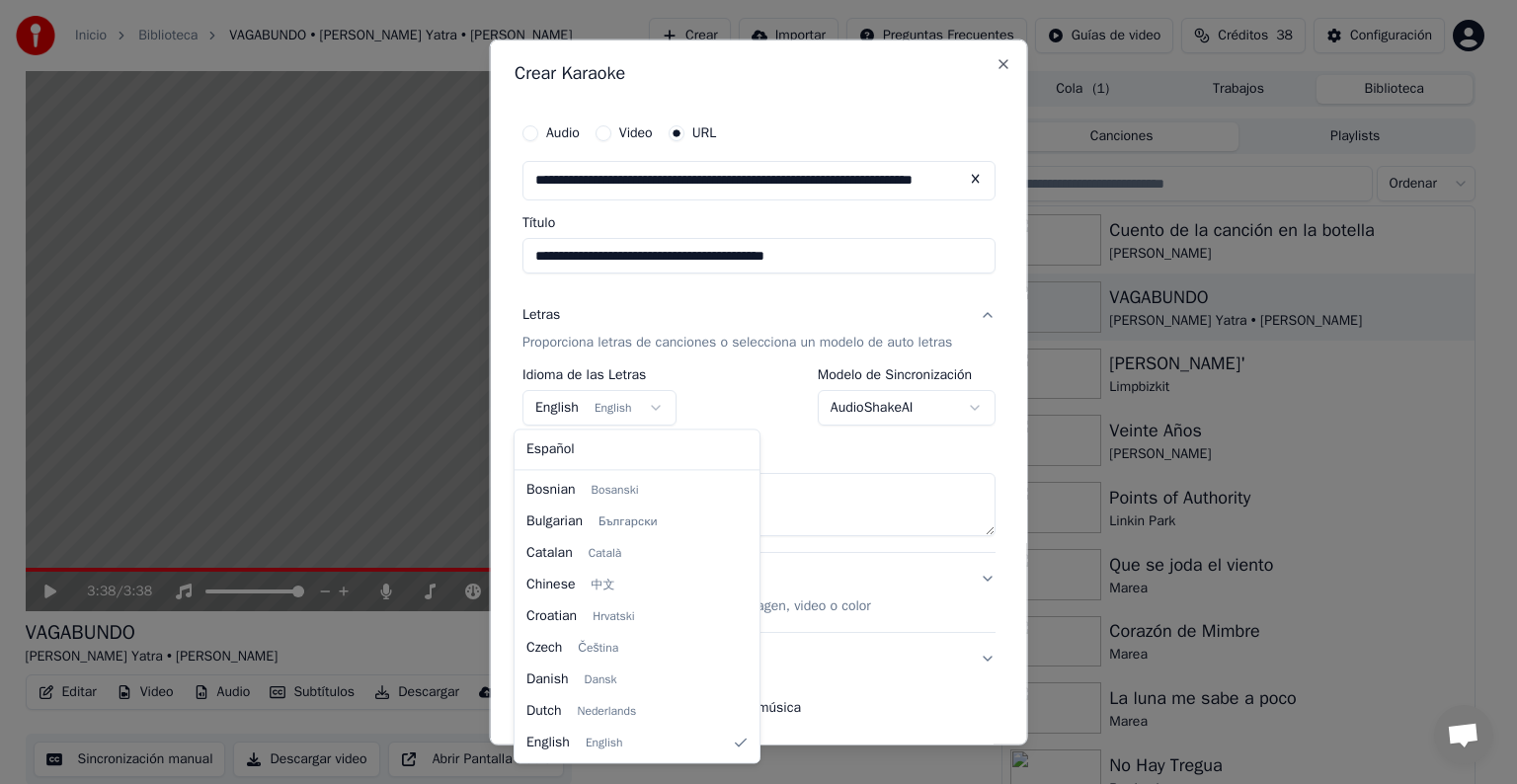 select on "**" 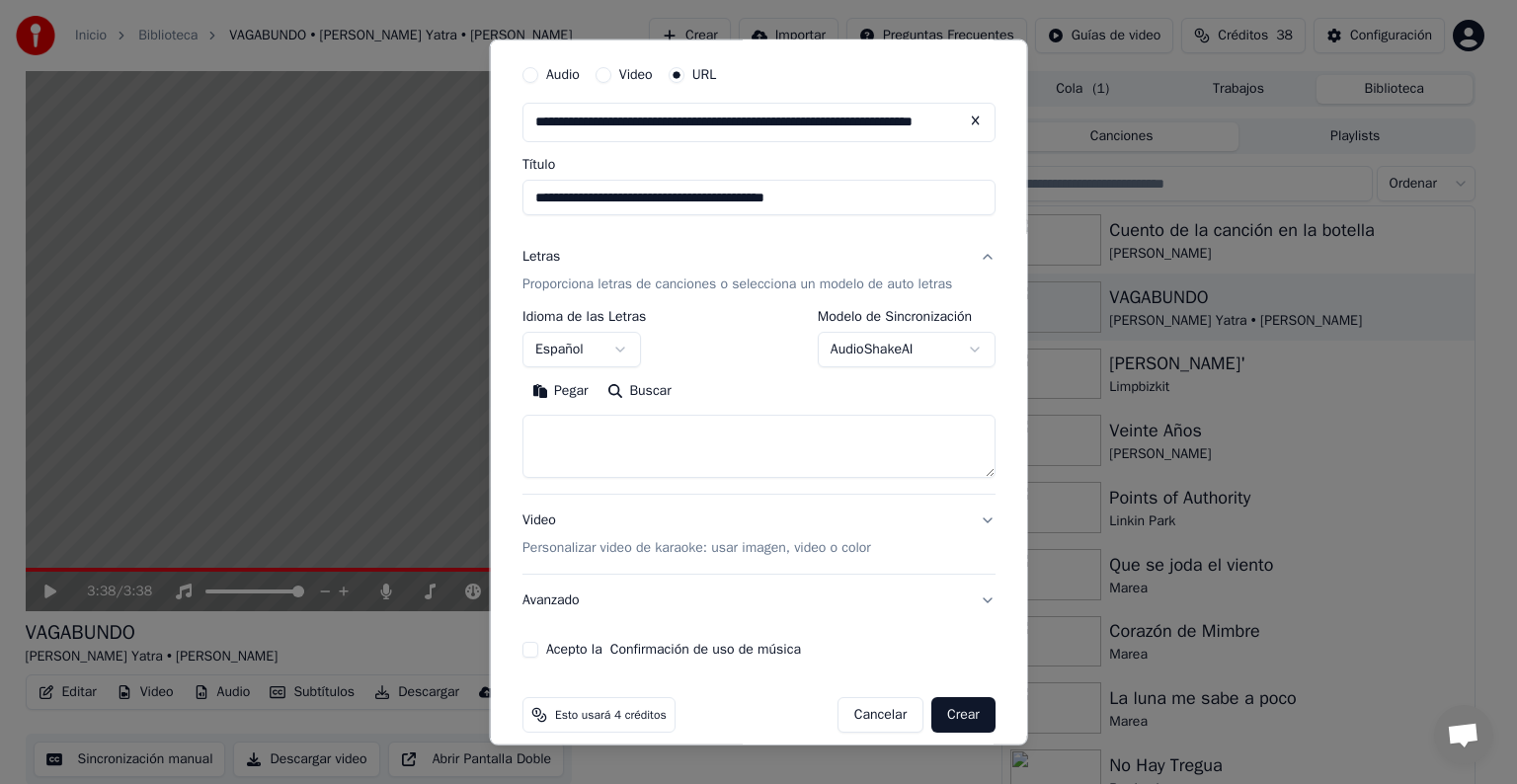 scroll, scrollTop: 78, scrollLeft: 0, axis: vertical 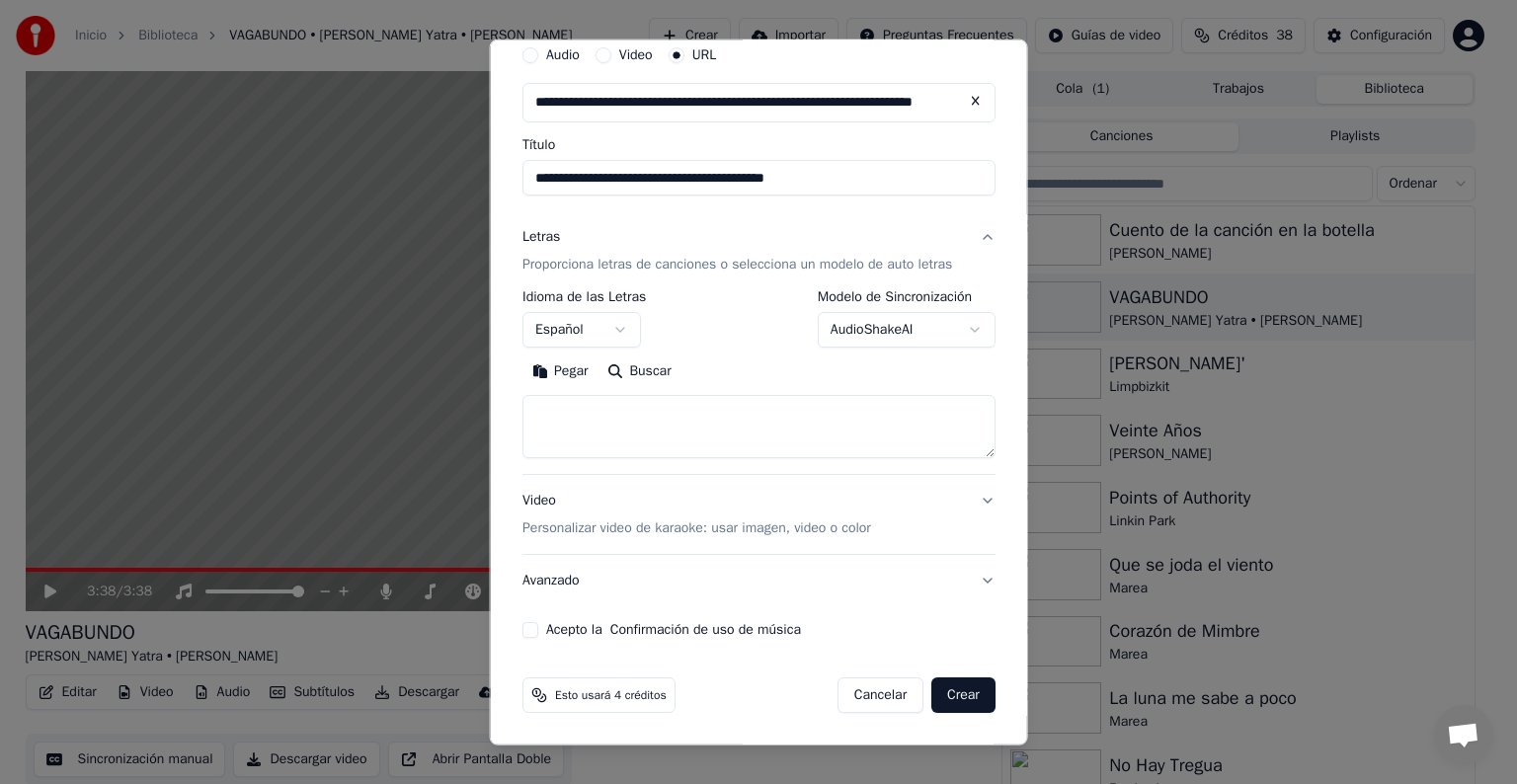 click on "**********" at bounding box center [758, 337] 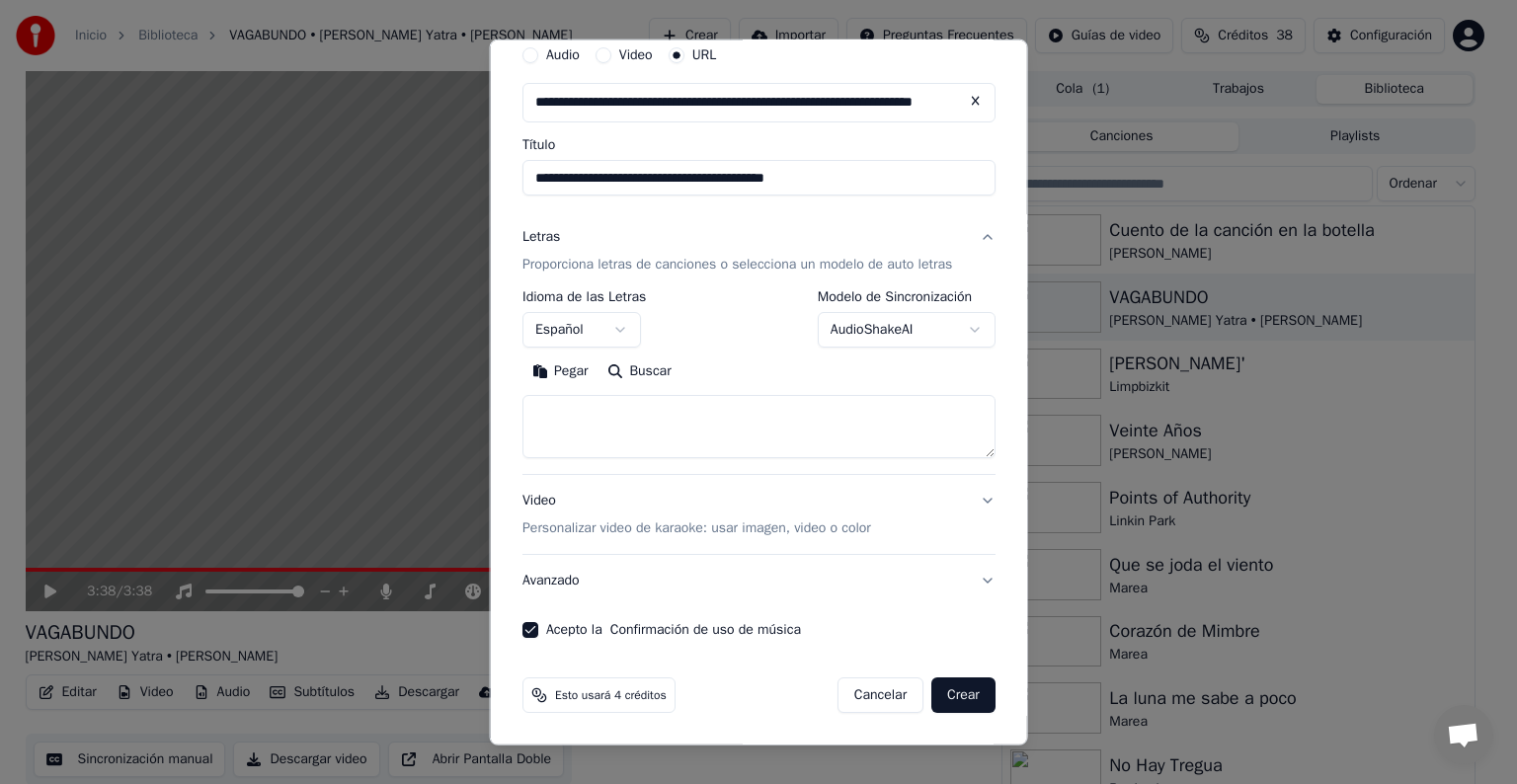 click on "Pegar" at bounding box center (560, 371) 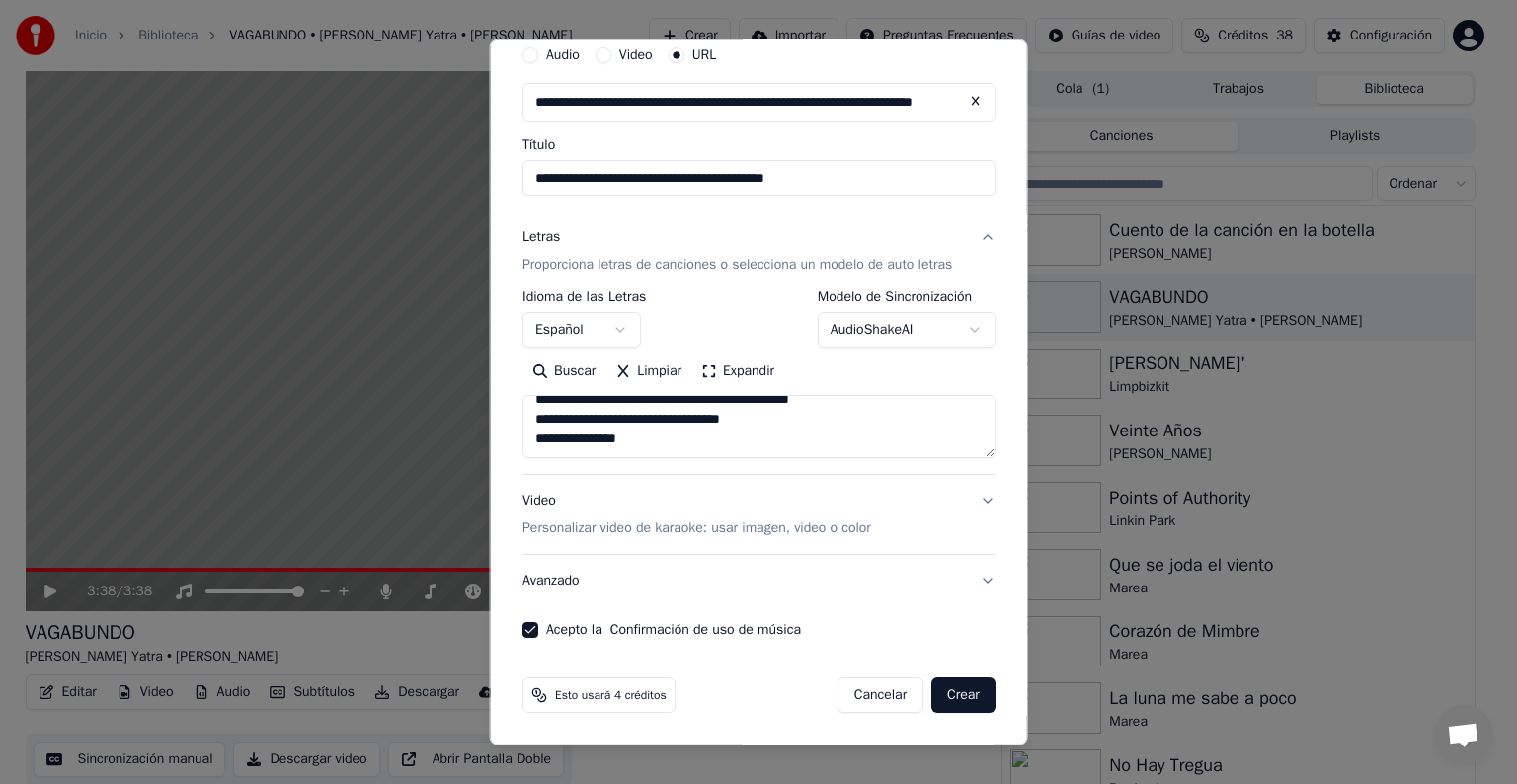 scroll, scrollTop: 920, scrollLeft: 0, axis: vertical 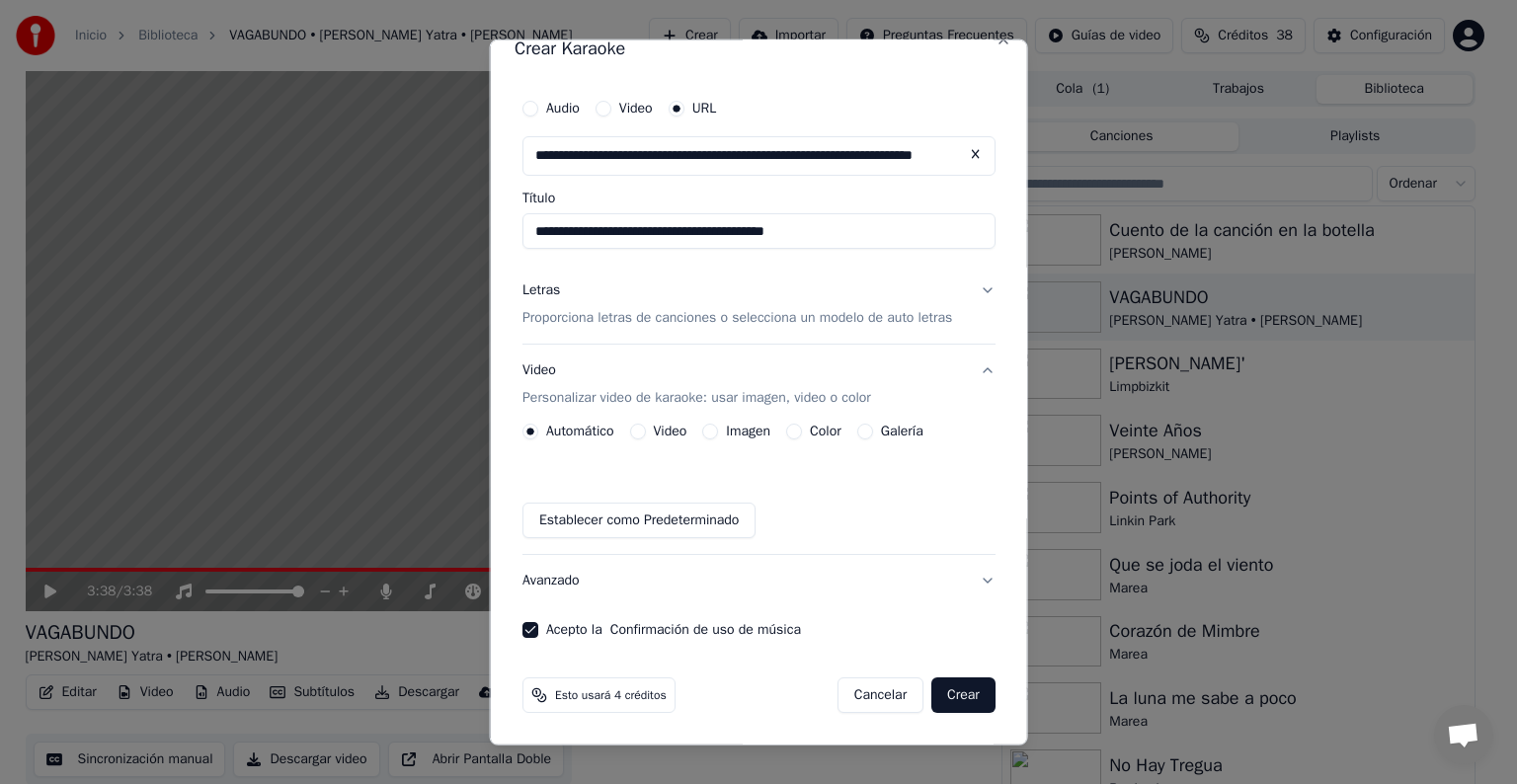 click on "Imagen" at bounding box center [710, 431] 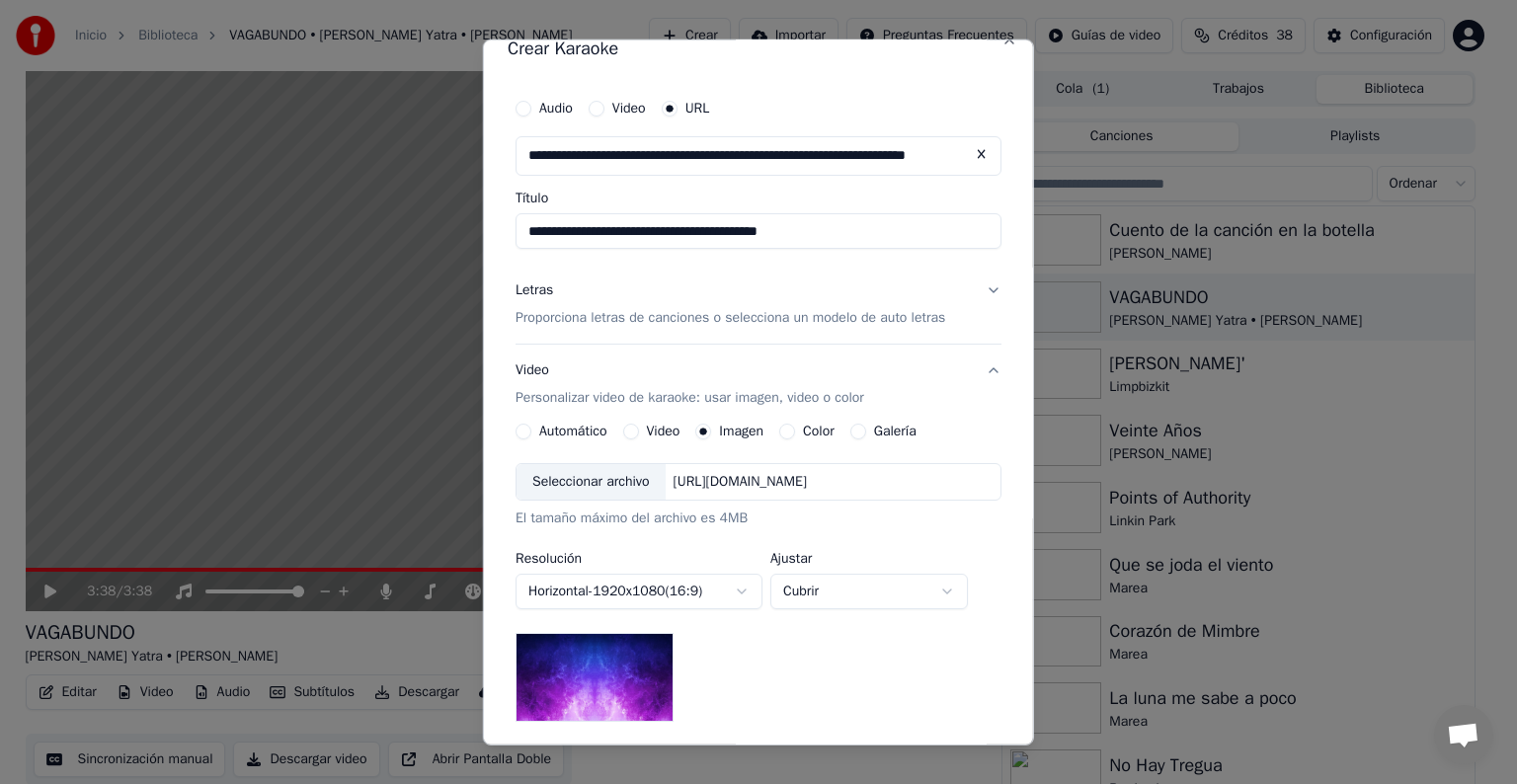 click on "Automático" at bounding box center (573, 431) 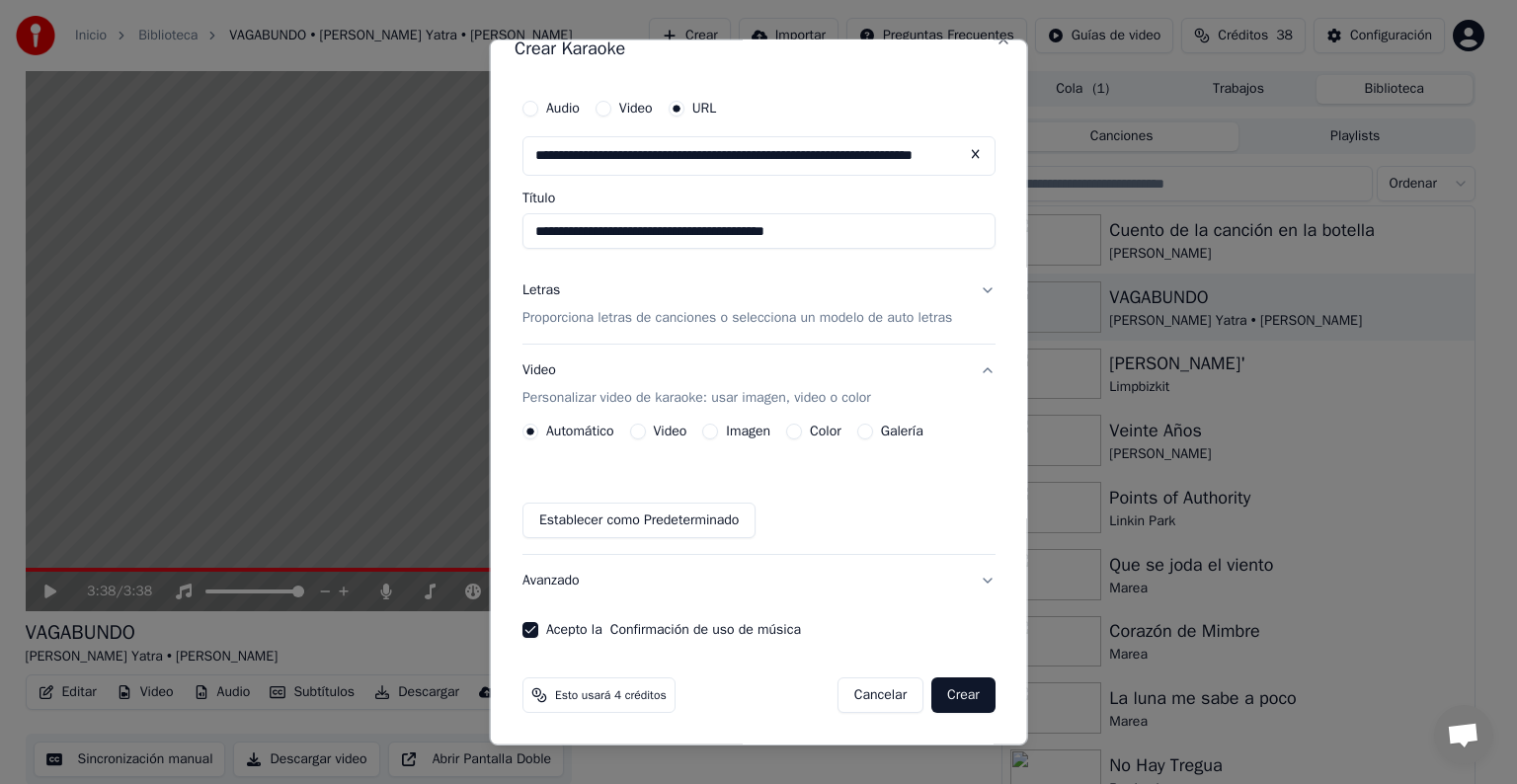 click on "Avanzado" at bounding box center (758, 581) 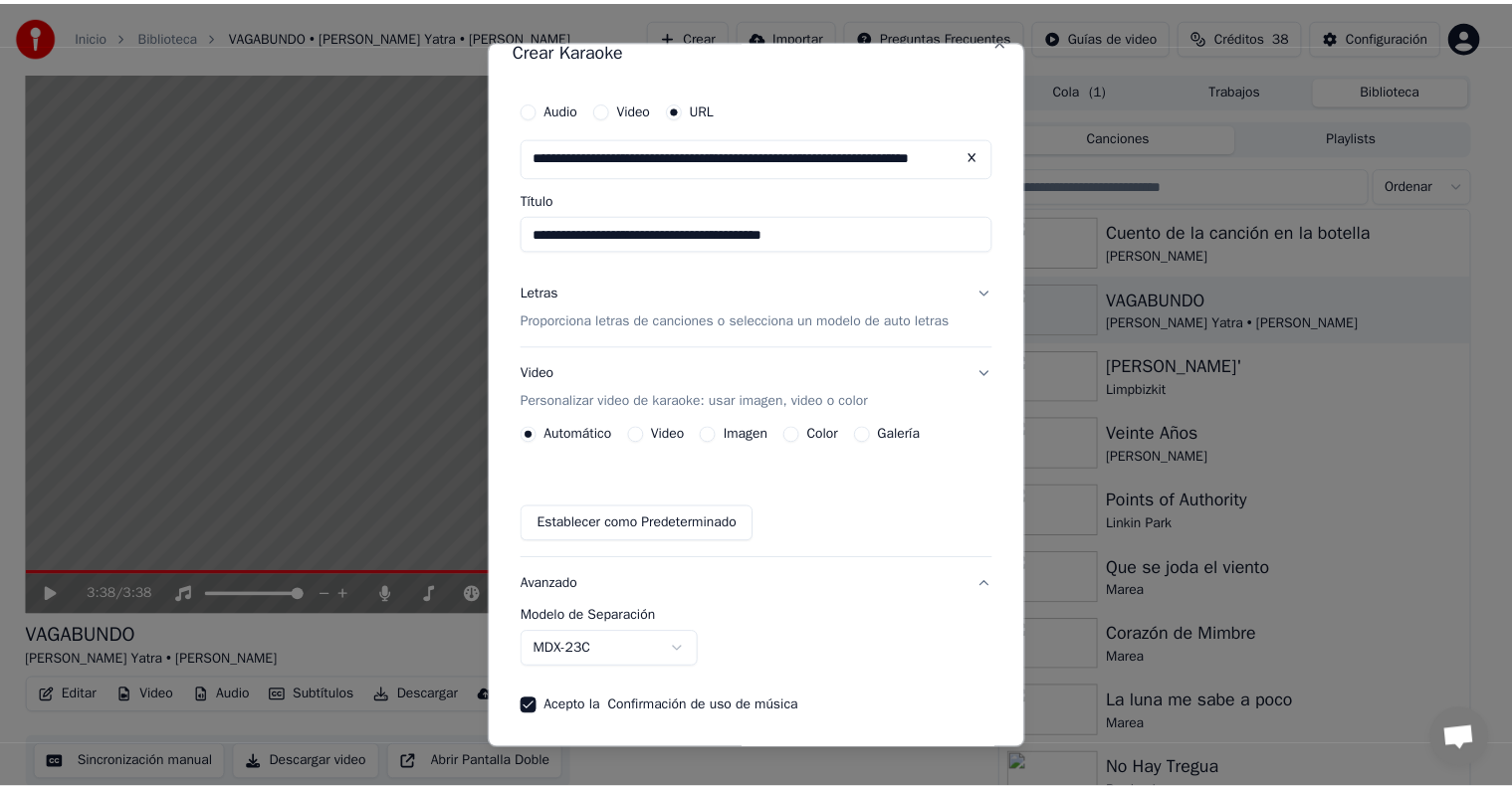 scroll, scrollTop: 0, scrollLeft: 0, axis: both 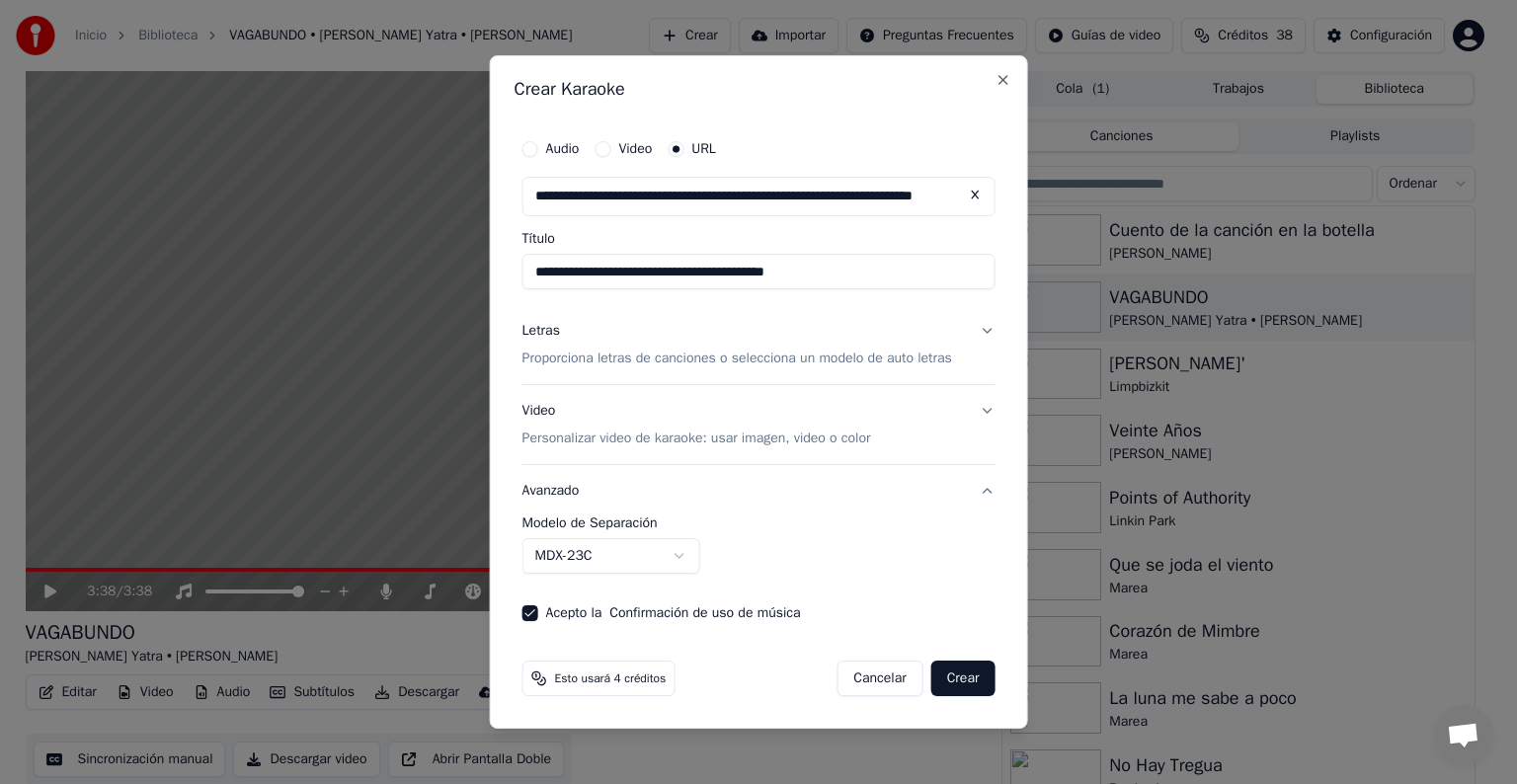 click on "Inicio Biblioteca VAGABUNDO • Sebastián Yatra • Manuel Turizo Crear Importar Preguntas Frecuentes Guías de video Créditos 38 Configuración 3:38  /  3:38 VAGABUNDO Sebastián Yatra • Manuel Turizo Editar Video Audio Subtítulos Descargar Biblioteca en la nube Sincronización manual Descargar video Abrir Pantalla Doble Cola ( 1 ) Trabajos Biblioteca Canciones Playlists Ordenar Cuento de la canción en la botella Duncan Dhu VAGABUNDO Sebastián Yatra • Manuel Turizo Rollin' Limpbizkit Veinte Años Omara Portuondo Points of Authority Linkin Park Que se joda el viento Marea Corazón de Mimbre Marea La luna me sabe a poco Marea No Hay Tregua Barricada En Blanco Y Negro Barricada The Night We Met Lord Huron Let You Fade Linkin Park Conversación Adam ¿Tienes alguna pregunta? ¡Hablemos! No estamos disponibles en estos momentos Red fuera de línea. Reconectando... Por ahora no se pueden recibir ni enviar mensajes. Youka Desktop ¡Hola! ¿En qué te puedo ayudar?  Enviar un archivo Insertar un emoji Crisp" at bounding box center (750, 392) 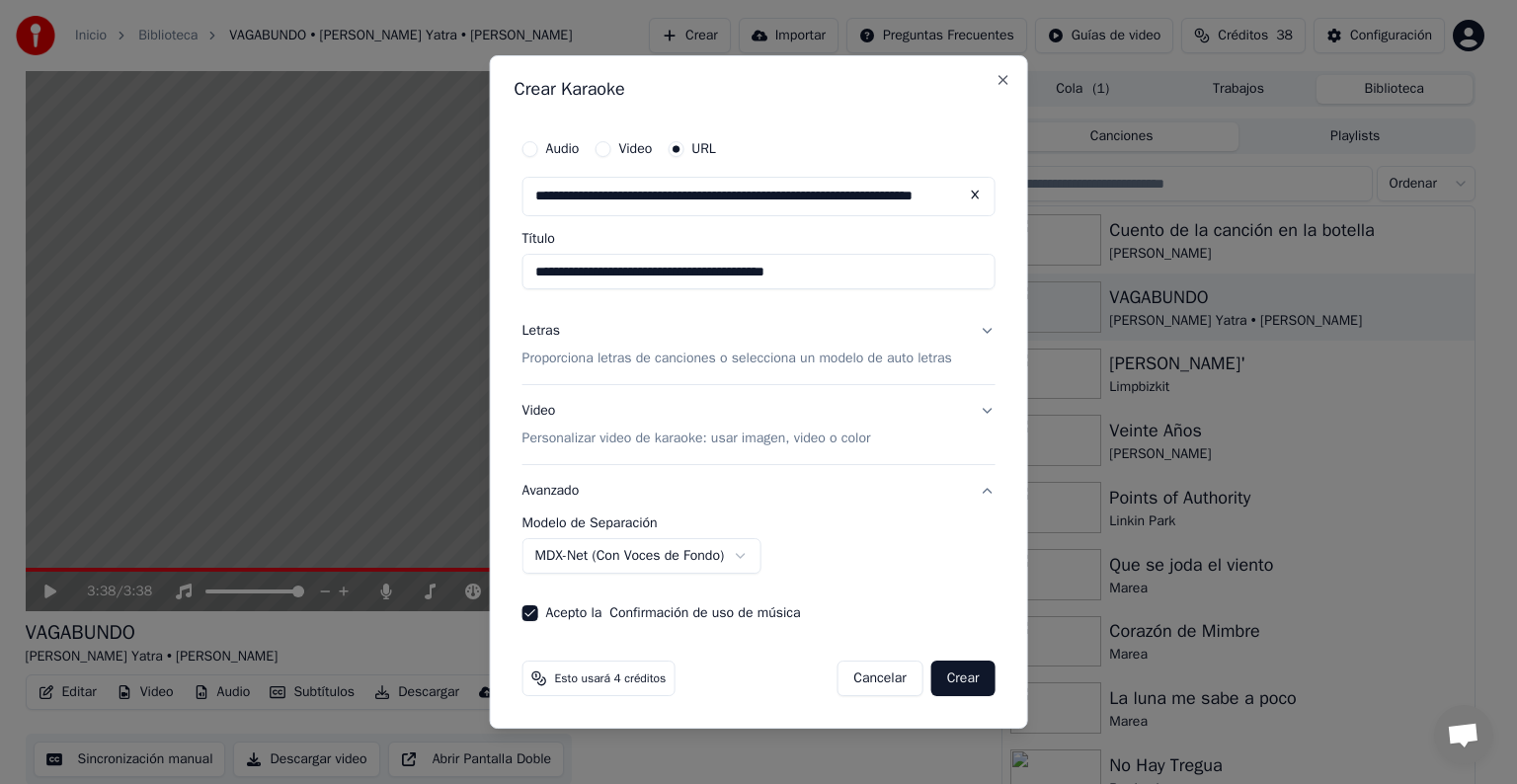 click on "Crear" at bounding box center [963, 678] 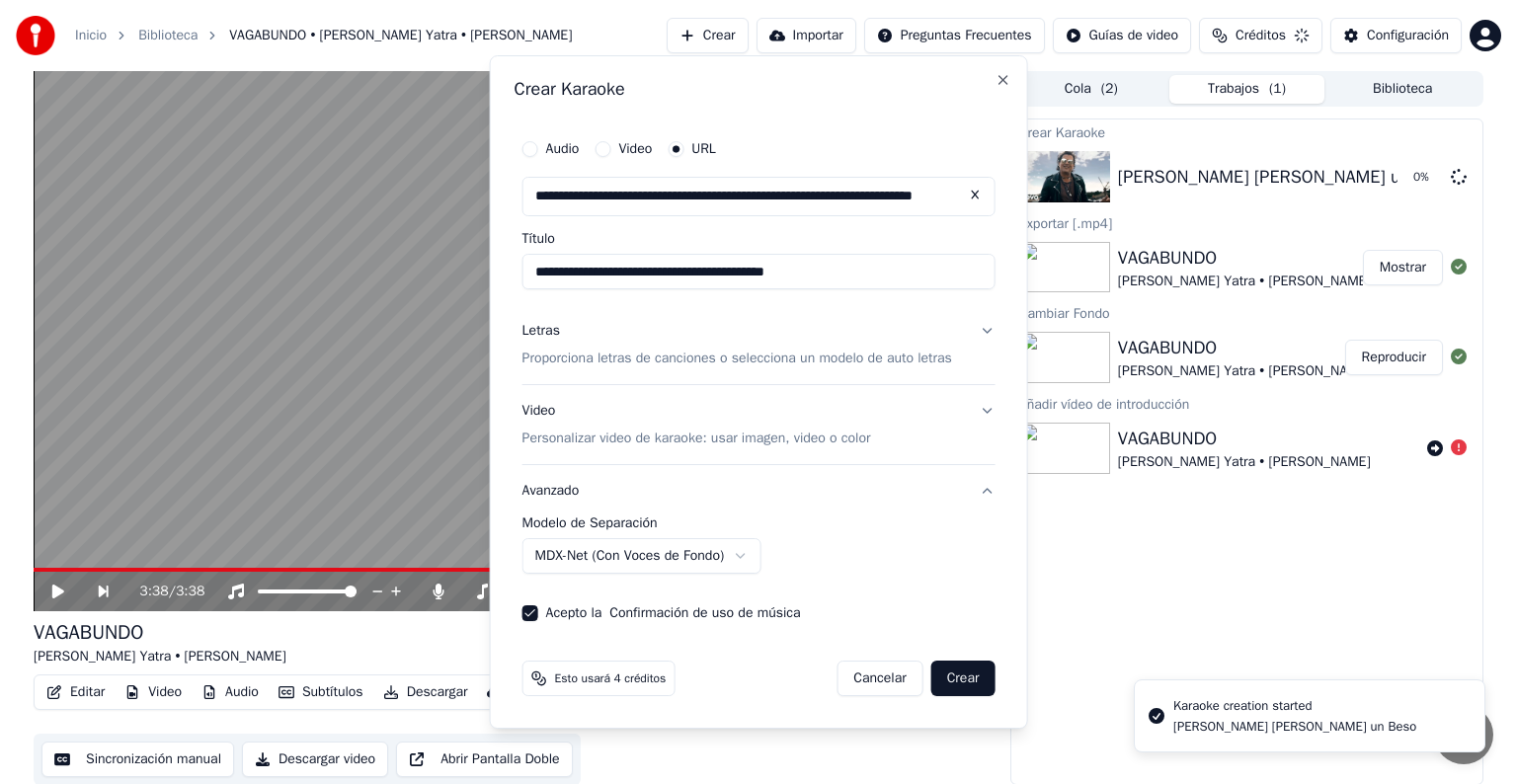 select on "******" 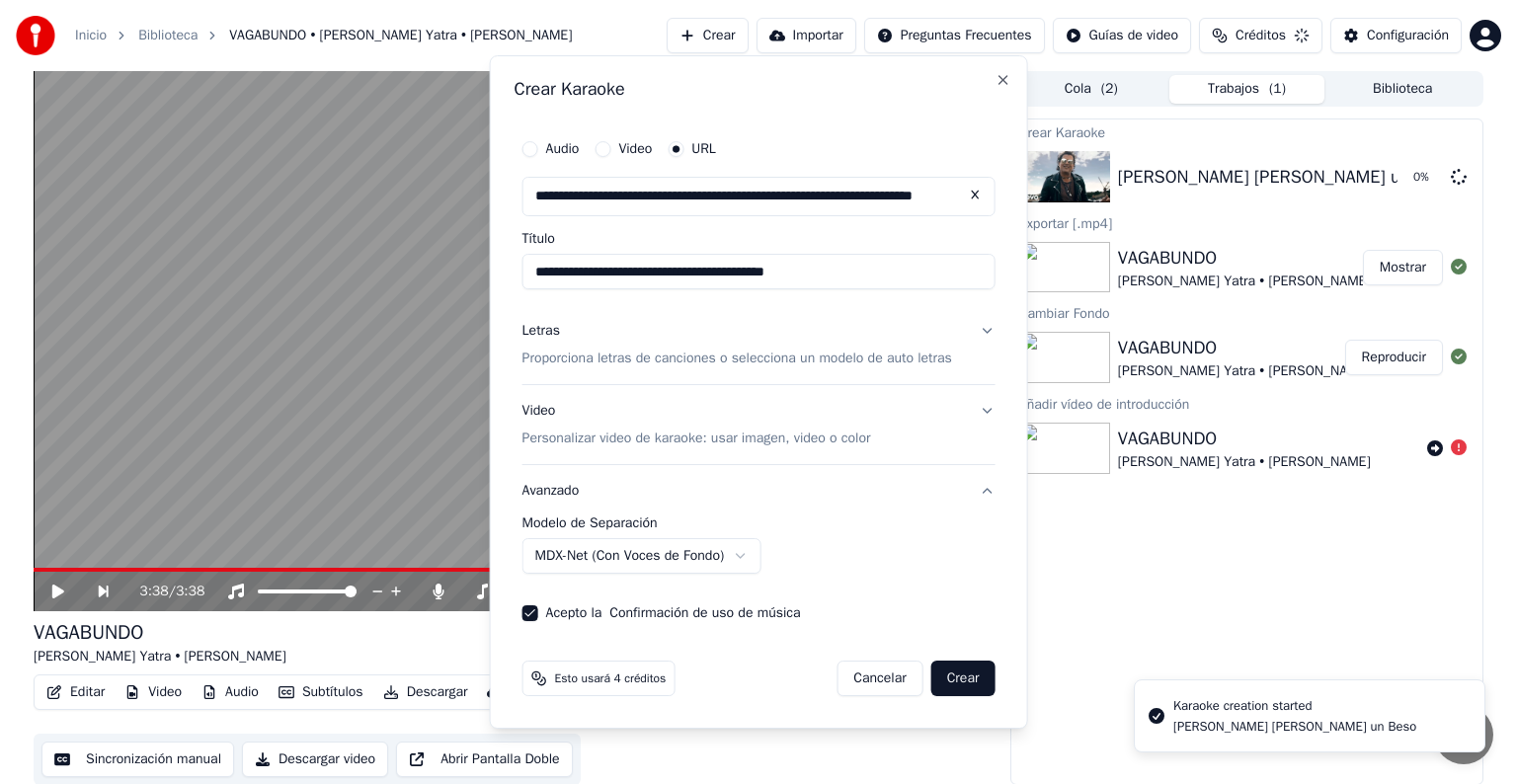 type 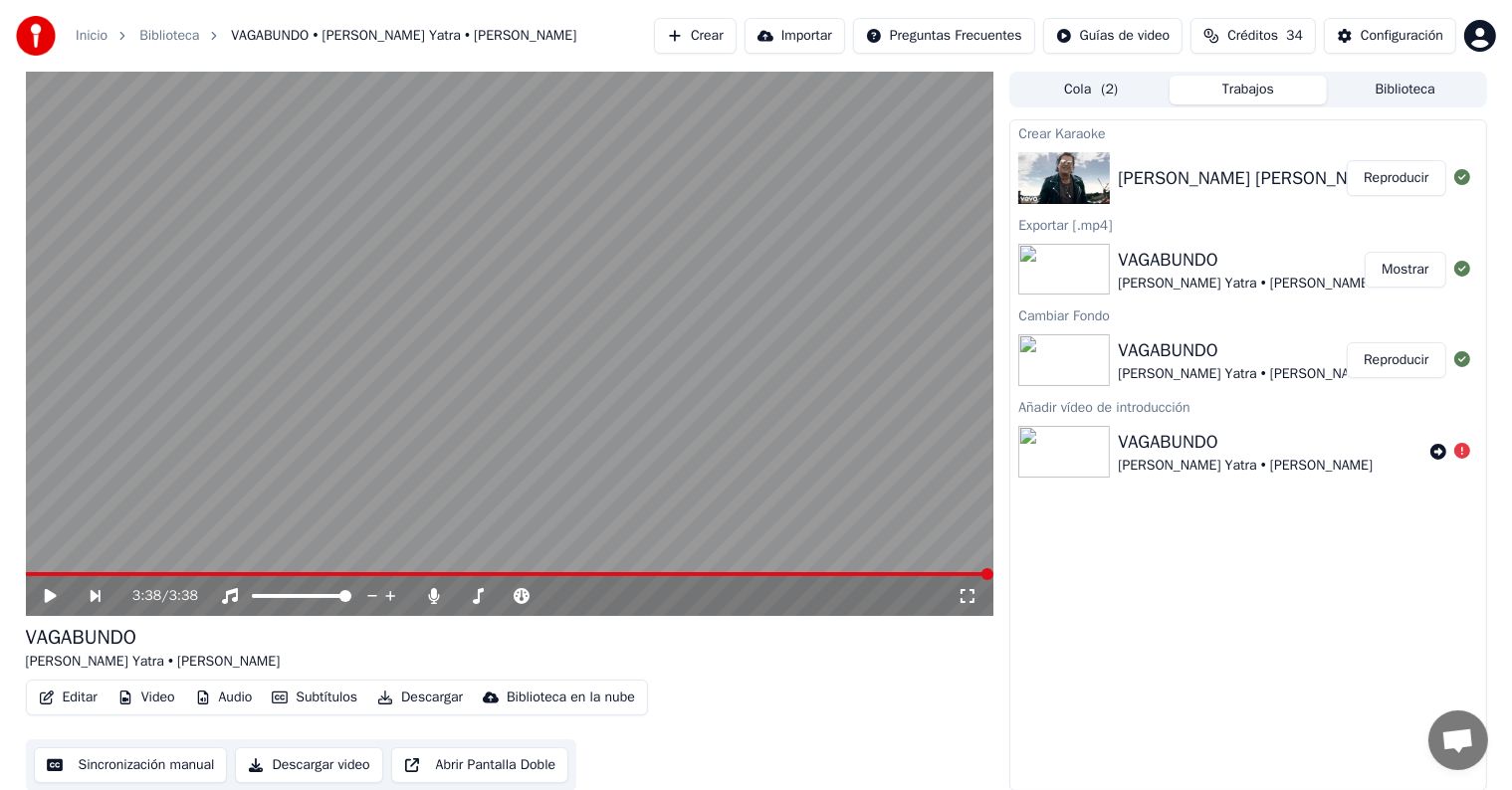 click on "Reproducir" at bounding box center (1396, 178) 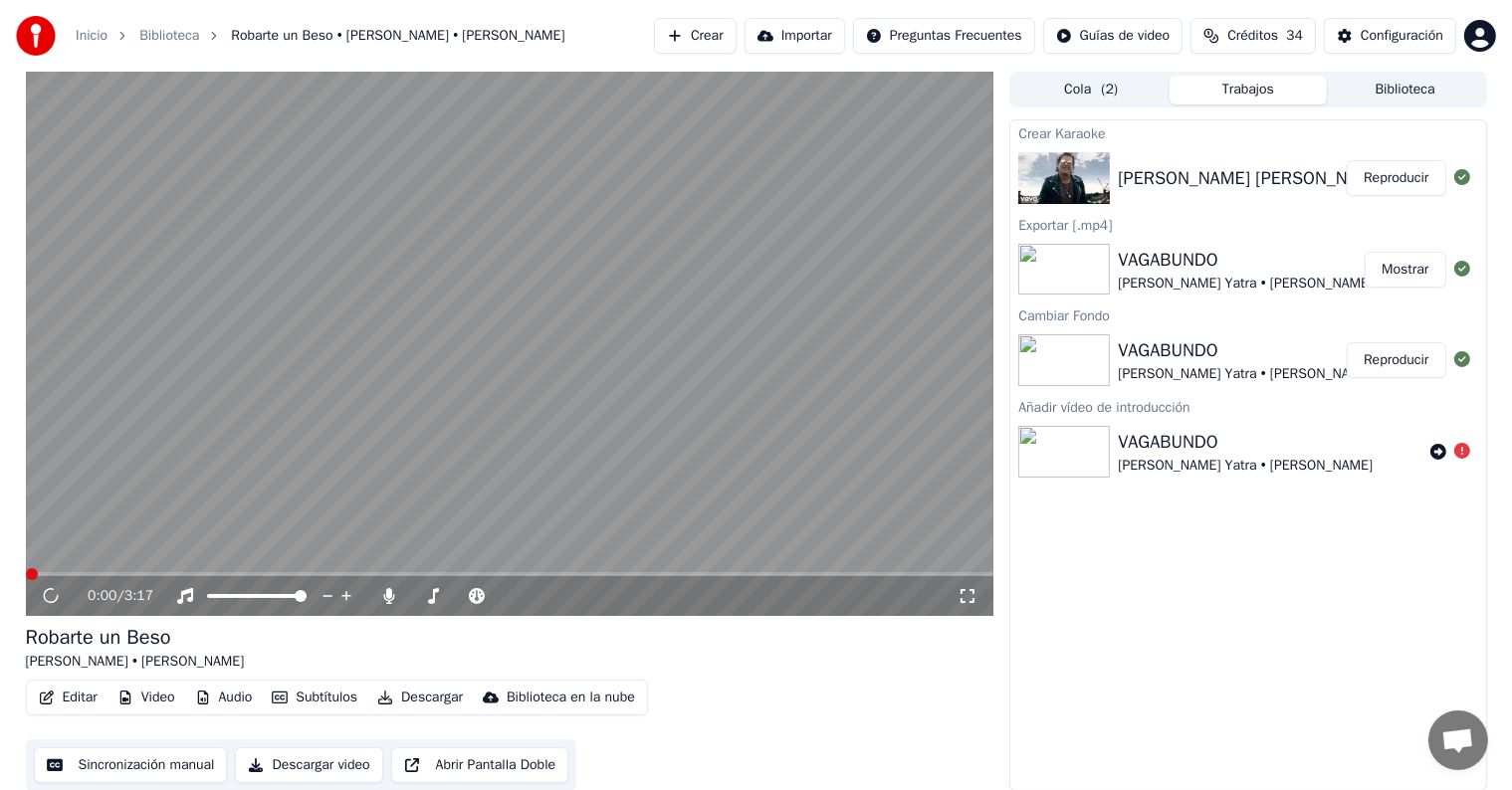 click on "Editar" at bounding box center (68, 697) 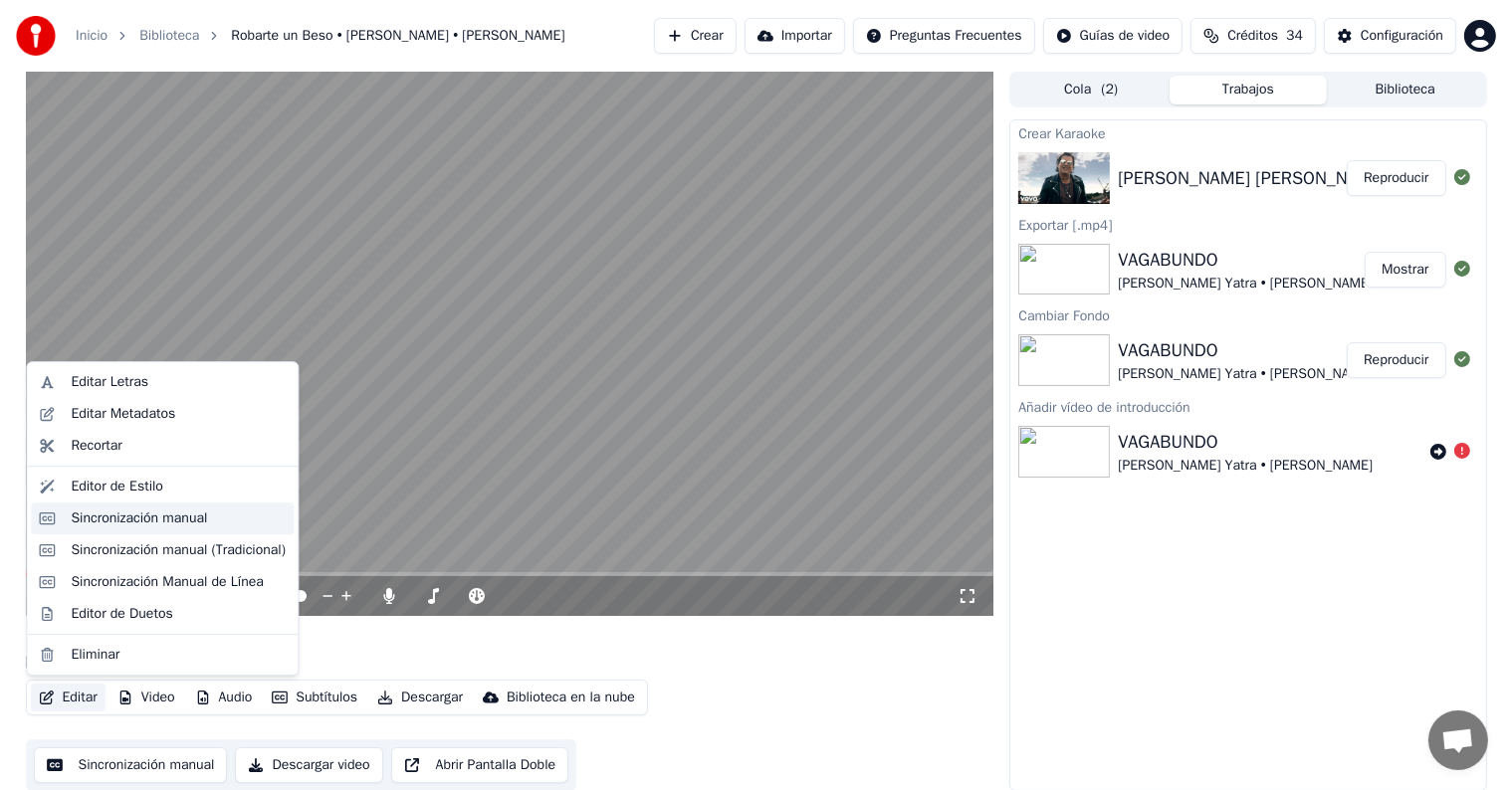 click on "Sincronización manual" at bounding box center [138, 518] 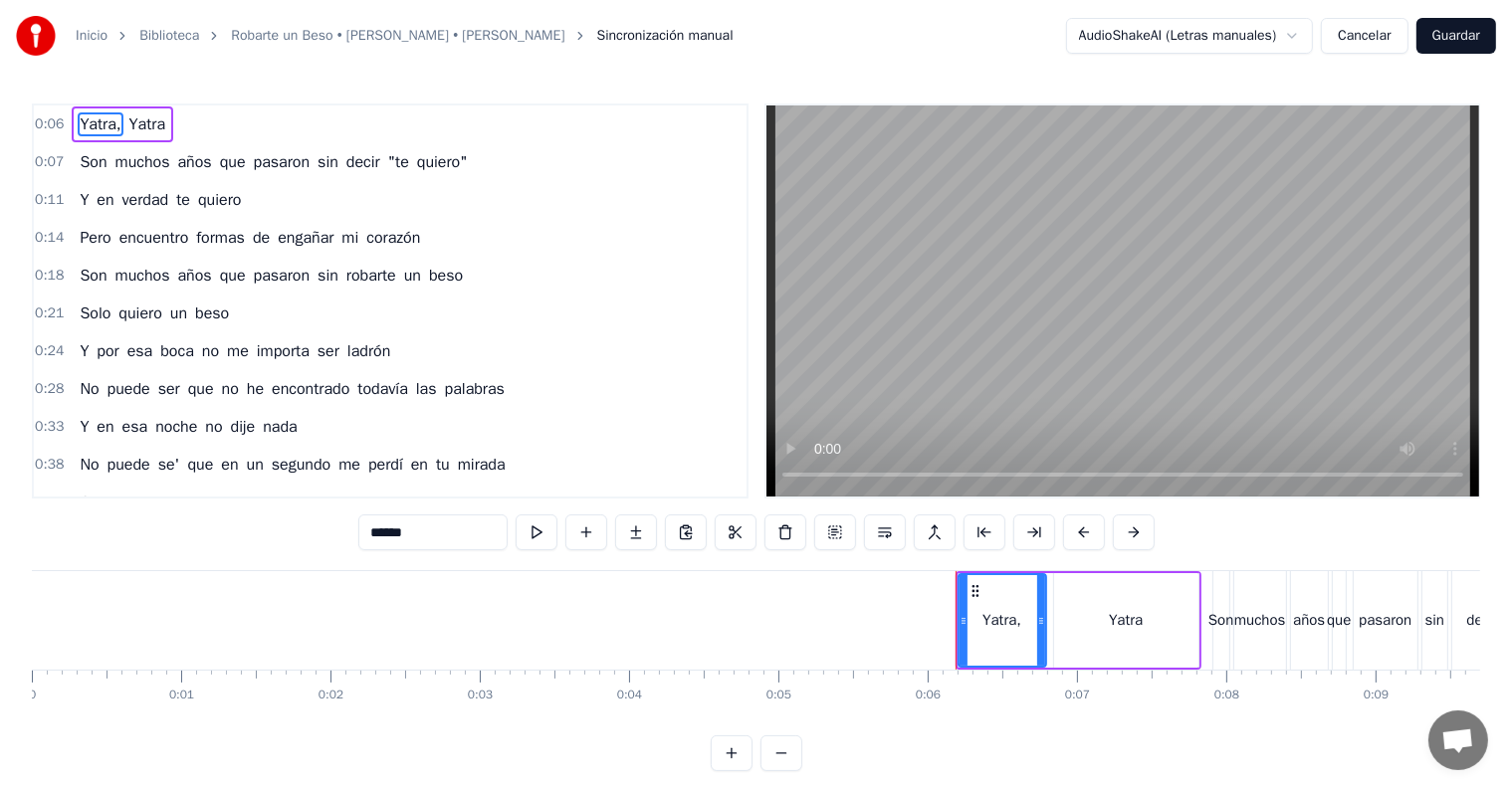 click on "0:06" at bounding box center (49, 124) 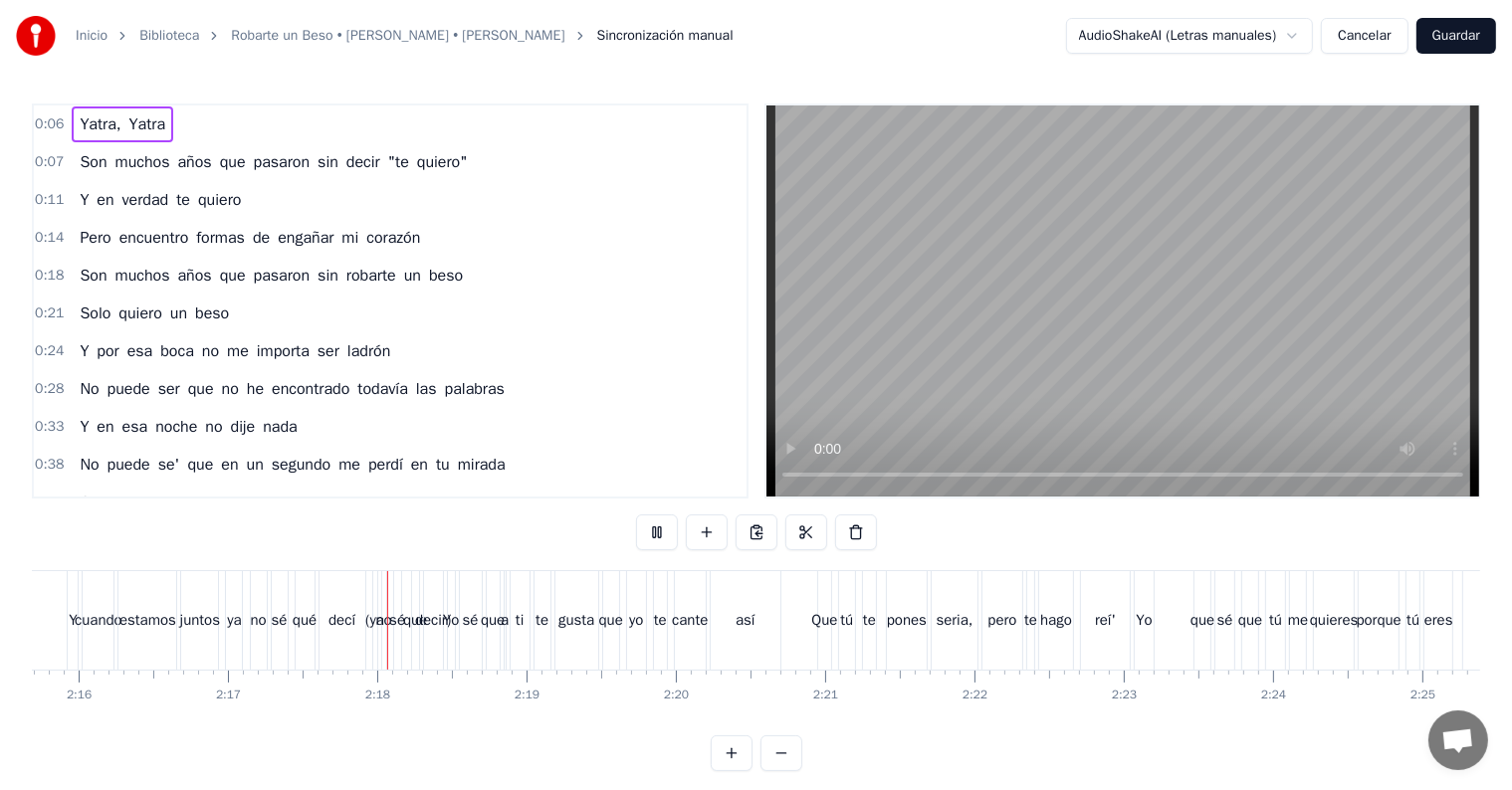 scroll, scrollTop: 0, scrollLeft: 20425, axis: horizontal 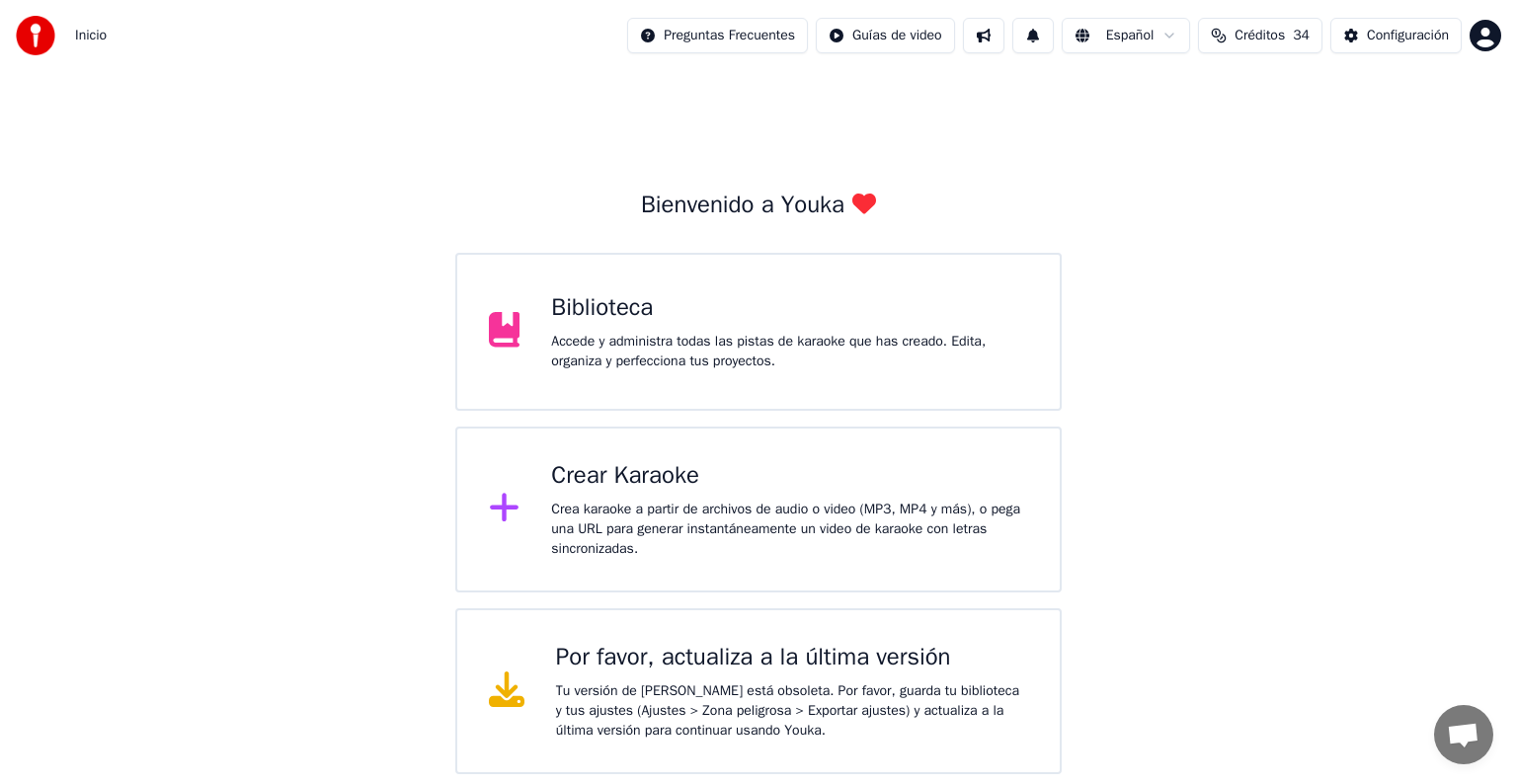 click on "Biblioteca" at bounding box center (789, 308) 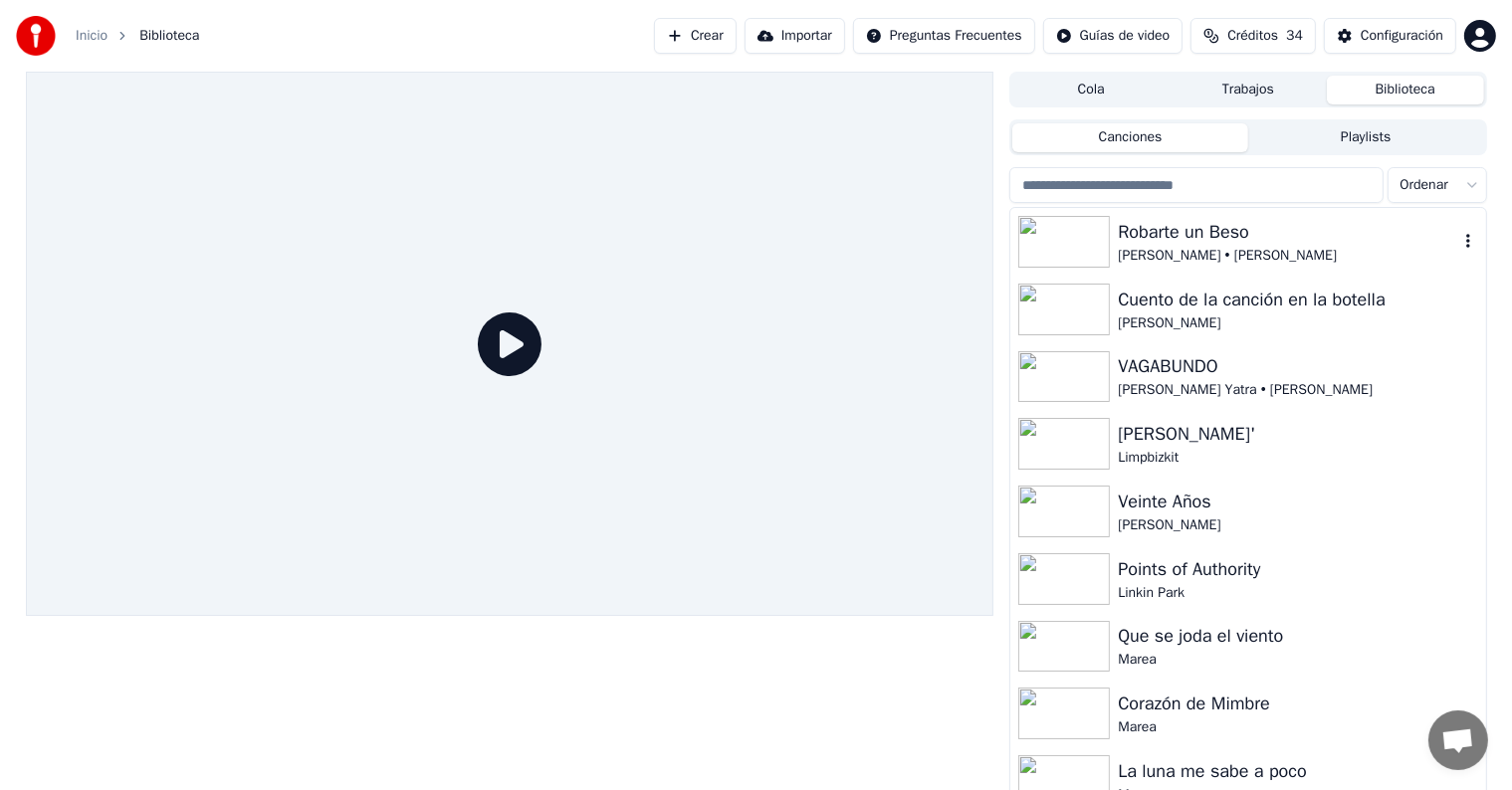 click on "[PERSON_NAME] • [PERSON_NAME]" at bounding box center [1287, 256] 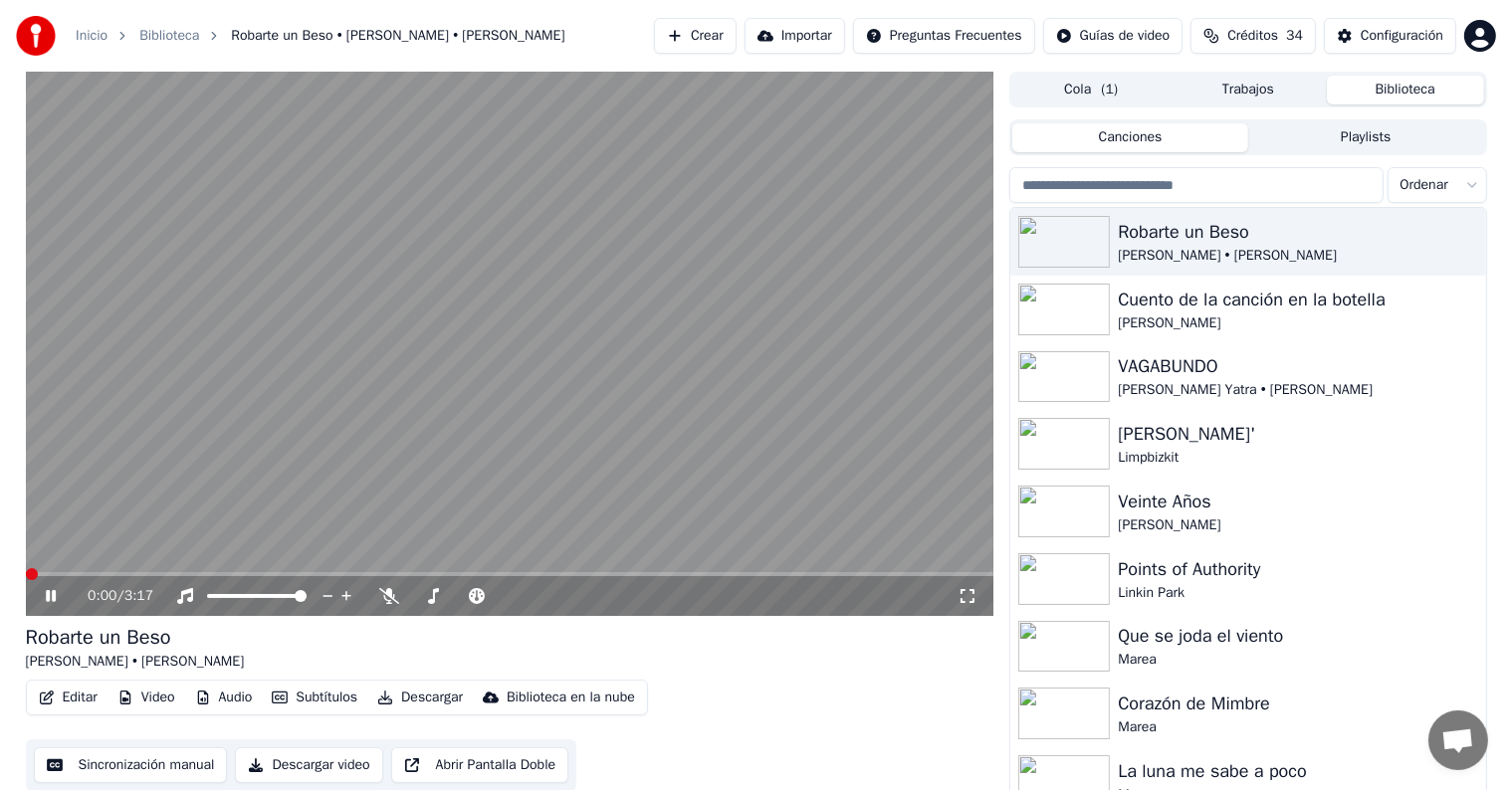 click on "Video" at bounding box center (146, 697) 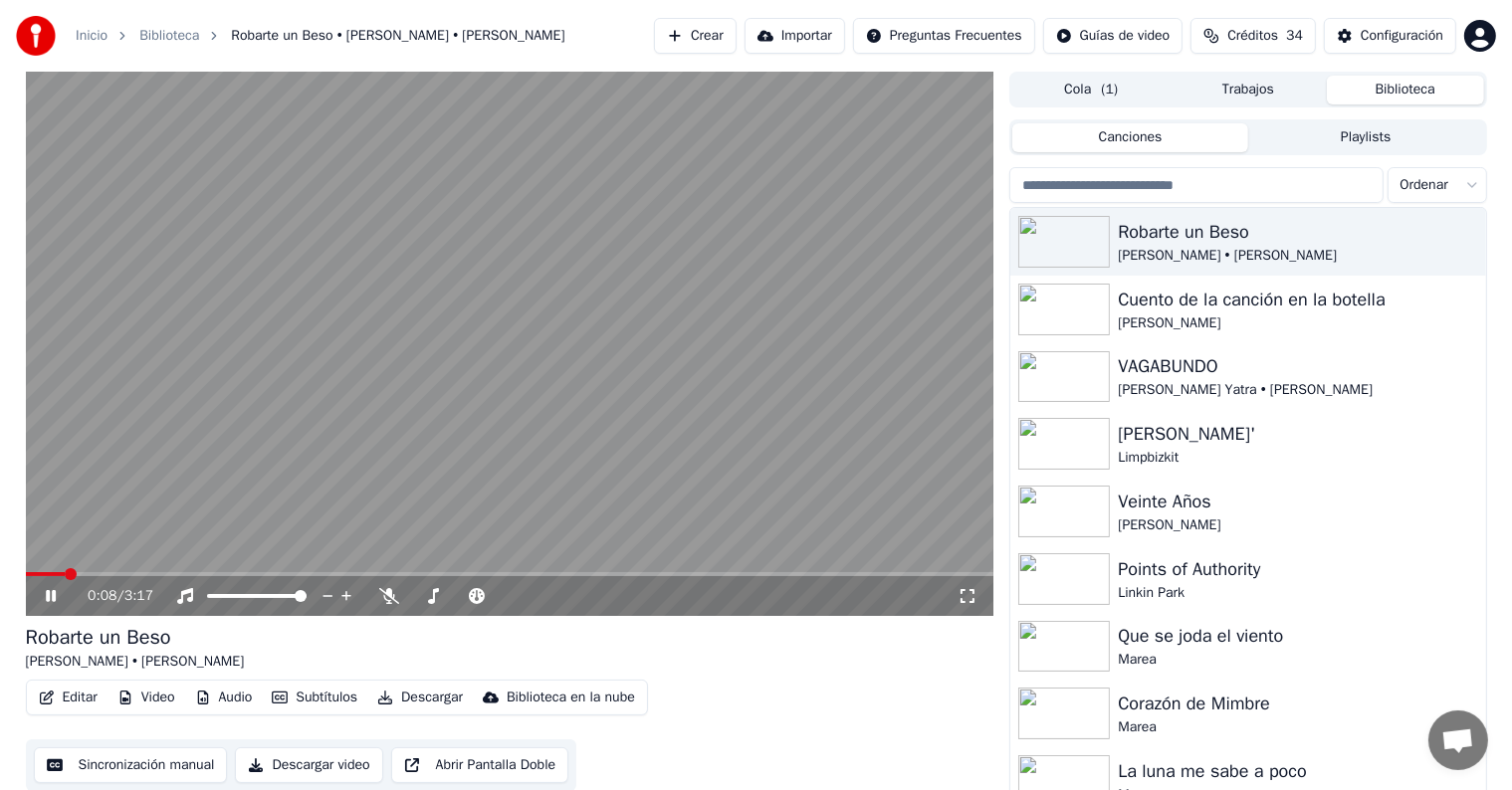 click on "Robarte un Beso [PERSON_NAME] • [PERSON_NAME]" at bounding box center [510, 648] 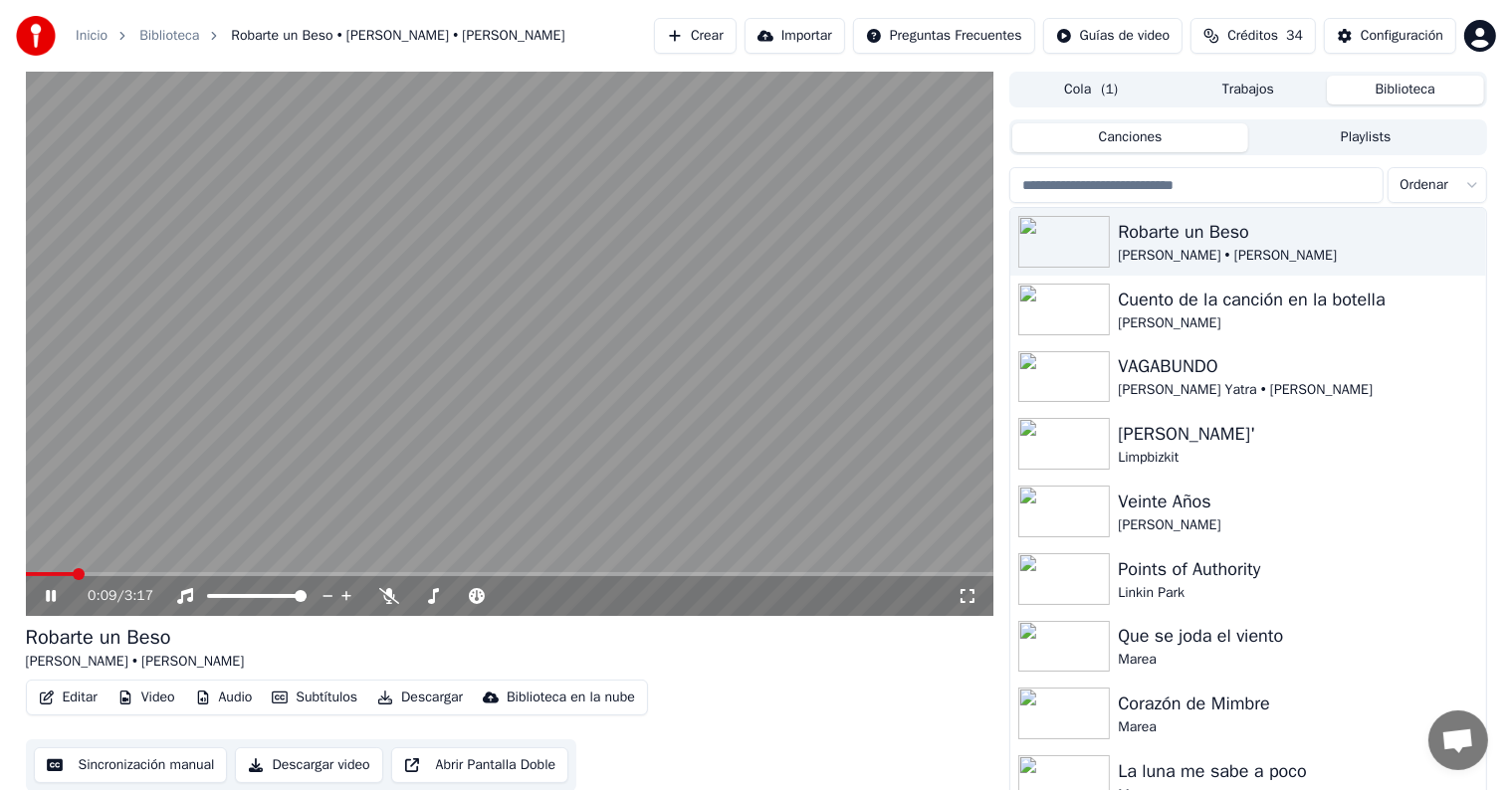 click on "Audio" at bounding box center (224, 697) 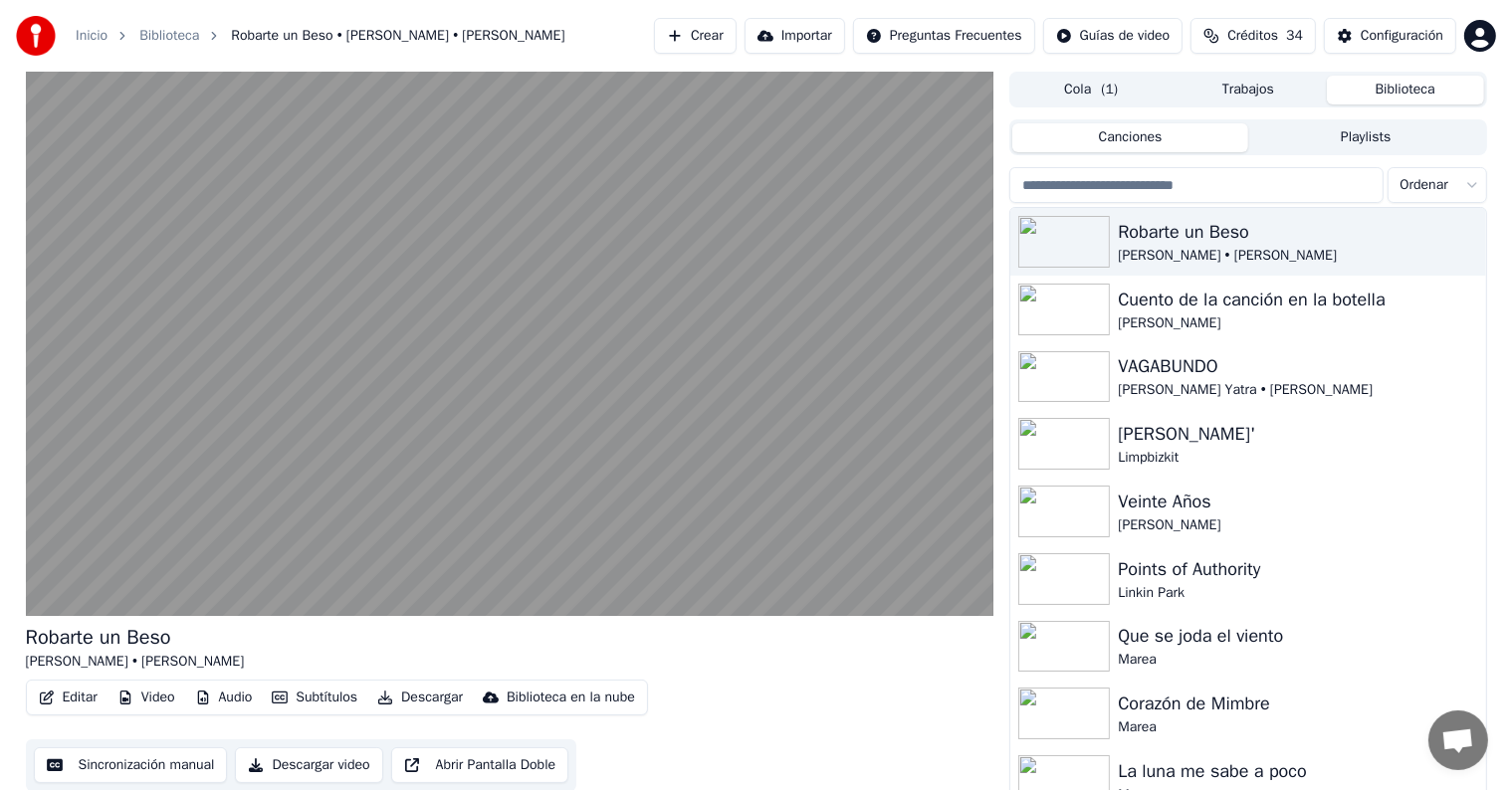 click on "Robarte un Beso [PERSON_NAME] • [PERSON_NAME] Editar Video Audio Subtítulos Descargar Biblioteca en la nube Sincronización manual Descargar video Abrir Pantalla Doble" at bounding box center [510, 707] 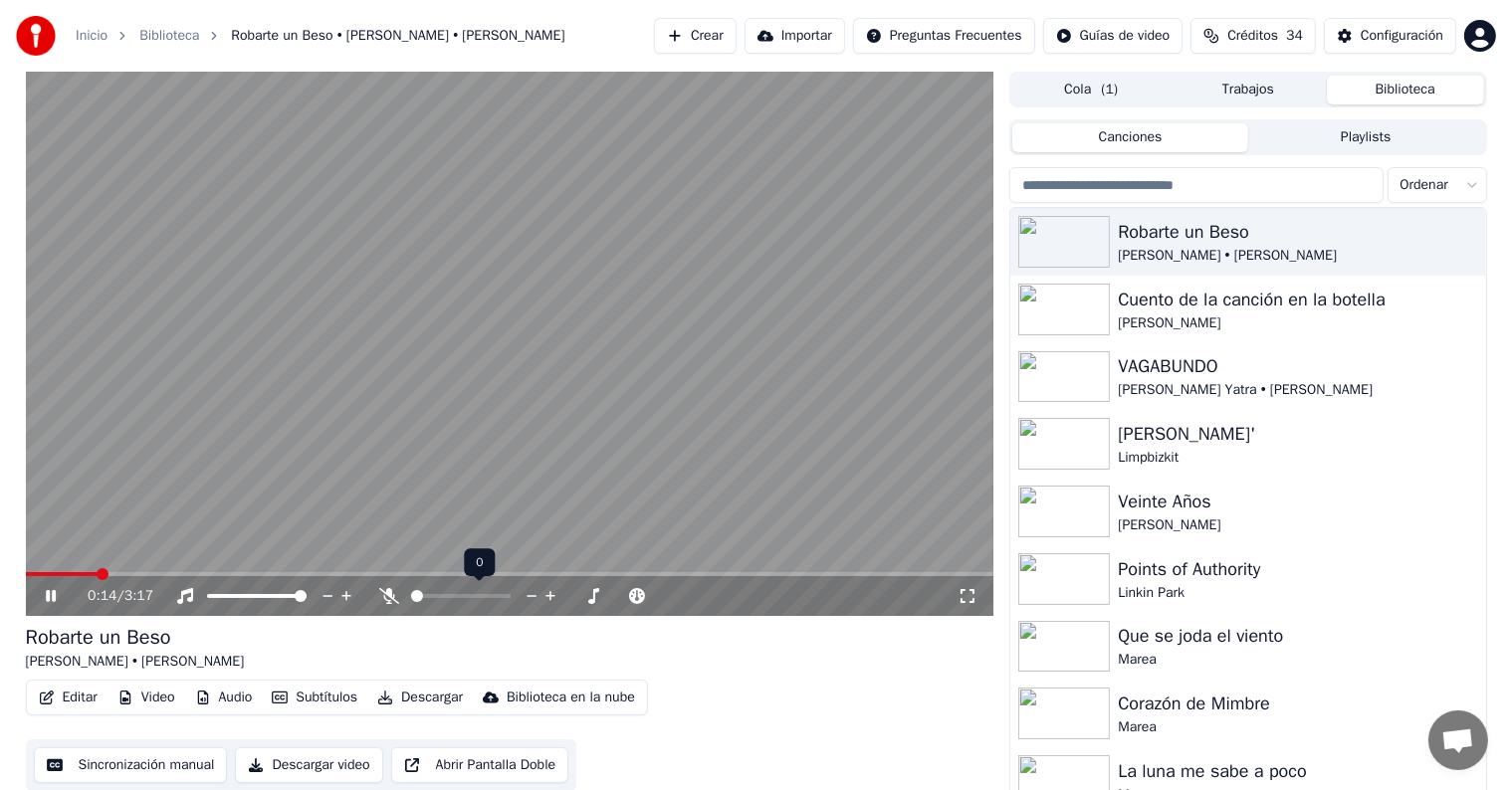click 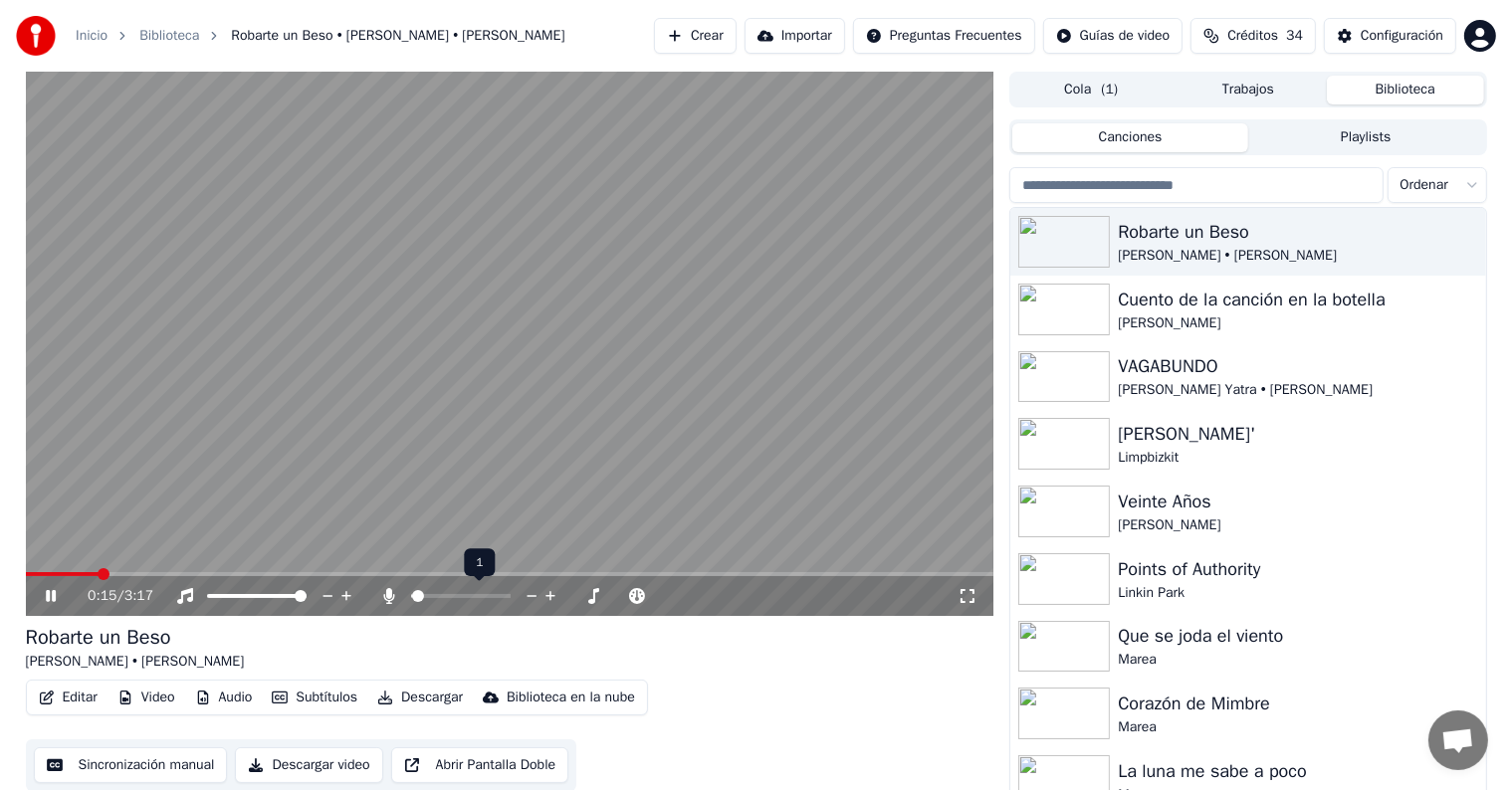 click 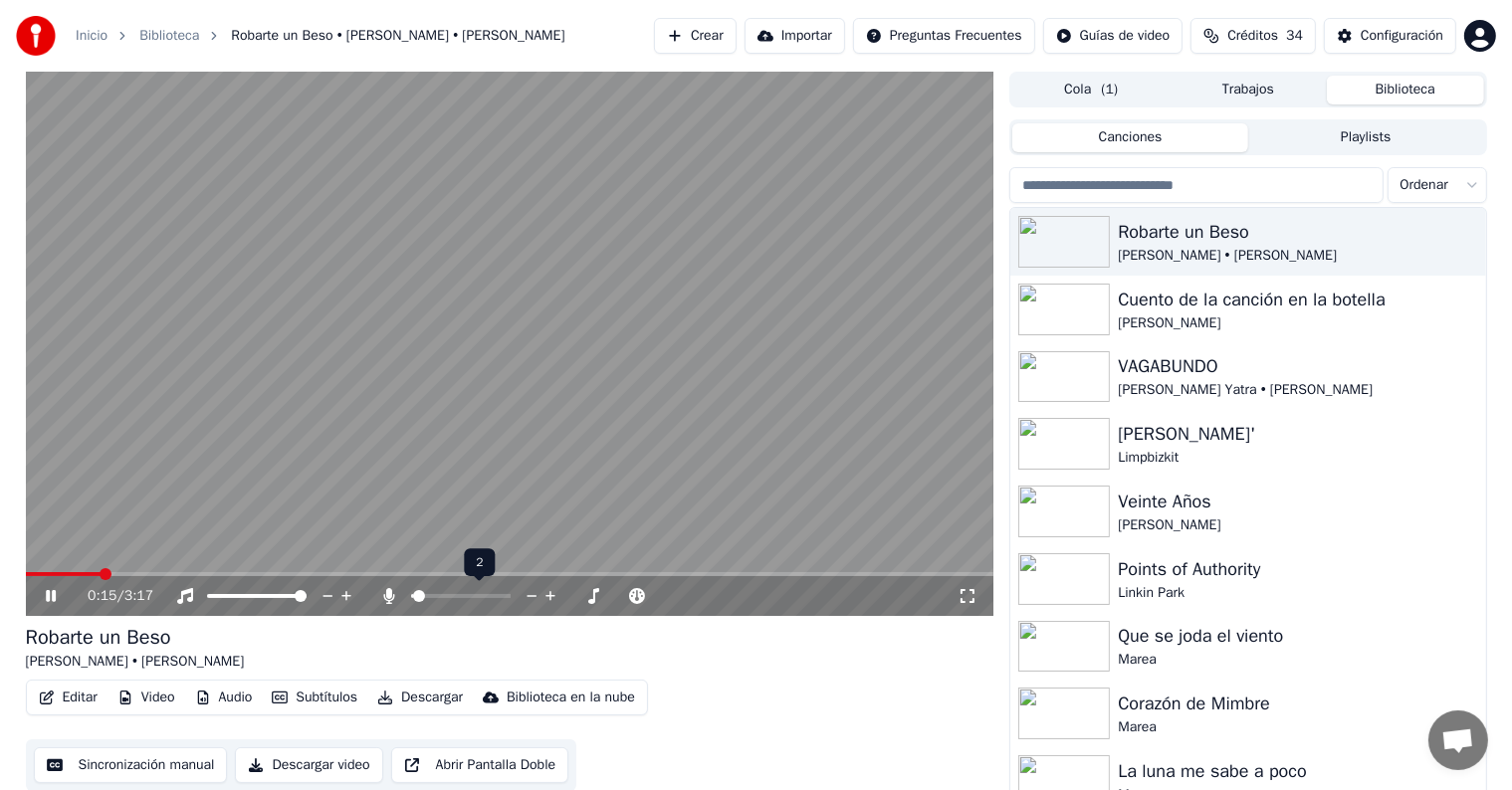 click 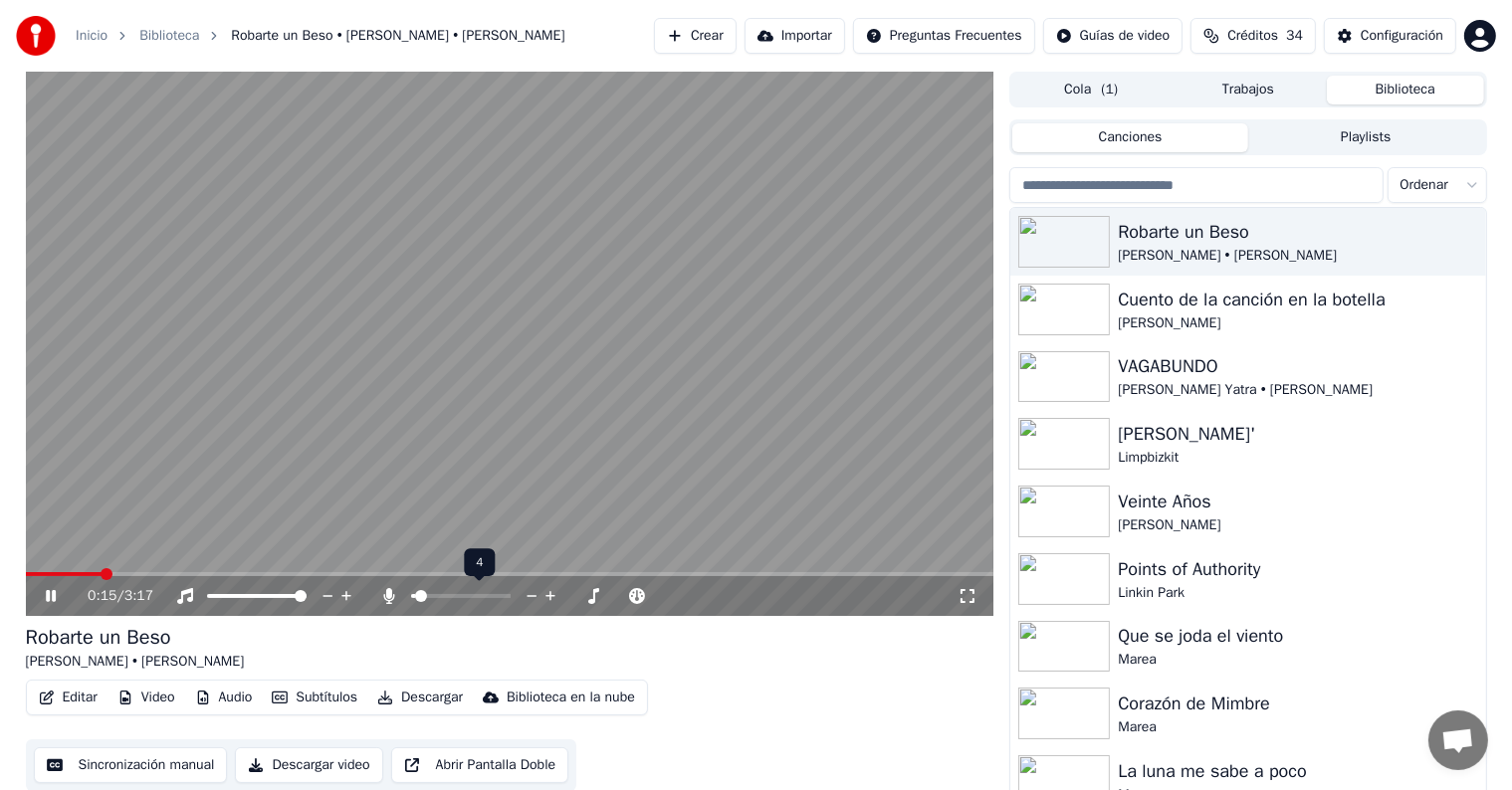 click 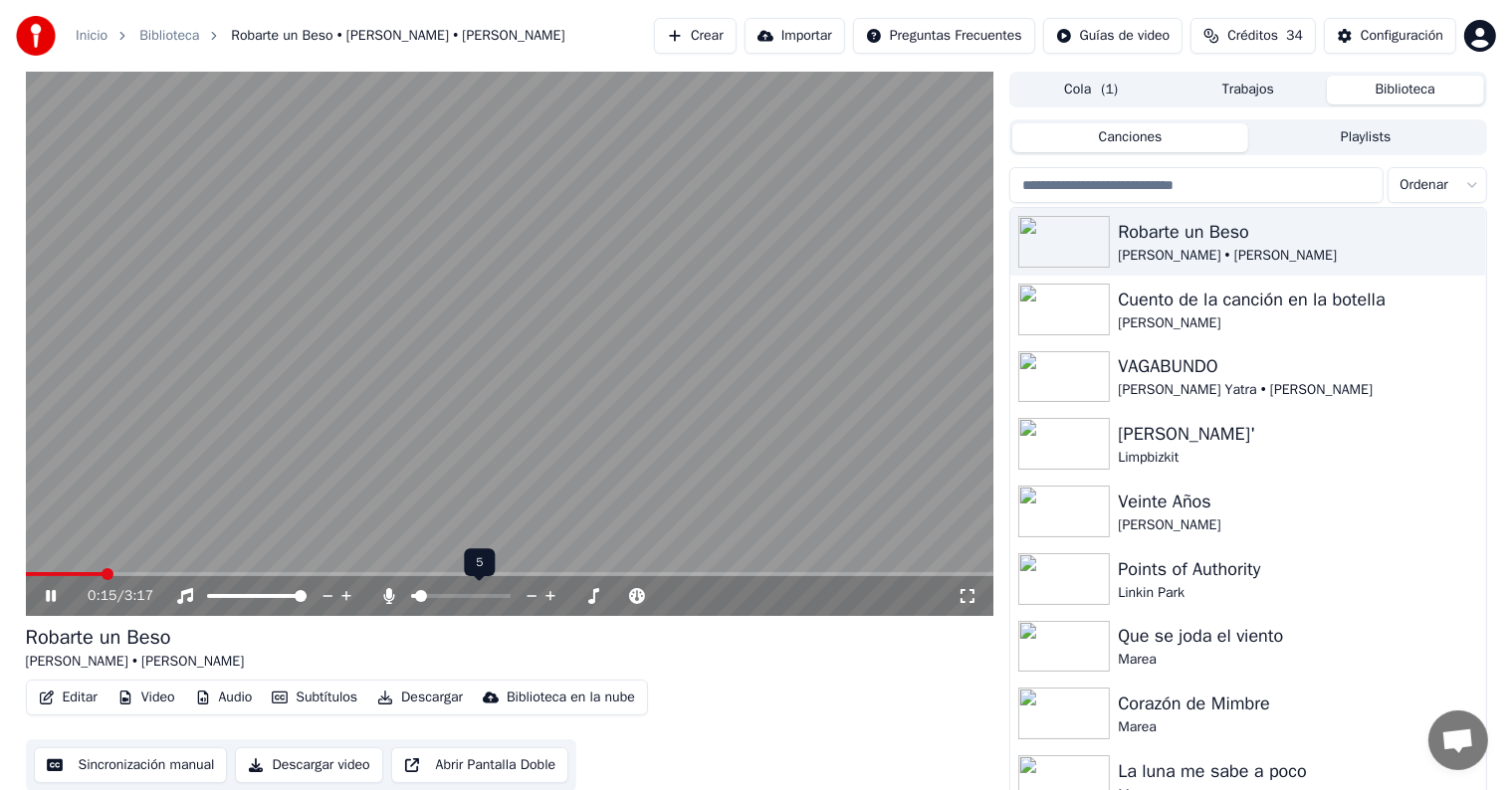 click 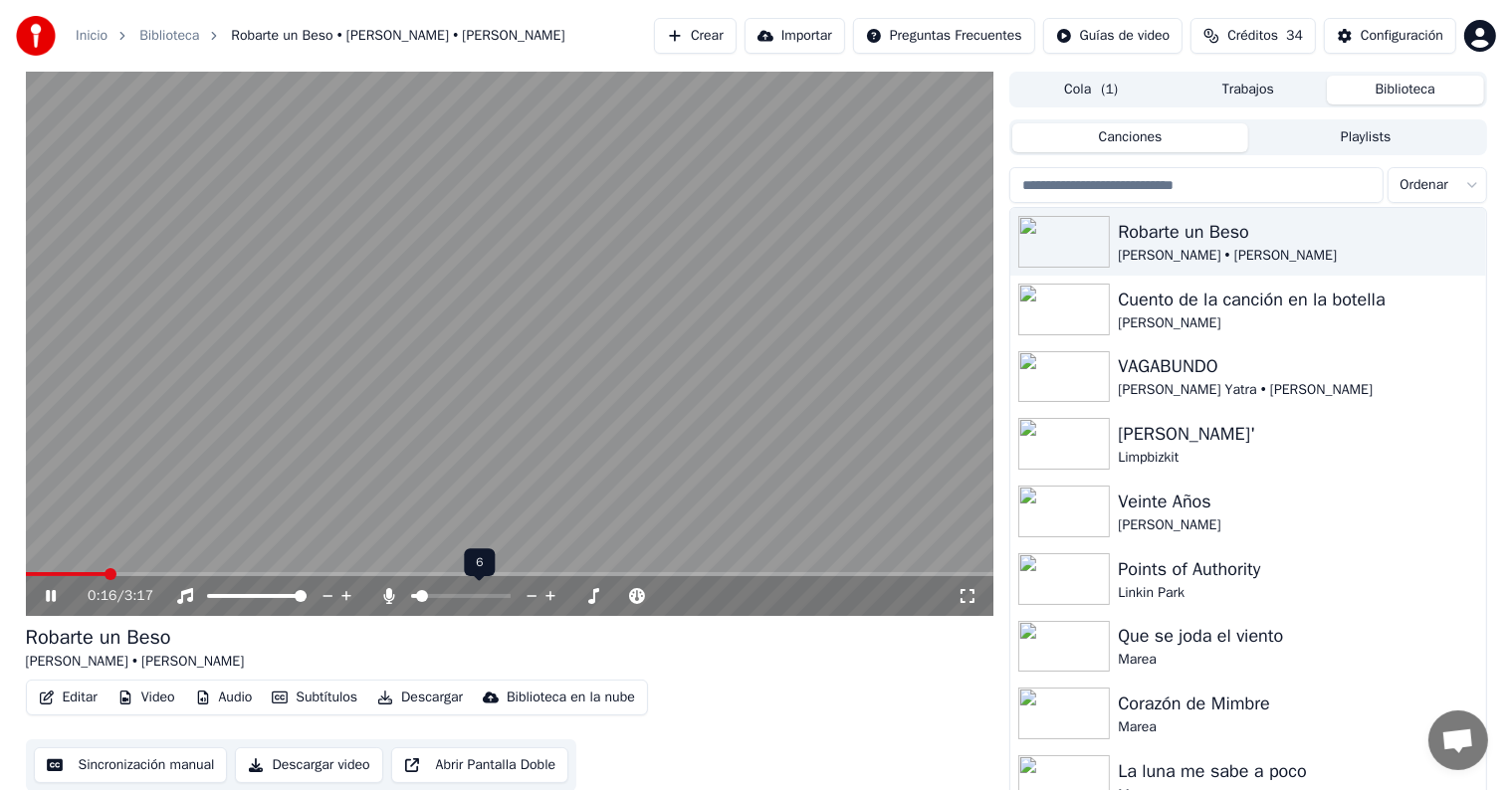 click 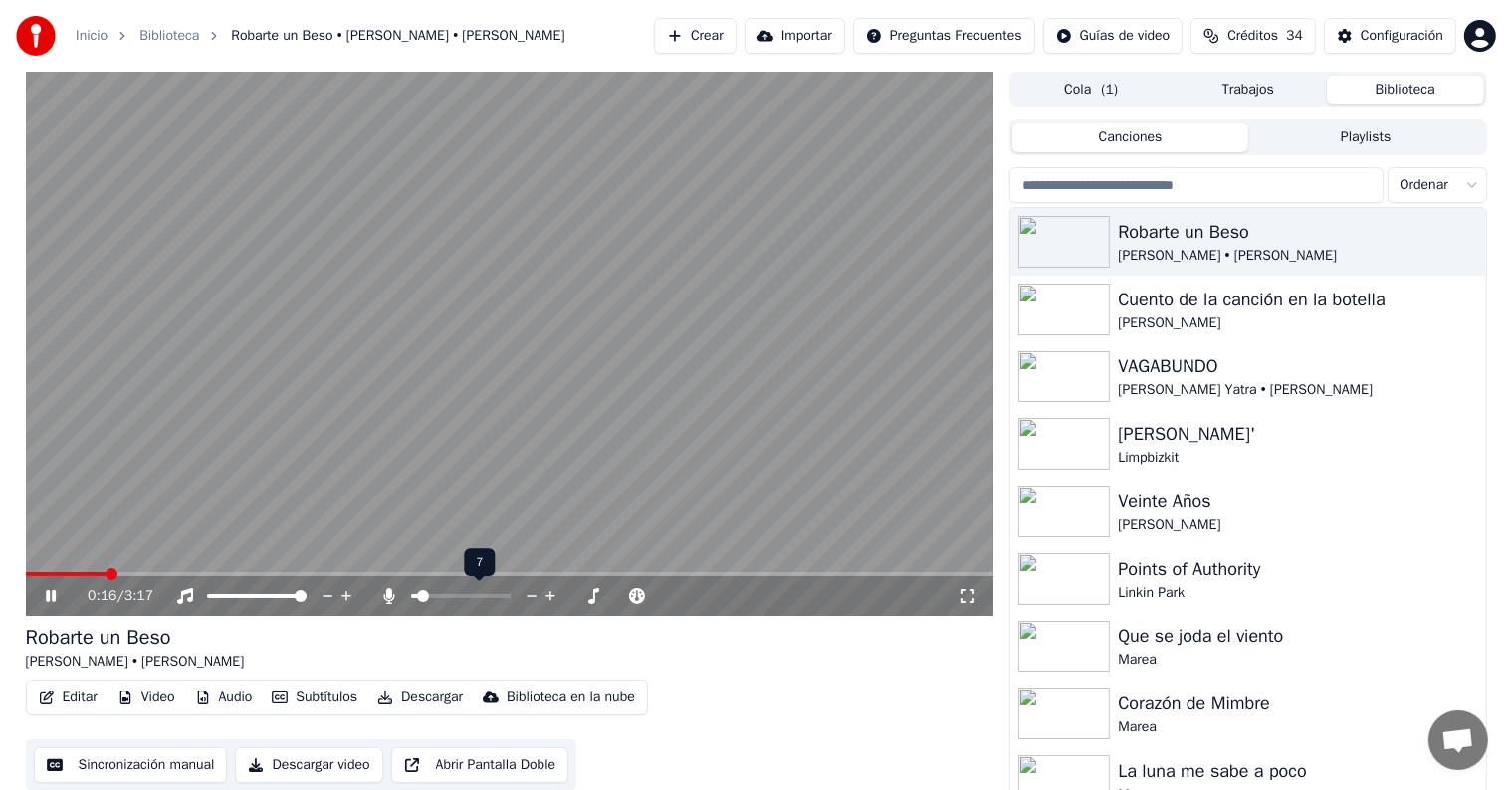 click 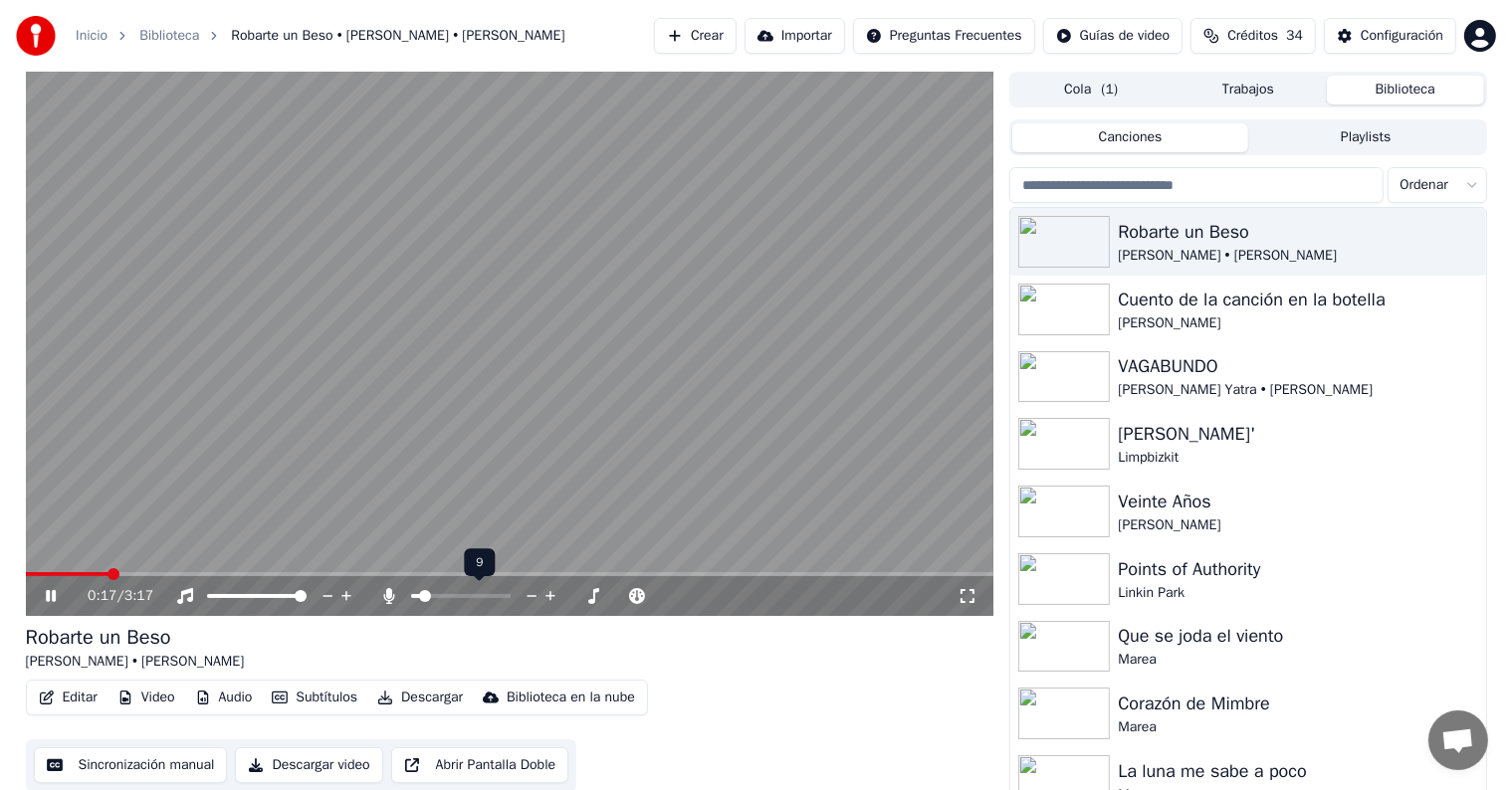 click 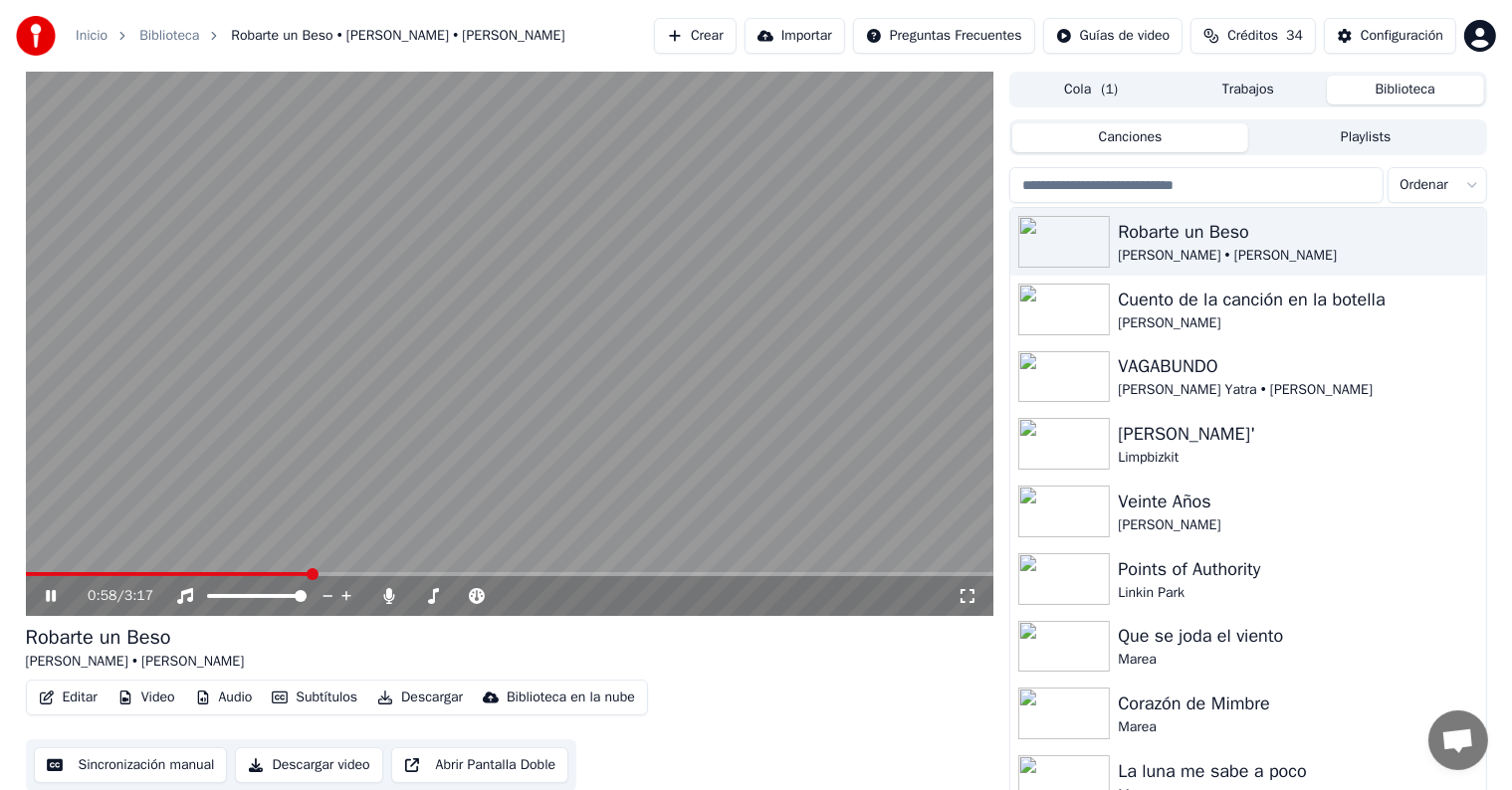 click on "Subtítulos" at bounding box center [315, 697] 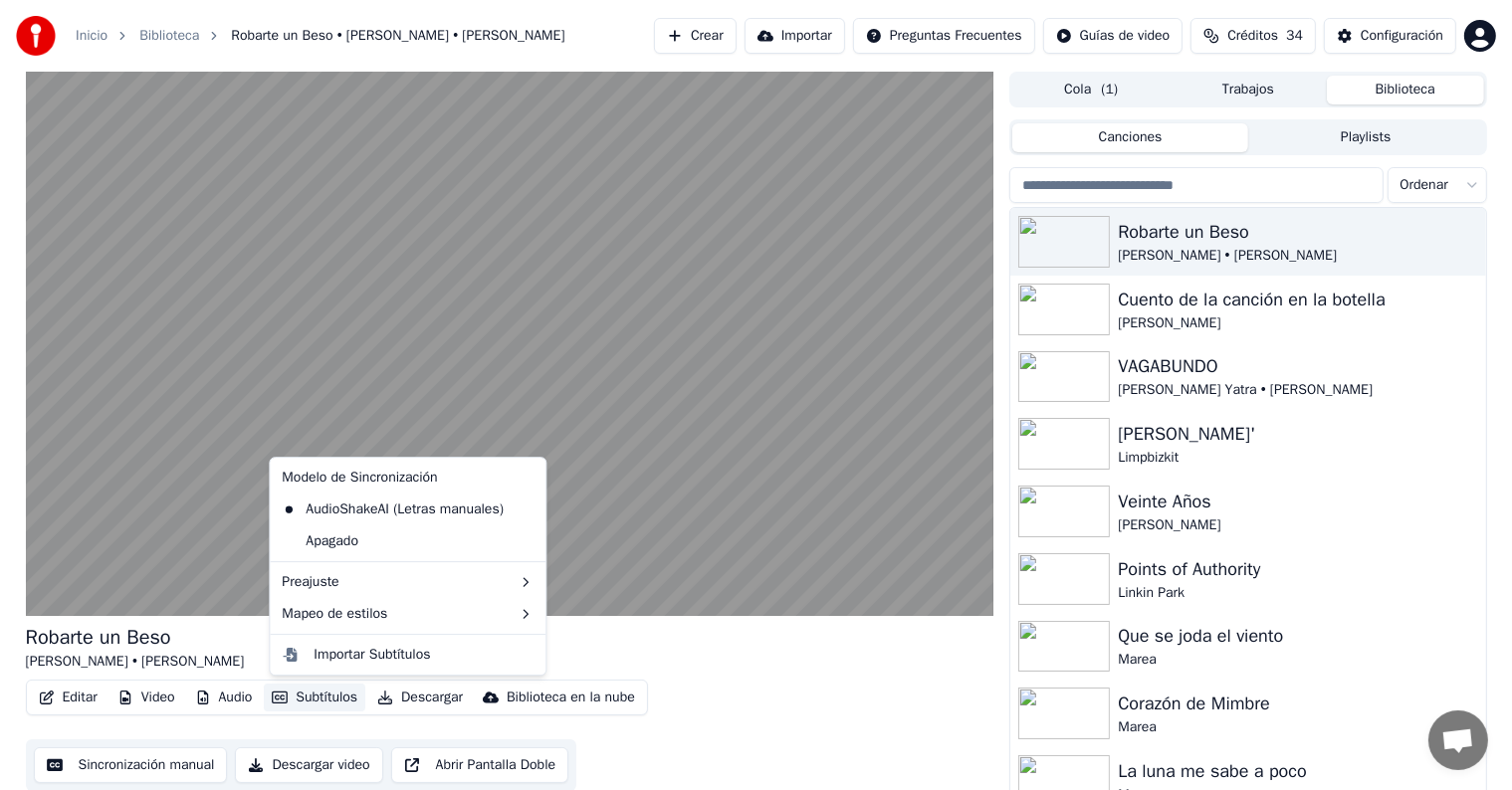 click on "Robarte un Beso [PERSON_NAME] • [PERSON_NAME] Editar Video Audio Subtítulos Descargar Biblioteca en la nube Sincronización manual Descargar video Abrir Pantalla Doble" at bounding box center (510, 707) 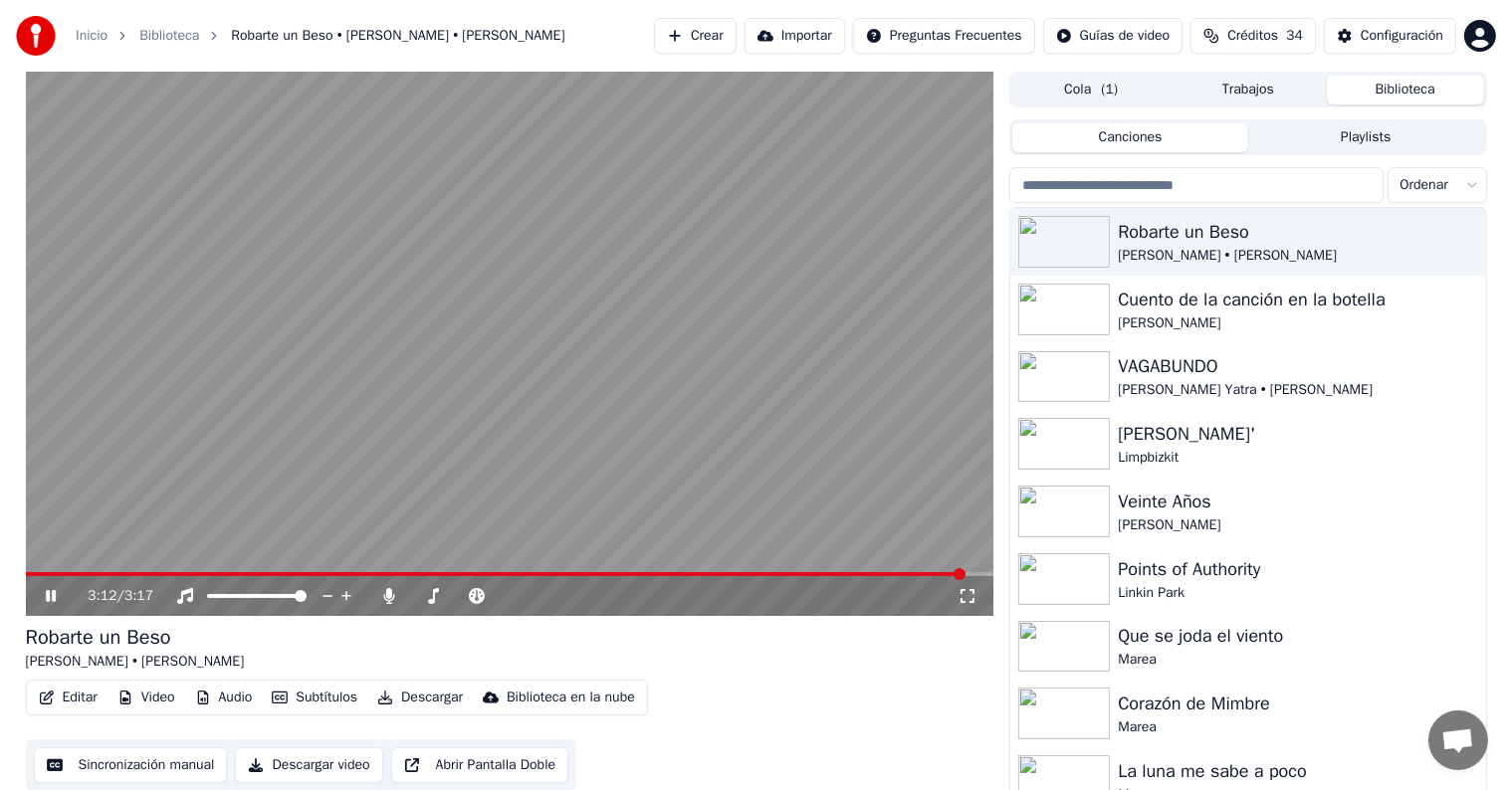 click 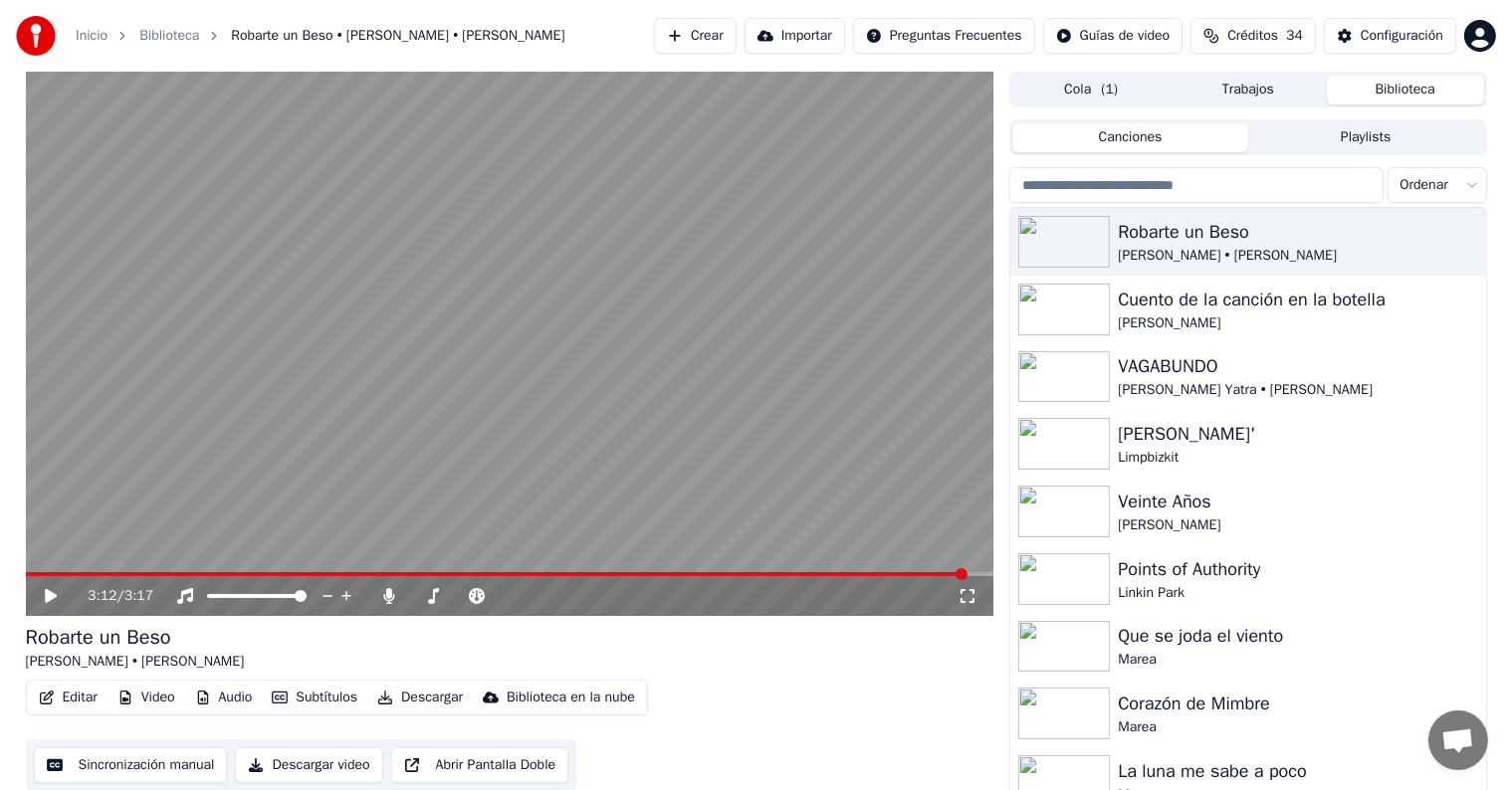 click at bounding box center [497, 574] 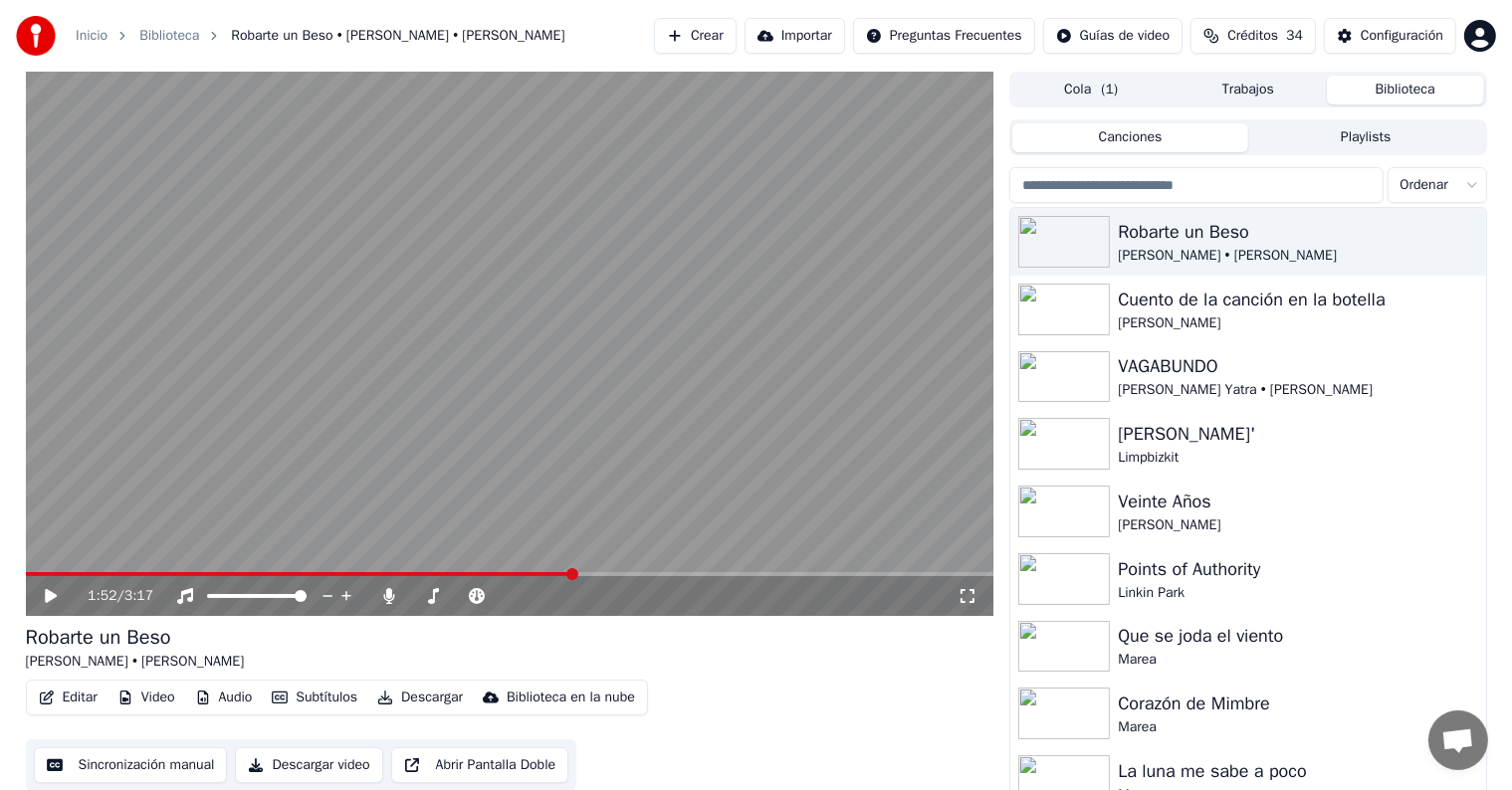 click on "1:52  /  3:17" at bounding box center (510, 596) 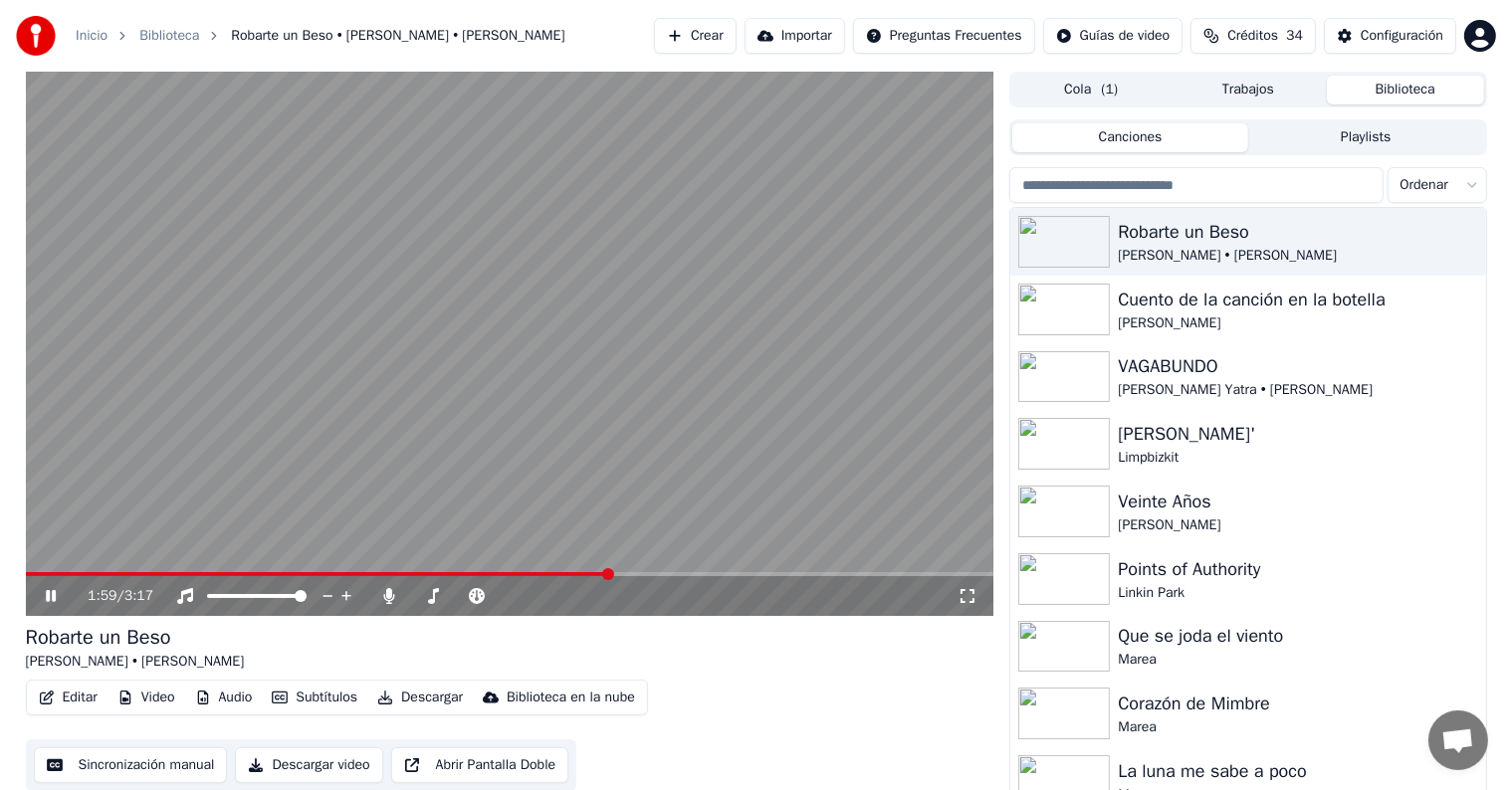 click 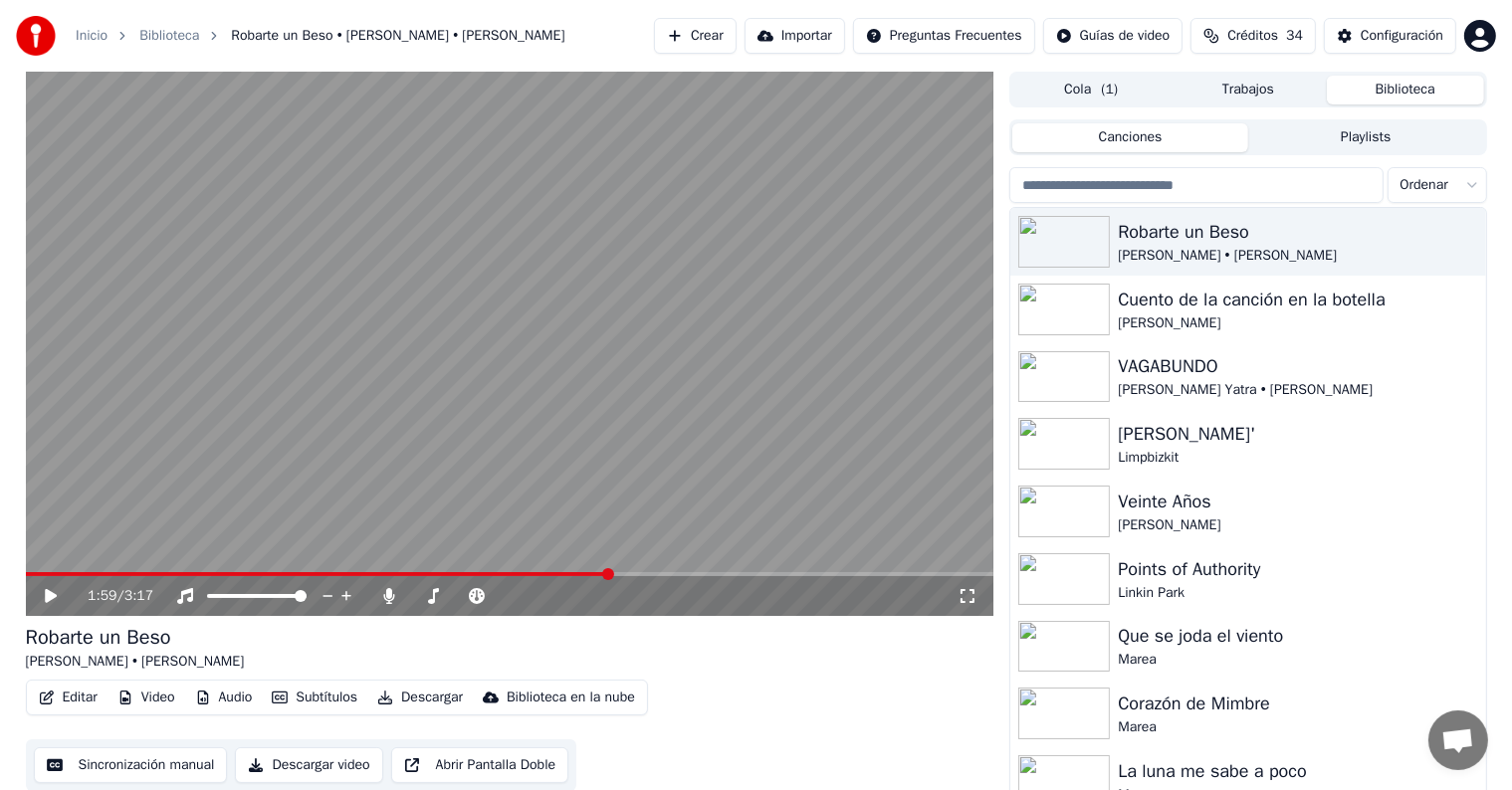click on "1:59  /  3:17" at bounding box center (510, 596) 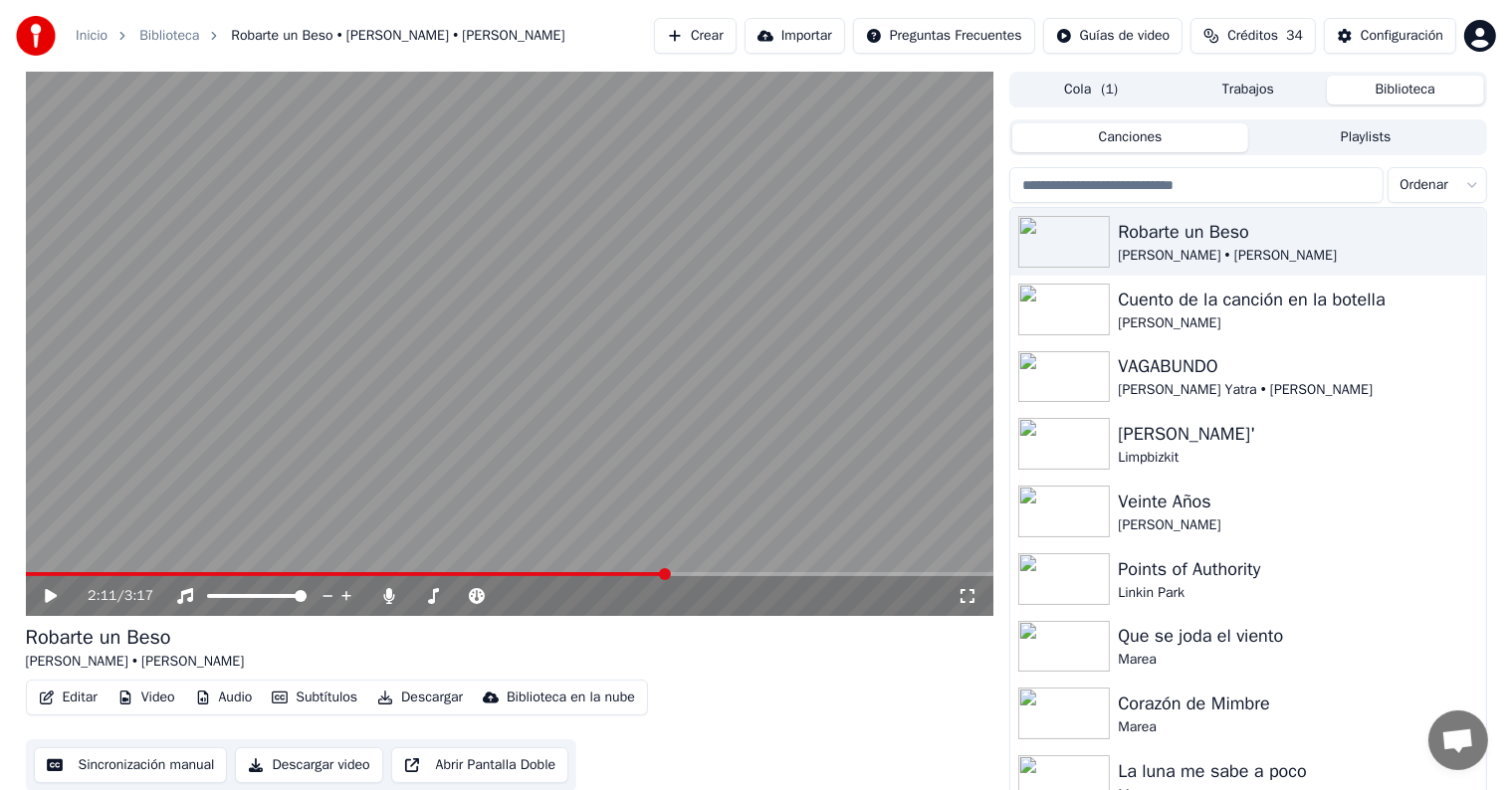 click at bounding box center (510, 574) 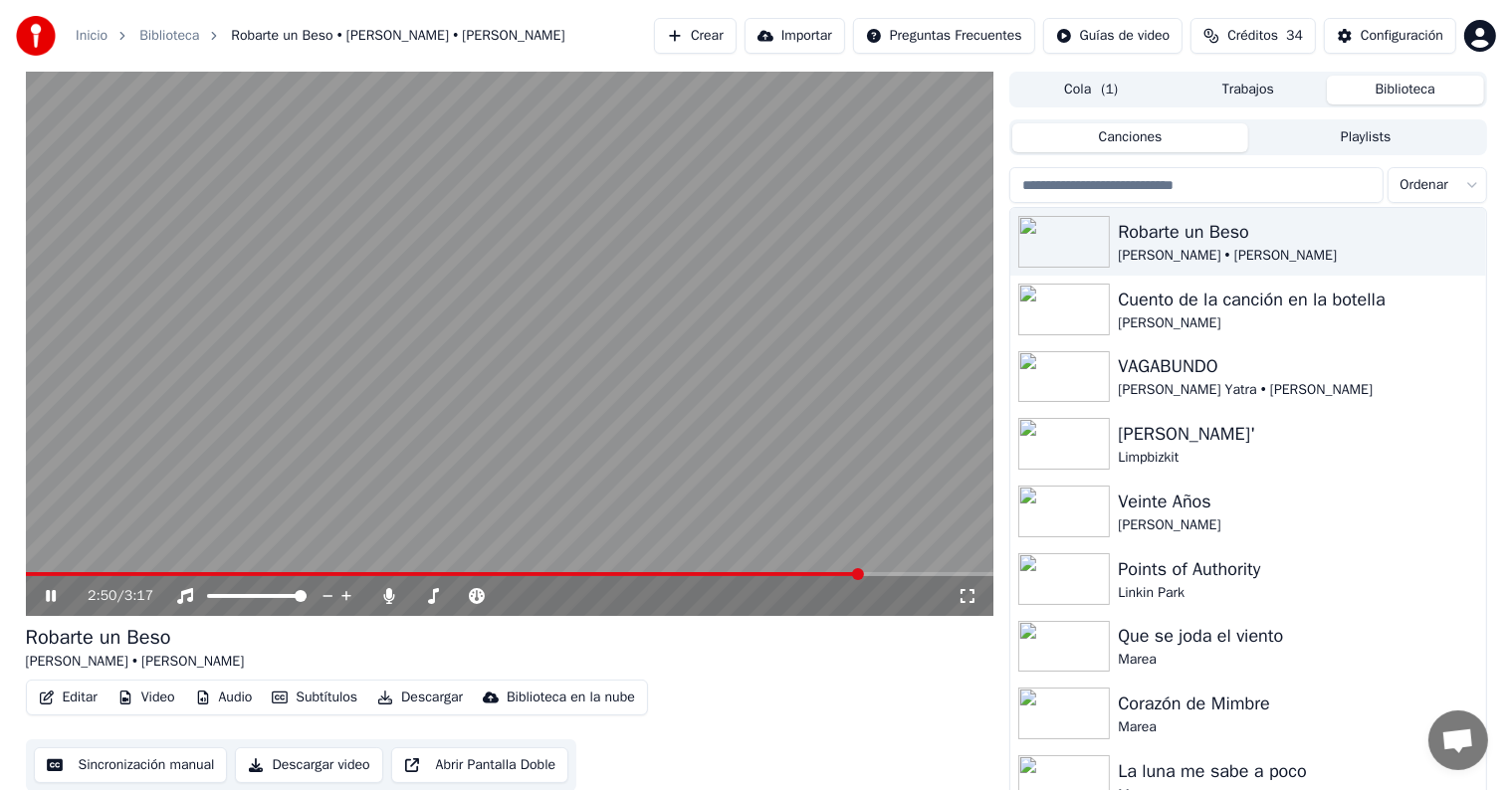 click on "Descargar" at bounding box center (420, 697) 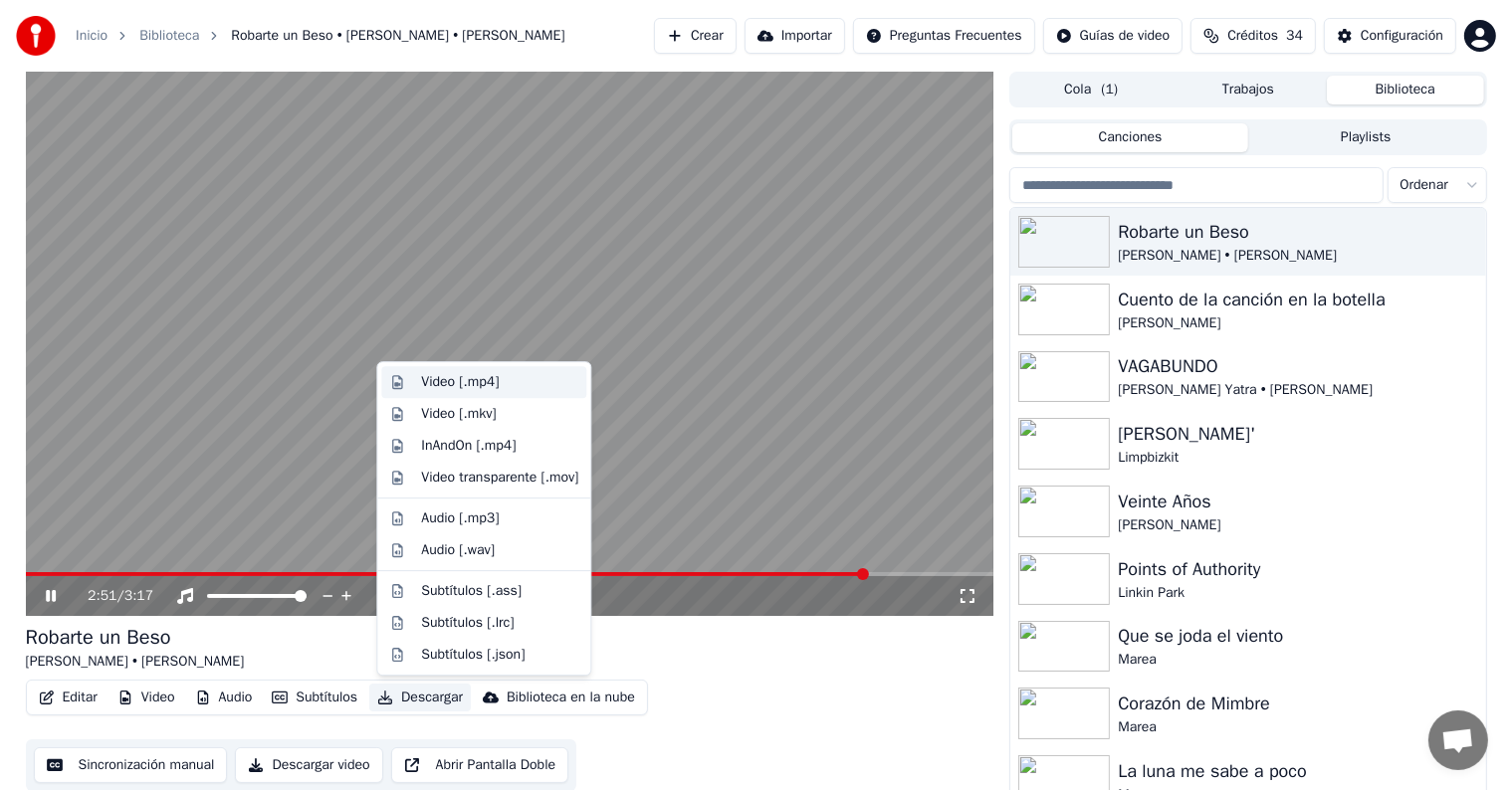 click on "Video [.mp4]" at bounding box center [460, 382] 